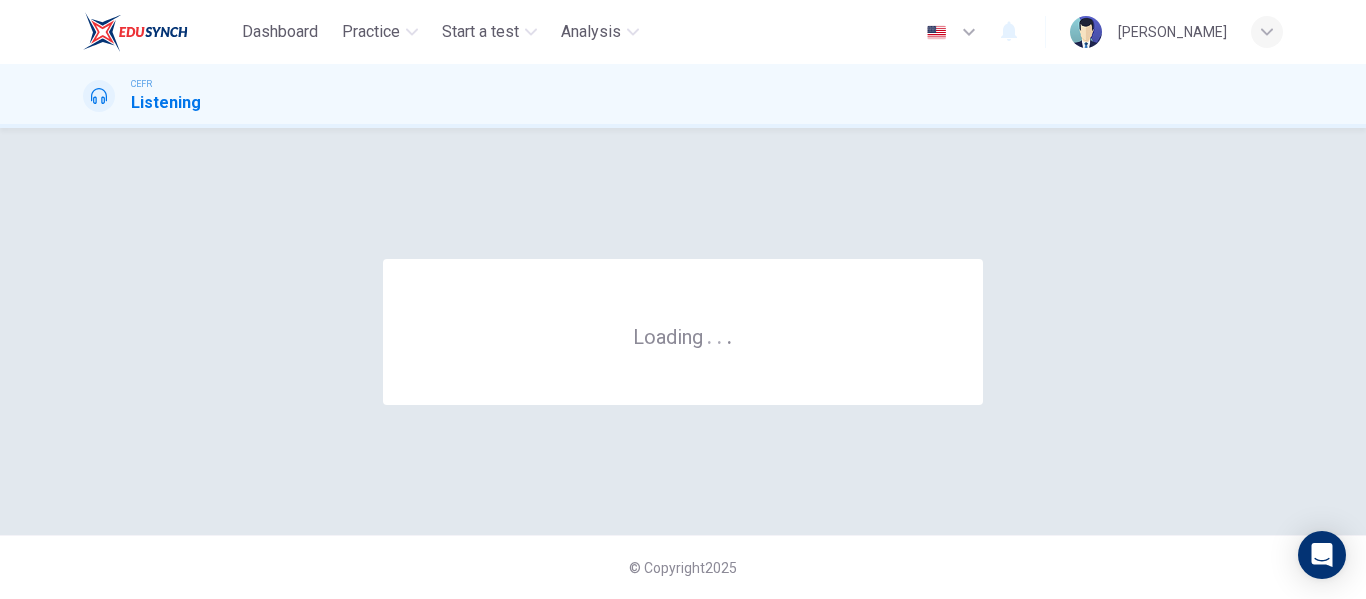 scroll, scrollTop: 0, scrollLeft: 0, axis: both 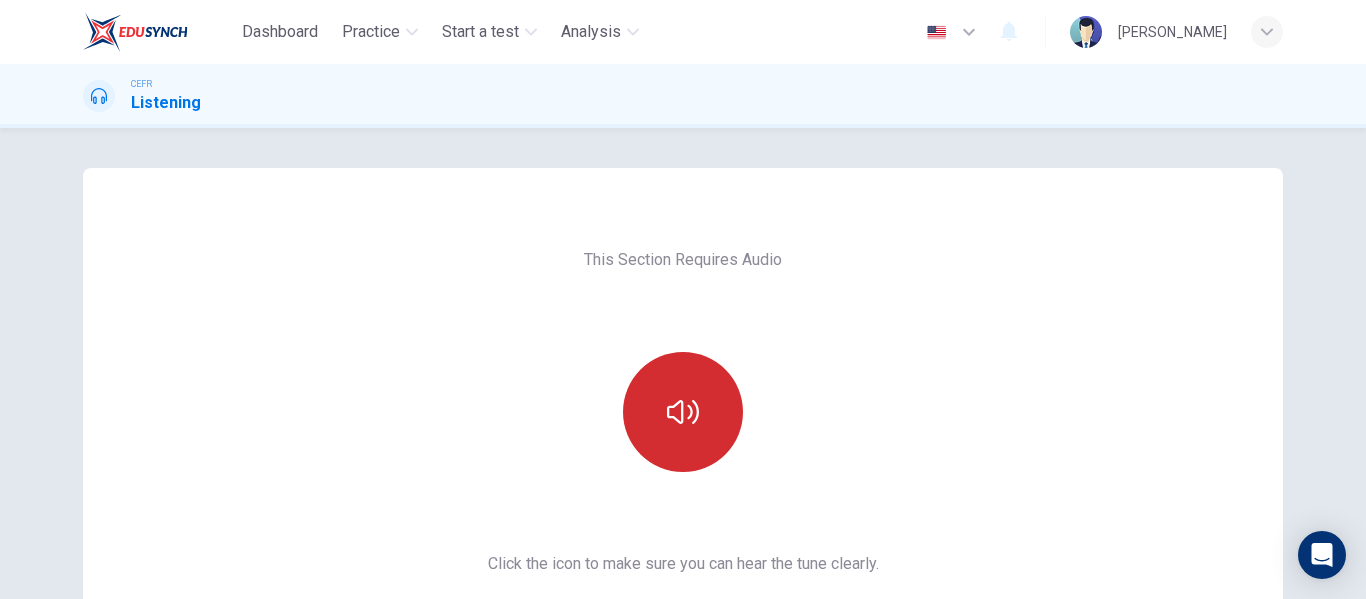 click at bounding box center [683, 412] 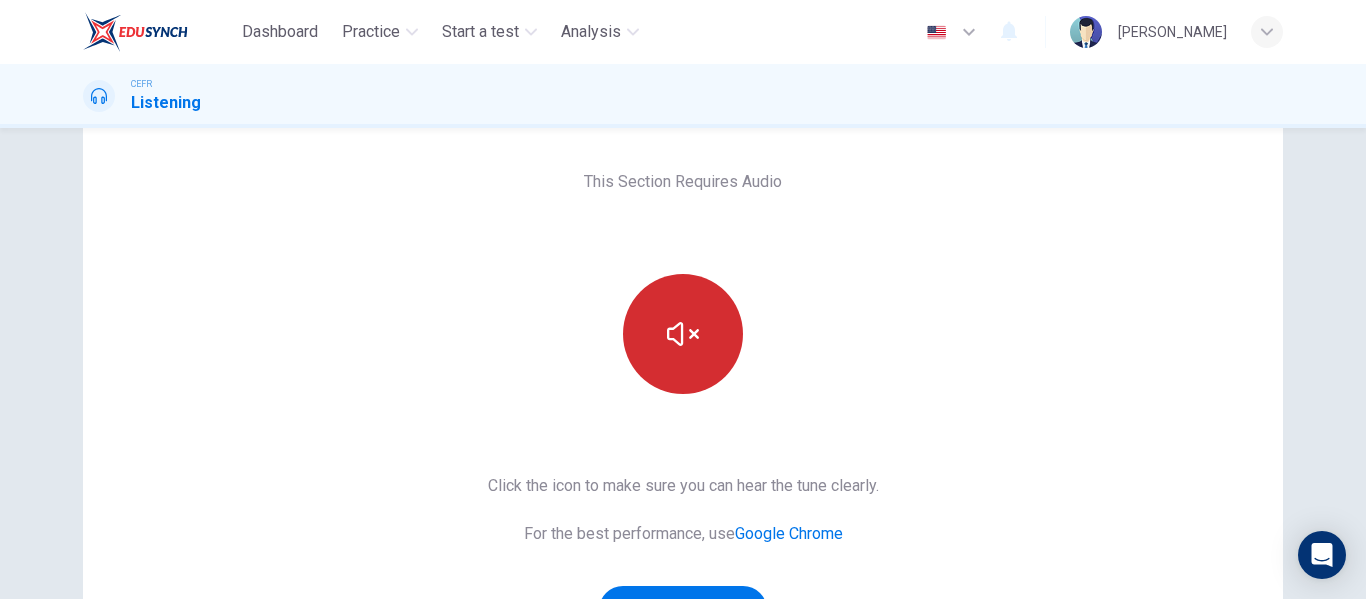 scroll, scrollTop: 100, scrollLeft: 0, axis: vertical 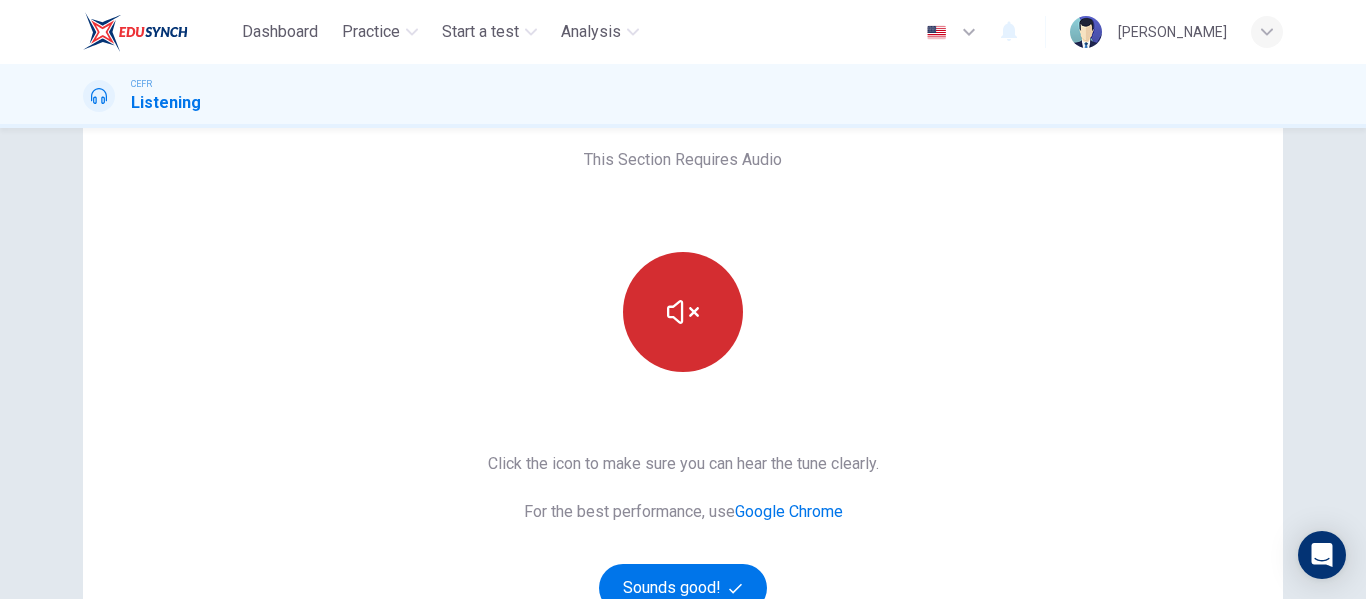 type 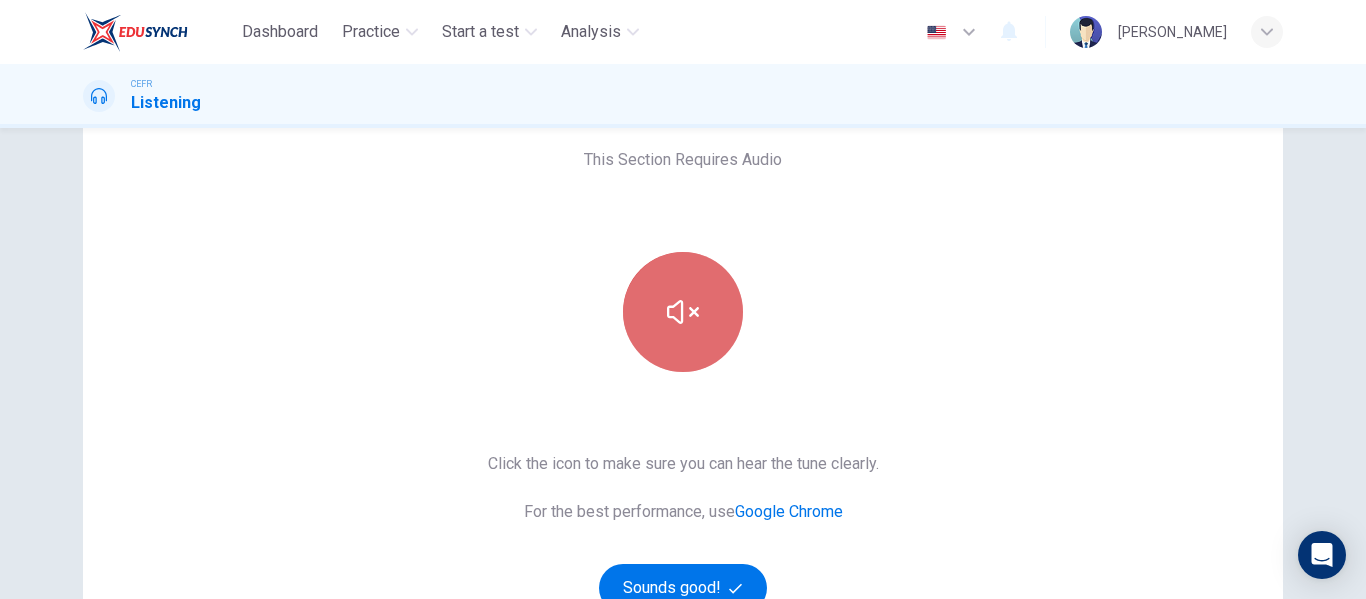 click at bounding box center (683, 312) 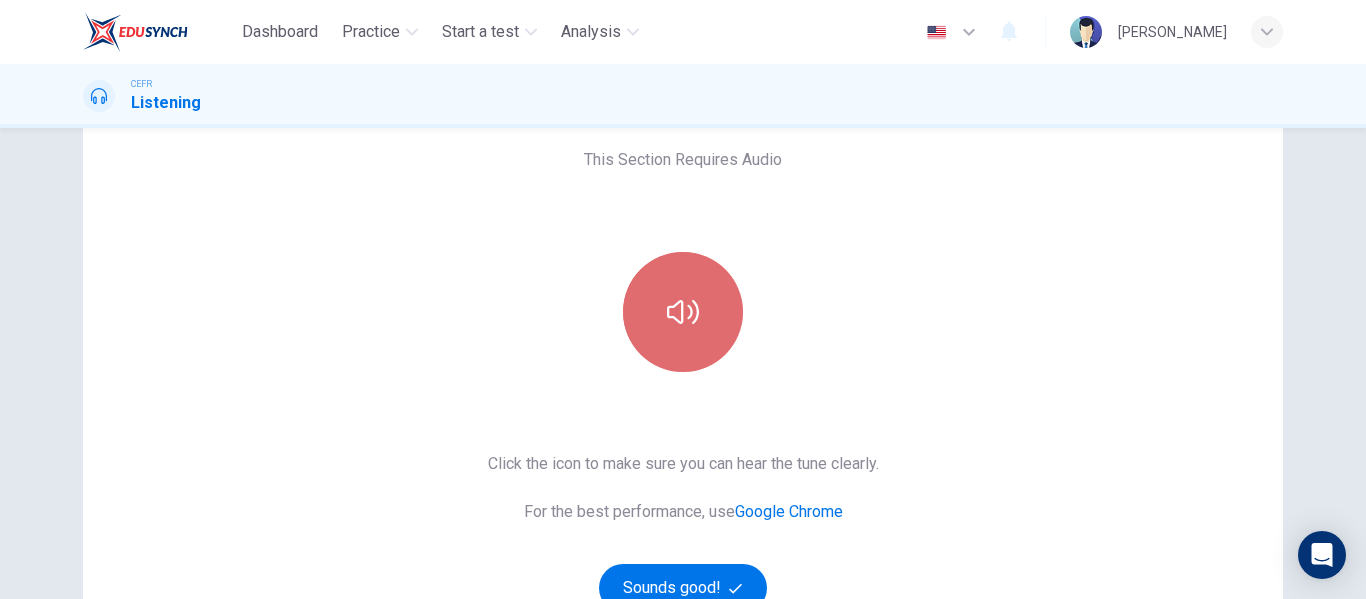 click at bounding box center [683, 312] 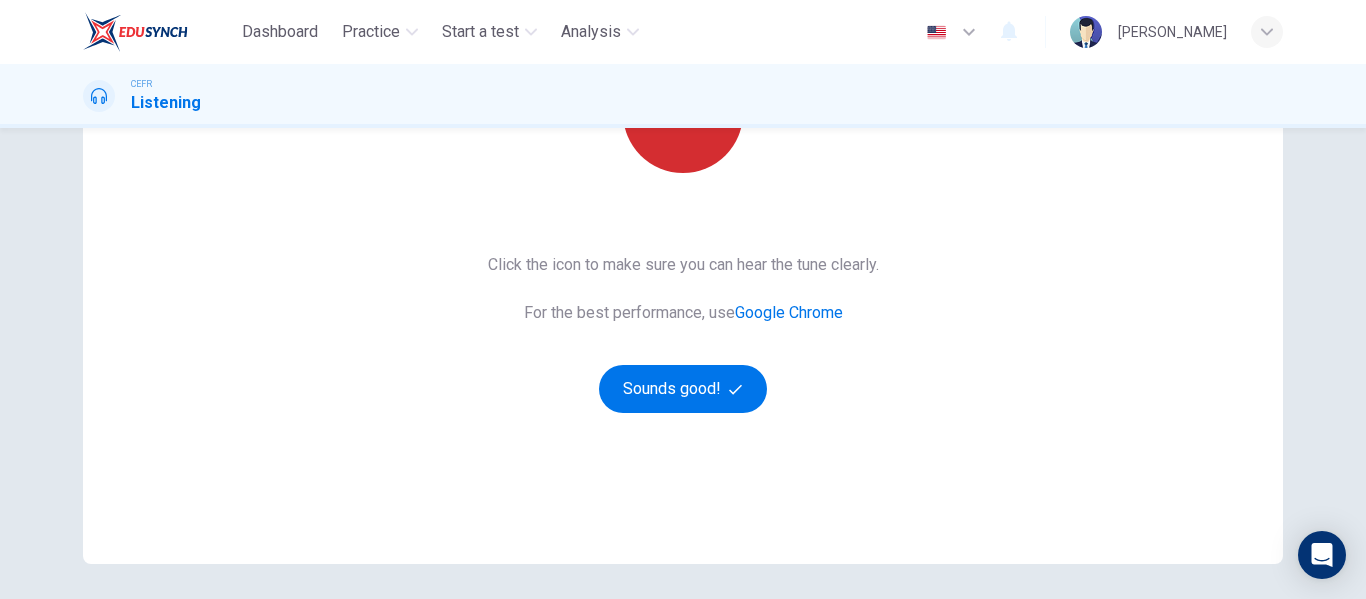 scroll, scrollTop: 300, scrollLeft: 0, axis: vertical 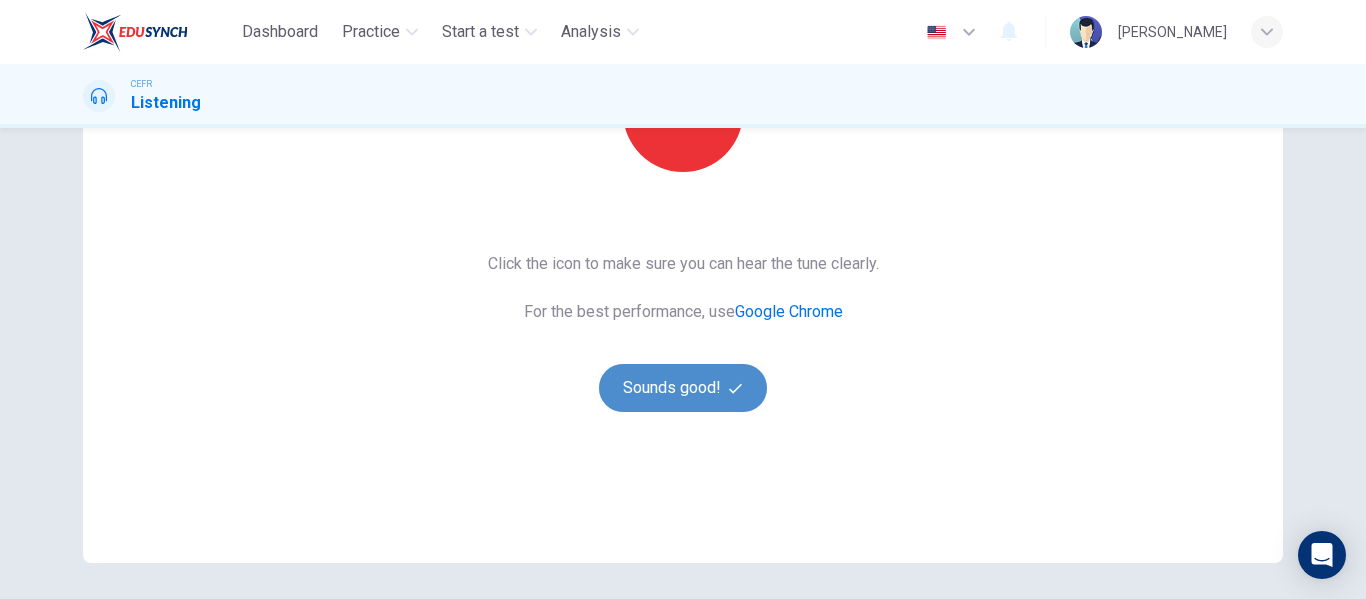 click on "Sounds good!" at bounding box center [683, 388] 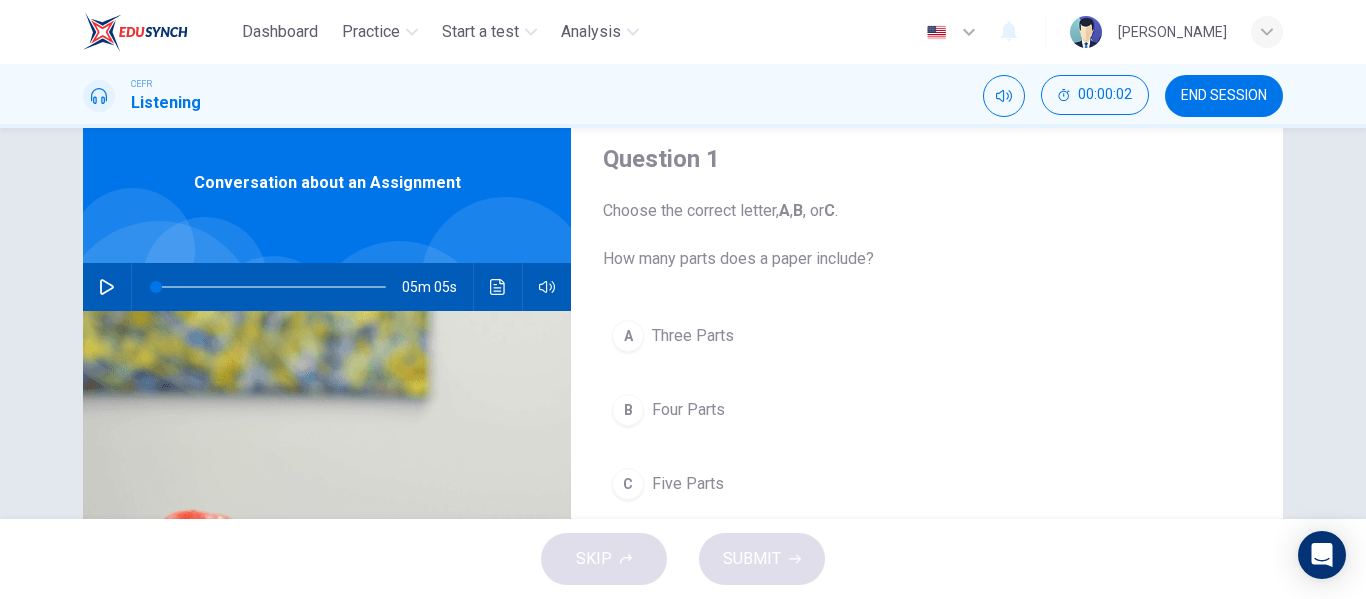 scroll, scrollTop: 100, scrollLeft: 0, axis: vertical 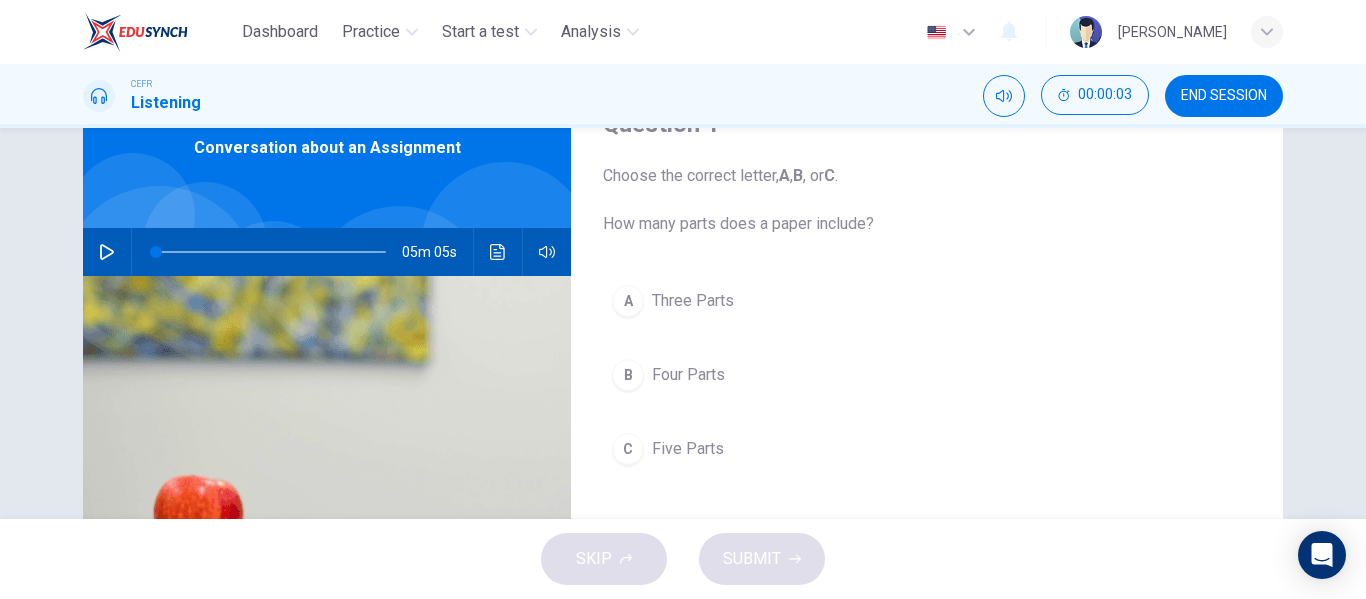 click at bounding box center [107, 252] 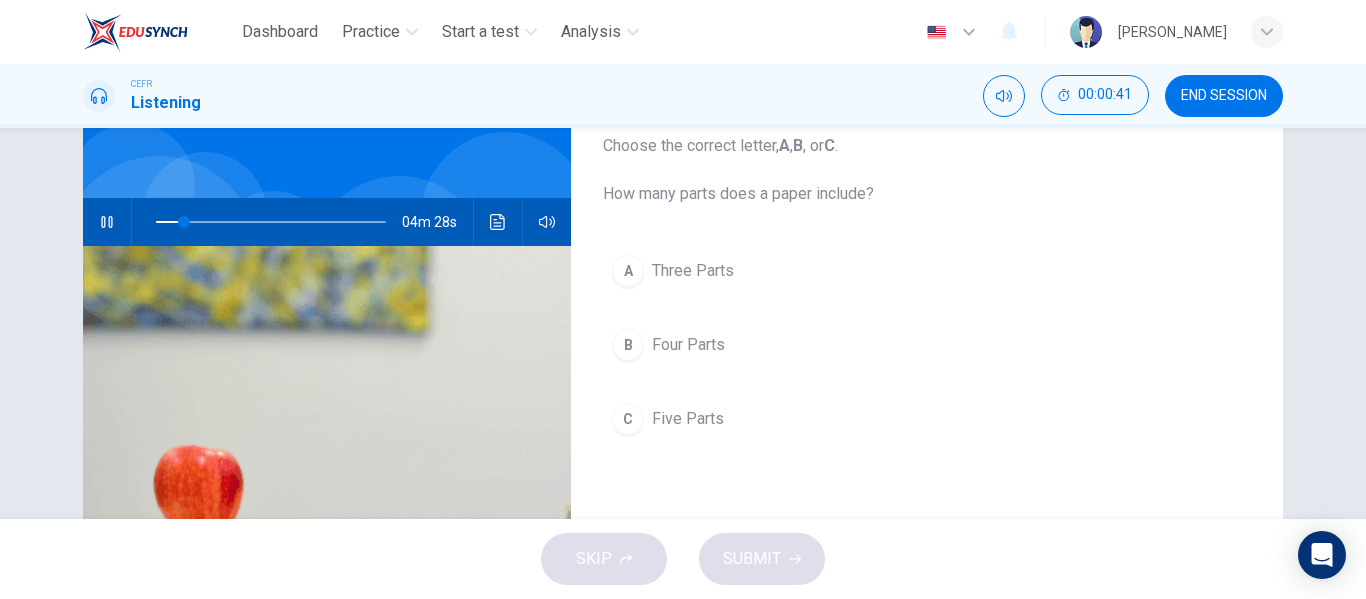 scroll, scrollTop: 100, scrollLeft: 0, axis: vertical 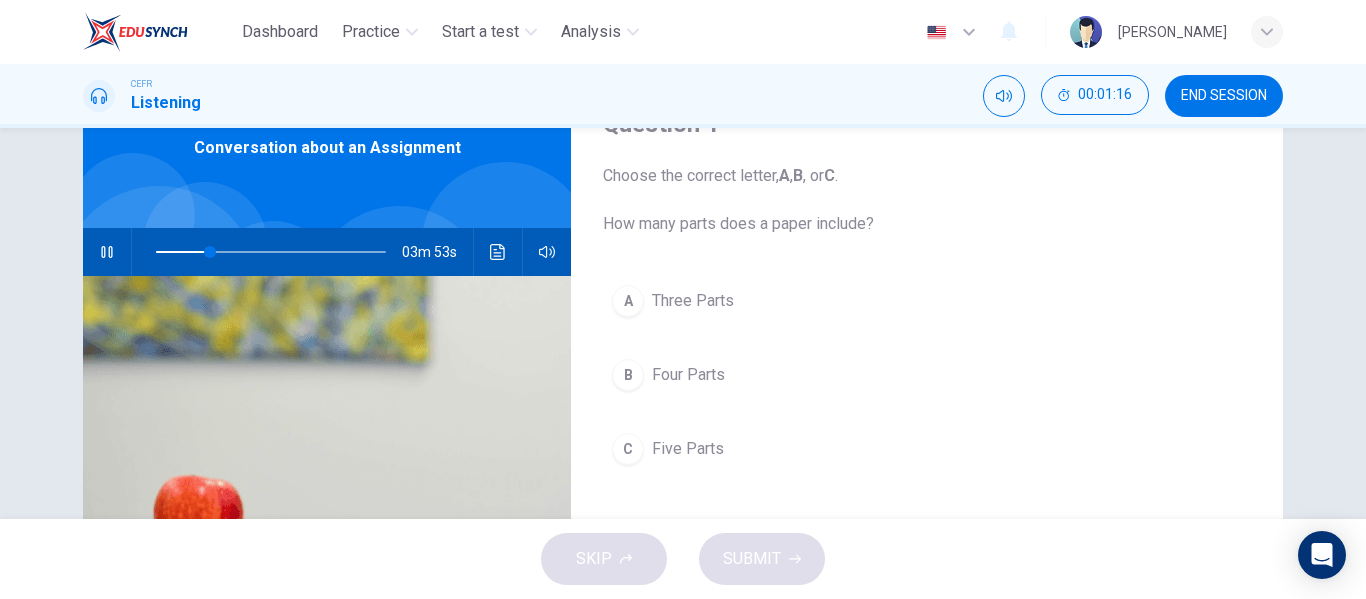 click on "B" at bounding box center [628, 375] 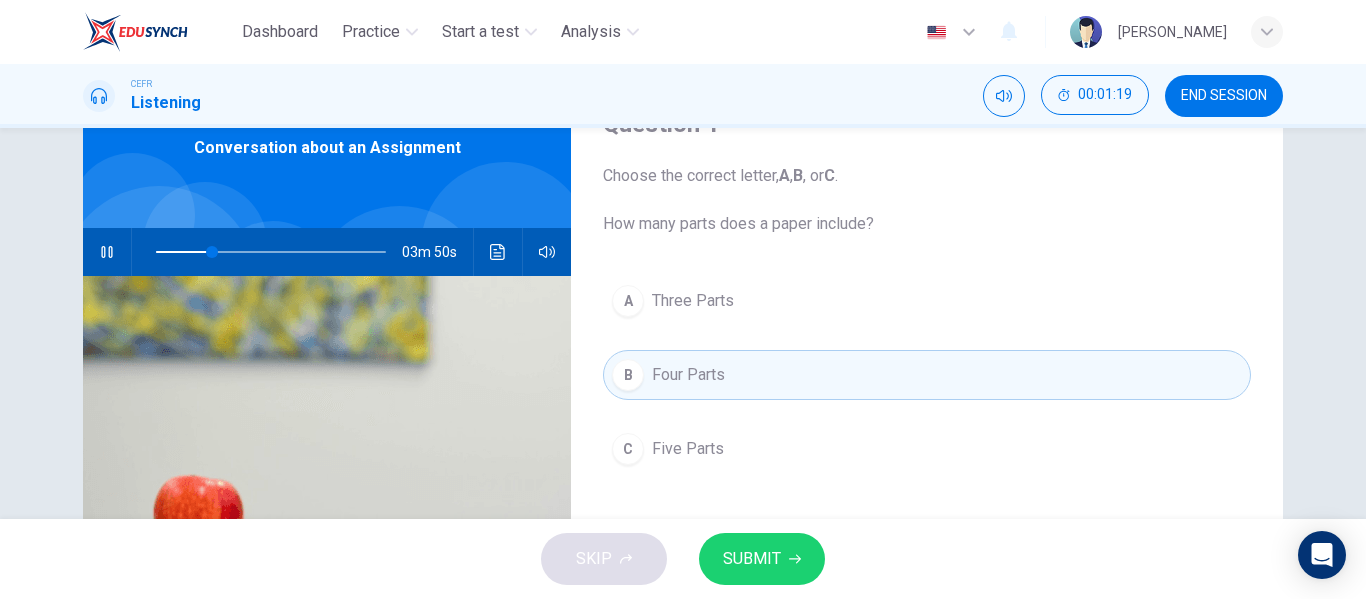 drag, startPoint x: 614, startPoint y: 446, endPoint x: 629, endPoint y: 435, distance: 18.601076 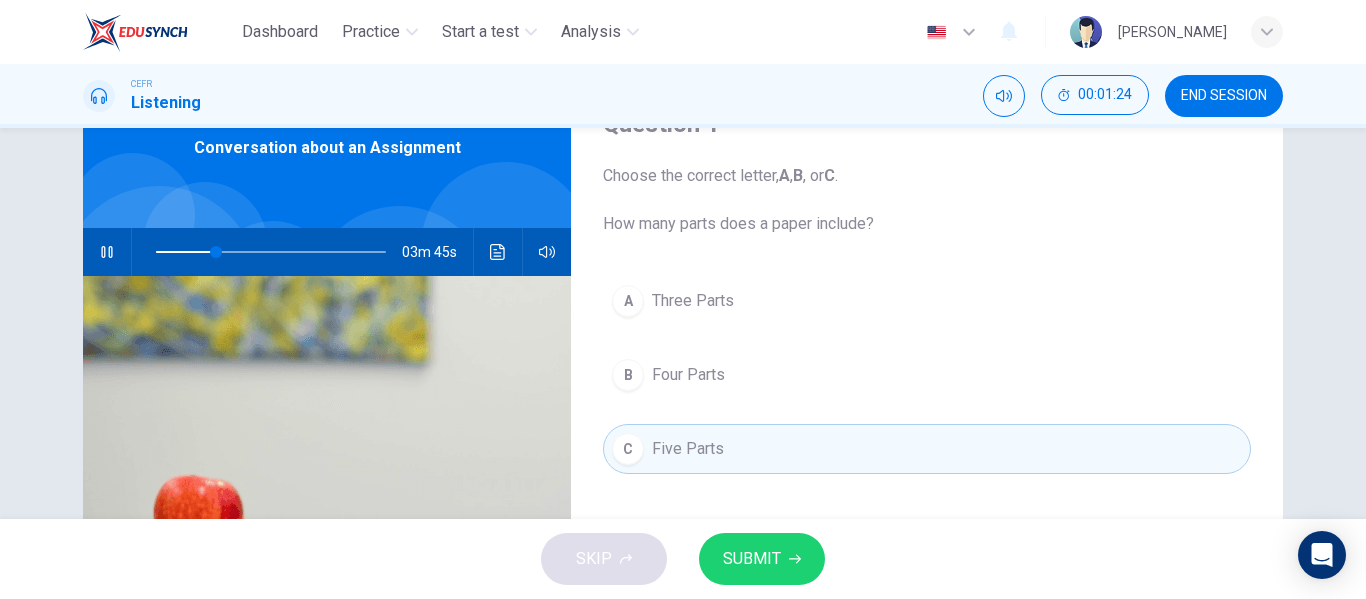 click on "SUBMIT" at bounding box center [752, 559] 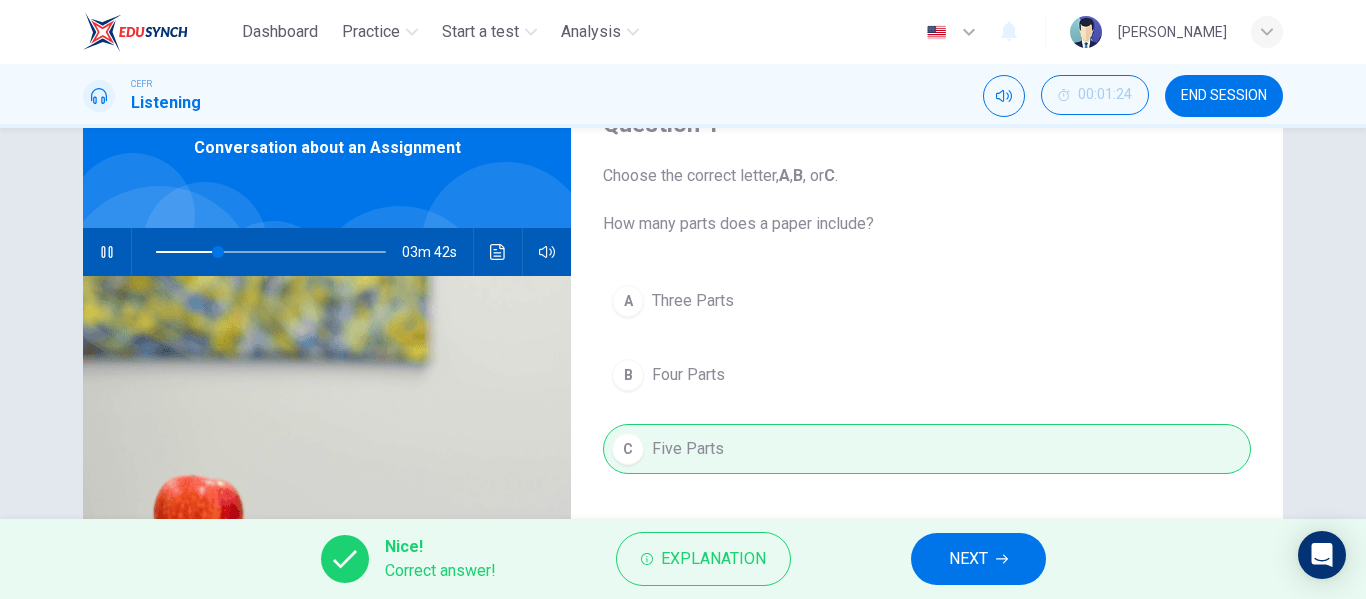 click on "NEXT" at bounding box center [968, 559] 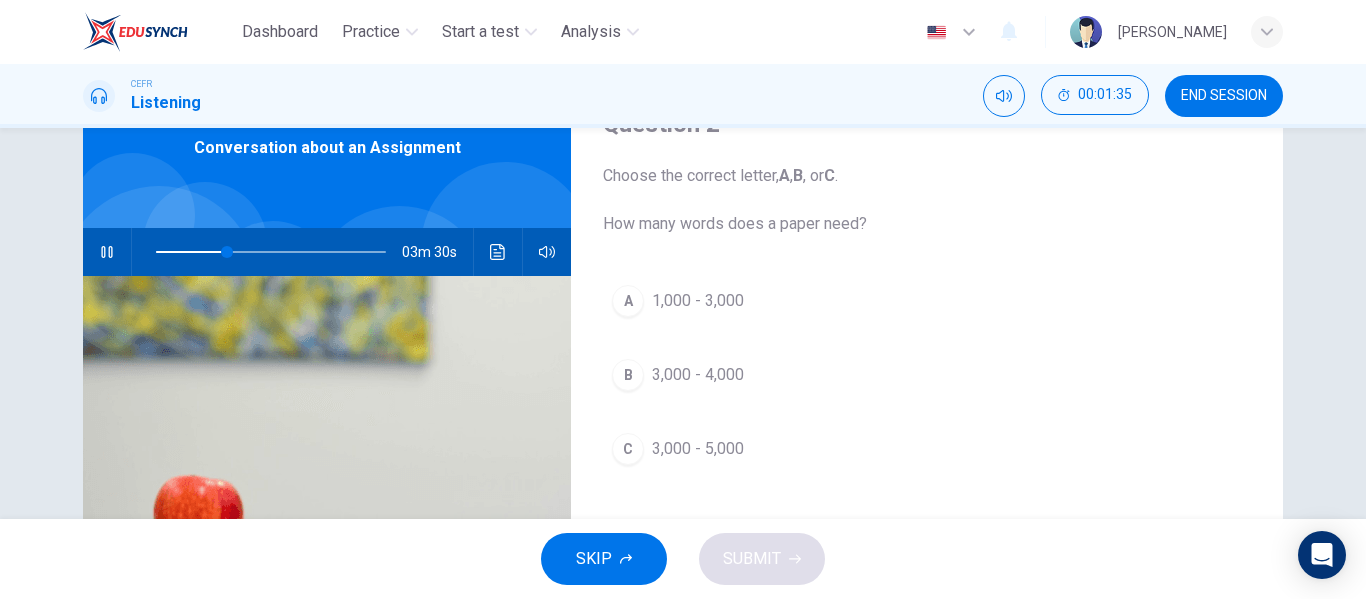 click on "C" at bounding box center (628, 449) 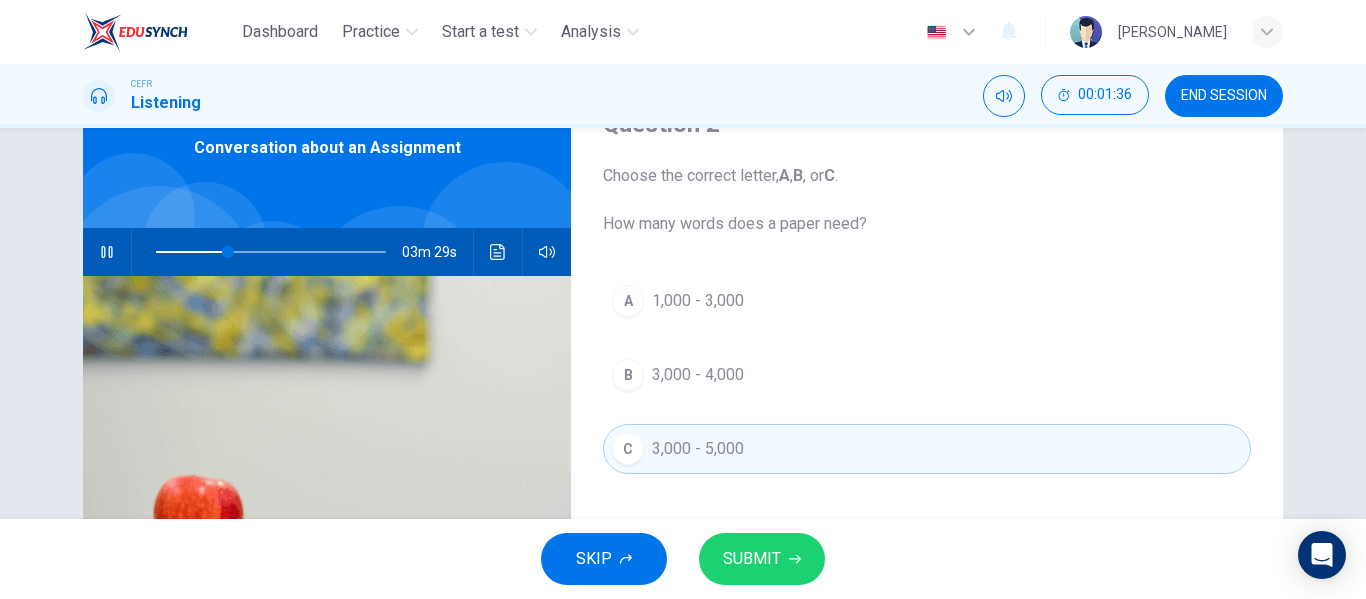 click on "SUBMIT" at bounding box center [752, 559] 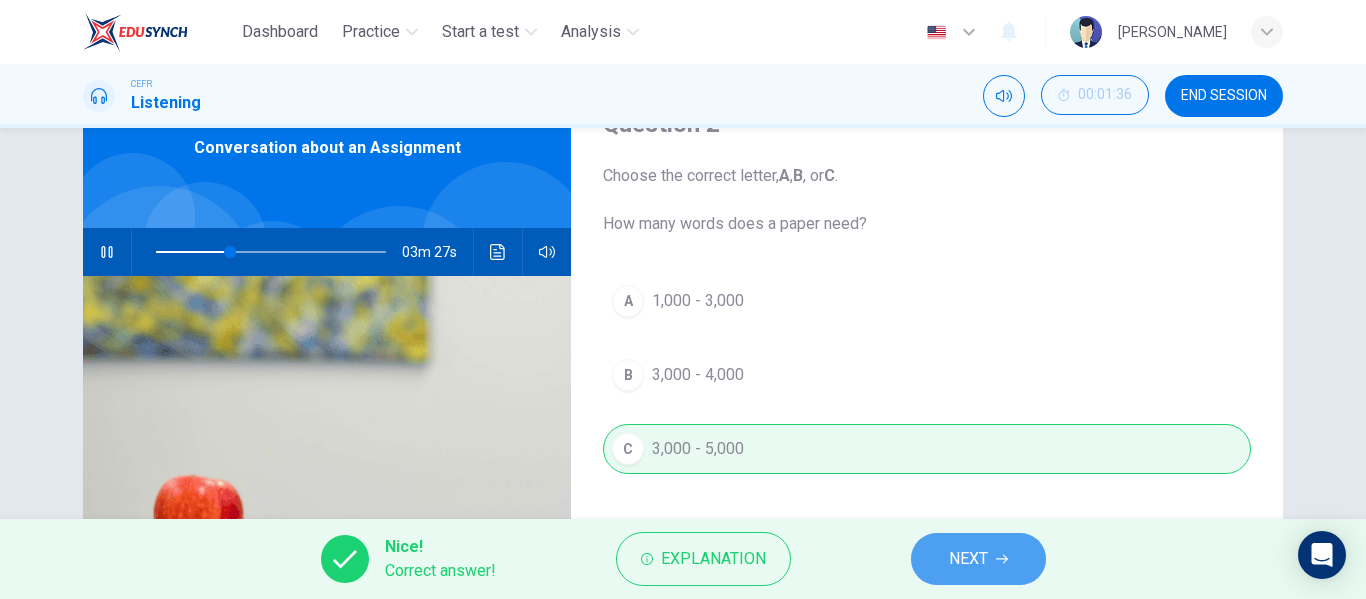 click on "NEXT" at bounding box center [978, 559] 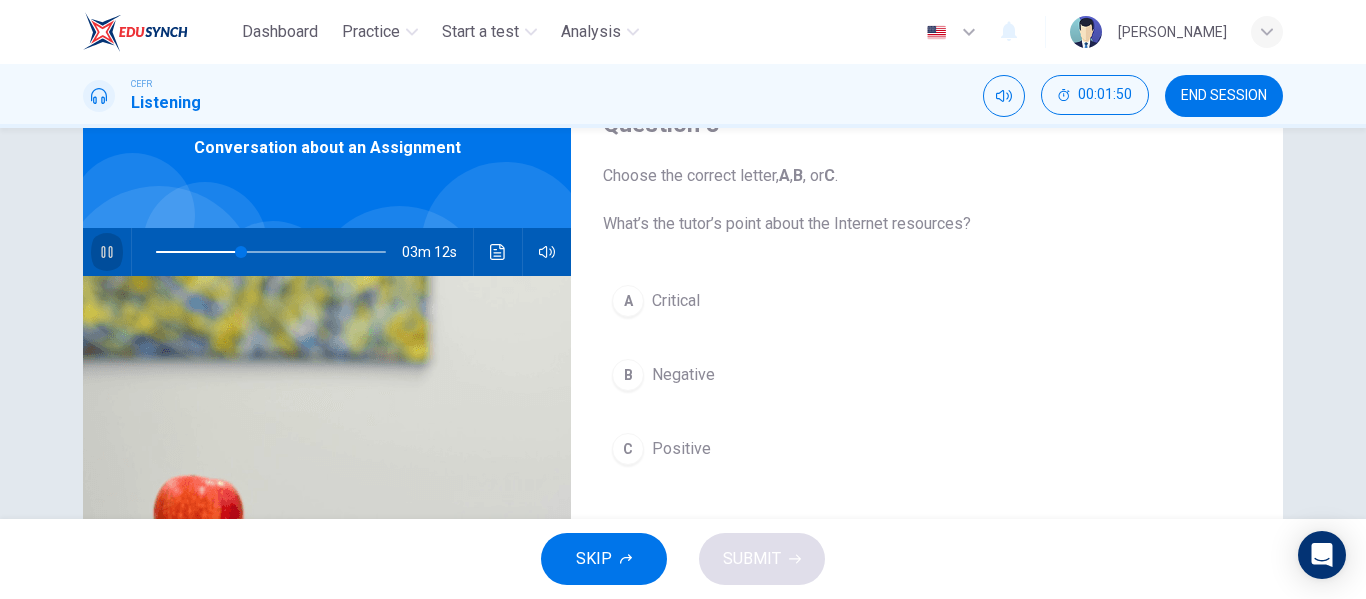 click at bounding box center (107, 252) 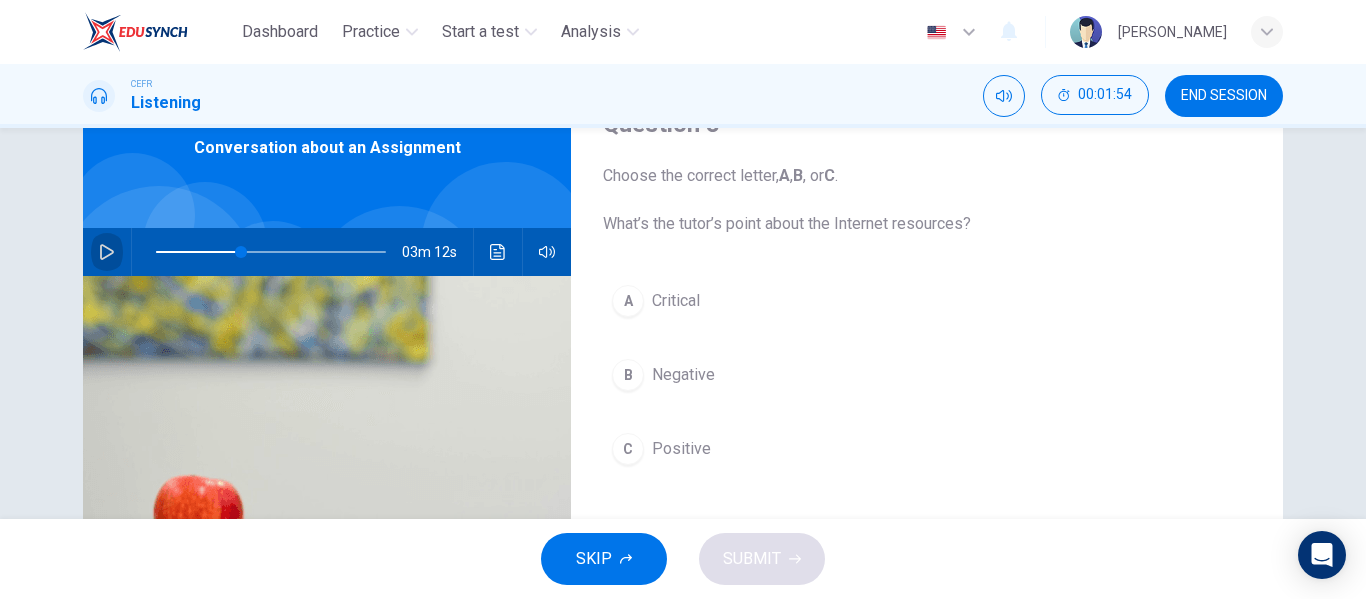 click at bounding box center [107, 252] 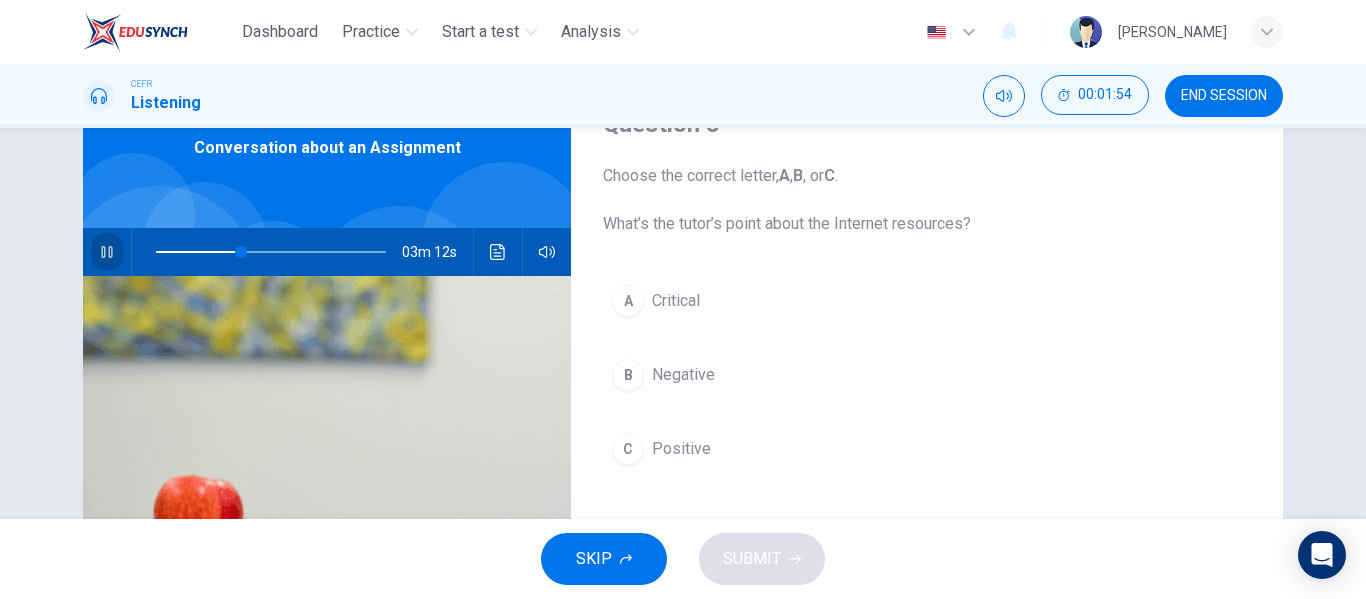 click at bounding box center (107, 252) 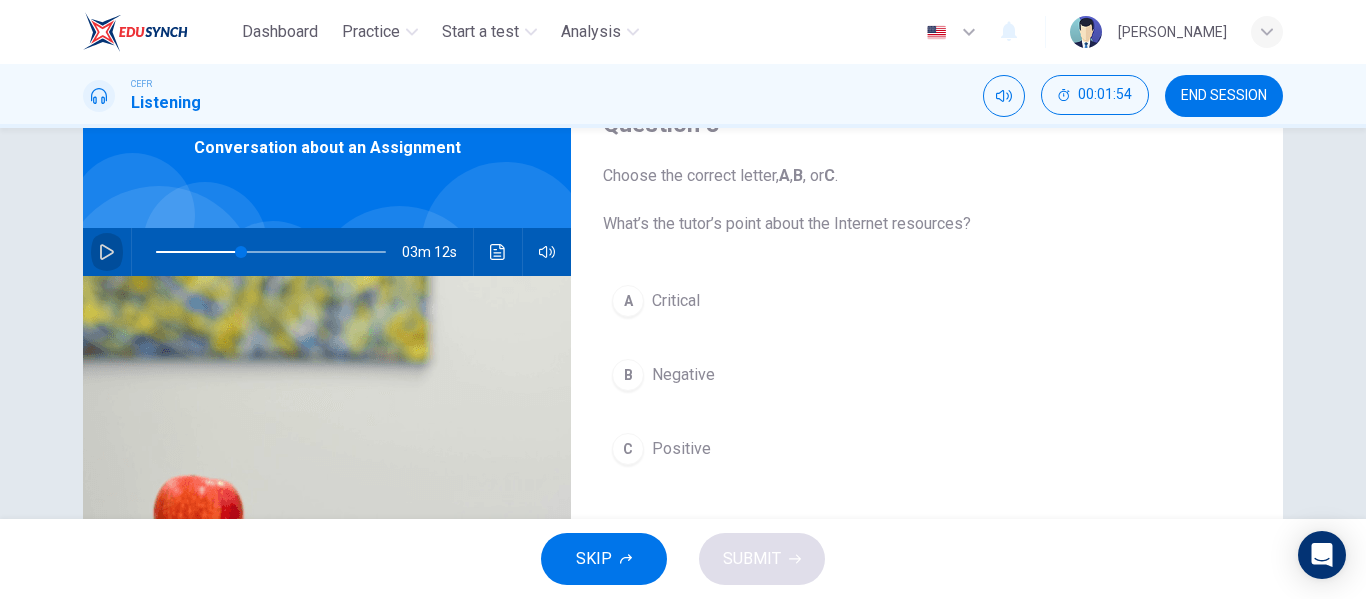 click at bounding box center [107, 252] 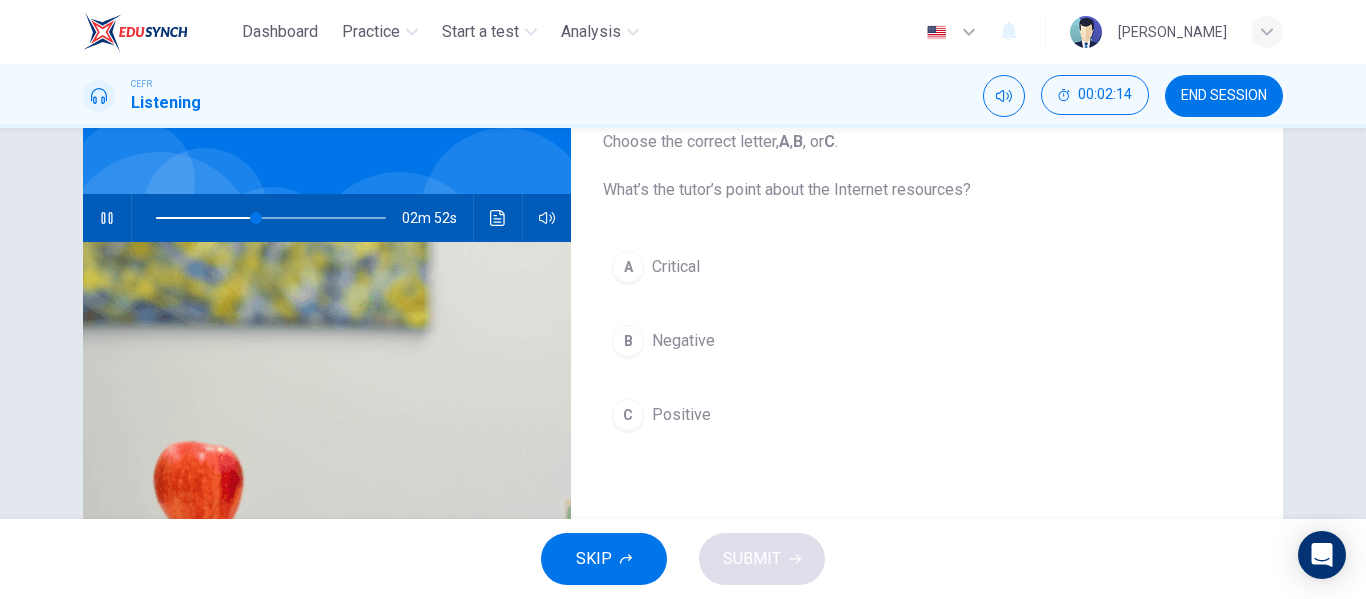 scroll, scrollTop: 100, scrollLeft: 0, axis: vertical 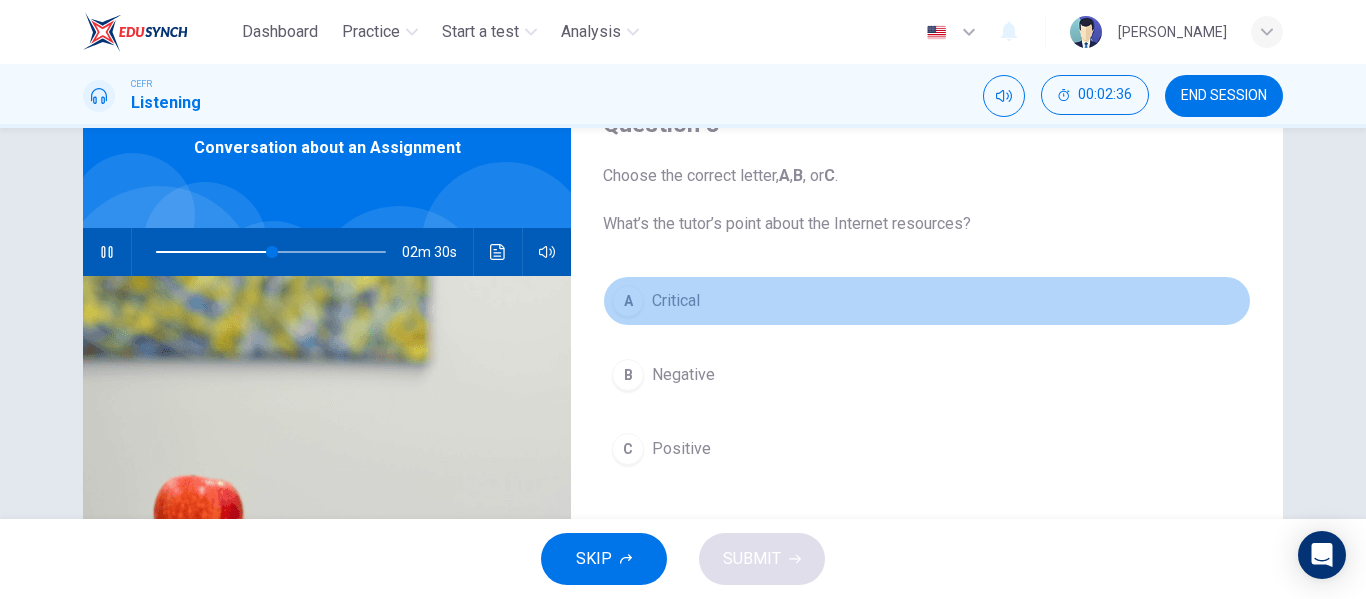 click on "A Critical" at bounding box center (927, 301) 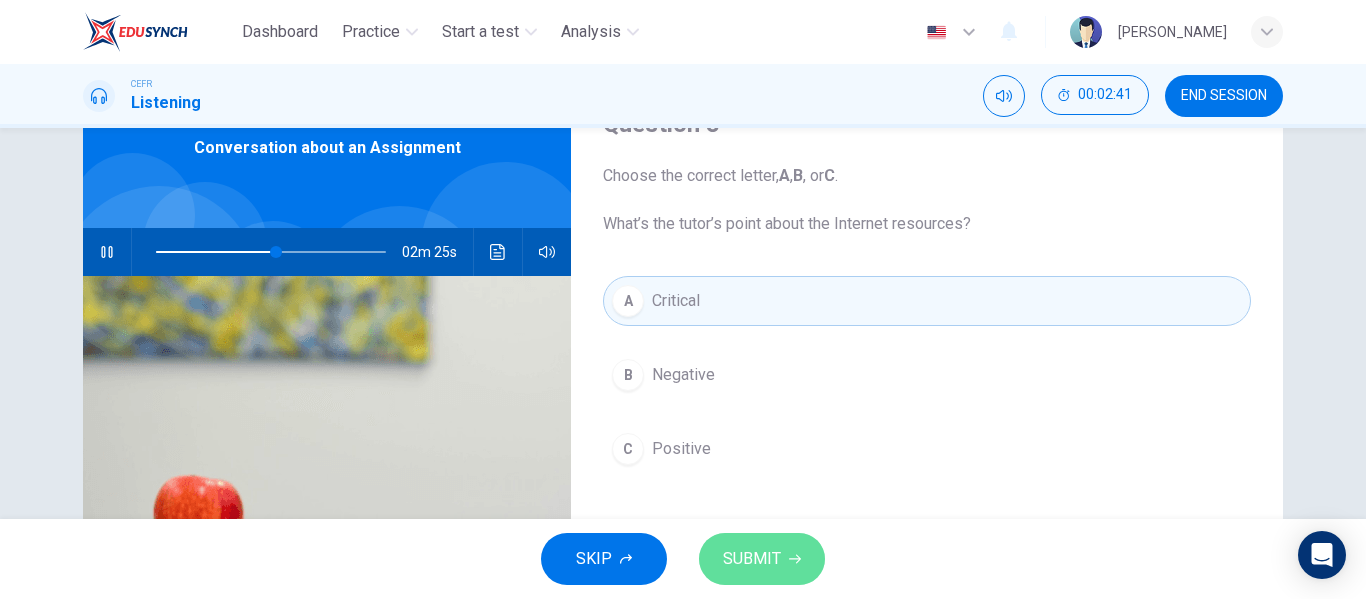 click on "SUBMIT" at bounding box center (762, 559) 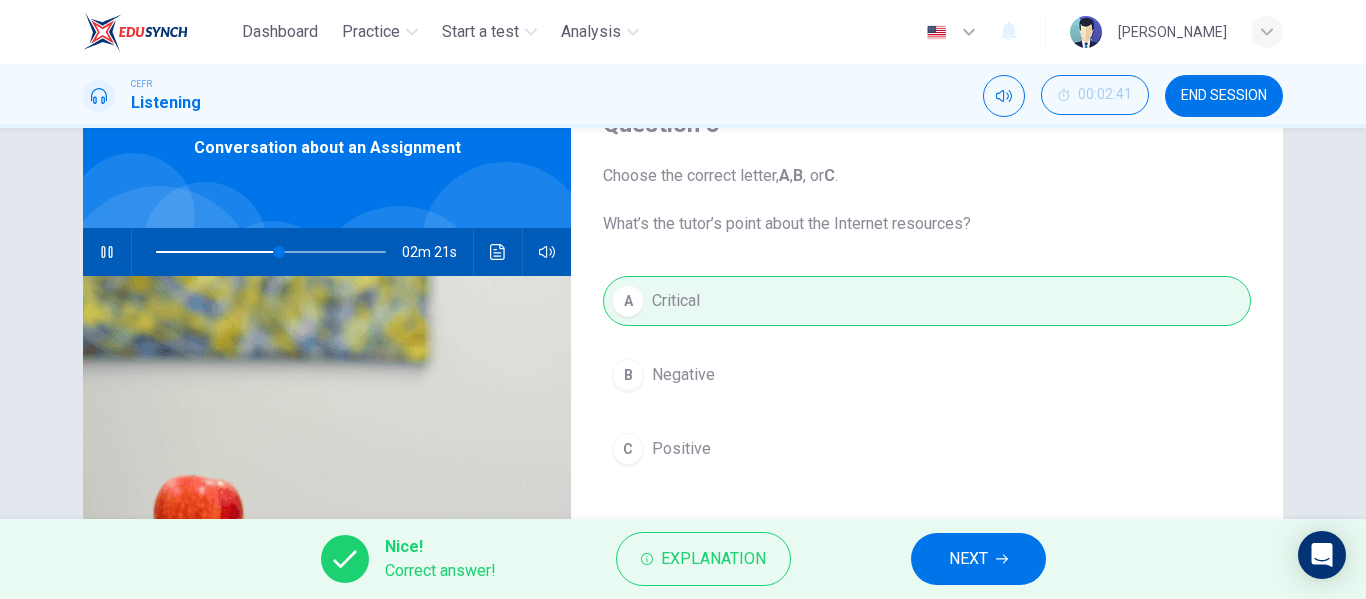 click on "A Critical B Negative C Positive" at bounding box center [927, 395] 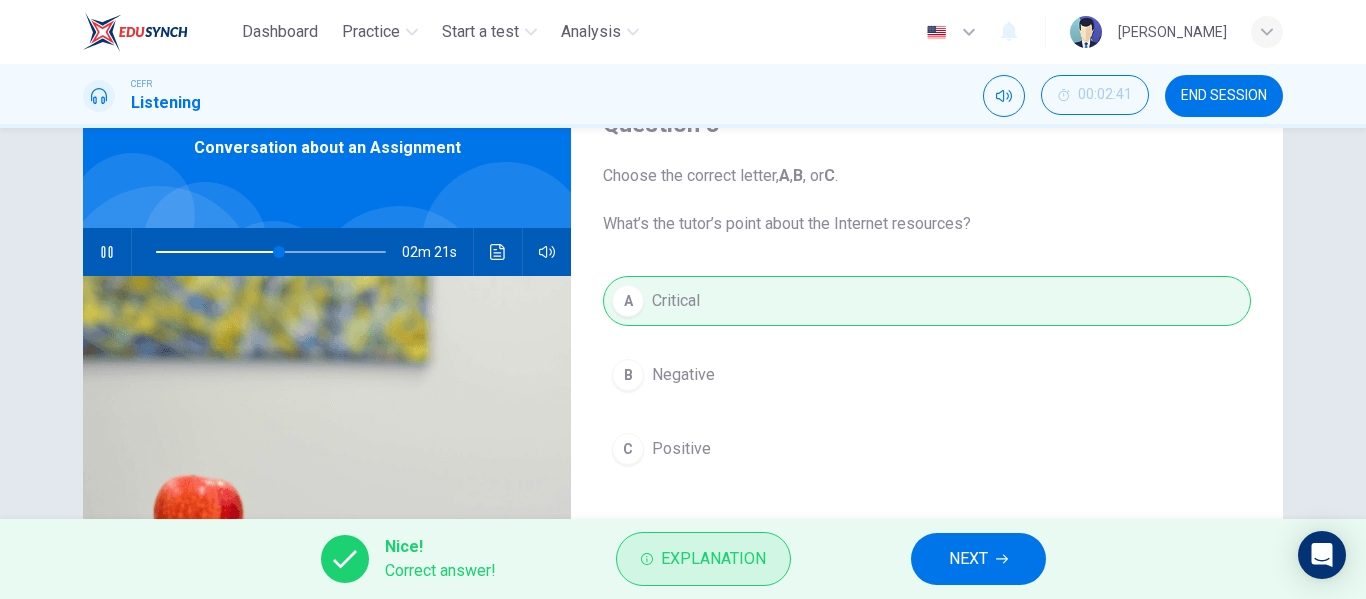 click on "Explanation" at bounding box center [703, 559] 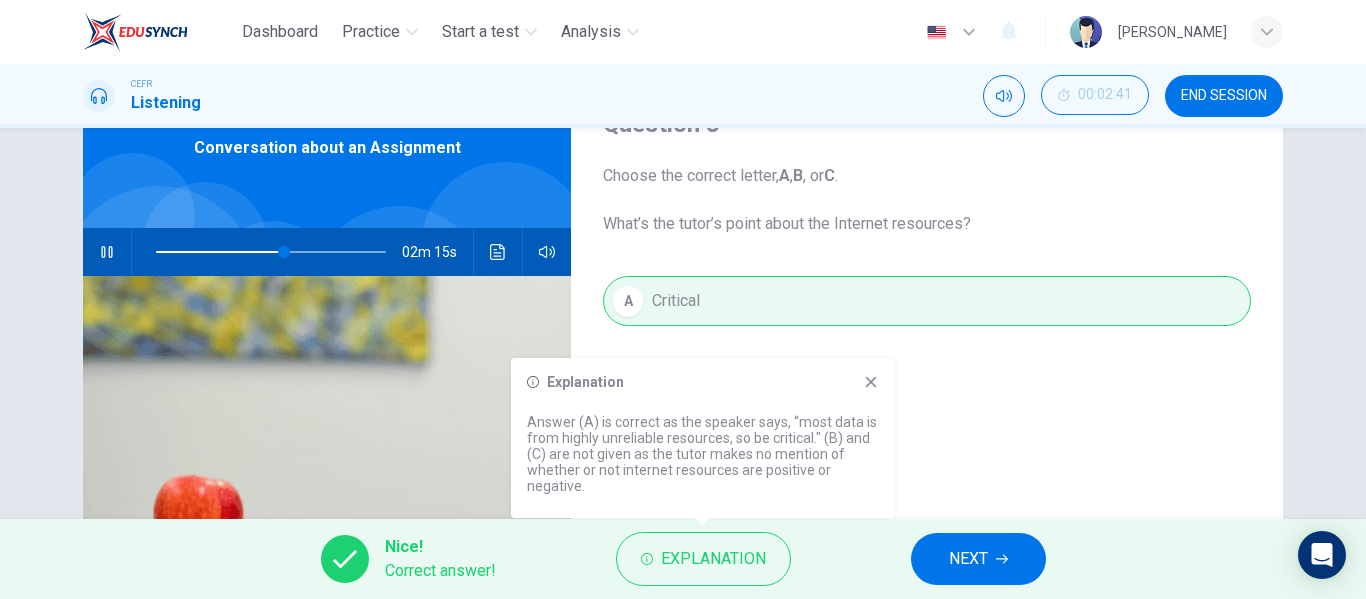 click 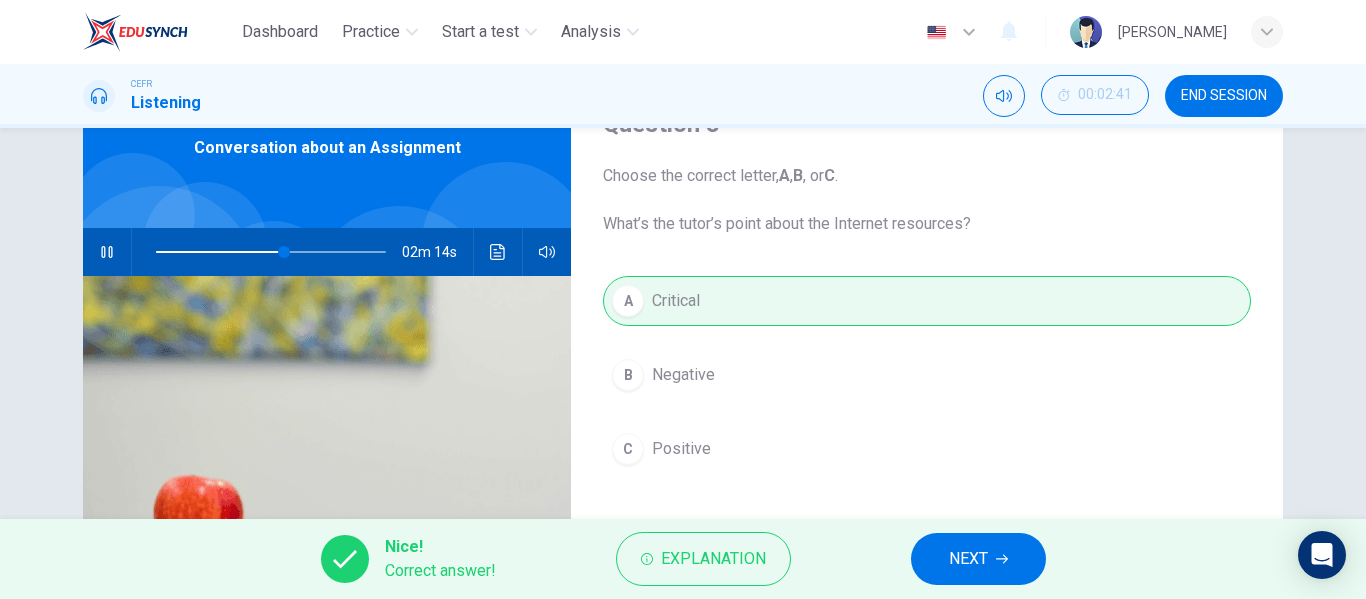 click on "NEXT" at bounding box center [968, 559] 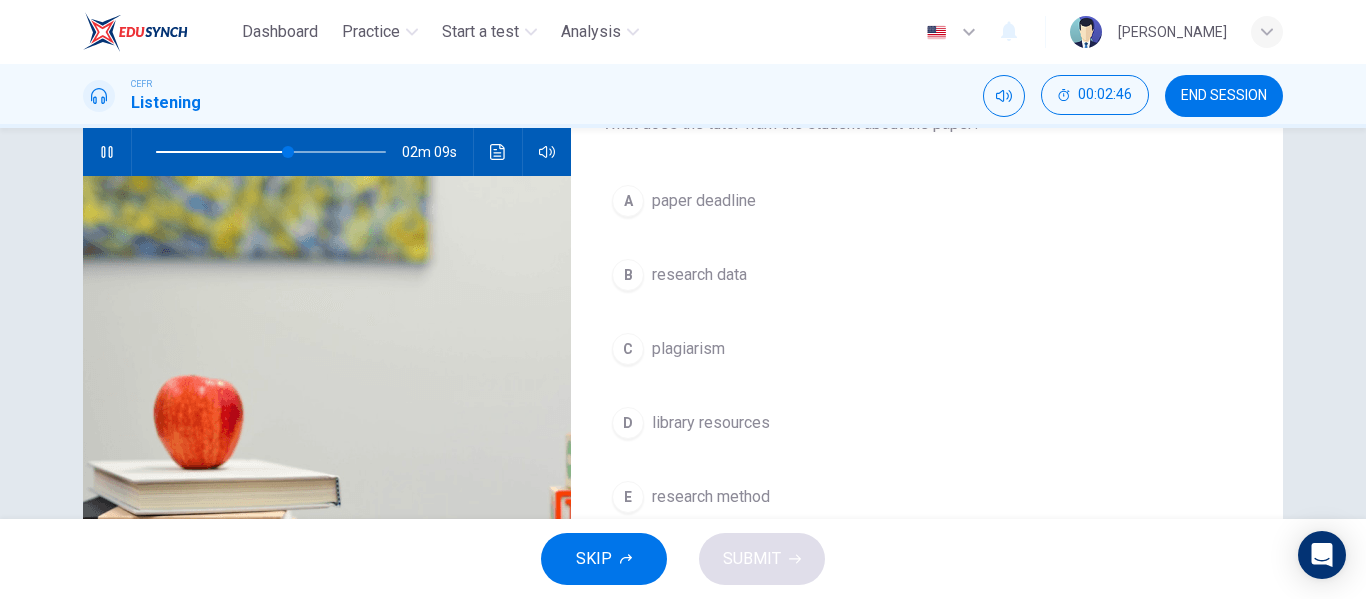 scroll, scrollTop: 300, scrollLeft: 0, axis: vertical 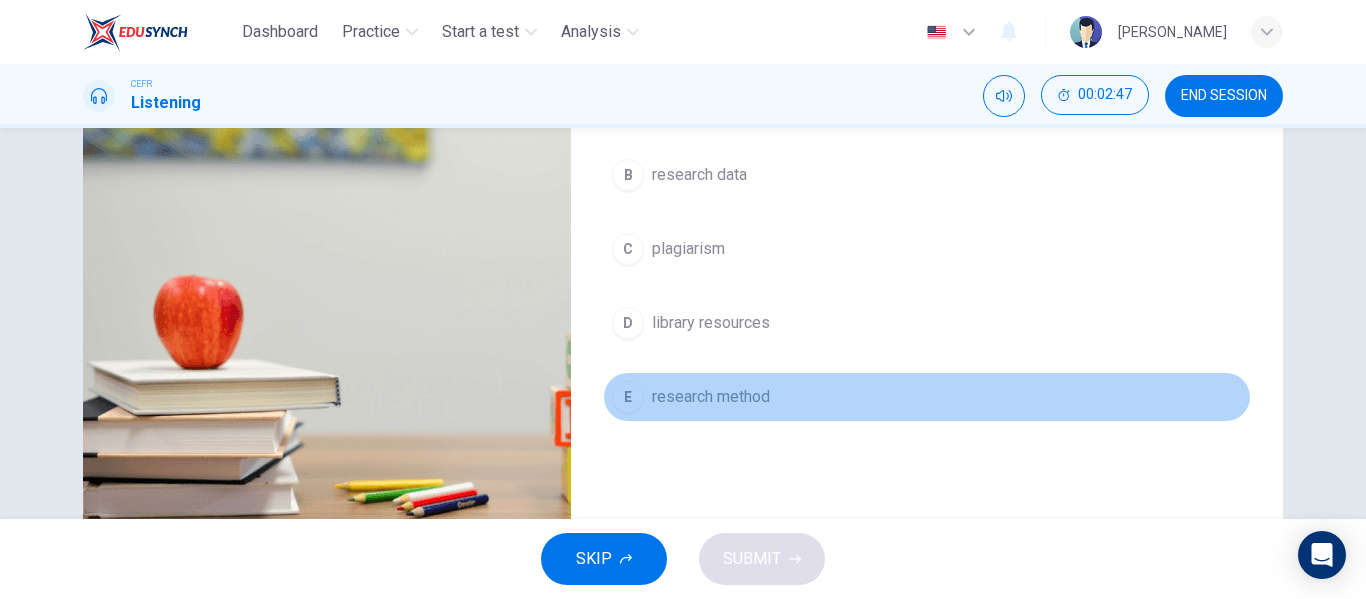 click on "E" at bounding box center (628, 397) 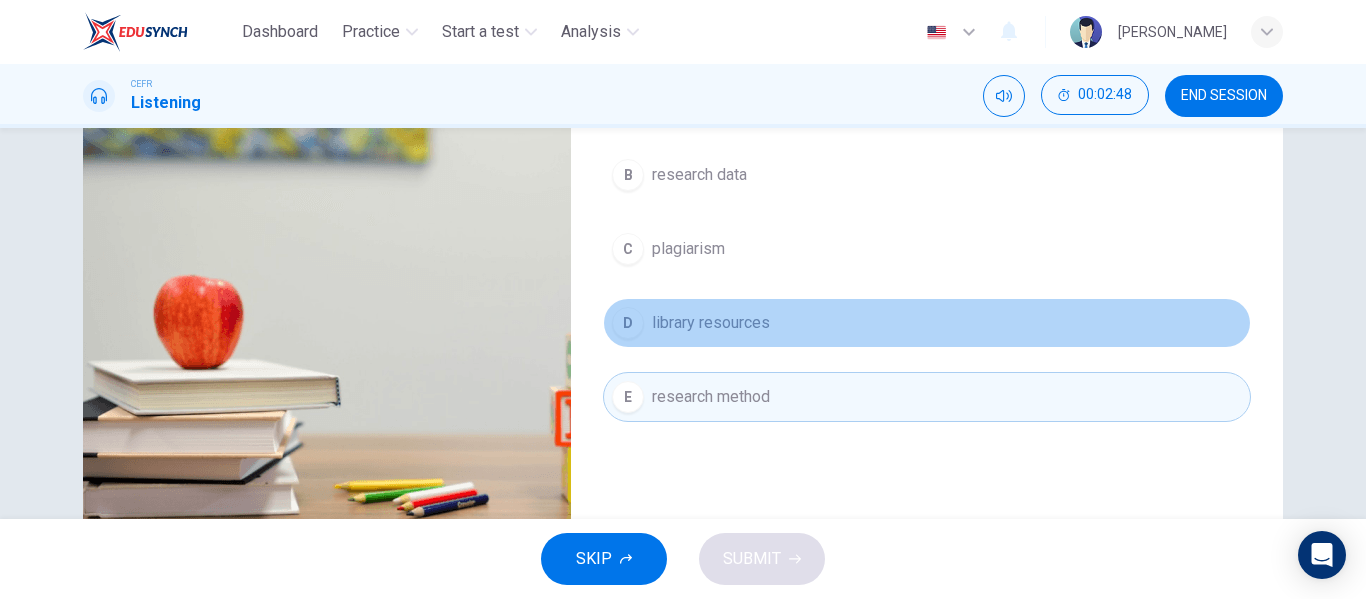 click on "D library resources" at bounding box center (927, 323) 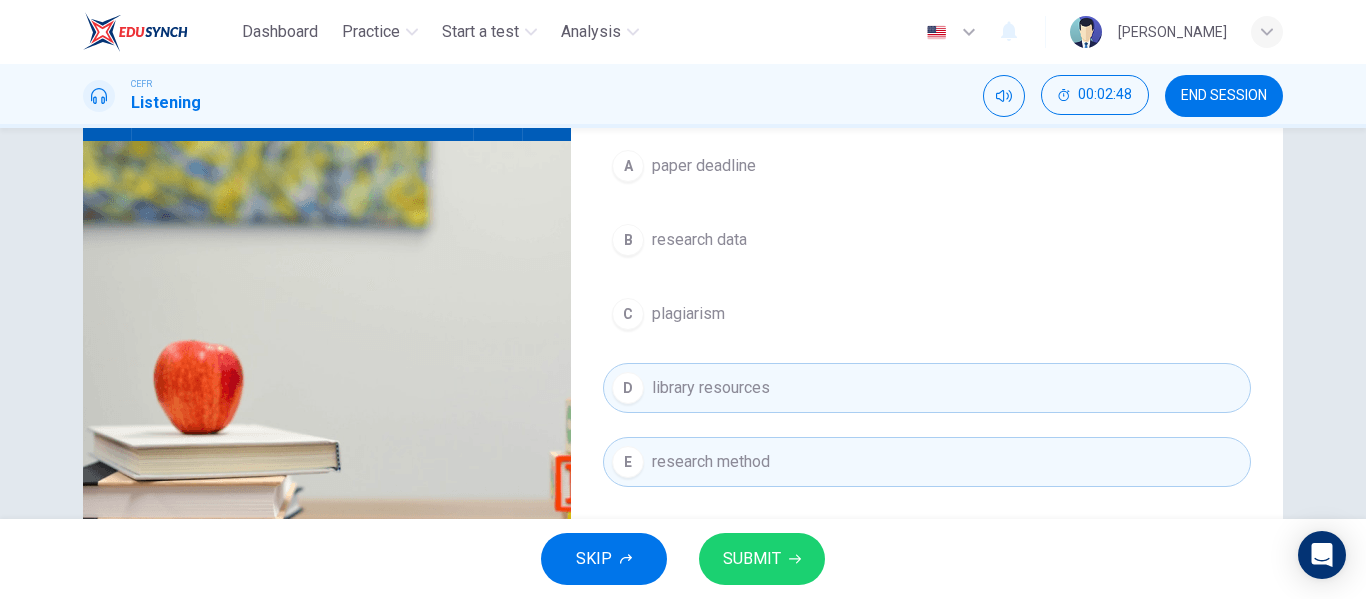 scroll, scrollTop: 200, scrollLeft: 0, axis: vertical 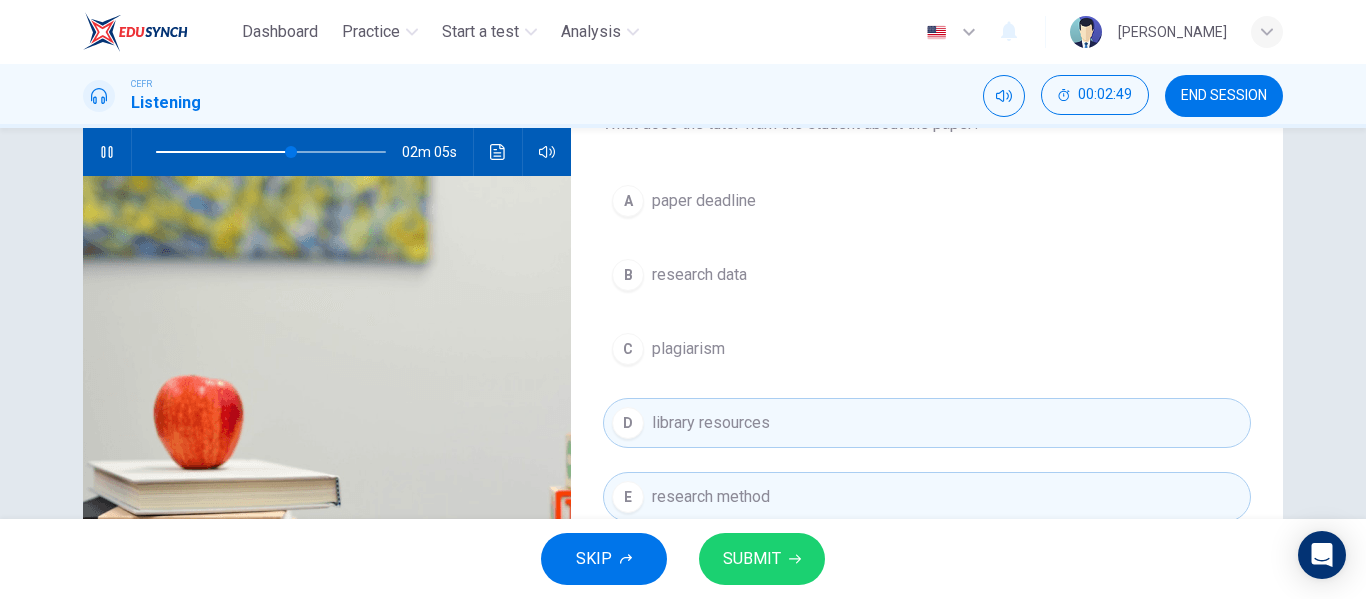 click on "B" at bounding box center [628, 275] 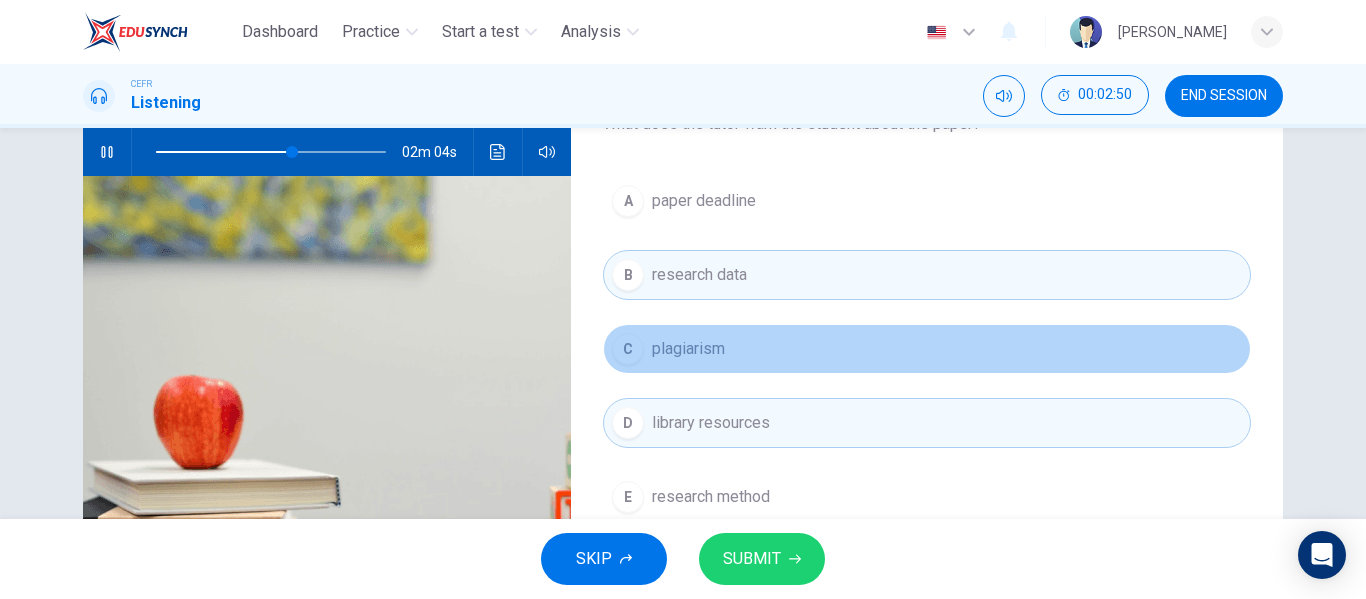 click on "C plagiarism" at bounding box center (927, 349) 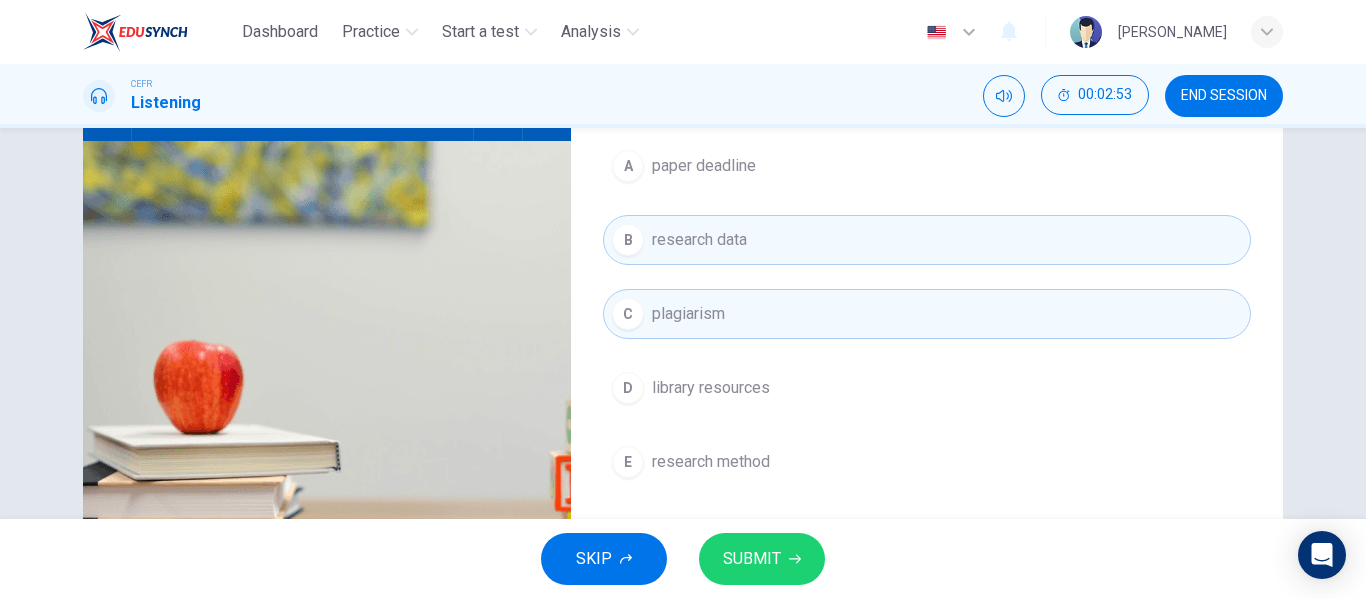 scroll, scrollTop: 200, scrollLeft: 0, axis: vertical 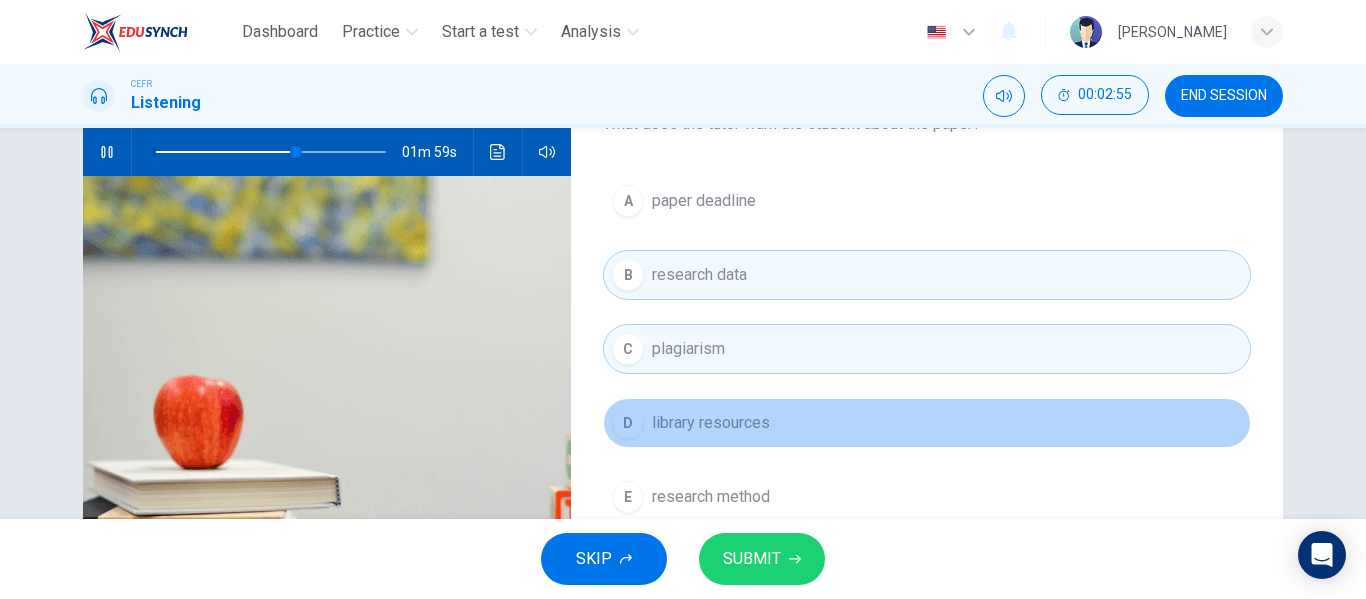 click on "D library resources" at bounding box center (927, 423) 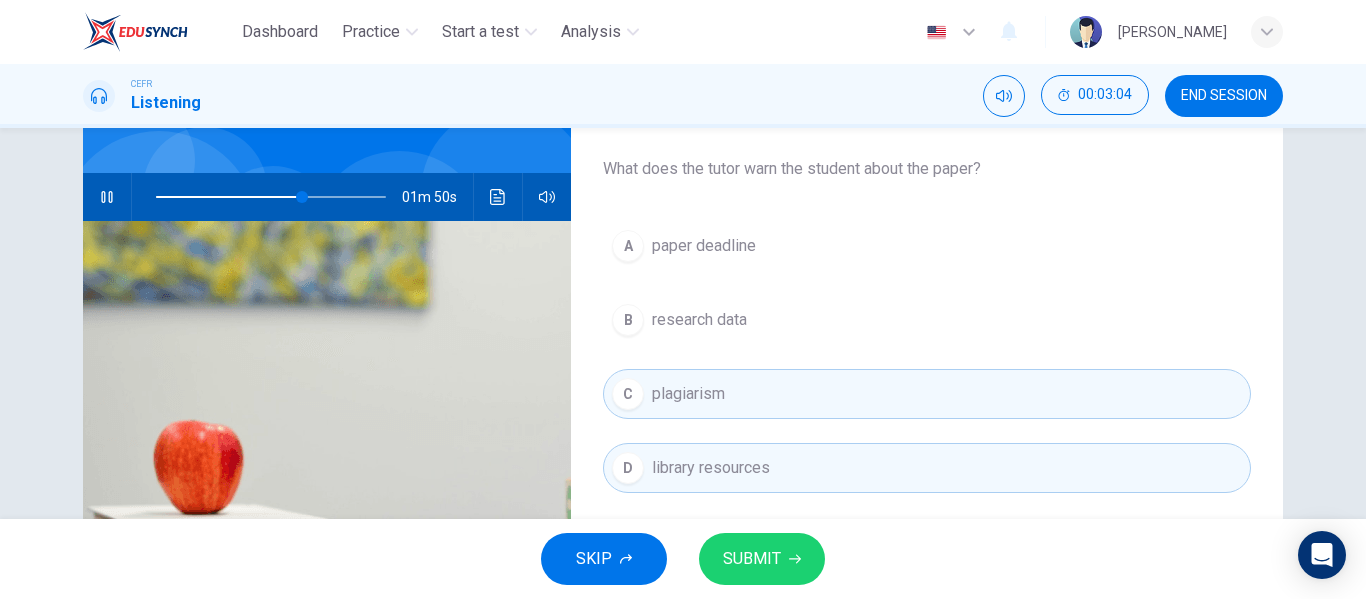 scroll, scrollTop: 200, scrollLeft: 0, axis: vertical 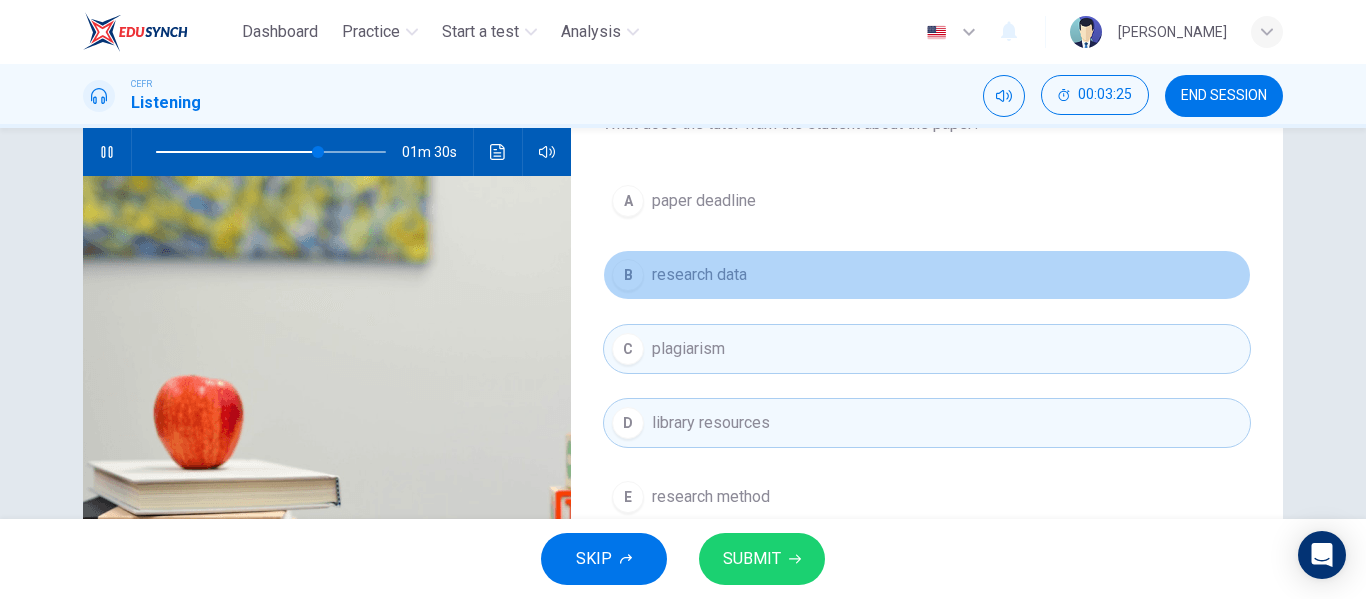 click on "B" at bounding box center [628, 275] 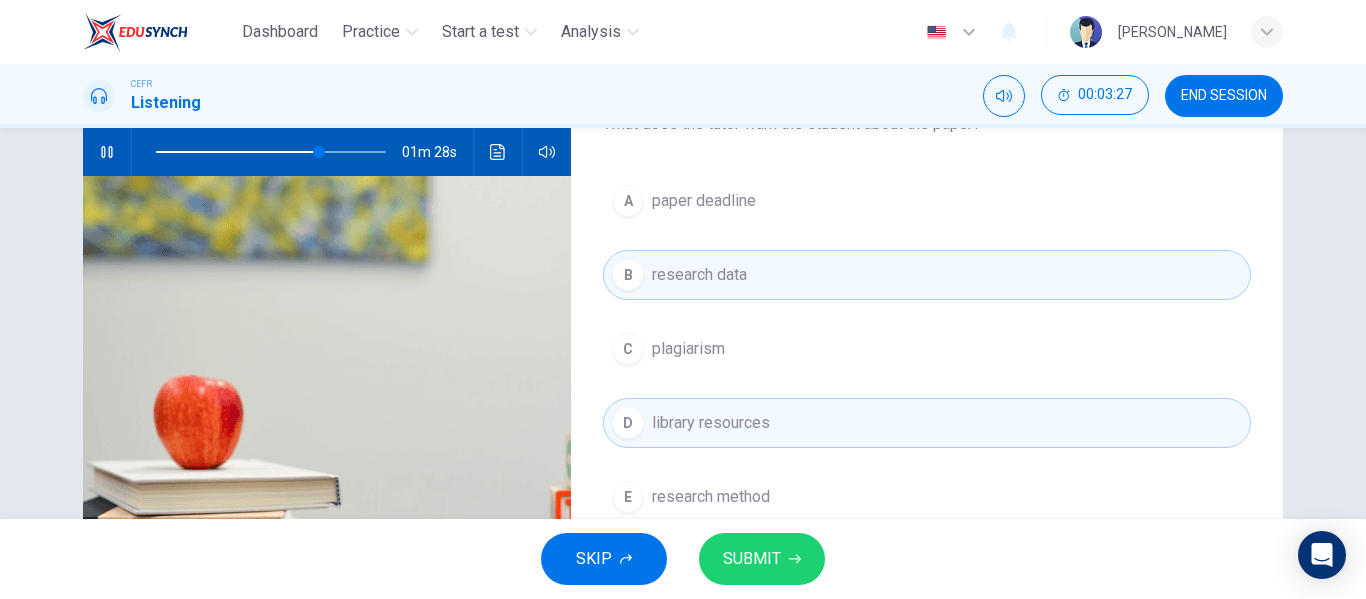 click on "C" at bounding box center [628, 349] 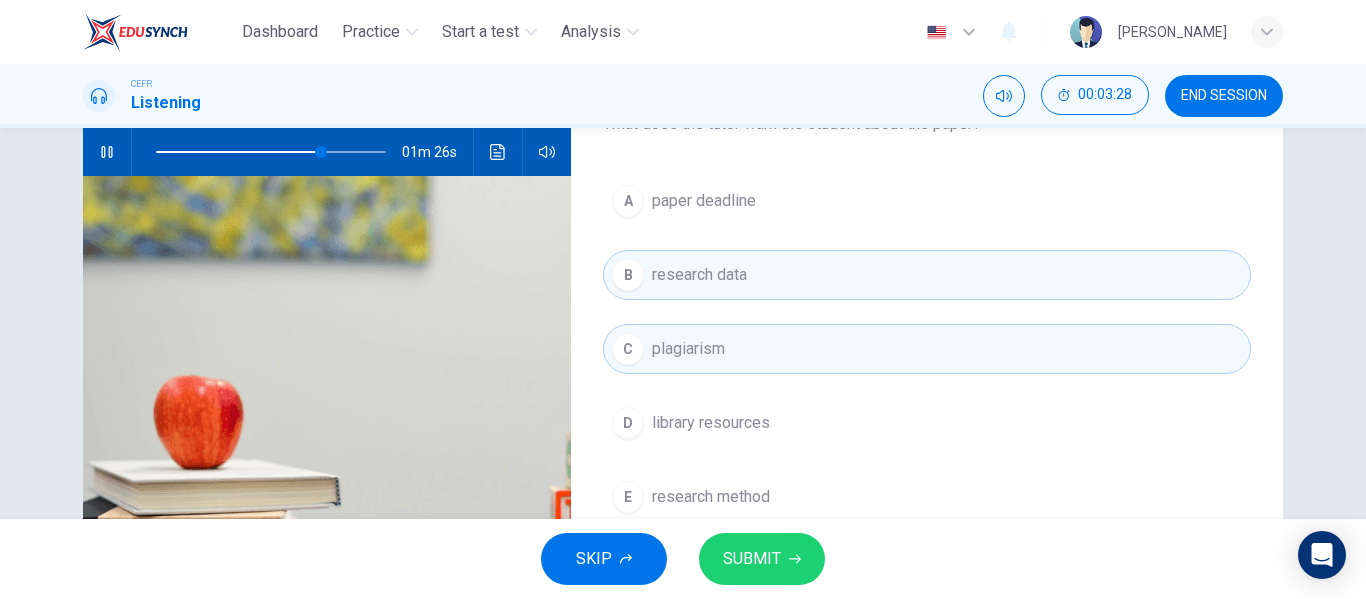 click on "SUBMIT" at bounding box center [752, 559] 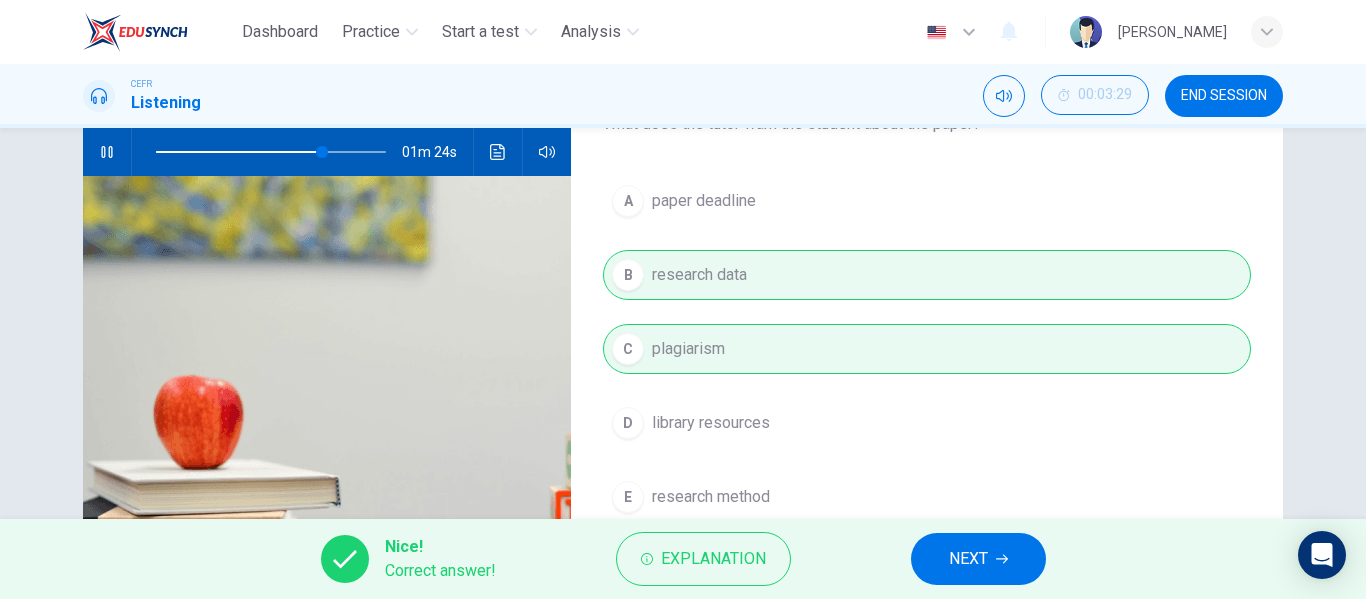 click on "NEXT" at bounding box center (978, 559) 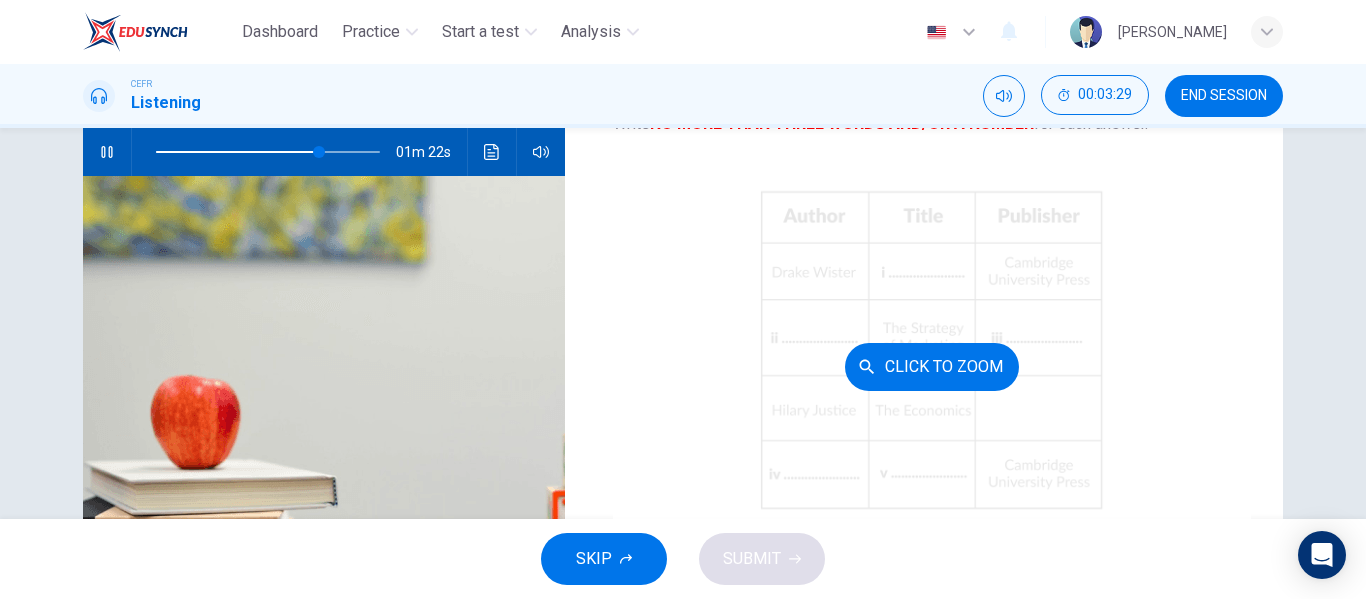 scroll, scrollTop: 100, scrollLeft: 0, axis: vertical 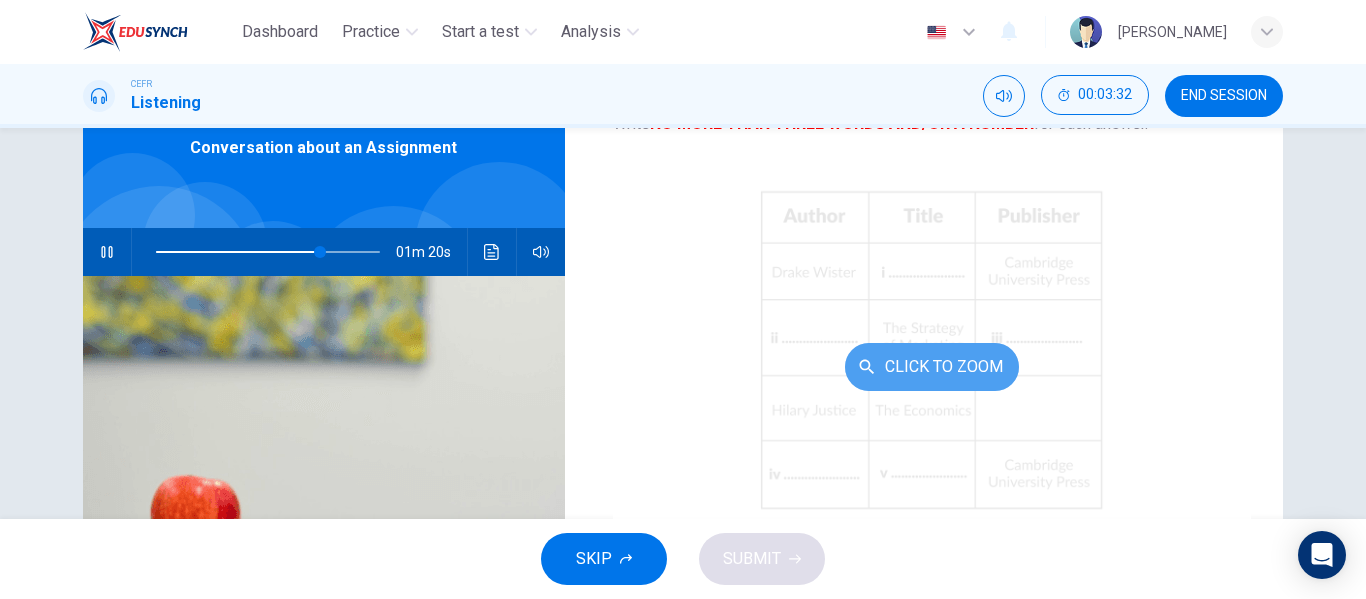 click on "Click to Zoom" at bounding box center (932, 367) 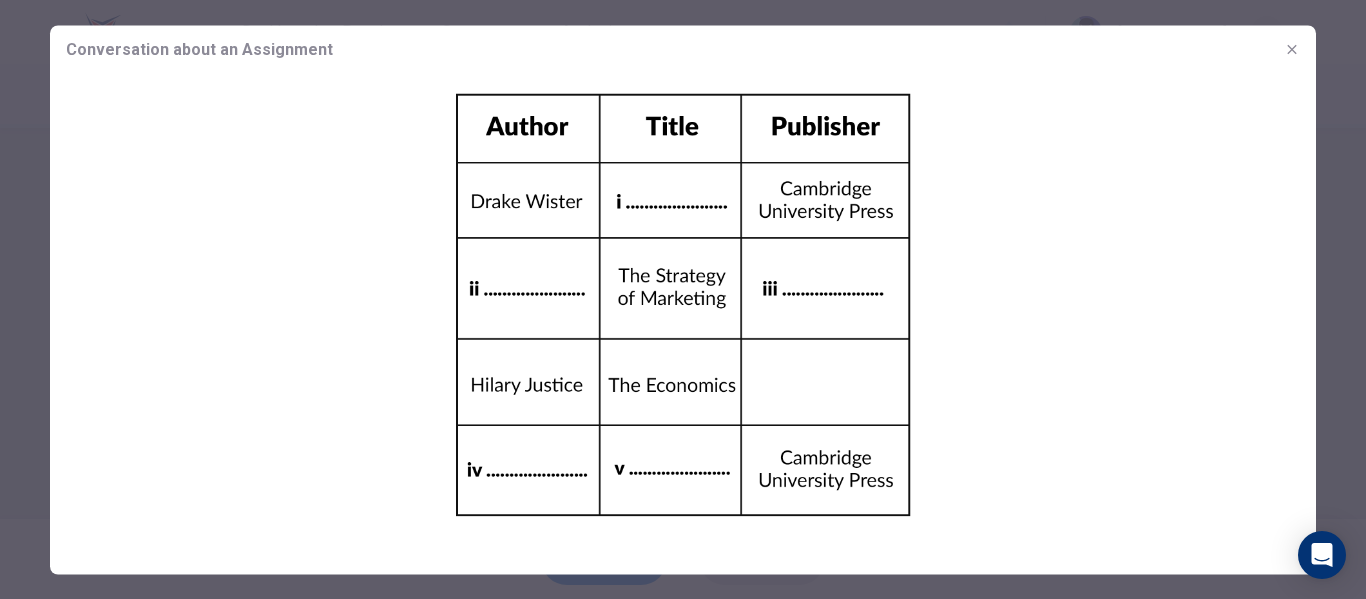 click 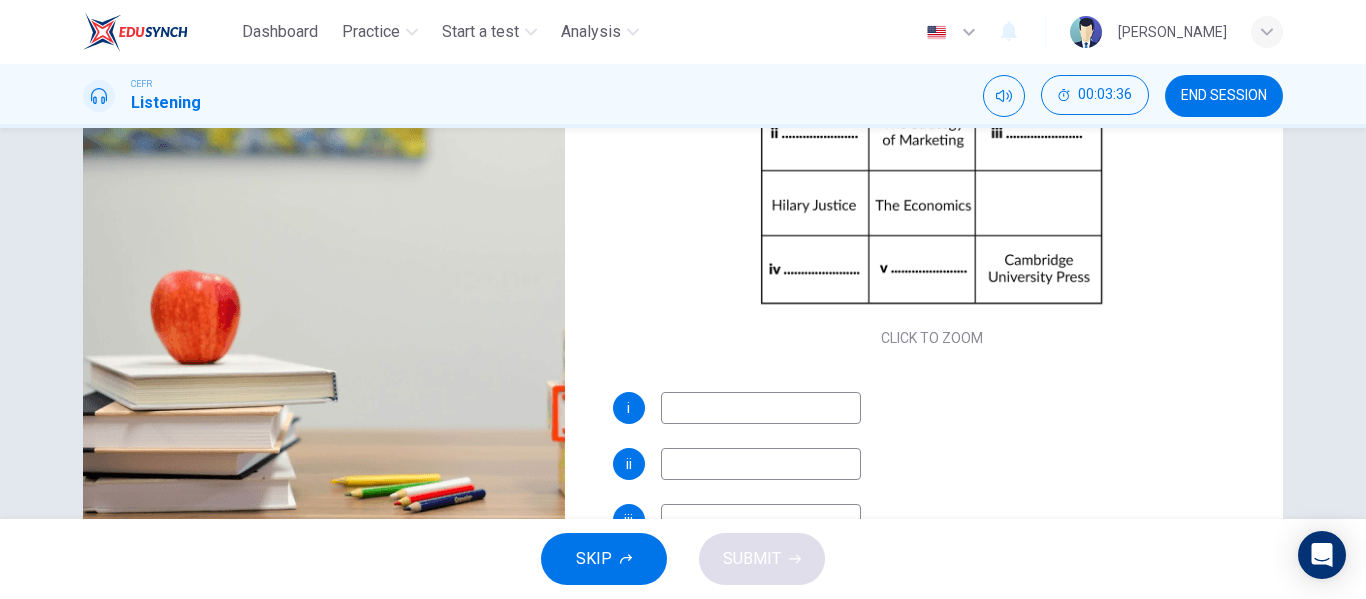 scroll, scrollTop: 384, scrollLeft: 0, axis: vertical 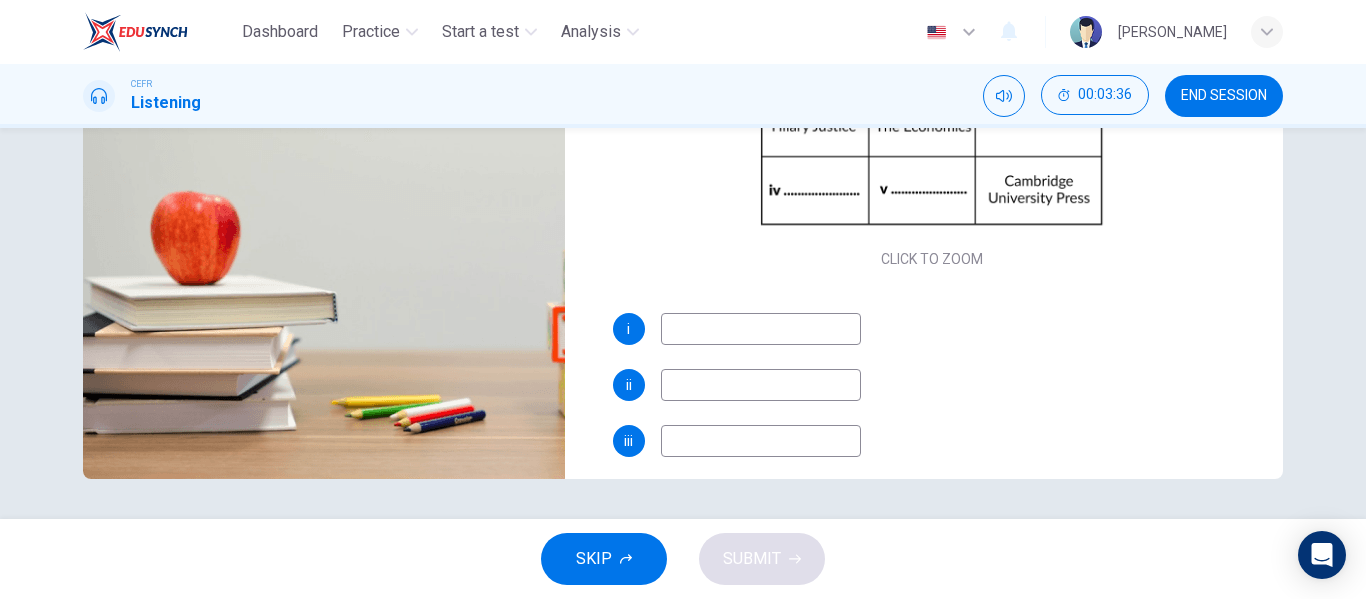 click on "Questions 5 - 9 Complete the table below. Write  NO MORE THAN THREE WORDS AND/OR A NUMBER  for each answer. CLICK TO ZOOM Click to Zoom i ii iii iv v" at bounding box center [932, 31] 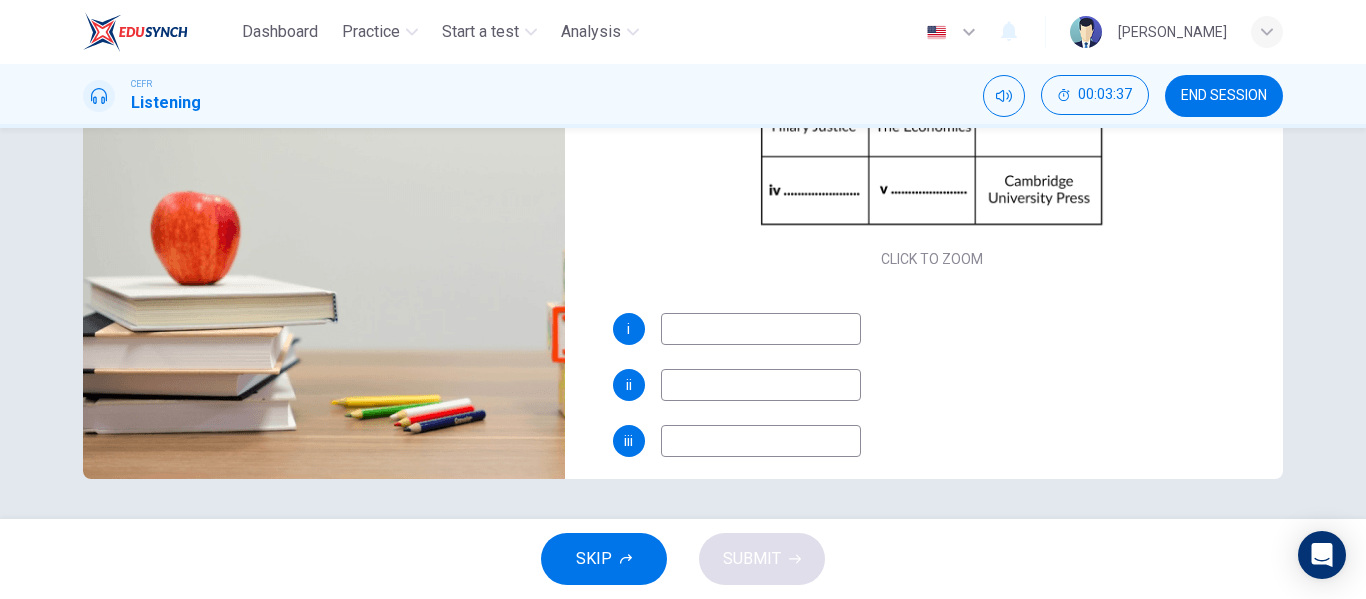 click at bounding box center (761, 329) 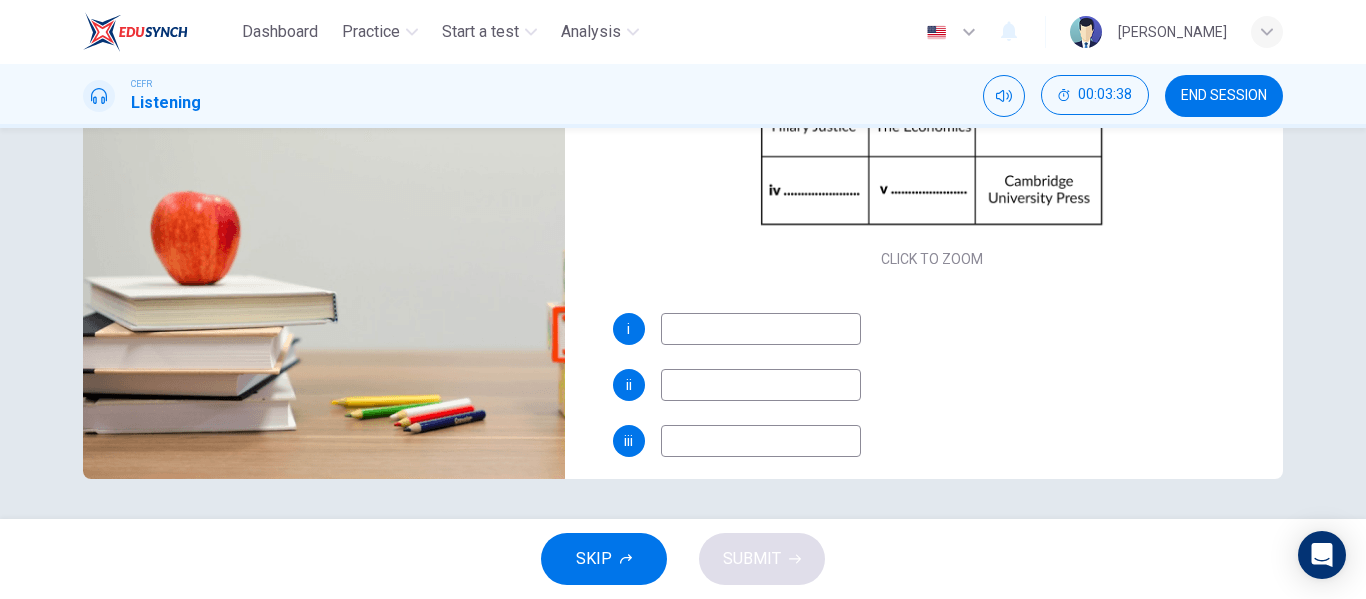 type on "76" 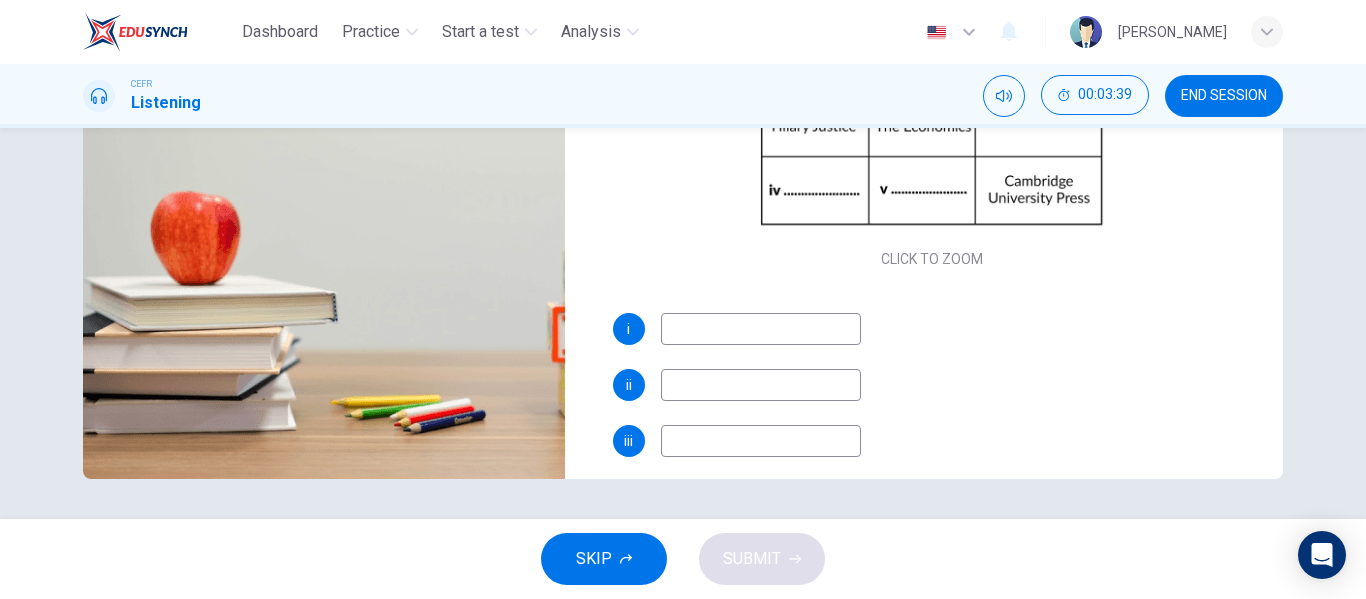 type on "g" 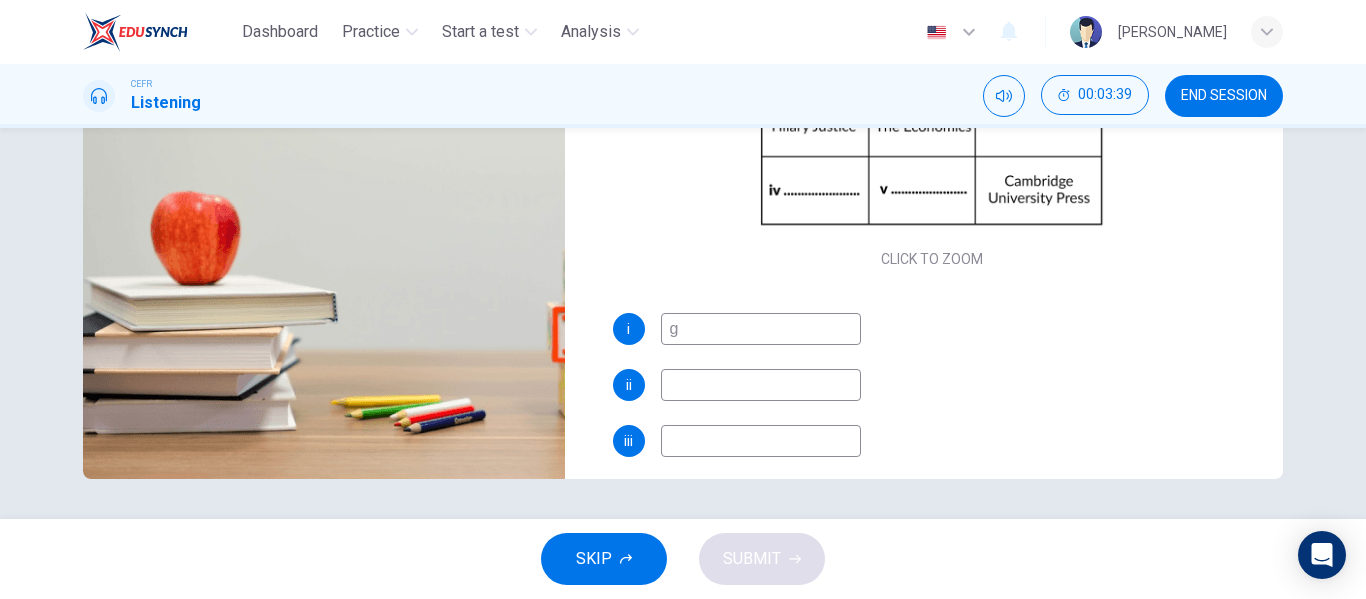 type on "76" 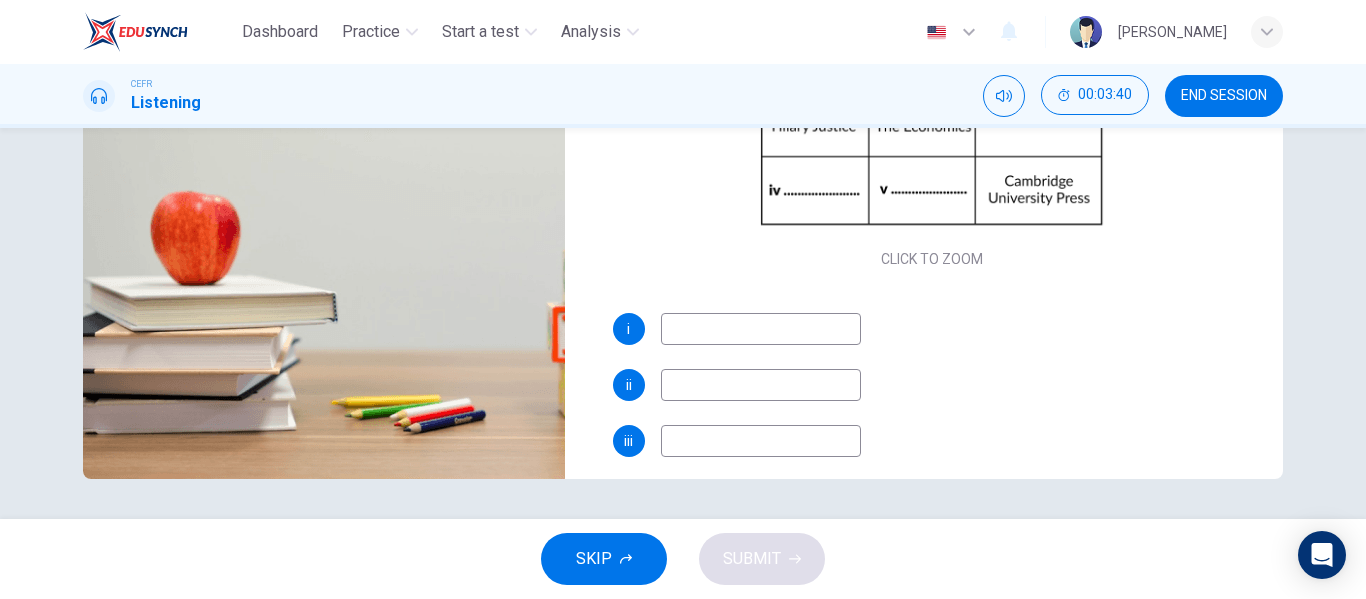 type on "76" 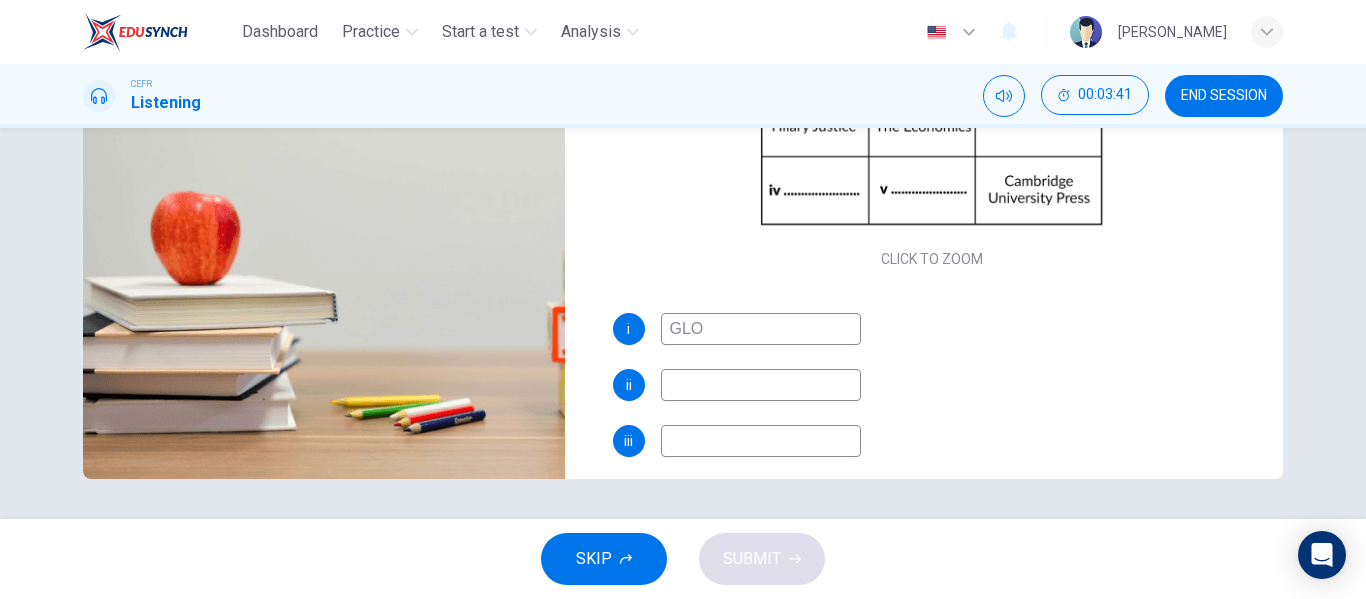 type on "GLOB" 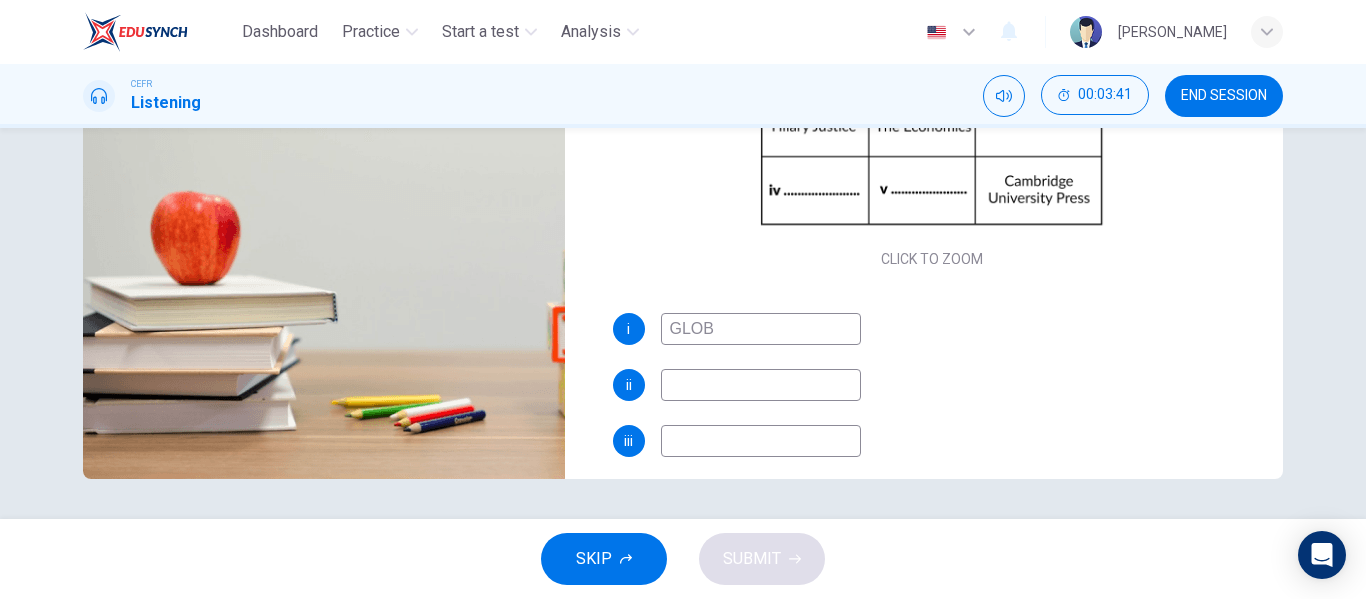 type on "77" 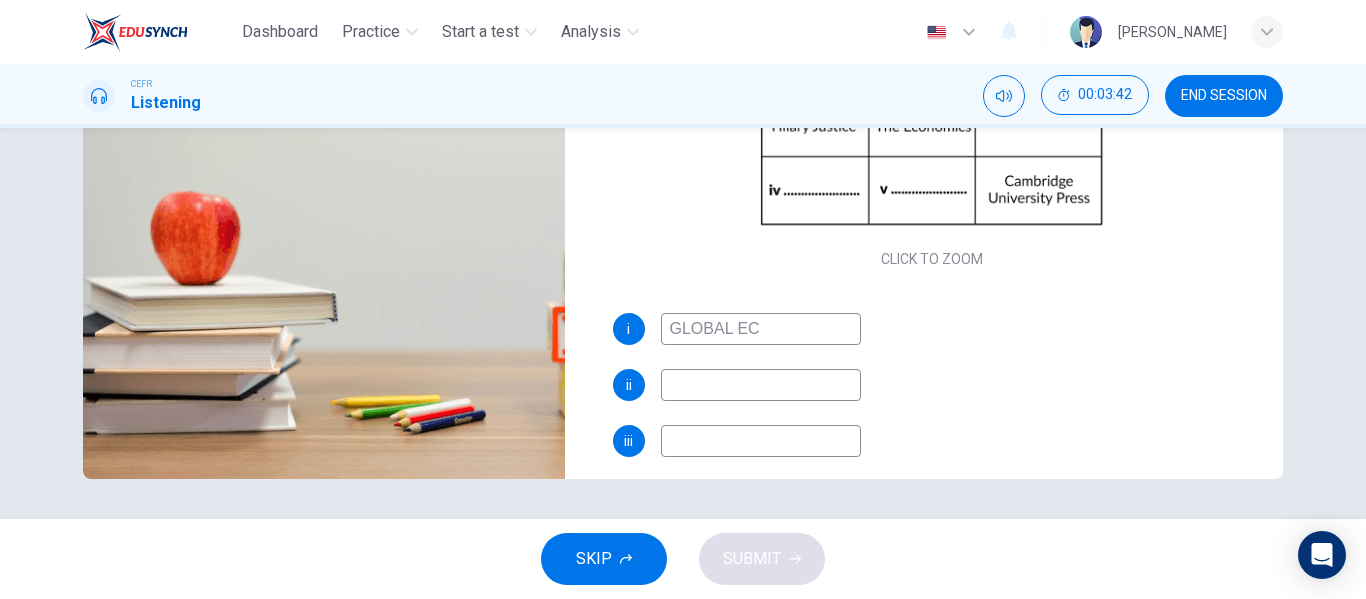 type on "GLOBAL ECO" 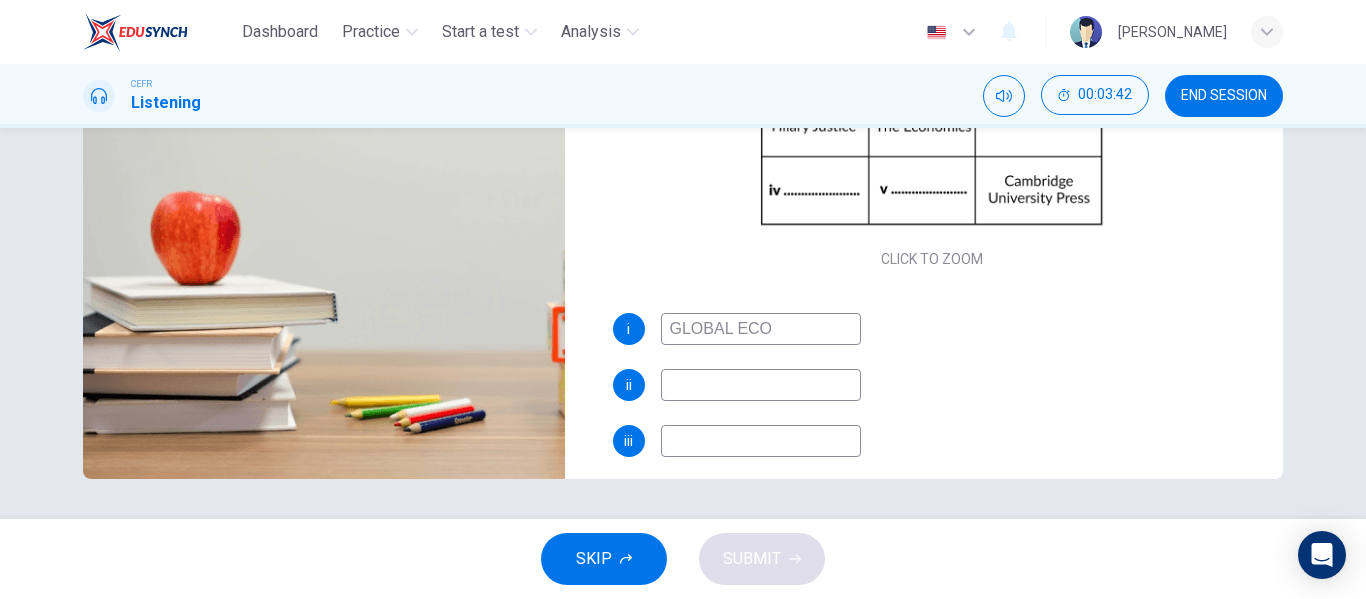 type on "77" 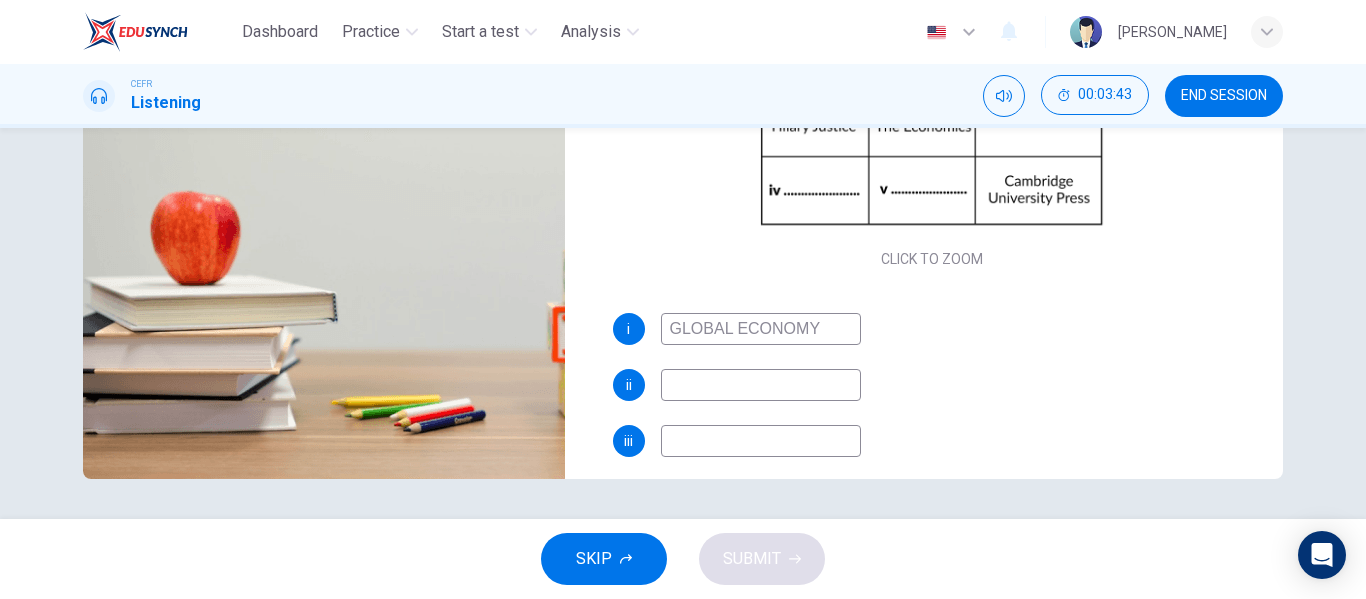 type on "GLOBAL ECONOM" 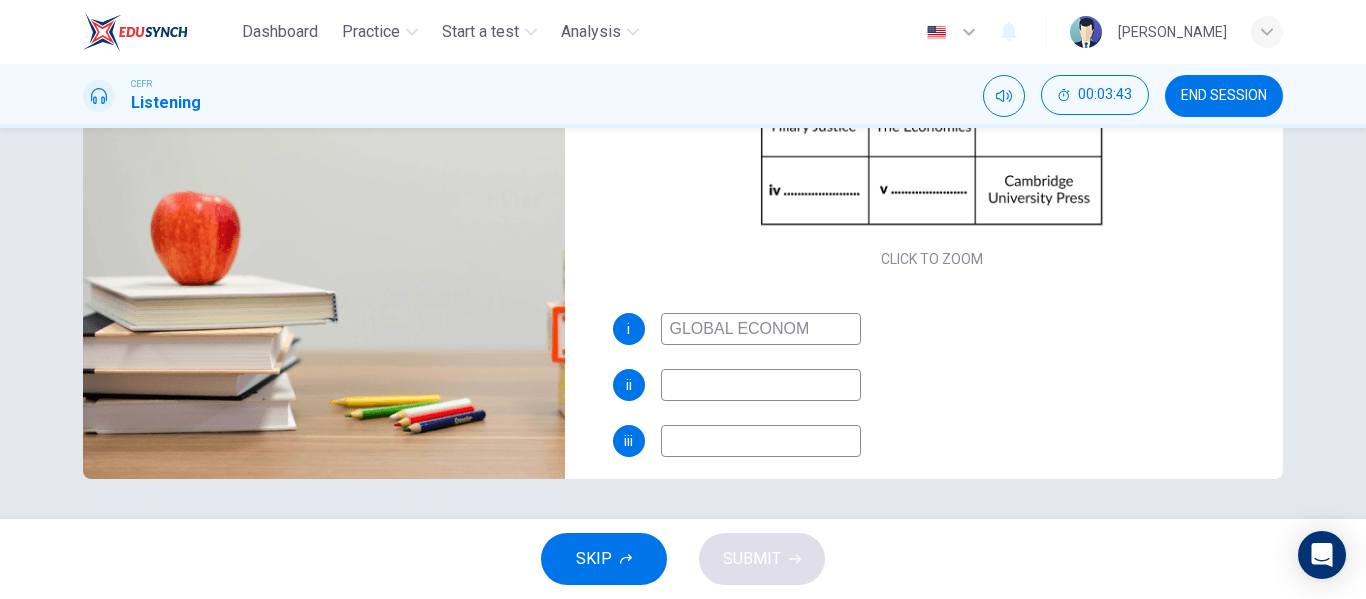 type on "77" 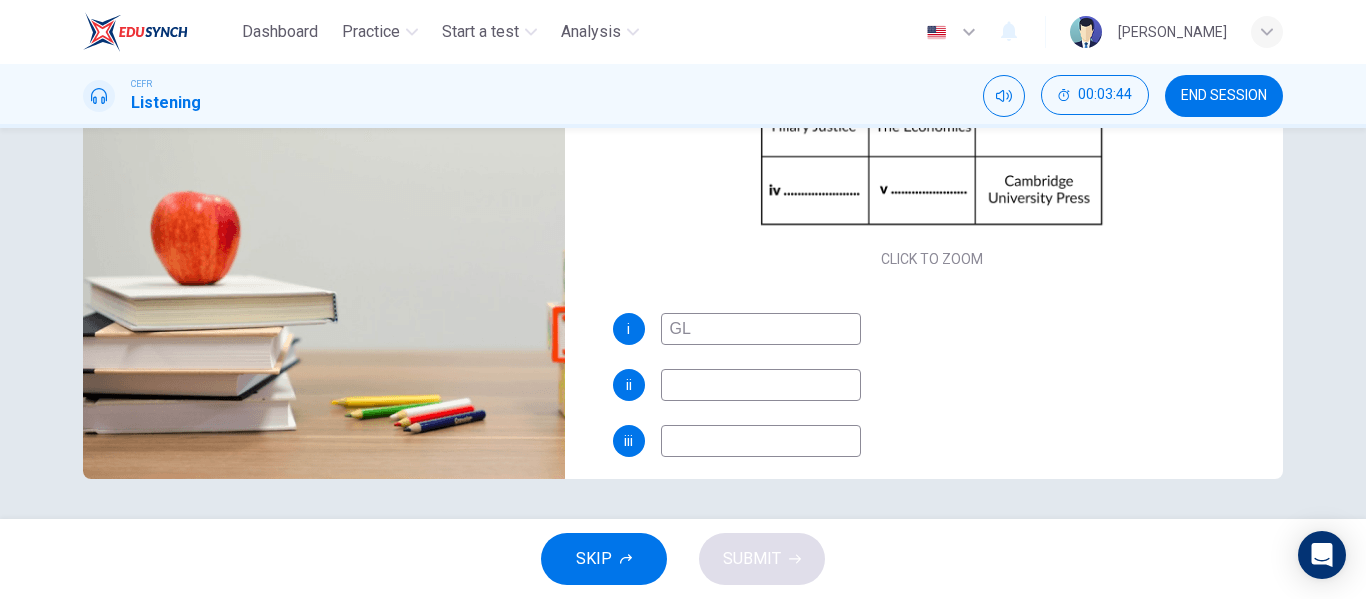 type on "G" 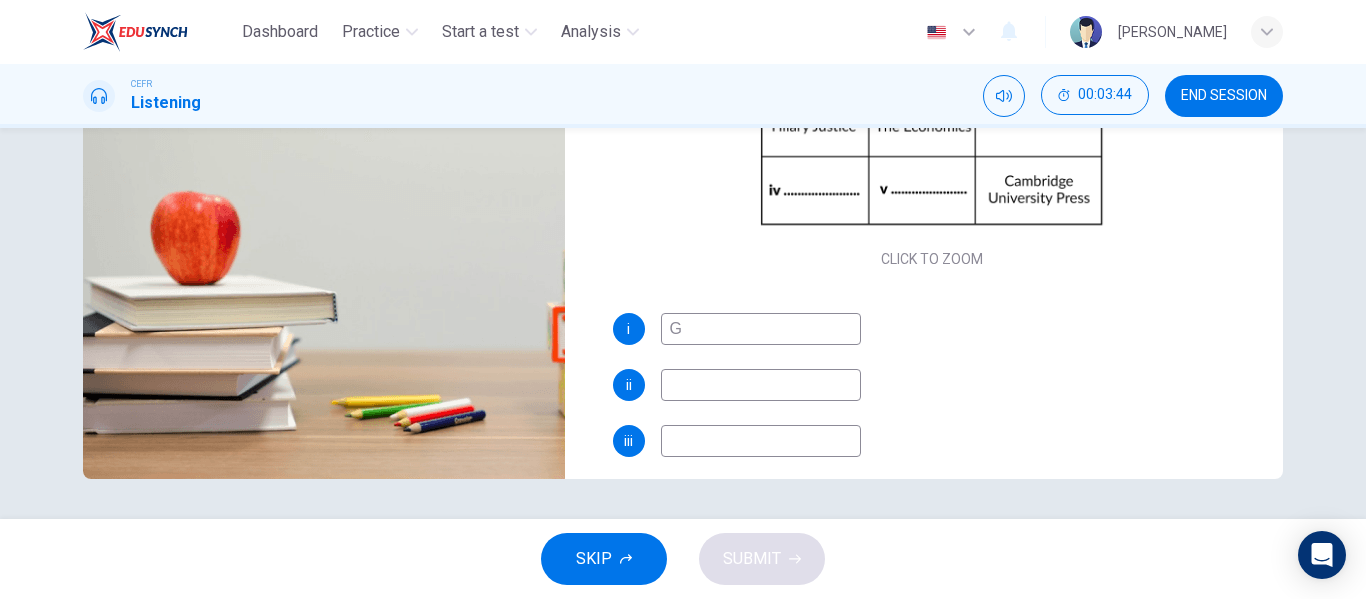 type 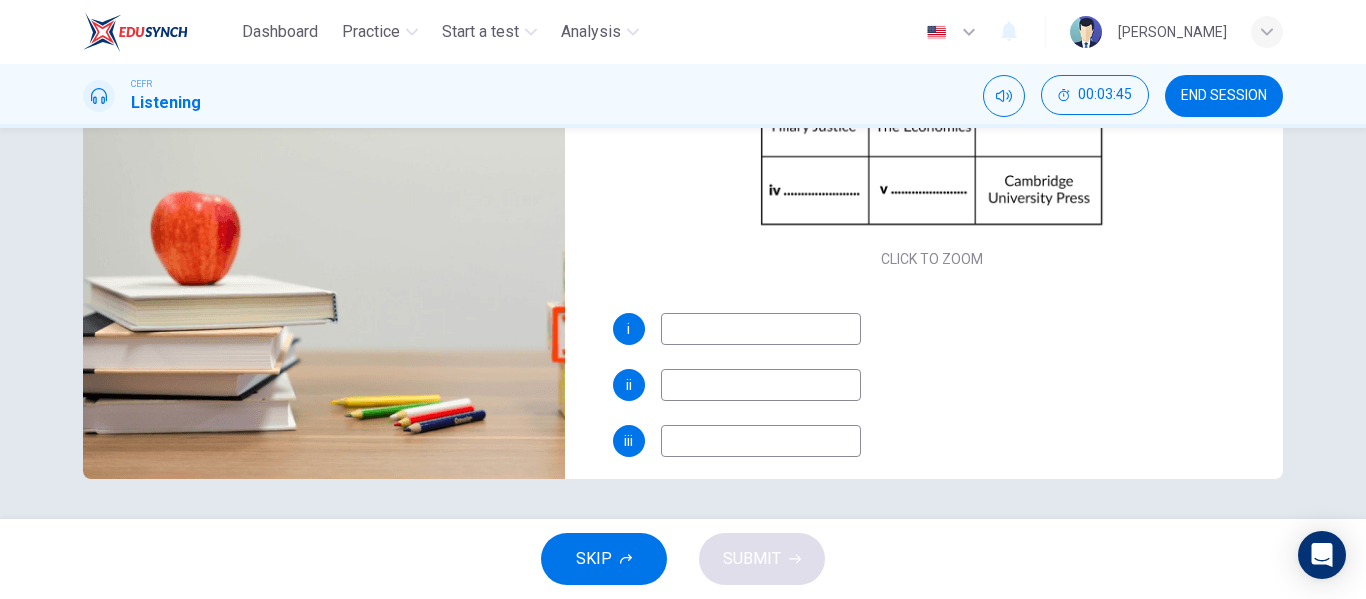 scroll, scrollTop: 0, scrollLeft: 0, axis: both 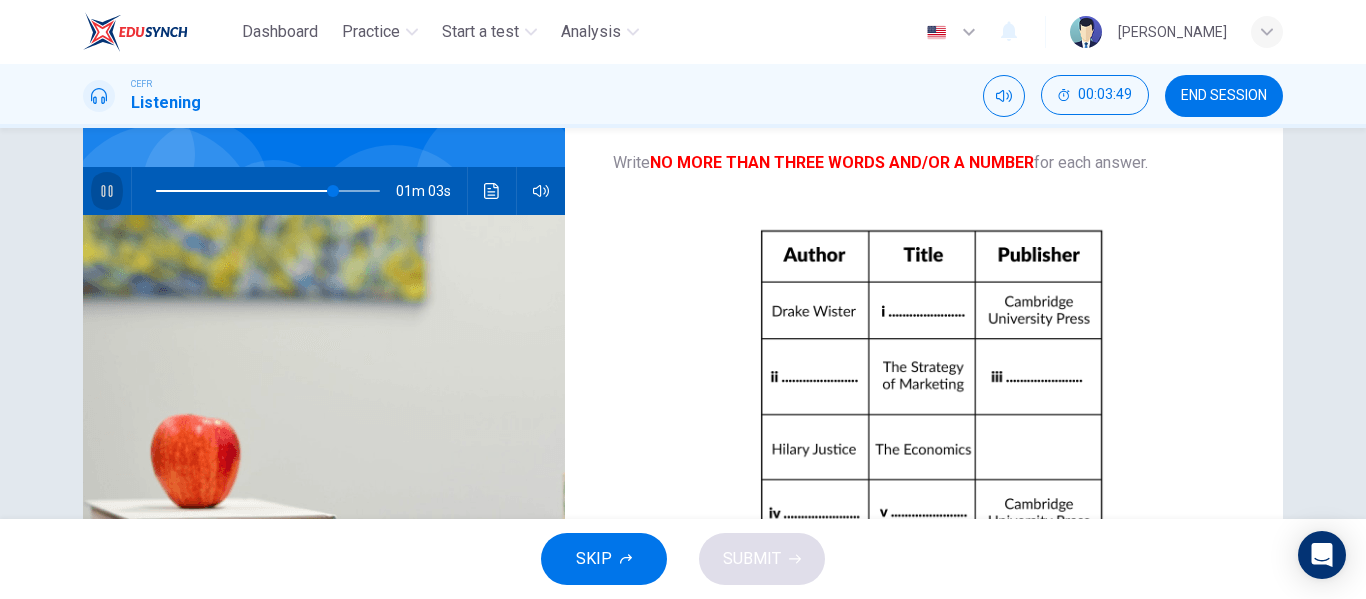 click 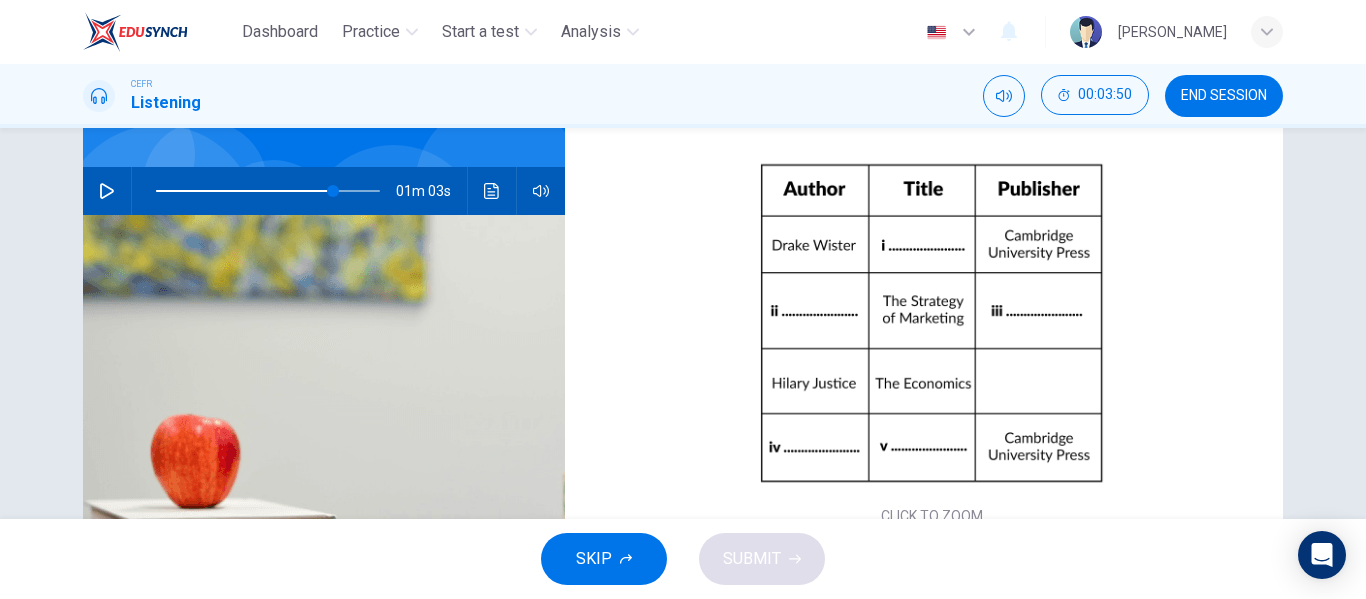scroll, scrollTop: 1, scrollLeft: 0, axis: vertical 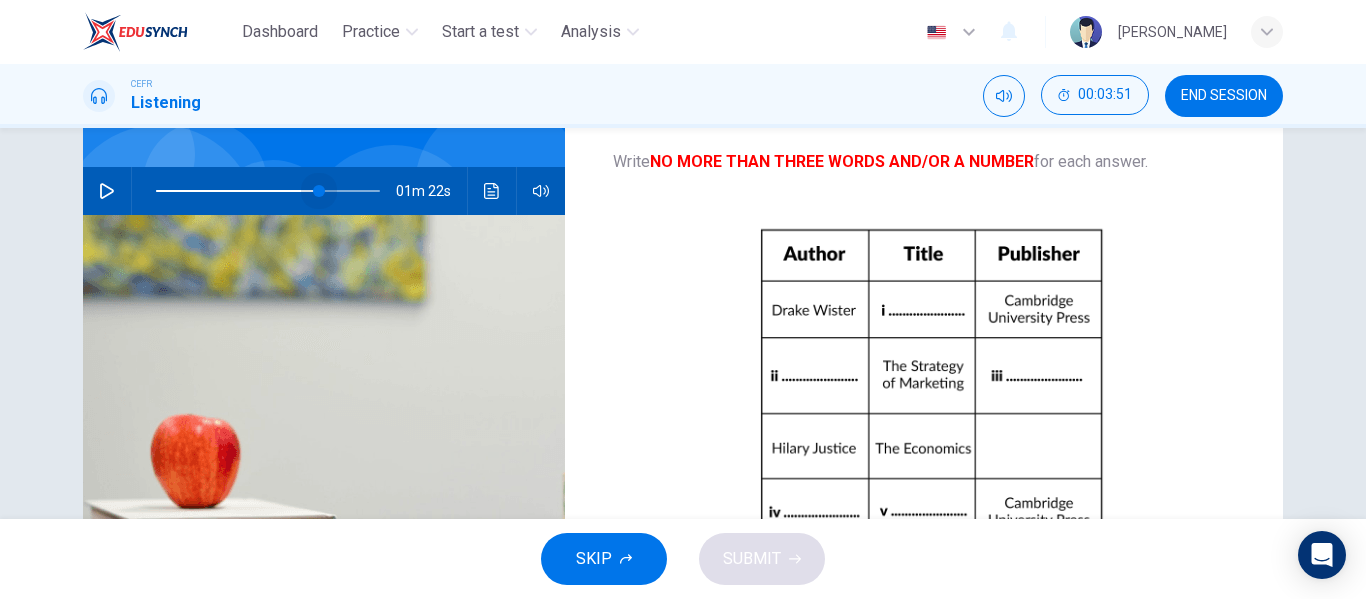 drag, startPoint x: 329, startPoint y: 184, endPoint x: 314, endPoint y: 186, distance: 15.132746 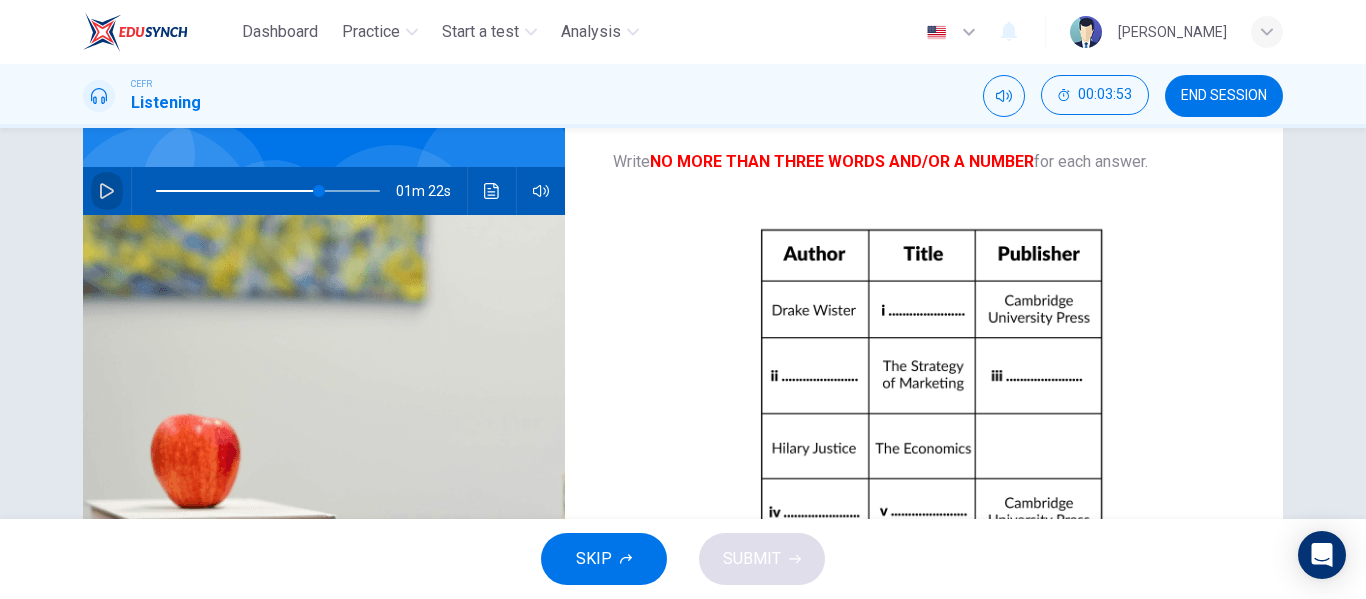 click 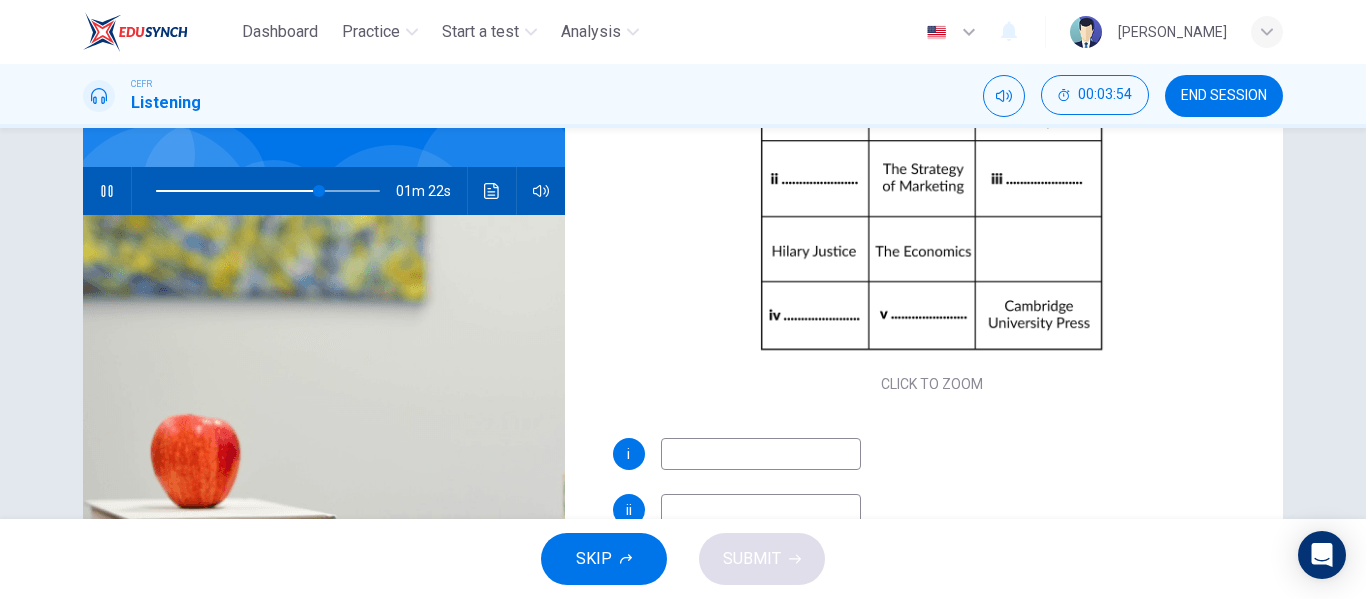 scroll, scrollTop: 230, scrollLeft: 0, axis: vertical 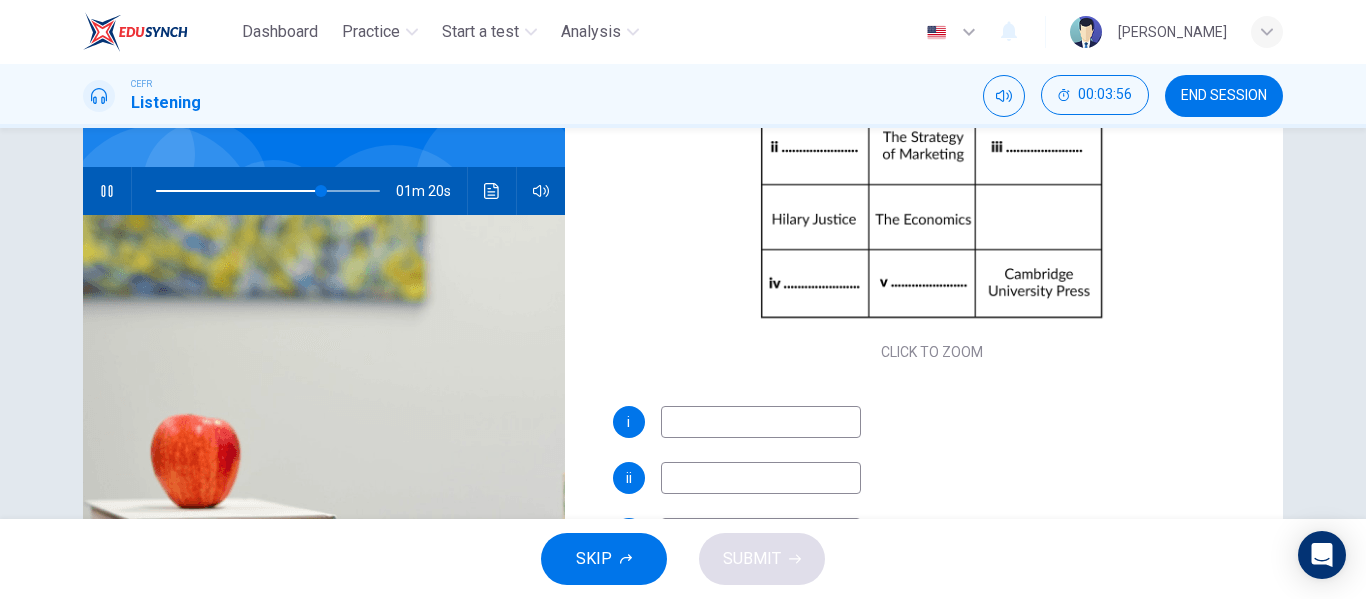 click at bounding box center [761, 422] 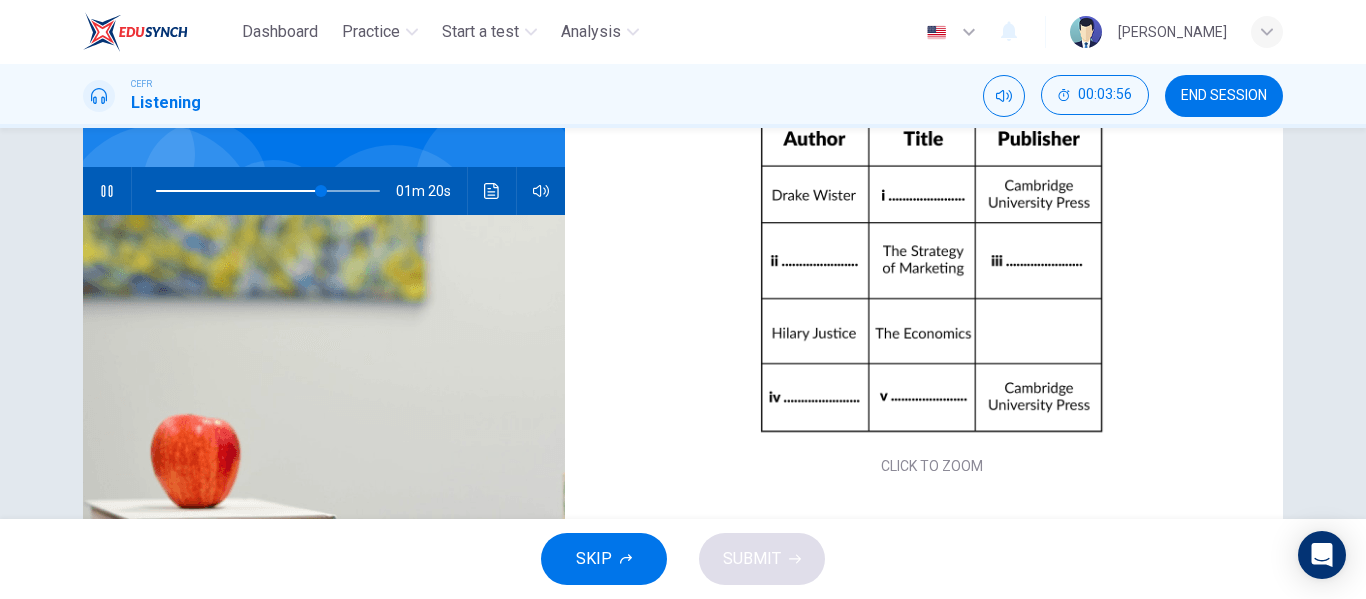 scroll, scrollTop: 230, scrollLeft: 0, axis: vertical 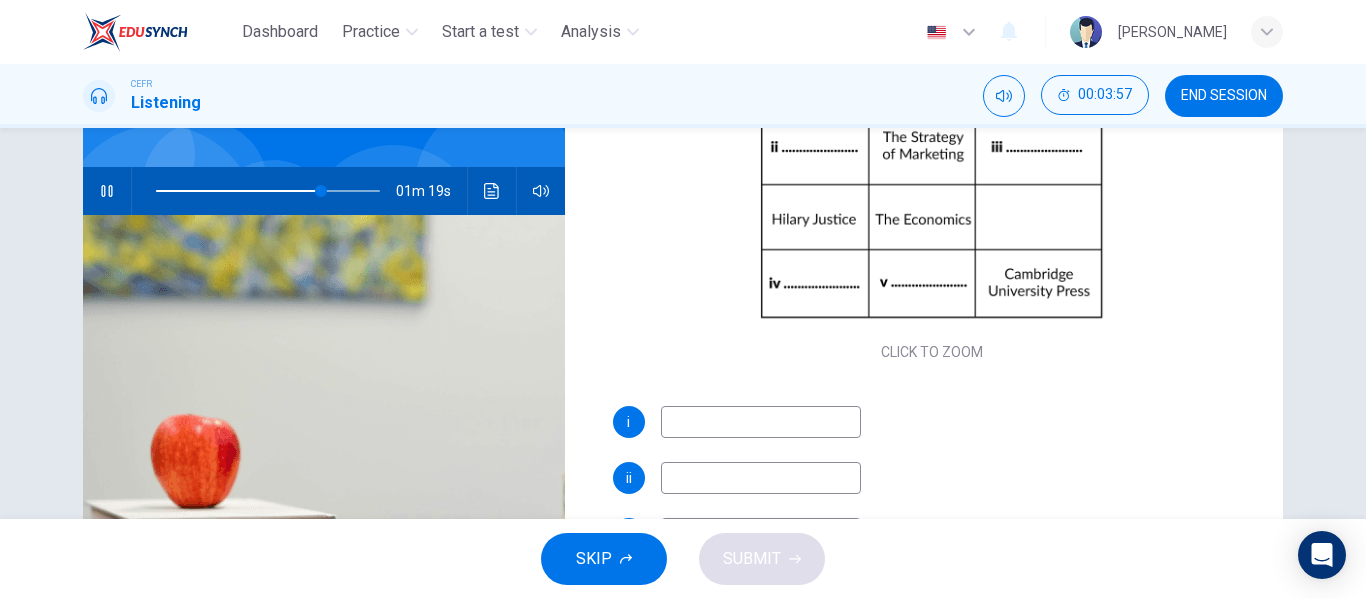 type on "74" 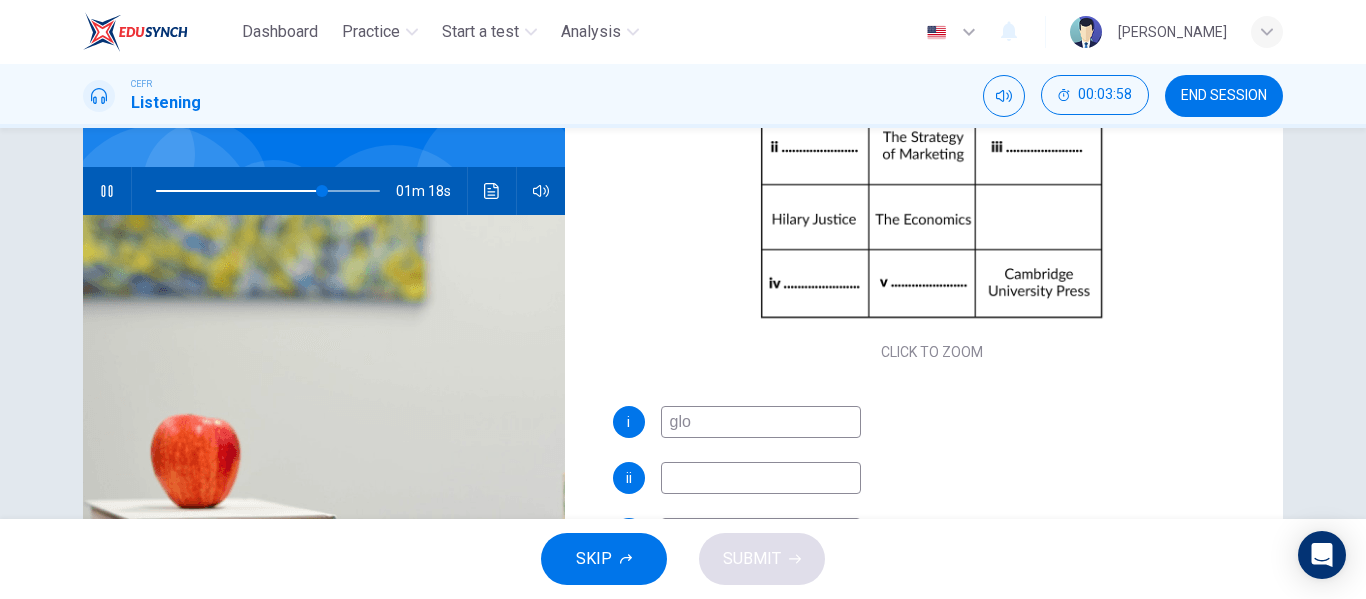type on "gloa" 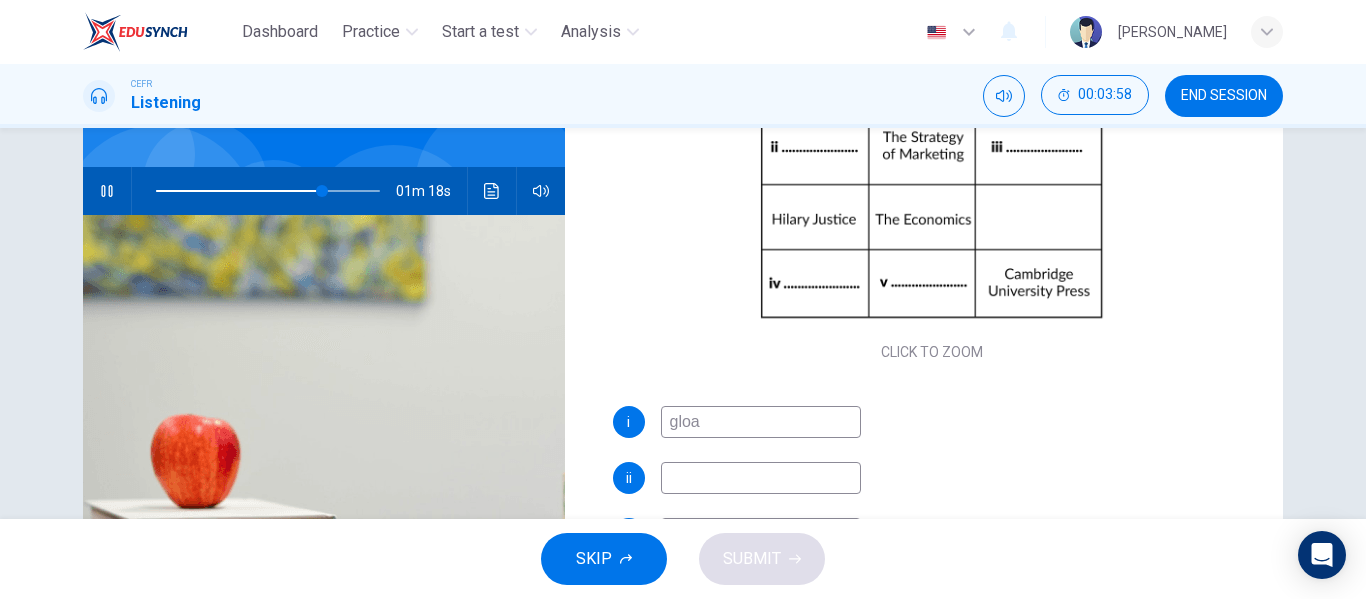 type on "75" 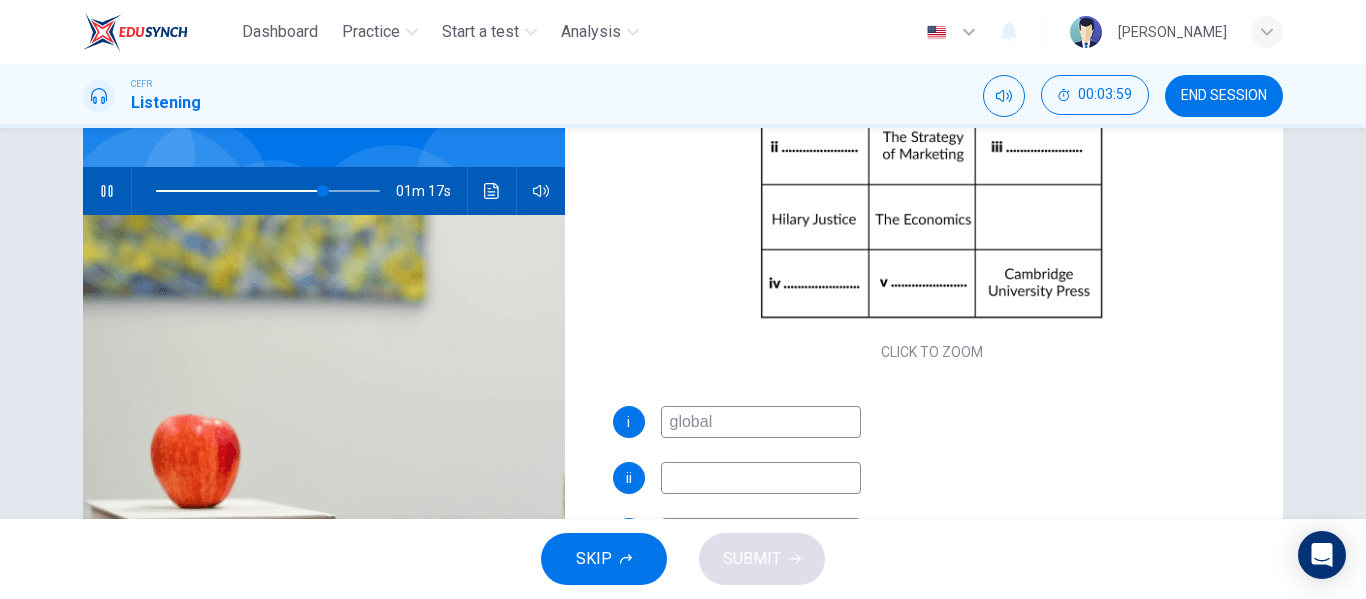 type on "global e" 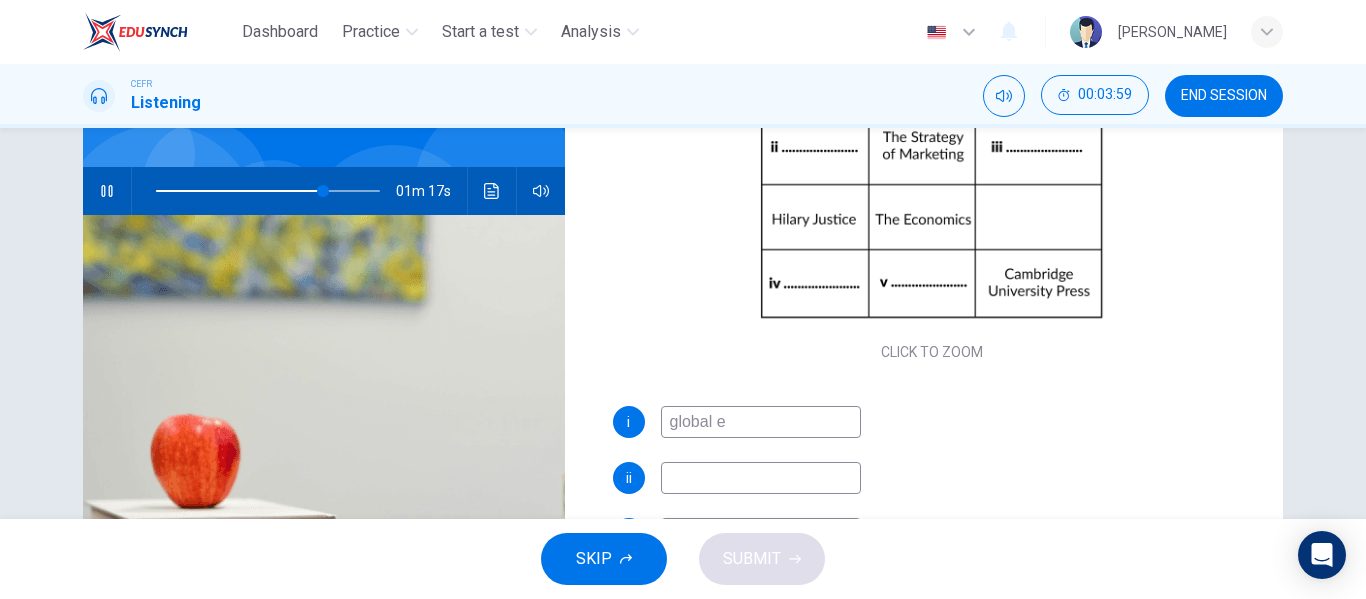 type on "75" 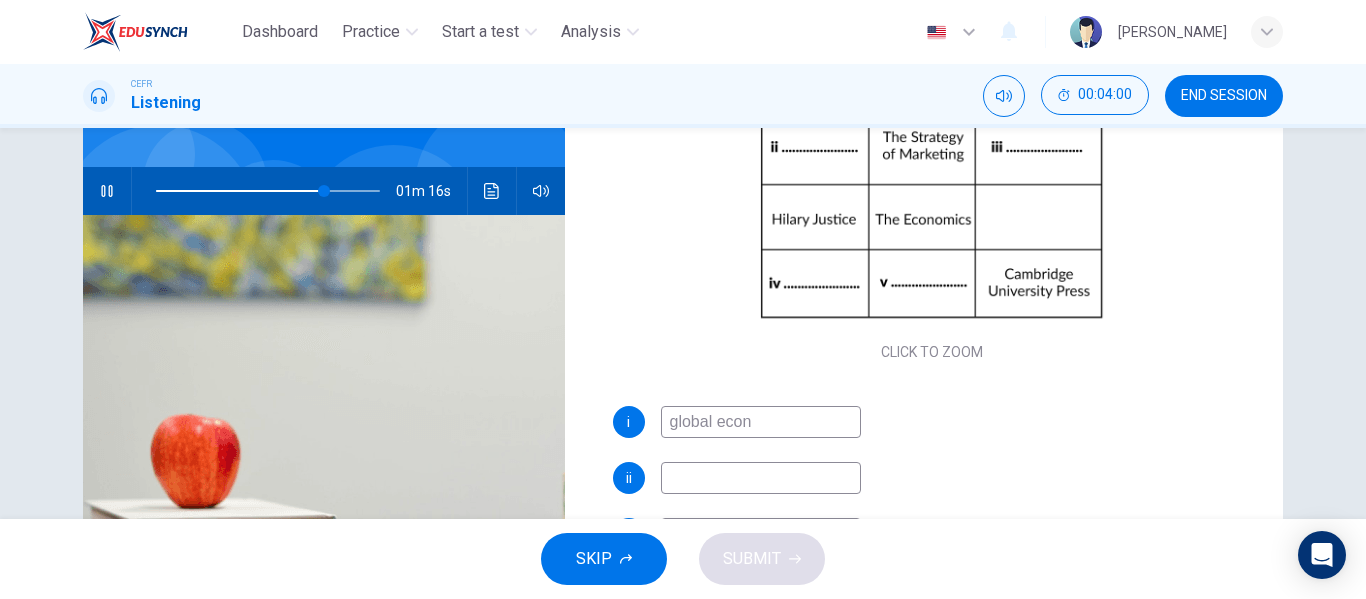 type on "global econo" 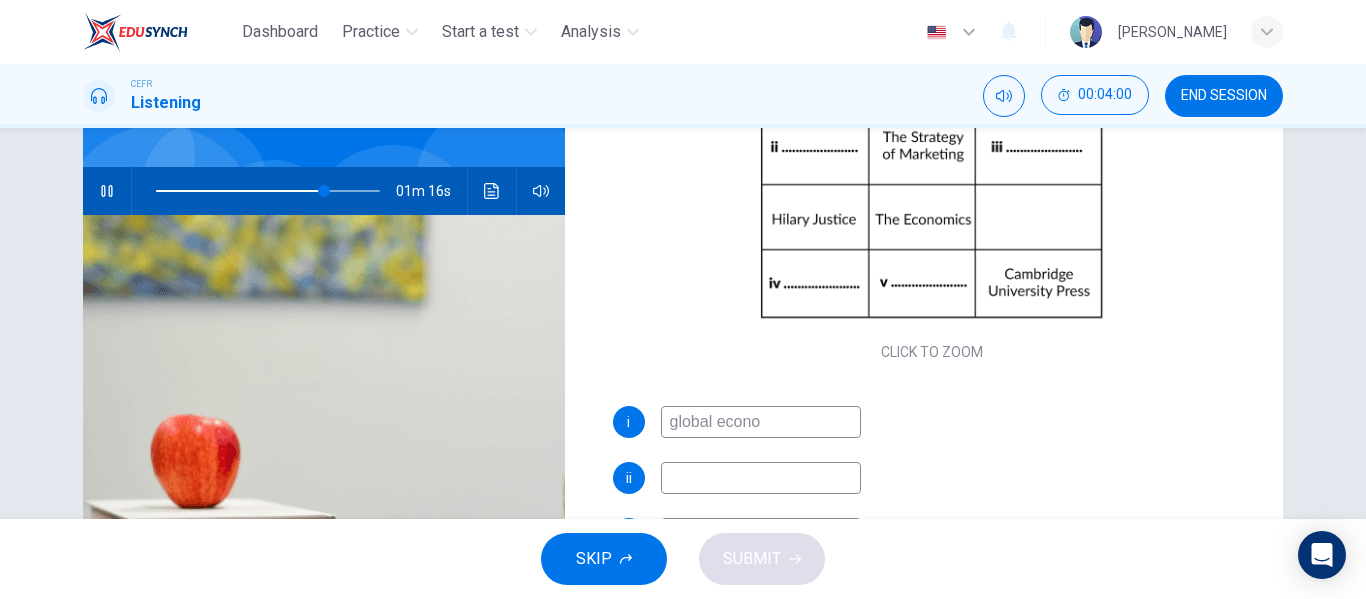 type on "75" 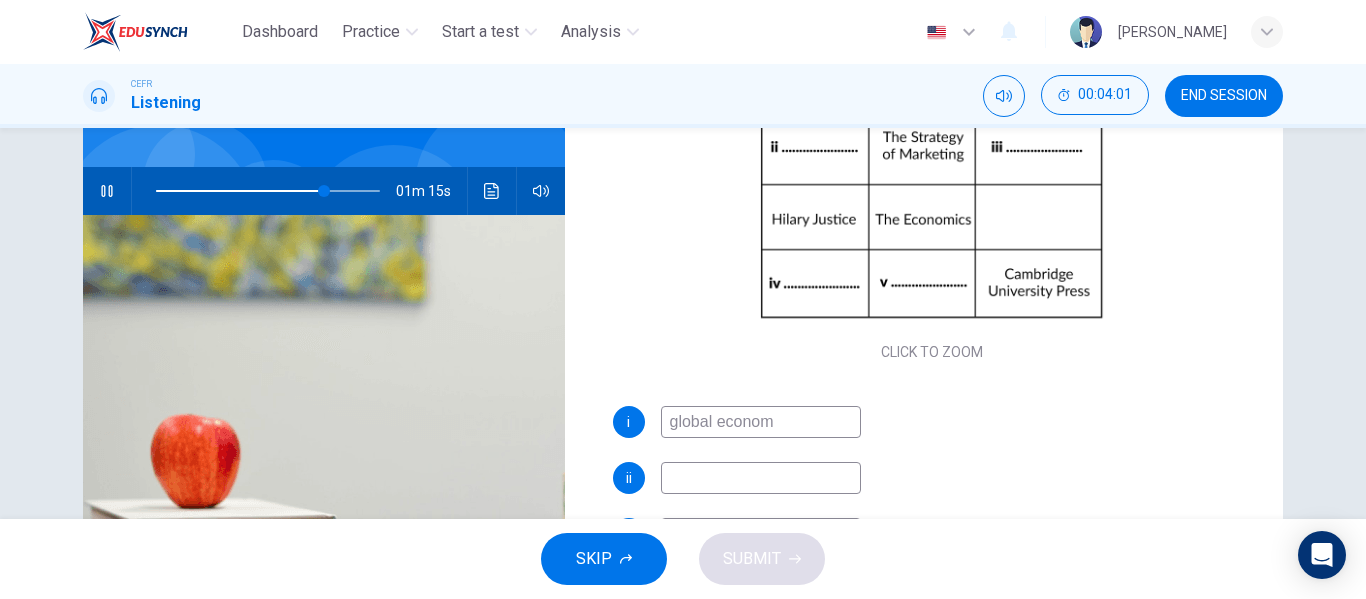 type on "global economy" 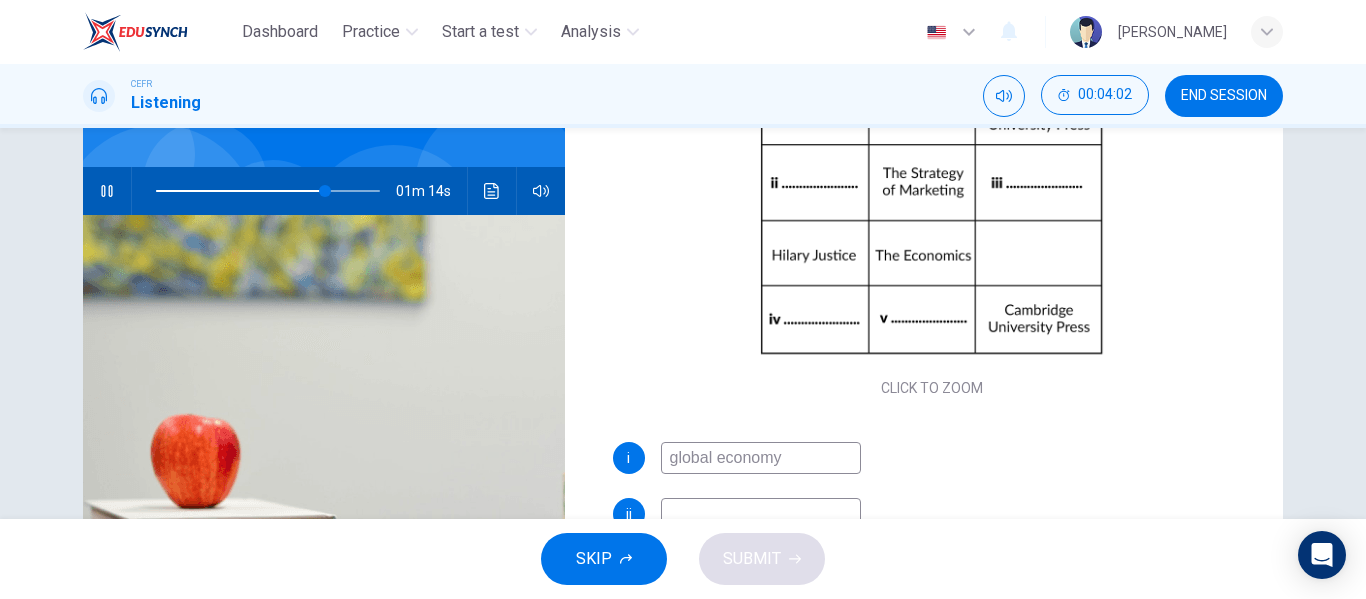 type on "76" 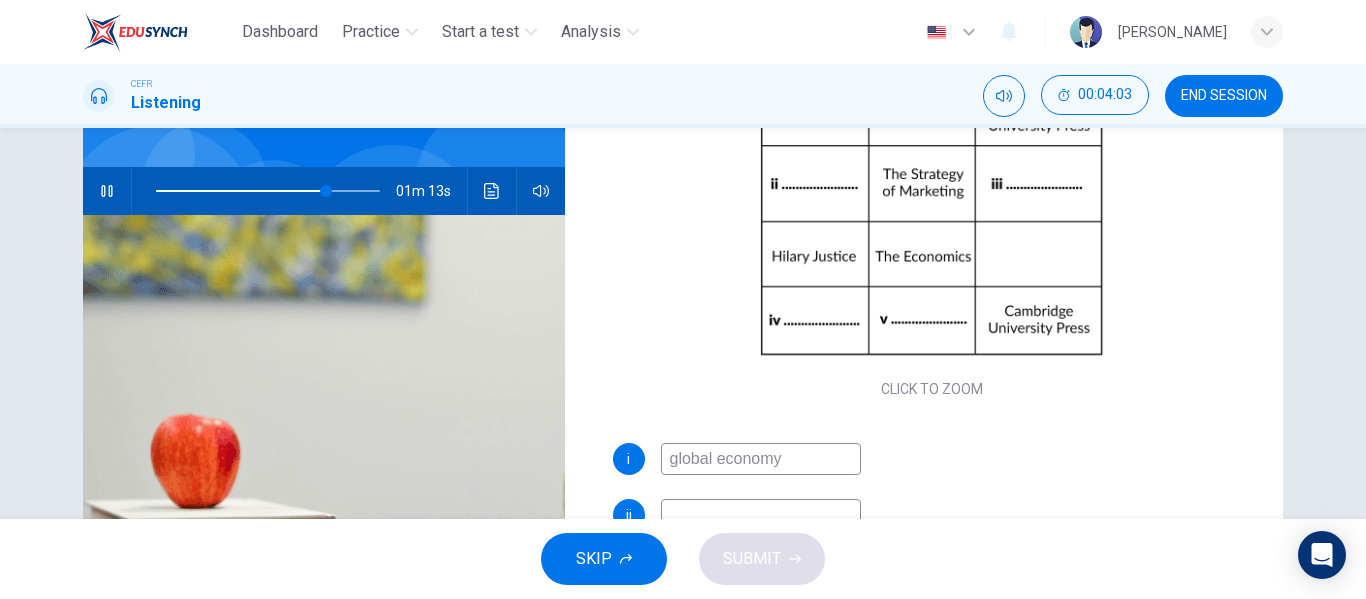 scroll, scrollTop: 230, scrollLeft: 0, axis: vertical 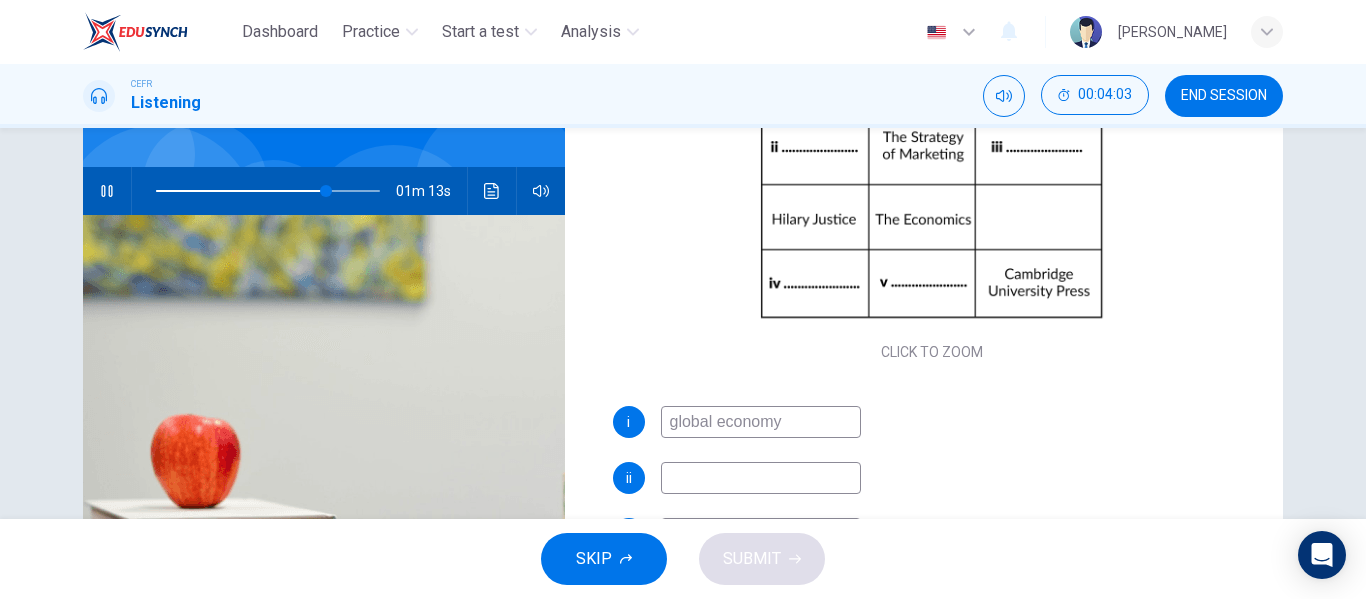 type on "global economy" 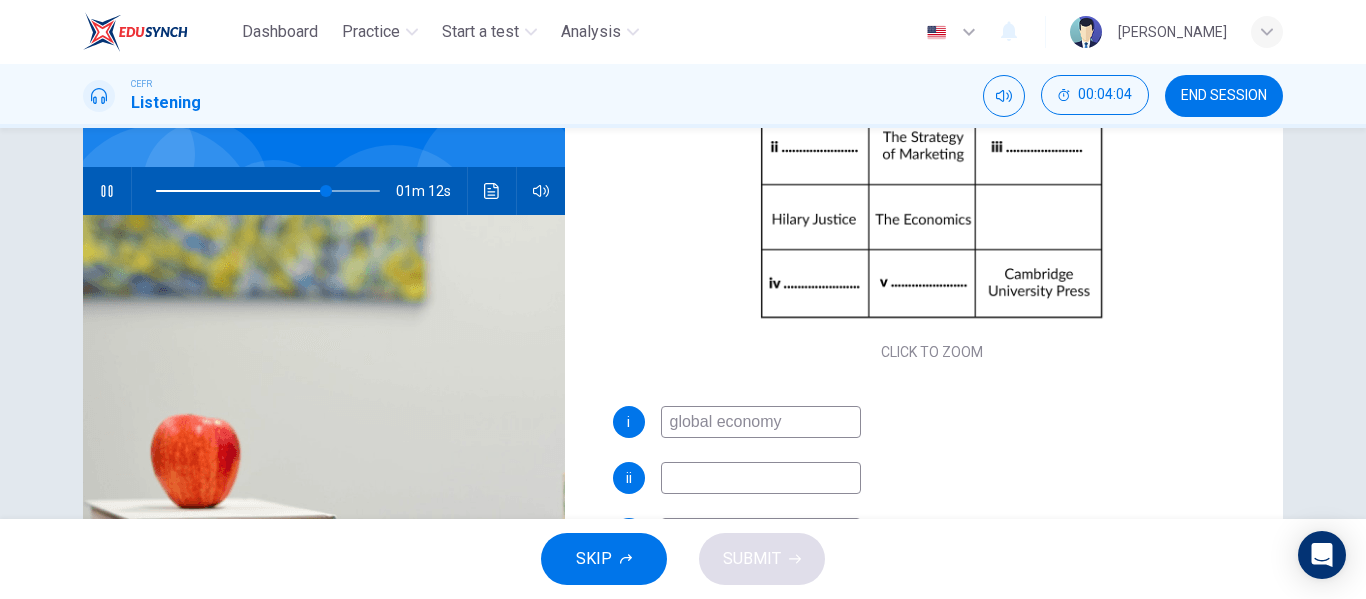 click at bounding box center [761, 478] 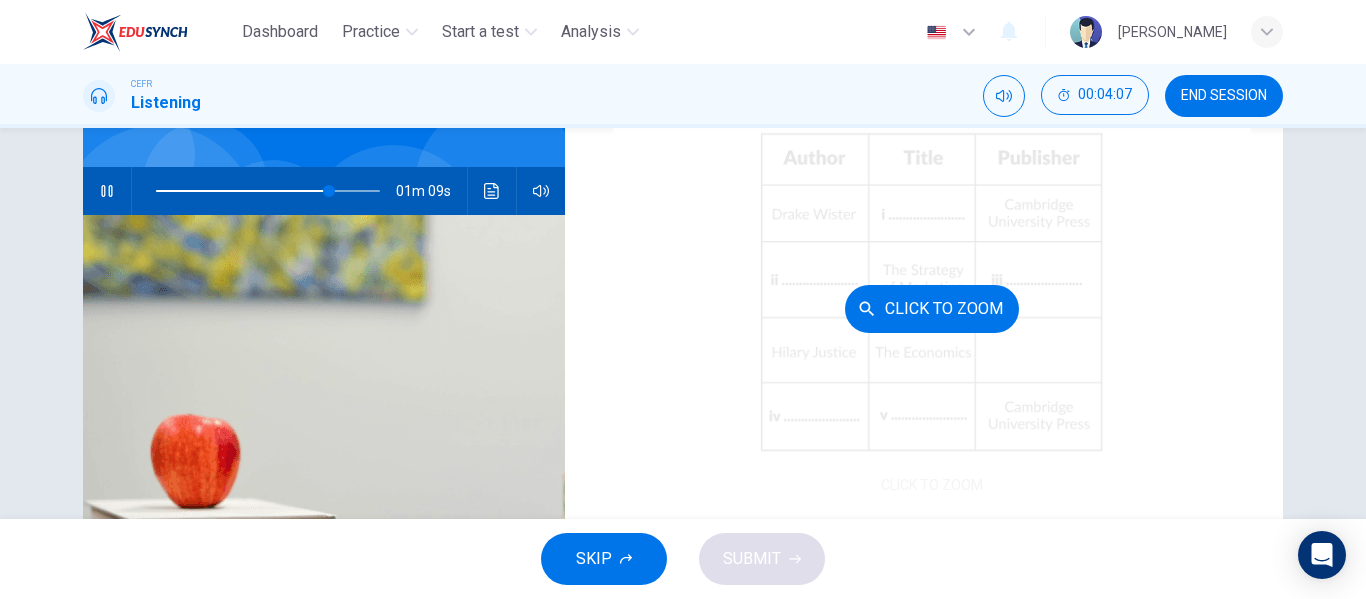 scroll, scrollTop: 95, scrollLeft: 0, axis: vertical 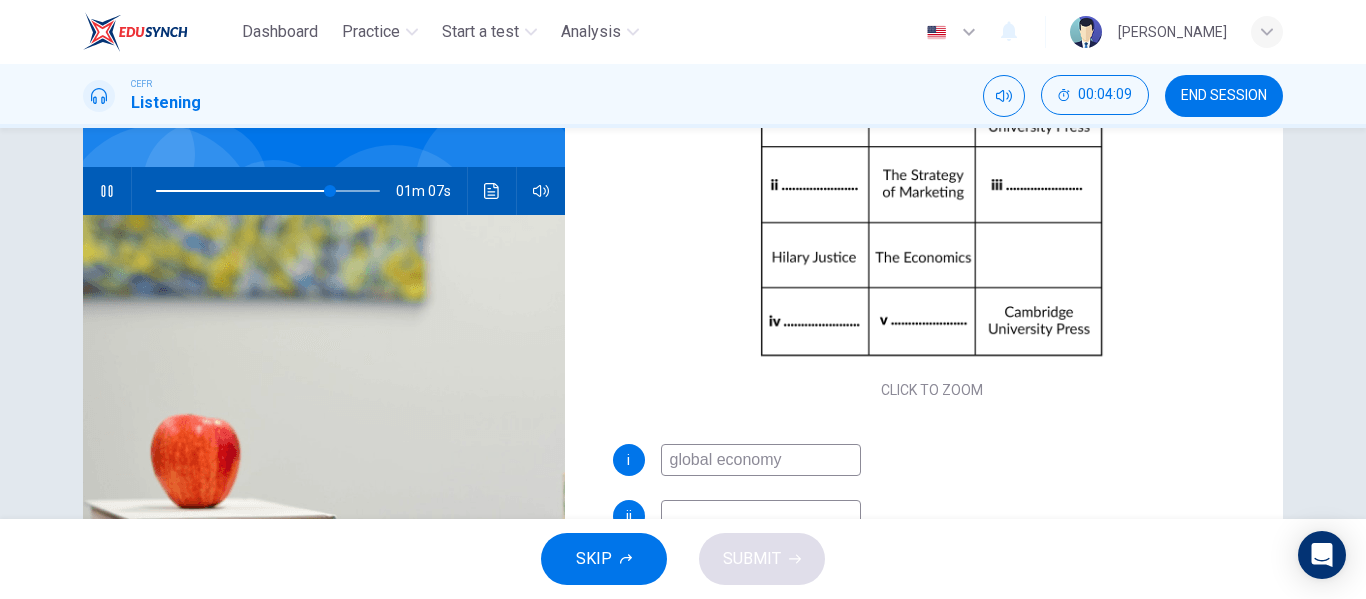 type on "78" 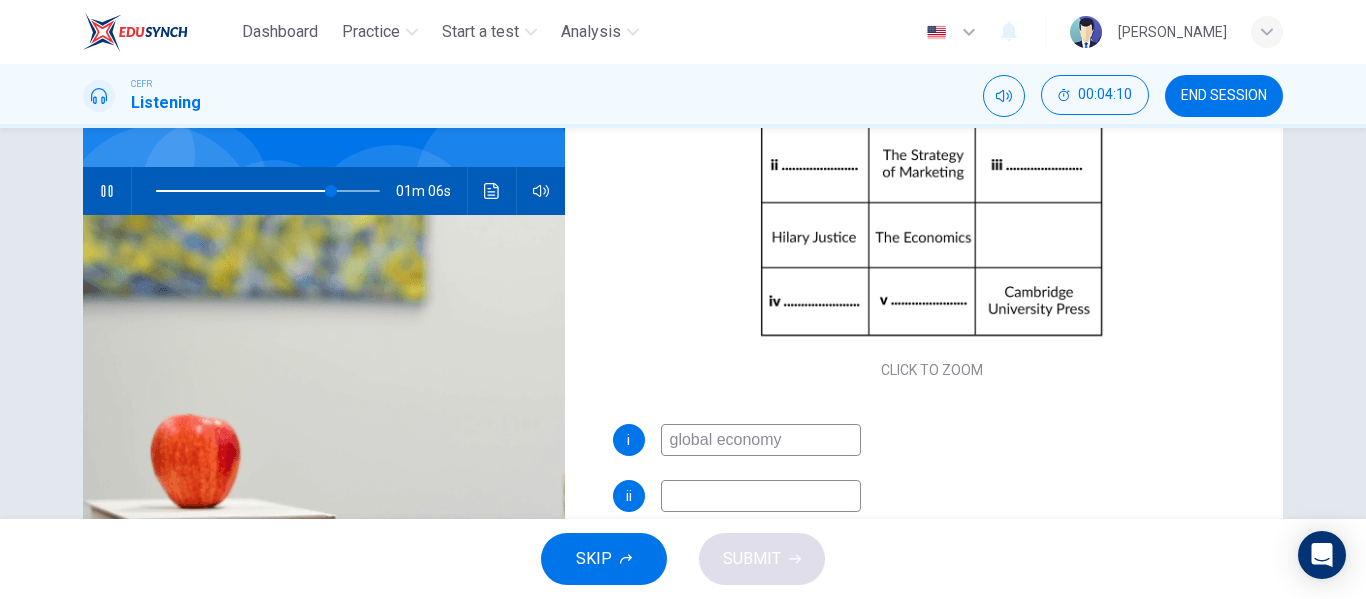 scroll, scrollTop: 230, scrollLeft: 0, axis: vertical 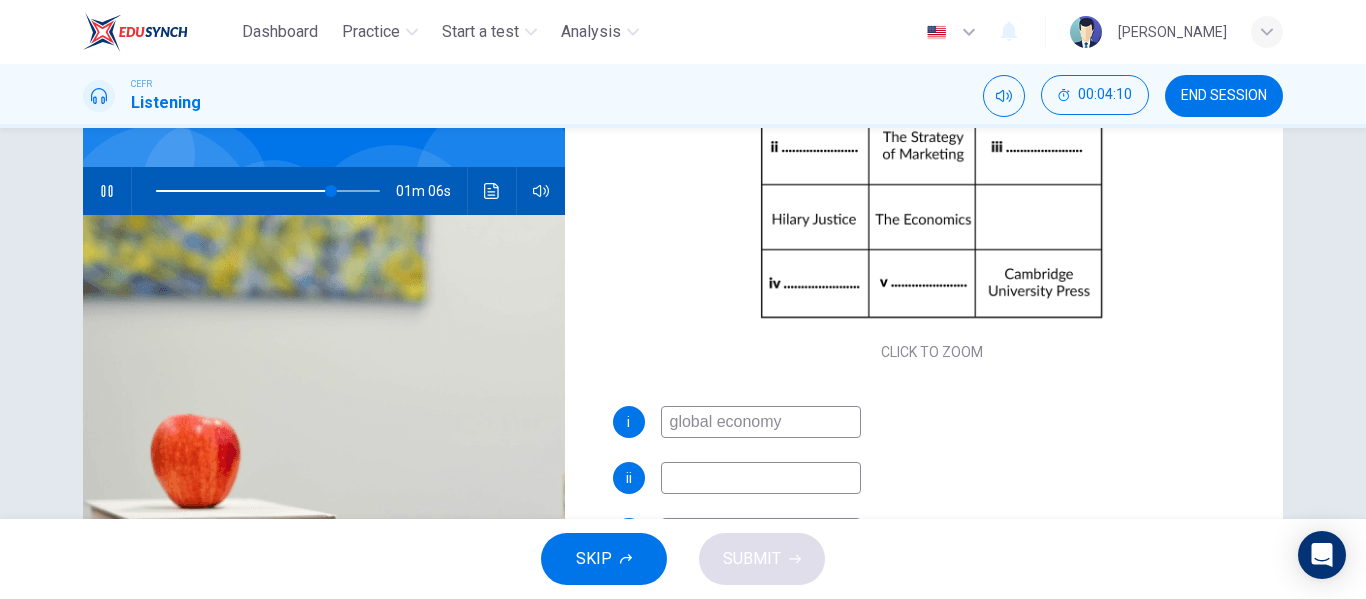 type on "v" 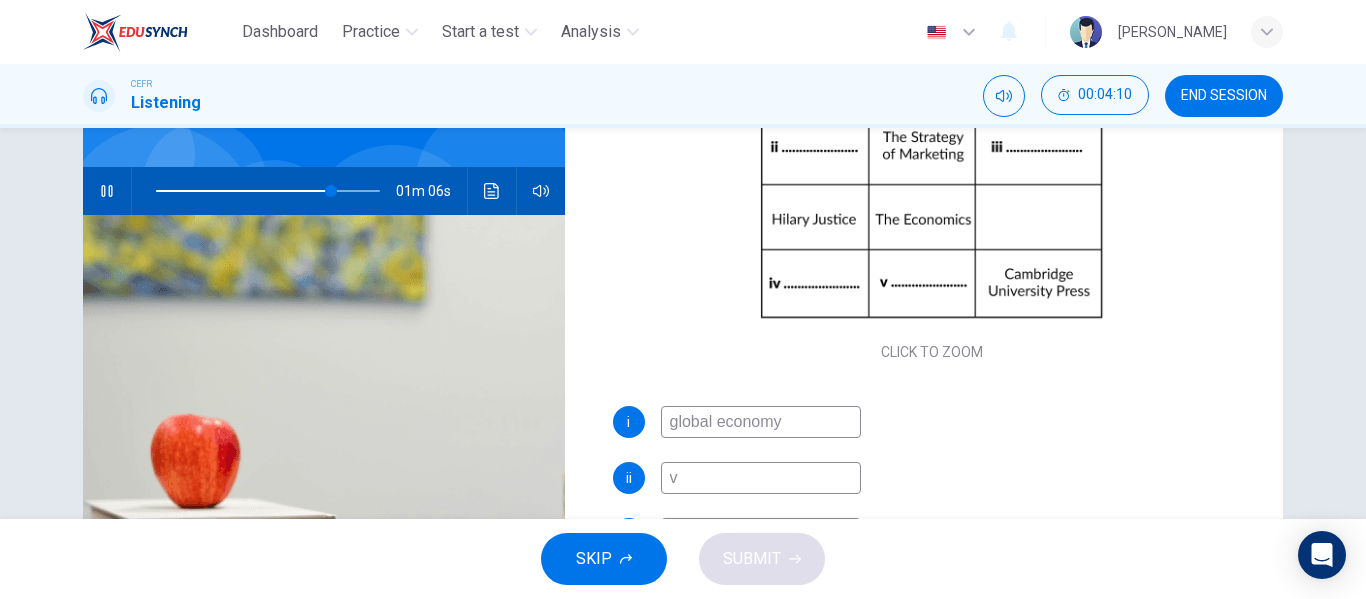 type on "79" 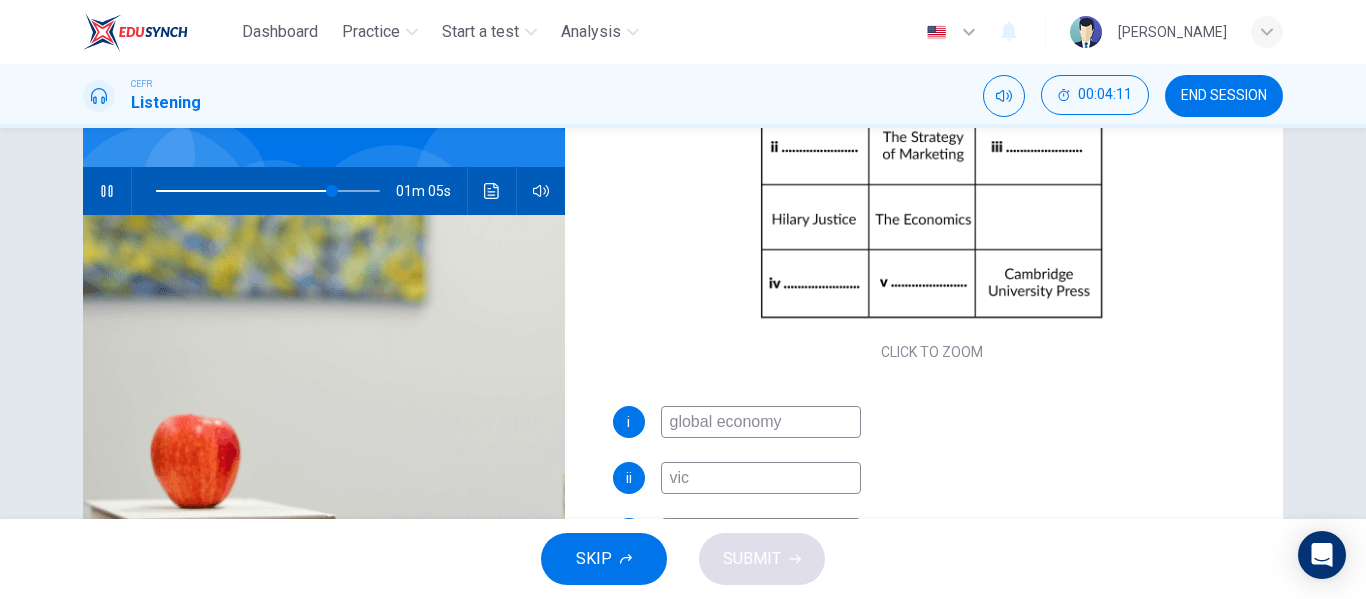 type on "vict" 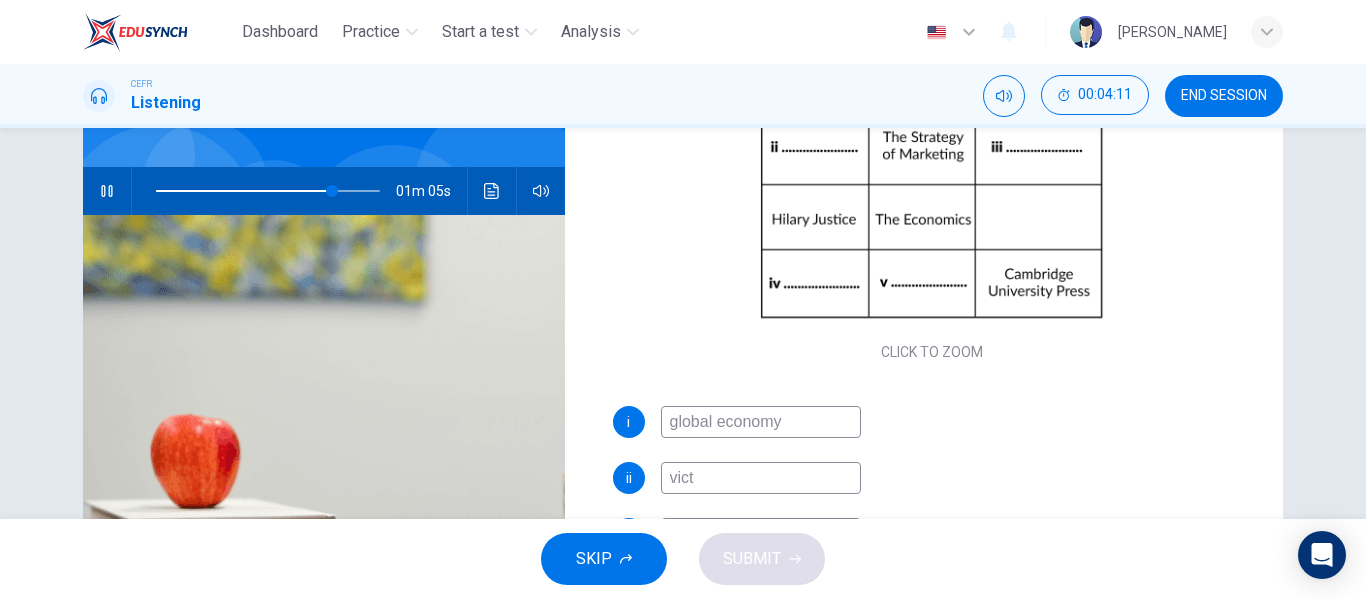 type on "79" 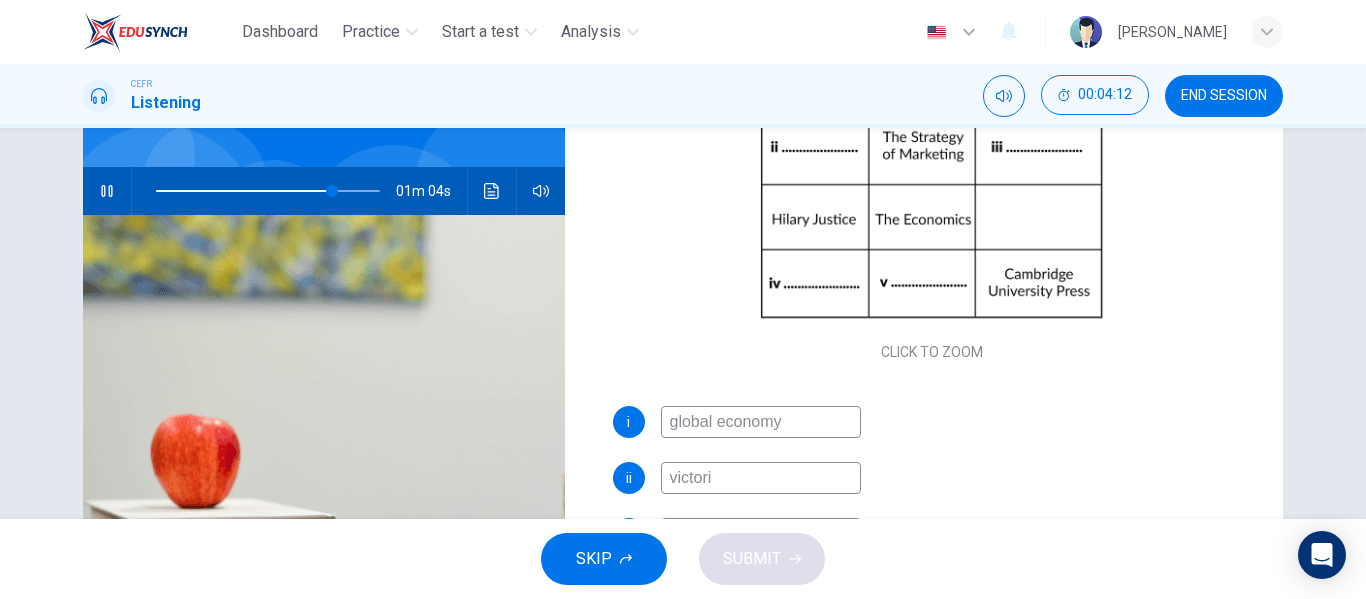 type on "victoria" 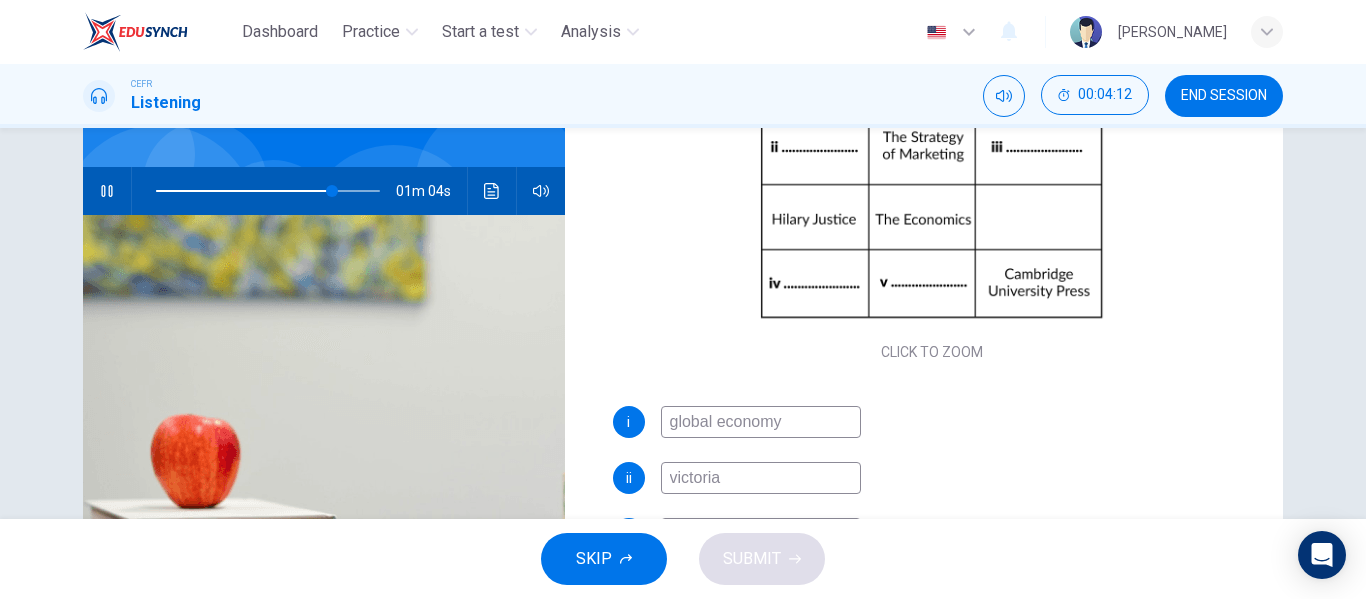 type on "79" 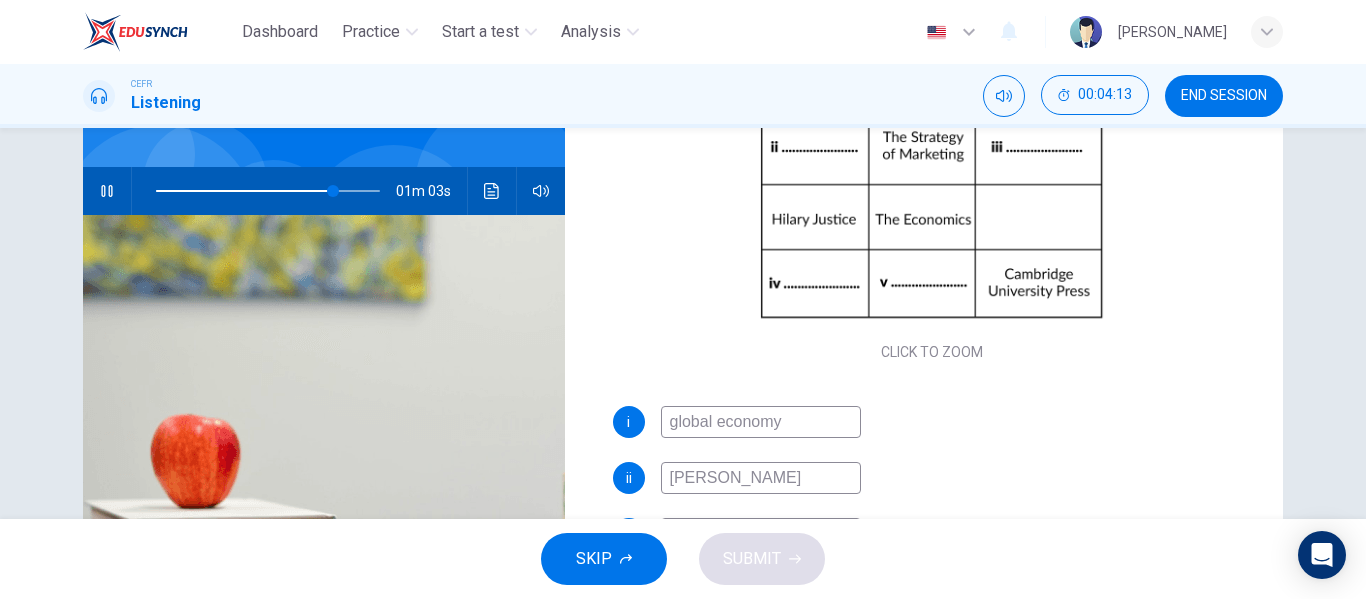 type on "victoria smit" 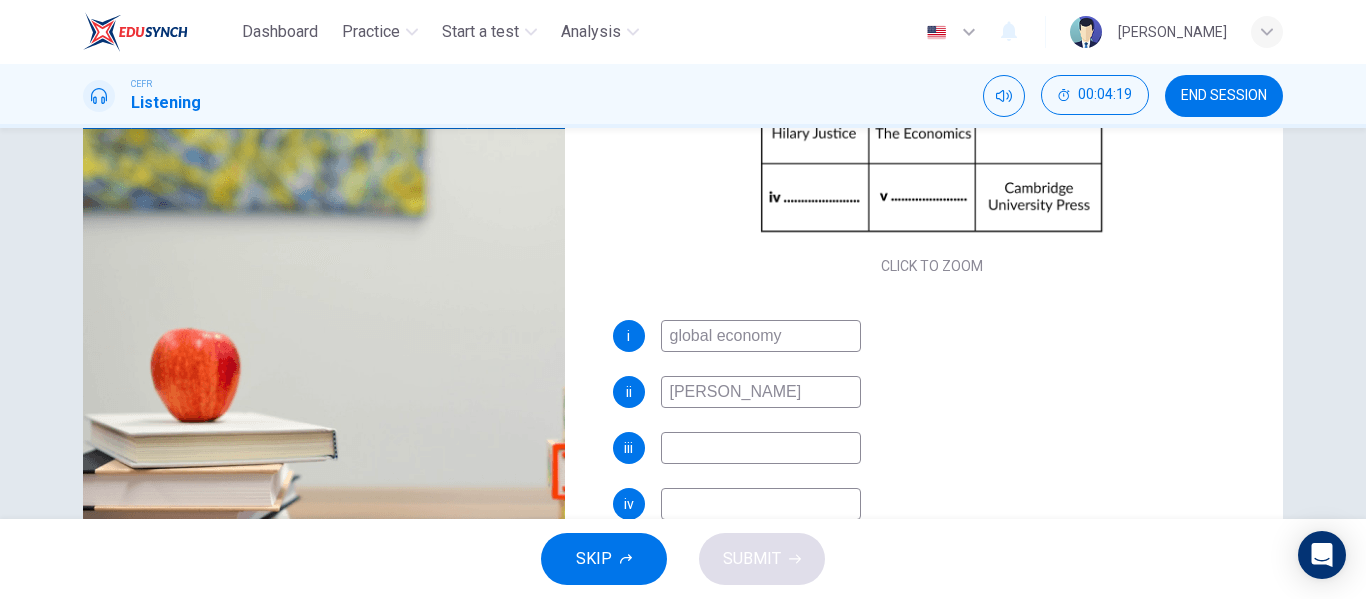 scroll, scrollTop: 250, scrollLeft: 0, axis: vertical 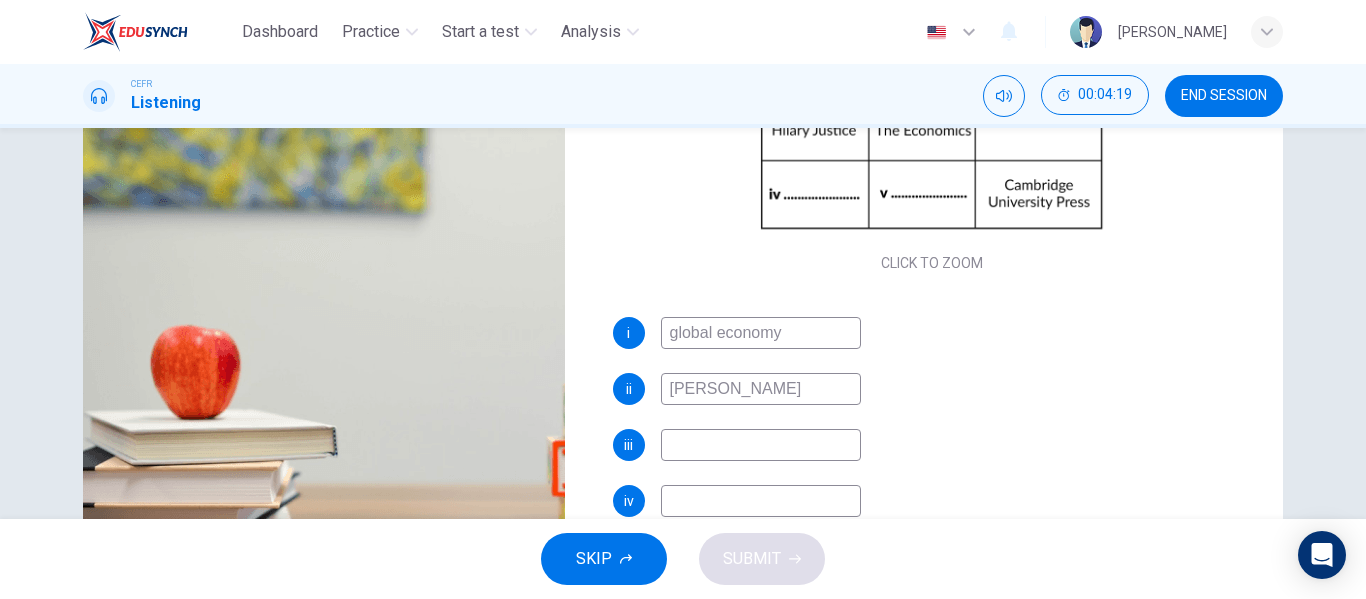 type on "81" 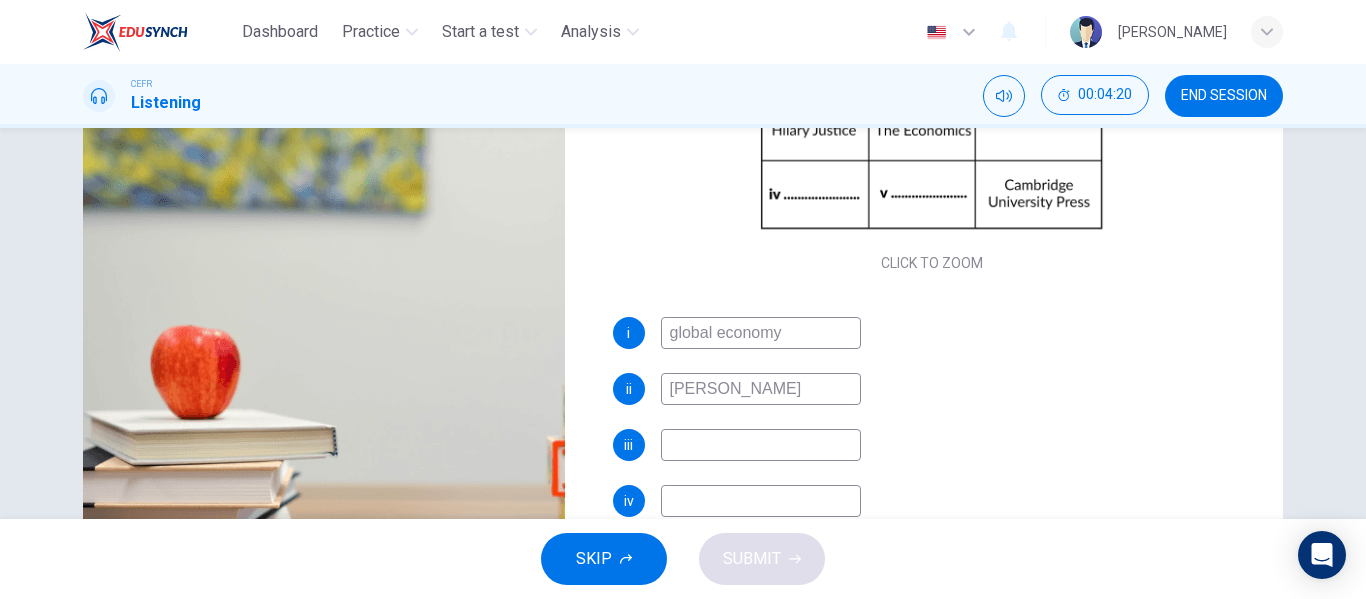 type on "victoria smith" 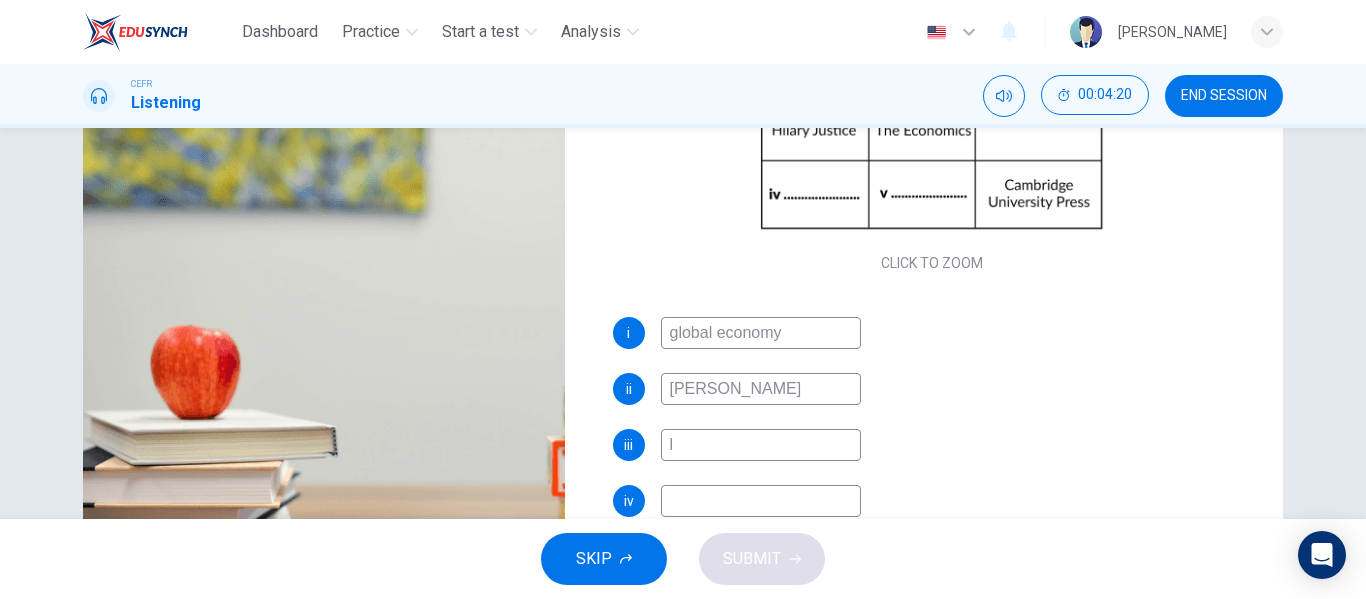 type on "82" 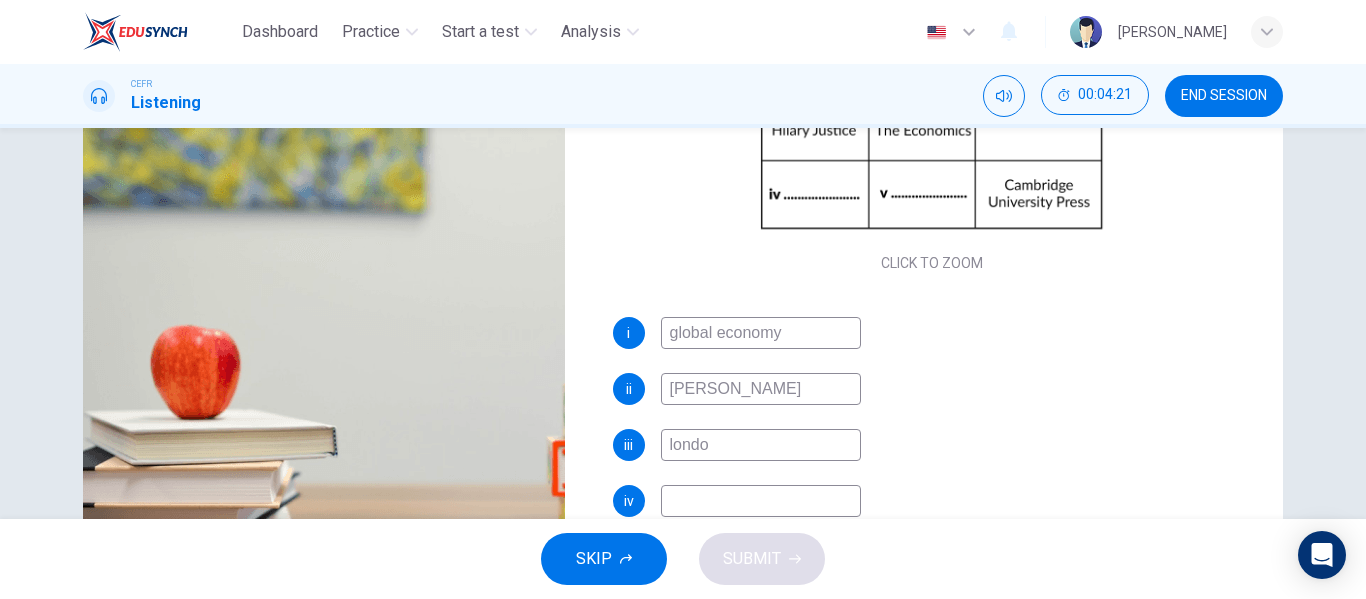 type on "london" 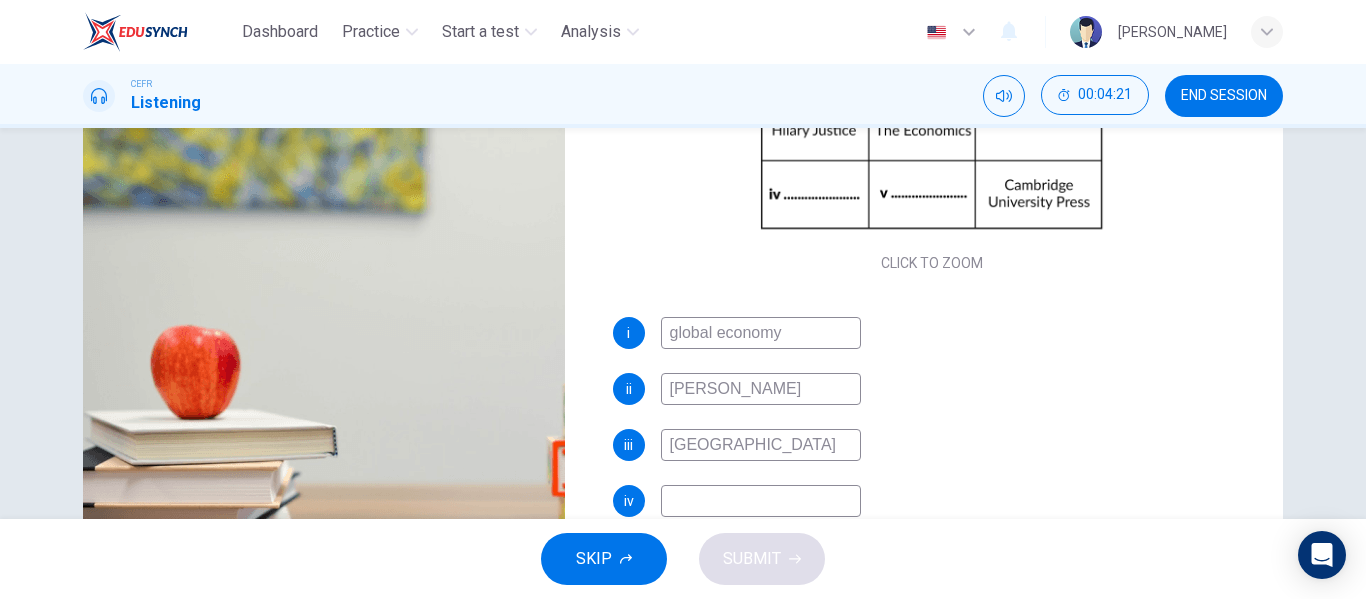 type on "82" 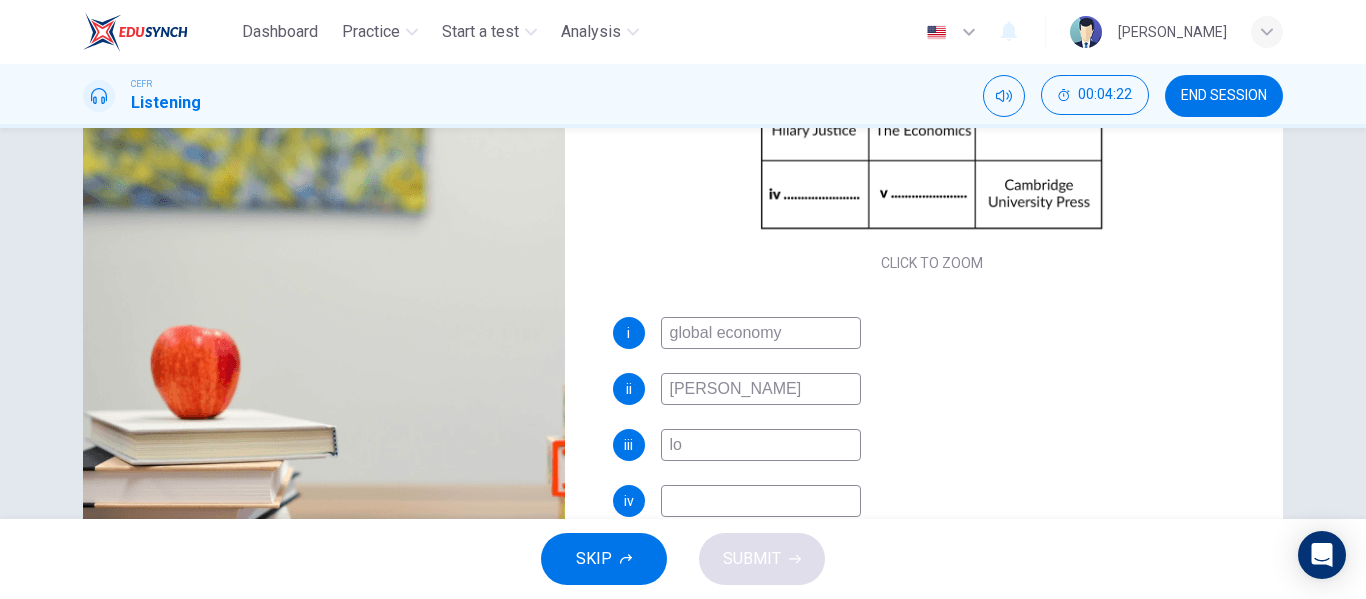 type on "l" 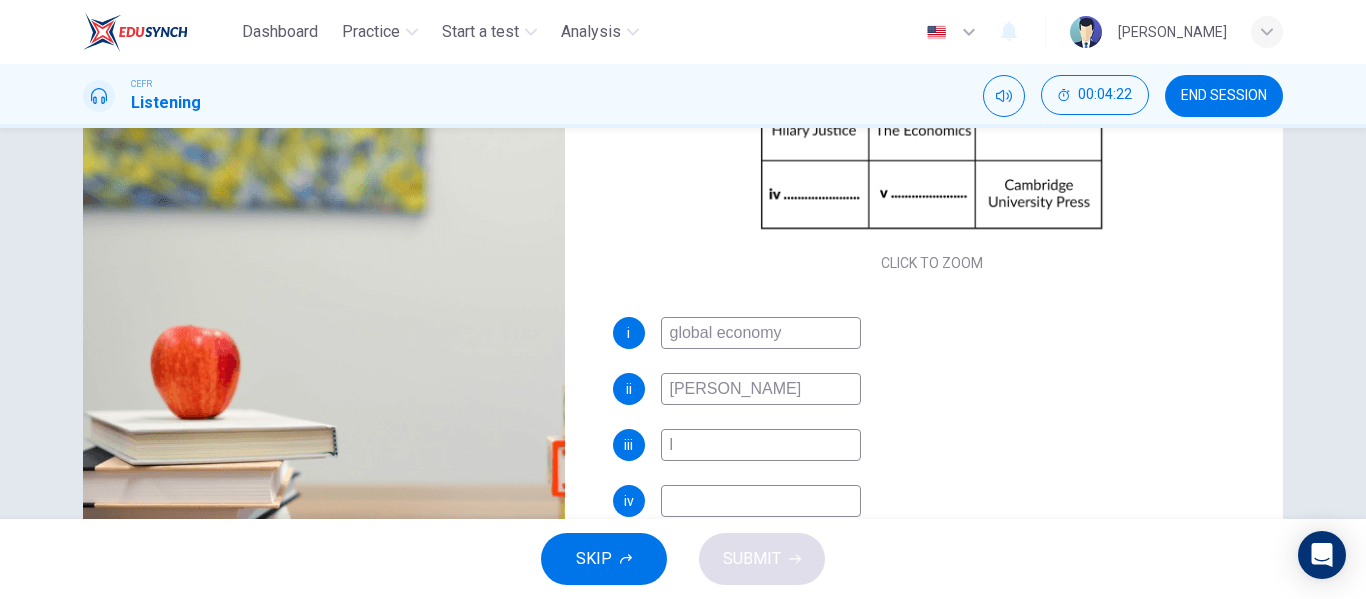 type 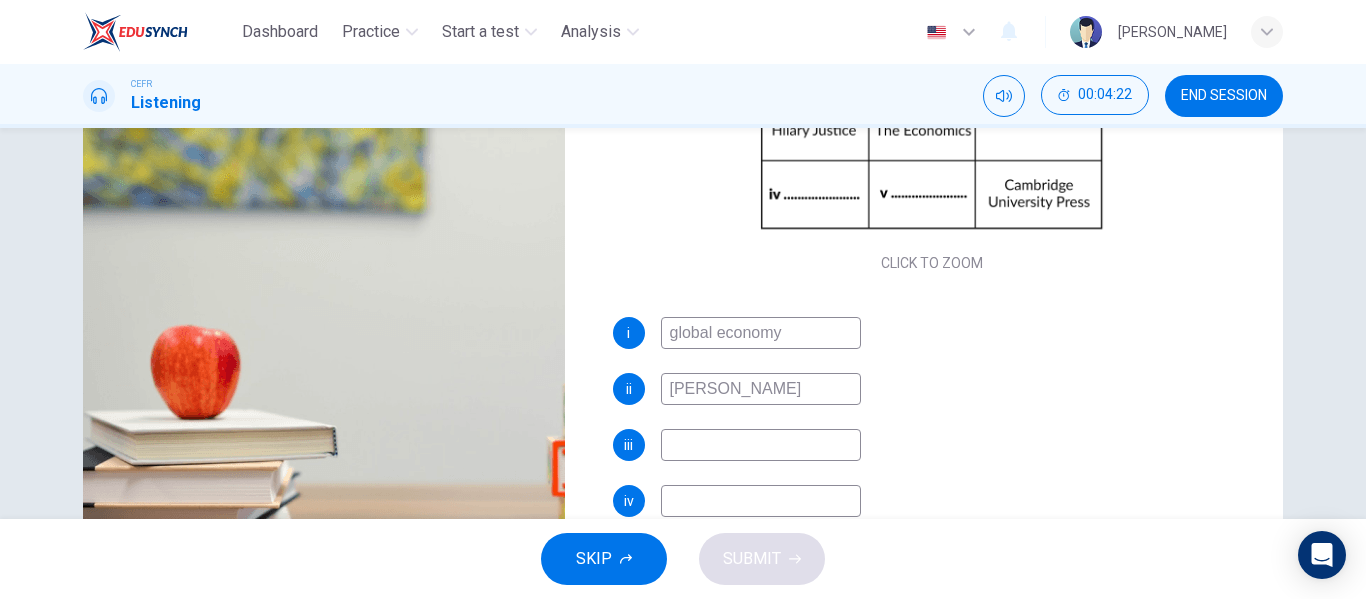 type on "82" 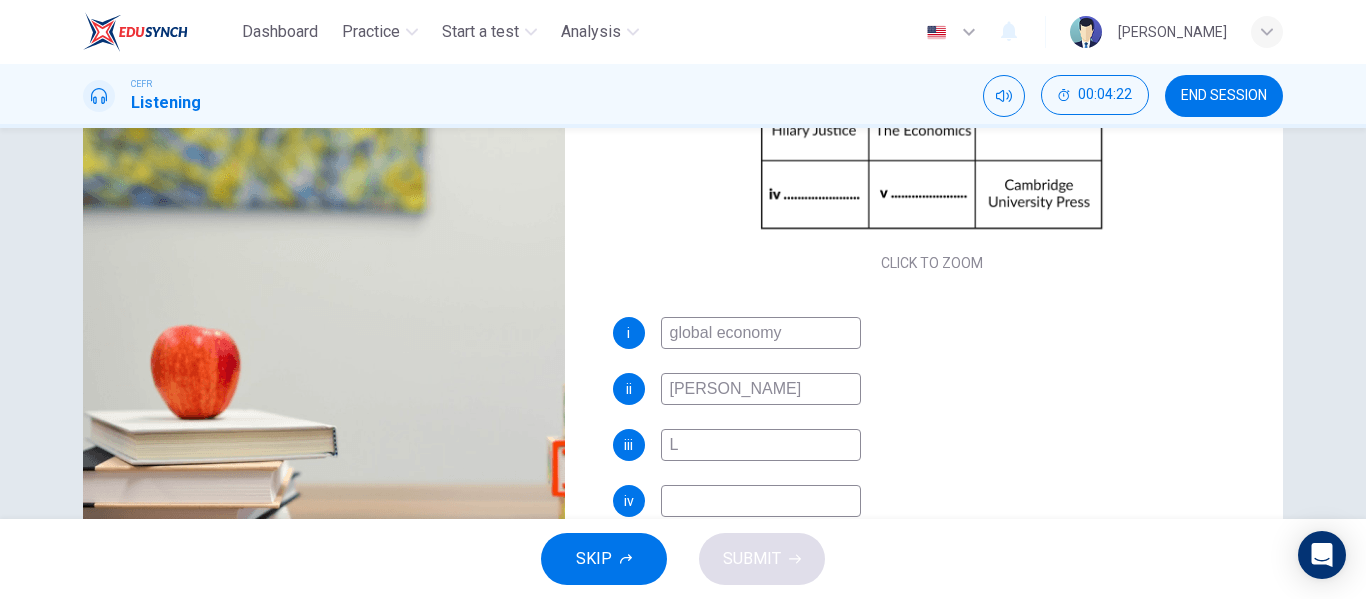 type on "82" 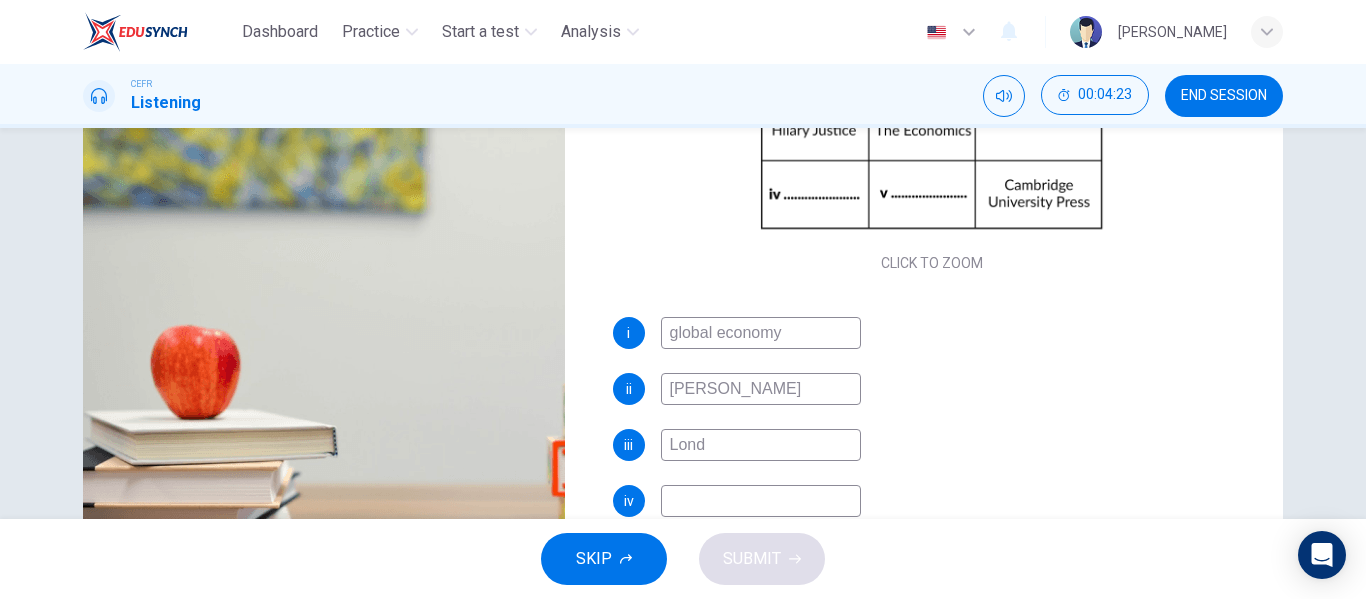 type on "Londo" 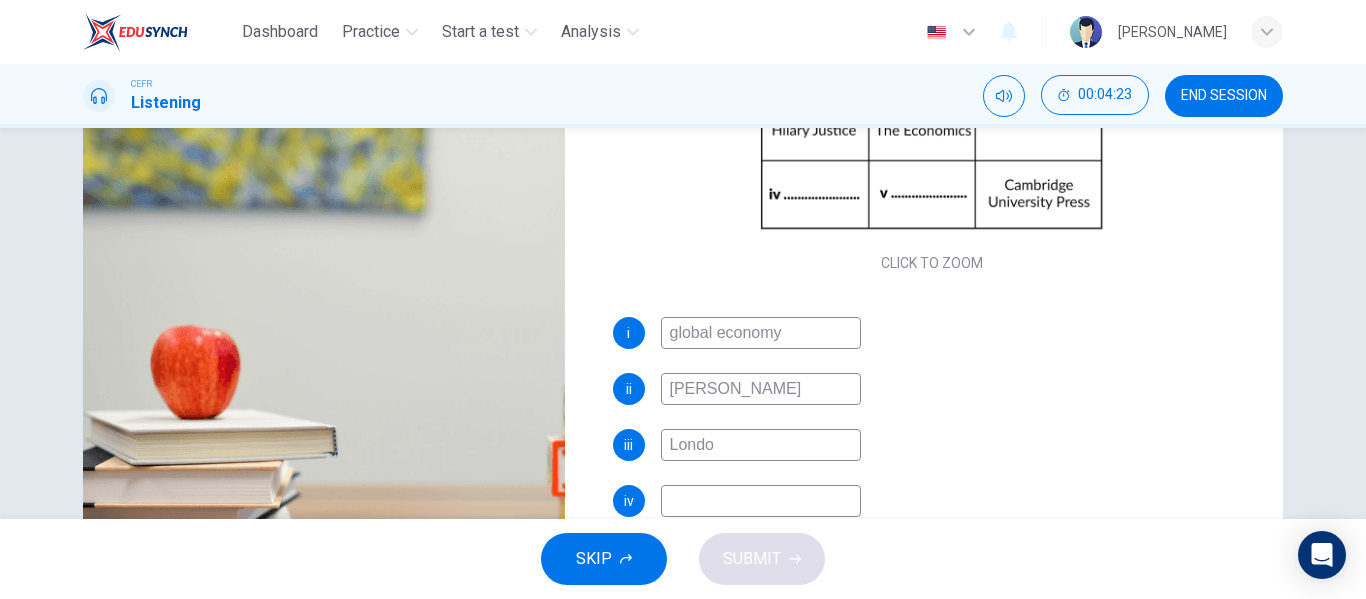 type on "83" 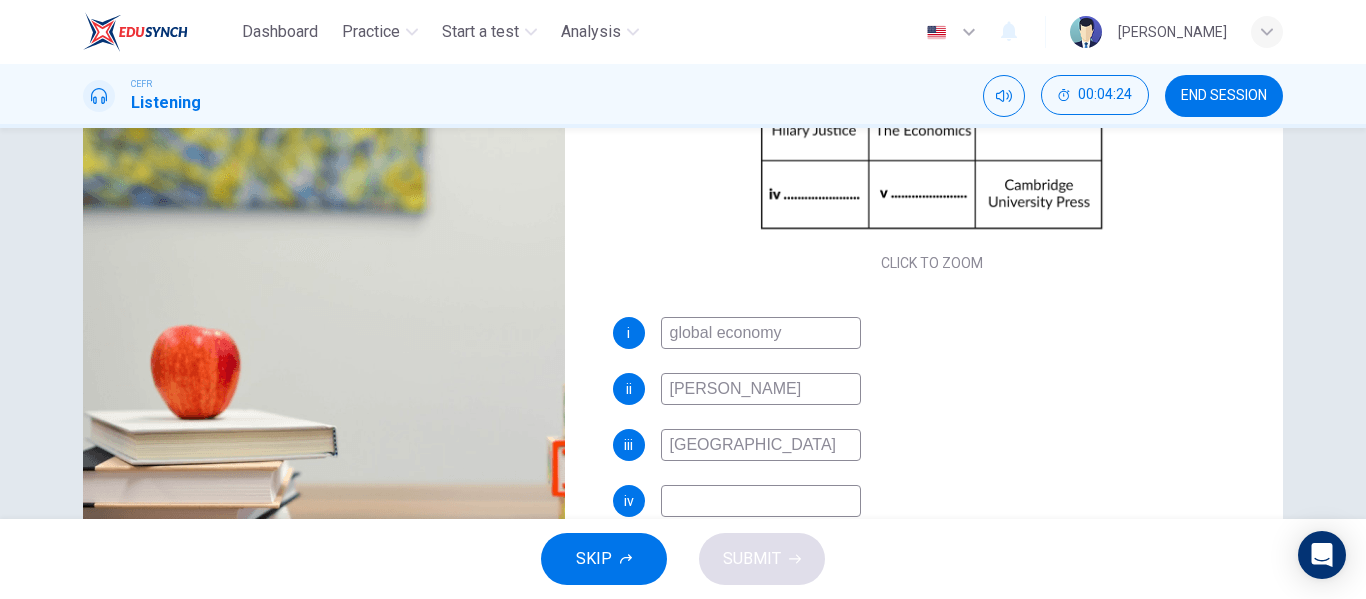 type on "London p" 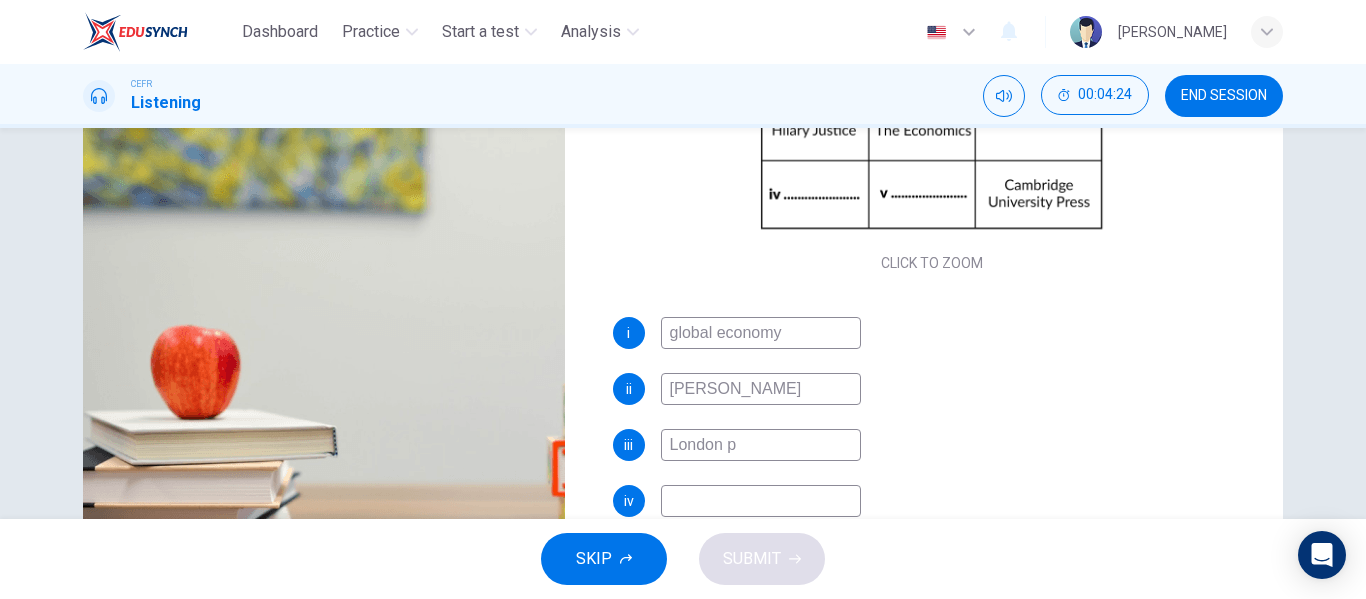 type on "83" 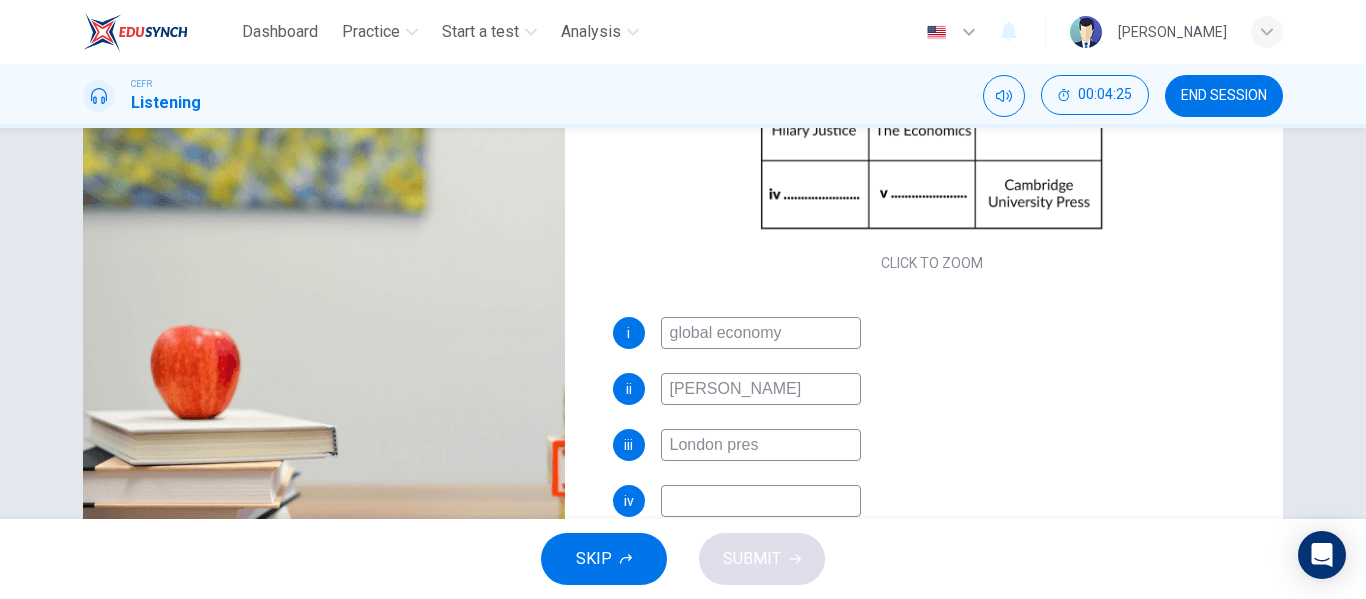 type on "London press" 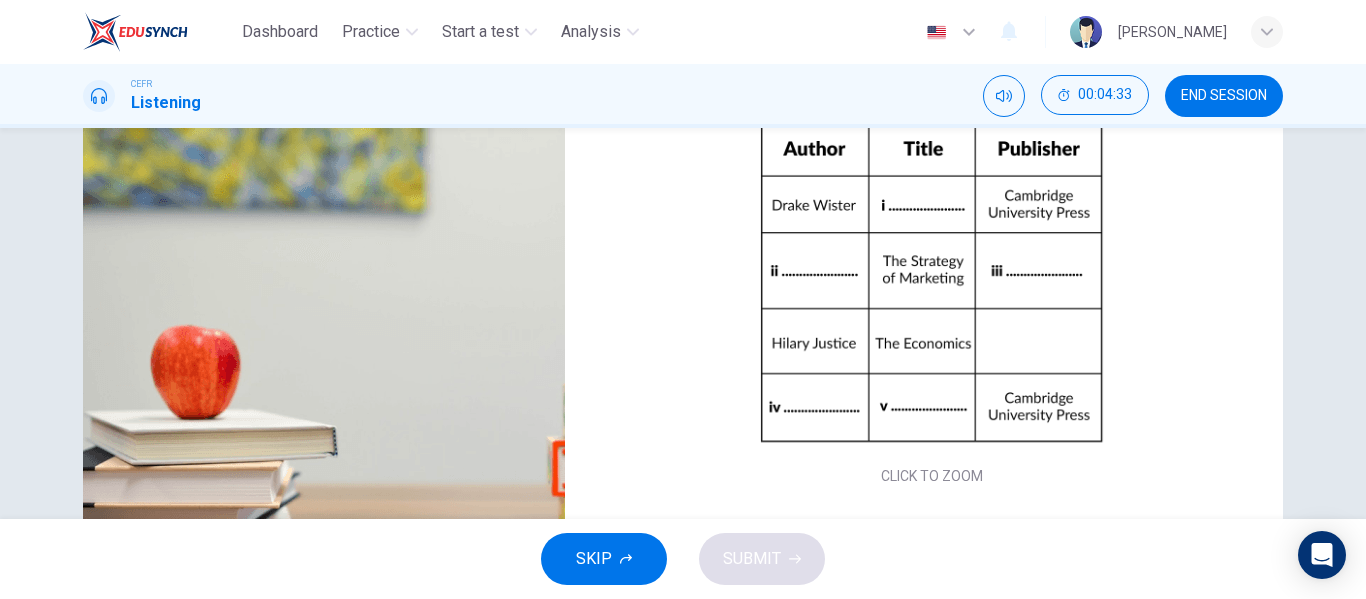 scroll, scrollTop: 230, scrollLeft: 0, axis: vertical 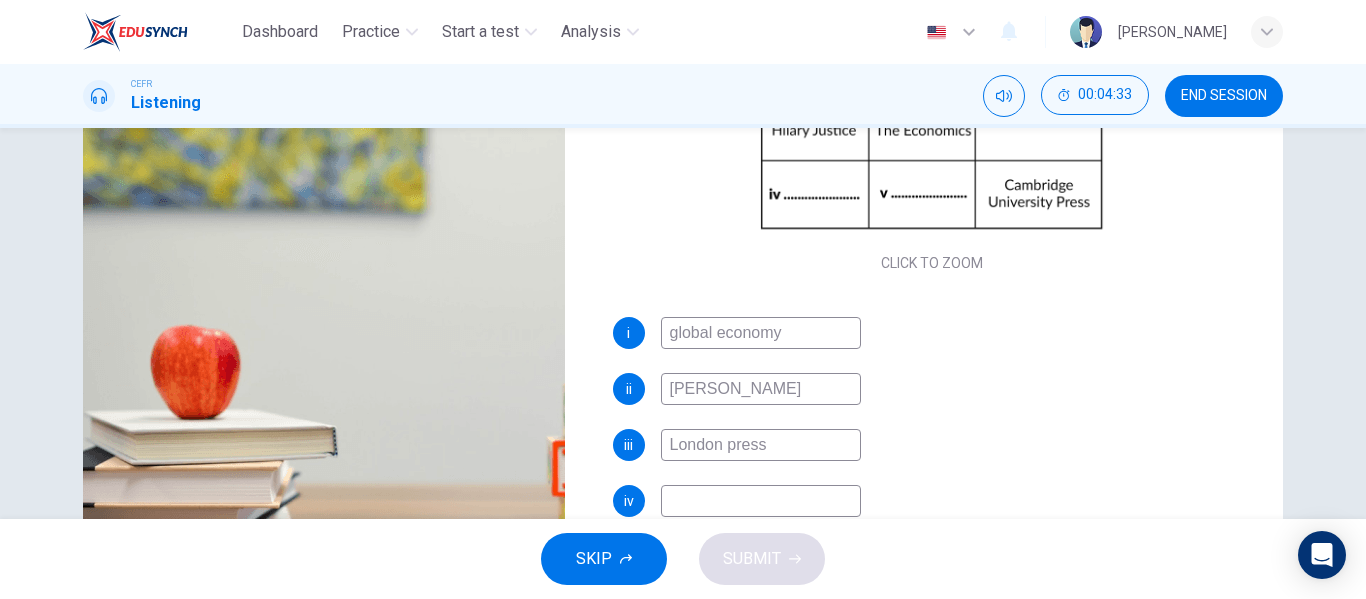 type on "86" 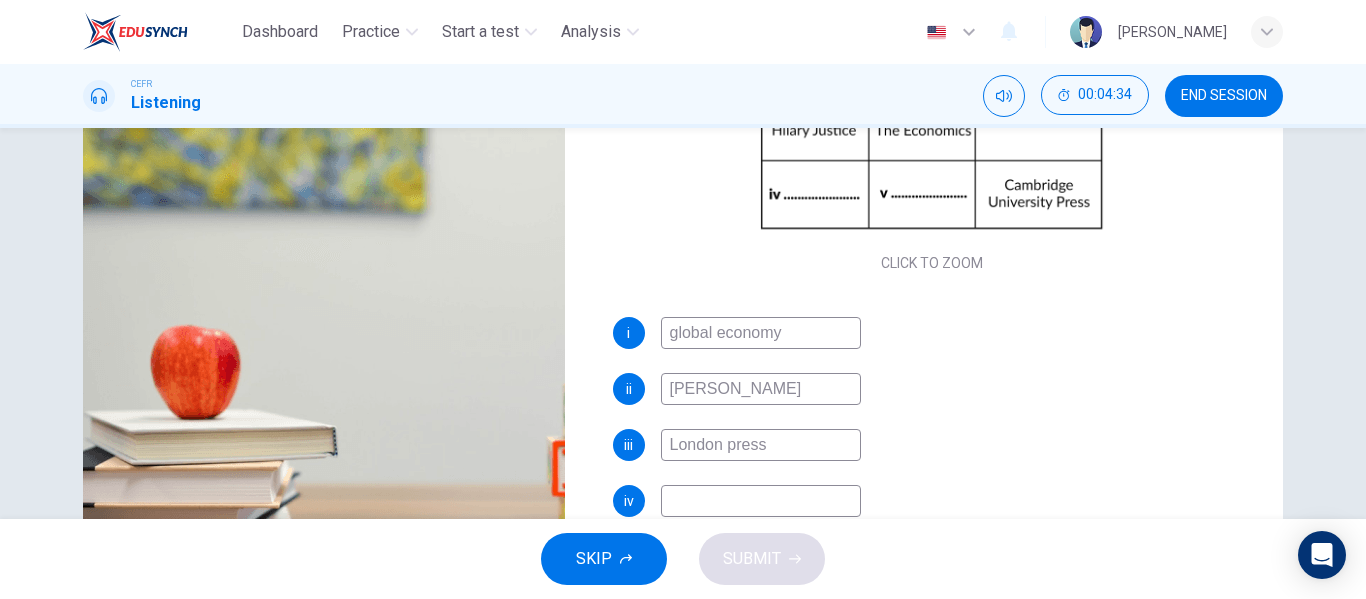type on "London press" 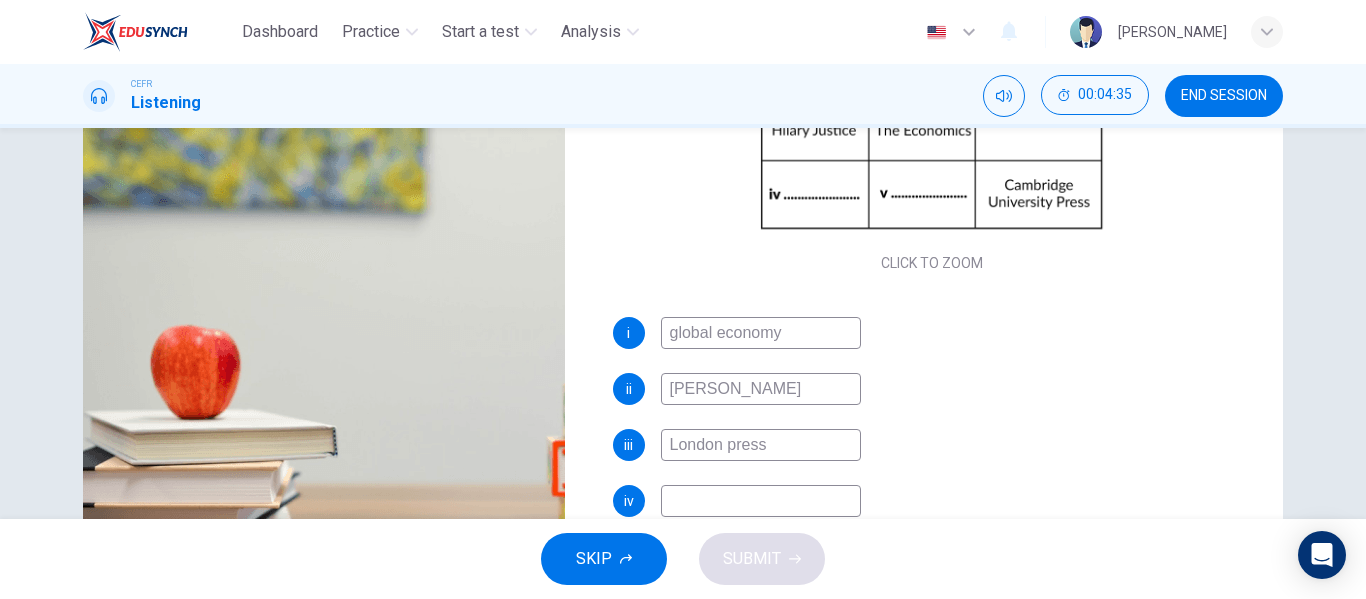 type on "O" 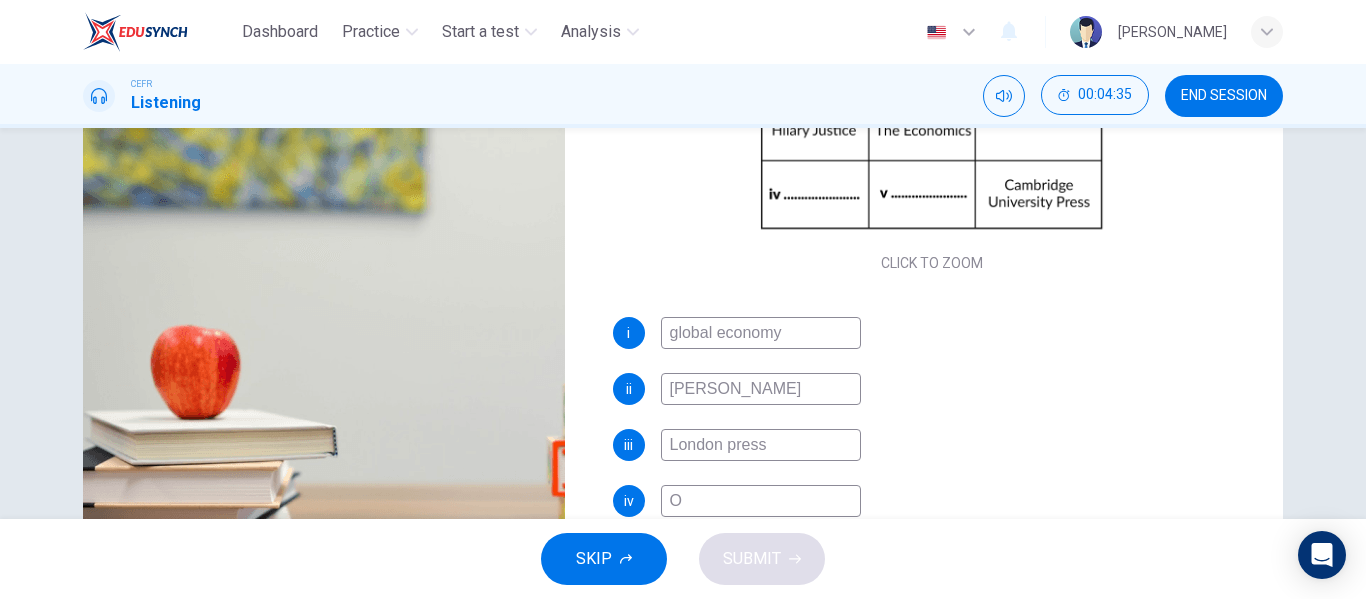 type on "87" 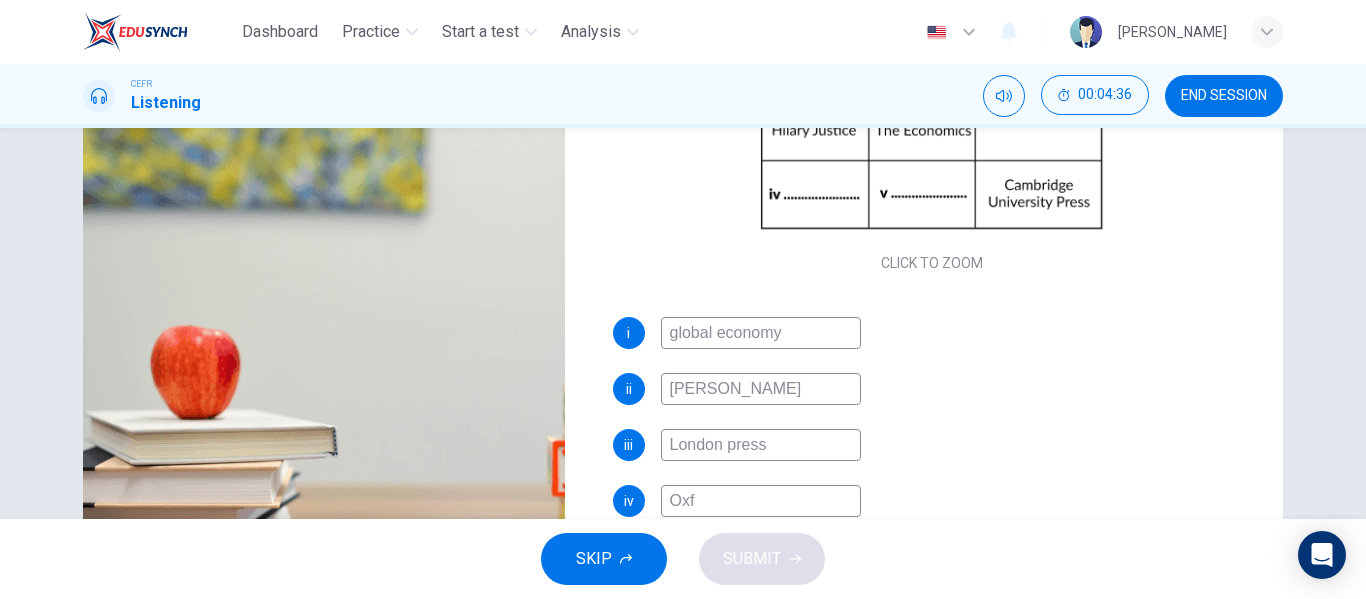 type on "Oxfo" 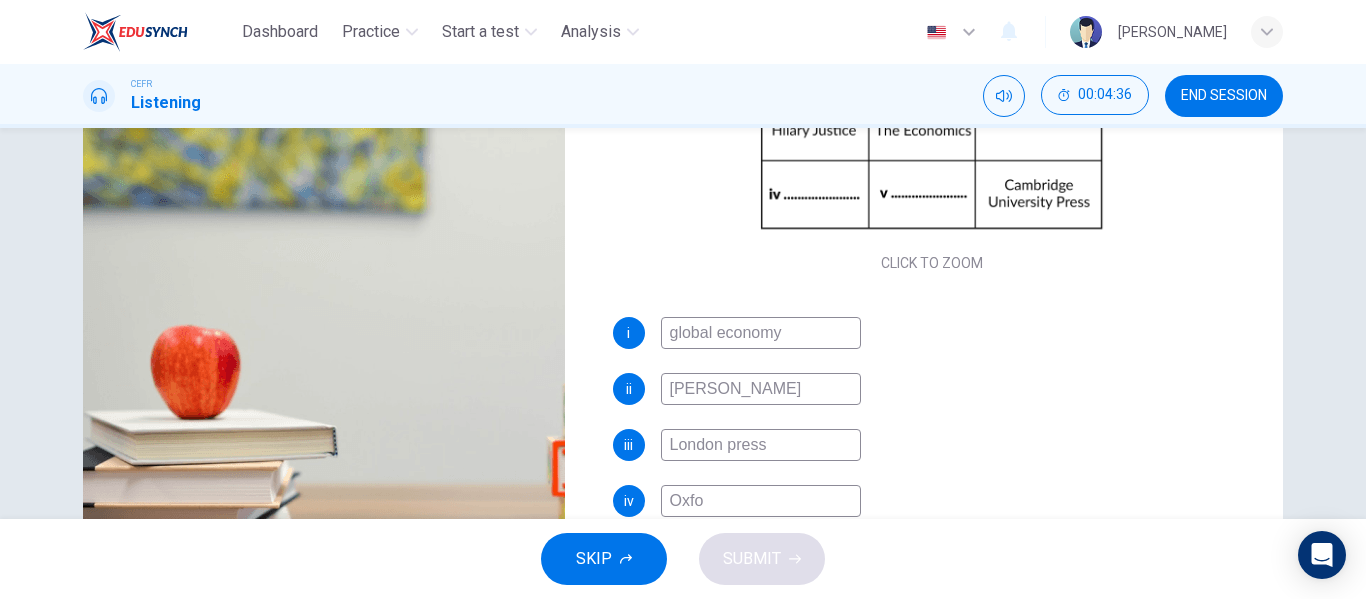 type on "87" 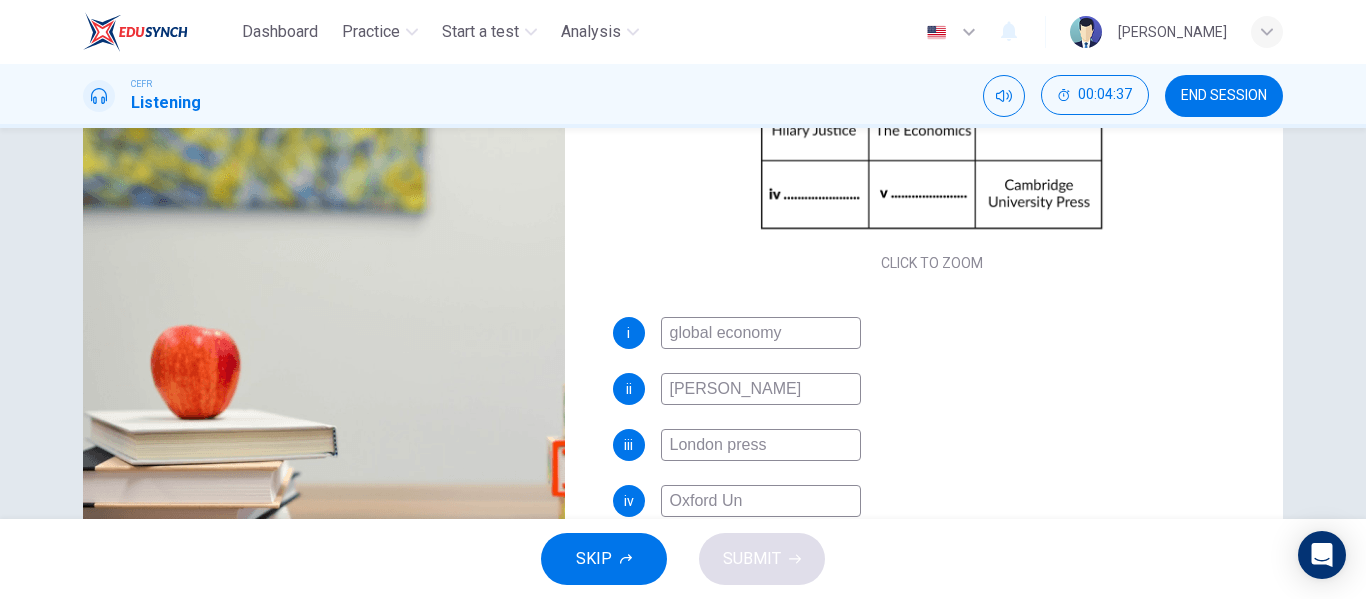 type on "Oxford Uni" 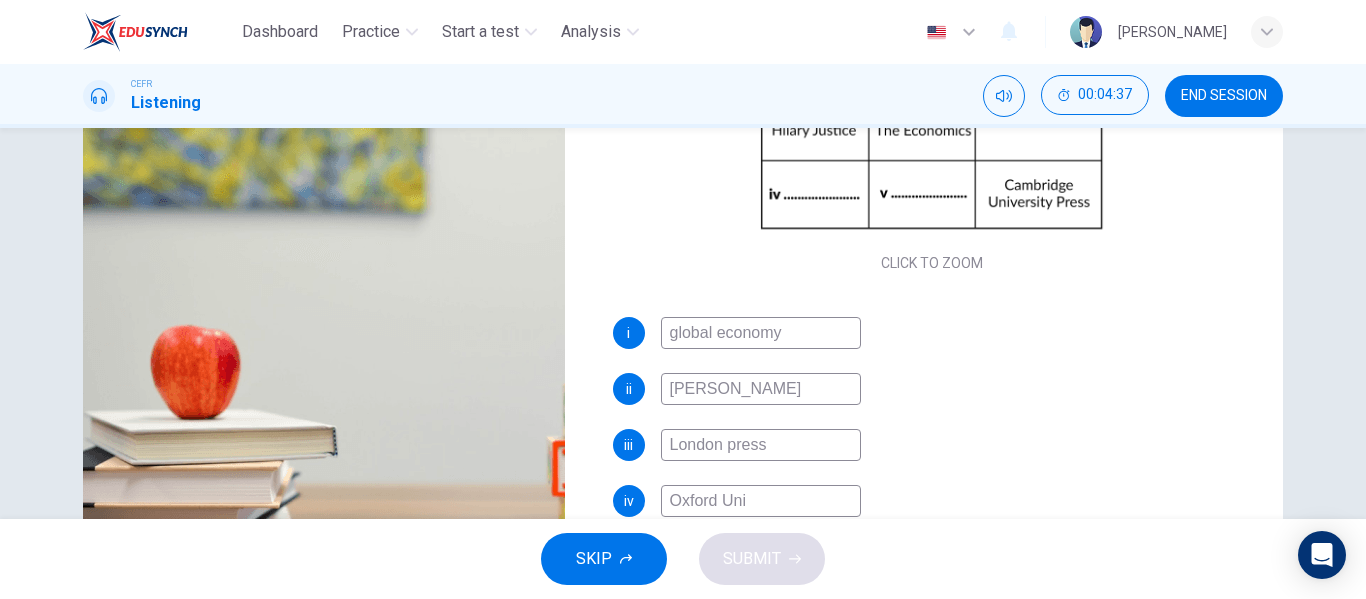 type on "87" 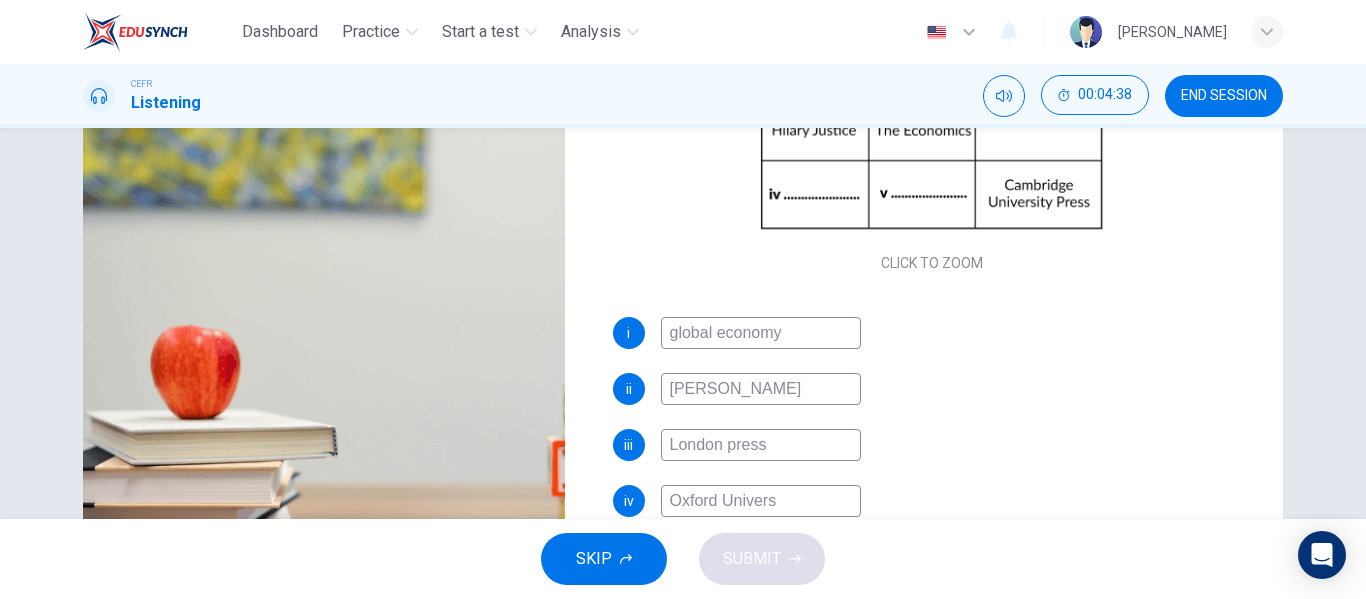 type on "Oxford Universi" 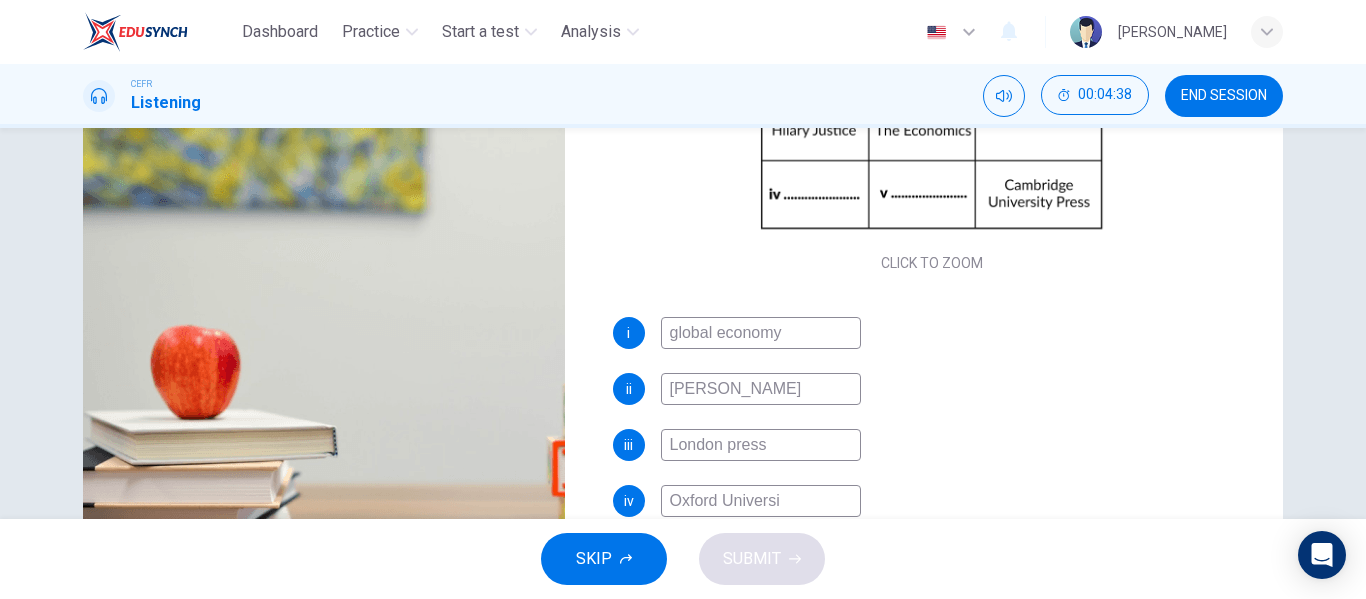 type on "88" 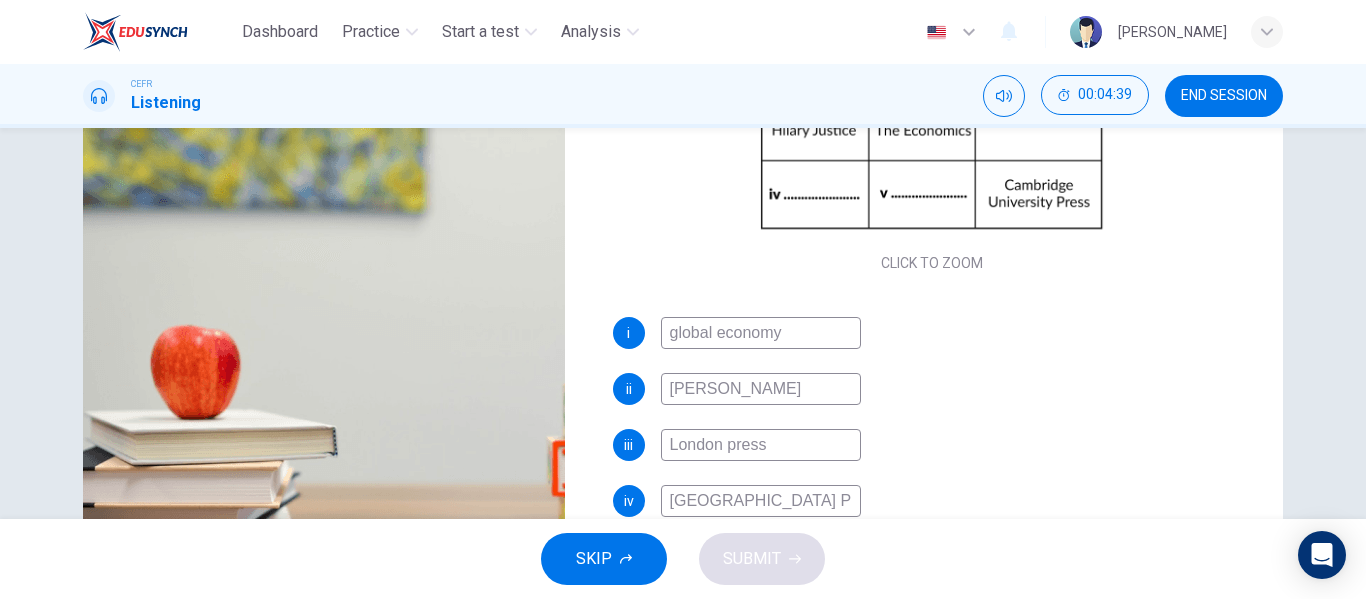 type on "Oxford University Pre" 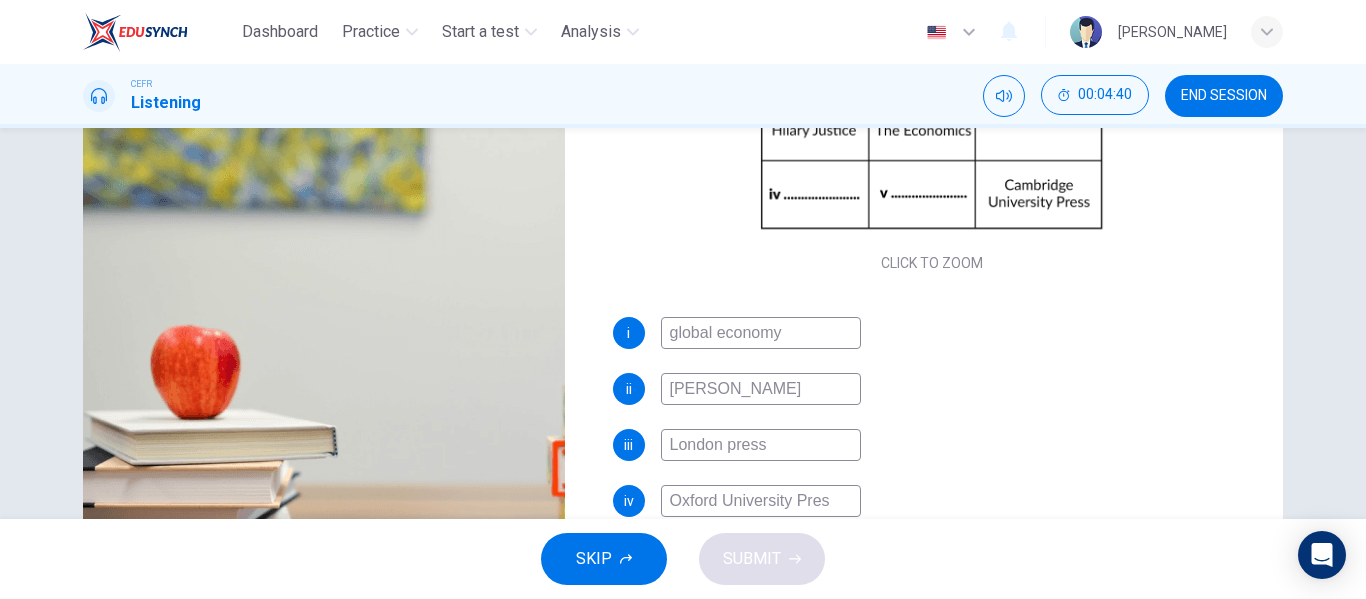 type on "Oxford University Press" 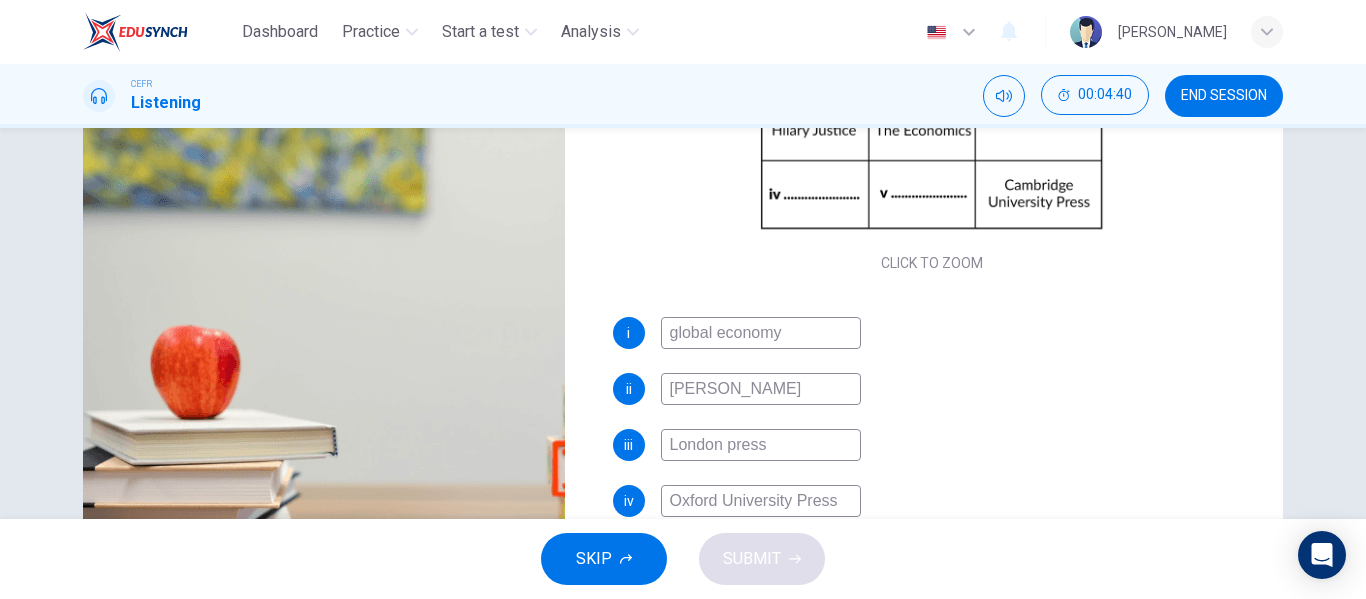type on "88" 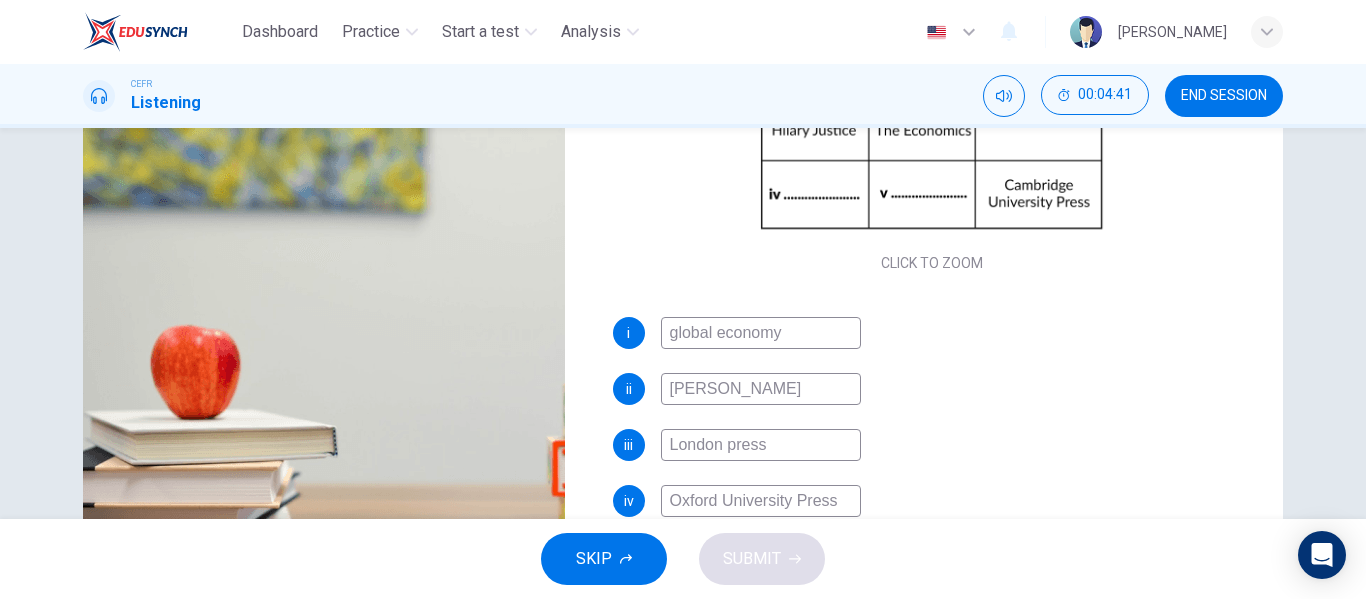 type on "Oxford University Press" 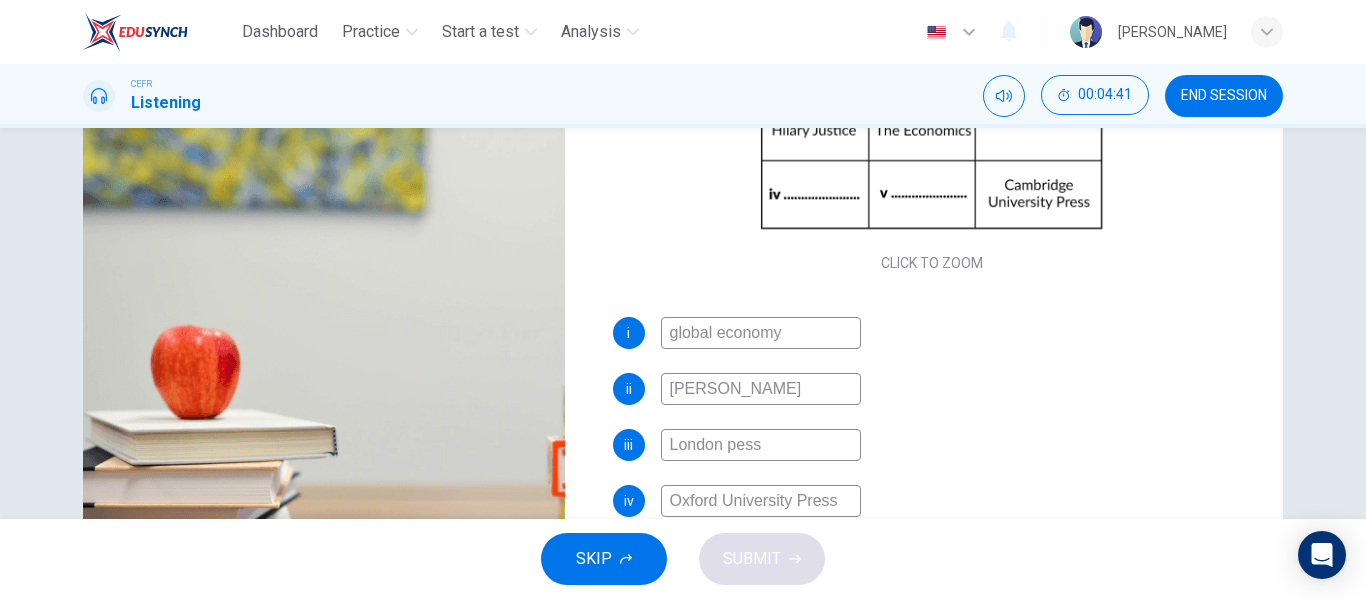 type on "89" 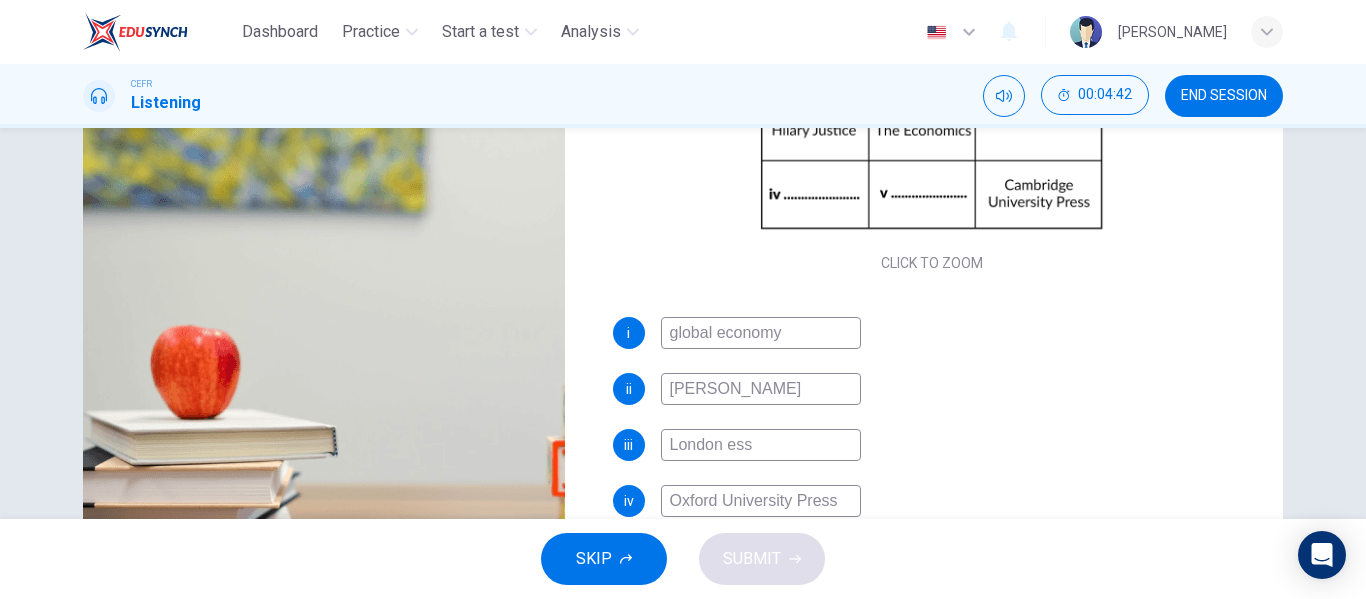 type on "London Pess" 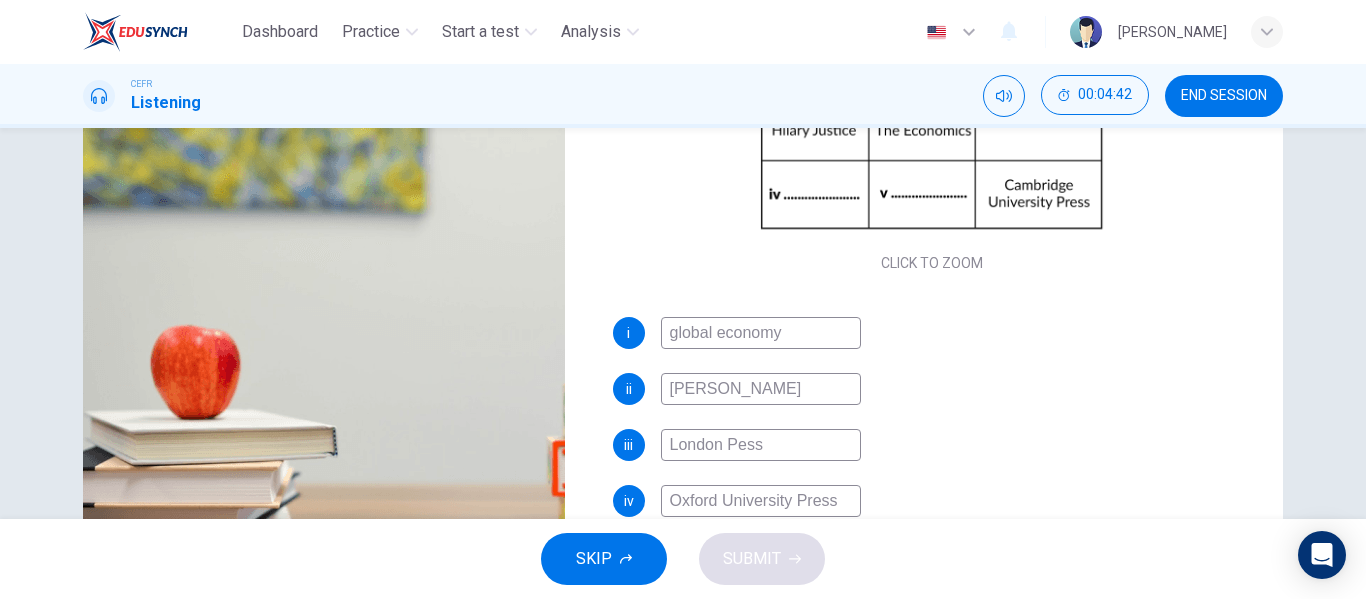 type on "89" 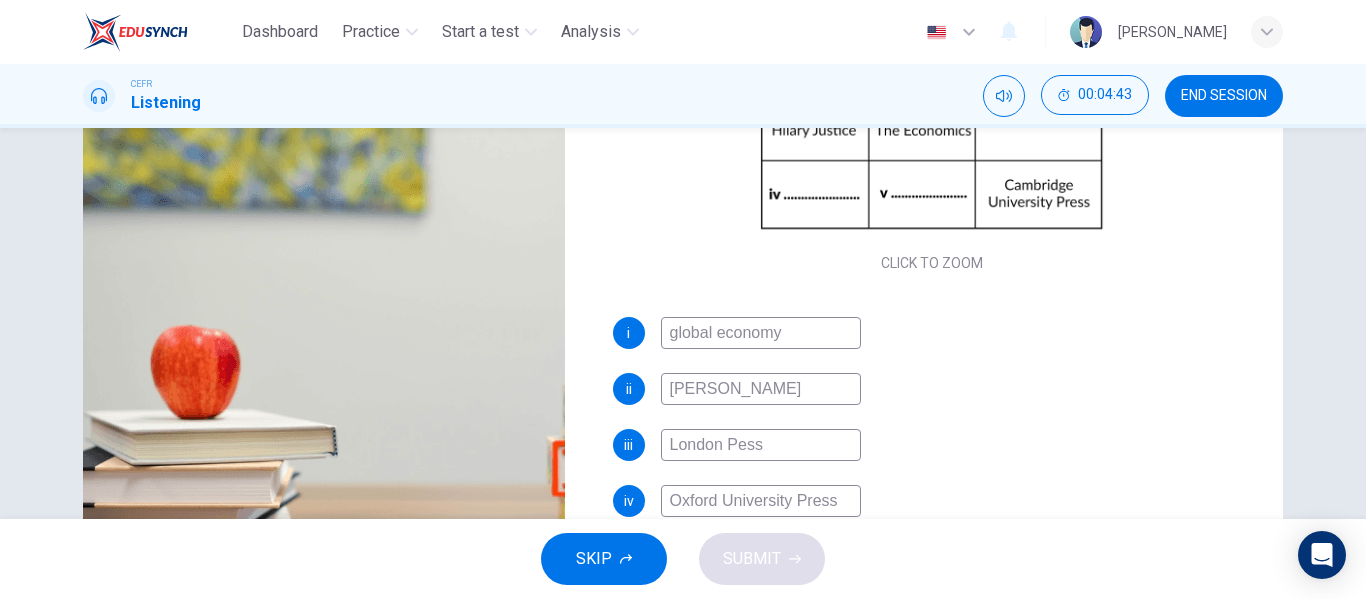 type on "London Press" 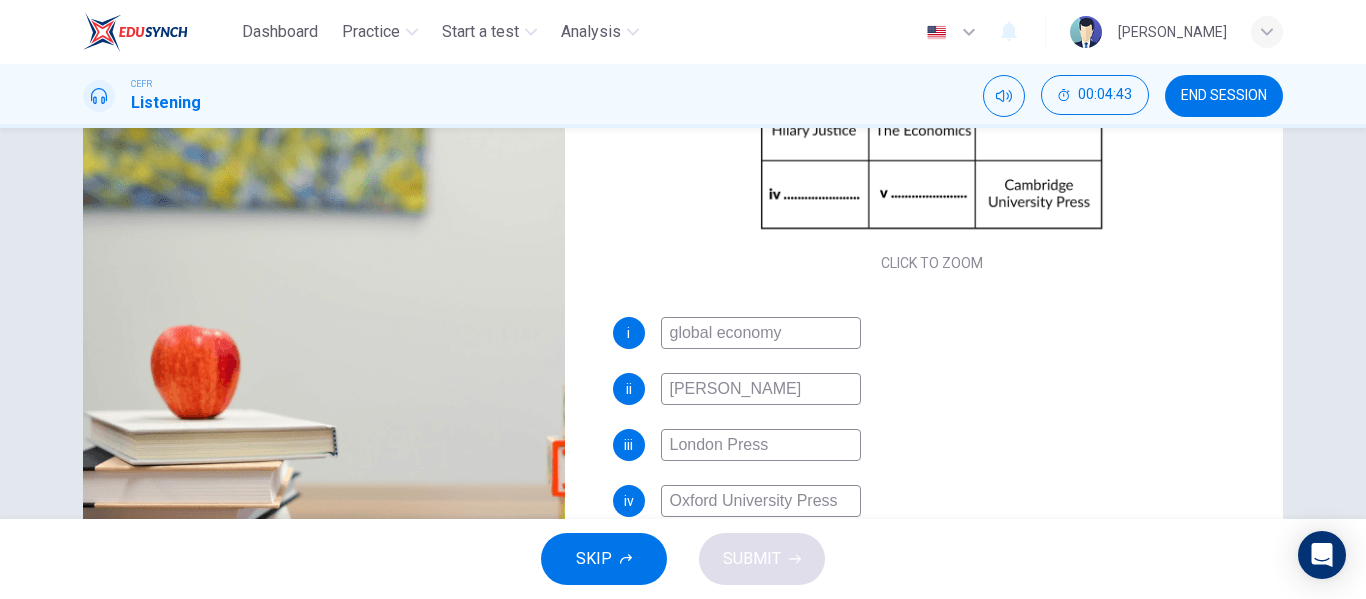 scroll, scrollTop: 384, scrollLeft: 0, axis: vertical 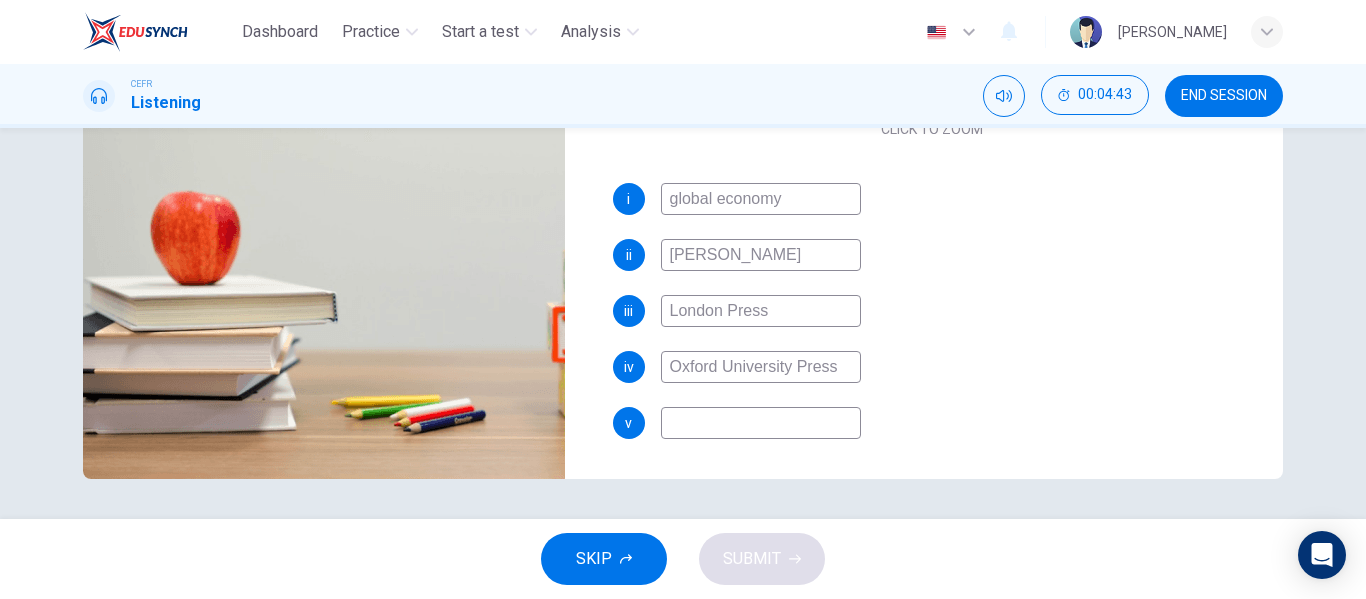 type on "89" 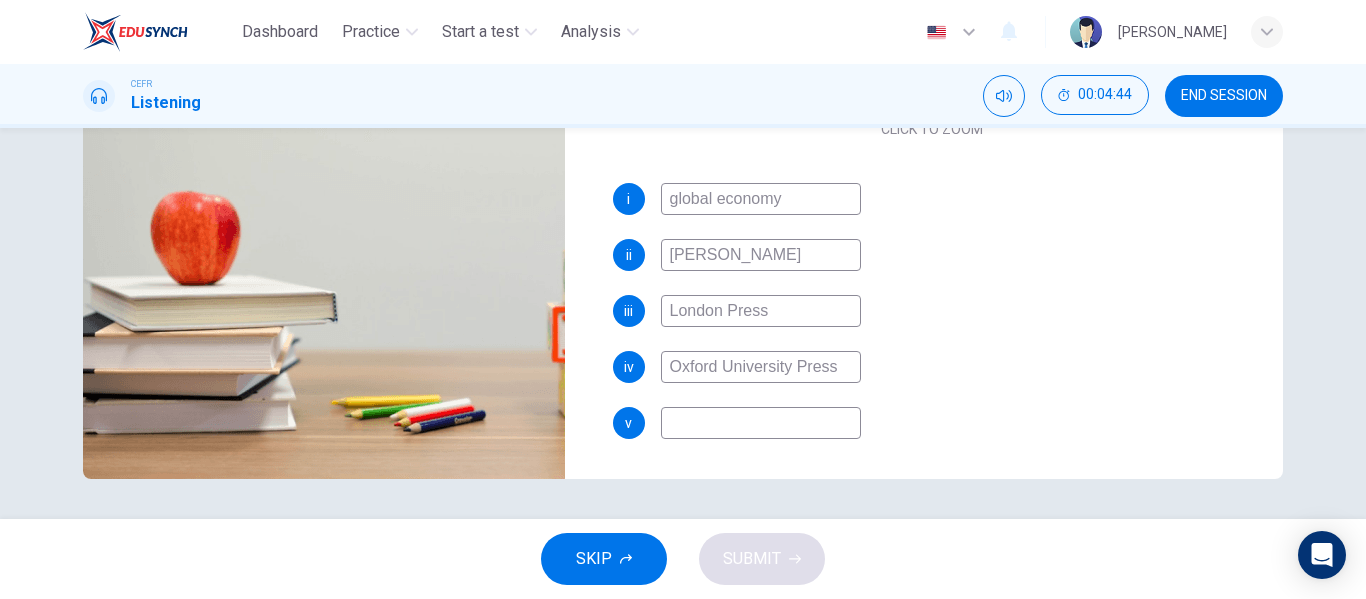 type on "London Press" 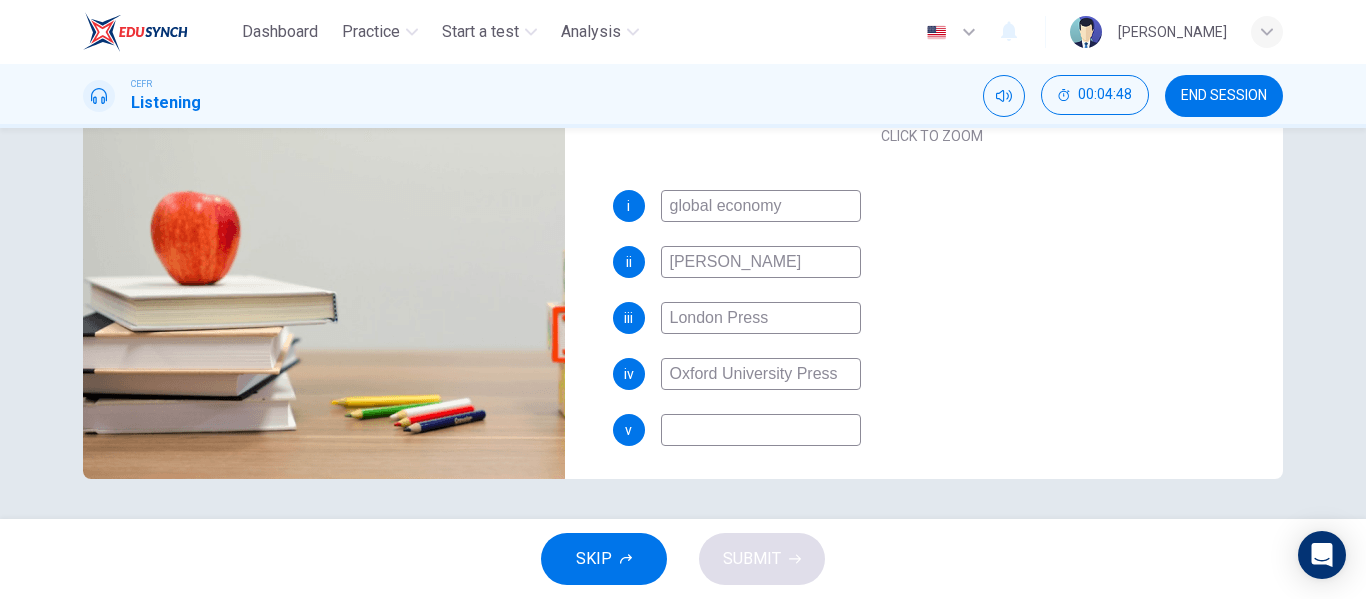 scroll, scrollTop: 224, scrollLeft: 0, axis: vertical 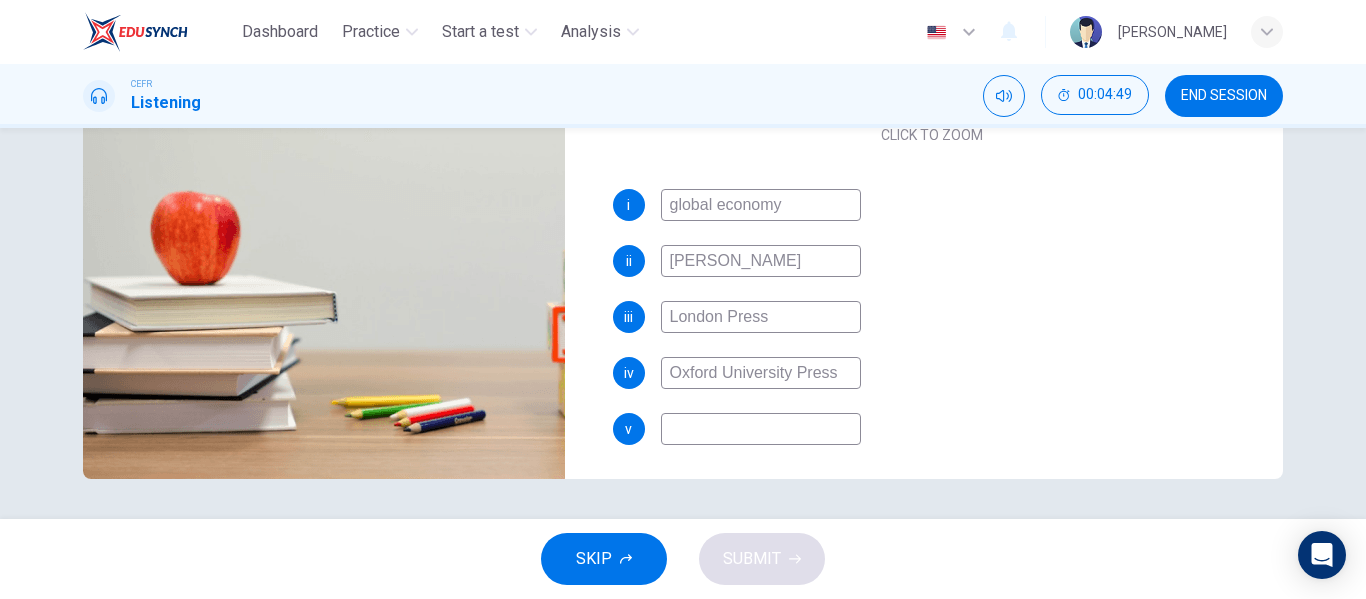 drag, startPoint x: 843, startPoint y: 374, endPoint x: 474, endPoint y: 383, distance: 369.10974 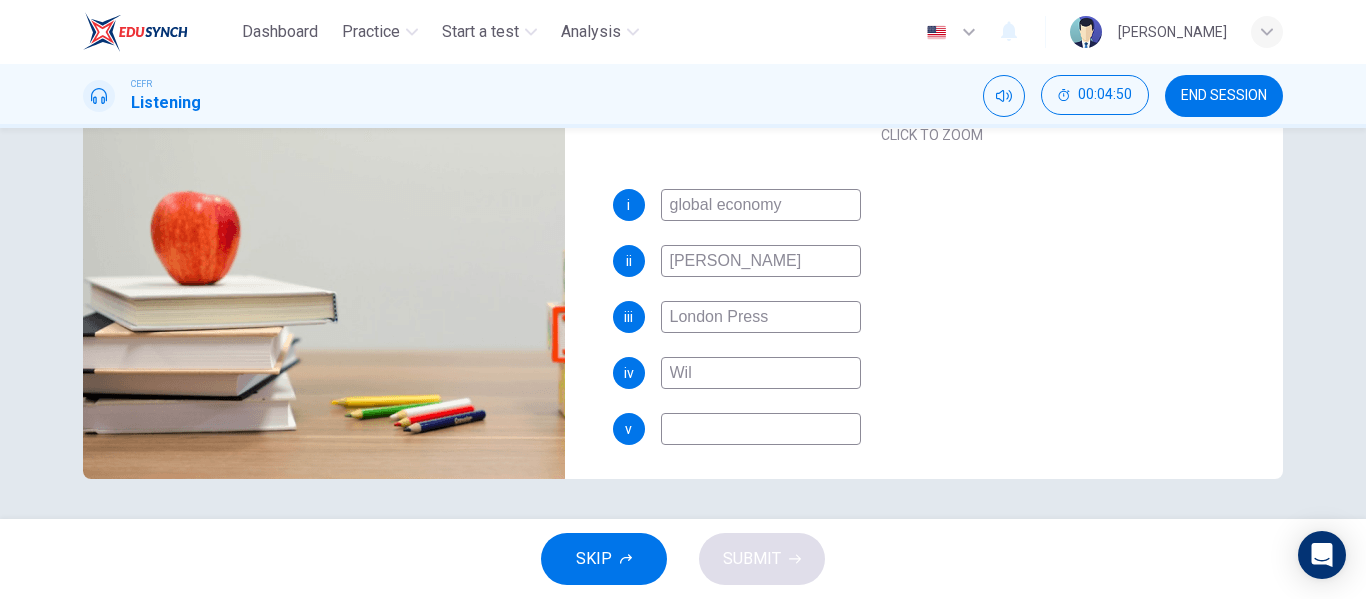 type on "Will" 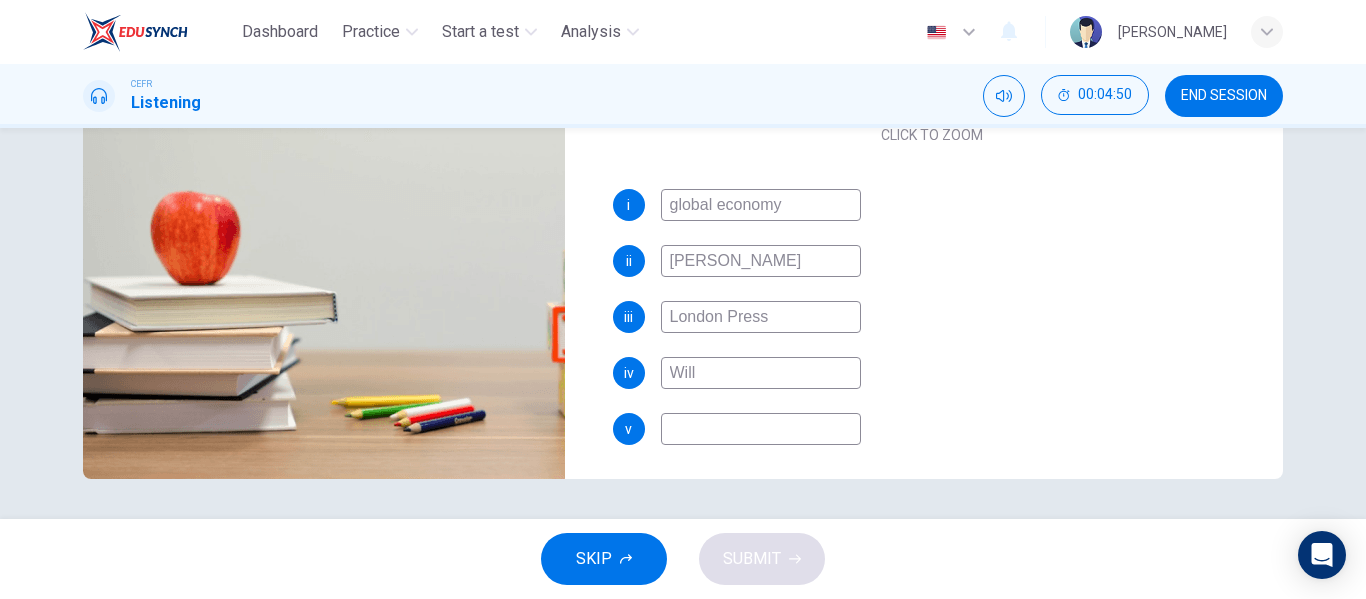 type on "92" 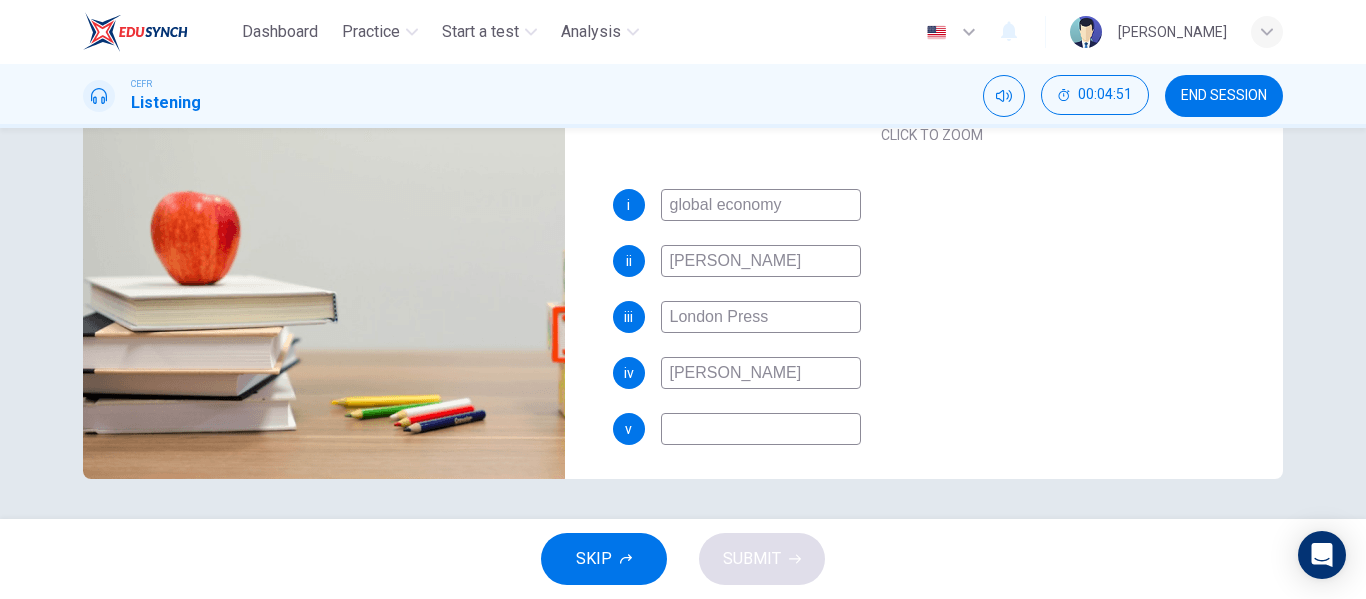 type on "Willian" 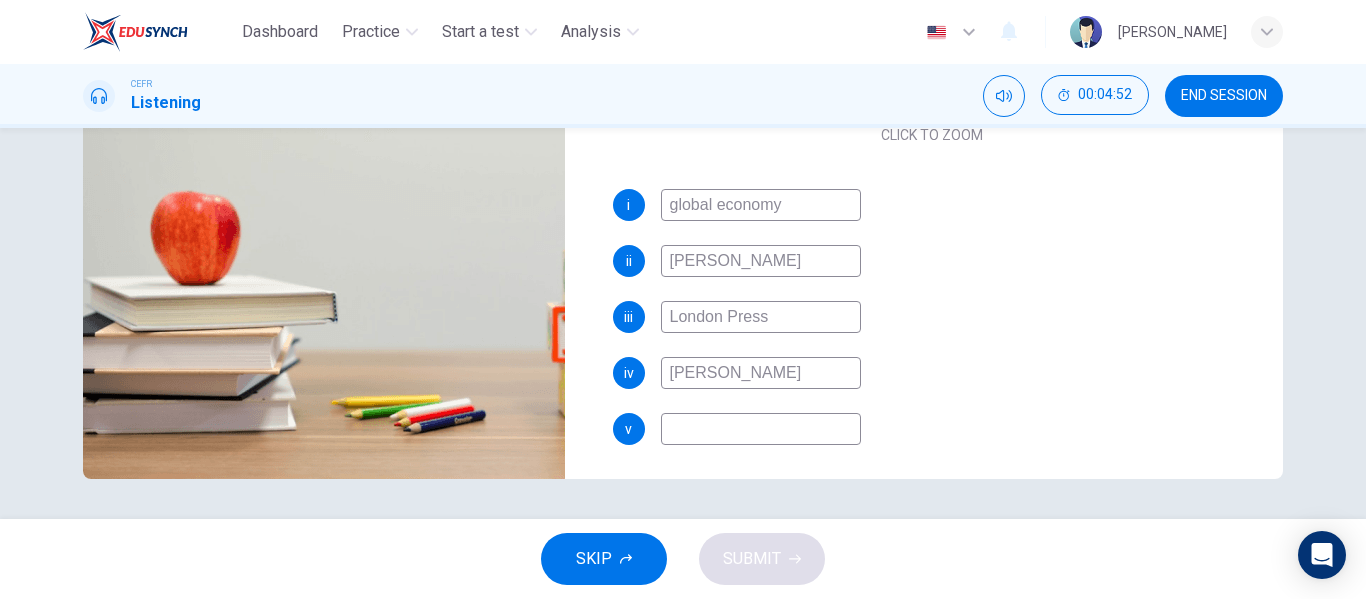 type on "William H" 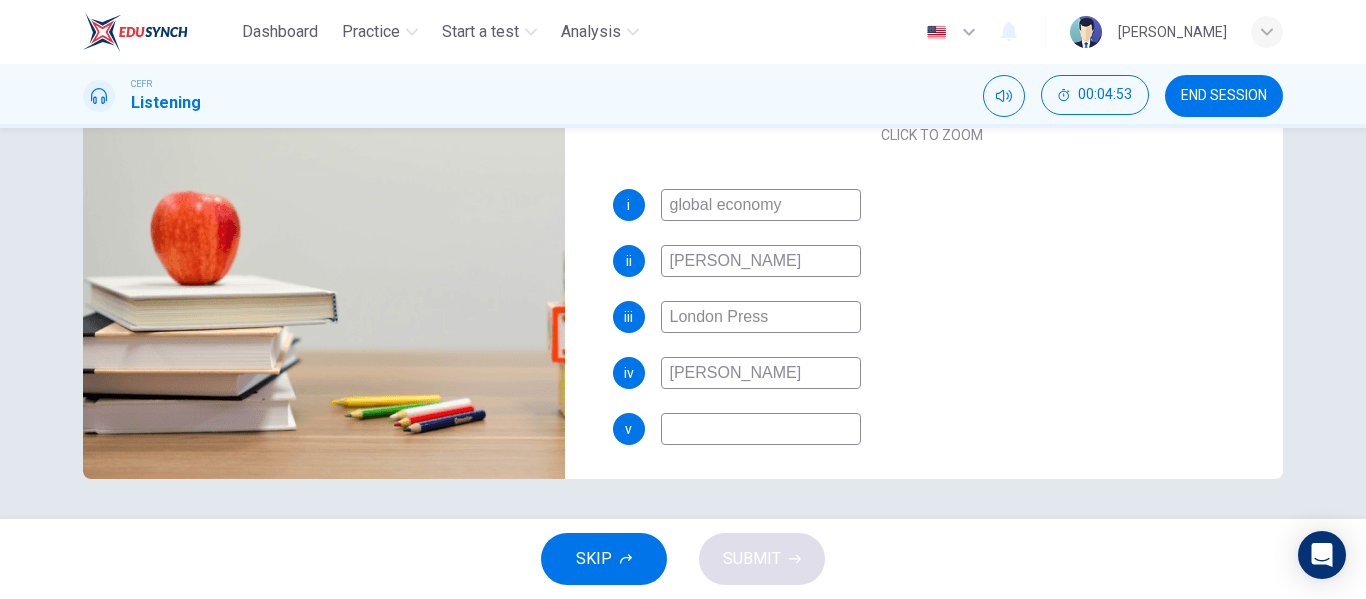 type on "William Hannah" 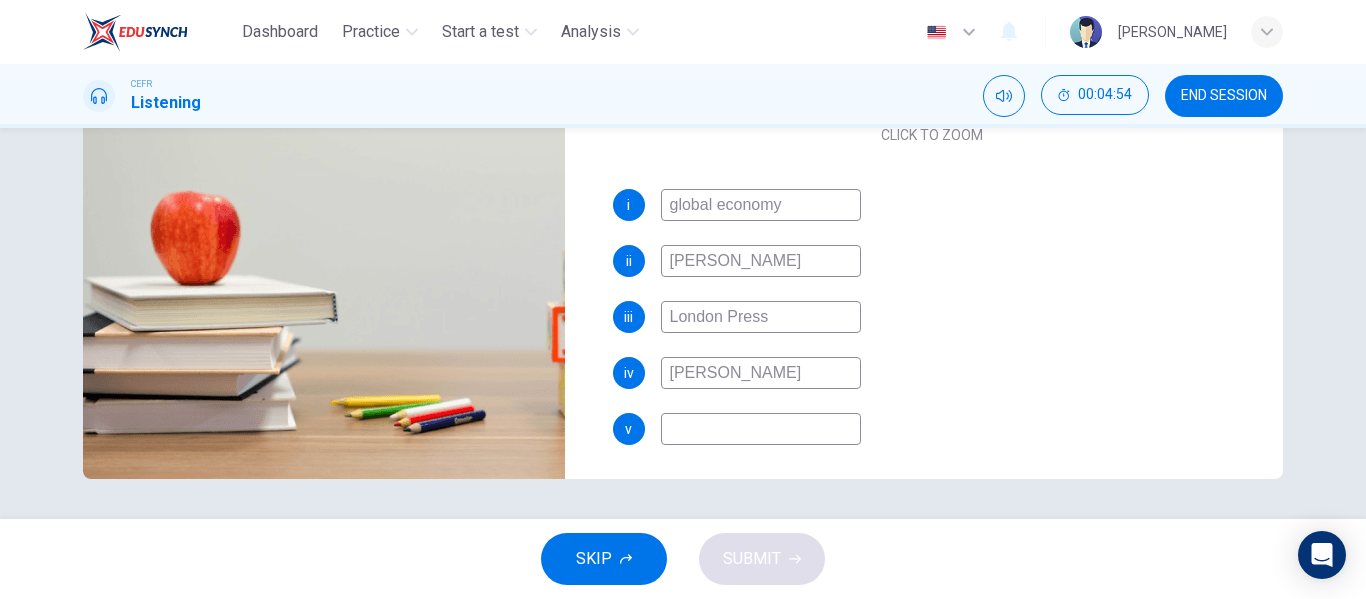 type on "William Hanna" 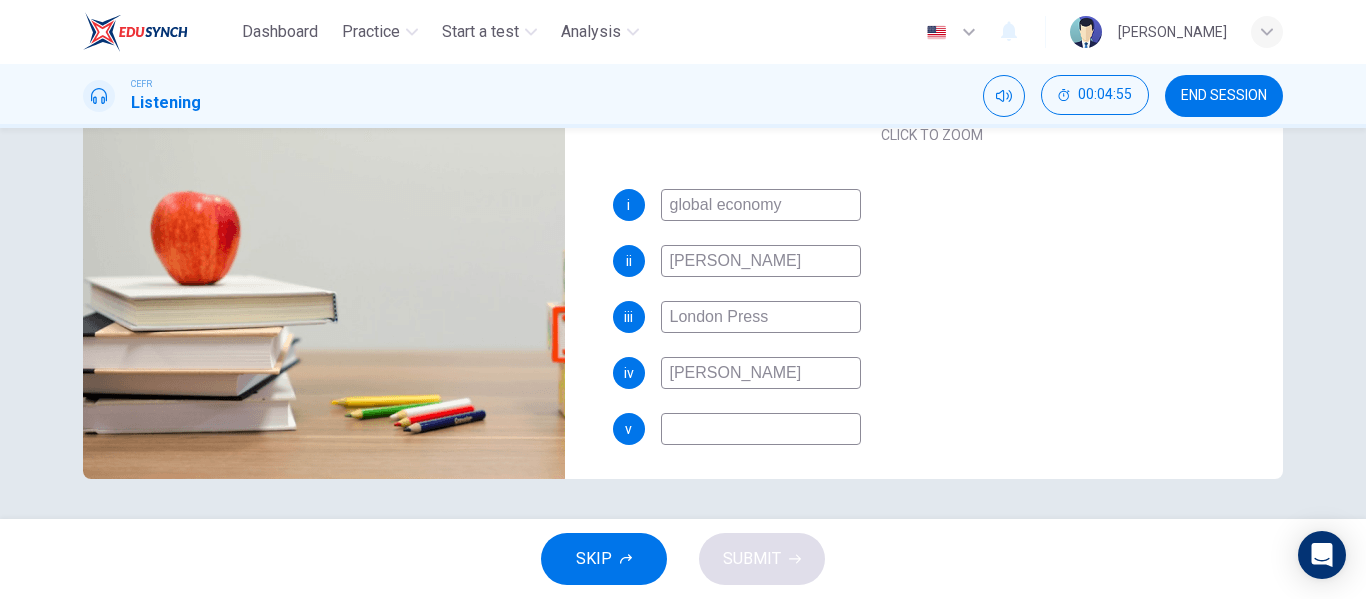 type on "William Hanna" 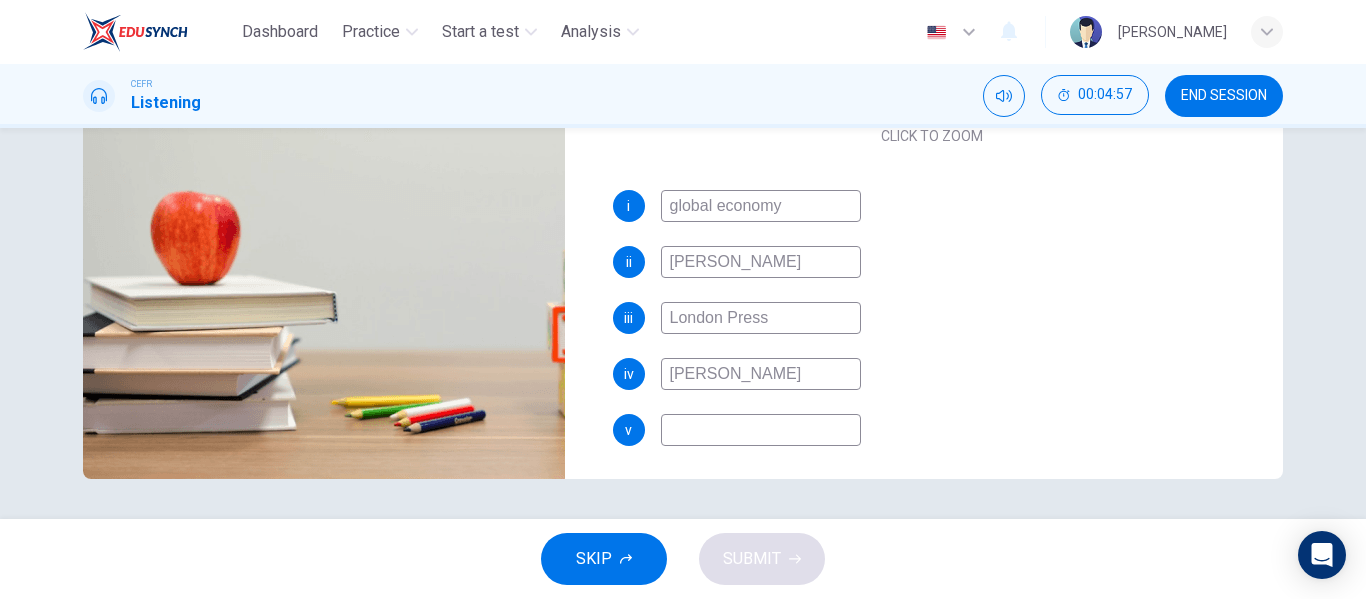 scroll, scrollTop: 230, scrollLeft: 0, axis: vertical 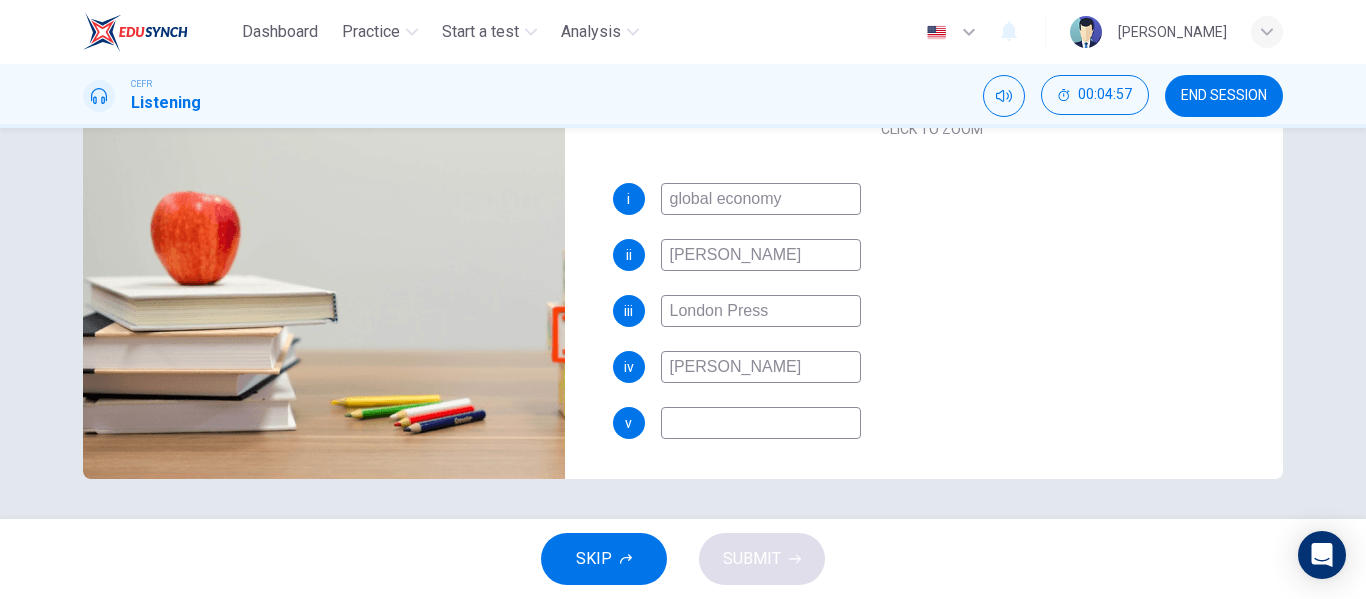 type on "94" 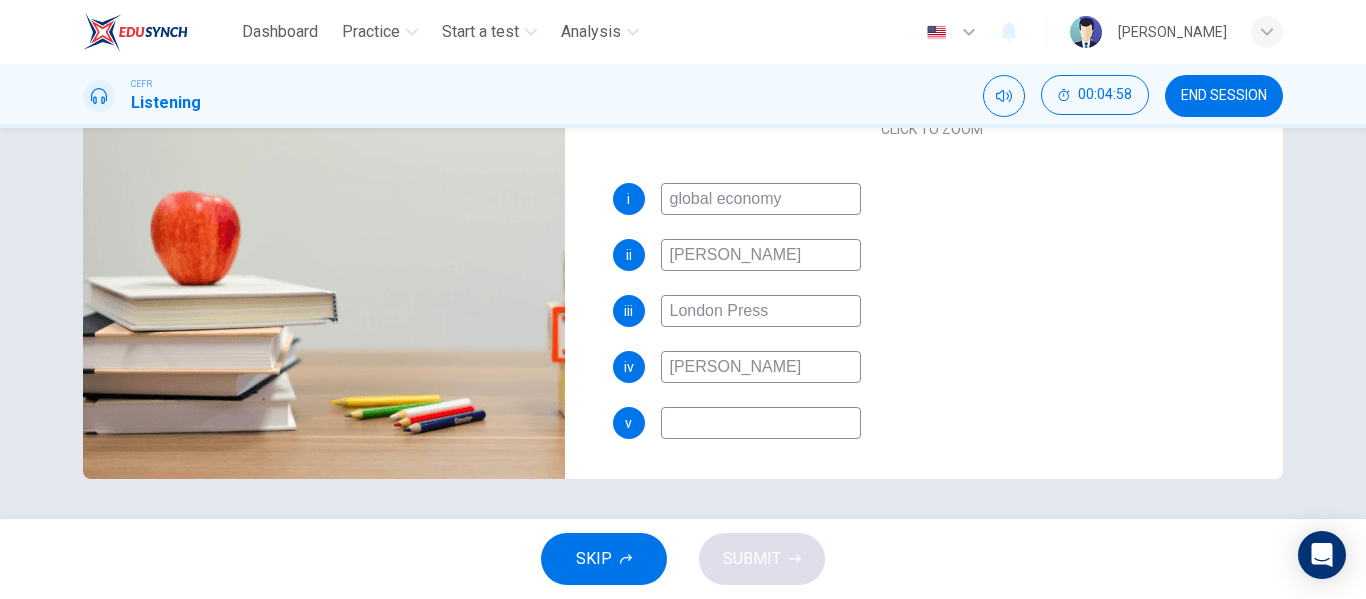 type on "B" 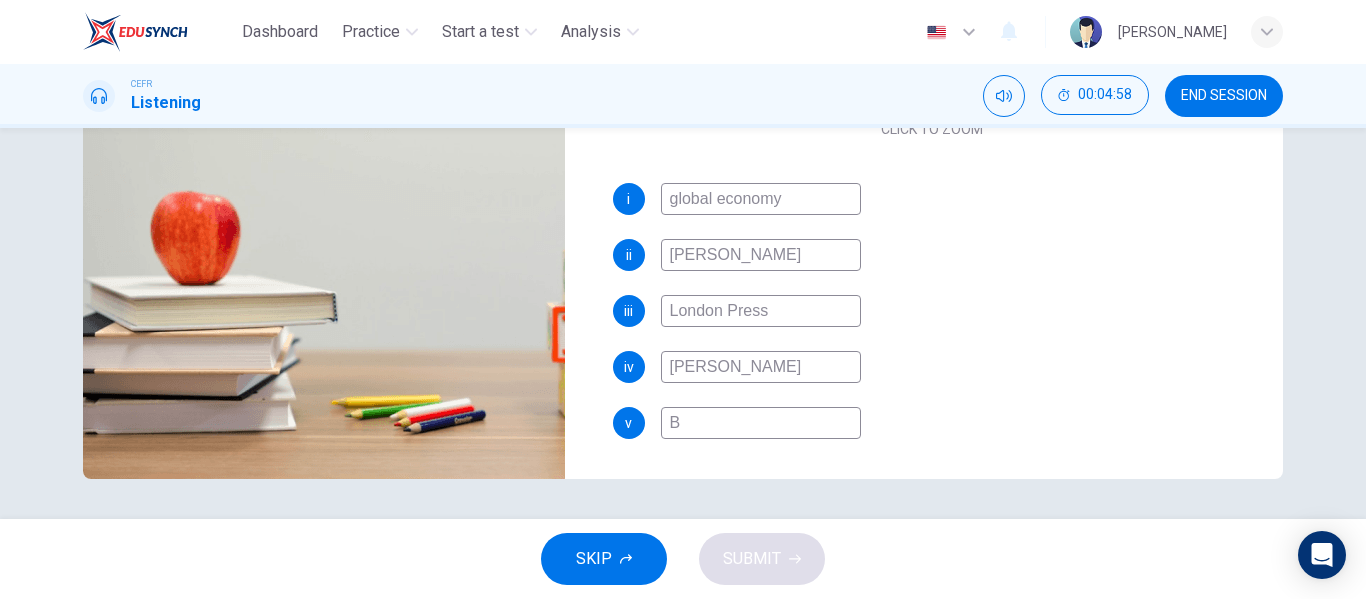 type on "94" 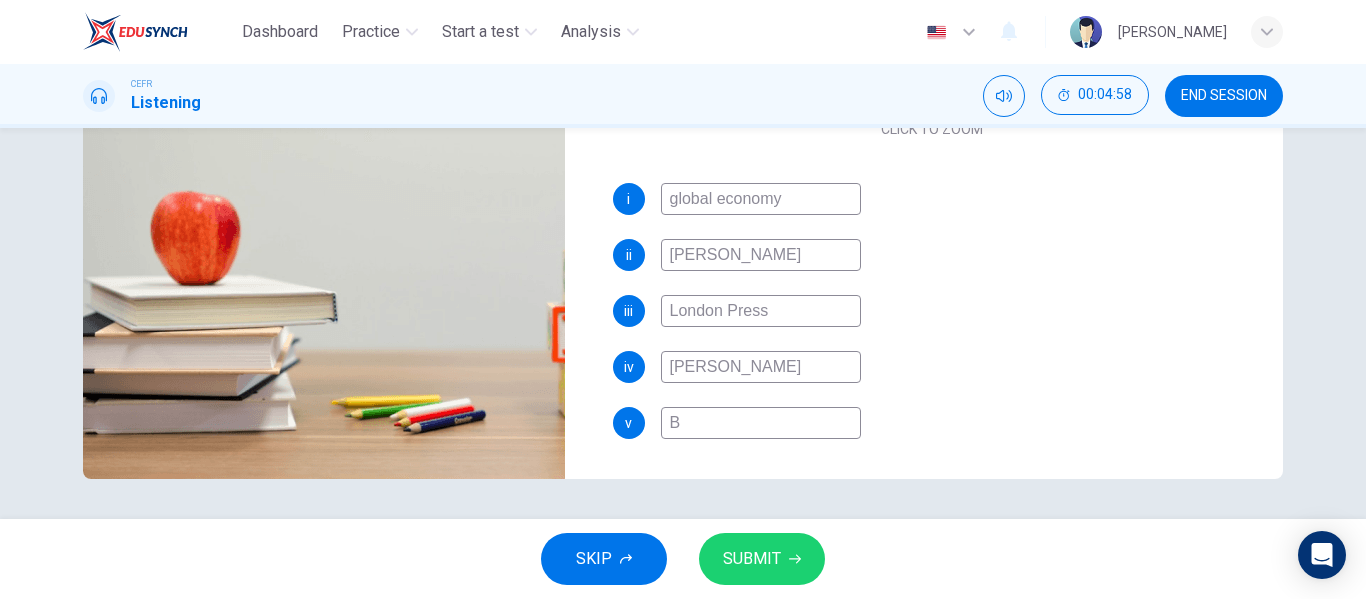 type on "Bu" 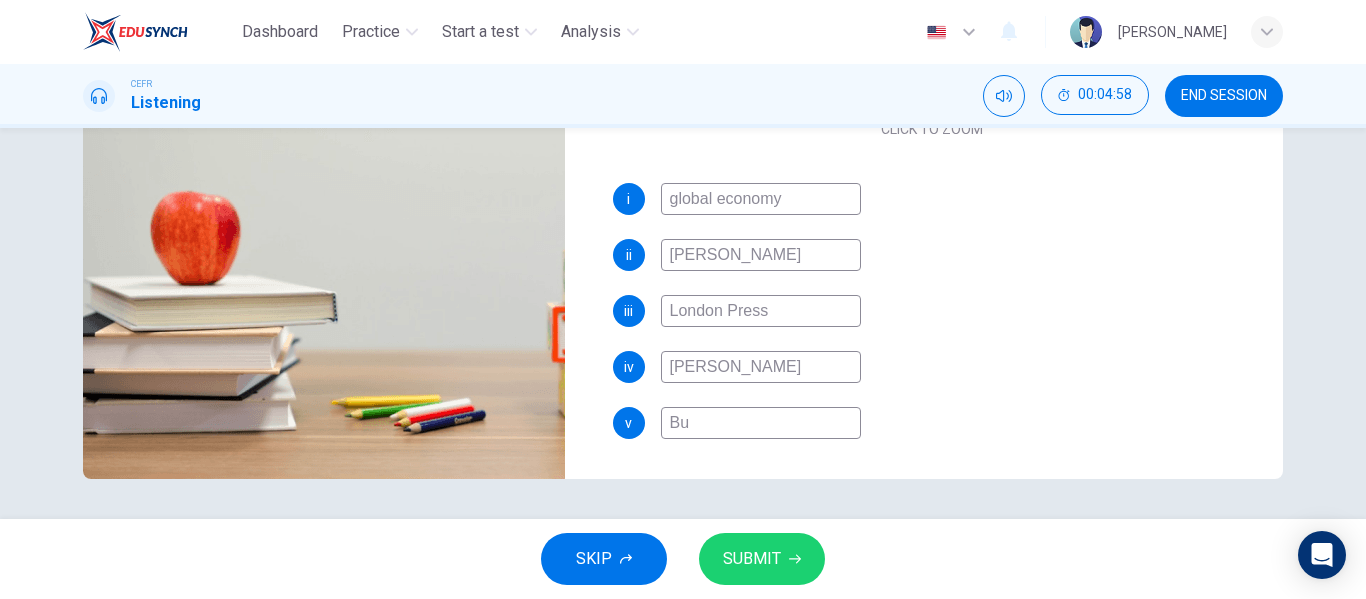 type on "94" 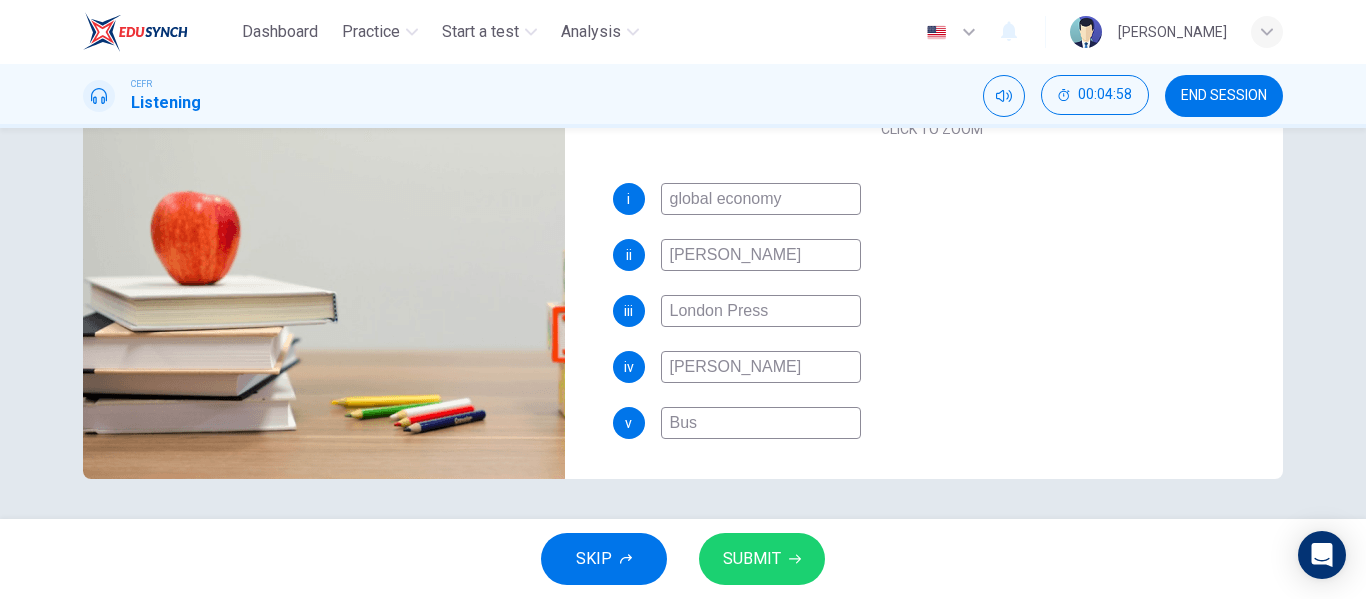 type on "94" 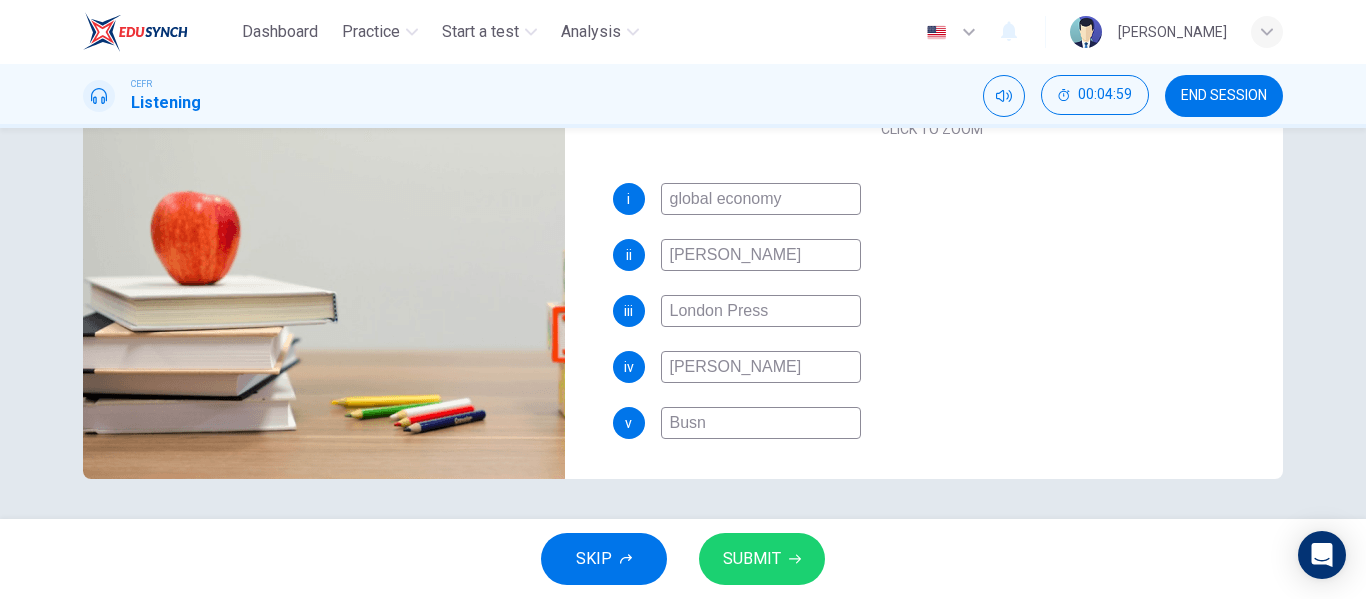 type on "94" 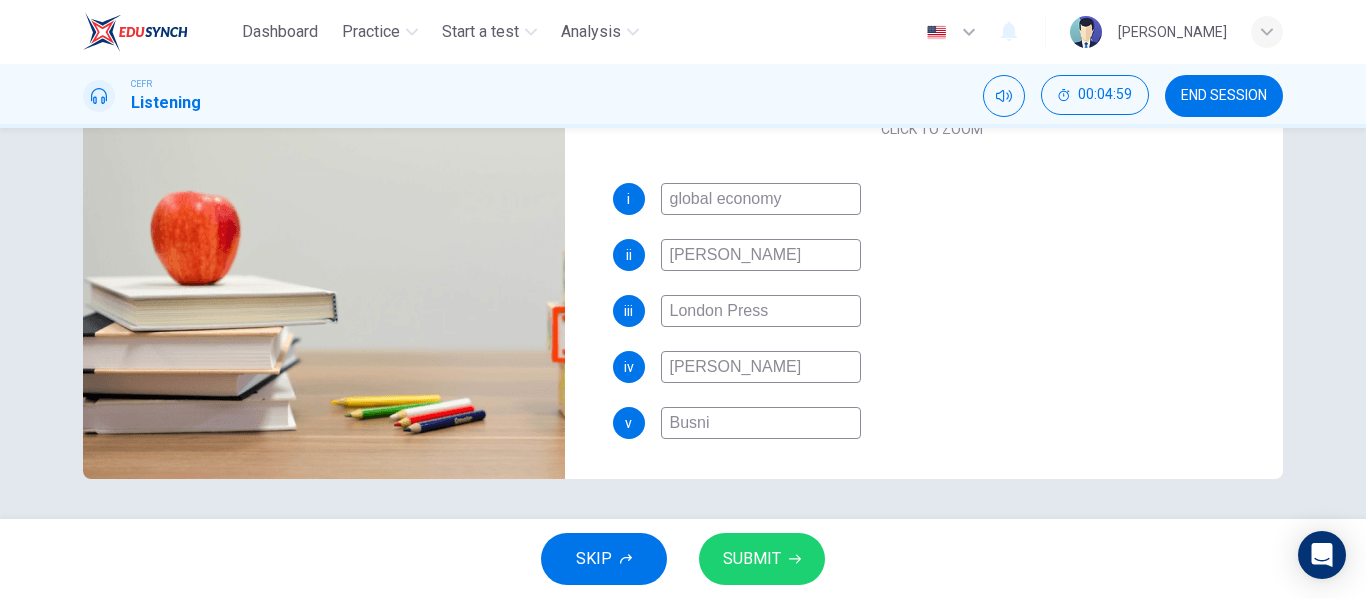 type on "Busnie" 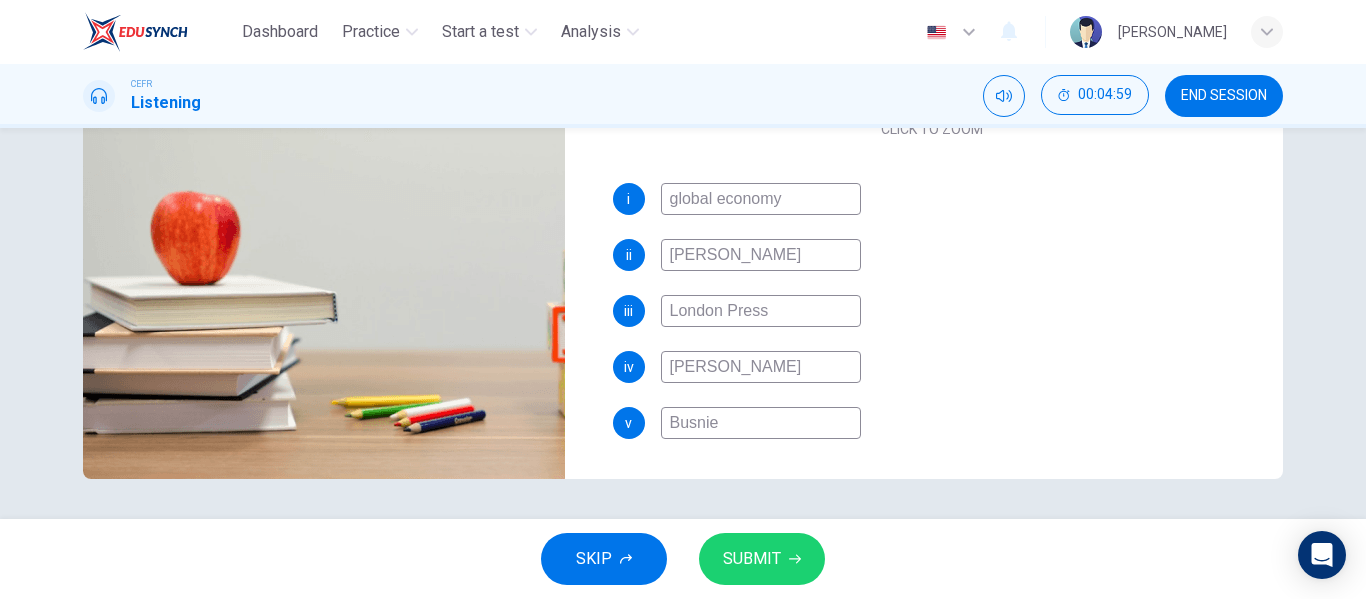 type on "94" 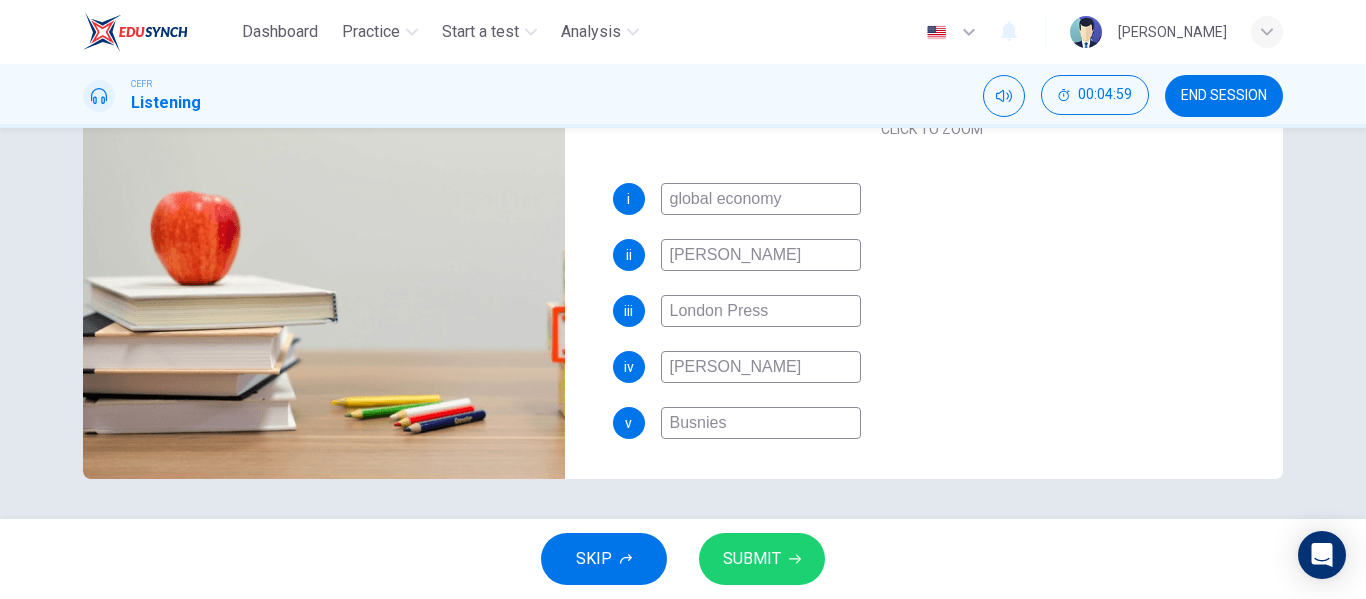type on "94" 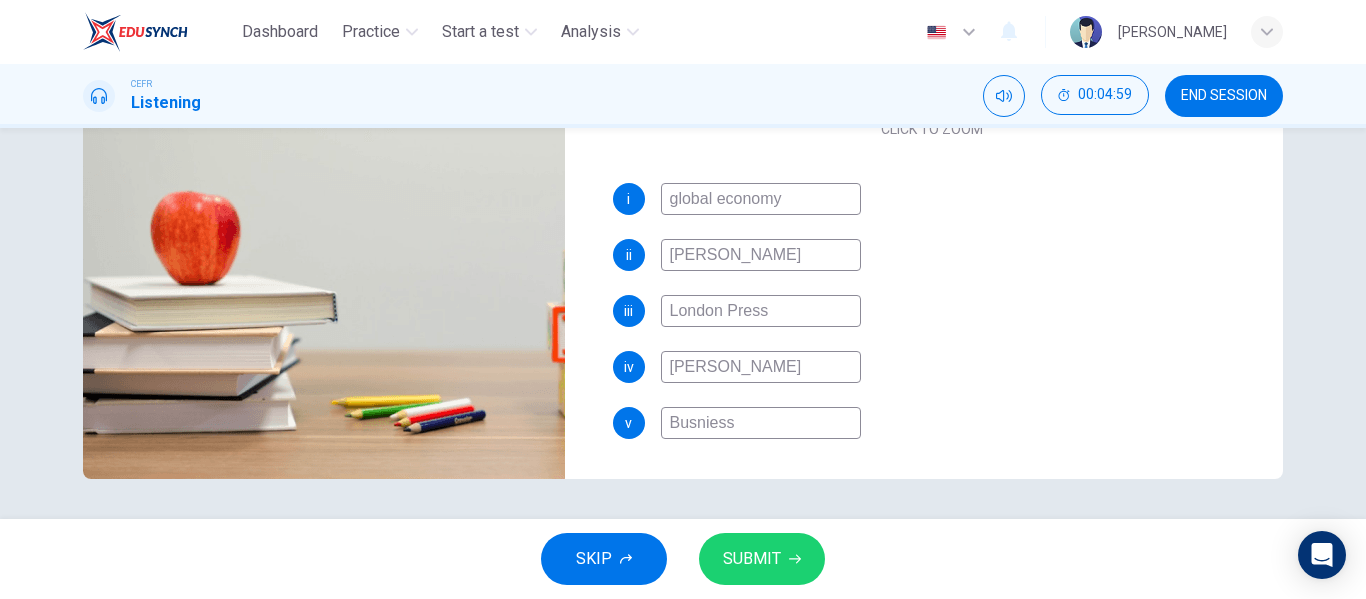 type on "94" 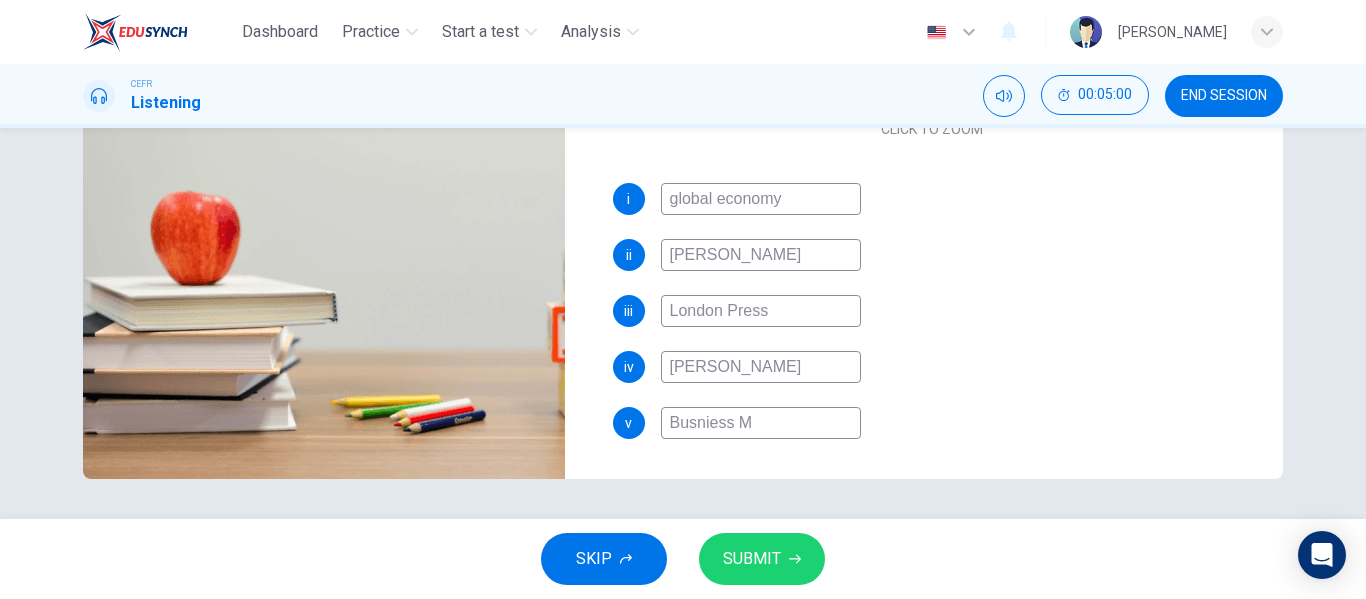 type on "95" 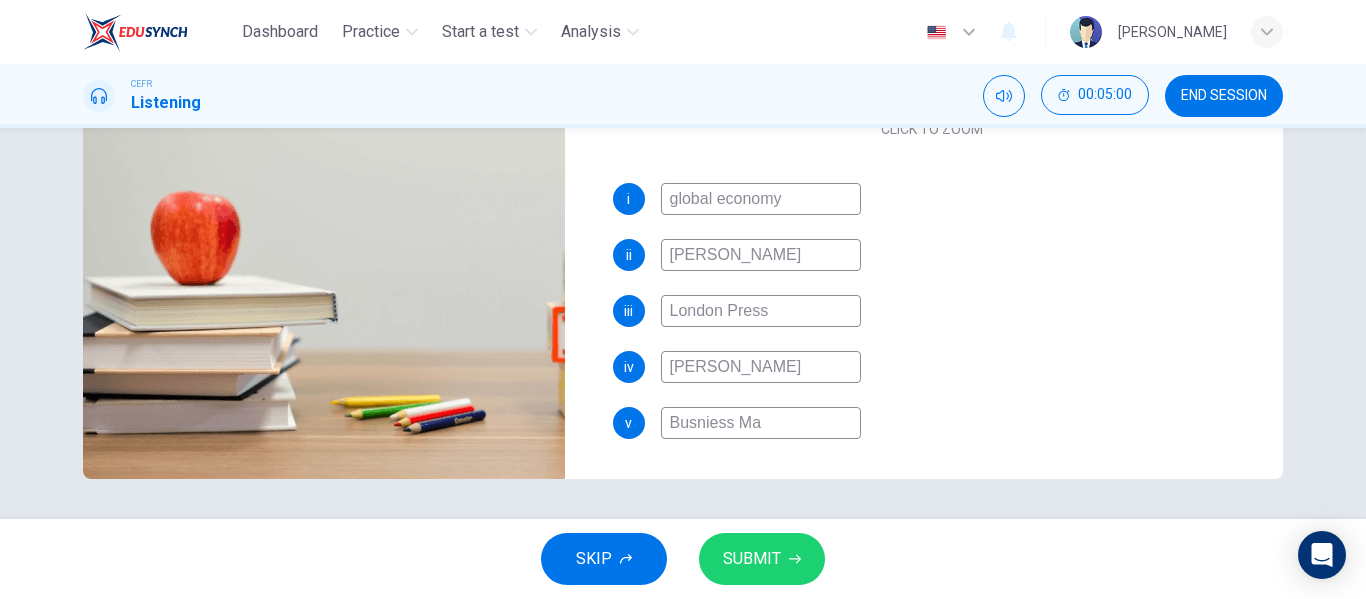 type on "95" 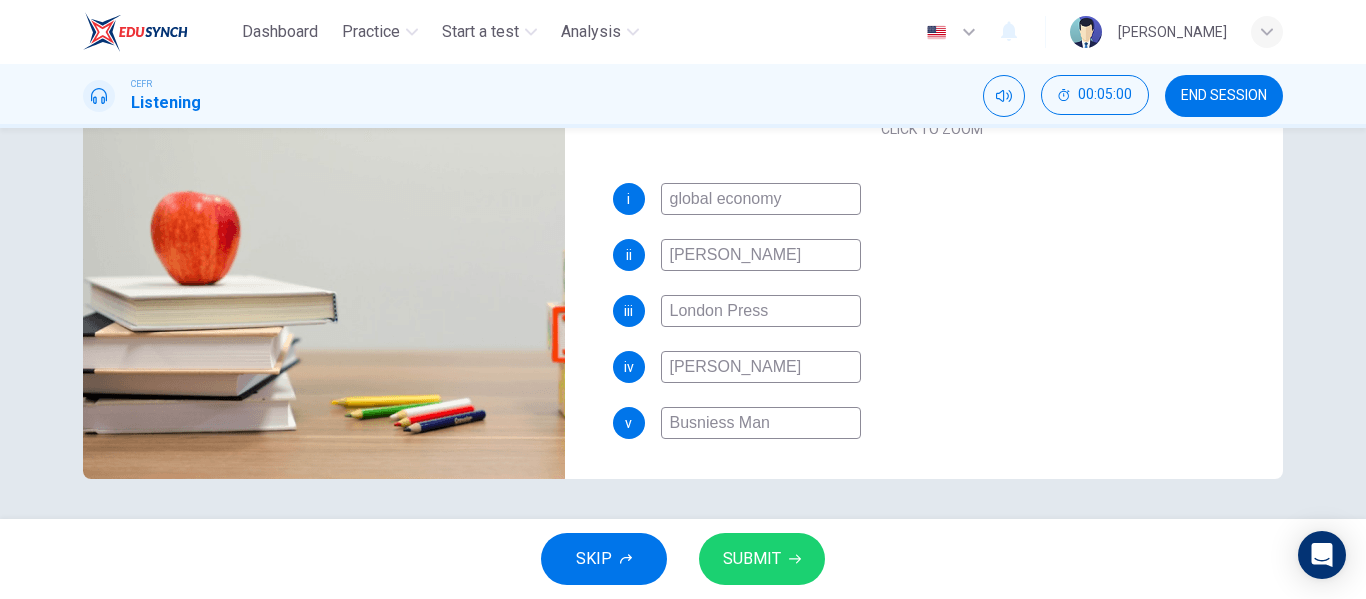 type on "95" 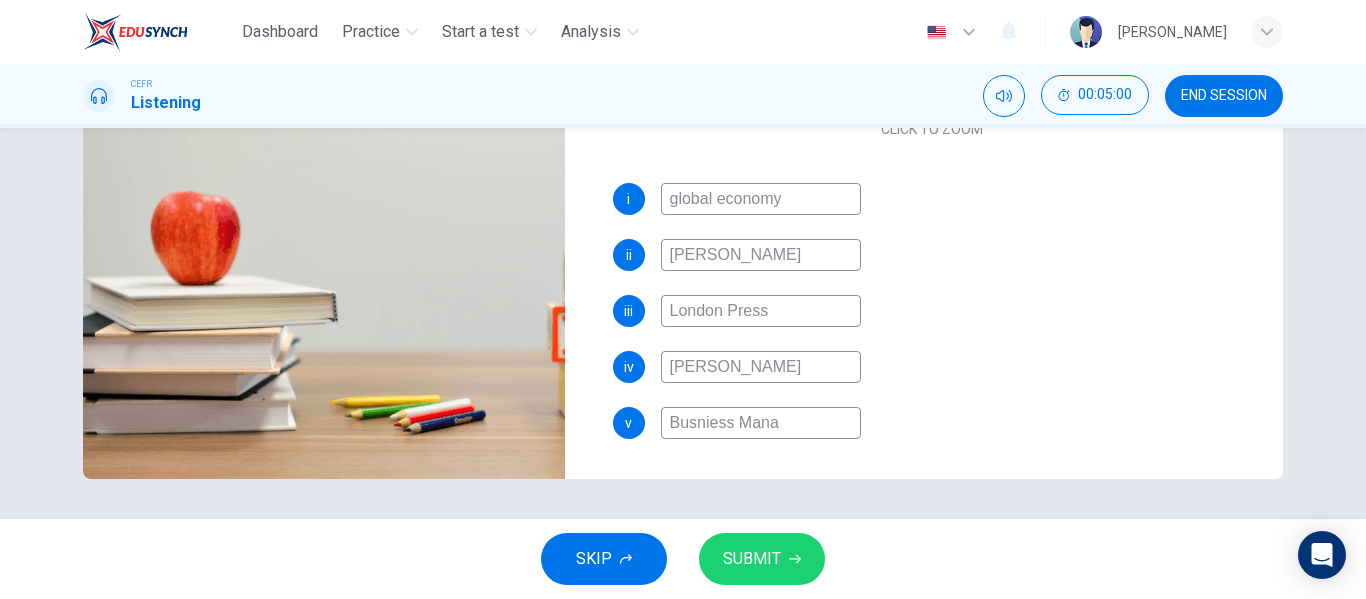 type on "95" 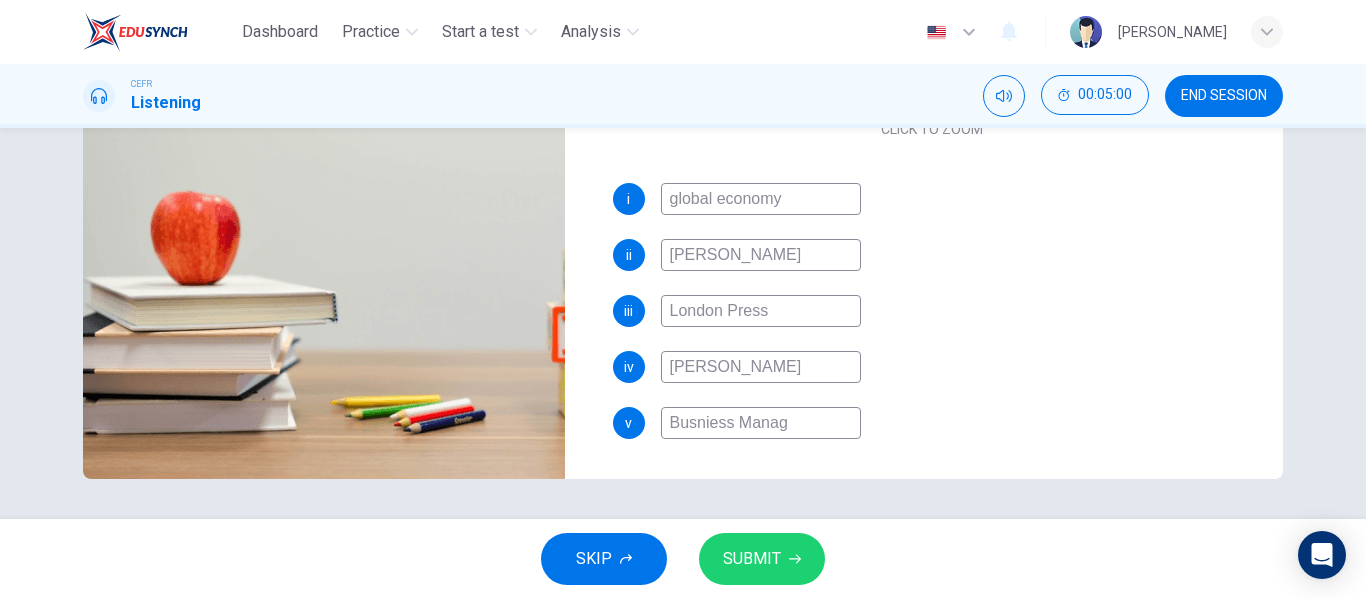 type on "95" 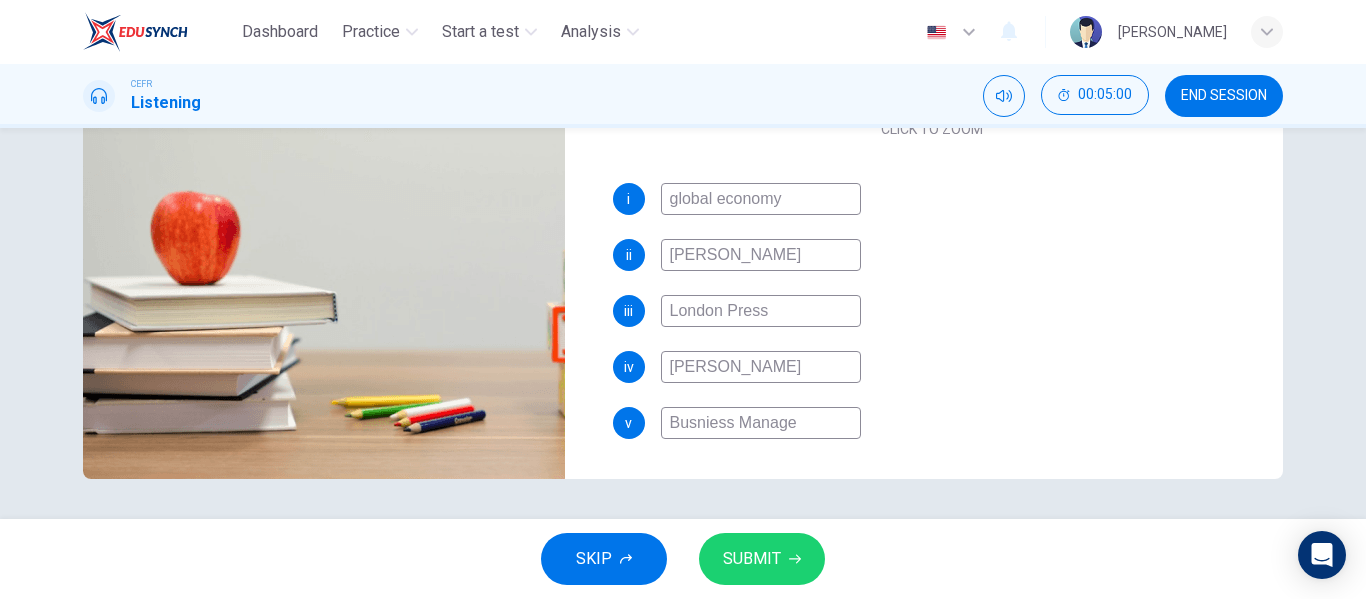 type on "95" 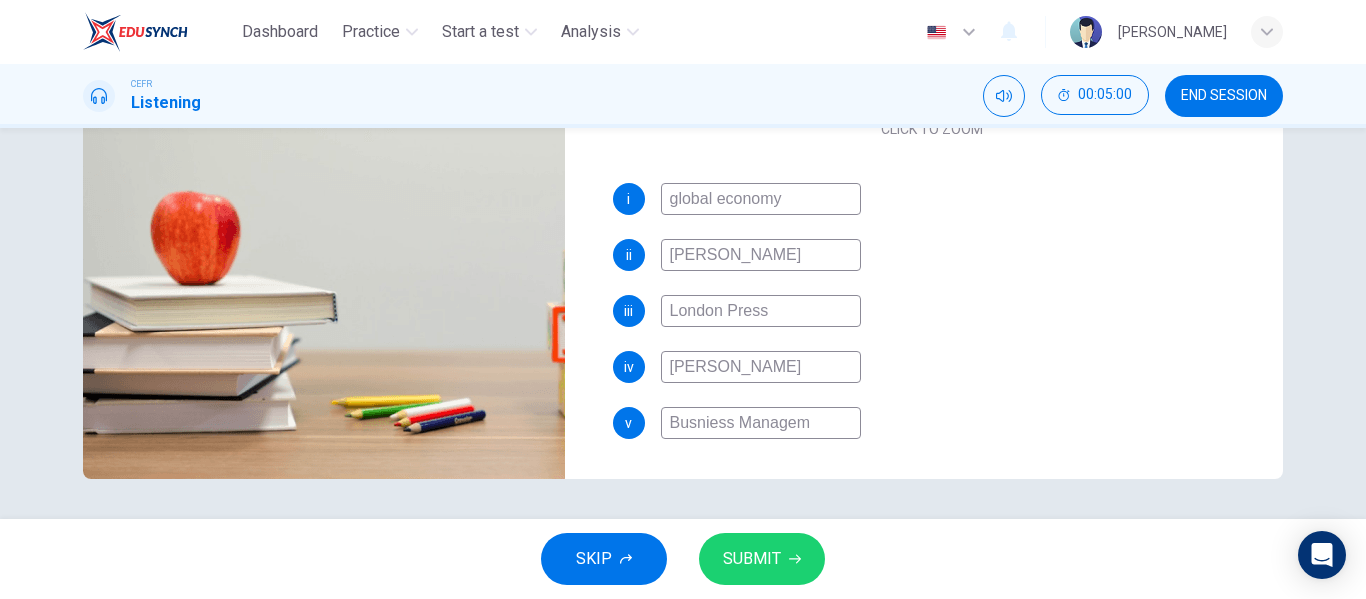 type on "95" 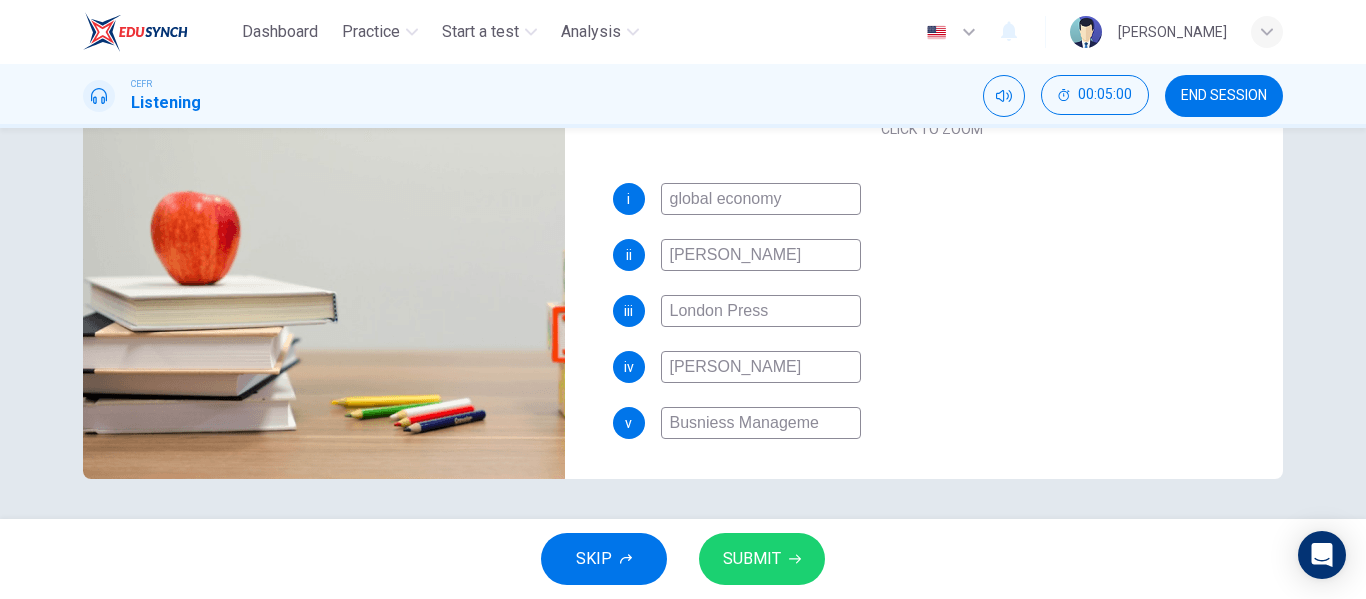 type on "95" 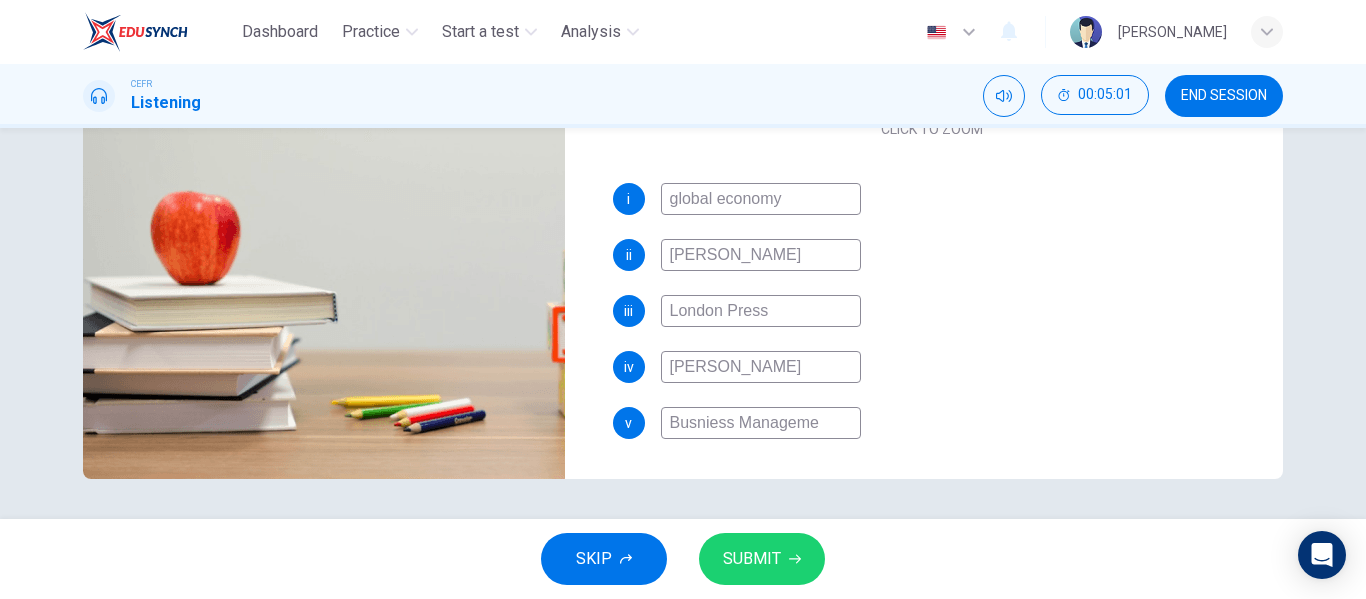 type on "Busniess Managemen" 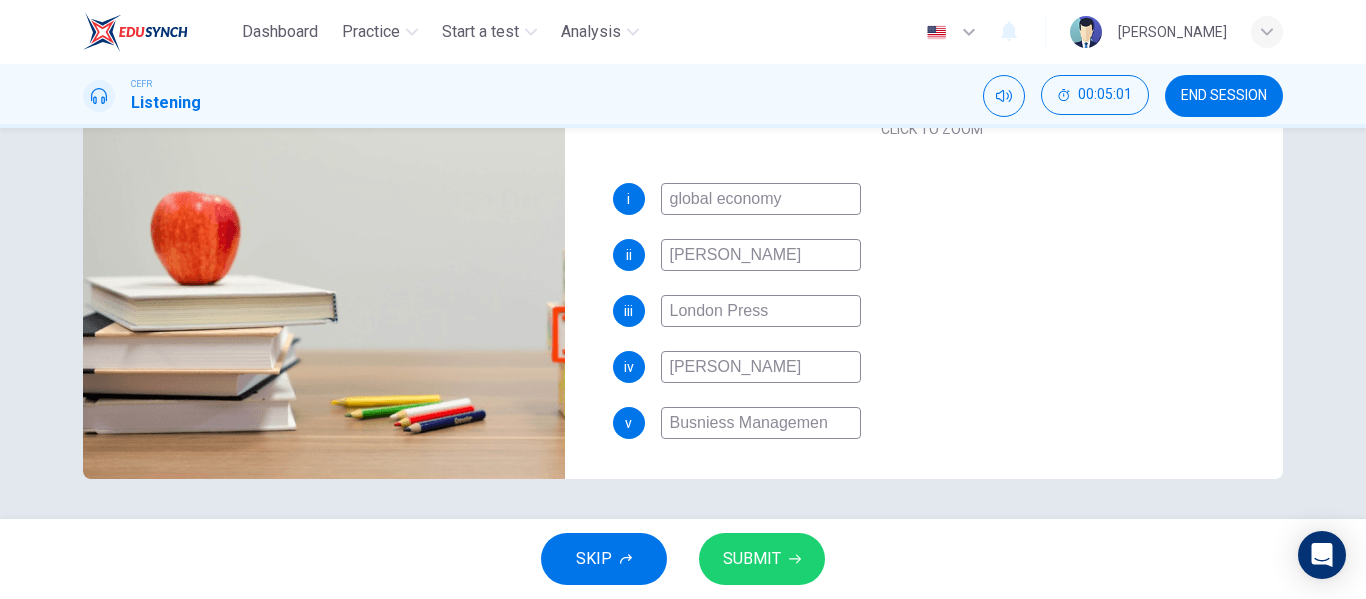 type on "95" 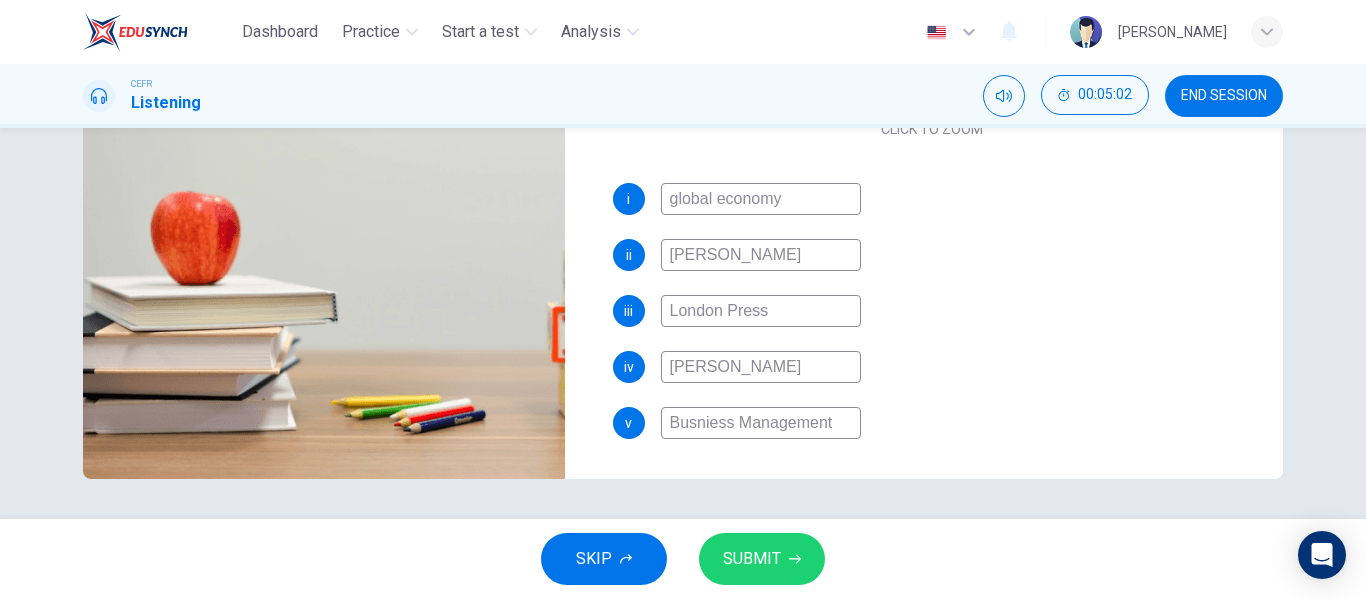 type on "96" 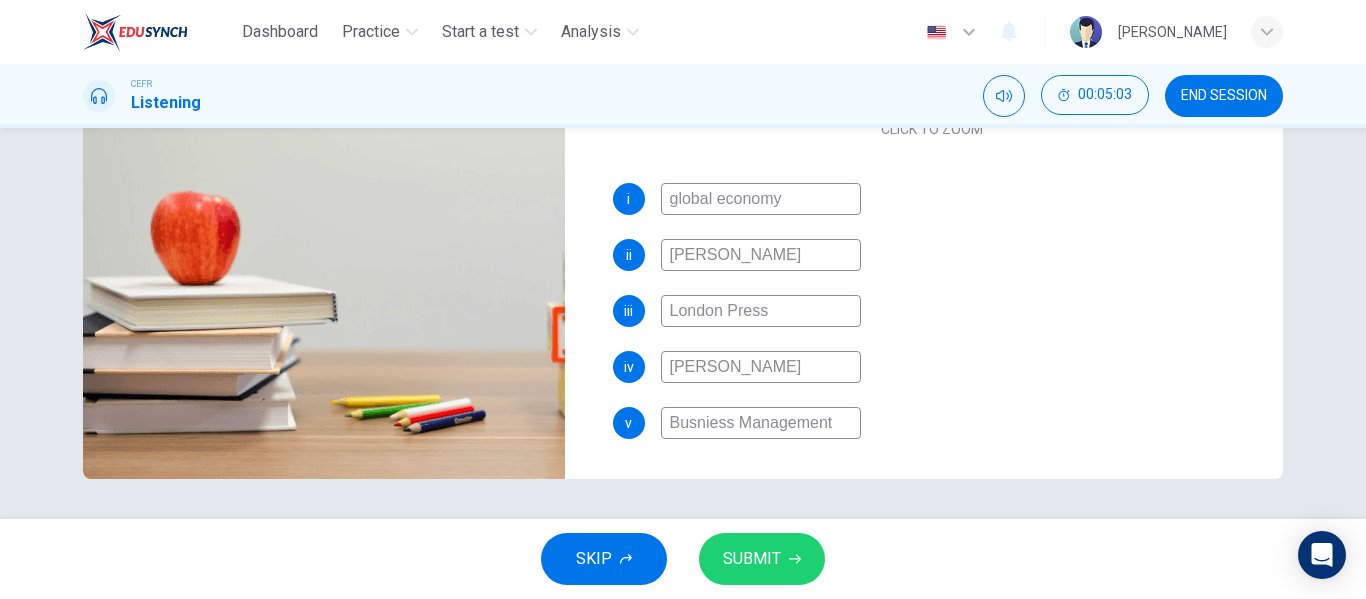 type on "Busniess Management" 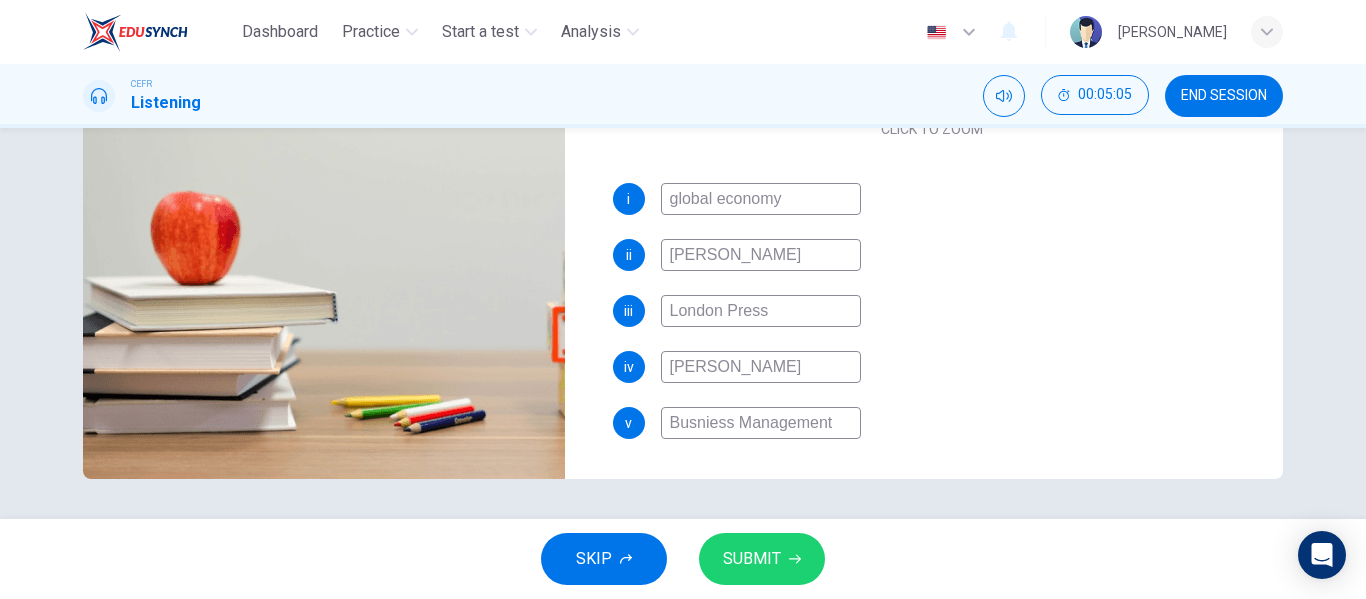 click on "victoria Smith" at bounding box center (761, 255) 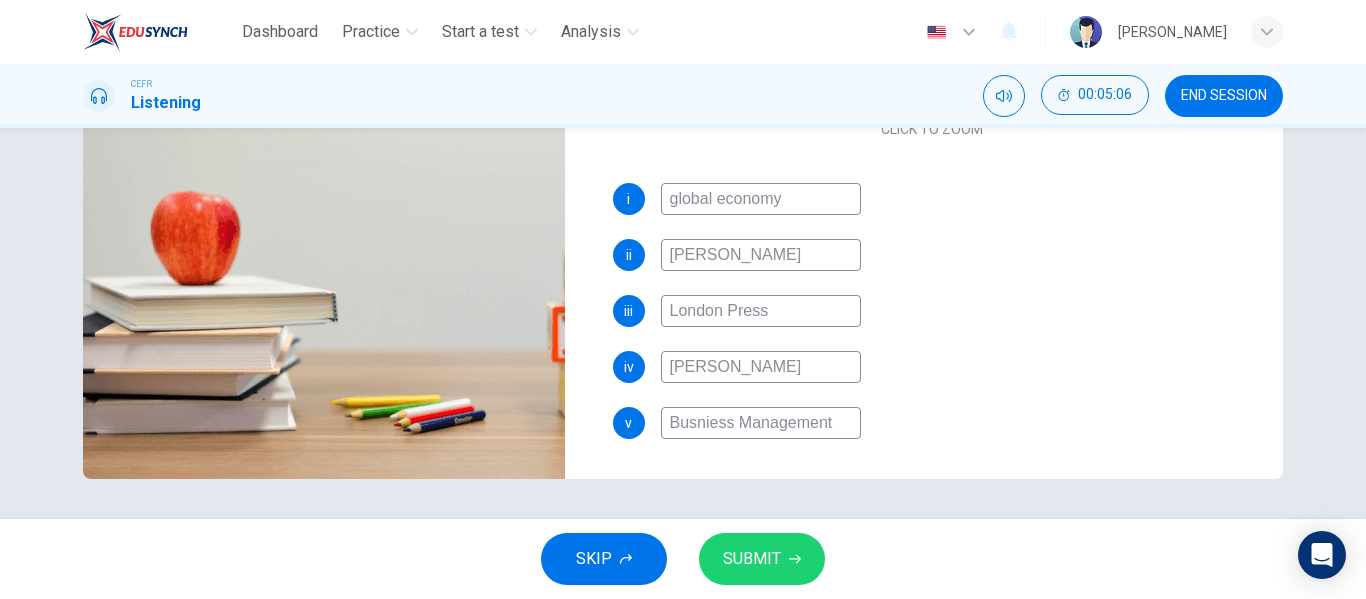 type on "97" 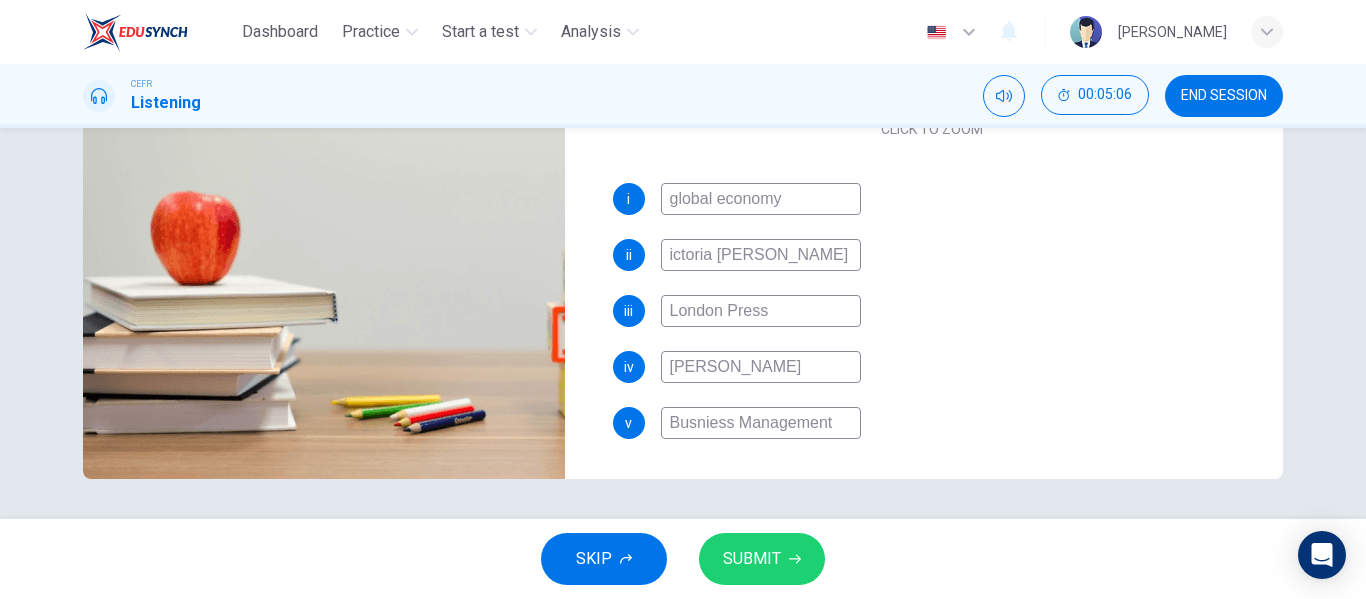 type on "Victoria Smith" 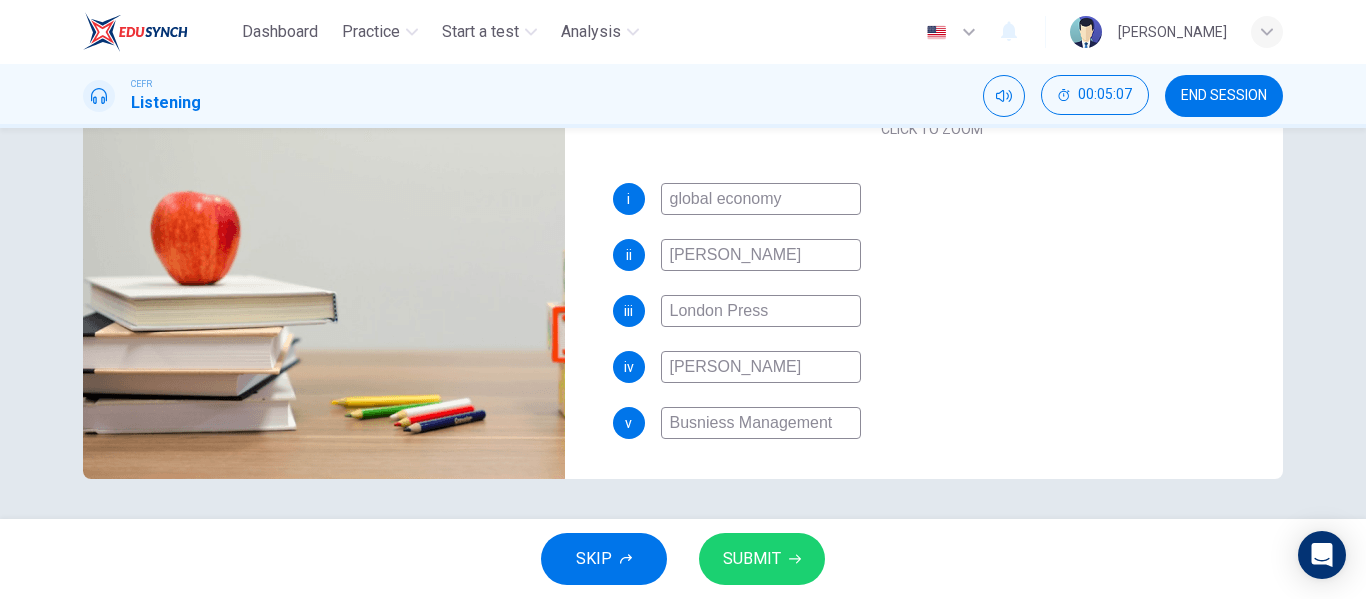type on "97" 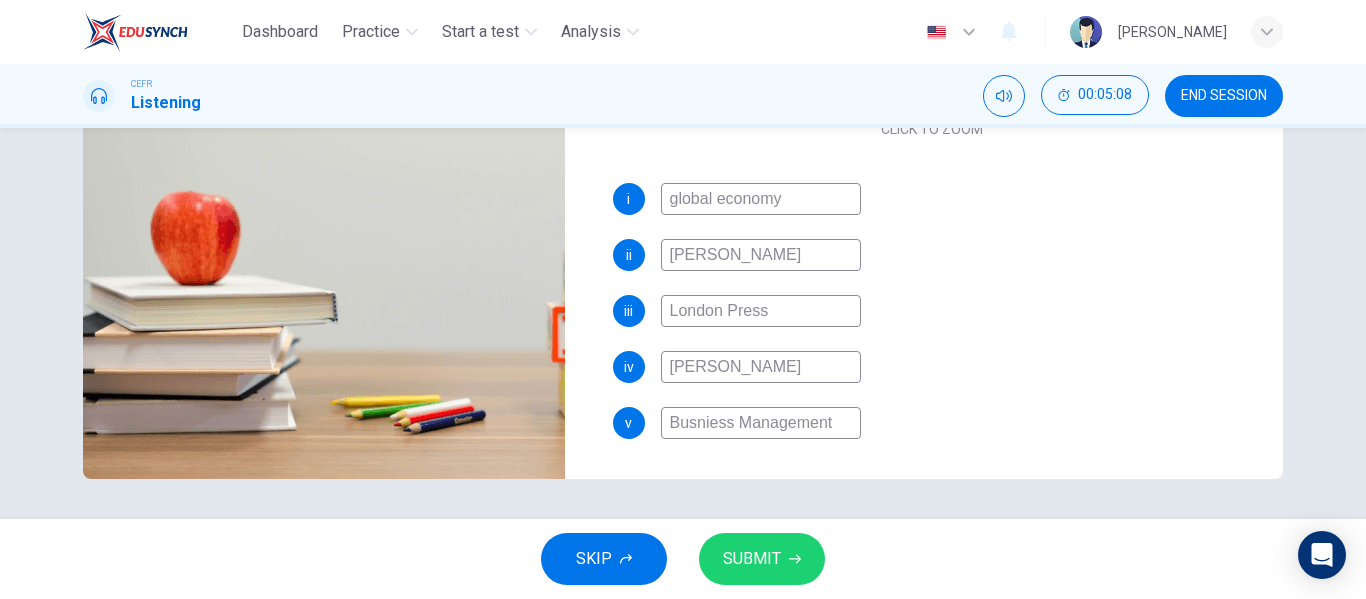 type on "Victoria Smith" 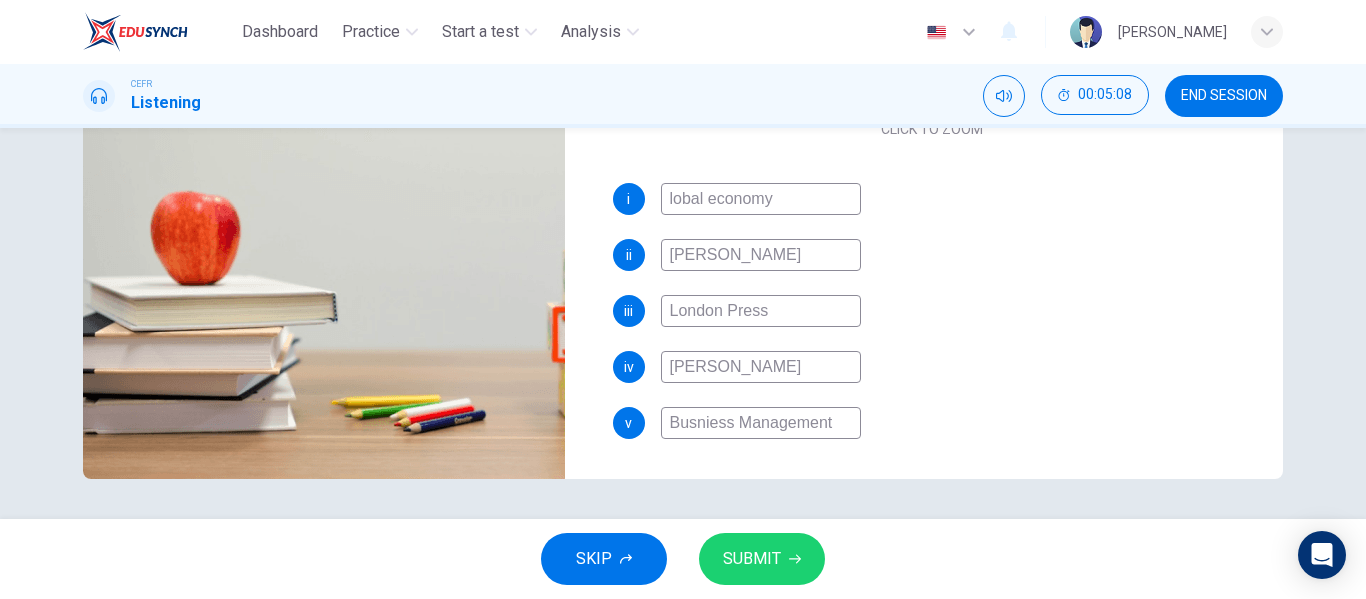 type on "97" 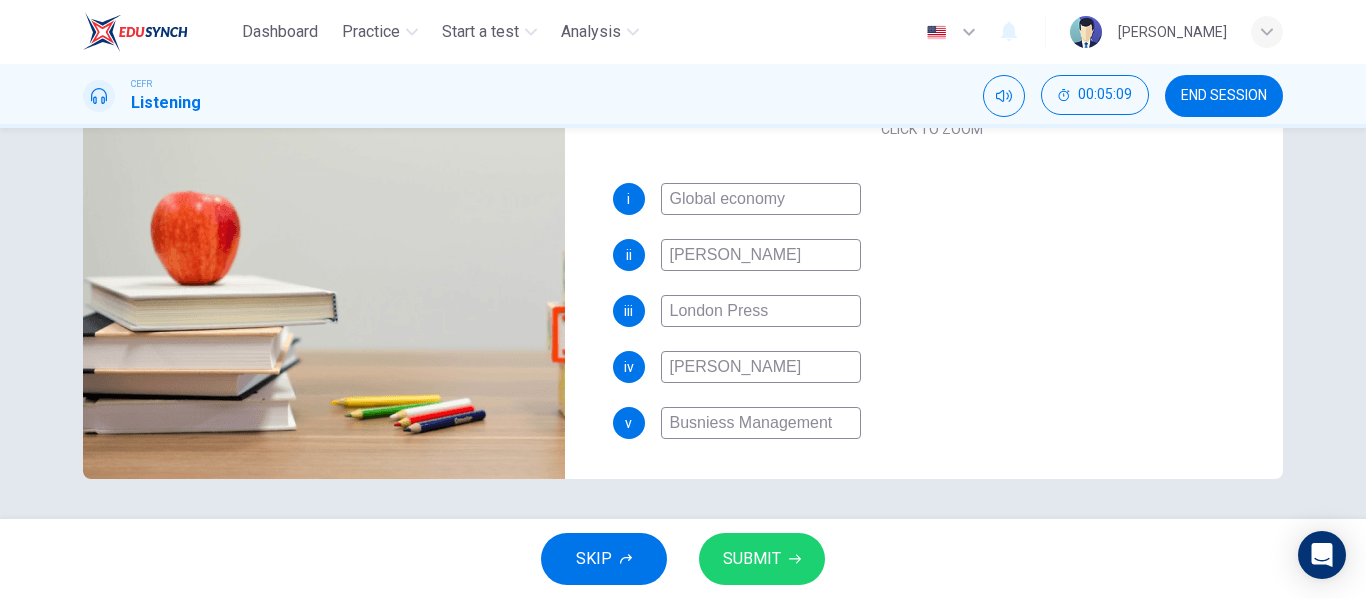 type on "98" 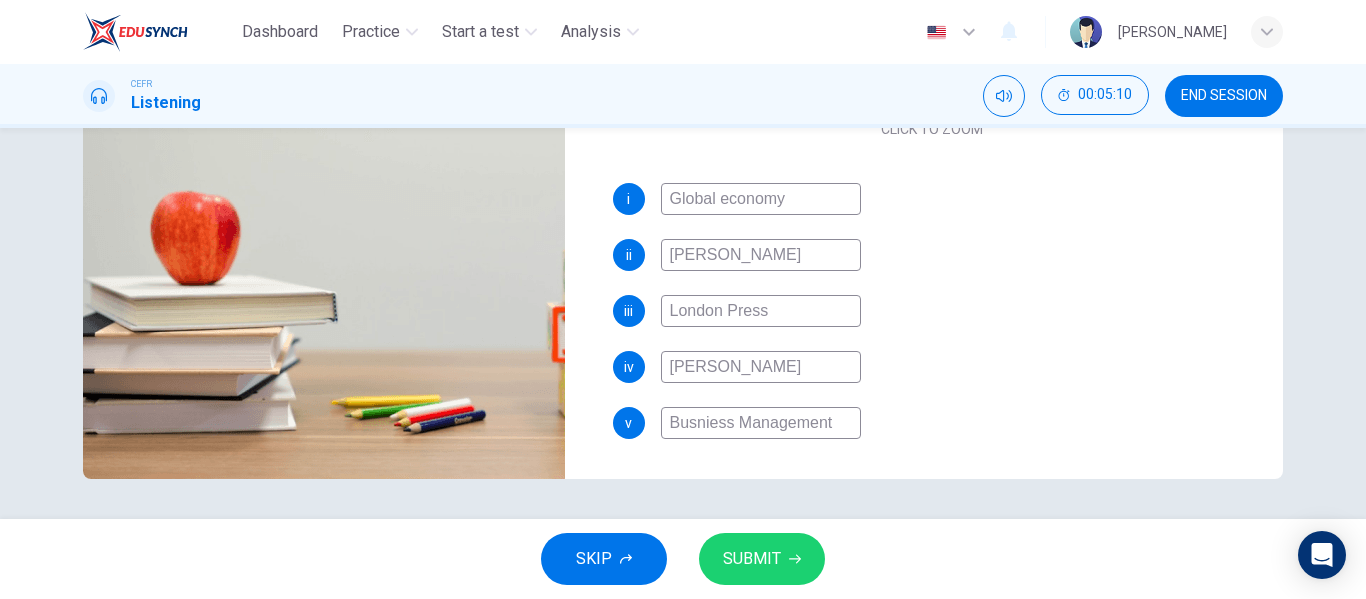 click on "Global economy" at bounding box center (761, 199) 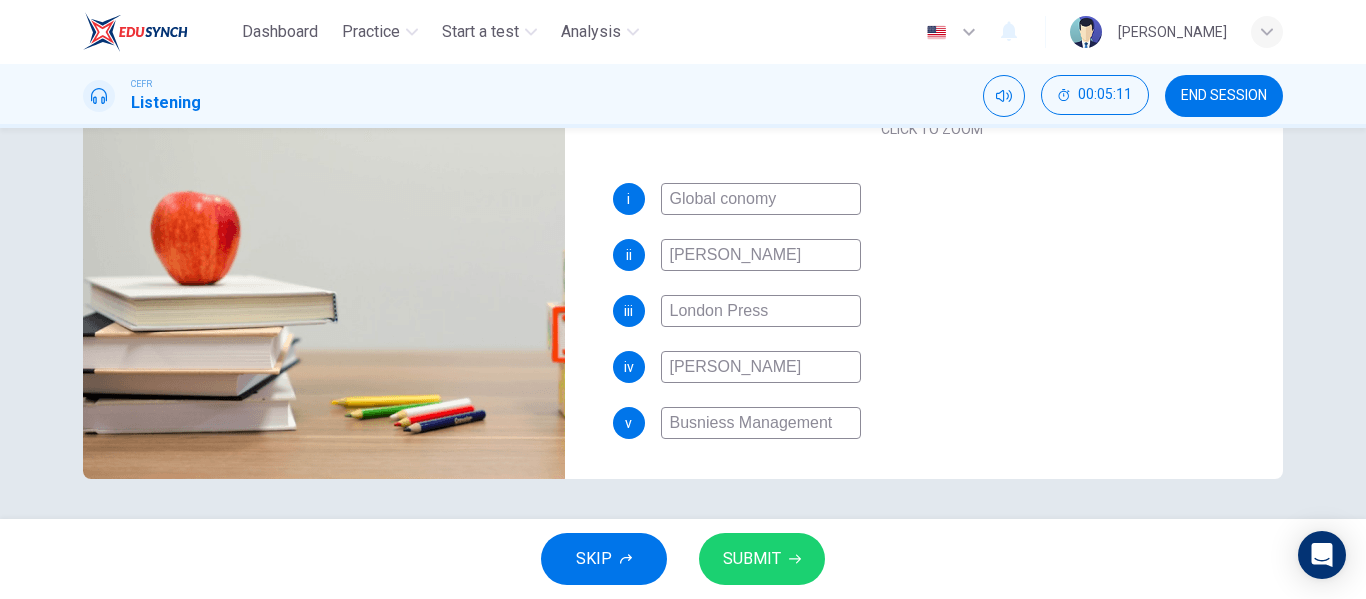 type on "98" 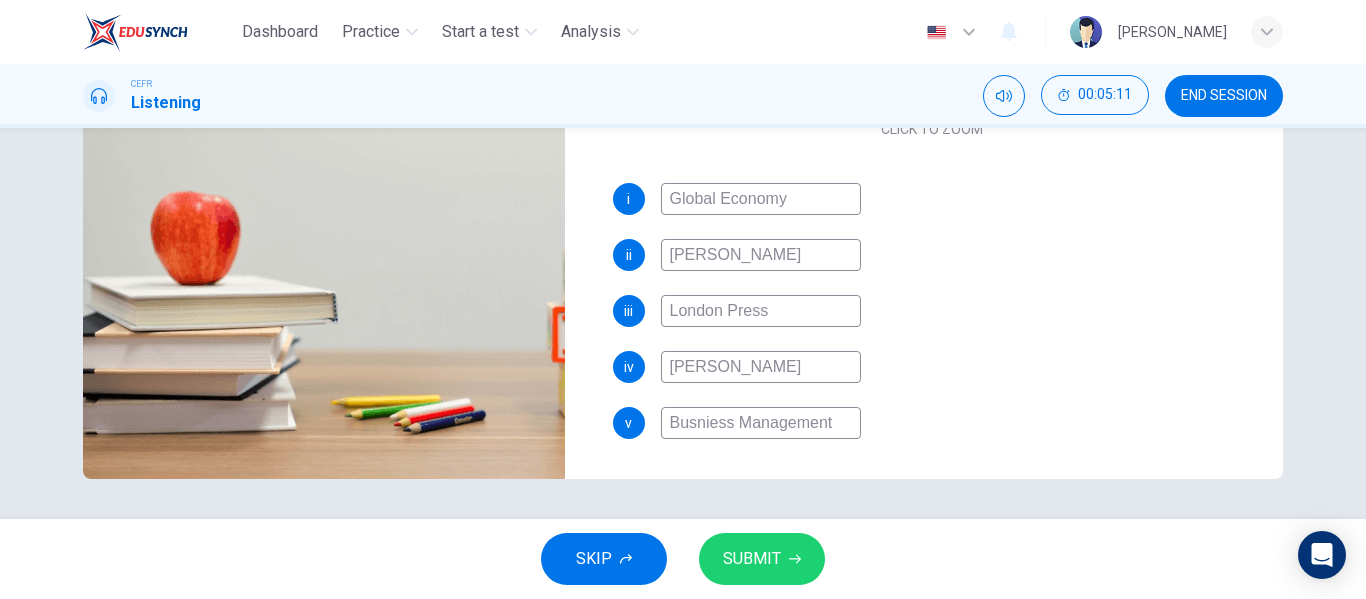 type on "99" 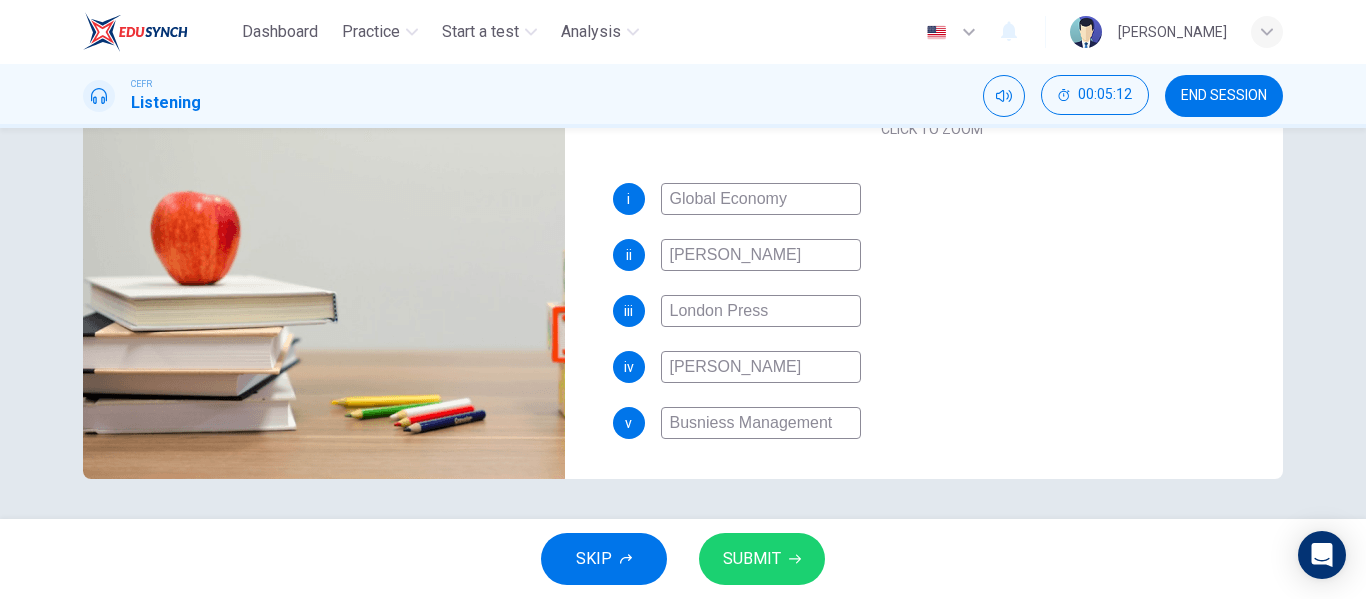 type on "Global Economy" 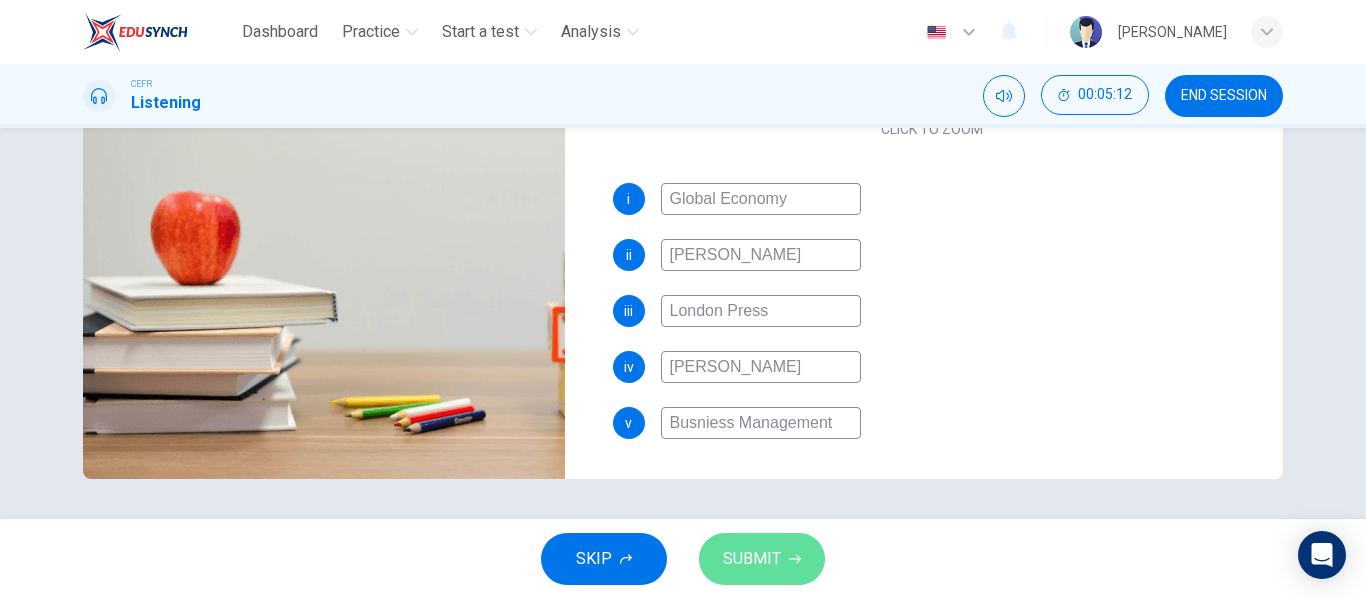 click on "SUBMIT" at bounding box center [762, 559] 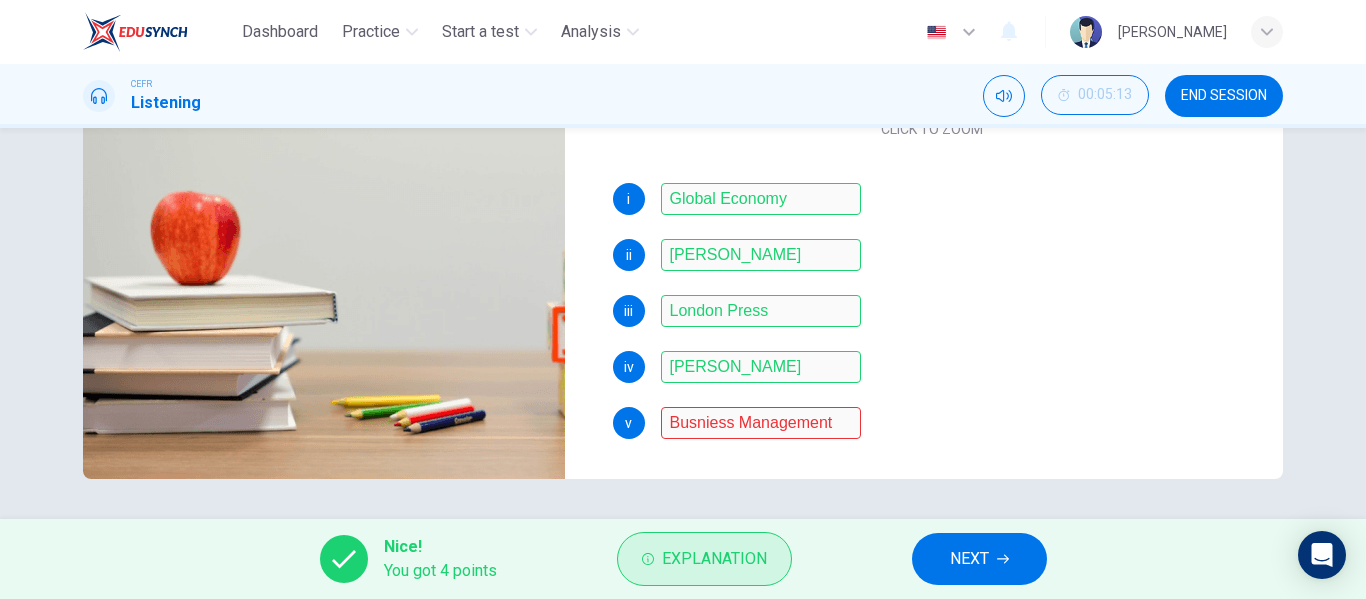 type on "0" 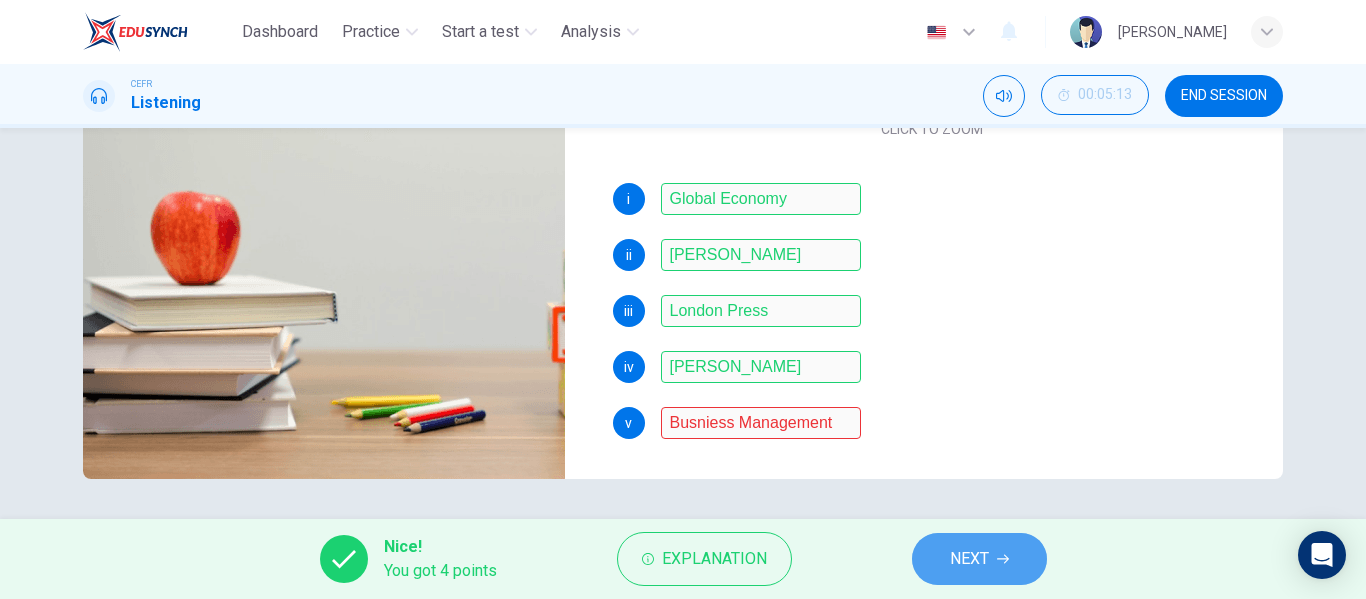 click on "NEXT" at bounding box center [969, 559] 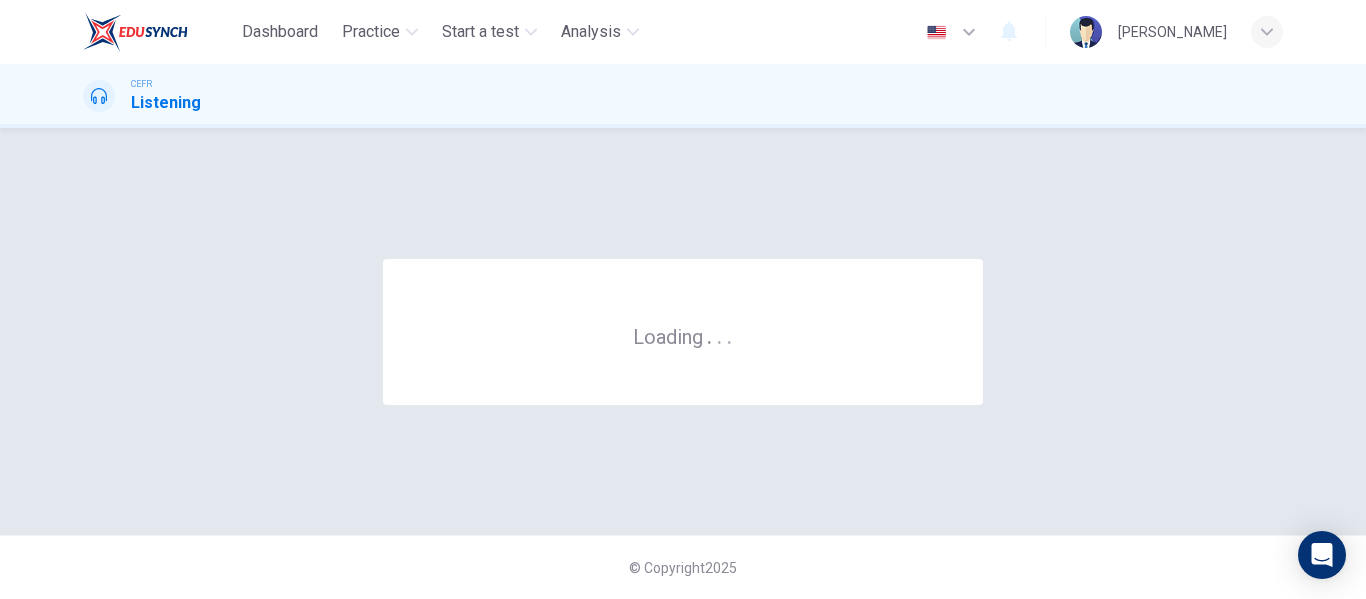 scroll, scrollTop: 0, scrollLeft: 0, axis: both 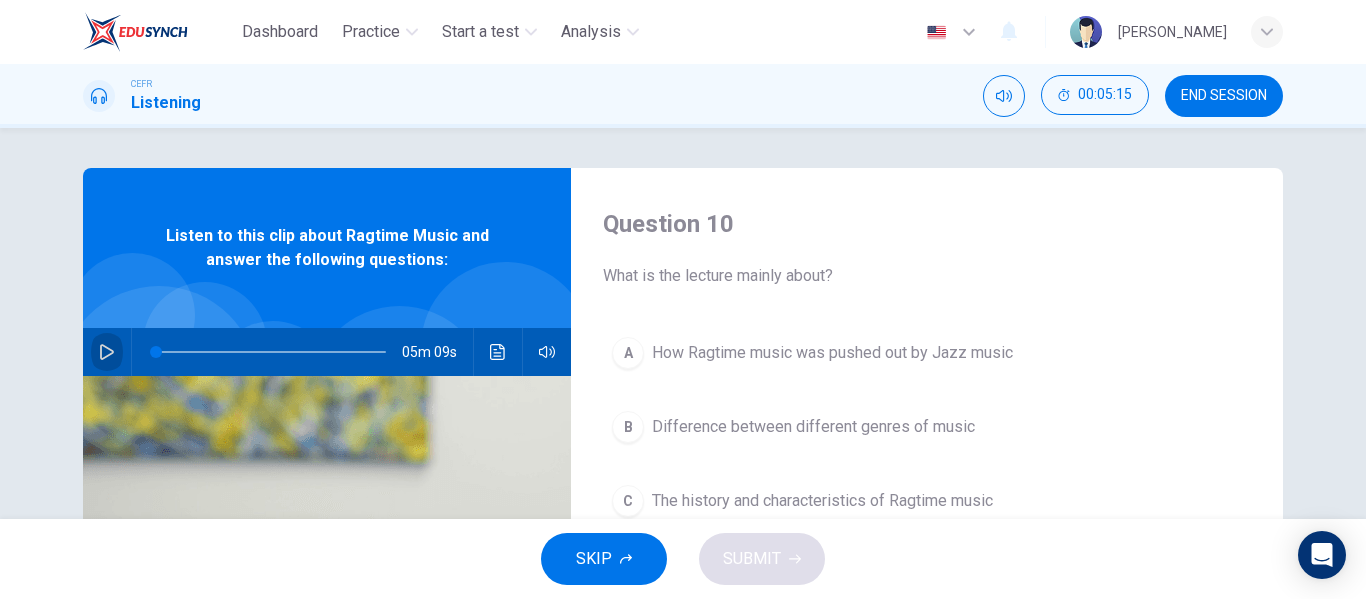 click at bounding box center [107, 352] 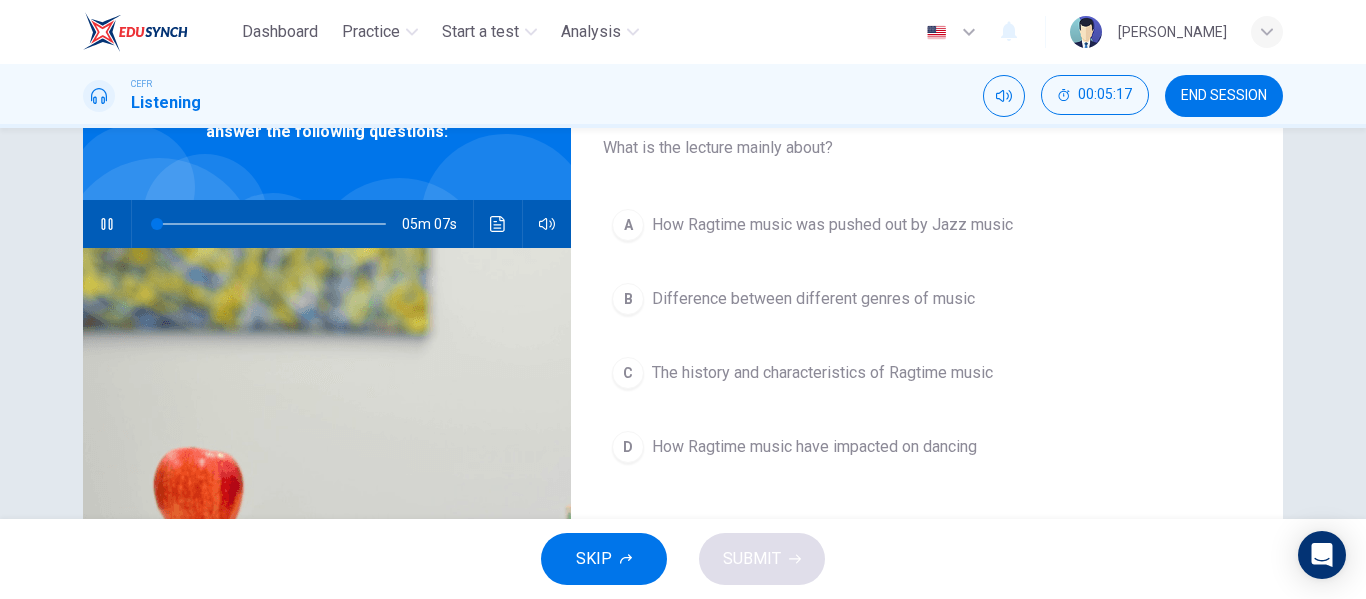 scroll, scrollTop: 127, scrollLeft: 0, axis: vertical 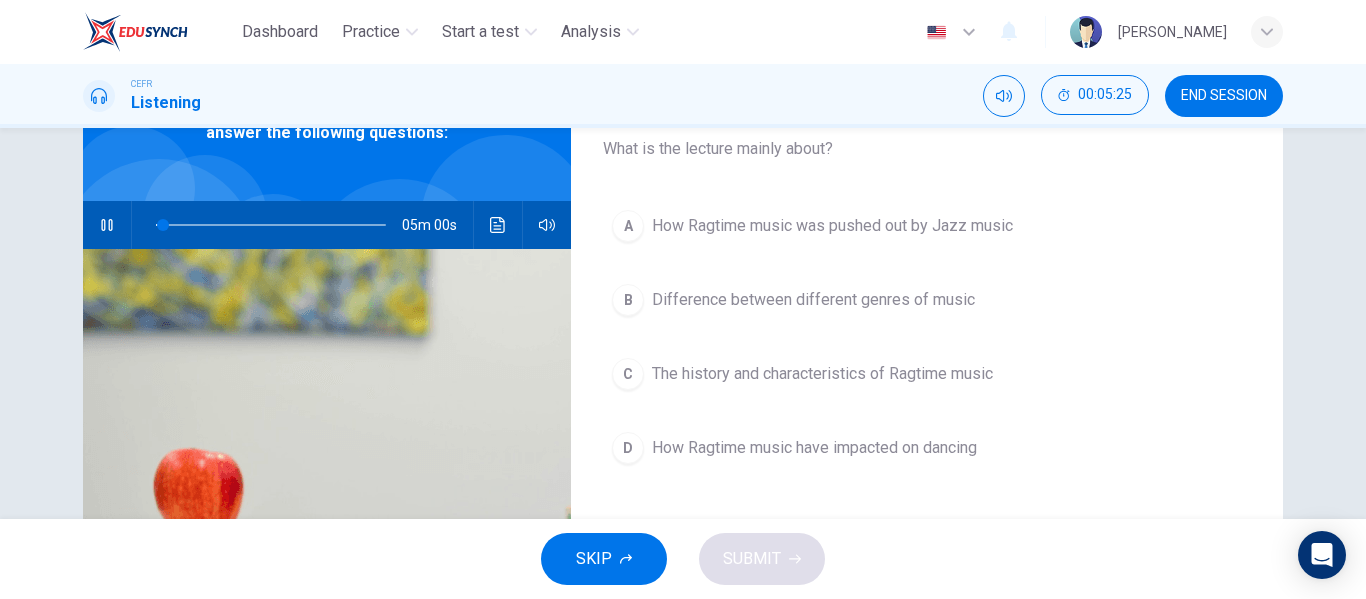 type on "3" 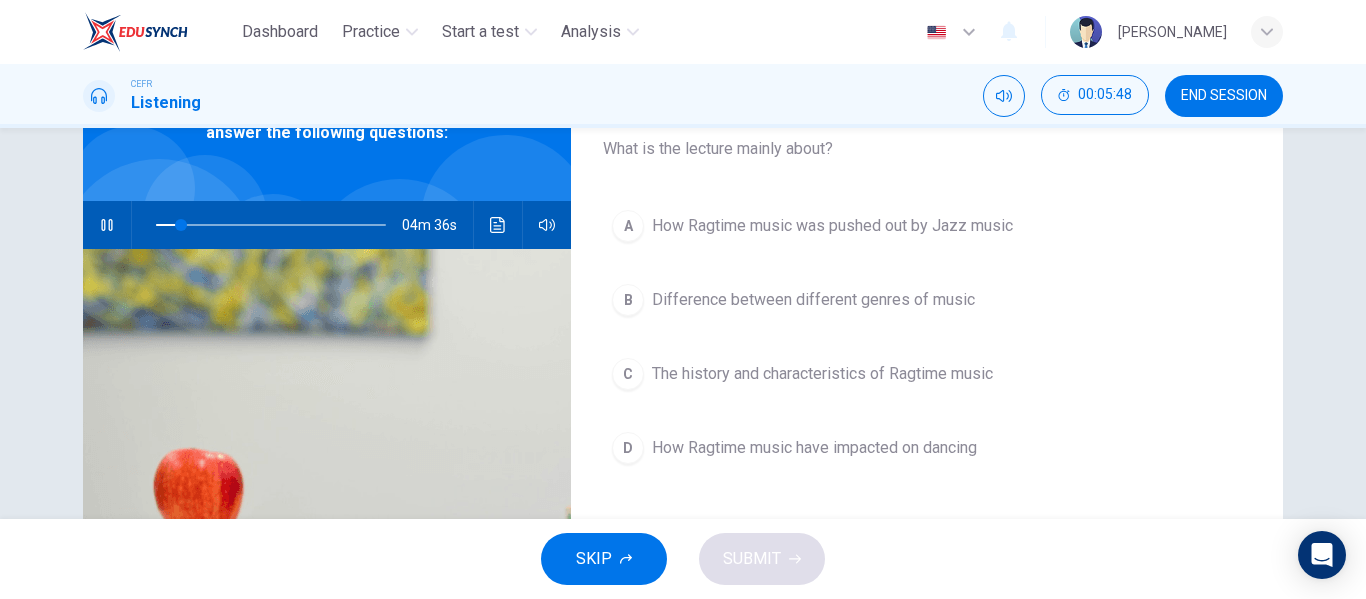 click on "B" at bounding box center (628, 300) 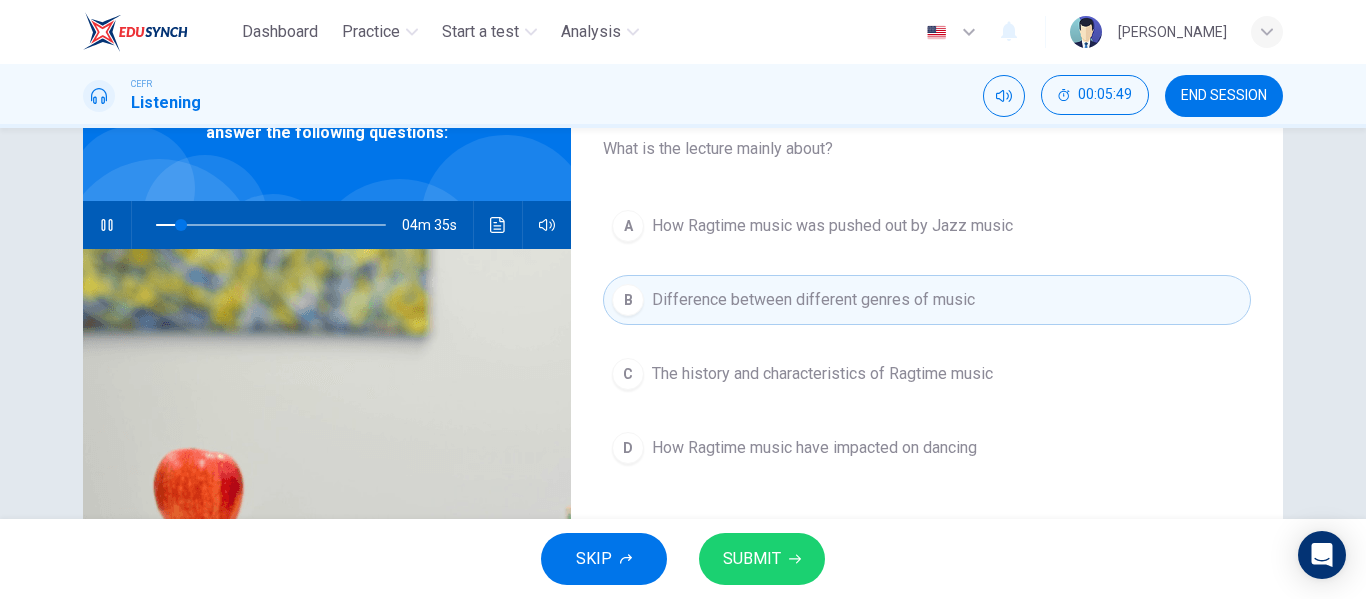 click on "SUBMIT" at bounding box center (752, 559) 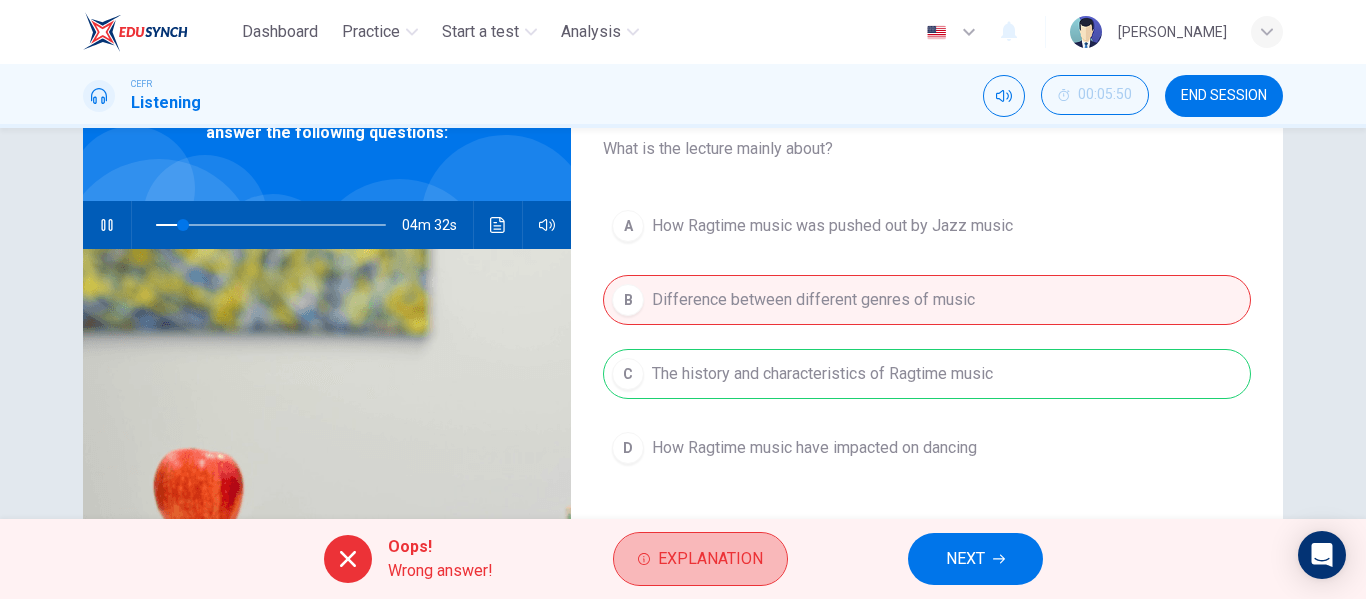 click on "Explanation" at bounding box center (700, 559) 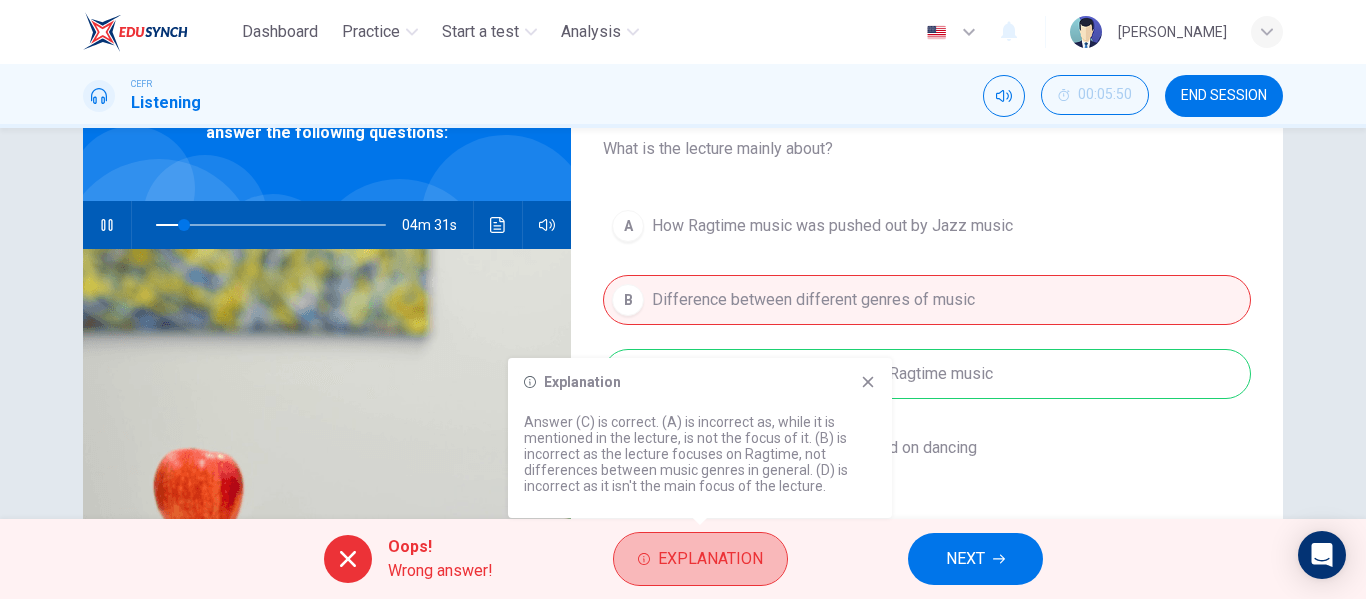 click on "Explanation" at bounding box center (700, 559) 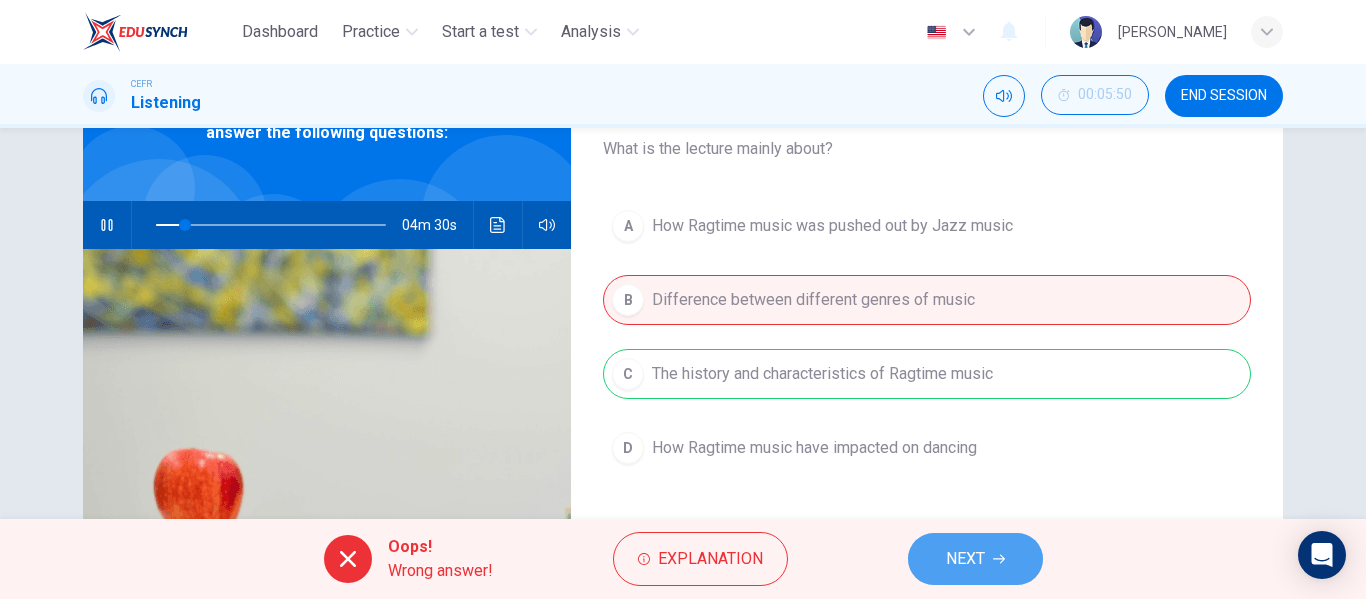 click on "NEXT" at bounding box center [975, 559] 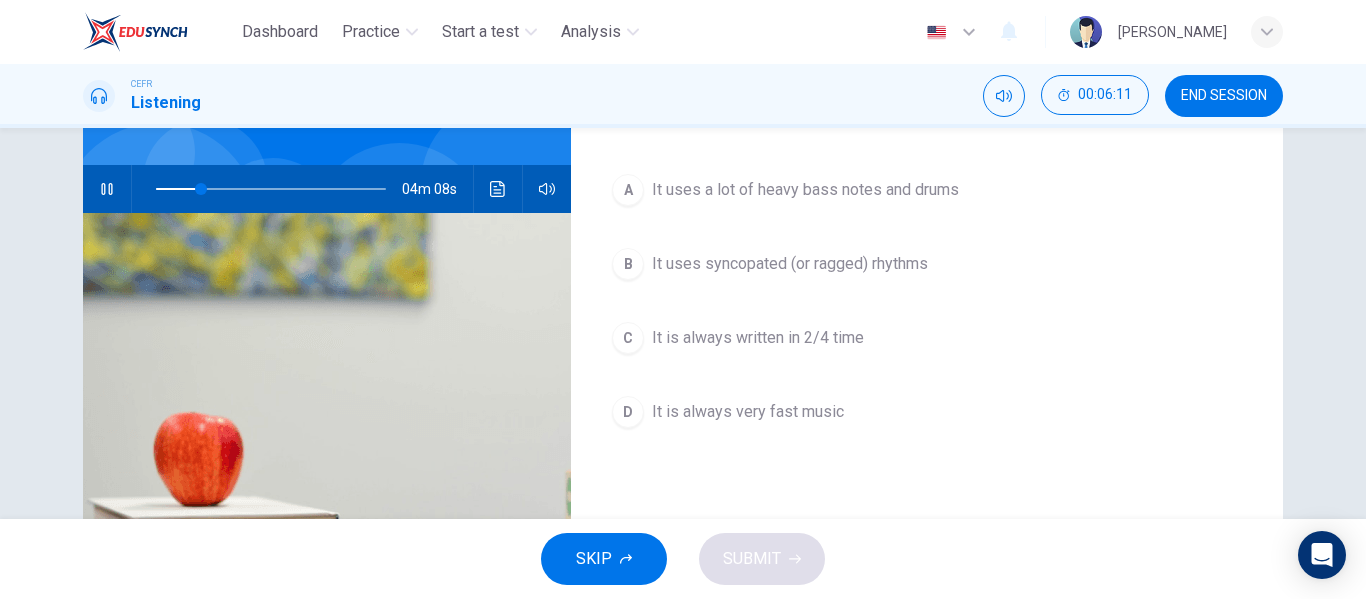 scroll, scrollTop: 161, scrollLeft: 0, axis: vertical 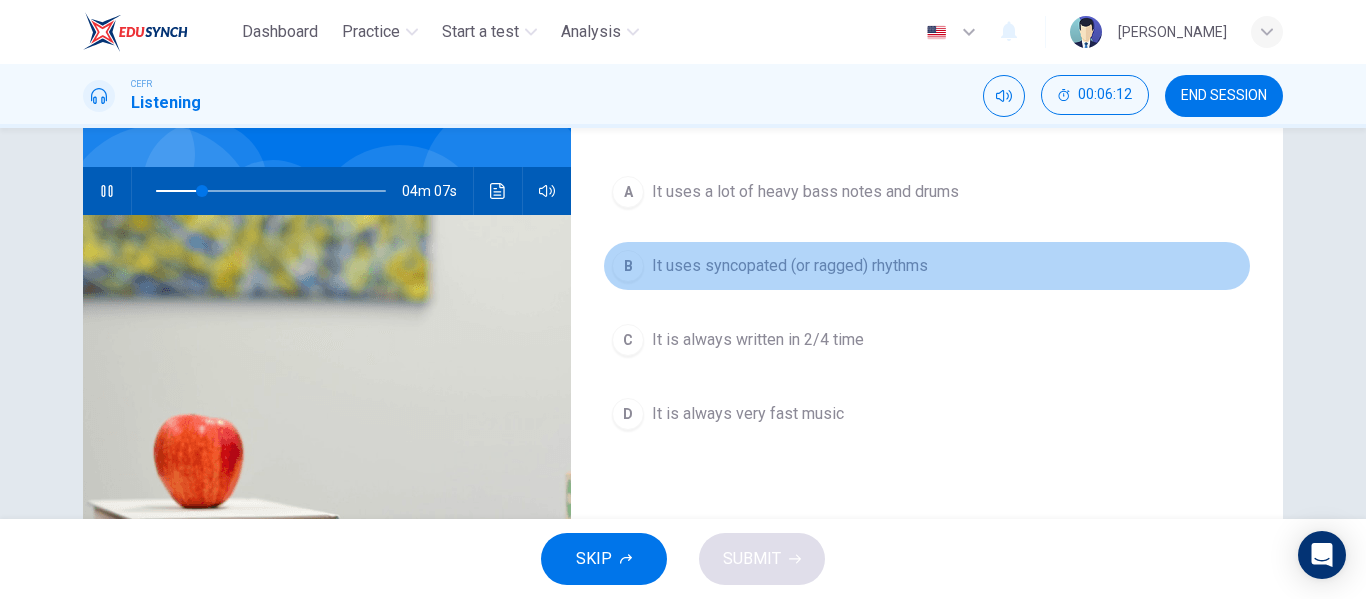 click on "B" at bounding box center (628, 266) 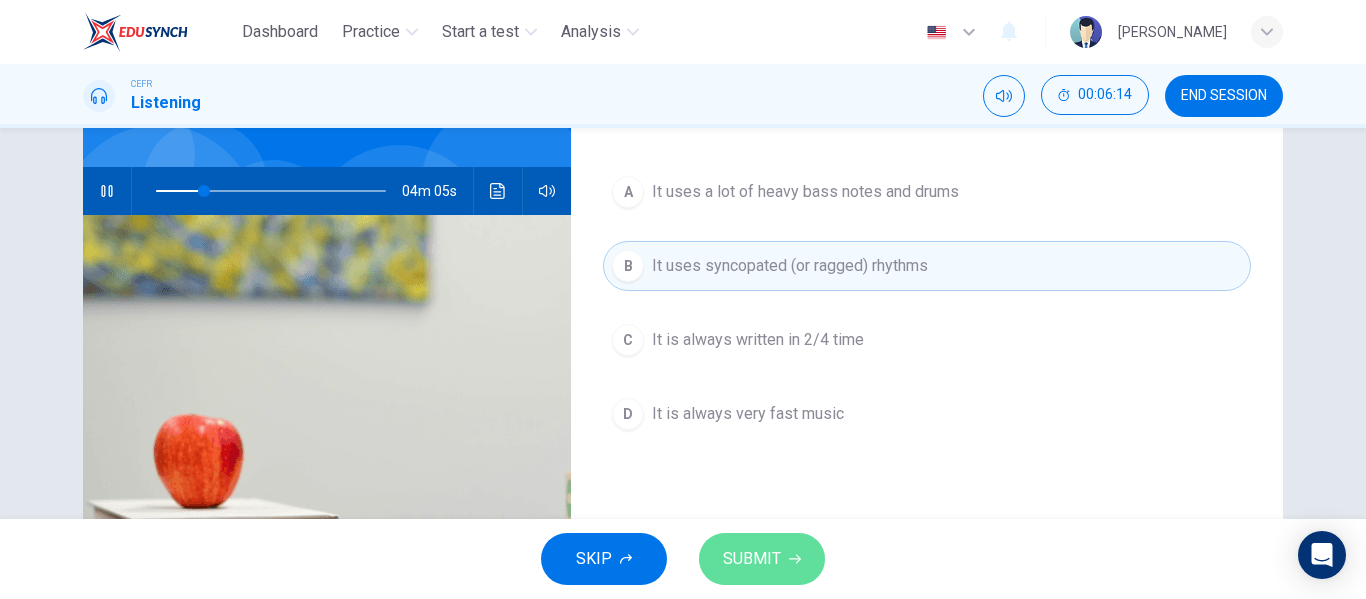 click on "SUBMIT" at bounding box center [762, 559] 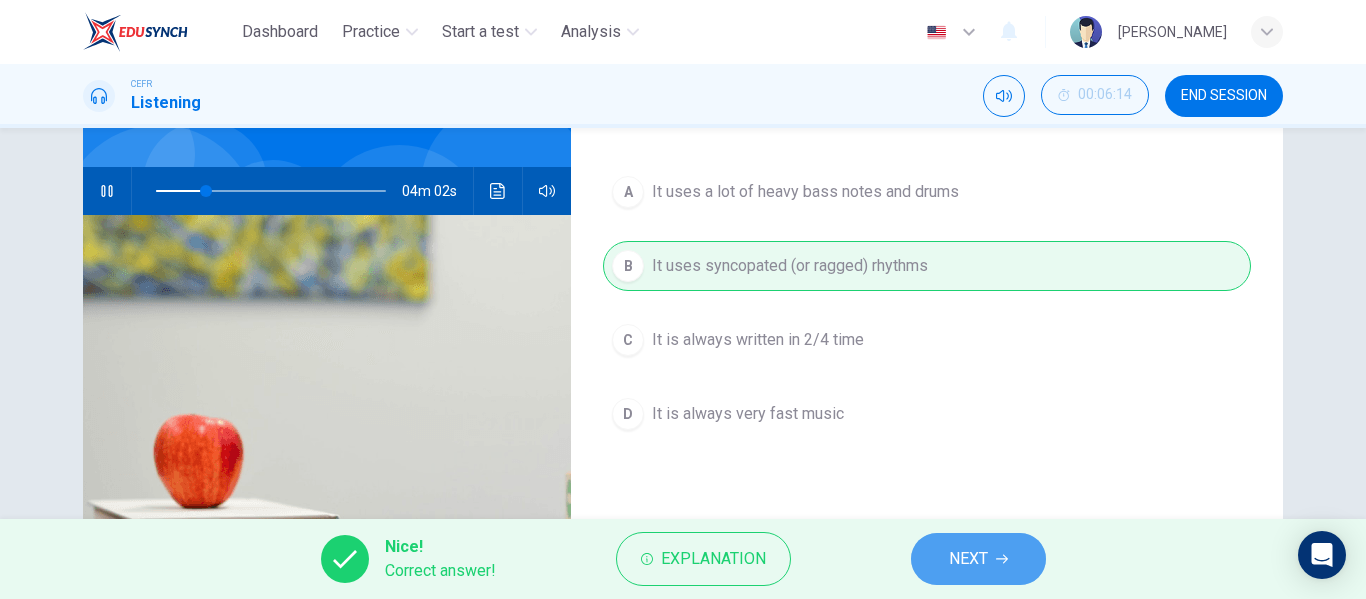 click on "NEXT" at bounding box center [978, 559] 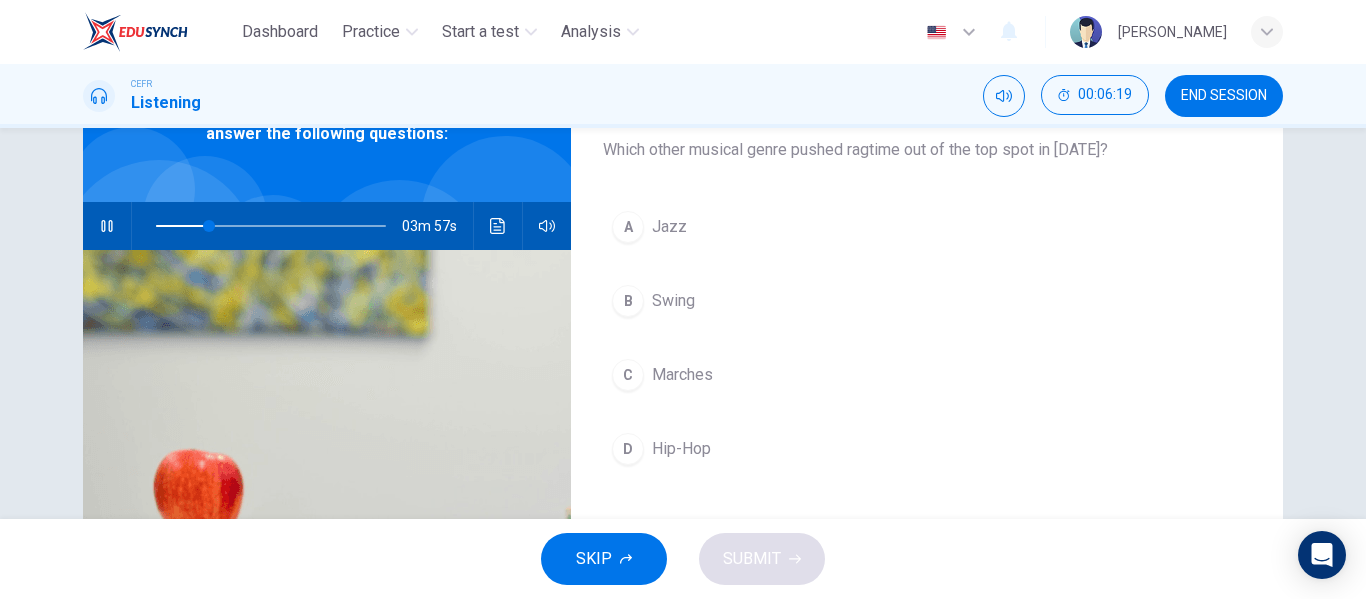 scroll, scrollTop: 125, scrollLeft: 0, axis: vertical 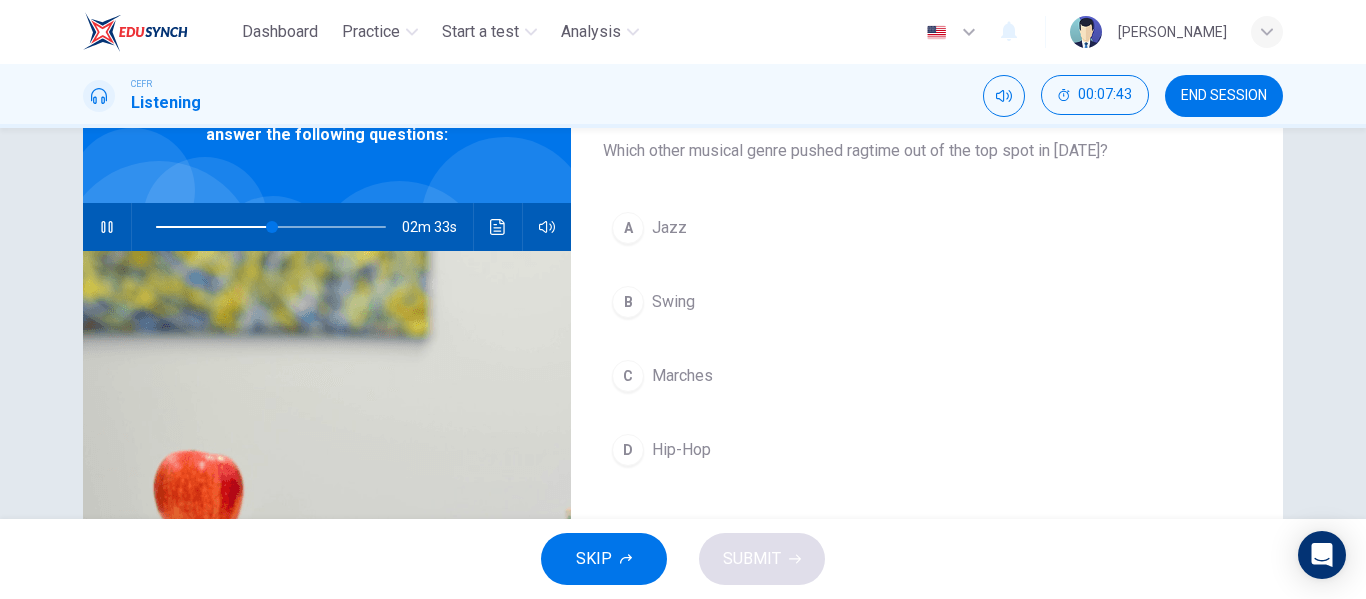 drag, startPoint x: 619, startPoint y: 379, endPoint x: 763, endPoint y: 575, distance: 243.21184 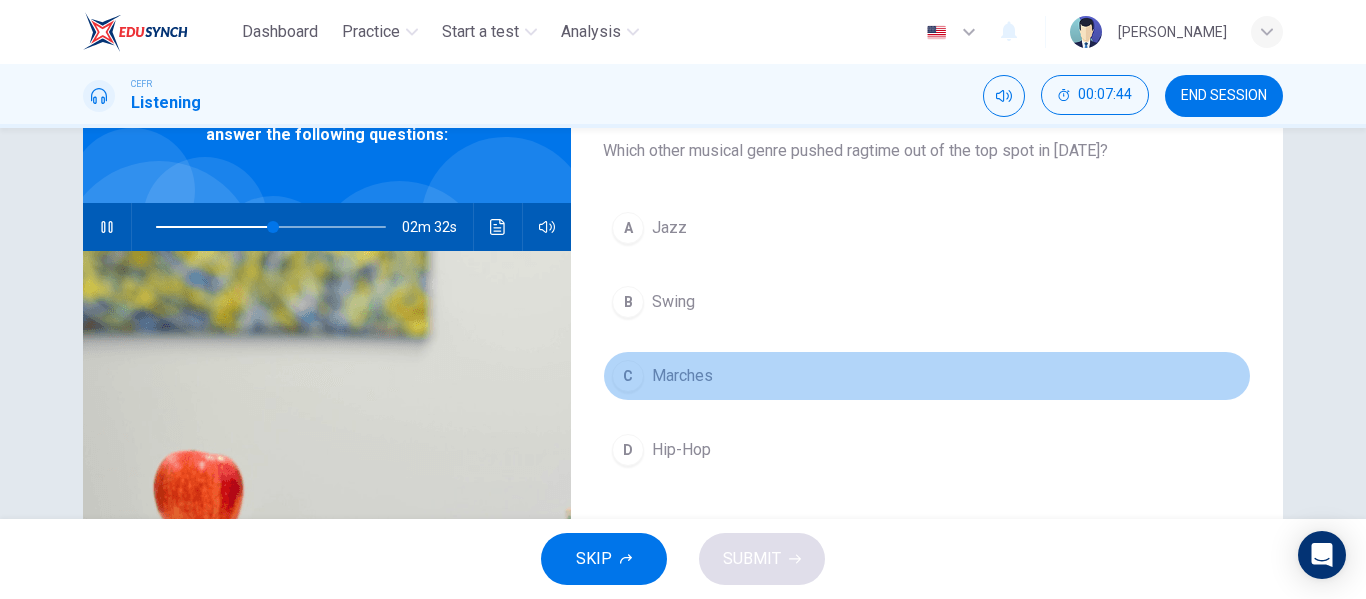 click on "C" at bounding box center [628, 376] 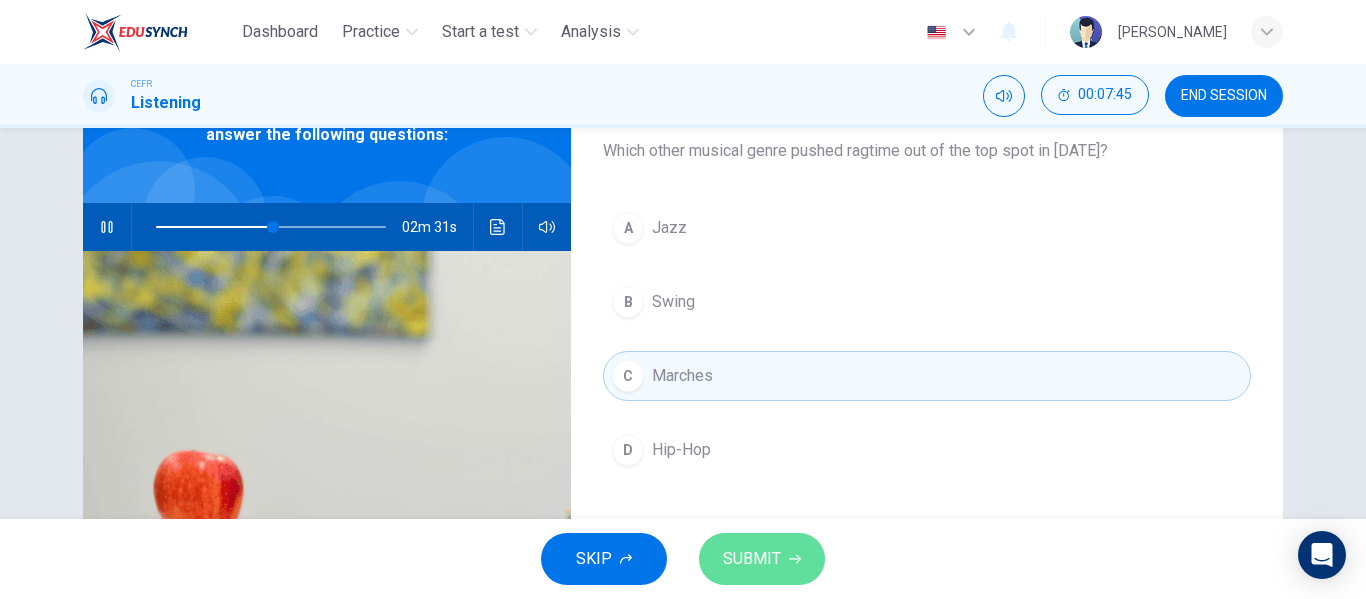 click on "SUBMIT" at bounding box center (752, 559) 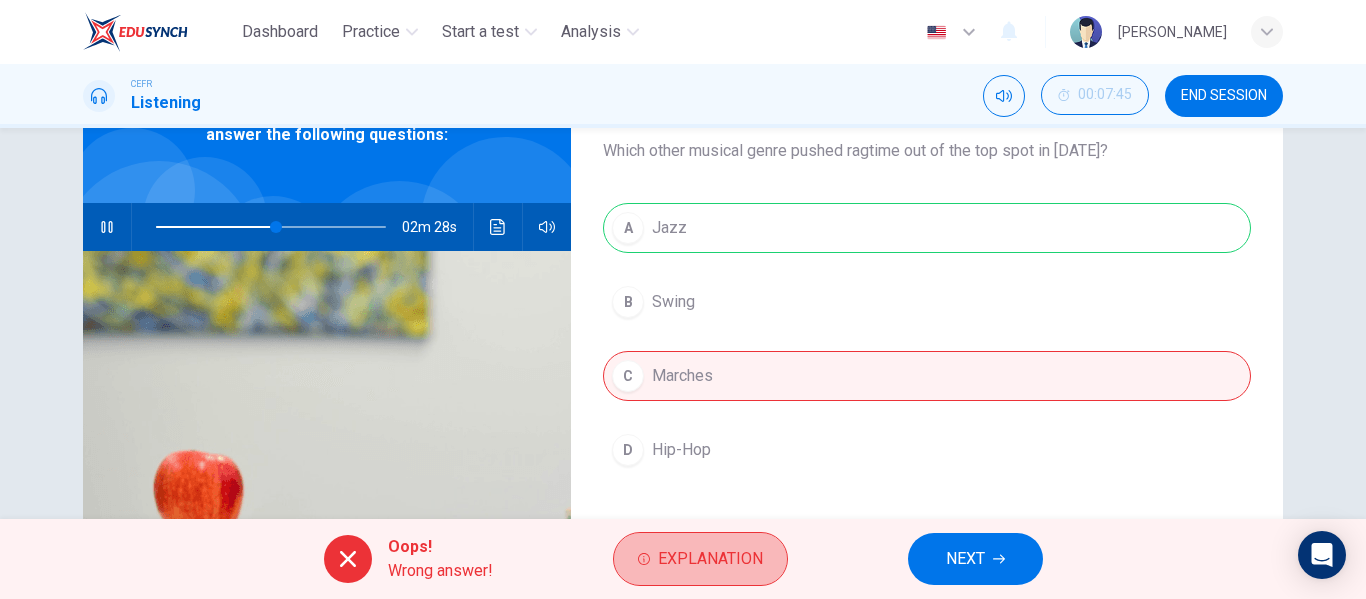 click on "Explanation" at bounding box center [710, 559] 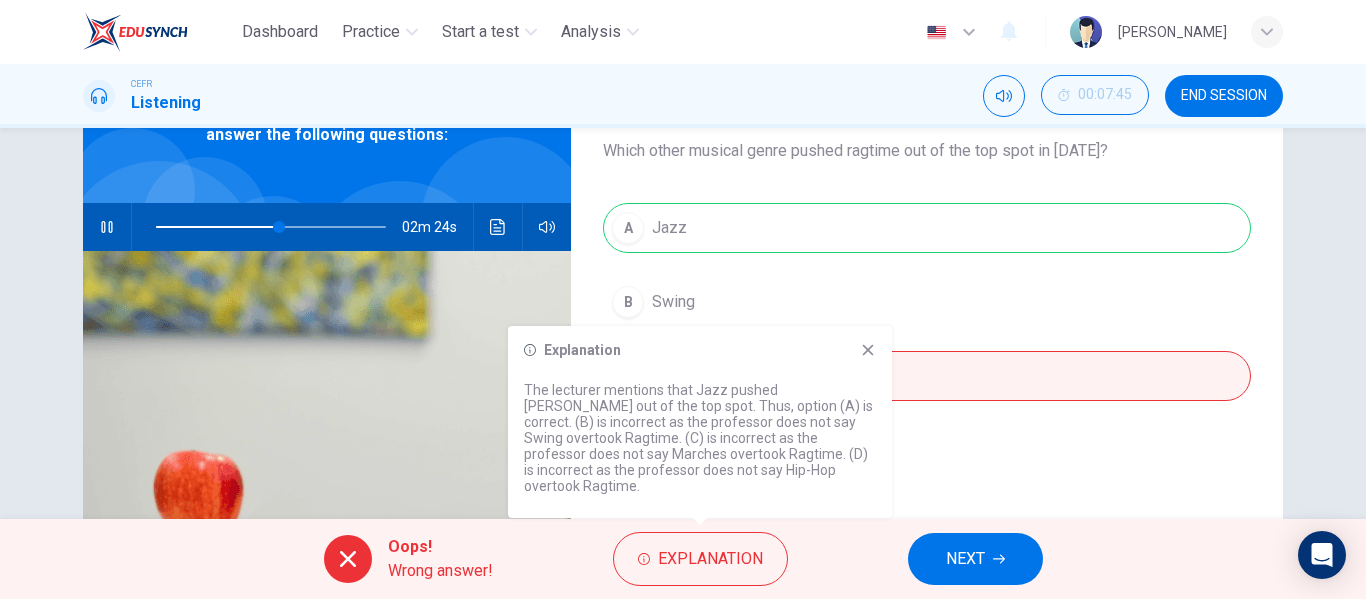 click 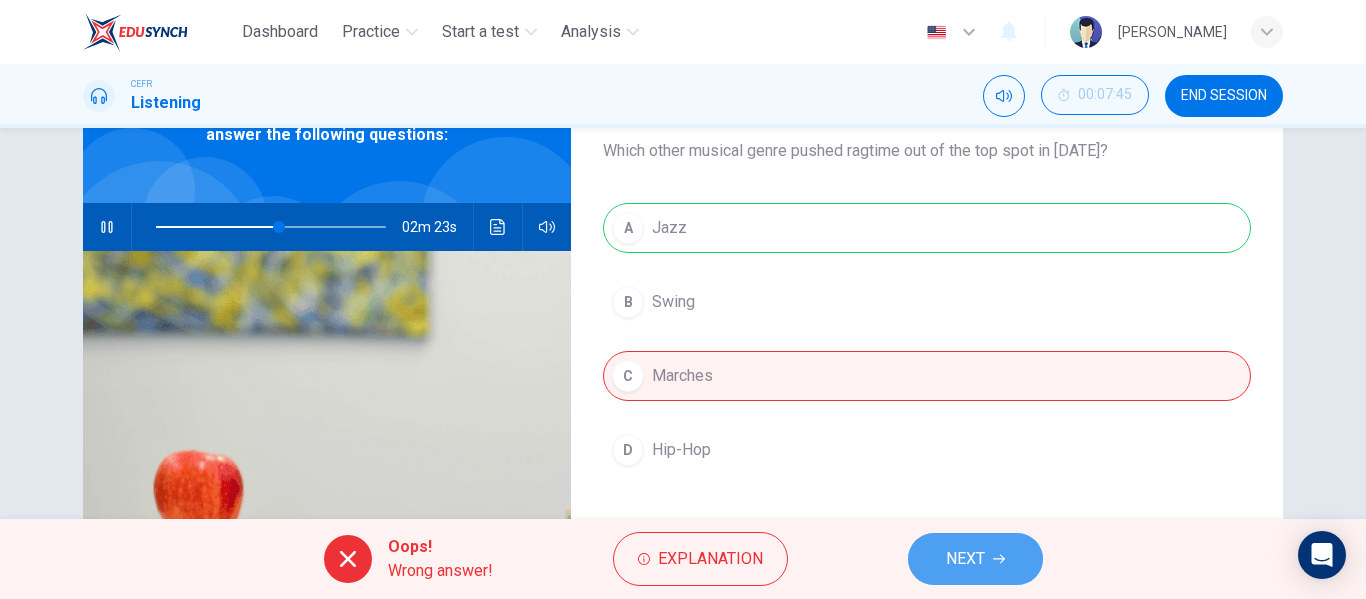 click on "NEXT" at bounding box center (965, 559) 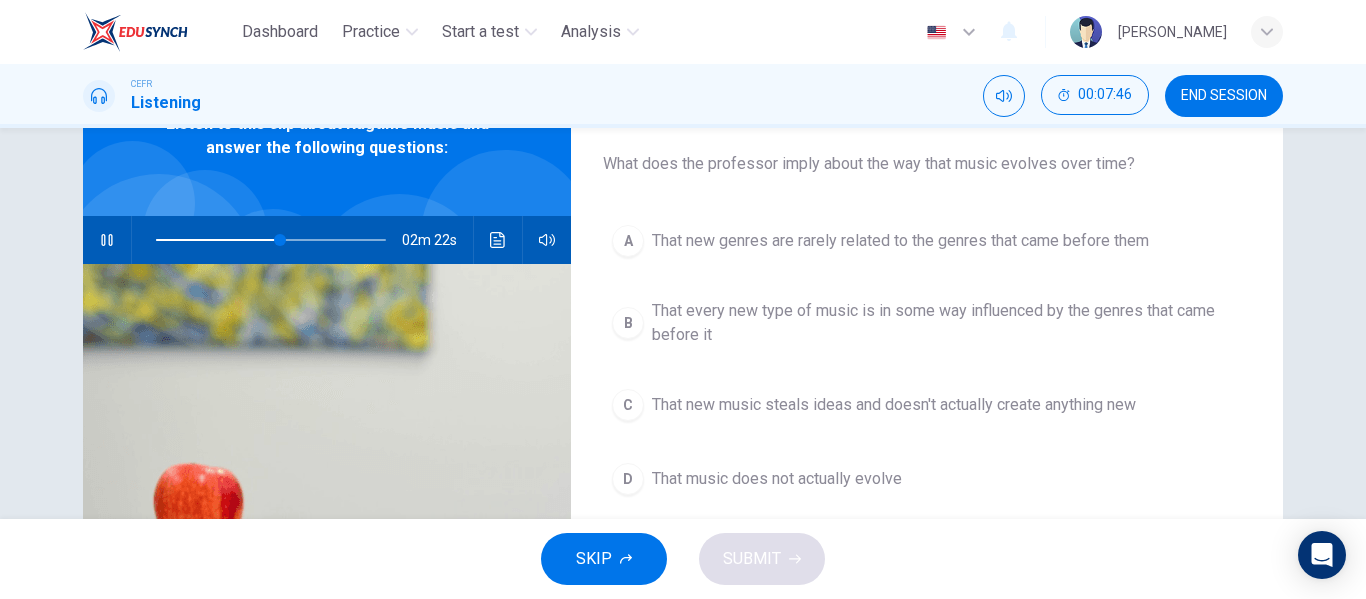 scroll, scrollTop: 111, scrollLeft: 0, axis: vertical 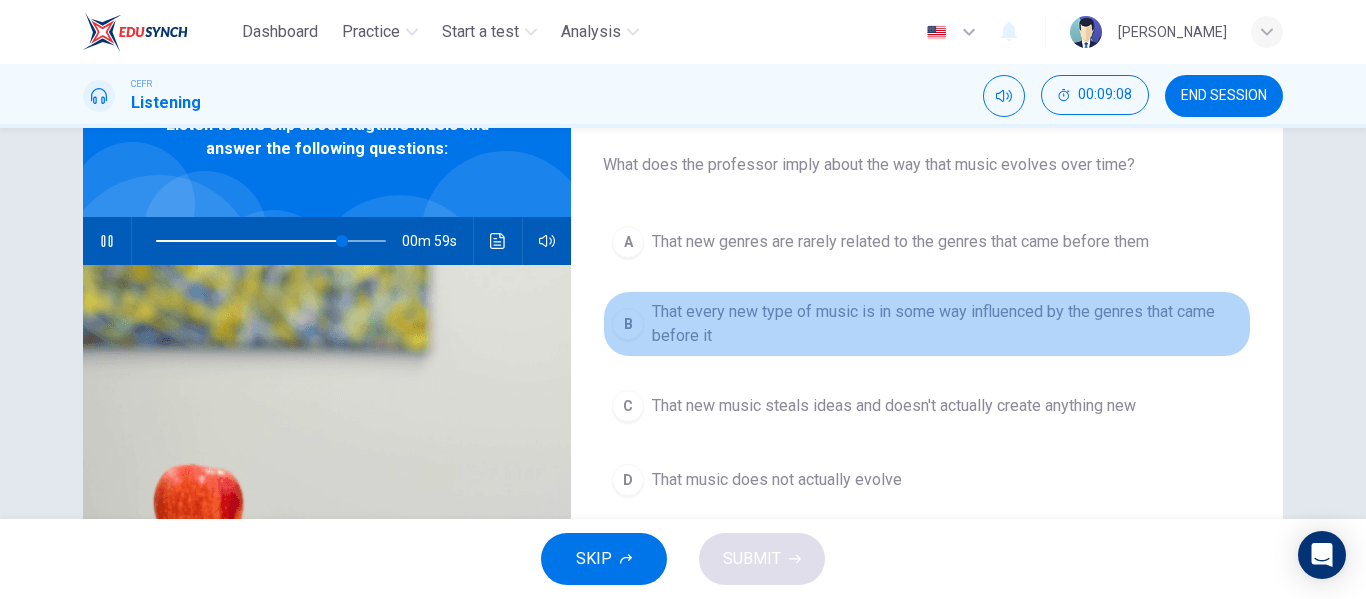 click on "B" at bounding box center [628, 324] 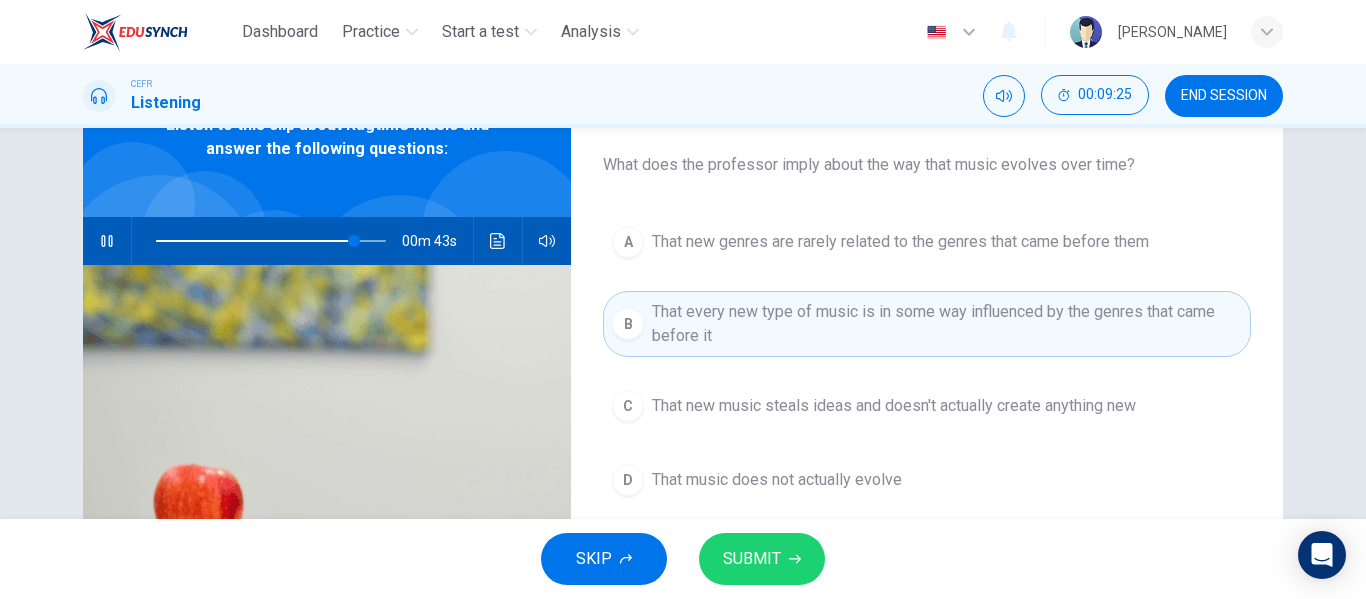 click on "SUBMIT" at bounding box center (762, 559) 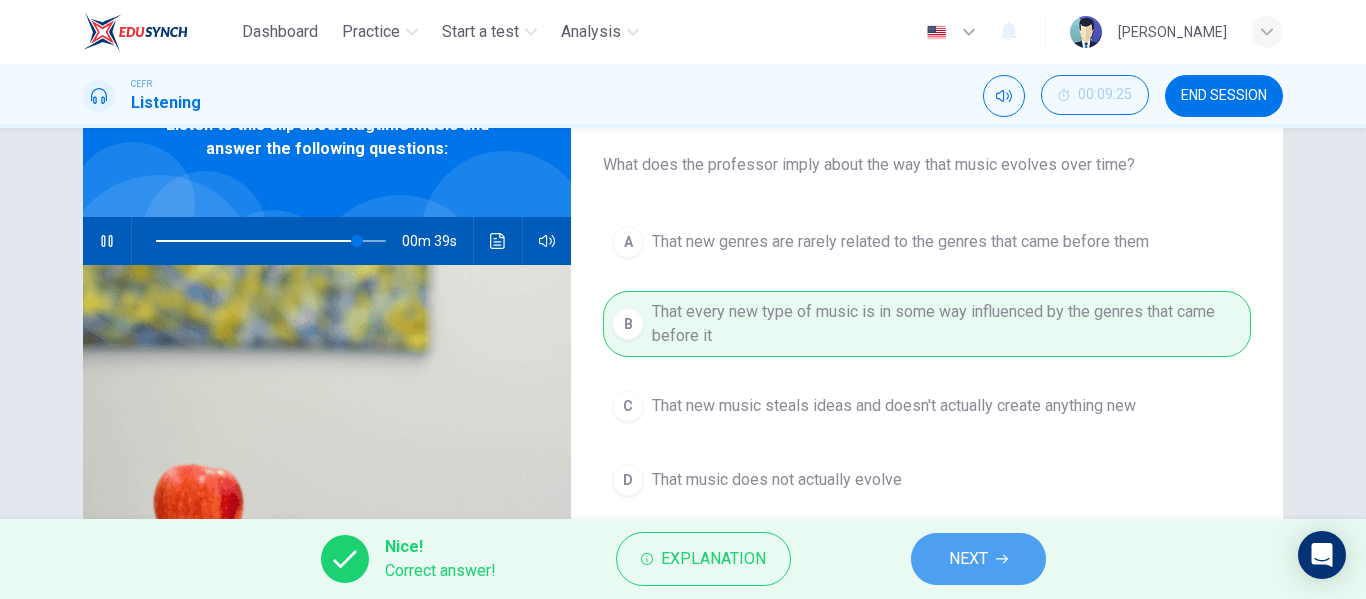 click on "NEXT" at bounding box center [978, 559] 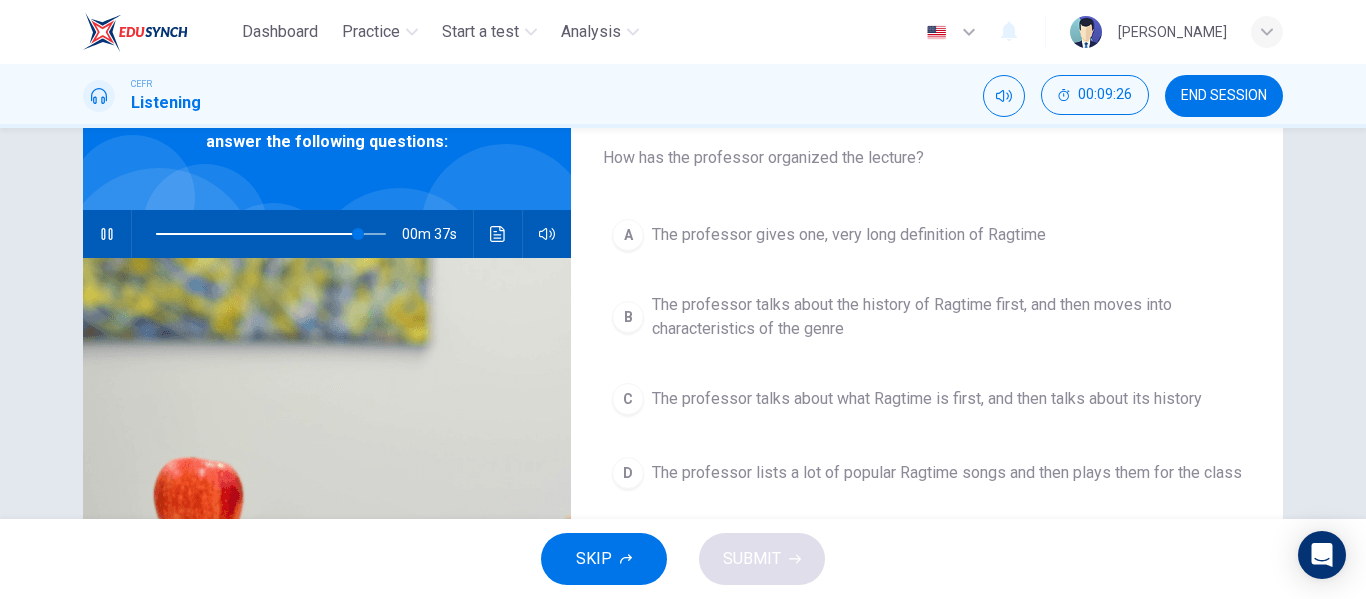 scroll, scrollTop: 119, scrollLeft: 0, axis: vertical 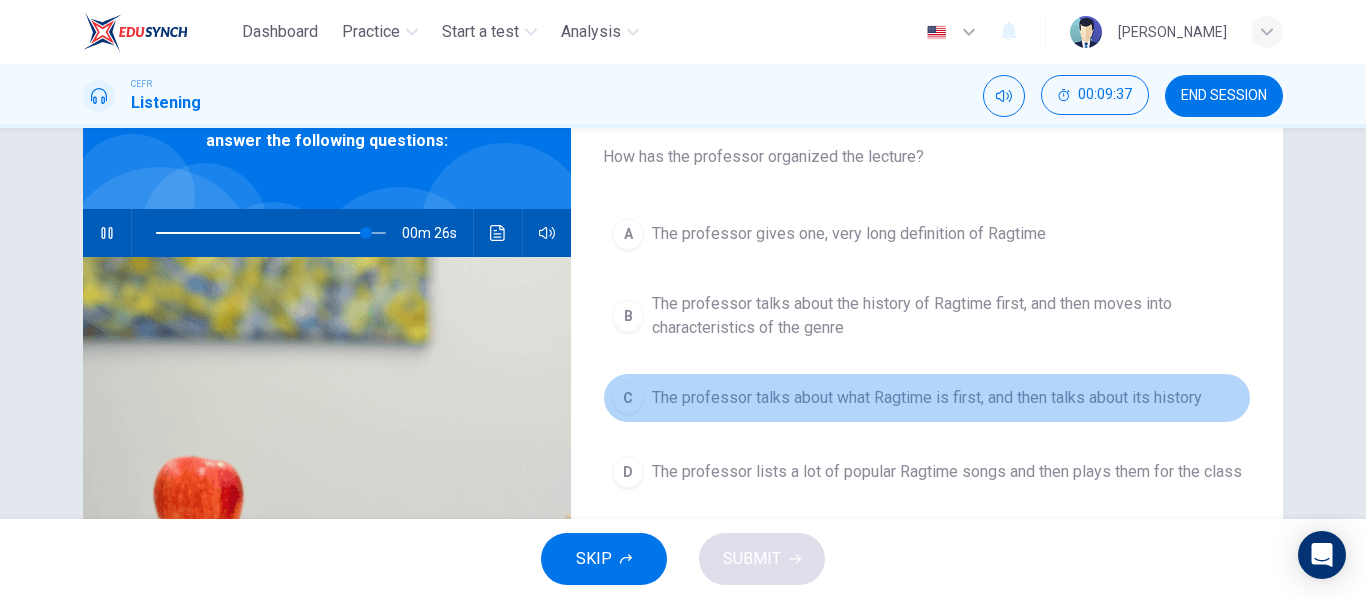click on "C" at bounding box center [628, 398] 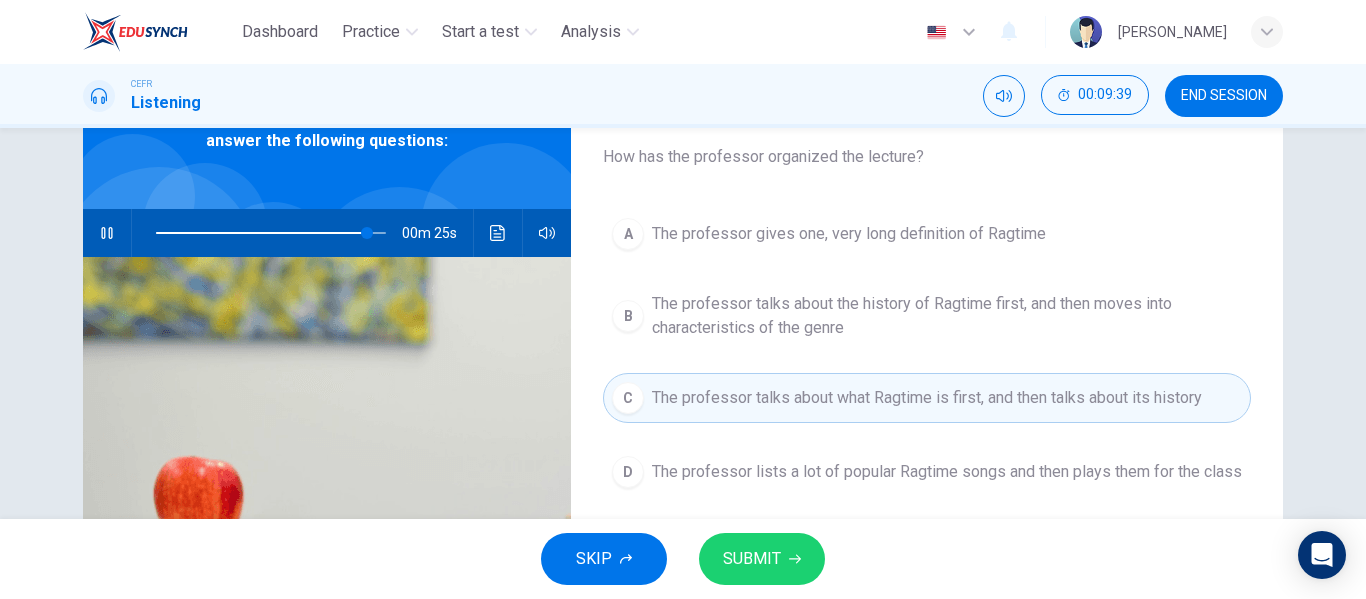 click on "SUBMIT" at bounding box center [752, 559] 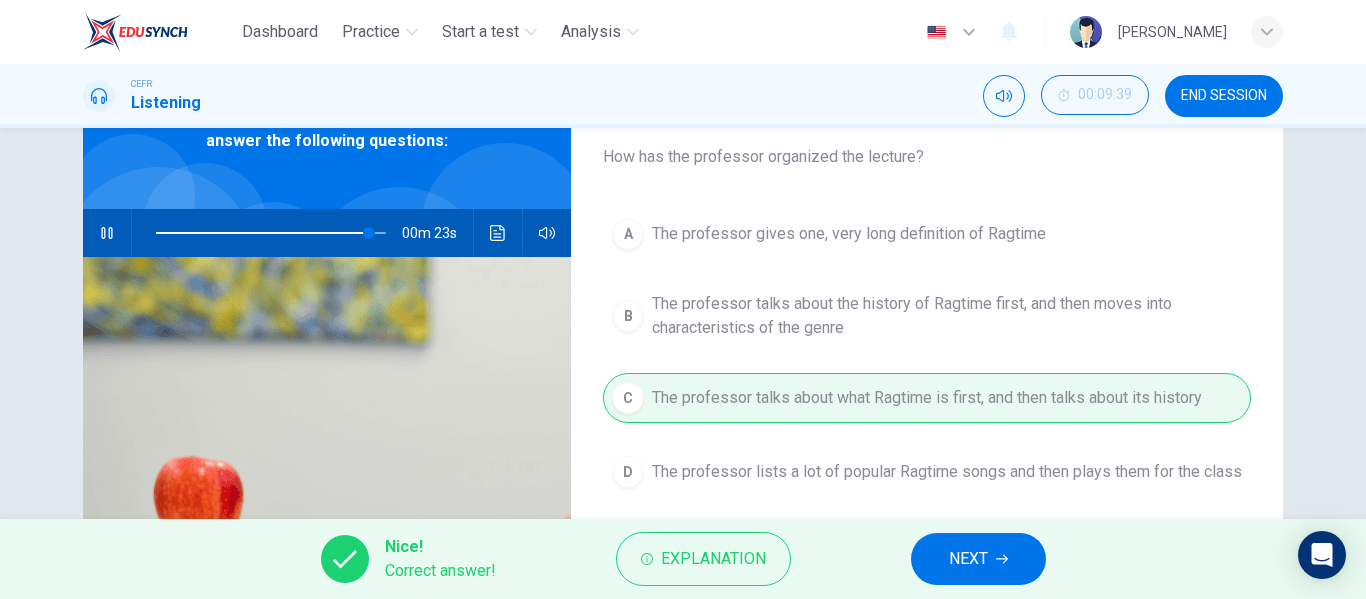 type on "93" 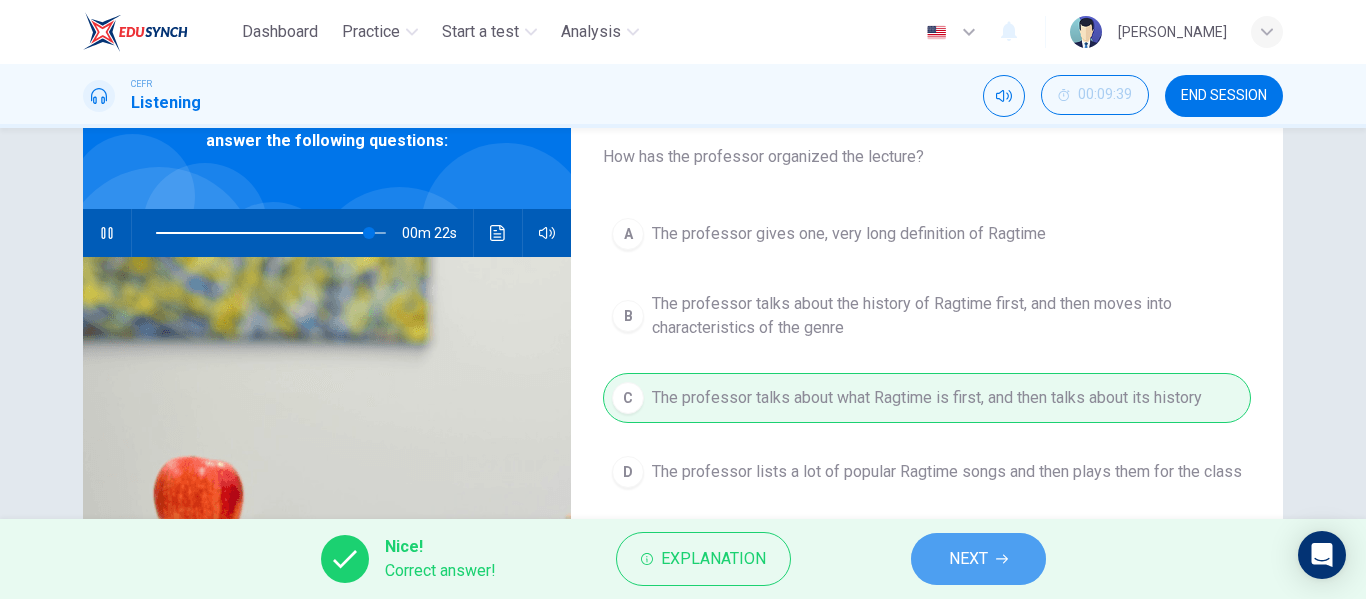 click on "NEXT" at bounding box center (978, 559) 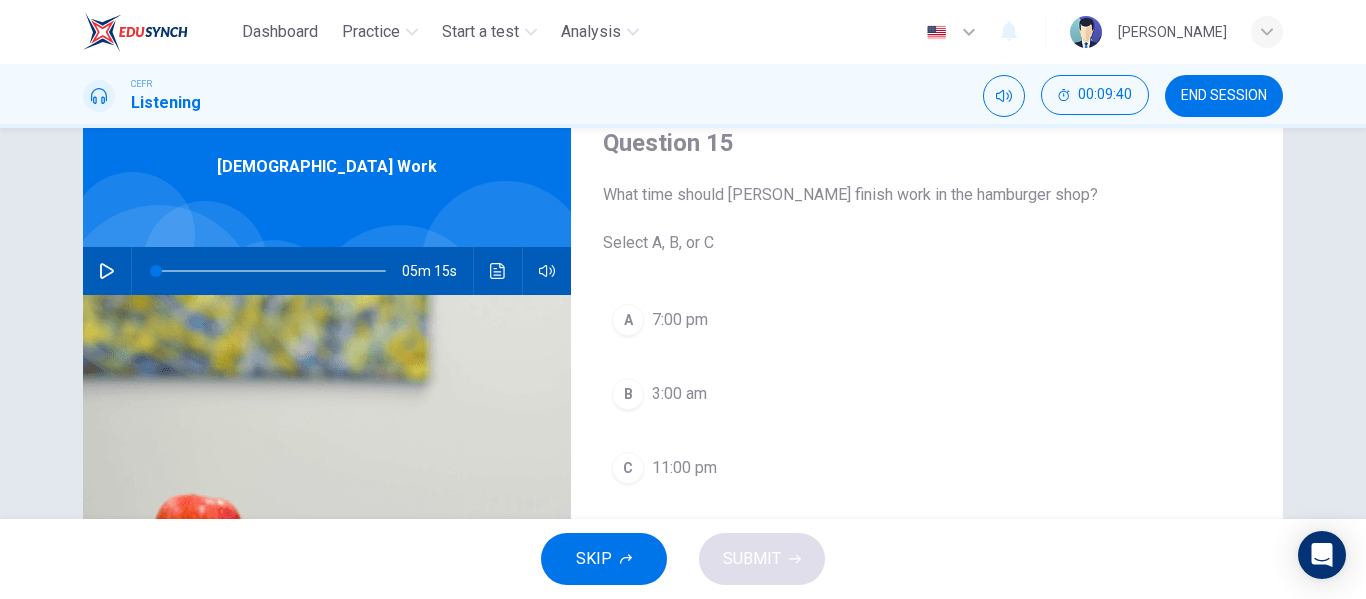 scroll, scrollTop: 82, scrollLeft: 0, axis: vertical 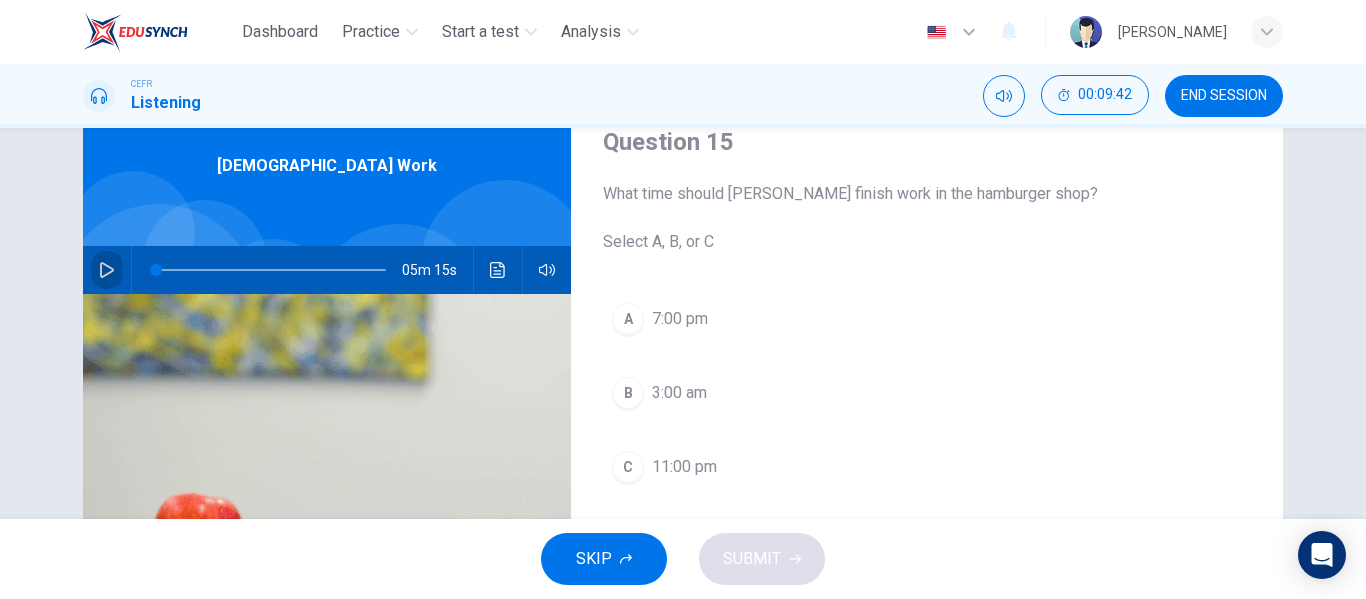 click at bounding box center [107, 270] 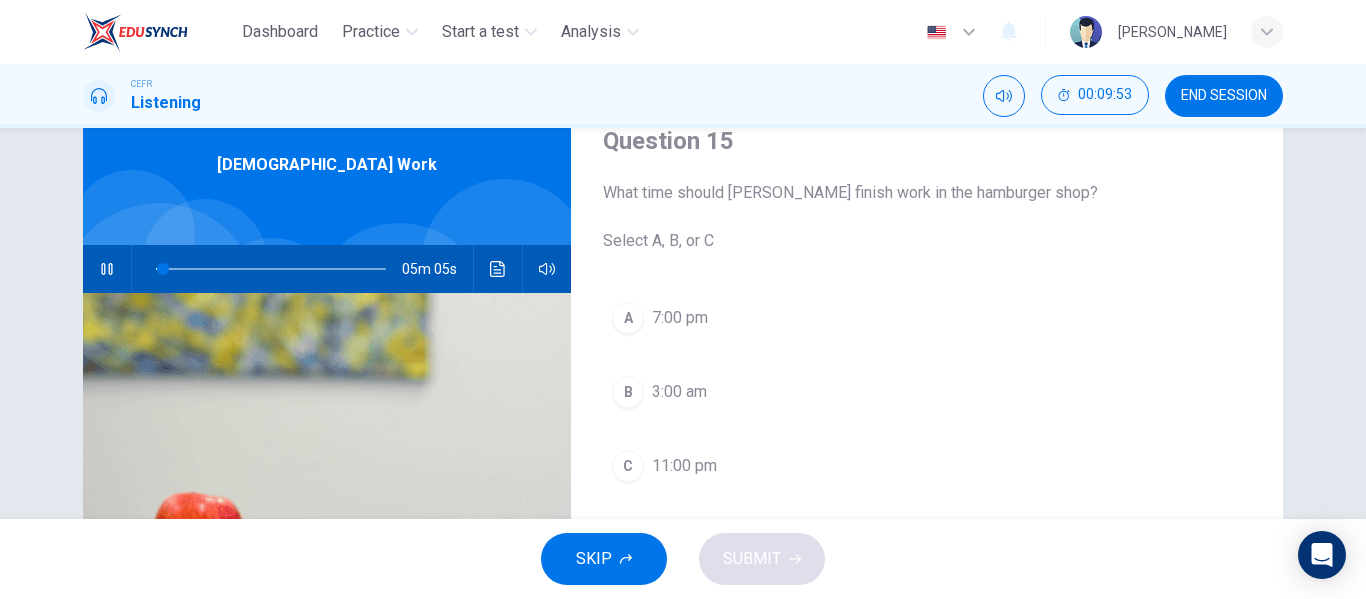 scroll, scrollTop: 86, scrollLeft: 0, axis: vertical 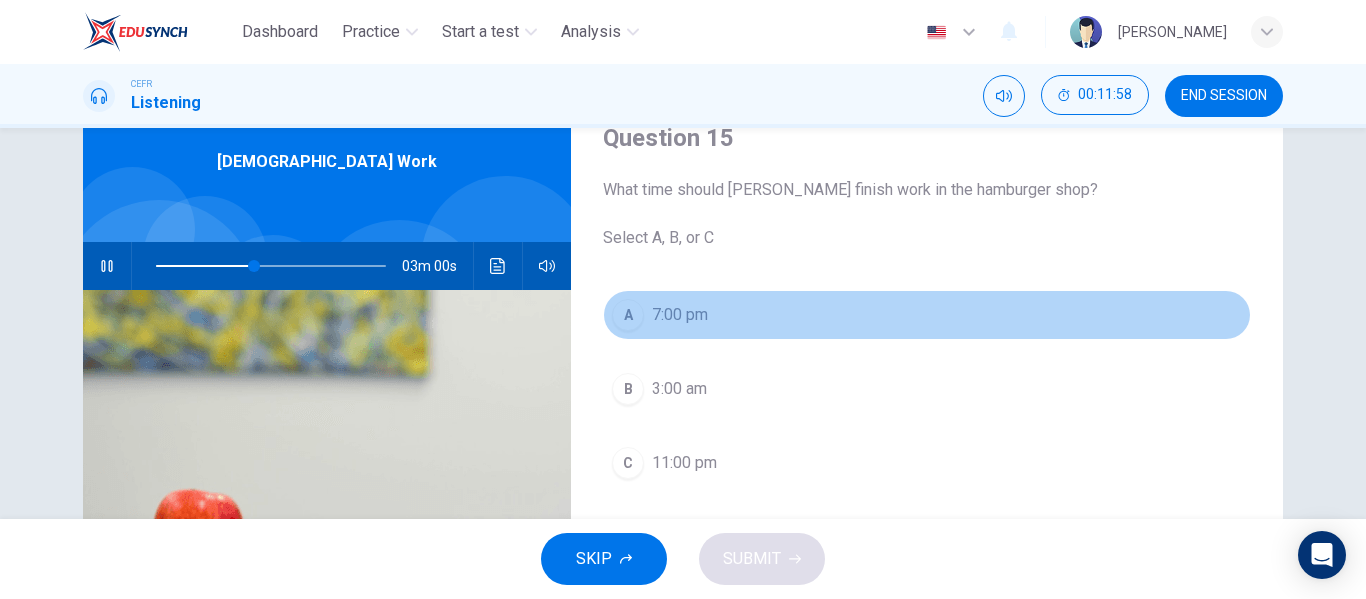 click on "A 7:00 pm" at bounding box center (927, 315) 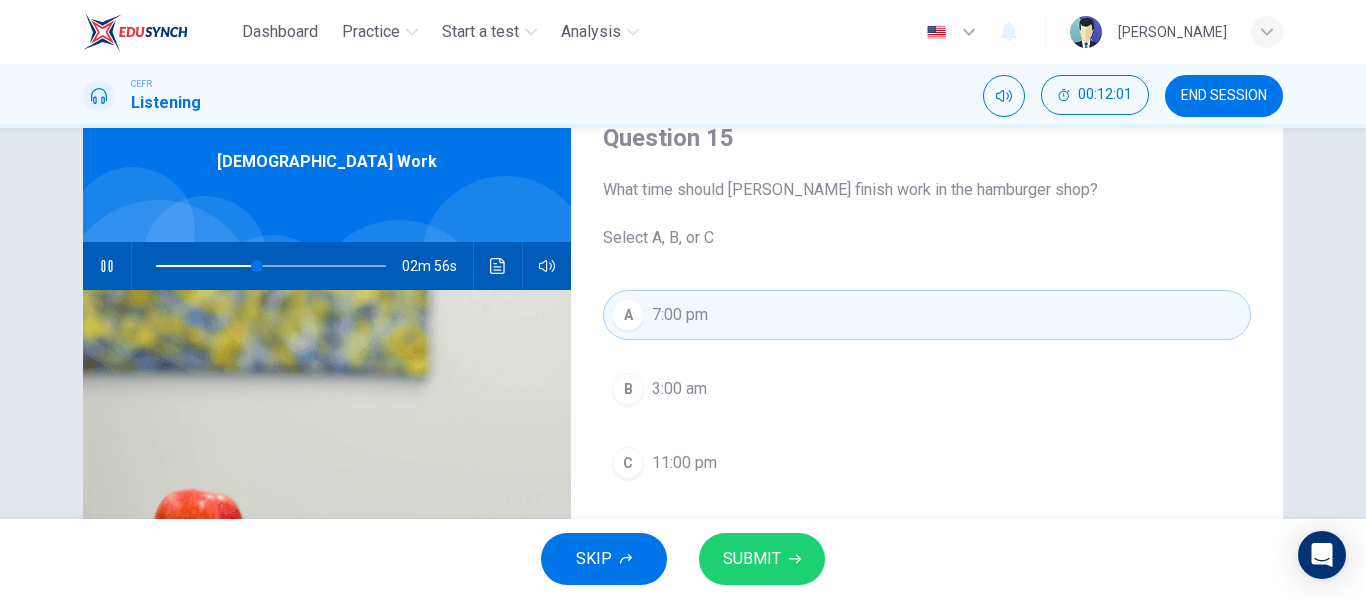click on "A 7:00 pm
B 3:00 am C 11:00 pm" at bounding box center (927, 409) 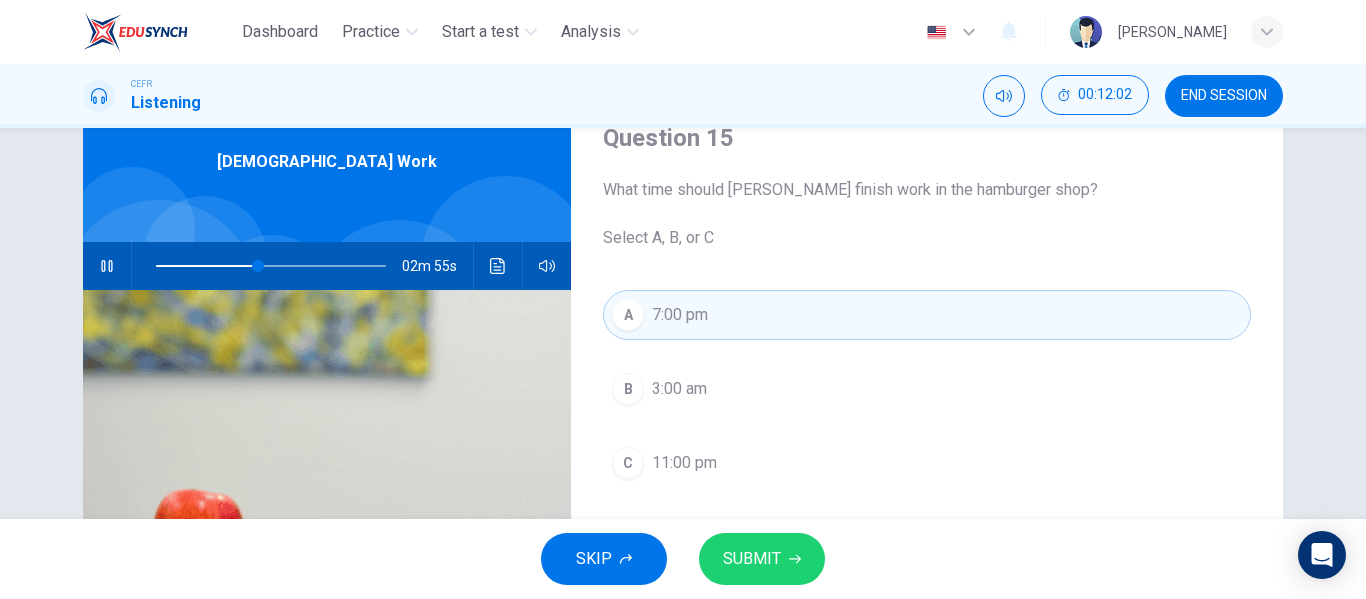 click on "A" at bounding box center [628, 315] 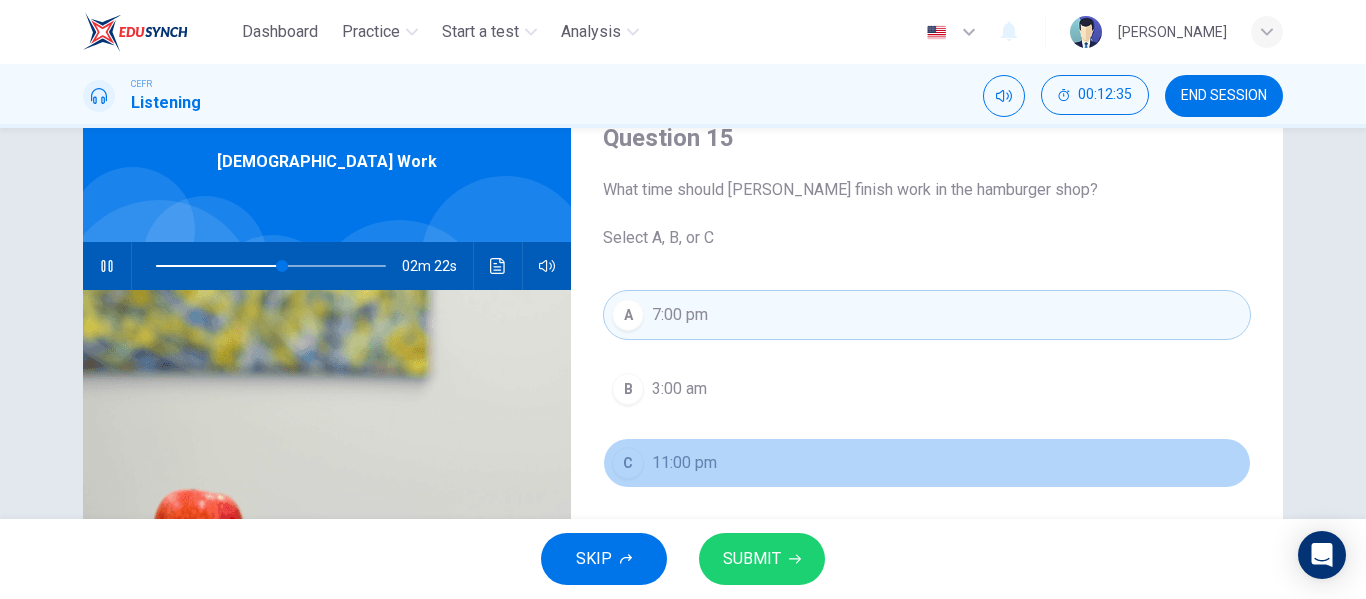 click on "C 11:00 pm" at bounding box center [927, 463] 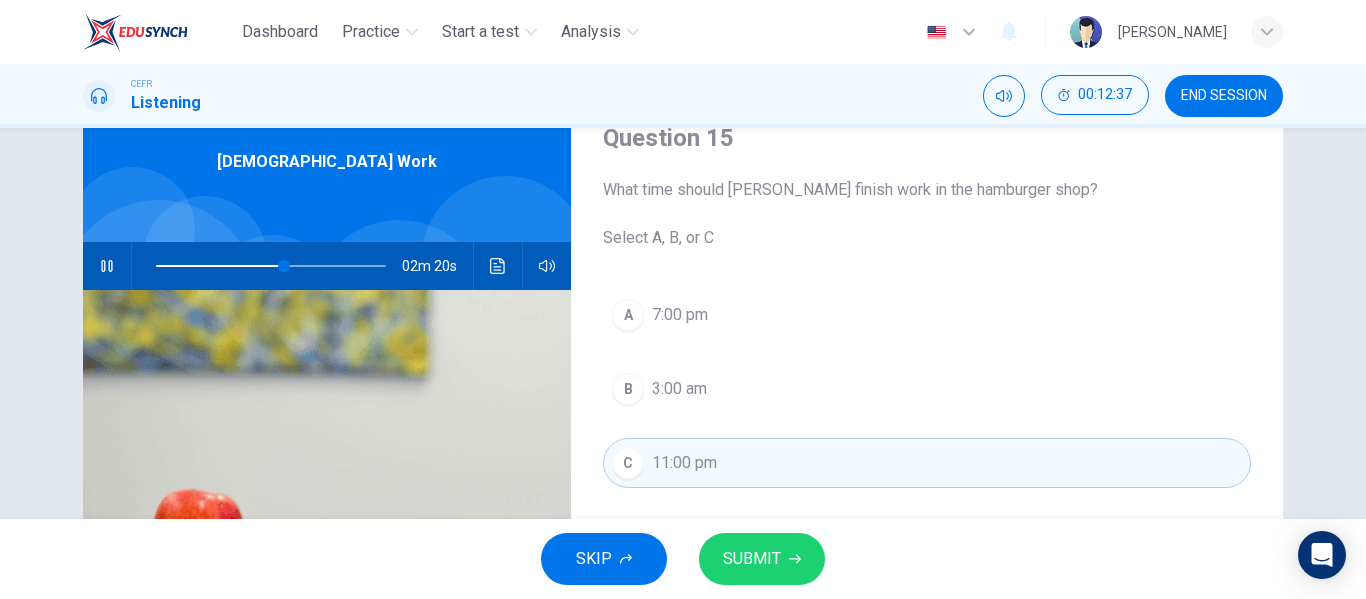 click 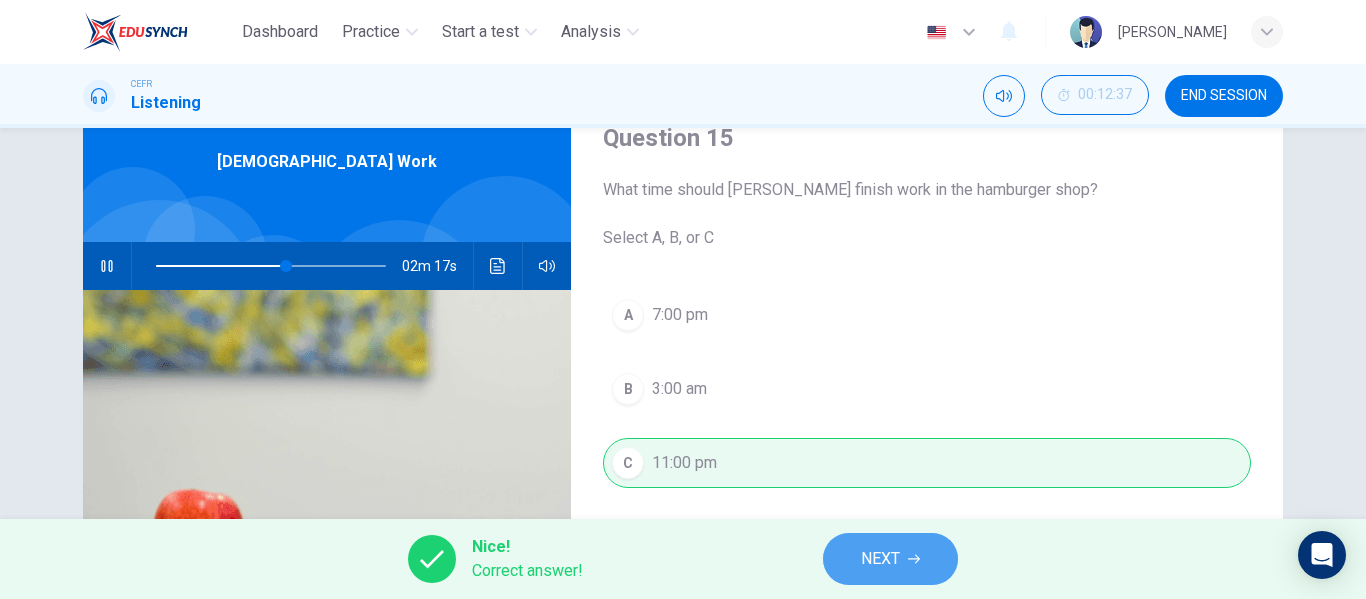 click on "NEXT" at bounding box center (890, 559) 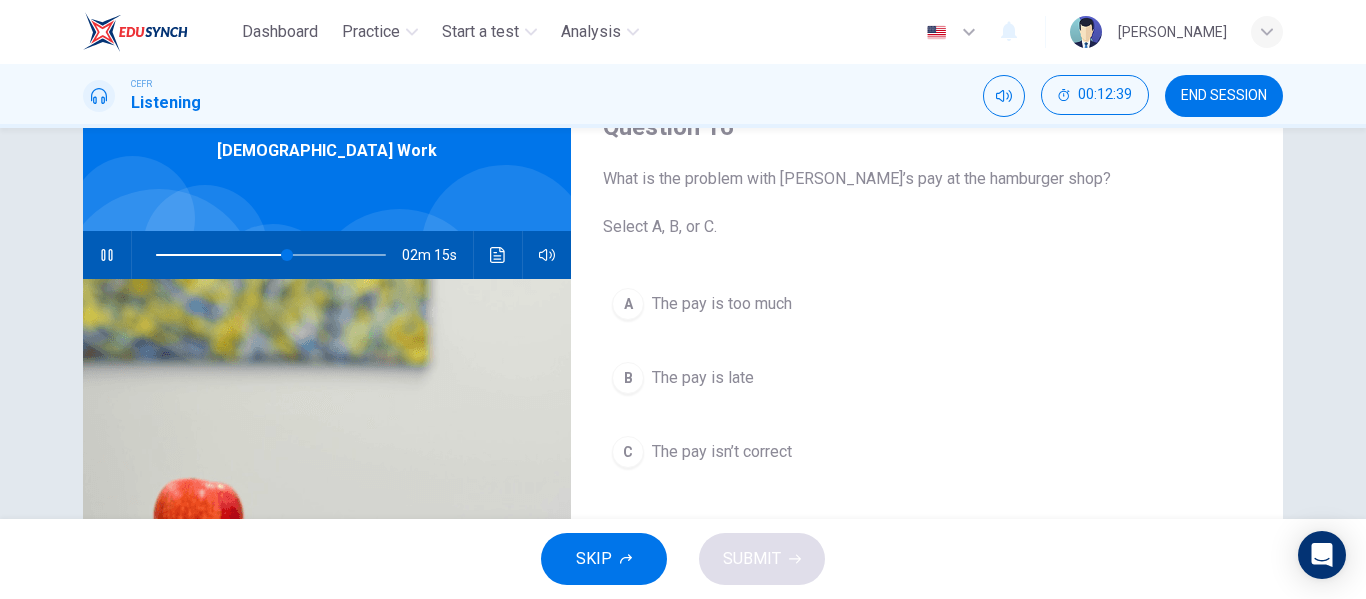 scroll, scrollTop: 100, scrollLeft: 0, axis: vertical 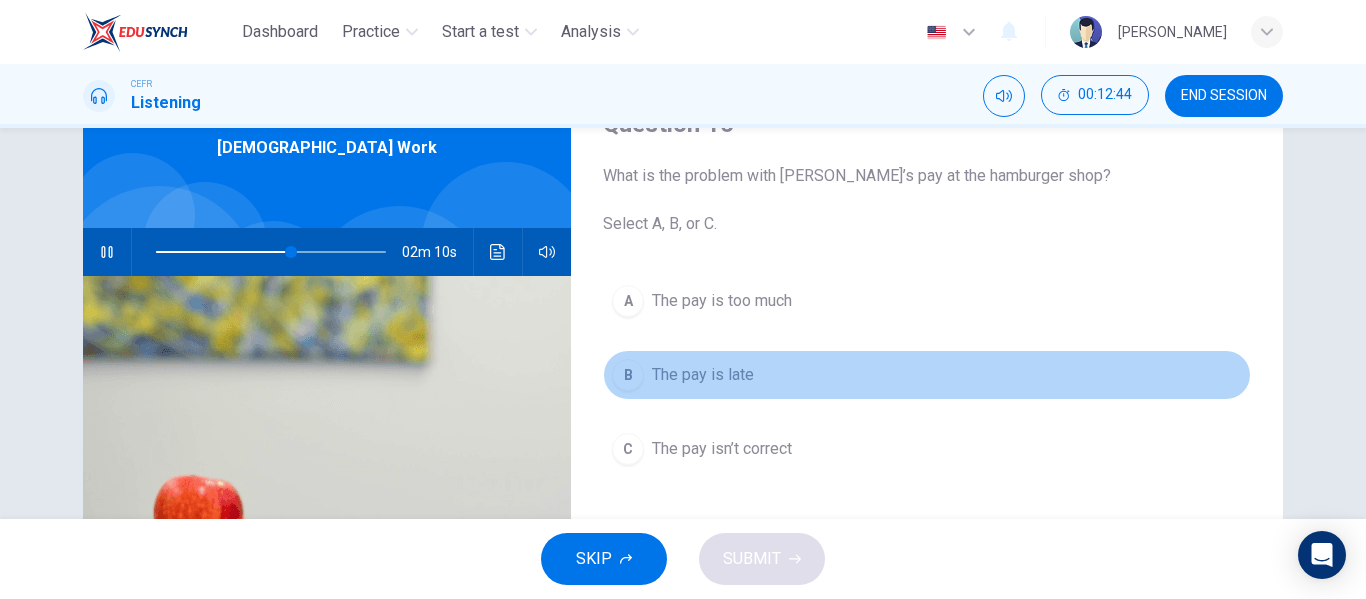 click on "B" at bounding box center (628, 375) 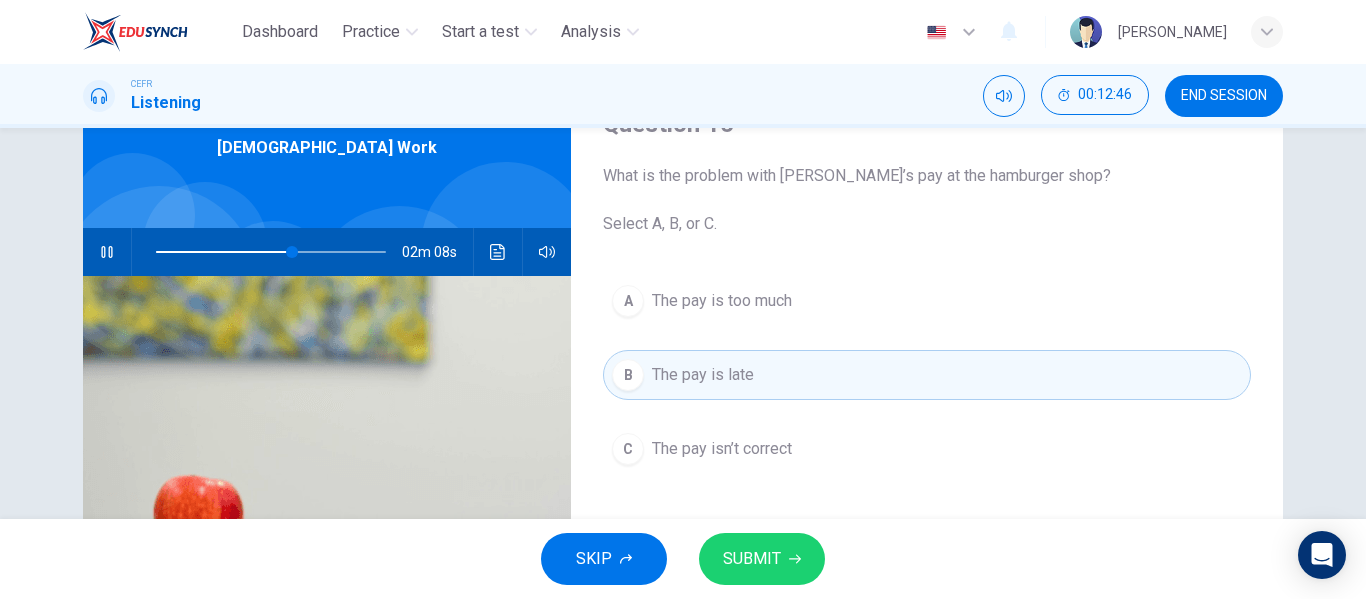 click on "SUBMIT" at bounding box center (752, 559) 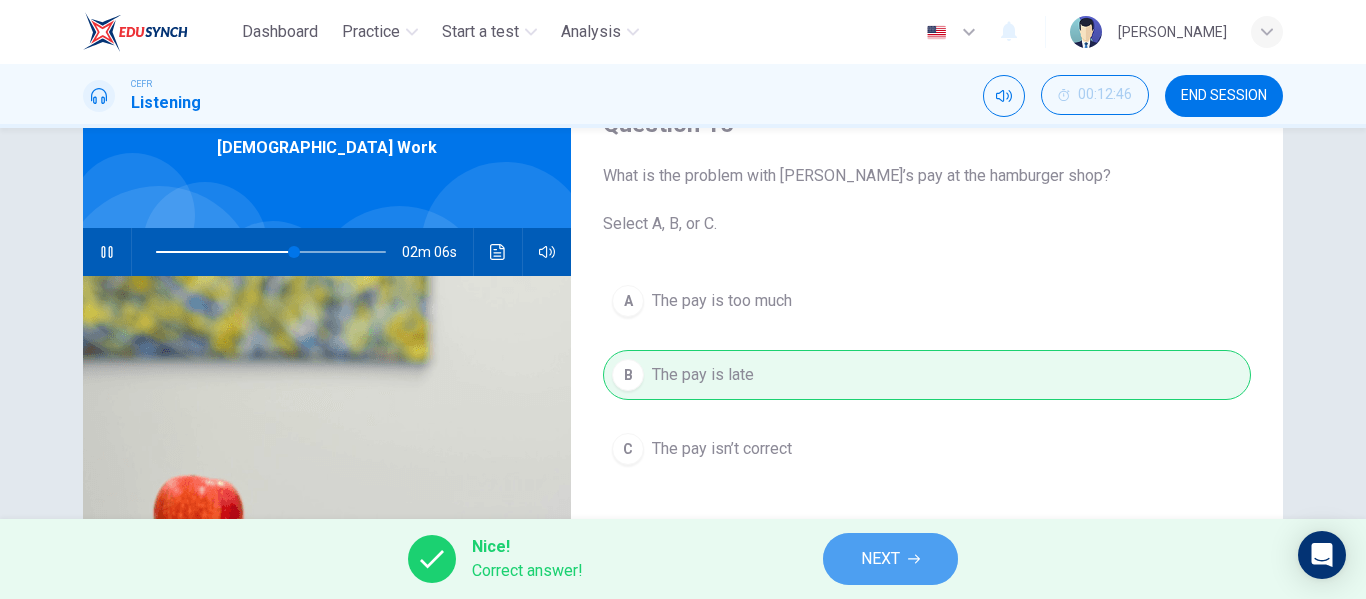 click on "NEXT" at bounding box center (890, 559) 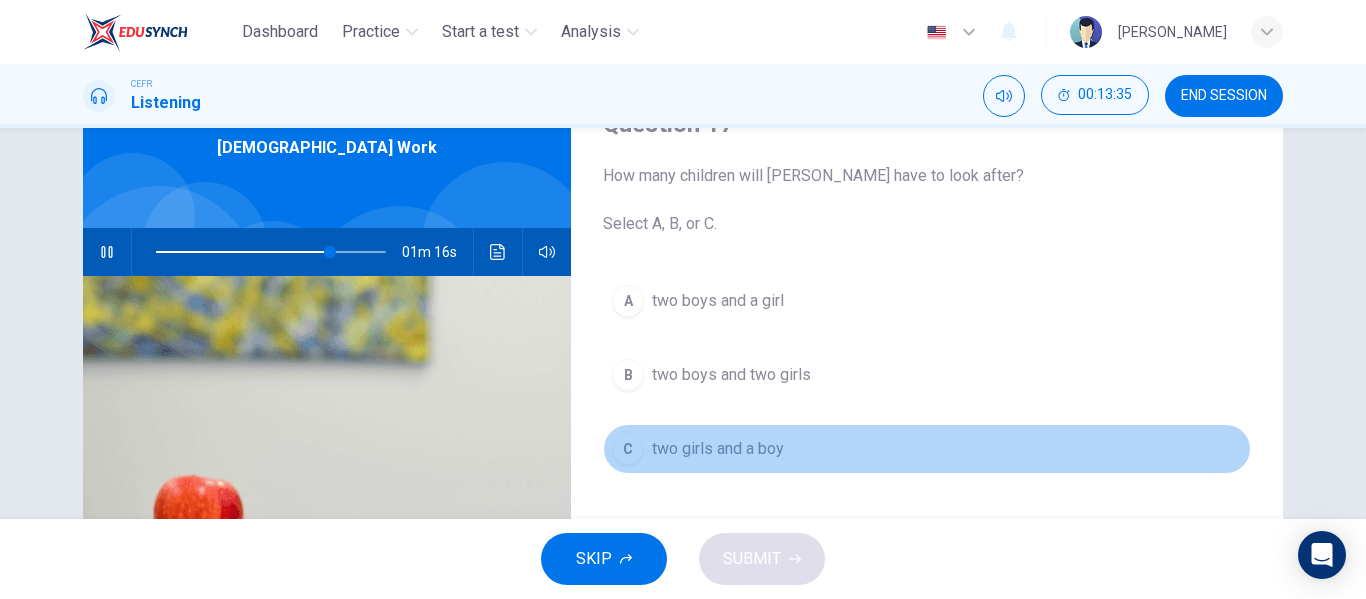 click on "C" at bounding box center [628, 449] 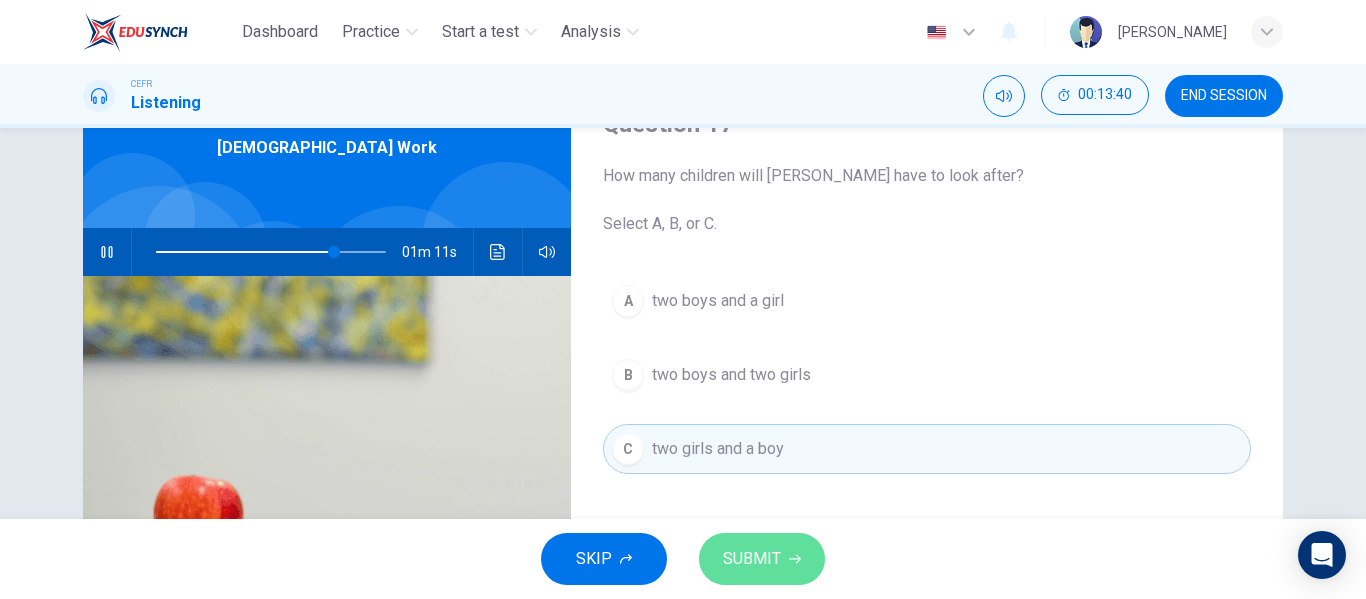 click on "SUBMIT" at bounding box center [752, 559] 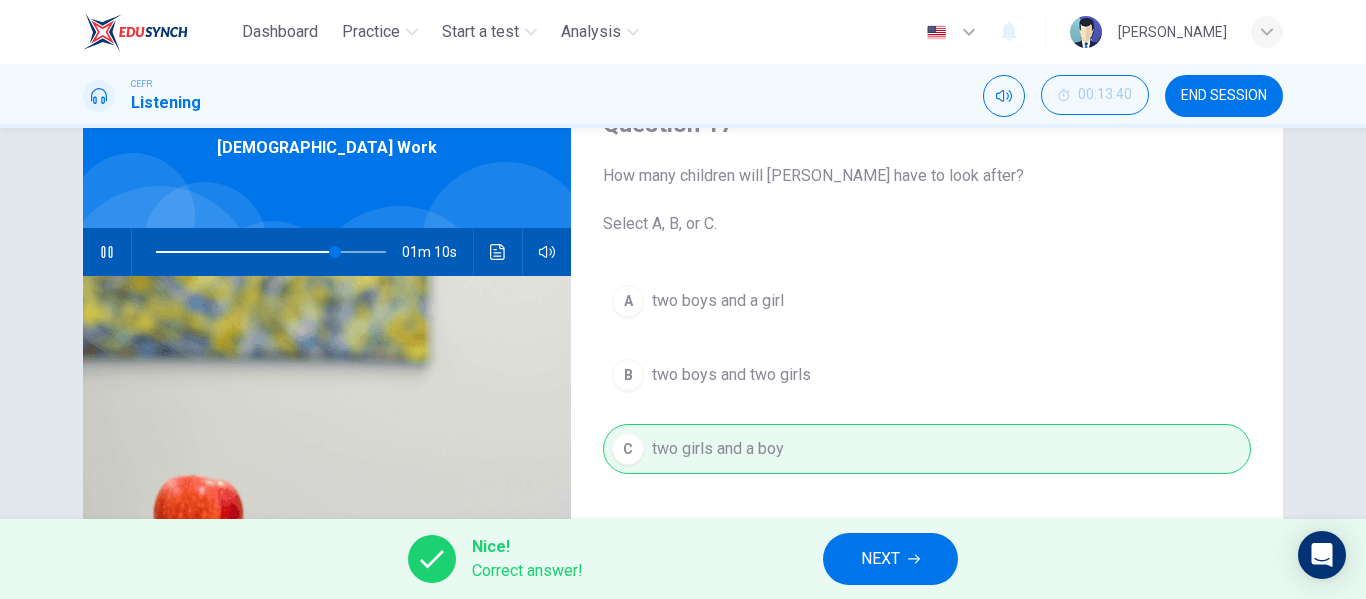 type on "78" 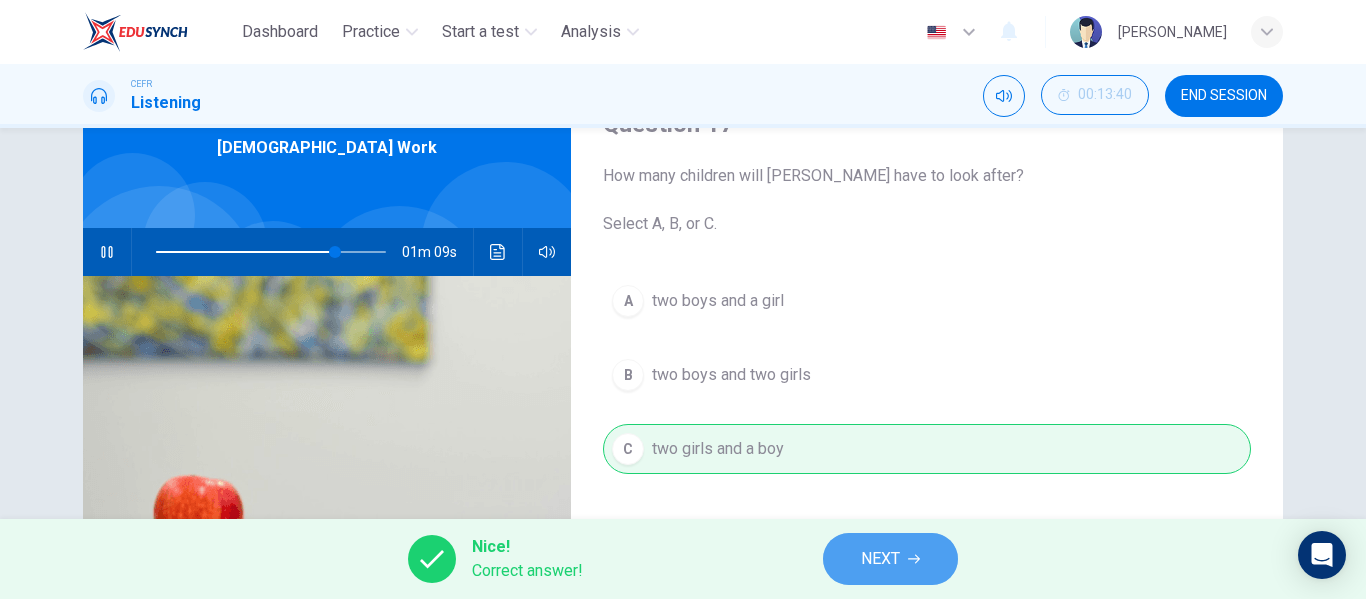 click on "NEXT" at bounding box center [880, 559] 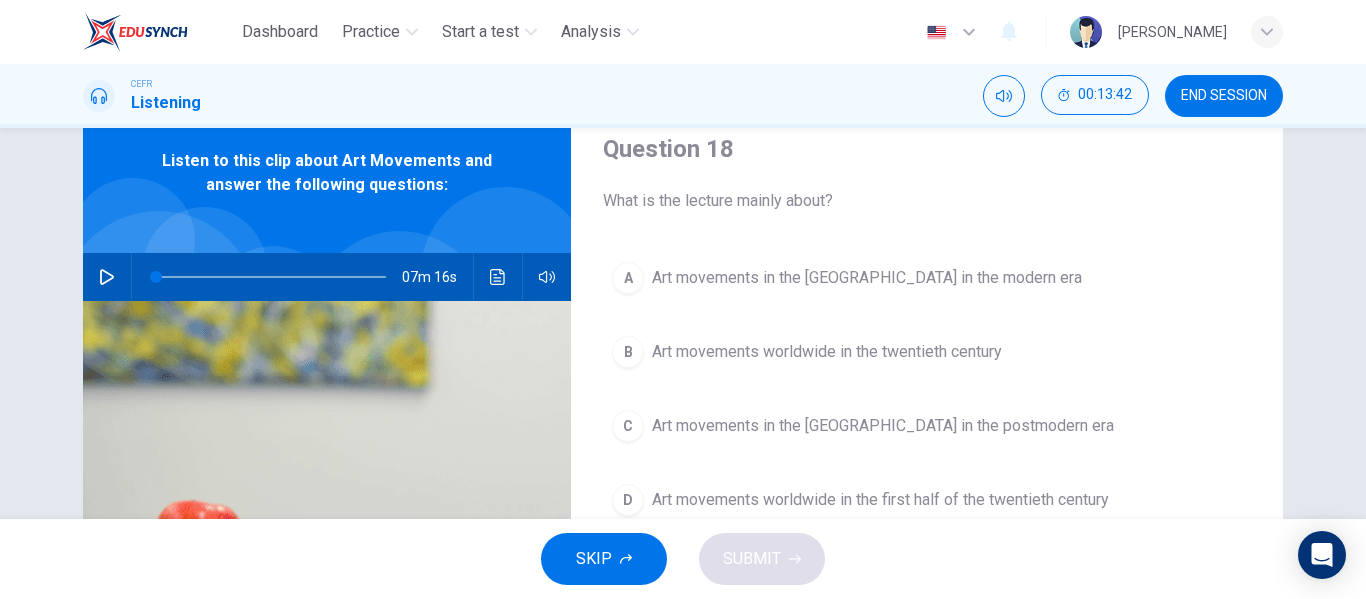 scroll, scrollTop: 76, scrollLeft: 0, axis: vertical 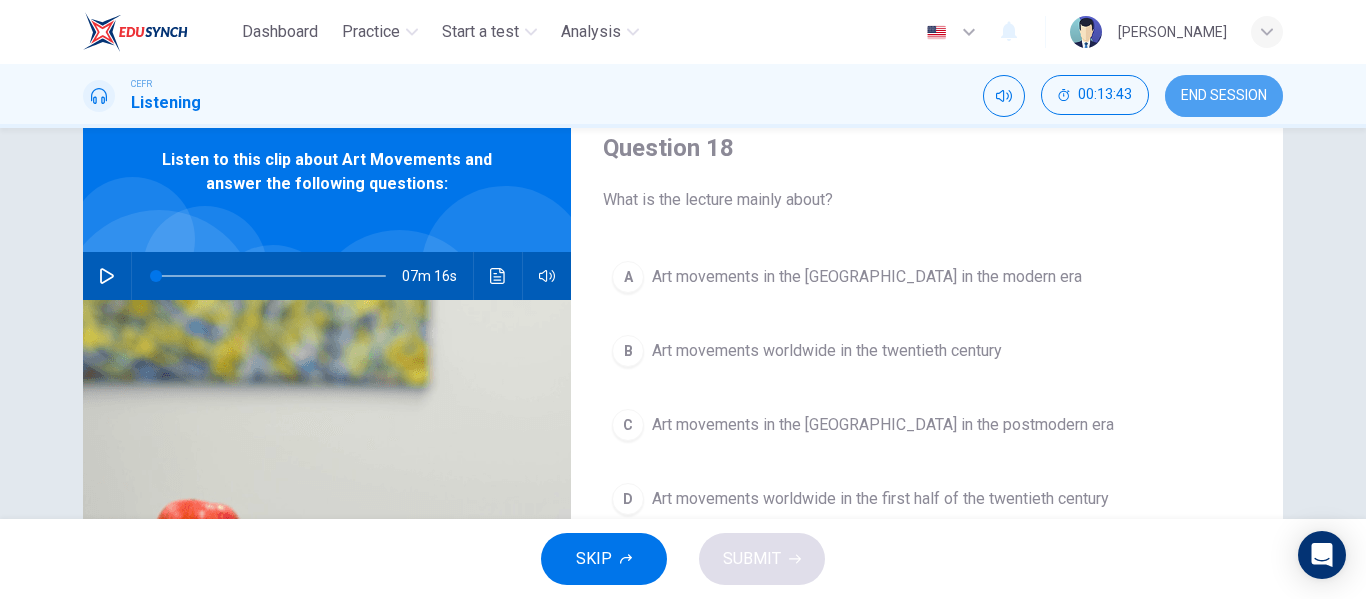 click on "END SESSION" at bounding box center [1224, 96] 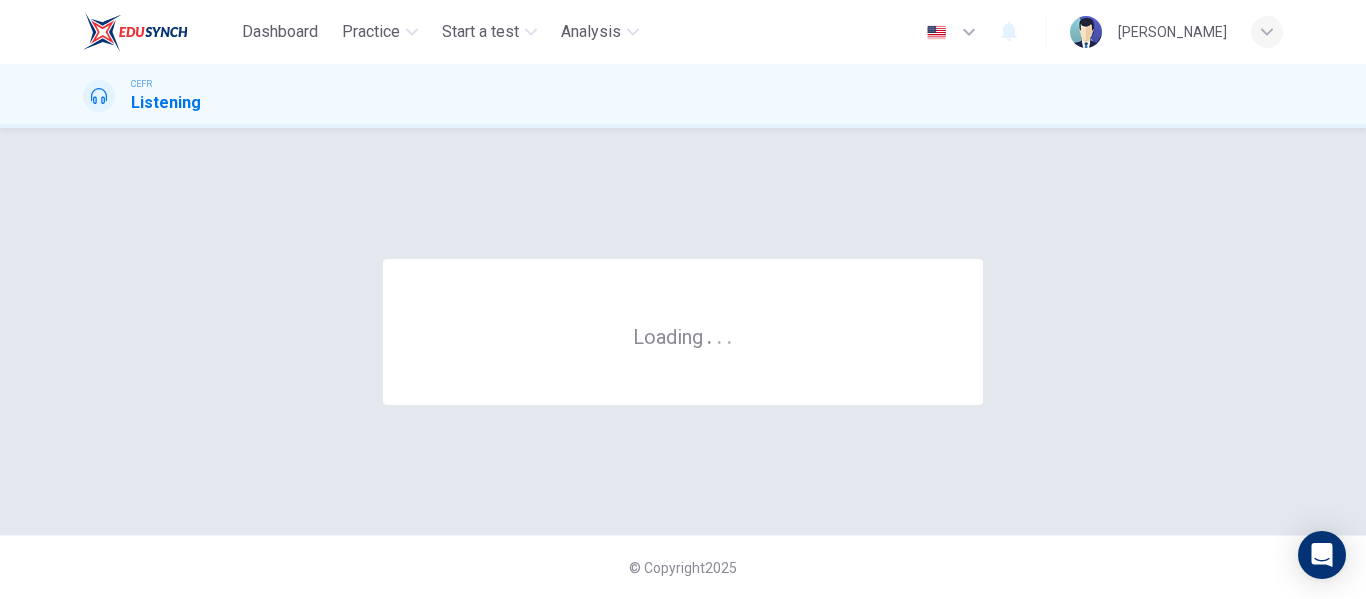 scroll, scrollTop: 0, scrollLeft: 0, axis: both 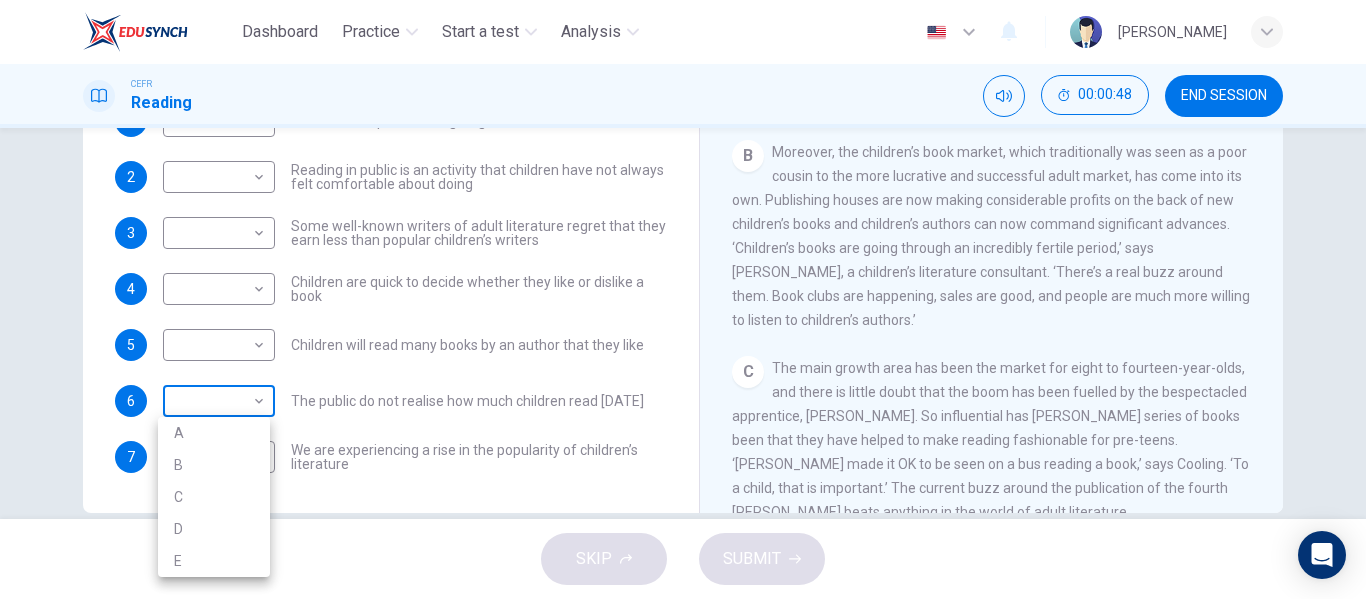 click on "Dashboard Practice Start a test Analysis English en ​ AMNI HUSNA BINTI MOHD ZAINI CEFR Reading 00:00:48 END SESSION Questions 1 - 7 Look at the following list of people A-E and the list of statements. Match each statement with one of the people listed. People A Wendy Cooling B David Almond C Julia Eccleshare D Jacqueline Wilson E Anne Fine 1 ​ ​ Children take pleasure in giving books to each other 2 ​ ​ Reading in public is an activity that children have not always felt comfortable about doing 3 ​ ​ Some well-known writers of adult literature regret that they earn less than popular children’s writers 4 ​ ​ Children are quick to decide whether they like or dislike a book 5 ​ ​ Children will read many books by an author that they like 6 ​ ​ The public do not realise how much children read today 7 ​ ​ We are experiencing a rise in the popularity of children’s literature Twist in the Tale CLICK TO ZOOM Click to Zoom A B C D E F G H I J SKIP SUBMIT
Dashboard Practice 2025" at bounding box center [683, 299] 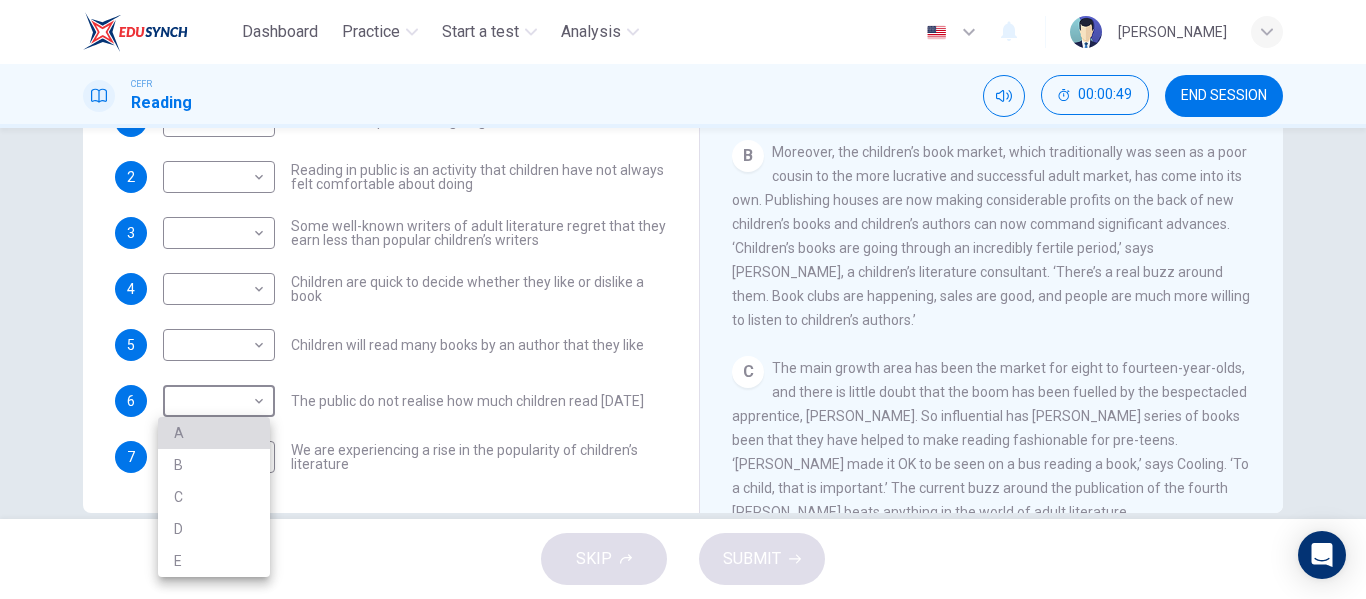 click on "A" at bounding box center [214, 433] 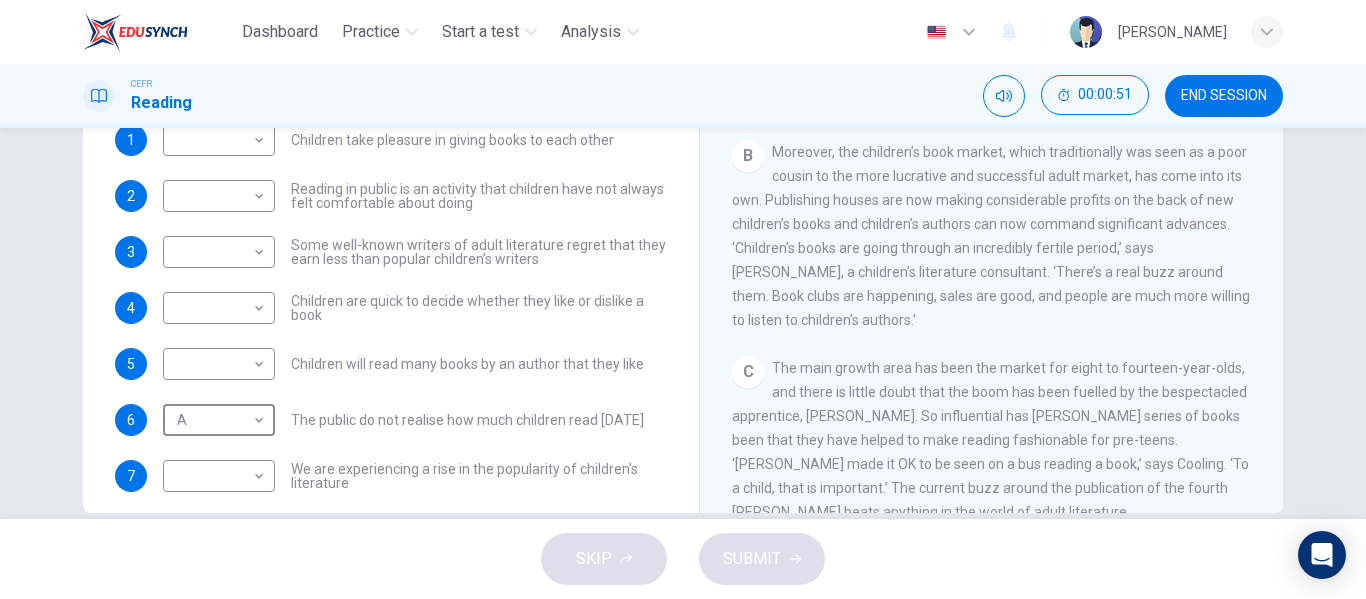 scroll, scrollTop: 173, scrollLeft: 0, axis: vertical 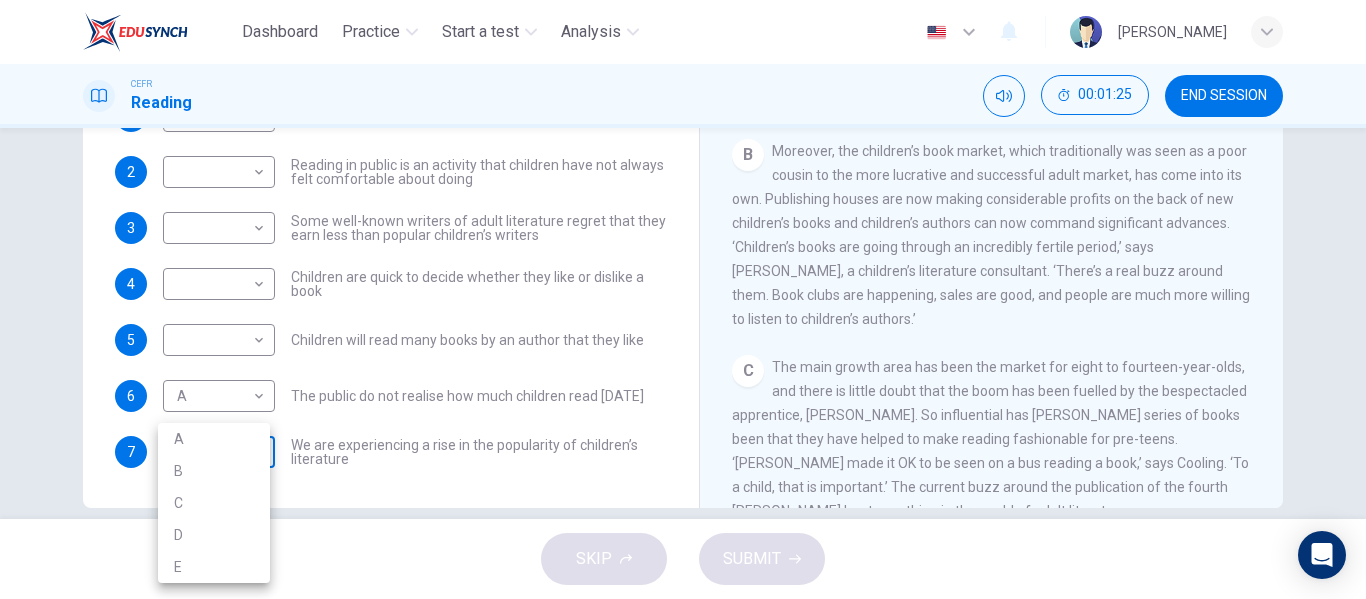 click on "Dashboard Practice Start a test Analysis English en ​ AMNI HUSNA BINTI MOHD ZAINI CEFR Reading 00:01:25 END SESSION Questions 1 - 7 Look at the following list of people A-E and the list of statements. Match each statement with one of the people listed. People A Wendy Cooling B David Almond C Julia Eccleshare D Jacqueline Wilson E Anne Fine 1 ​ ​ Children take pleasure in giving books to each other 2 ​ ​ Reading in public is an activity that children have not always felt comfortable about doing 3 ​ ​ Some well-known writers of adult literature regret that they earn less than popular children’s writers 4 ​ ​ Children are quick to decide whether they like or dislike a book 5 ​ ​ Children will read many books by an author that they like 6 A A ​ The public do not realise how much children read today 7 ​ ​ We are experiencing a rise in the popularity of children’s literature Twist in the Tale CLICK TO ZOOM Click to Zoom A B C D E F G H I J SKIP SUBMIT
Dashboard Practice 2025" at bounding box center [683, 299] 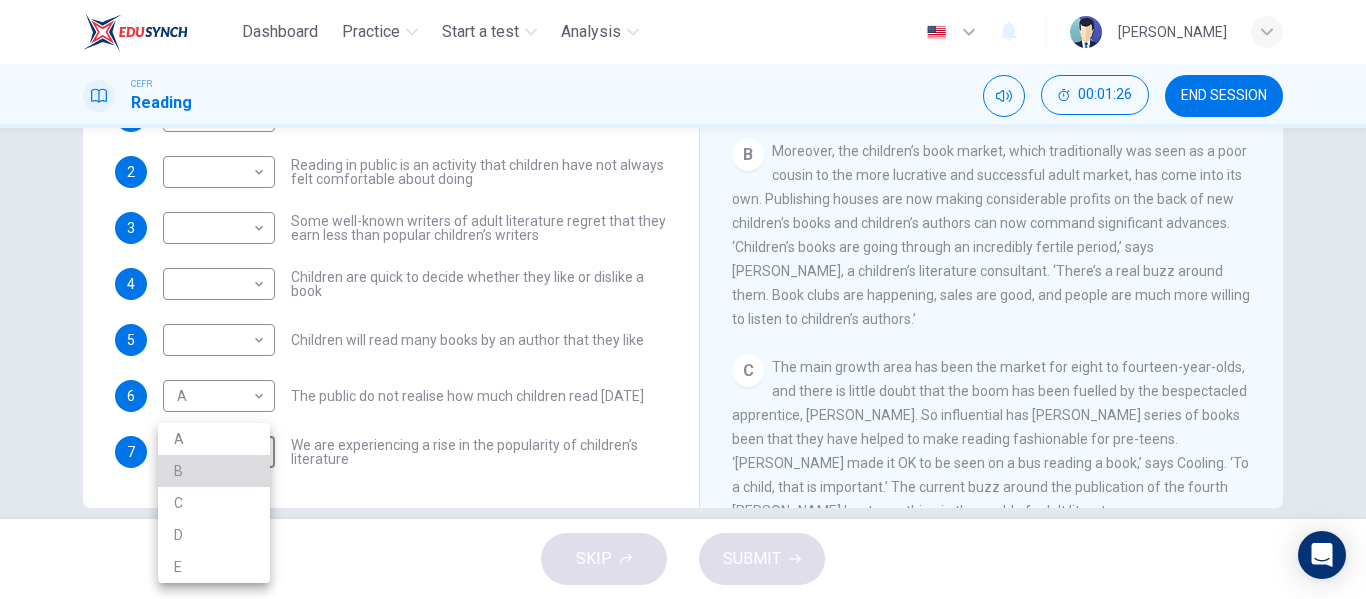 click on "B" at bounding box center (214, 471) 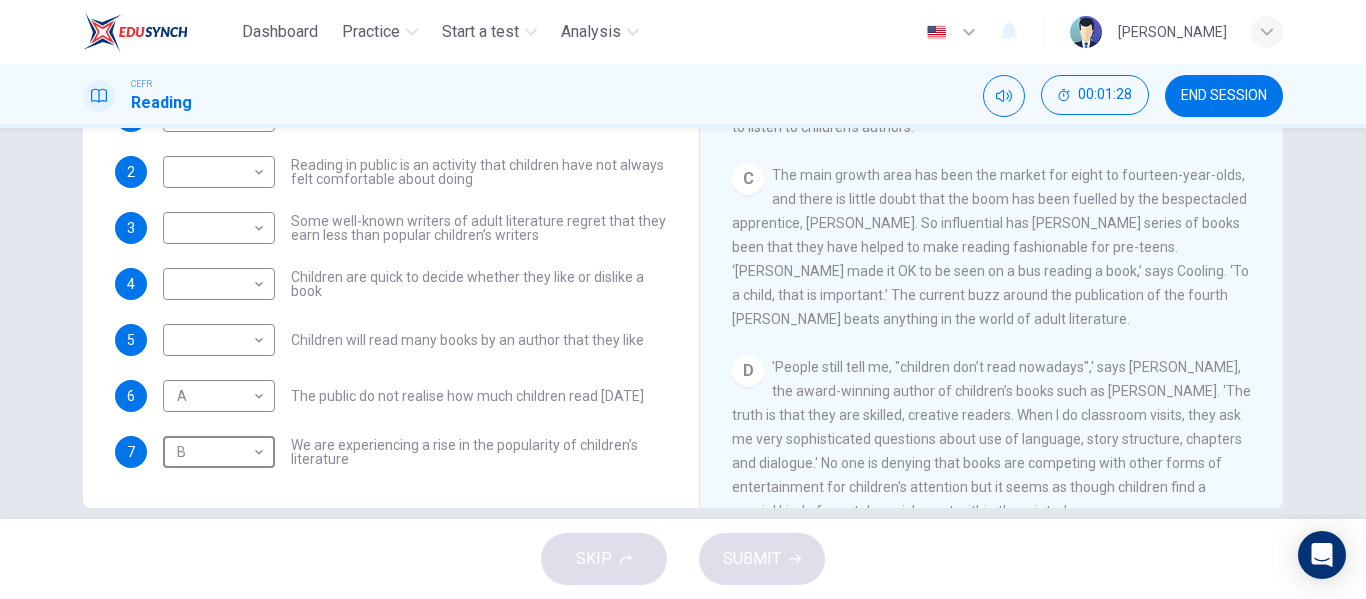 scroll, scrollTop: 521, scrollLeft: 0, axis: vertical 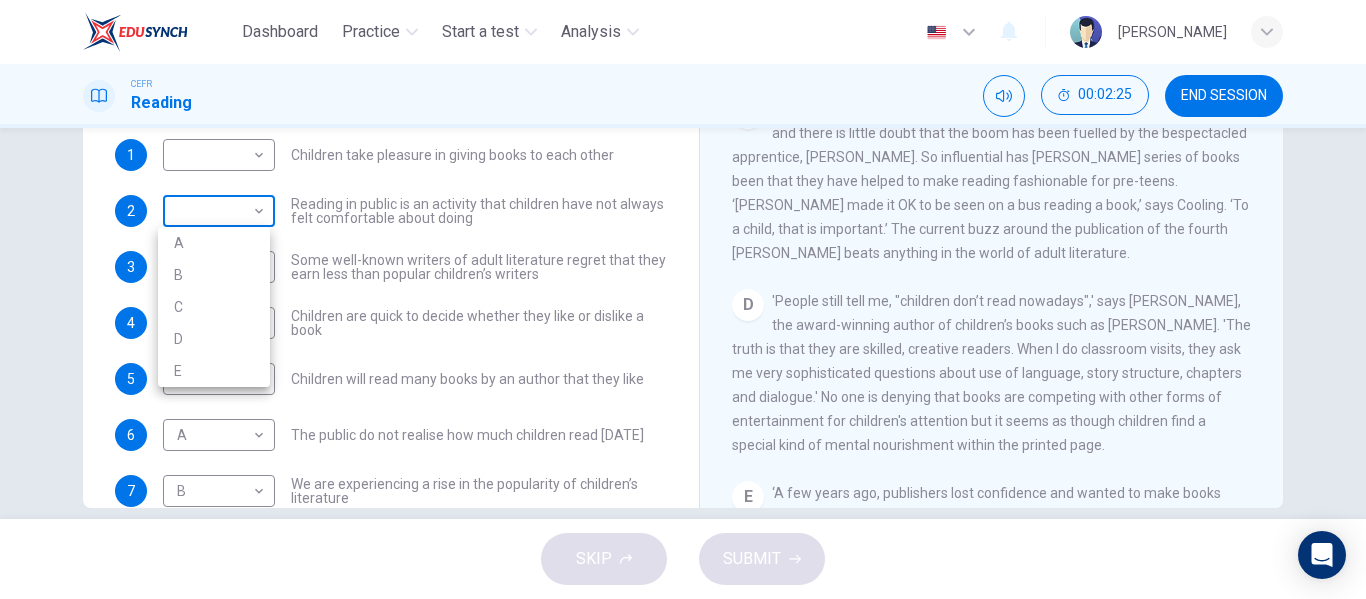 click on "Dashboard Practice Start a test Analysis English en ​ AMNI HUSNA BINTI MOHD ZAINI CEFR Reading 00:02:25 END SESSION Questions 1 - 7 Look at the following list of people A-E and the list of statements. Match each statement with one of the people listed. People A Wendy Cooling B David Almond C Julia Eccleshare D Jacqueline Wilson E Anne Fine 1 ​ ​ Children take pleasure in giving books to each other 2 ​ ​ Reading in public is an activity that children have not always felt comfortable about doing 3 ​ ​ Some well-known writers of adult literature regret that they earn less than popular children’s writers 4 ​ ​ Children are quick to decide whether they like or dislike a book 5 ​ ​ Children will read many books by an author that they like 6 A A ​ The public do not realise how much children read today 7 B B ​ We are experiencing a rise in the popularity of children’s literature Twist in the Tale CLICK TO ZOOM Click to Zoom A B C D E F G H I J SKIP SUBMIT
Dashboard Practice 2025" at bounding box center (683, 299) 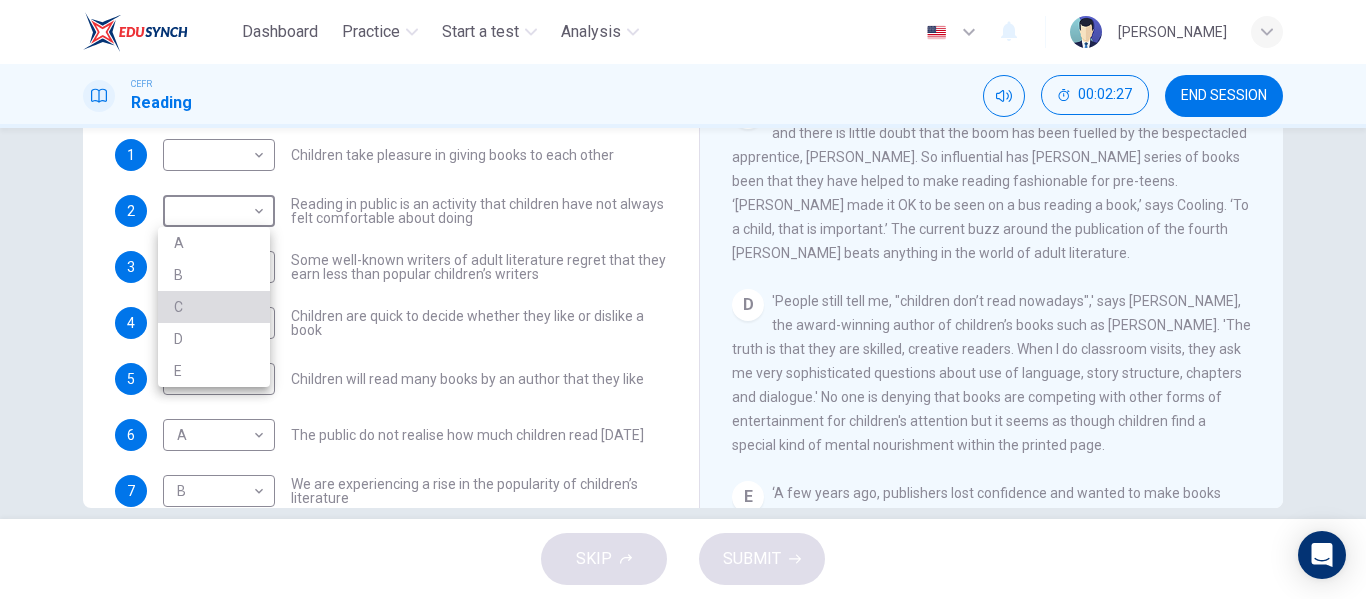 click on "C" at bounding box center (214, 307) 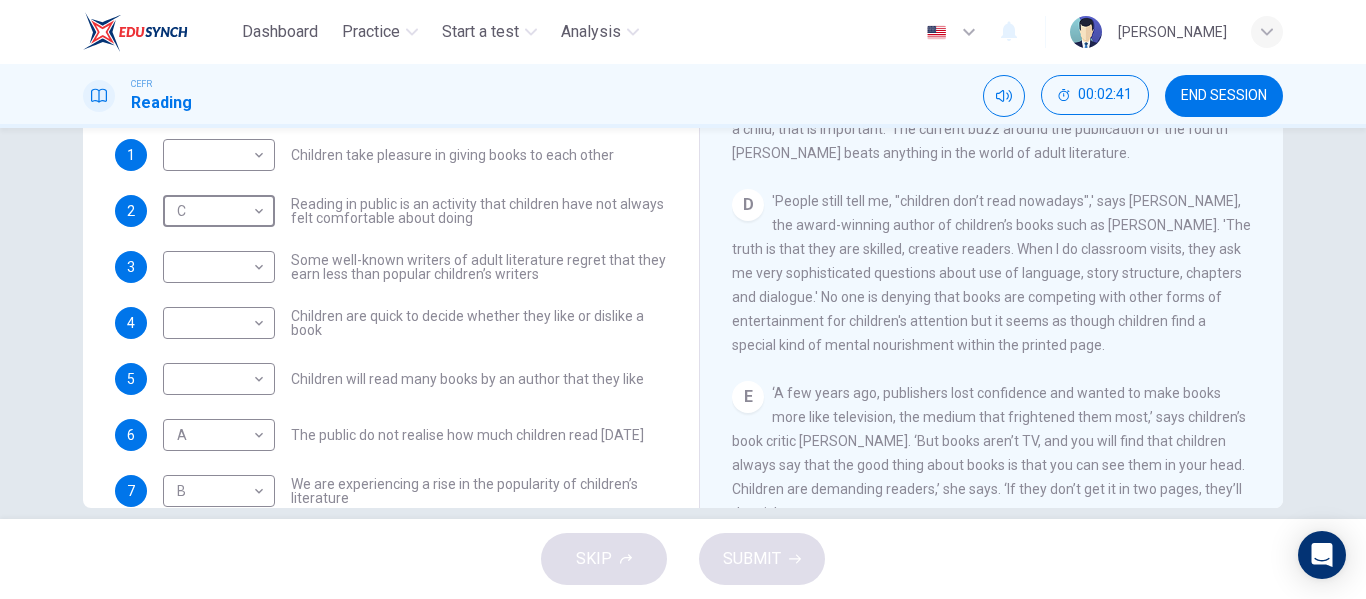 scroll, scrollTop: 685, scrollLeft: 0, axis: vertical 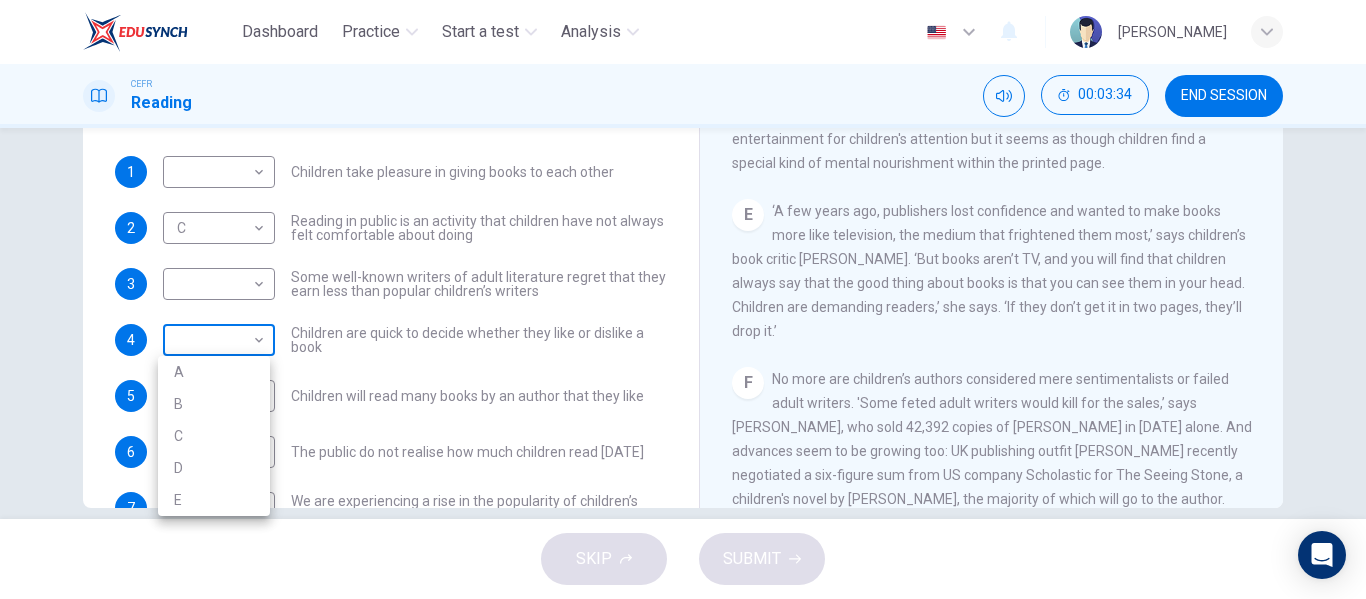 click on "Dashboard Practice Start a test Analysis English en ​ AMNI HUSNA BINTI MOHD ZAINI CEFR Reading 00:03:34 END SESSION Questions 1 - 7 Look at the following list of people A-E and the list of statements. Match each statement with one of the people listed. People A Wendy Cooling B David Almond C Julia Eccleshare D Jacqueline Wilson E Anne Fine 1 ​ ​ Children take pleasure in giving books to each other 2 C C ​ Reading in public is an activity that children have not always felt comfortable about doing 3 ​ ​ Some well-known writers of adult literature regret that they earn less than popular children’s writers 4 ​ ​ Children are quick to decide whether they like or dislike a book 5 ​ ​ Children will read many books by an author that they like 6 A A ​ The public do not realise how much children read today 7 B B ​ We are experiencing a rise in the popularity of children’s literature Twist in the Tale CLICK TO ZOOM Click to Zoom A B C D E F G H I J SKIP SUBMIT
Dashboard Practice 2025" at bounding box center (683, 299) 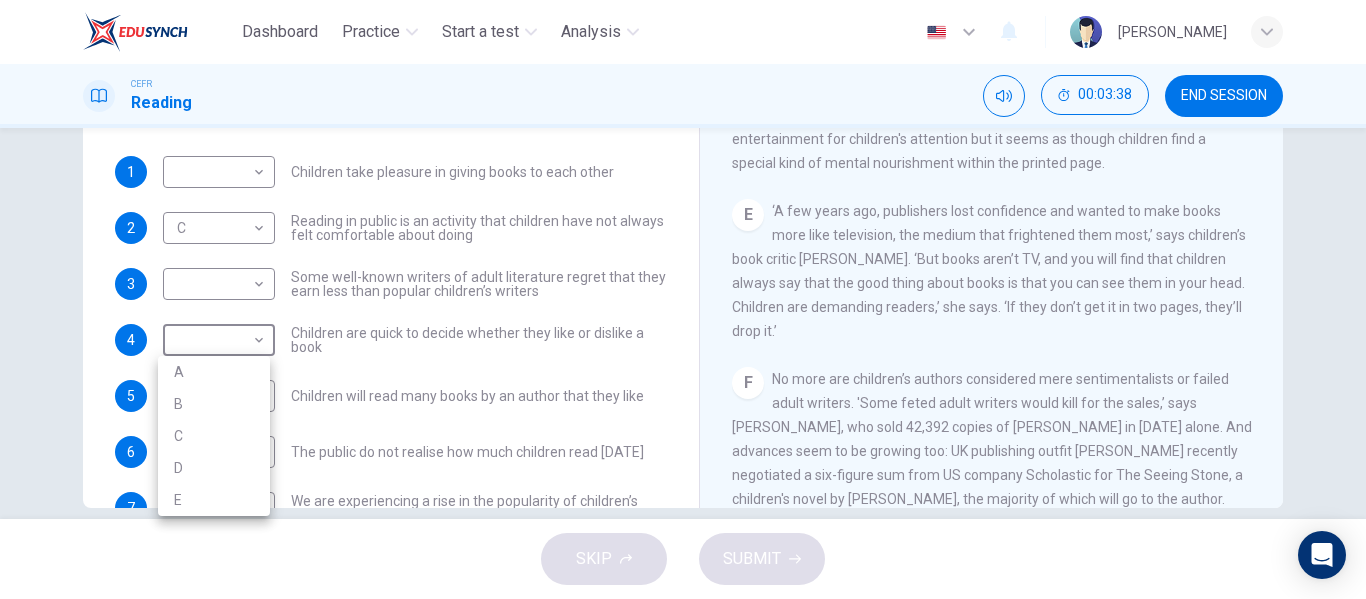 click on "E" at bounding box center (214, 500) 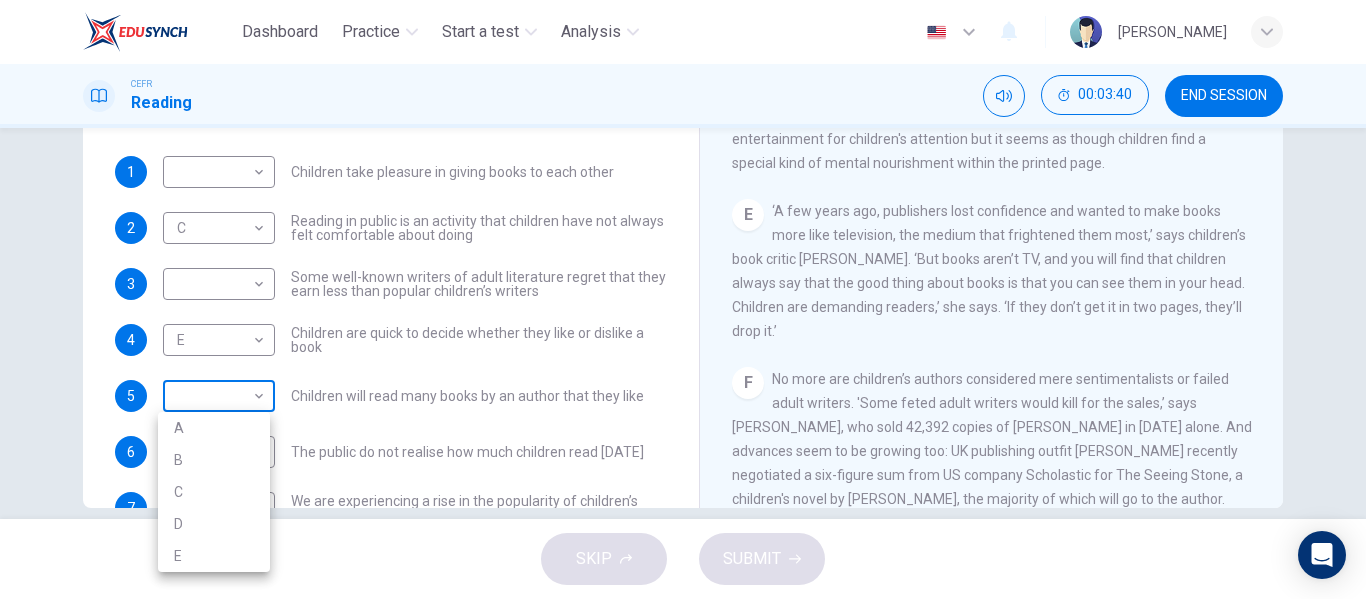 click on "Dashboard Practice Start a test Analysis English en ​ AMNI HUSNA BINTI MOHD ZAINI CEFR Reading 00:03:40 END SESSION Questions 1 - 7 Look at the following list of people A-E and the list of statements. Match each statement with one of the people listed. People A Wendy Cooling B David Almond C Julia Eccleshare D Jacqueline Wilson E Anne Fine 1 ​ ​ Children take pleasure in giving books to each other 2 C C ​ Reading in public is an activity that children have not always felt comfortable about doing 3 ​ ​ Some well-known writers of adult literature regret that they earn less than popular children’s writers 4 E E ​ Children are quick to decide whether they like or dislike a book 5 ​ ​ Children will read many books by an author that they like 6 A A ​ The public do not realise how much children read today 7 B B ​ We are experiencing a rise in the popularity of children’s literature Twist in the Tale CLICK TO ZOOM Click to Zoom A B C D E F G H I J SKIP SUBMIT
Dashboard Practice 2025" at bounding box center [683, 299] 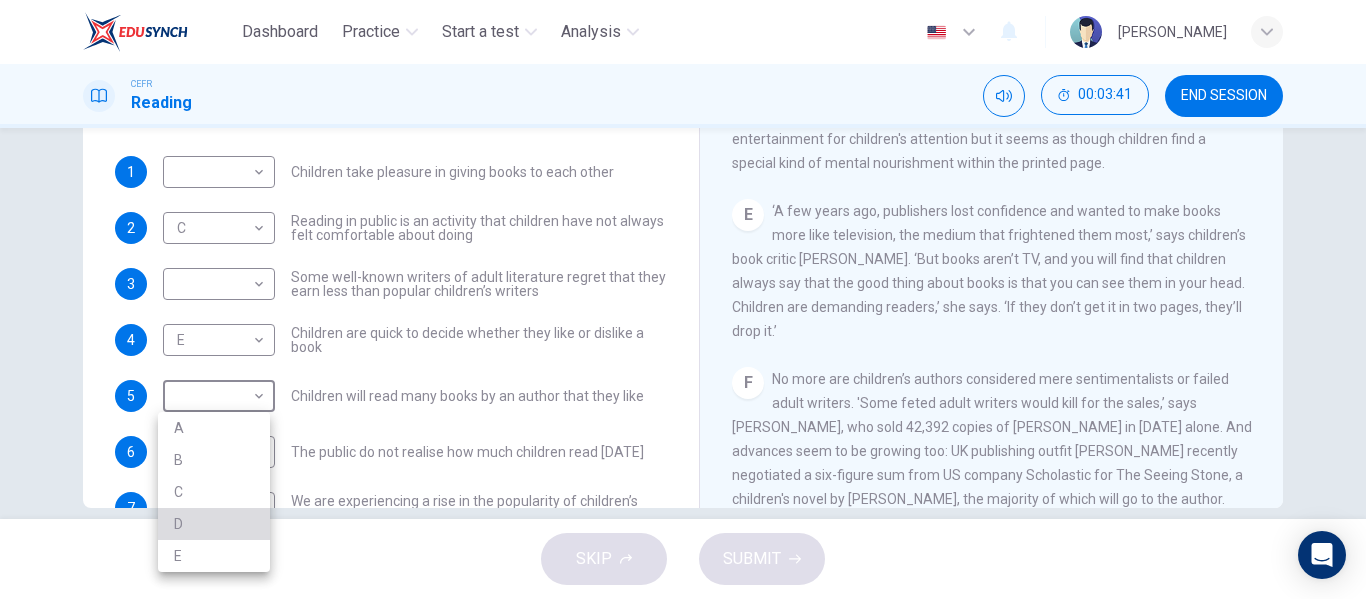 click on "D" at bounding box center [214, 524] 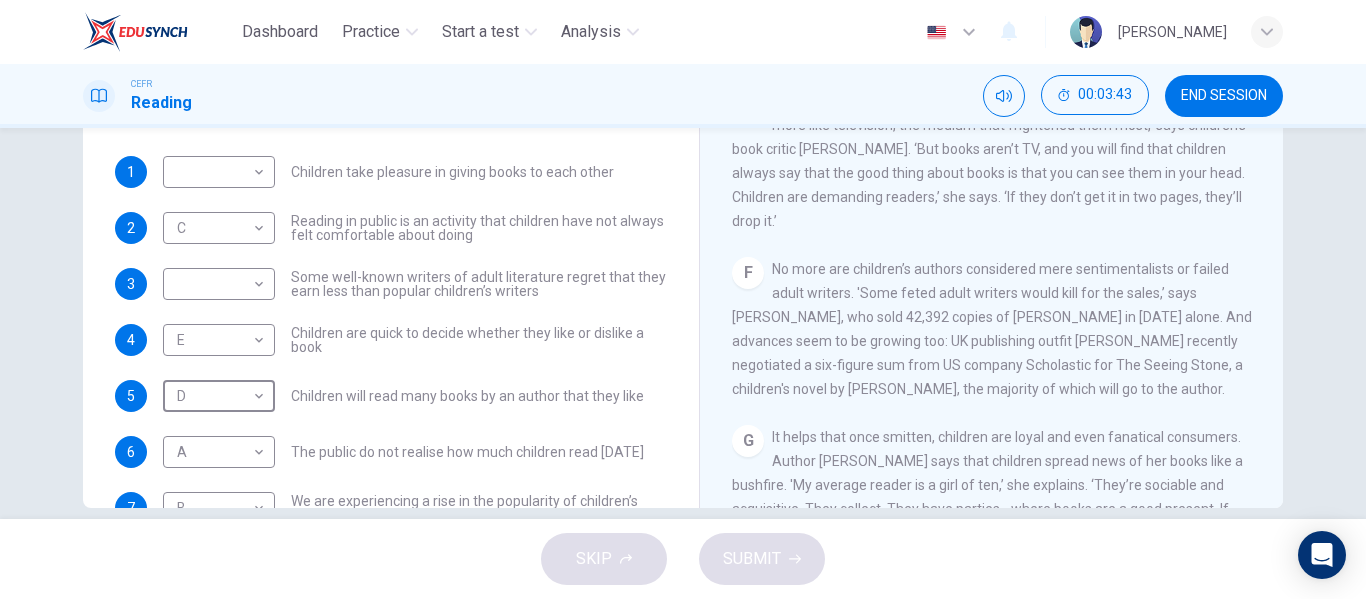 scroll, scrollTop: 980, scrollLeft: 0, axis: vertical 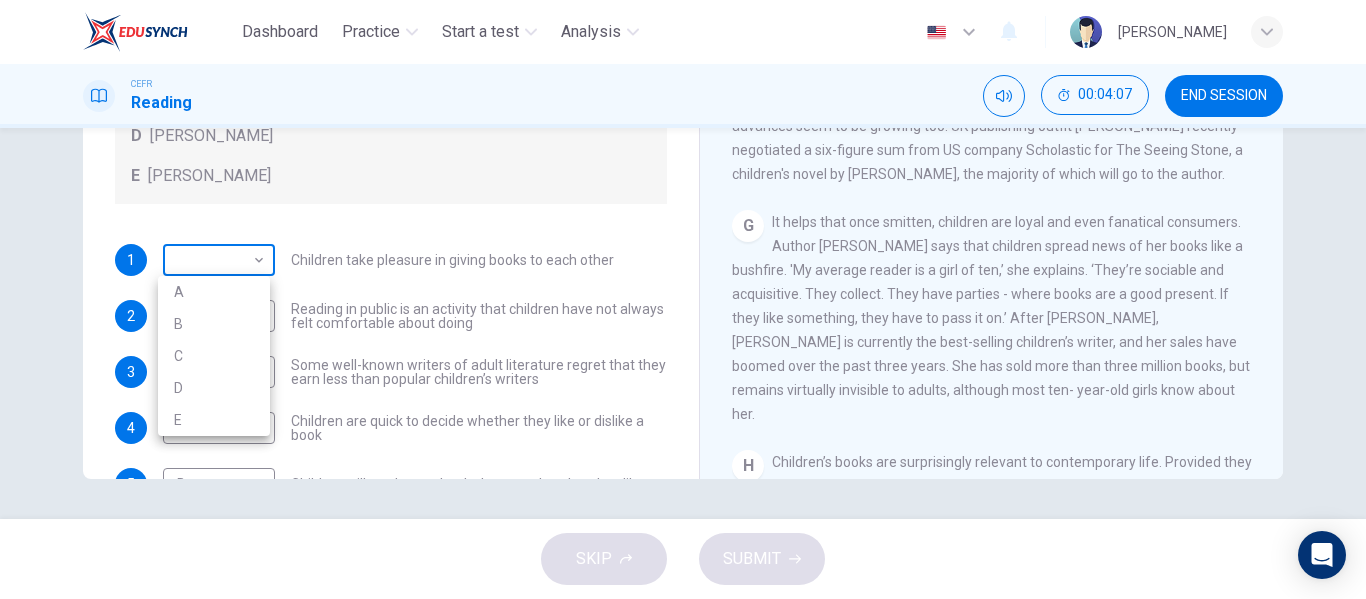 click on "Dashboard Practice Start a test Analysis English en ​ AMNI HUSNA BINTI MOHD ZAINI CEFR Reading 00:04:07 END SESSION Questions 1 - 7 Look at the following list of people A-E and the list of statements. Match each statement with one of the people listed. People A Wendy Cooling B David Almond C Julia Eccleshare D Jacqueline Wilson E Anne Fine 1 ​ ​ Children take pleasure in giving books to each other 2 C C ​ Reading in public is an activity that children have not always felt comfortable about doing 3 ​ ​ Some well-known writers of adult literature regret that they earn less than popular children’s writers 4 E E ​ Children are quick to decide whether they like or dislike a book 5 D D ​ Children will read many books by an author that they like 6 A A ​ The public do not realise how much children read today 7 B B ​ We are experiencing a rise in the popularity of children’s literature Twist in the Tale CLICK TO ZOOM Click to Zoom A B C D E F G H I J SKIP SUBMIT
Dashboard Practice 2025" at bounding box center (683, 299) 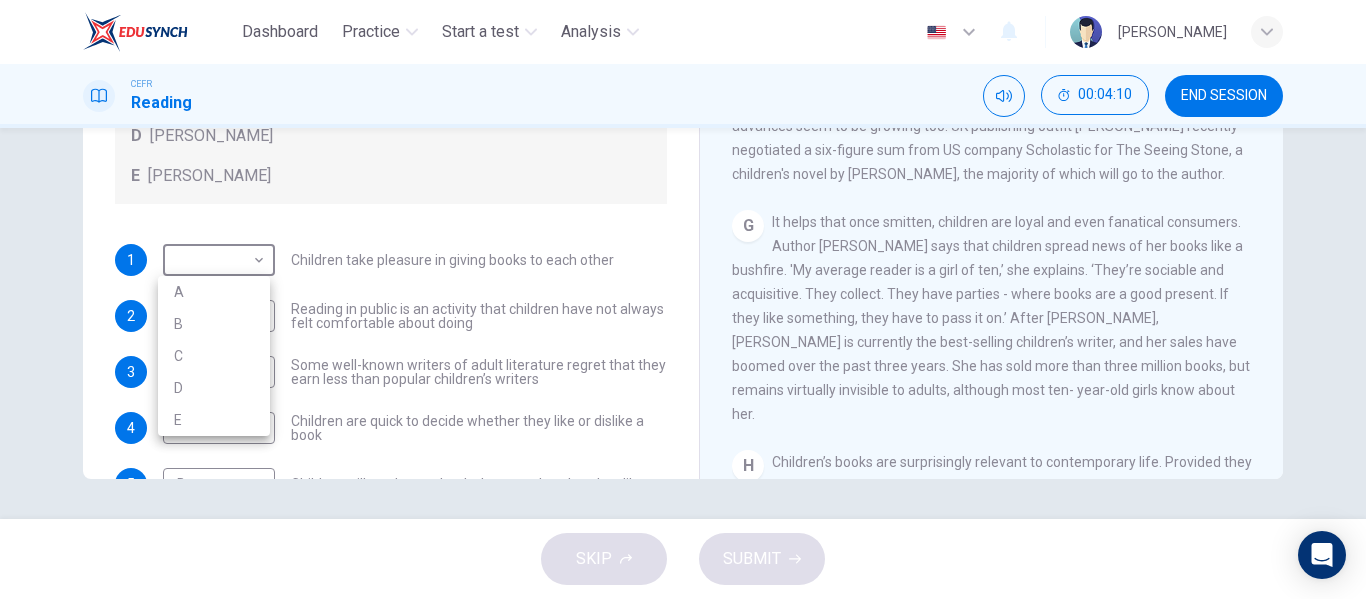 click at bounding box center [683, 299] 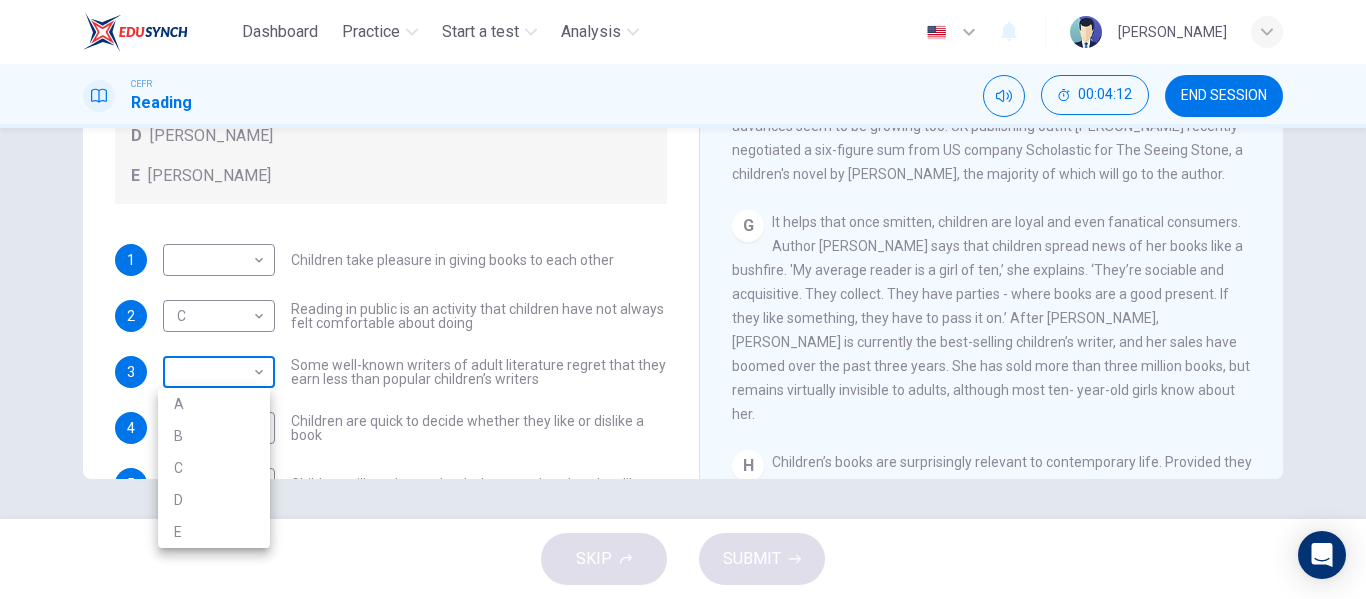 click on "Dashboard Practice Start a test Analysis English en ​ AMNI HUSNA BINTI MOHD ZAINI CEFR Reading 00:04:12 END SESSION Questions 1 - 7 Look at the following list of people A-E and the list of statements. Match each statement with one of the people listed. People A Wendy Cooling B David Almond C Julia Eccleshare D Jacqueline Wilson E Anne Fine 1 ​ ​ Children take pleasure in giving books to each other 2 C C ​ Reading in public is an activity that children have not always felt comfortable about doing 3 ​ ​ Some well-known writers of adult literature regret that they earn less than popular children’s writers 4 E E ​ Children are quick to decide whether they like or dislike a book 5 D D ​ Children will read many books by an author that they like 6 A A ​ The public do not realise how much children read today 7 B B ​ We are experiencing a rise in the popularity of children’s literature Twist in the Tale CLICK TO ZOOM Click to Zoom A B C D E F G H I J SKIP SUBMIT
Dashboard Practice 2025" at bounding box center [683, 299] 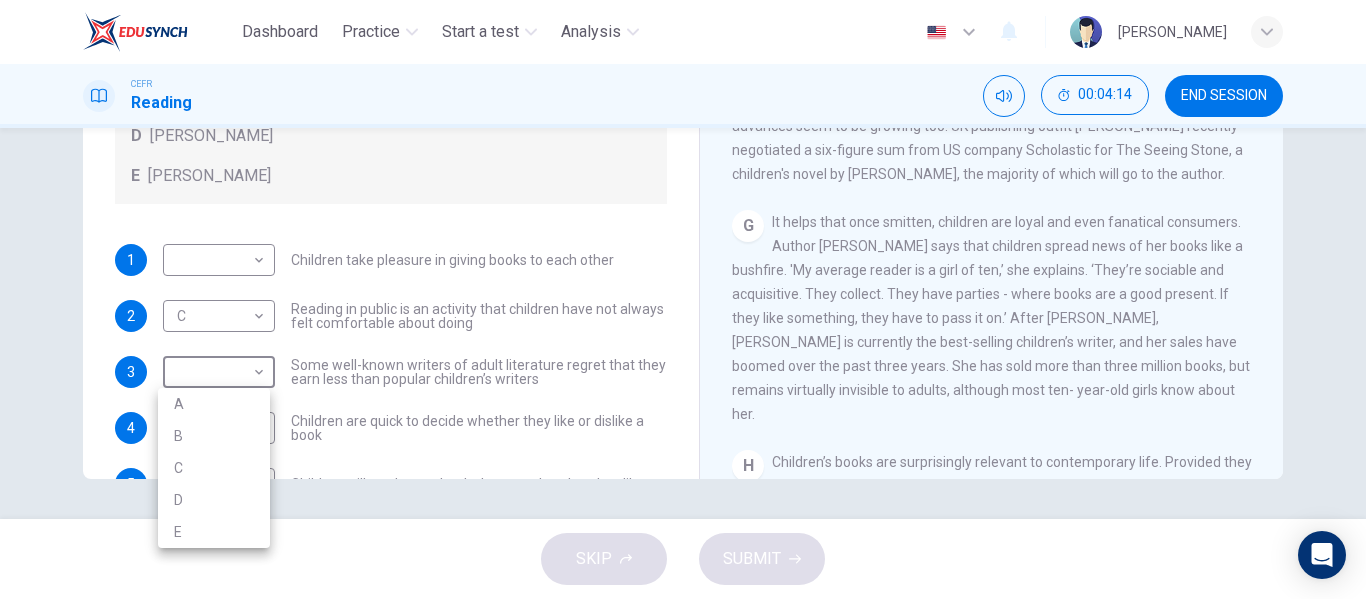 click at bounding box center [683, 299] 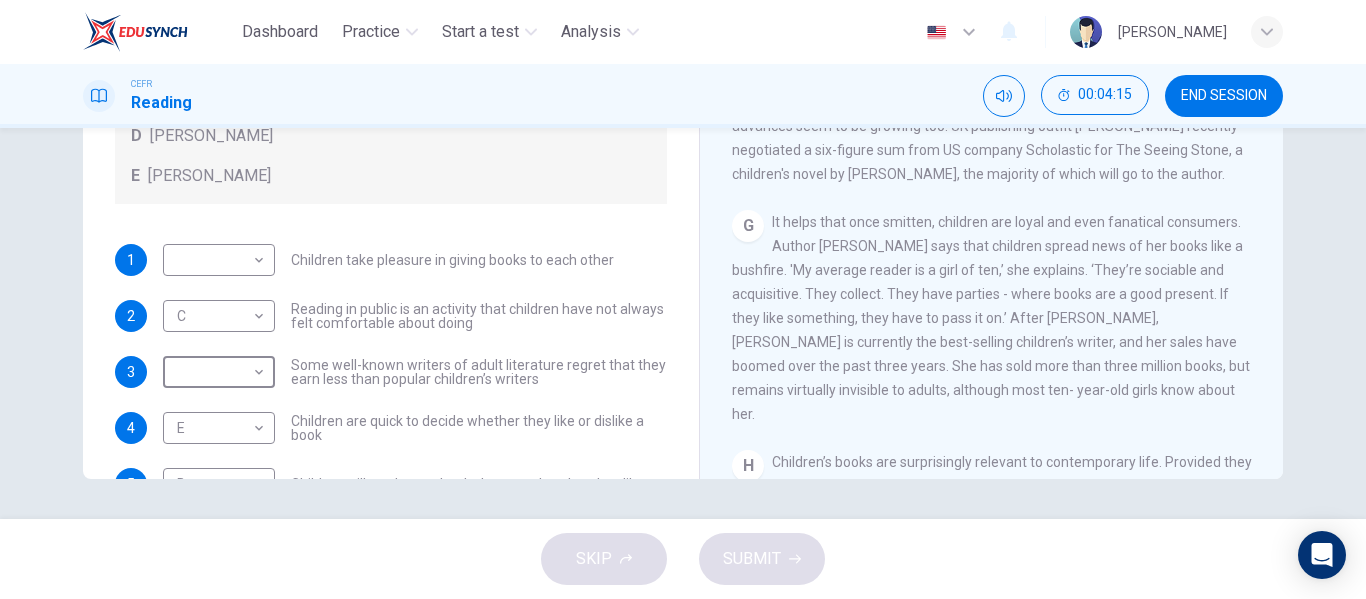 scroll, scrollTop: 0, scrollLeft: 0, axis: both 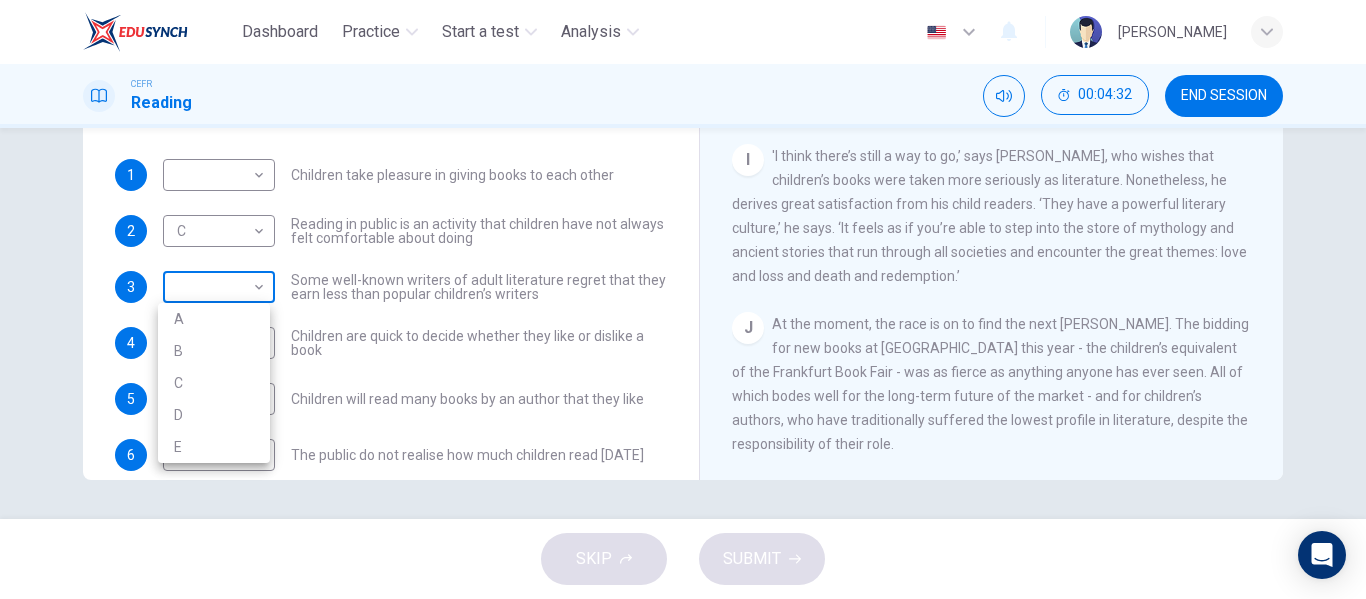click on "Dashboard Practice Start a test Analysis English en ​ AMNI HUSNA BINTI MOHD ZAINI CEFR Reading 00:04:32 END SESSION Questions 1 - 7 Look at the following list of people A-E and the list of statements. Match each statement with one of the people listed. People A Wendy Cooling B David Almond C Julia Eccleshare D Jacqueline Wilson E Anne Fine 1 ​ ​ Children take pleasure in giving books to each other 2 C C ​ Reading in public is an activity that children have not always felt comfortable about doing 3 ​ ​ Some well-known writers of adult literature regret that they earn less than popular children’s writers 4 E E ​ Children are quick to decide whether they like or dislike a book 5 D D ​ Children will read many books by an author that they like 6 A A ​ The public do not realise how much children read today 7 B B ​ We are experiencing a rise in the popularity of children’s literature Twist in the Tale CLICK TO ZOOM Click to Zoom A B C D E F G H I J SKIP SUBMIT
Dashboard Practice 2025" at bounding box center (683, 299) 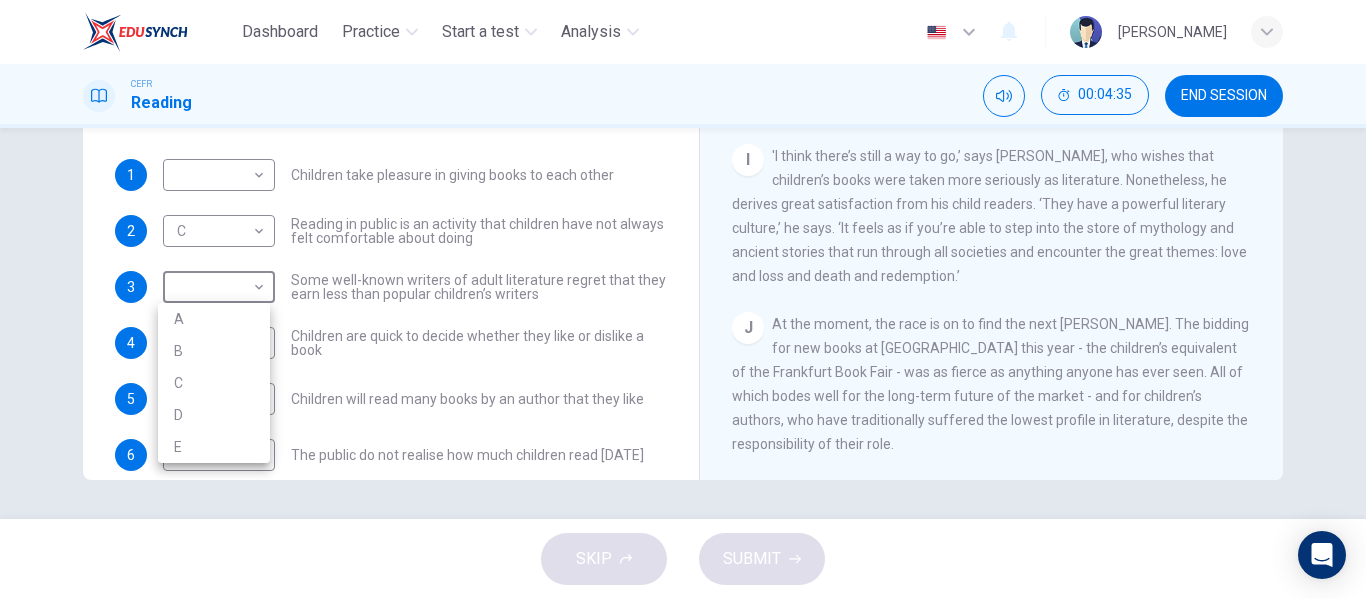 click at bounding box center [683, 299] 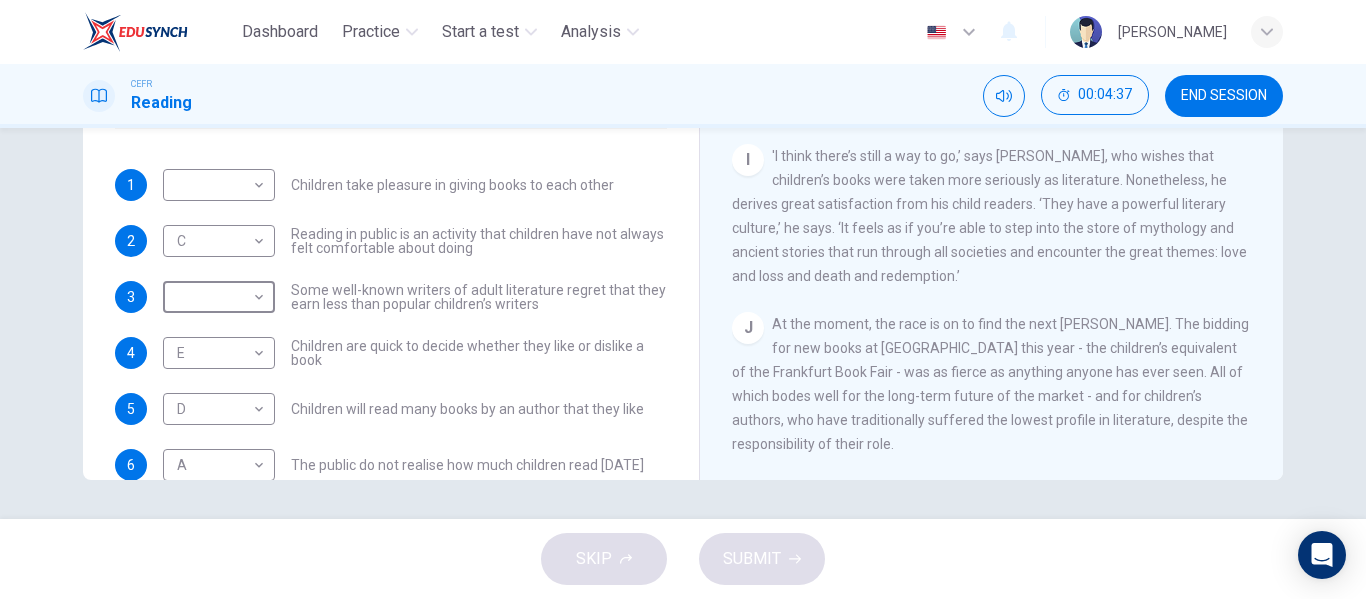 scroll, scrollTop: 95, scrollLeft: 0, axis: vertical 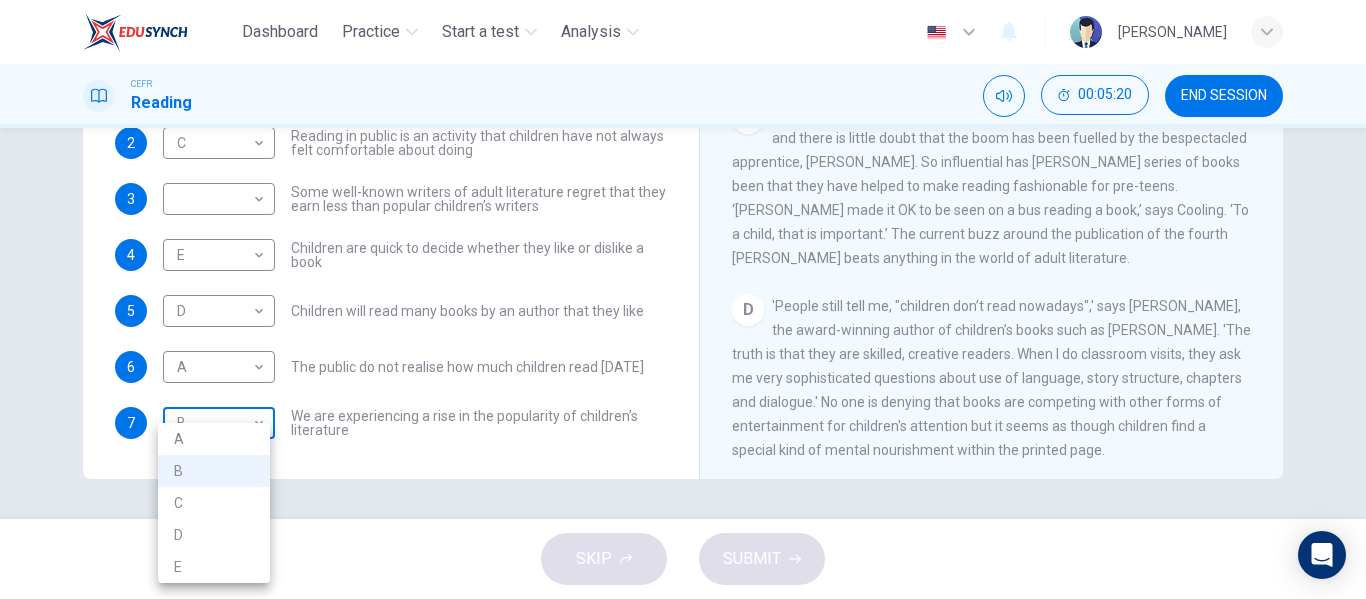 click on "Dashboard Practice Start a test Analysis English en ​ AMNI HUSNA BINTI MOHD ZAINI CEFR Reading 00:05:20 END SESSION Questions 1 - 7 Look at the following list of people A-E and the list of statements. Match each statement with one of the people listed. People A Wendy Cooling B David Almond C Julia Eccleshare D Jacqueline Wilson E Anne Fine 1 ​ ​ Children take pleasure in giving books to each other 2 C C ​ Reading in public is an activity that children have not always felt comfortable about doing 3 ​ ​ Some well-known writers of adult literature regret that they earn less than popular children’s writers 4 E E ​ Children are quick to decide whether they like or dislike a book 5 D D ​ Children will read many books by an author that they like 6 A A ​ The public do not realise how much children read today 7 B B ​ We are experiencing a rise in the popularity of children’s literature Twist in the Tale CLICK TO ZOOM Click to Zoom A B C D E F G H I J SKIP SUBMIT
Dashboard Practice 2025" at bounding box center [683, 299] 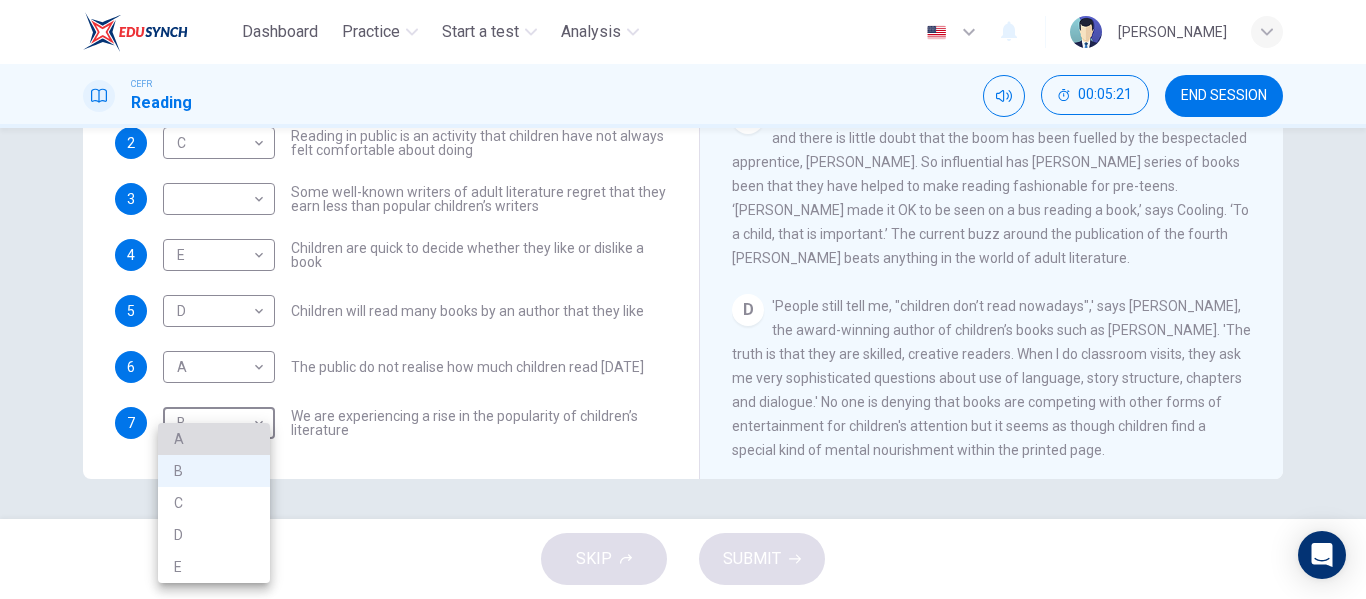 click on "A" at bounding box center (214, 439) 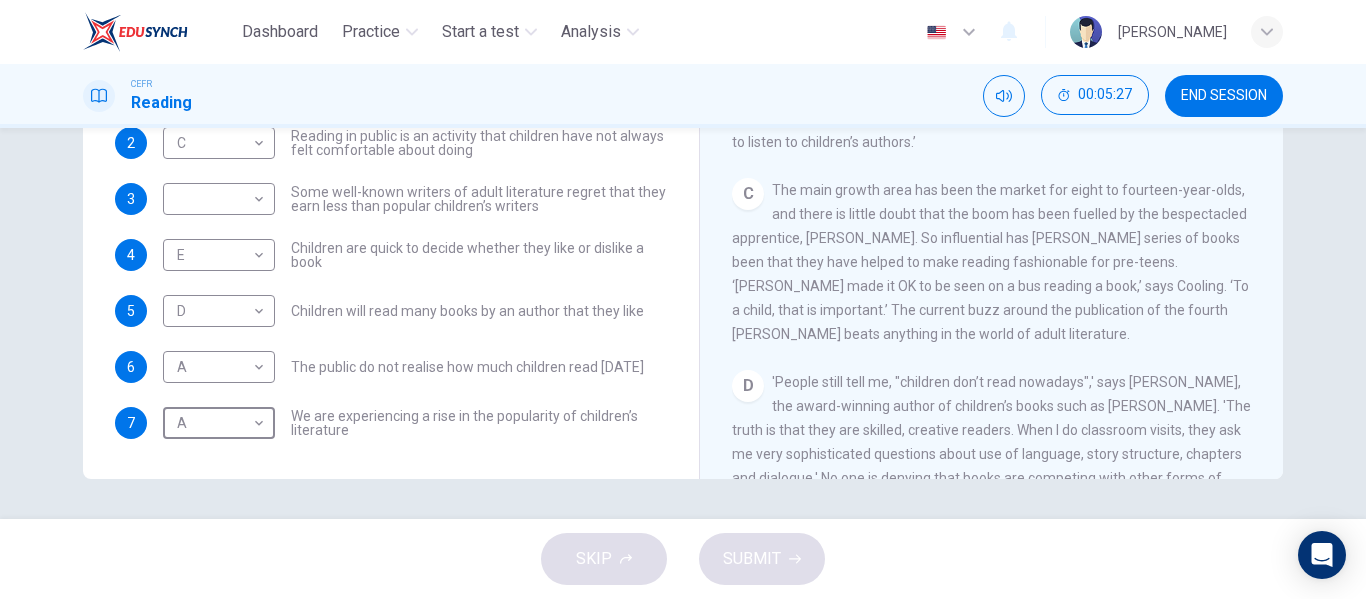 scroll, scrollTop: 476, scrollLeft: 0, axis: vertical 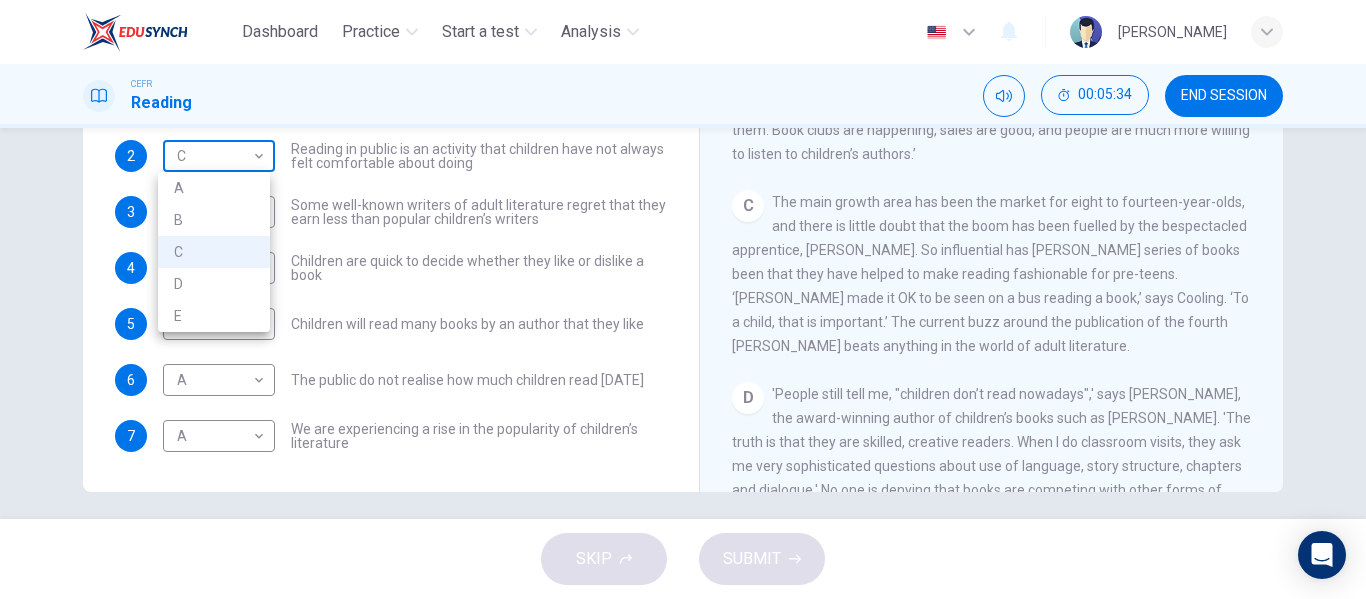 click on "Dashboard Practice Start a test Analysis English en ​ AMNI HUSNA BINTI MOHD ZAINI CEFR Reading 00:05:34 END SESSION Questions 1 - 7 Look at the following list of people A-E and the list of statements. Match each statement with one of the people listed. People A Wendy Cooling B David Almond C Julia Eccleshare D Jacqueline Wilson E Anne Fine 1 ​ ​ Children take pleasure in giving books to each other 2 C C ​ Reading in public is an activity that children have not always felt comfortable about doing 3 ​ ​ Some well-known writers of adult literature regret that they earn less than popular children’s writers 4 E E ​ Children are quick to decide whether they like or dislike a book 5 D D ​ Children will read many books by an author that they like 6 A A ​ The public do not realise how much children read today 7 A A ​ We are experiencing a rise in the popularity of children’s literature Twist in the Tale CLICK TO ZOOM Click to Zoom A B C D E F G H I J SKIP SUBMIT
Dashboard Practice 2025" at bounding box center (683, 299) 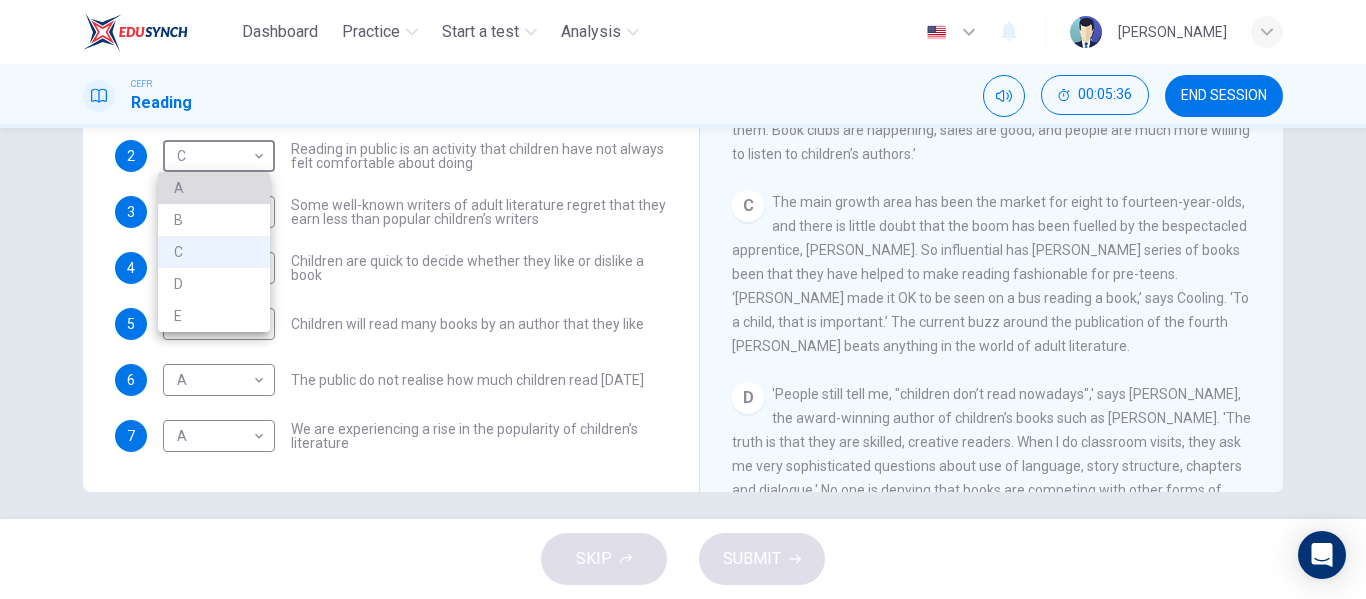 click on "A" at bounding box center [214, 188] 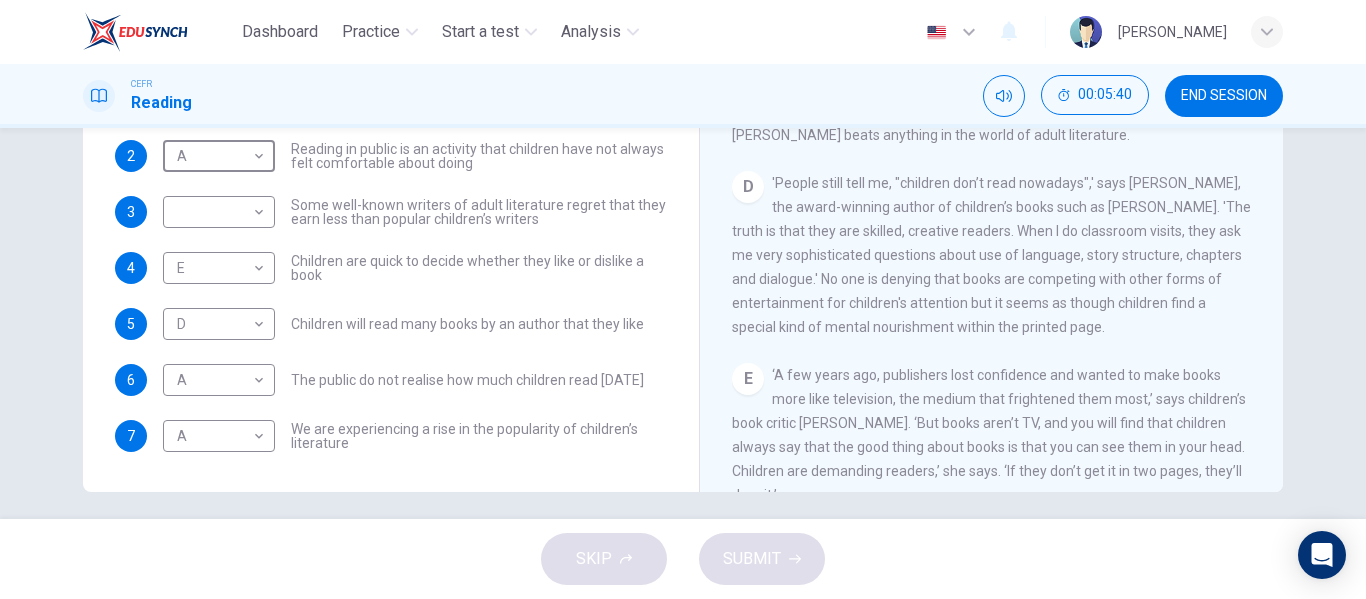 scroll, scrollTop: 688, scrollLeft: 0, axis: vertical 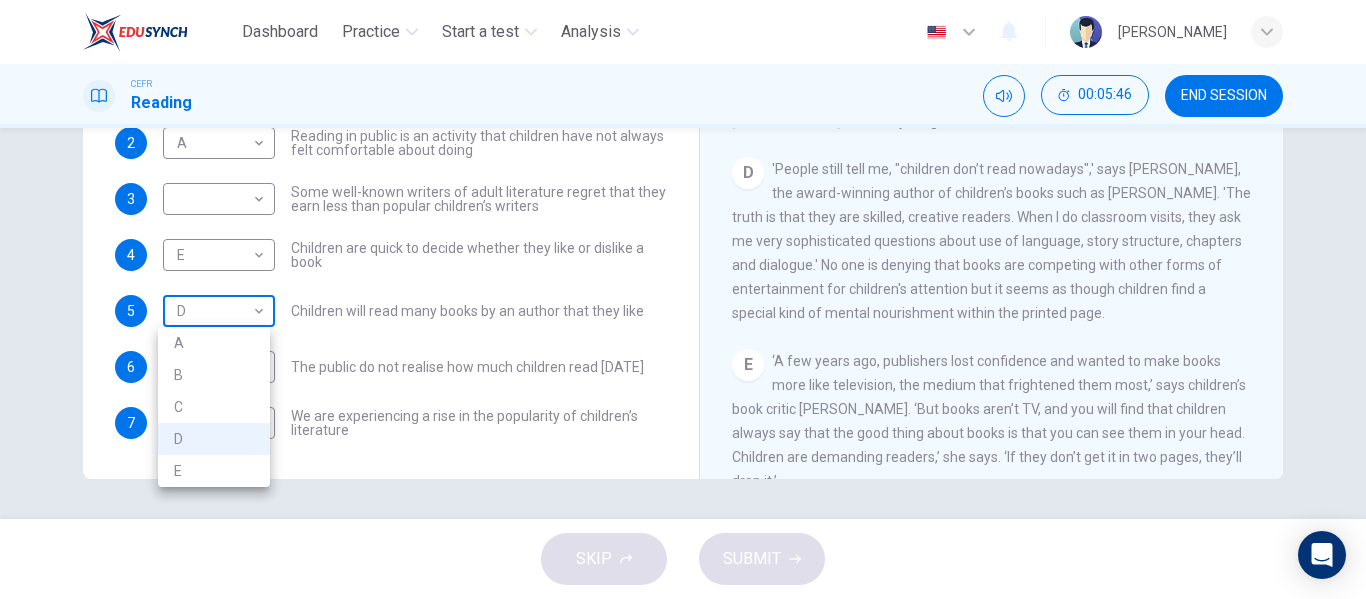 click on "Dashboard Practice Start a test Analysis English en ​ AMNI HUSNA BINTI MOHD ZAINI CEFR Reading 00:05:46 END SESSION Questions 1 - 7 Look at the following list of people A-E and the list of statements. Match each statement with one of the people listed. People A Wendy Cooling B David Almond C Julia Eccleshare D Jacqueline Wilson E Anne Fine 1 ​ ​ Children take pleasure in giving books to each other 2 A A ​ Reading in public is an activity that children have not always felt comfortable about doing 3 ​ ​ Some well-known writers of adult literature regret that they earn less than popular children’s writers 4 E E ​ Children are quick to decide whether they like or dislike a book 5 D D ​ Children will read many books by an author that they like 6 A A ​ The public do not realise how much children read today 7 A A ​ We are experiencing a rise in the popularity of children’s literature Twist in the Tale CLICK TO ZOOM Click to Zoom A B C D E F G H I J SKIP SUBMIT
Dashboard Practice 2025" at bounding box center [683, 299] 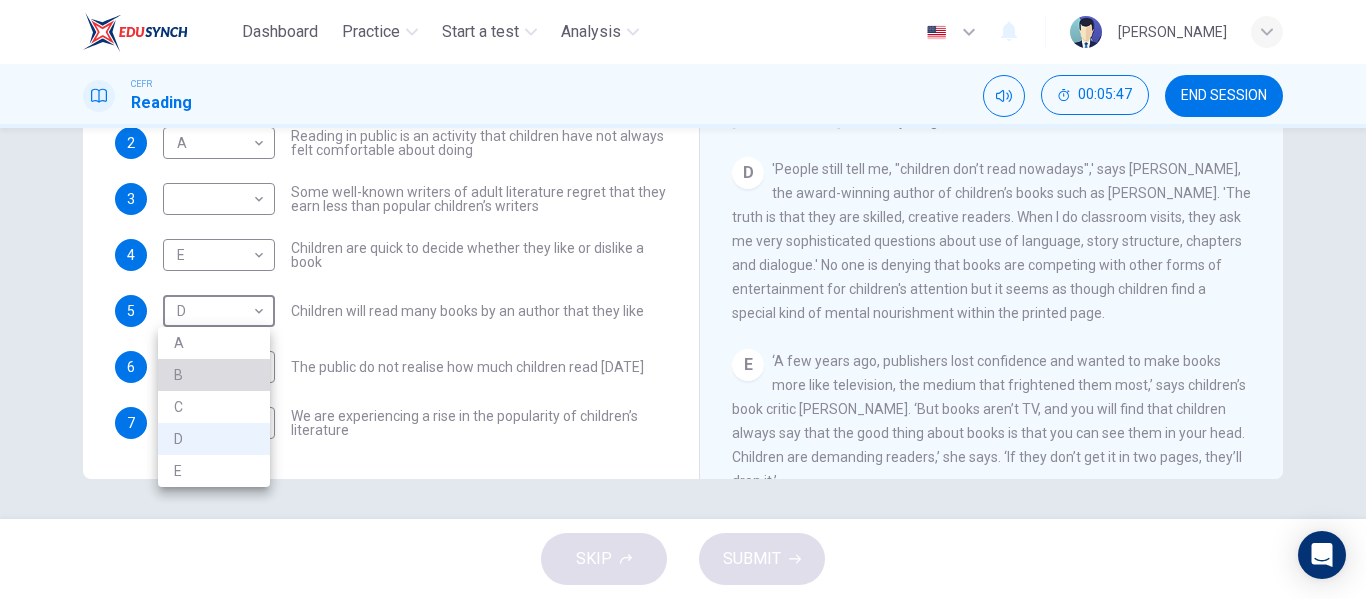 click on "B" at bounding box center (214, 375) 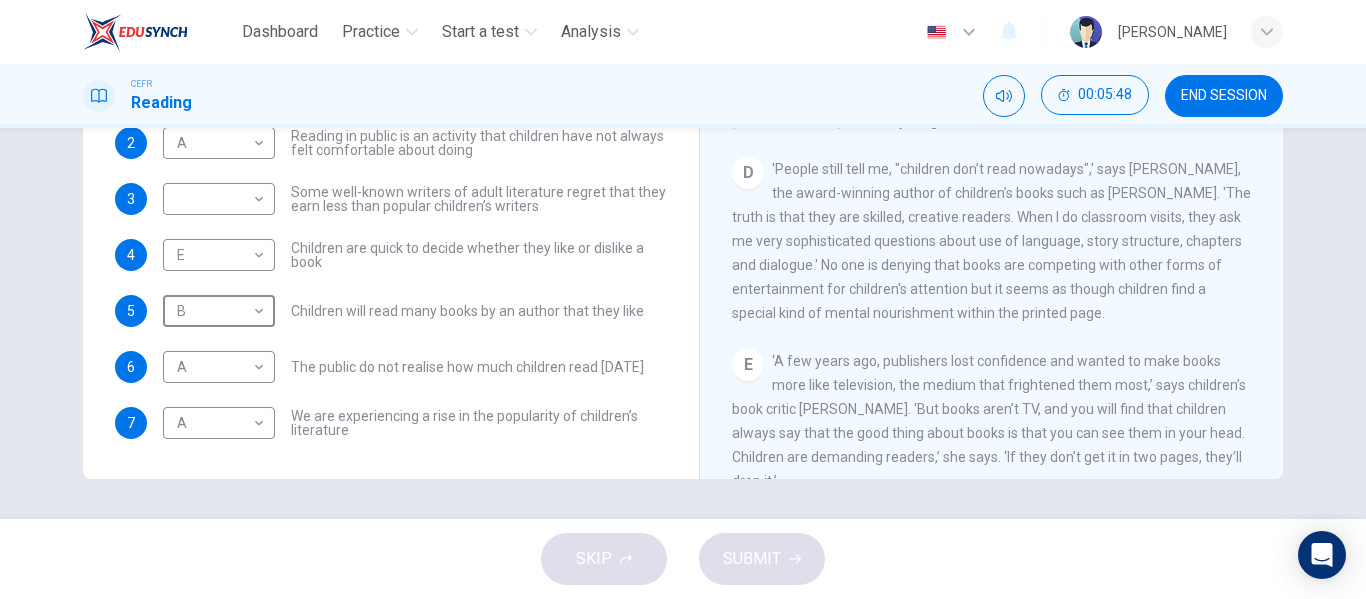 scroll, scrollTop: 0, scrollLeft: 0, axis: both 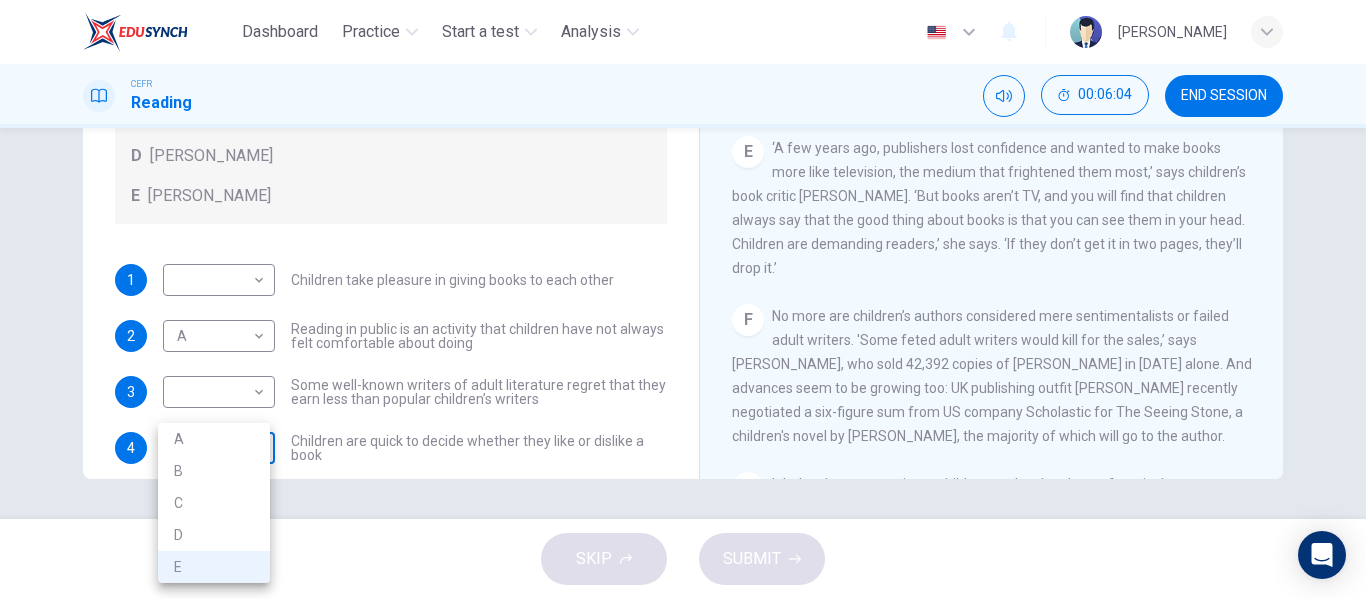 click on "Dashboard Practice Start a test Analysis English en ​ AMNI HUSNA BINTI MOHD ZAINI CEFR Reading 00:06:04 END SESSION Questions 1 - 7 Look at the following list of people A-E and the list of statements. Match each statement with one of the people listed. People A Wendy Cooling B David Almond C Julia Eccleshare D Jacqueline Wilson E Anne Fine 1 ​ ​ Children take pleasure in giving books to each other 2 A A ​ Reading in public is an activity that children have not always felt comfortable about doing 3 ​ ​ Some well-known writers of adult literature regret that they earn less than popular children’s writers 4 E E ​ Children are quick to decide whether they like or dislike a book 5 B B ​ Children will read many books by an author that they like 6 A A ​ The public do not realise how much children read today 7 A A ​ We are experiencing a rise in the popularity of children’s literature Twist in the Tale CLICK TO ZOOM Click to Zoom A B C D E F G H I J SKIP SUBMIT
Dashboard Practice 2025" at bounding box center [683, 299] 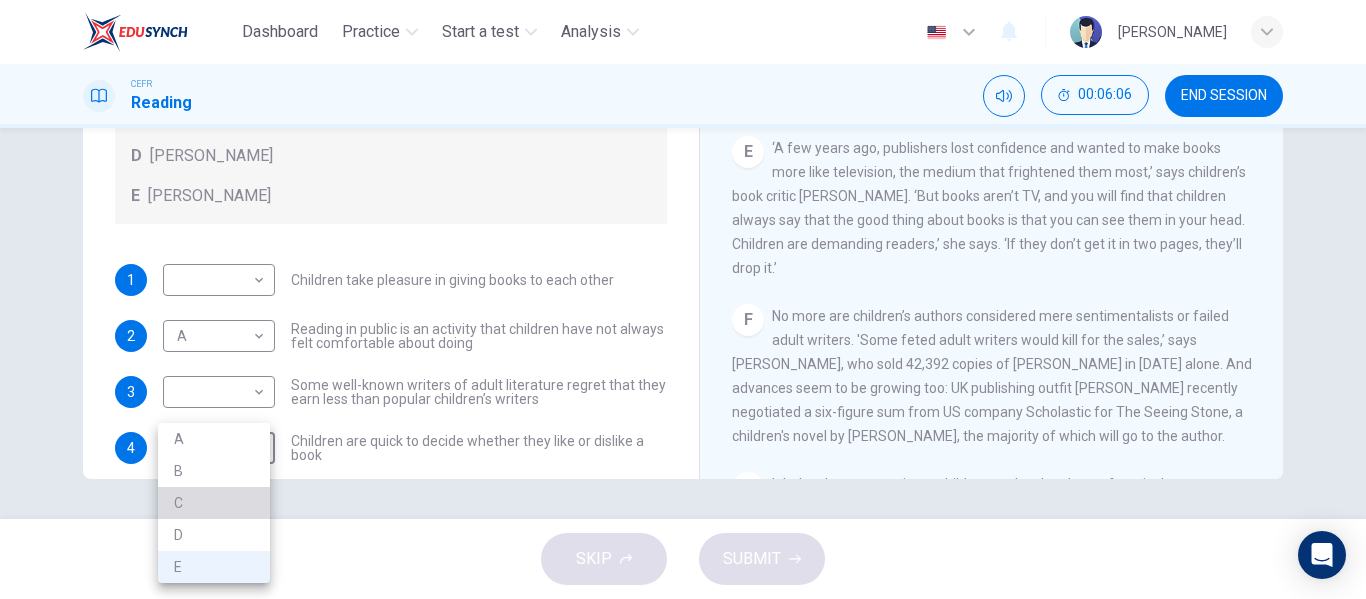 click on "C" at bounding box center (214, 503) 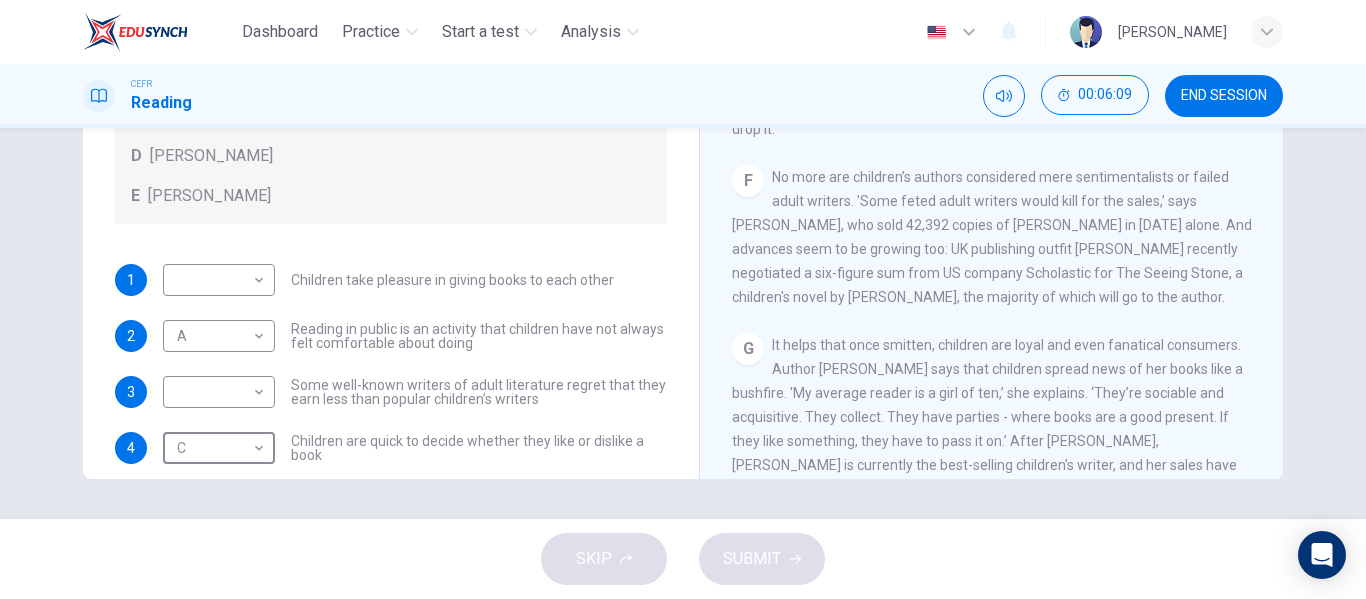 scroll, scrollTop: 1040, scrollLeft: 0, axis: vertical 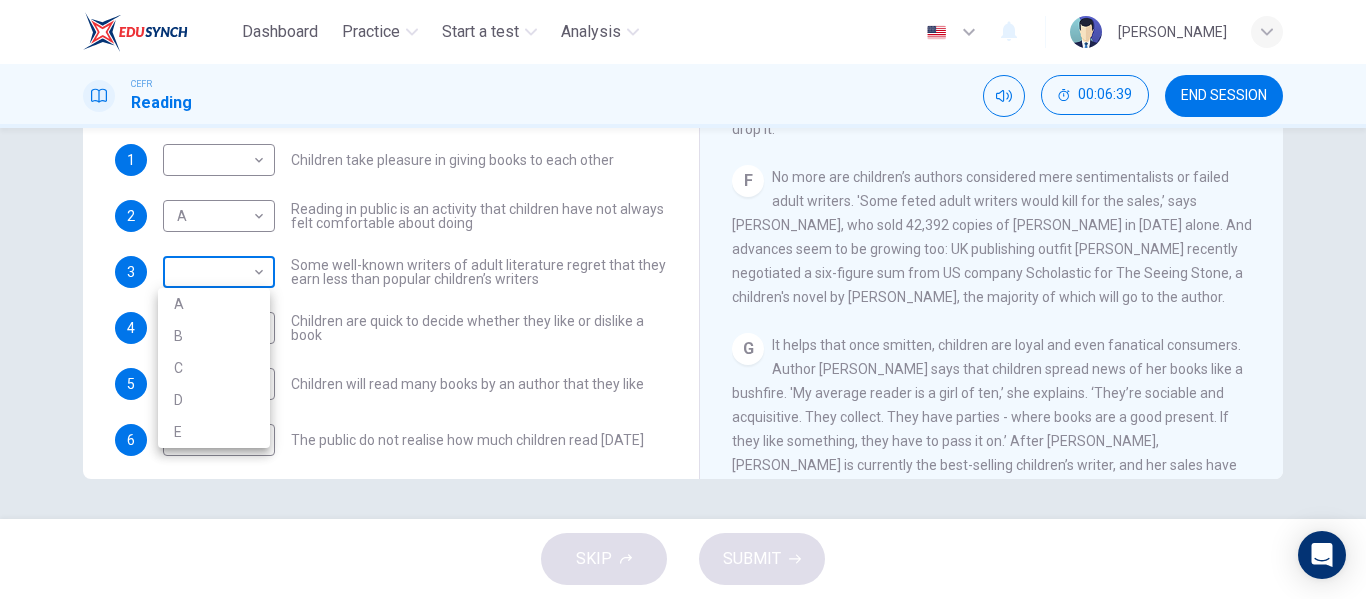 click on "Dashboard Practice Start a test Analysis English en ​ AMNI HUSNA BINTI MOHD ZAINI CEFR Reading 00:06:39 END SESSION Questions 1 - 7 Look at the following list of people A-E and the list of statements. Match each statement with one of the people listed. People A Wendy Cooling B David Almond C Julia Eccleshare D Jacqueline Wilson E Anne Fine 1 ​ ​ Children take pleasure in giving books to each other 2 A A ​ Reading in public is an activity that children have not always felt comfortable about doing 3 ​ ​ Some well-known writers of adult literature regret that they earn less than popular children’s writers 4 C C ​ Children are quick to decide whether they like or dislike a book 5 B B ​ Children will read many books by an author that they like 6 A A ​ The public do not realise how much children read today 7 A A ​ We are experiencing a rise in the popularity of children’s literature Twist in the Tale CLICK TO ZOOM Click to Zoom A B C D E F G H I J SKIP SUBMIT
Dashboard Practice 2025" at bounding box center [683, 299] 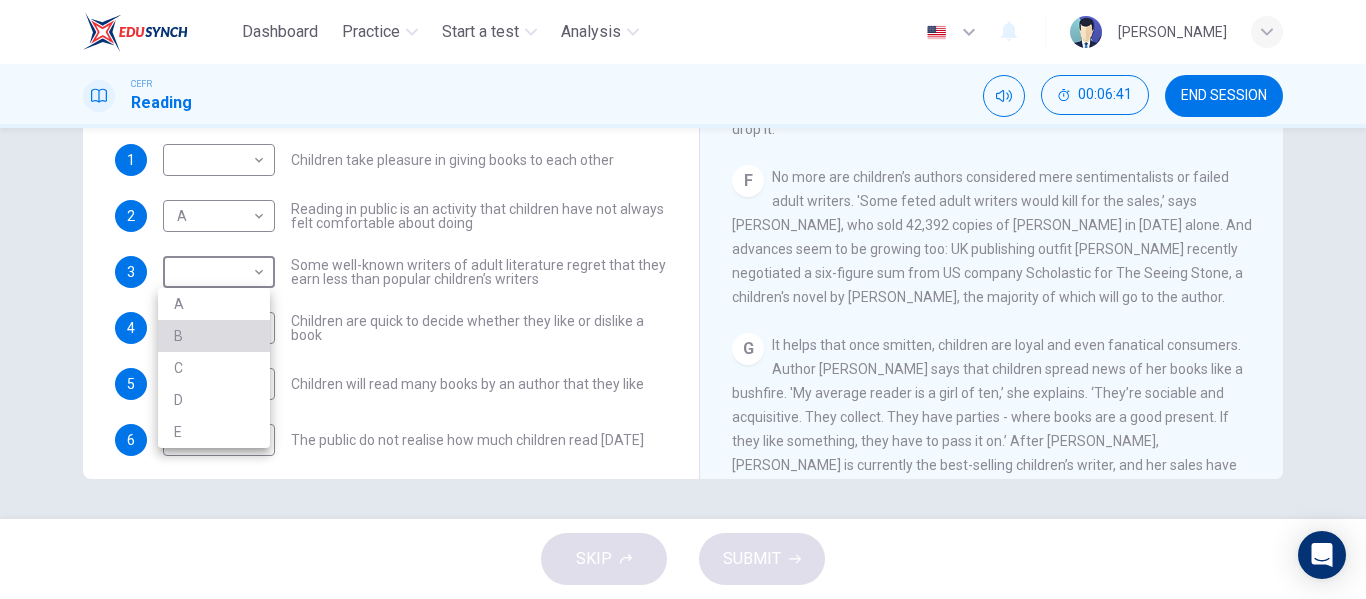 click on "B" at bounding box center (214, 336) 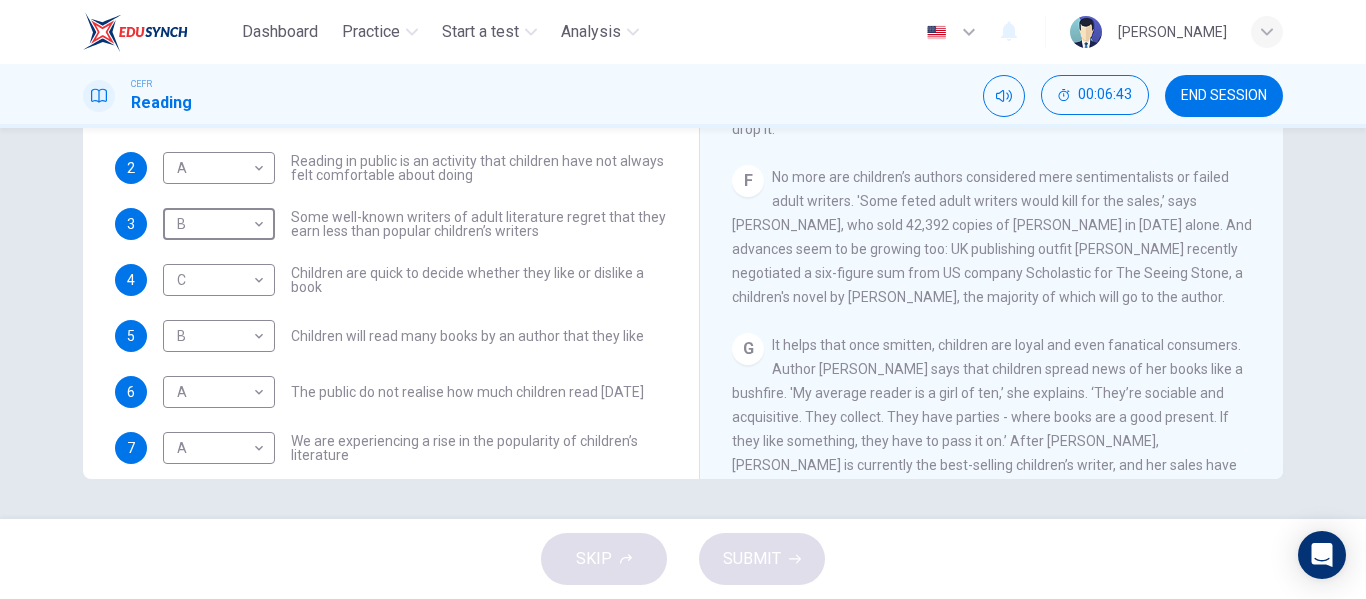 scroll, scrollTop: 193, scrollLeft: 0, axis: vertical 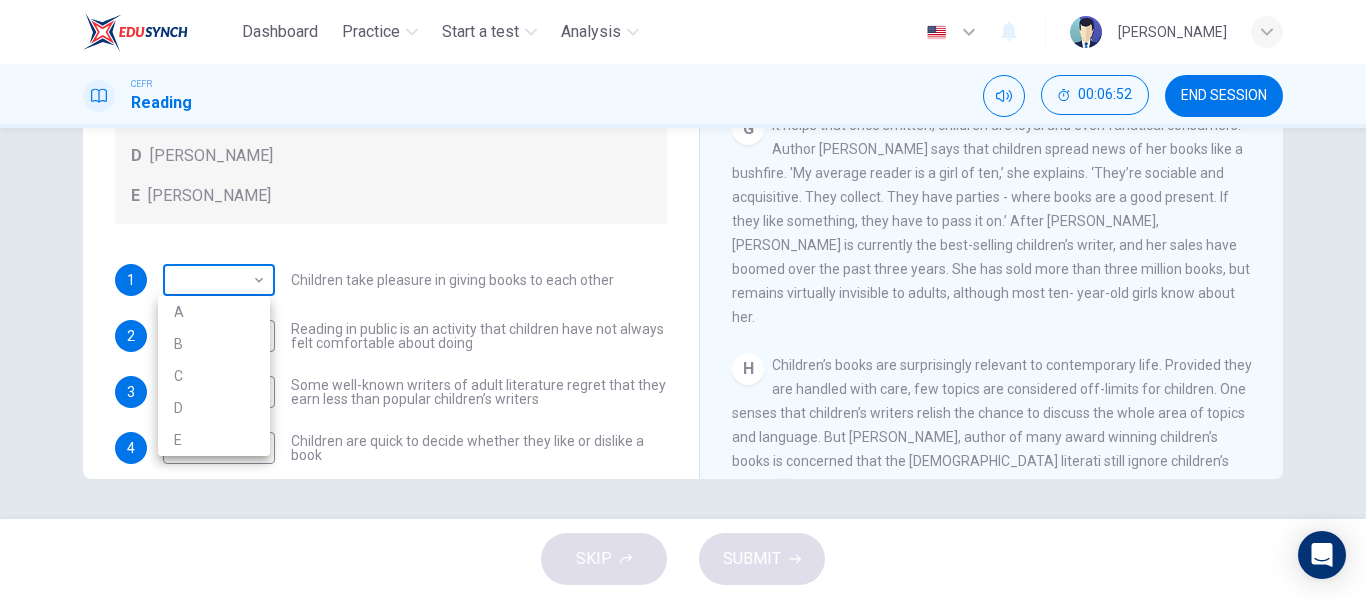 click on "Dashboard Practice Start a test Analysis English en ​ AMNI HUSNA BINTI MOHD ZAINI CEFR Reading 00:06:52 END SESSION Questions 1 - 7 Look at the following list of people A-E and the list of statements. Match each statement with one of the people listed. People A Wendy Cooling B David Almond C Julia Eccleshare D Jacqueline Wilson E Anne Fine 1 ​ ​ Children take pleasure in giving books to each other 2 A A ​ Reading in public is an activity that children have not always felt comfortable about doing 3 B B ​ Some well-known writers of adult literature regret that they earn less than popular children’s writers 4 C C ​ Children are quick to decide whether they like or dislike a book 5 B B ​ Children will read many books by an author that they like 6 A A ​ The public do not realise how much children read today 7 A A ​ We are experiencing a rise in the popularity of children’s literature Twist in the Tale CLICK TO ZOOM Click to Zoom A B C D E F G H I J SKIP SUBMIT
Dashboard Practice 2025" at bounding box center (683, 299) 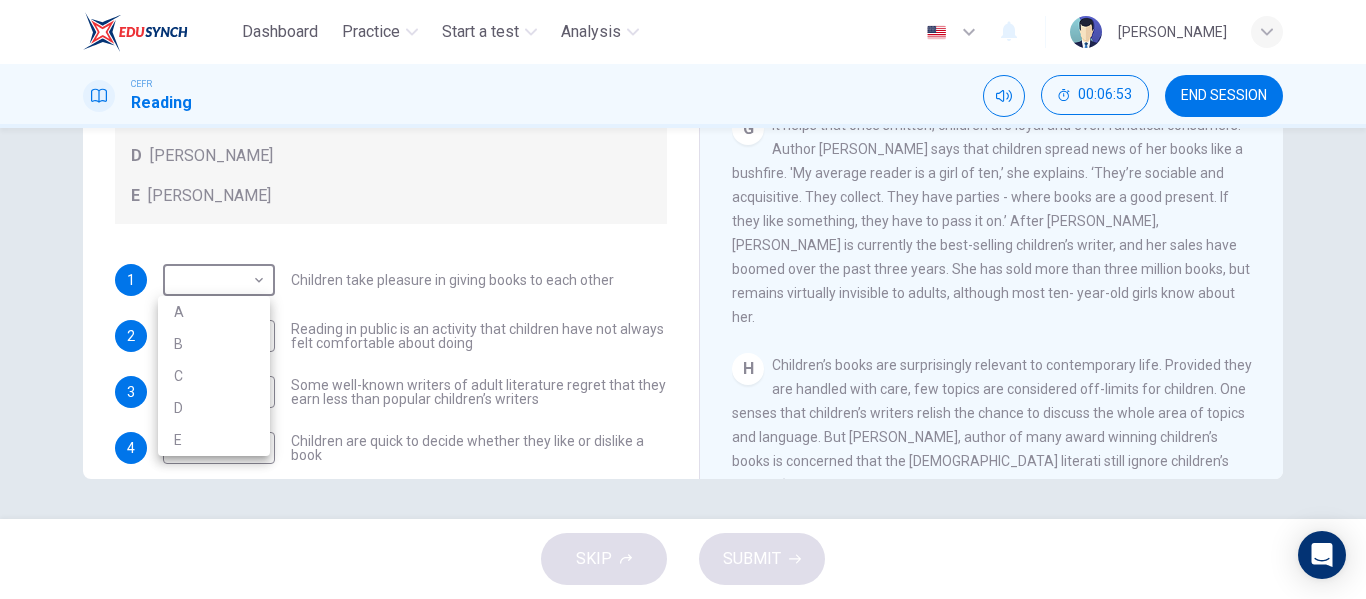 click on "D" at bounding box center [214, 408] 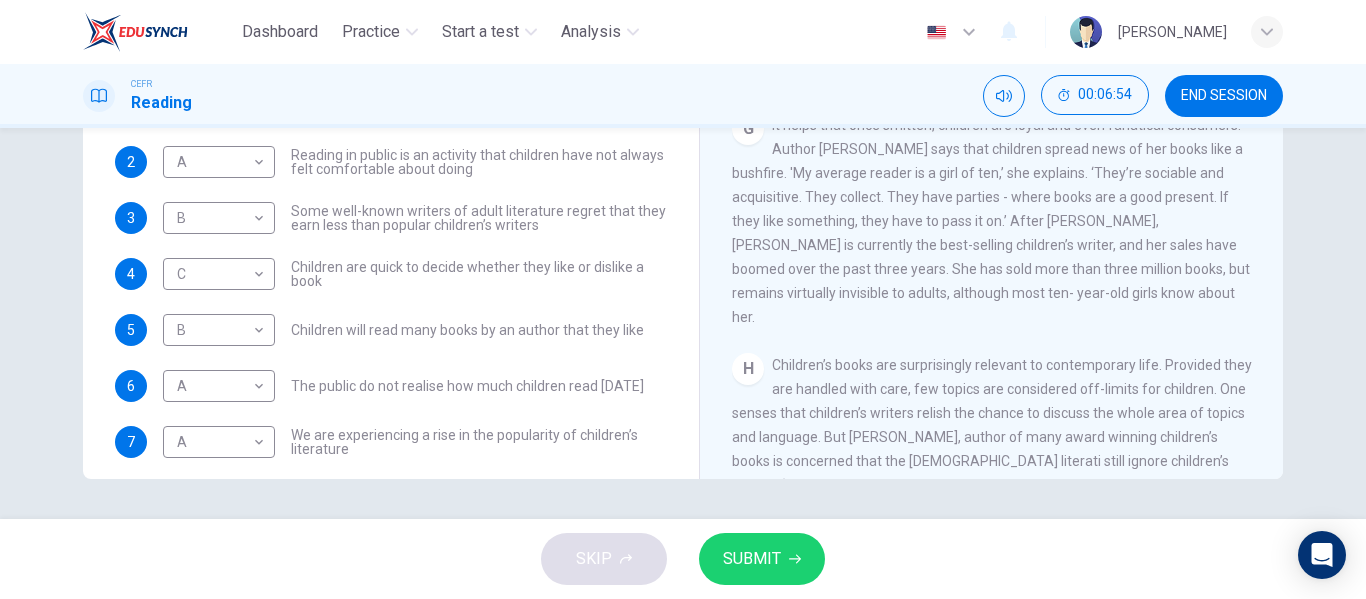scroll, scrollTop: 193, scrollLeft: 0, axis: vertical 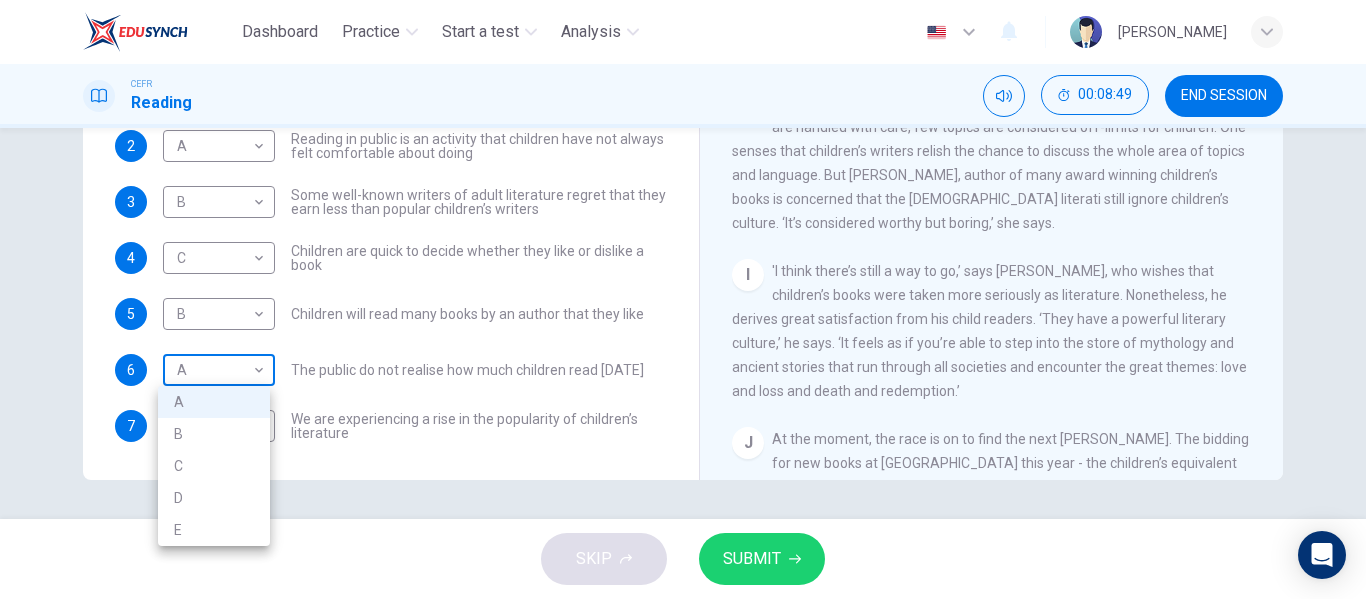 click on "Dashboard Practice Start a test Analysis English en ​ AMNI HUSNA BINTI MOHD ZAINI CEFR Reading 00:08:49 END SESSION Questions 1 - 7 Look at the following list of people A-E and the list of statements. Match each statement with one of the people listed. People A Wendy Cooling B David Almond C Julia Eccleshare D Jacqueline Wilson E Anne Fine 1 D D ​ Children take pleasure in giving books to each other 2 A A ​ Reading in public is an activity that children have not always felt comfortable about doing 3 B B ​ Some well-known writers of adult literature regret that they earn less than popular children’s writers 4 C C ​ Children are quick to decide whether they like or dislike a book 5 B B ​ Children will read many books by an author that they like 6 A A ​ The public do not realise how much children read today 7 A A ​ We are experiencing a rise in the popularity of children’s literature Twist in the Tale CLICK TO ZOOM Click to Zoom A B C D E F G H I J SKIP SUBMIT
Dashboard Practice 2025" at bounding box center (683, 299) 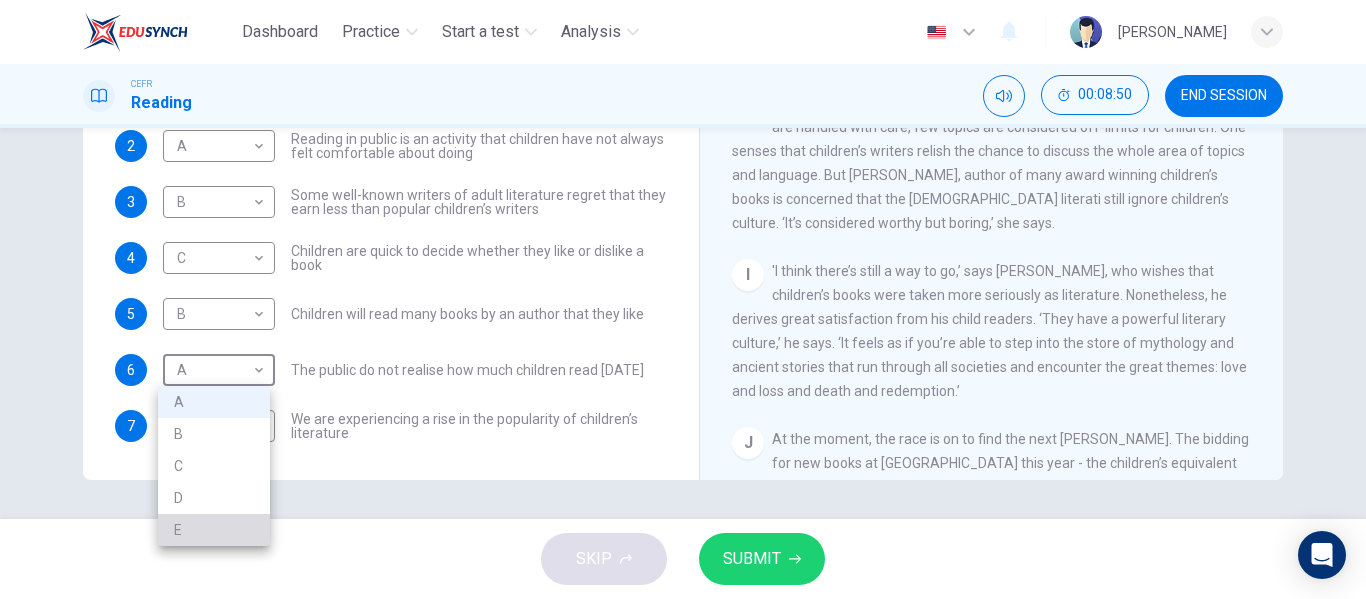 click on "E" at bounding box center [214, 530] 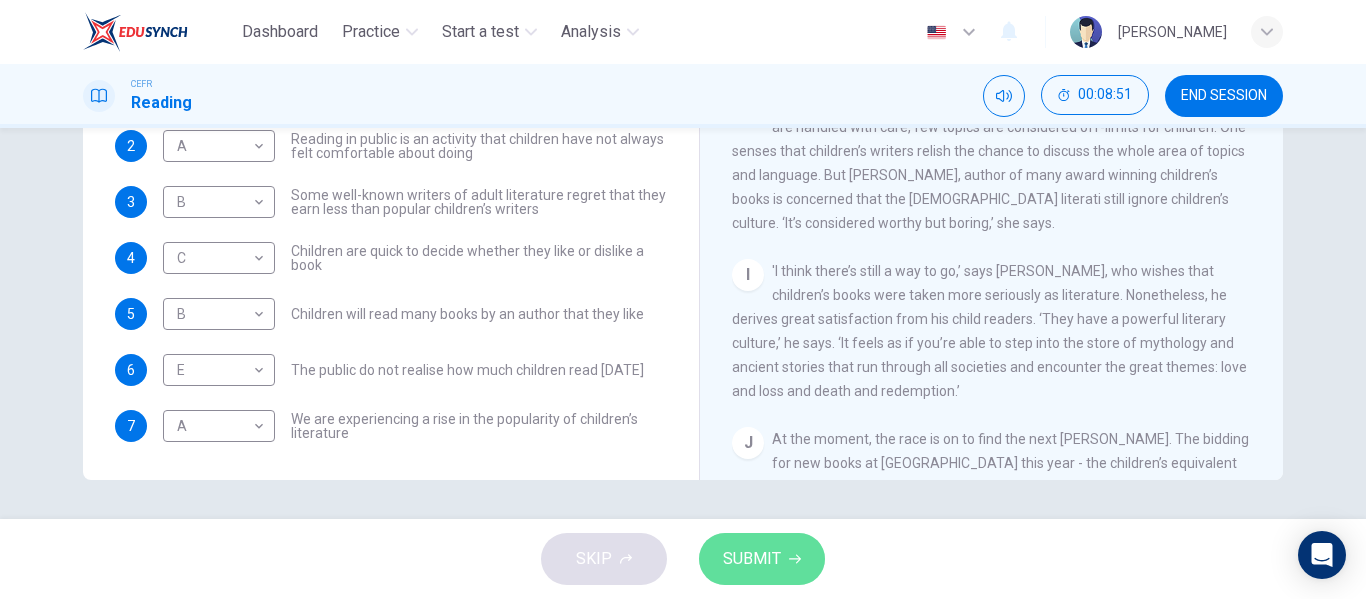 click on "SUBMIT" at bounding box center (752, 559) 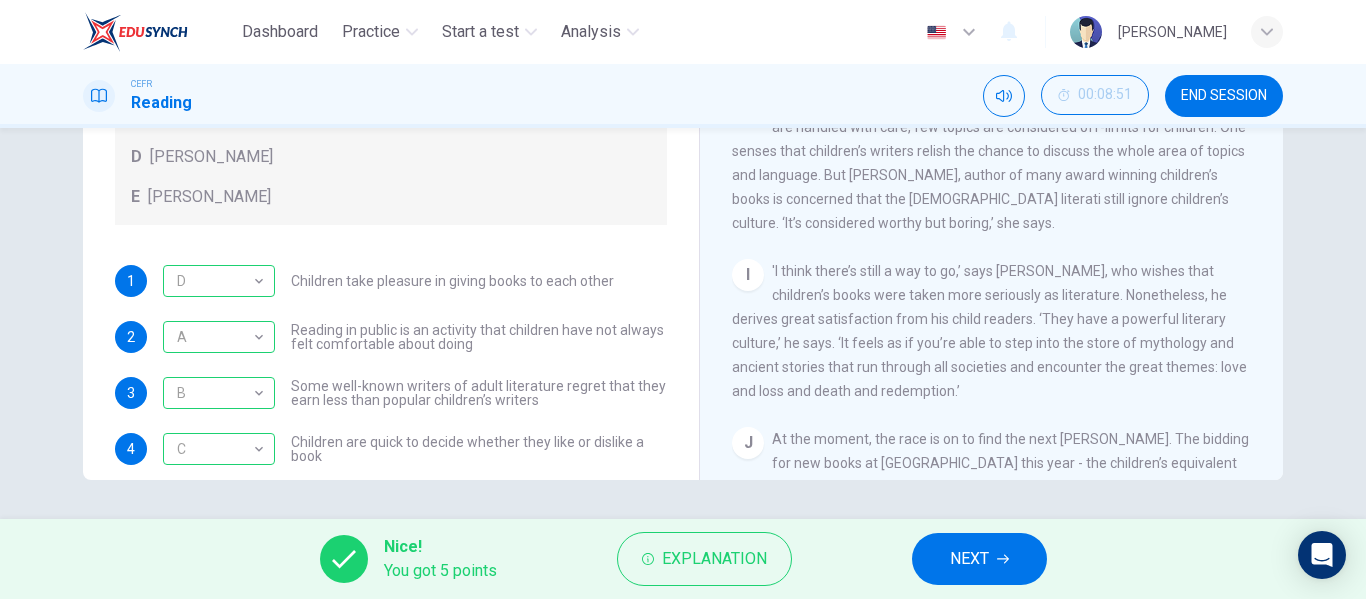 scroll, scrollTop: 193, scrollLeft: 0, axis: vertical 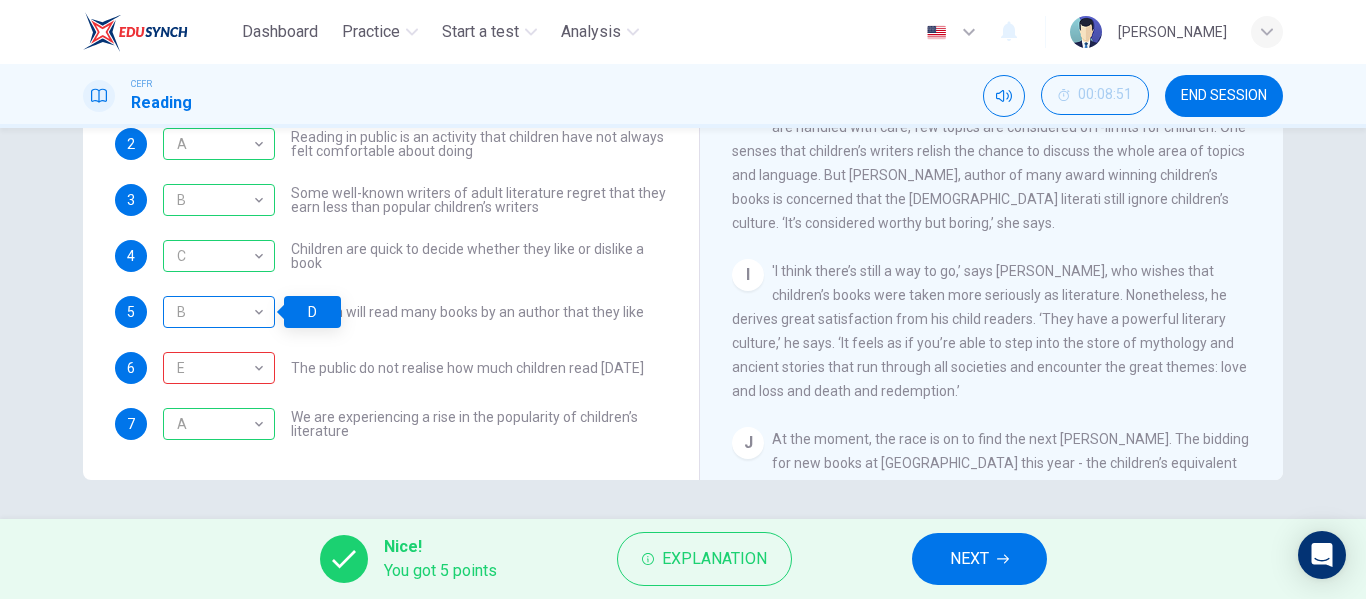 drag, startPoint x: 230, startPoint y: 316, endPoint x: 240, endPoint y: 321, distance: 11.18034 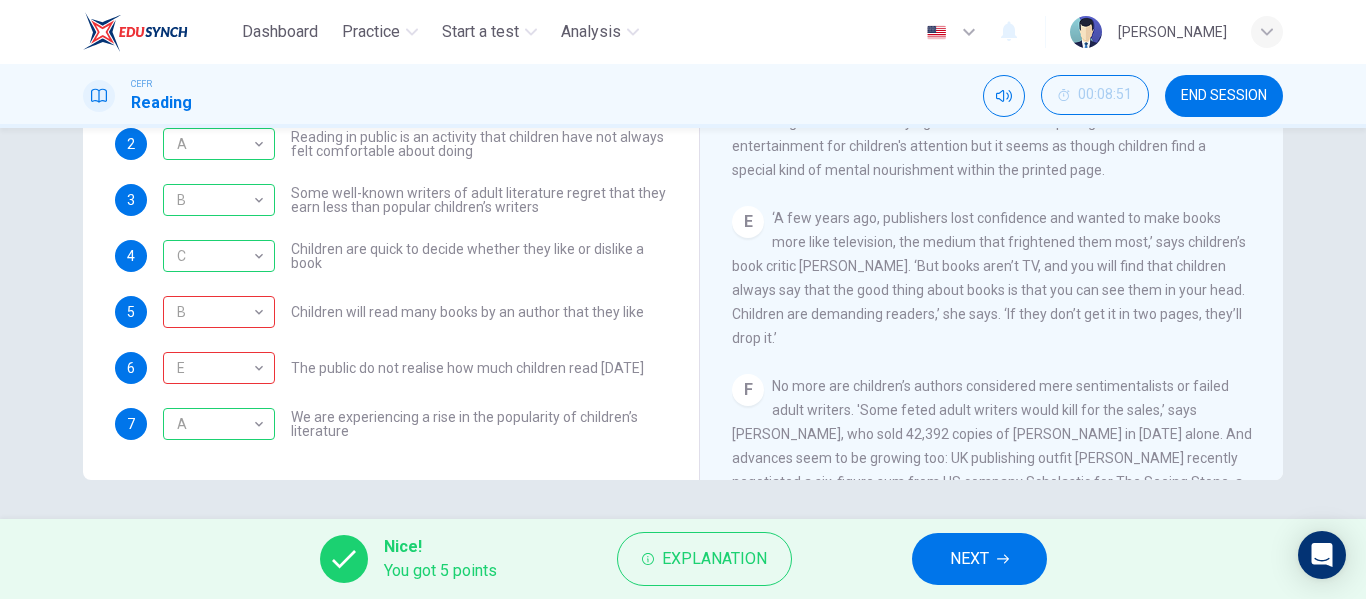 scroll, scrollTop: 831, scrollLeft: 0, axis: vertical 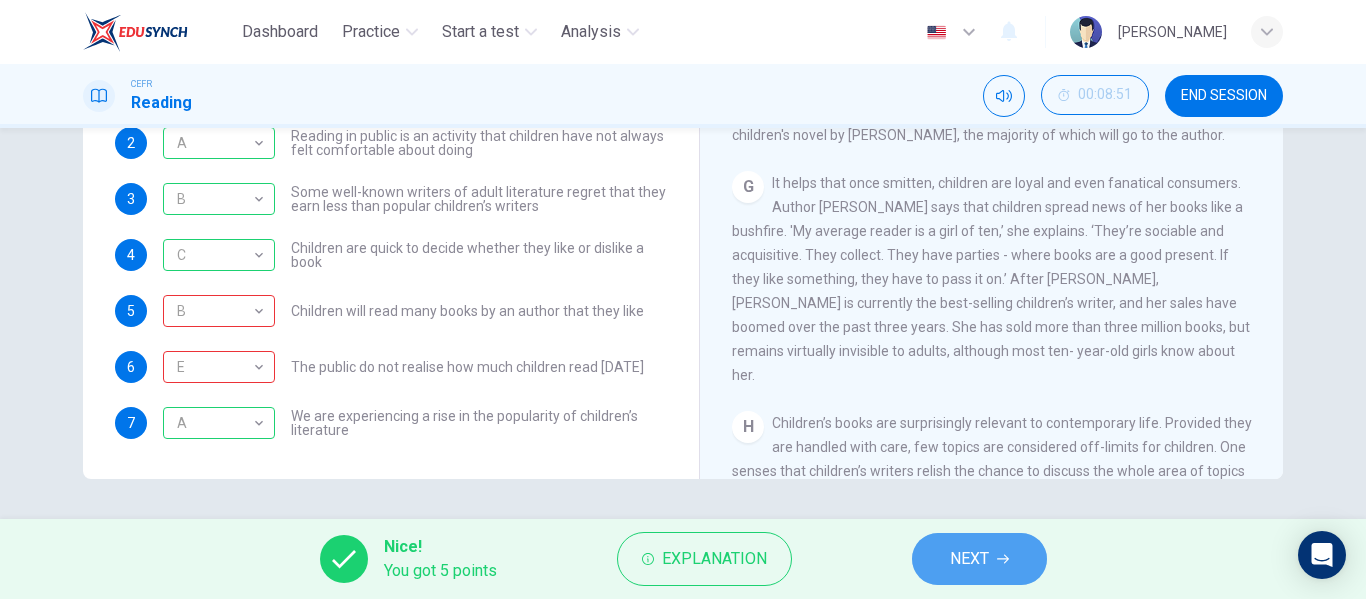 click on "NEXT" at bounding box center [979, 559] 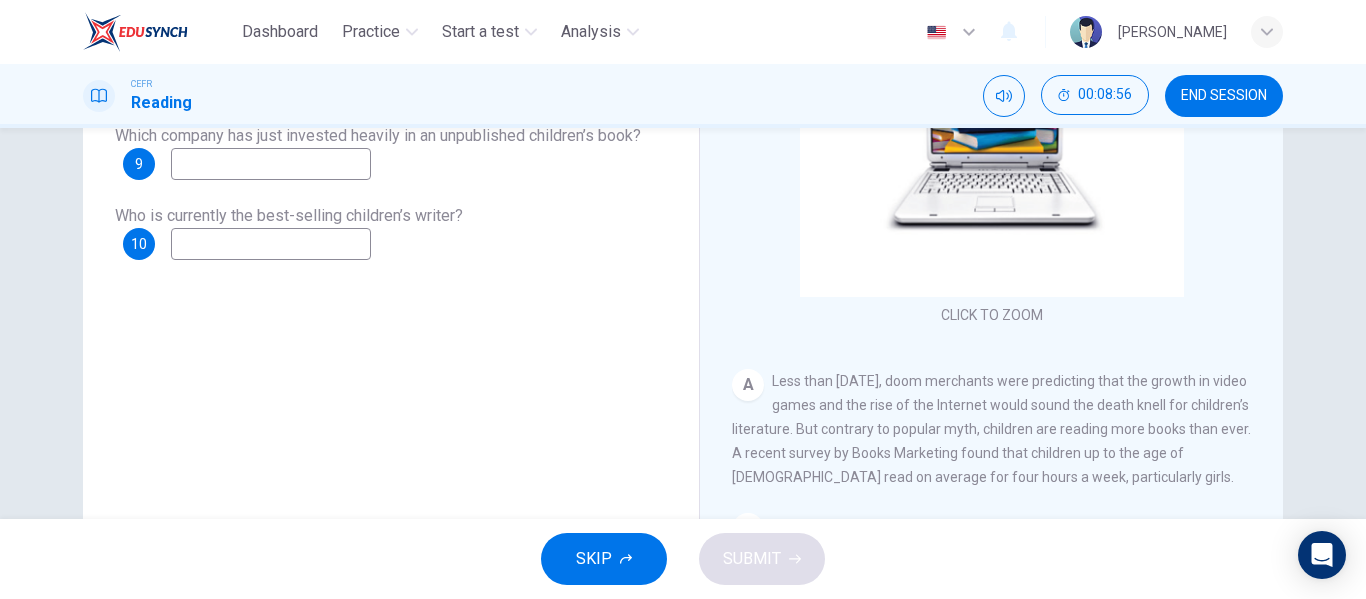 scroll, scrollTop: 309, scrollLeft: 0, axis: vertical 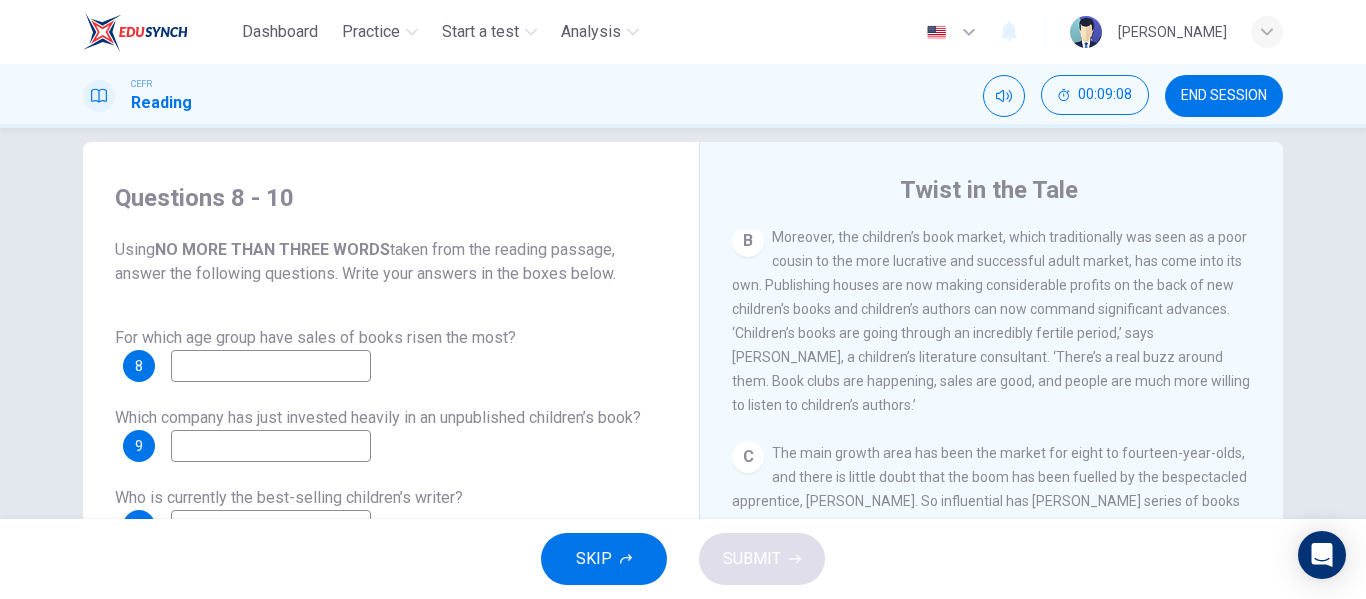 click at bounding box center (271, 366) 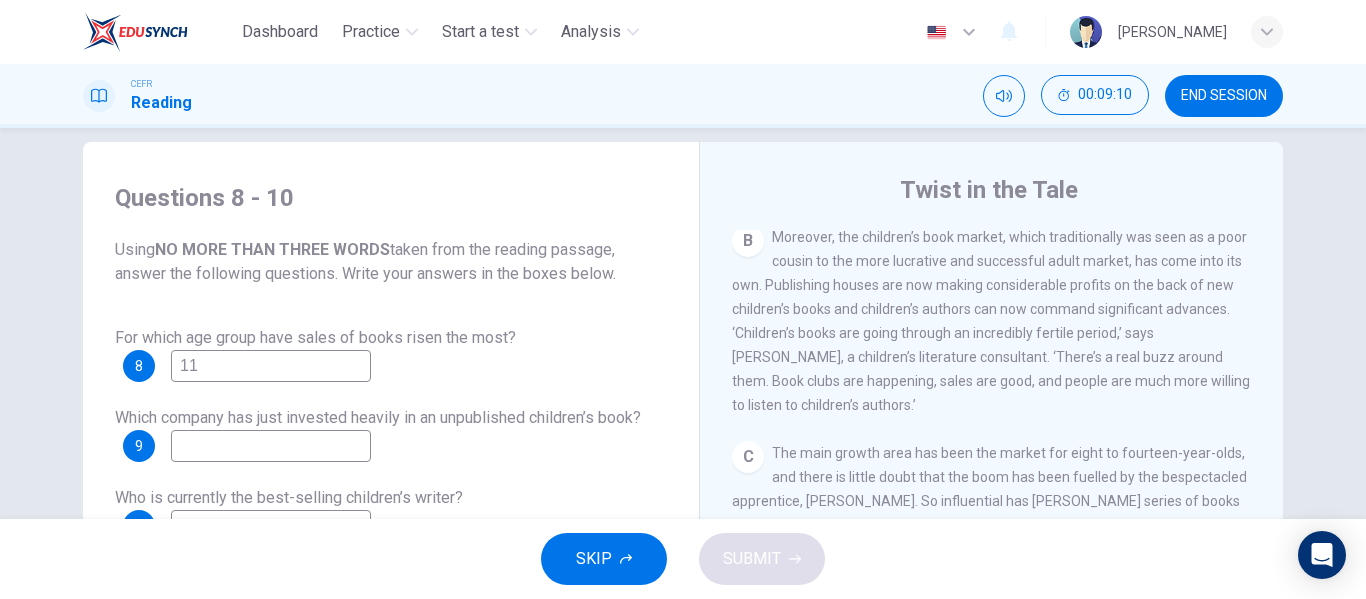 type on "1" 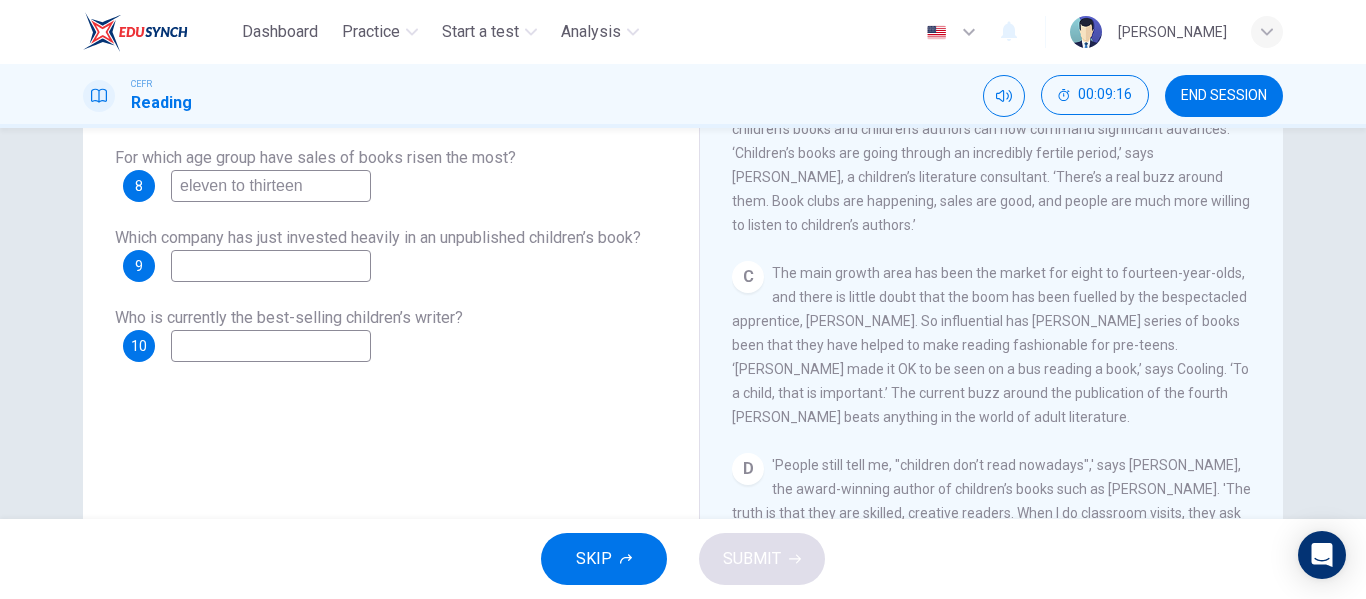 scroll, scrollTop: 233, scrollLeft: 0, axis: vertical 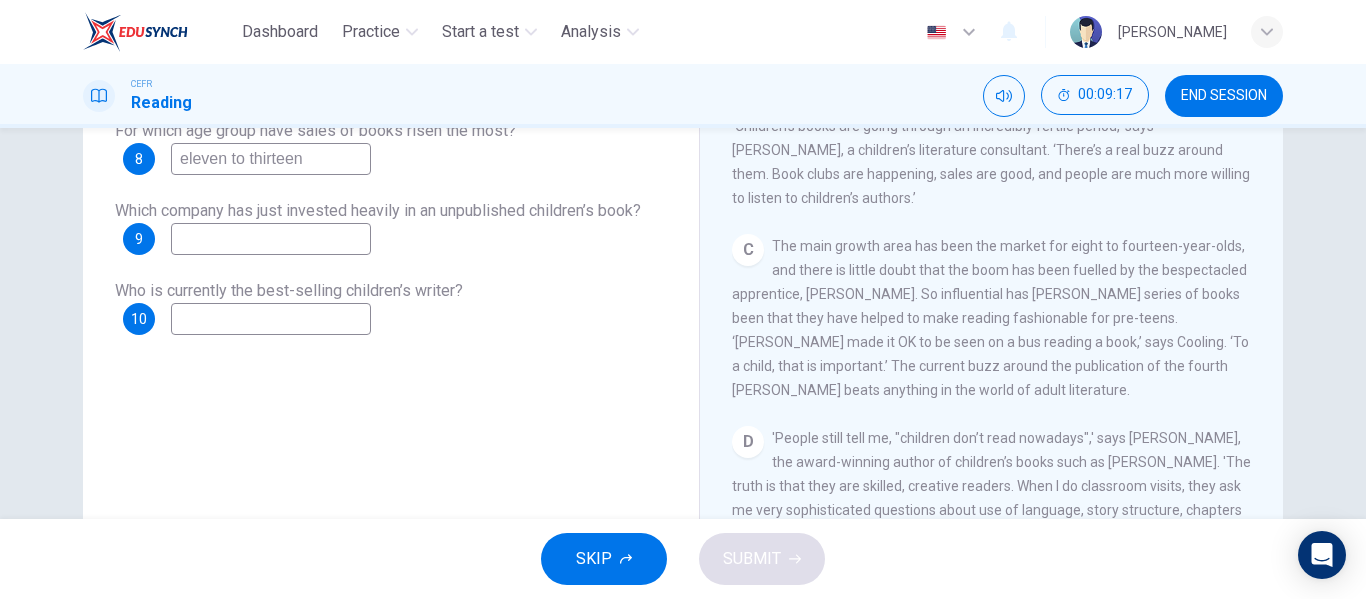 type on "eleven to thirteen" 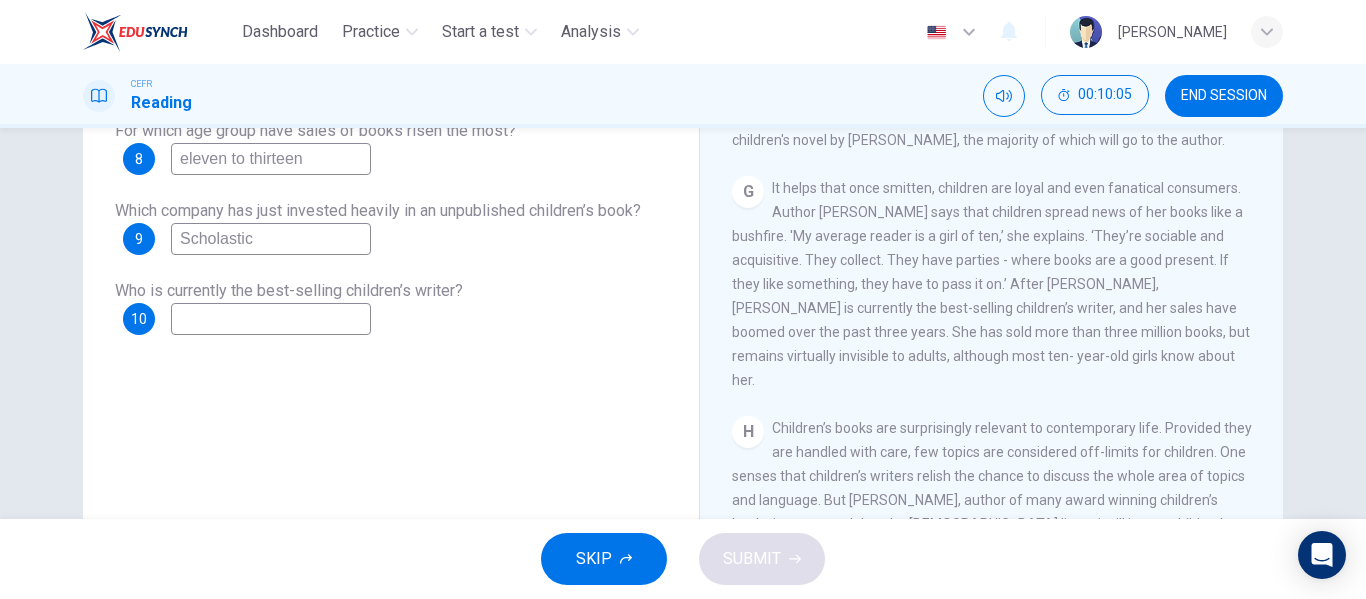 scroll, scrollTop: 1351, scrollLeft: 0, axis: vertical 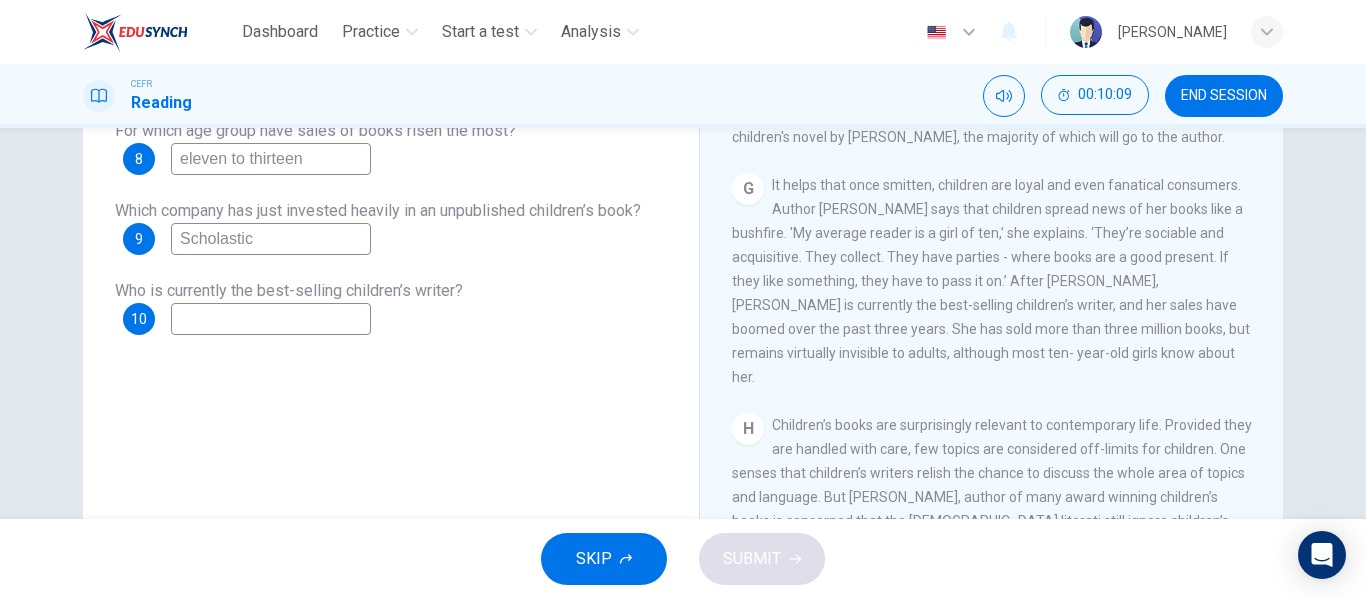 type on "Scholastic" 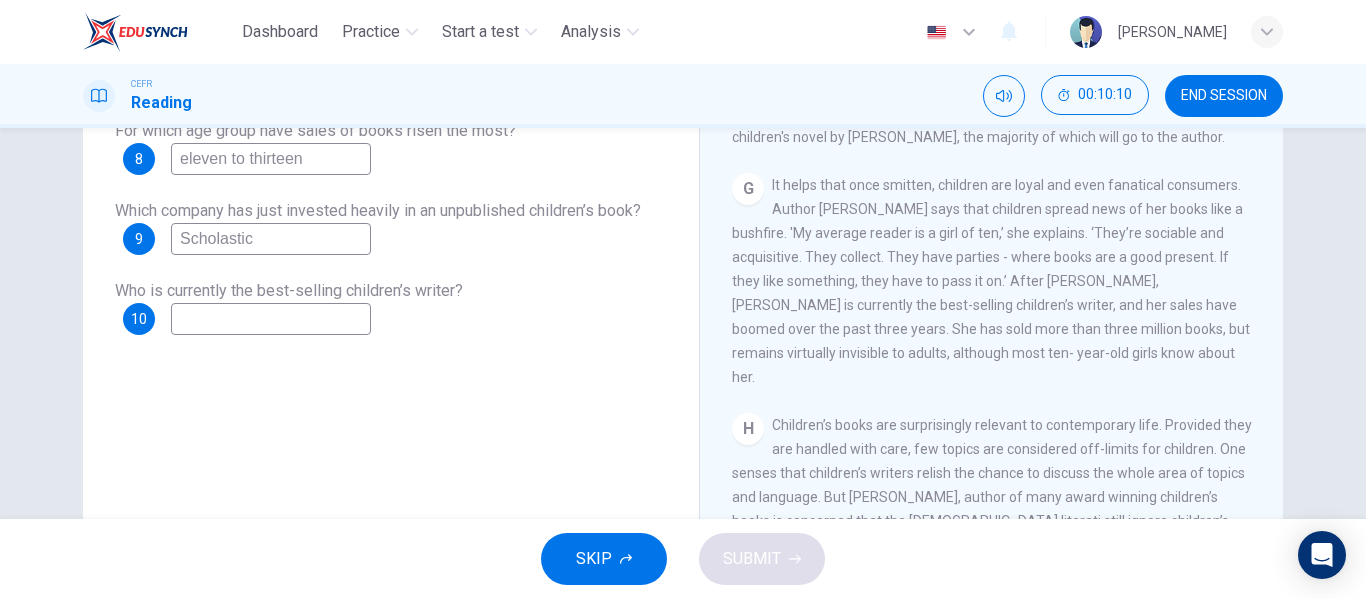 click at bounding box center (271, 319) 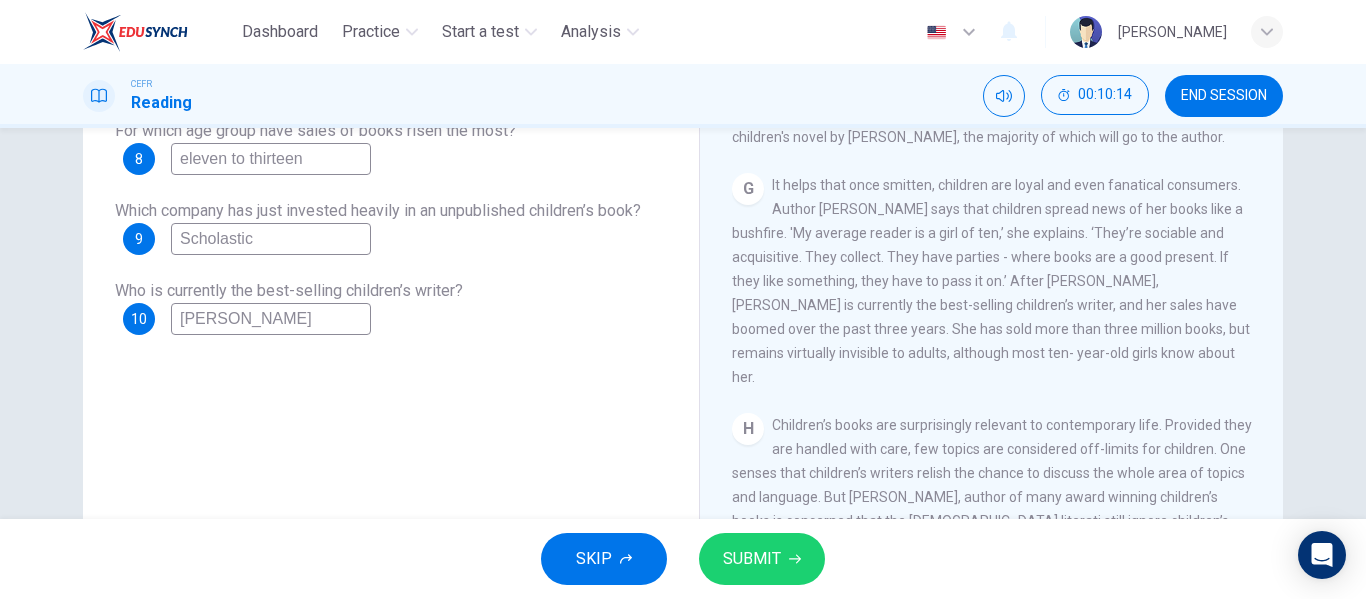 type on "Jacqueline Wilson" 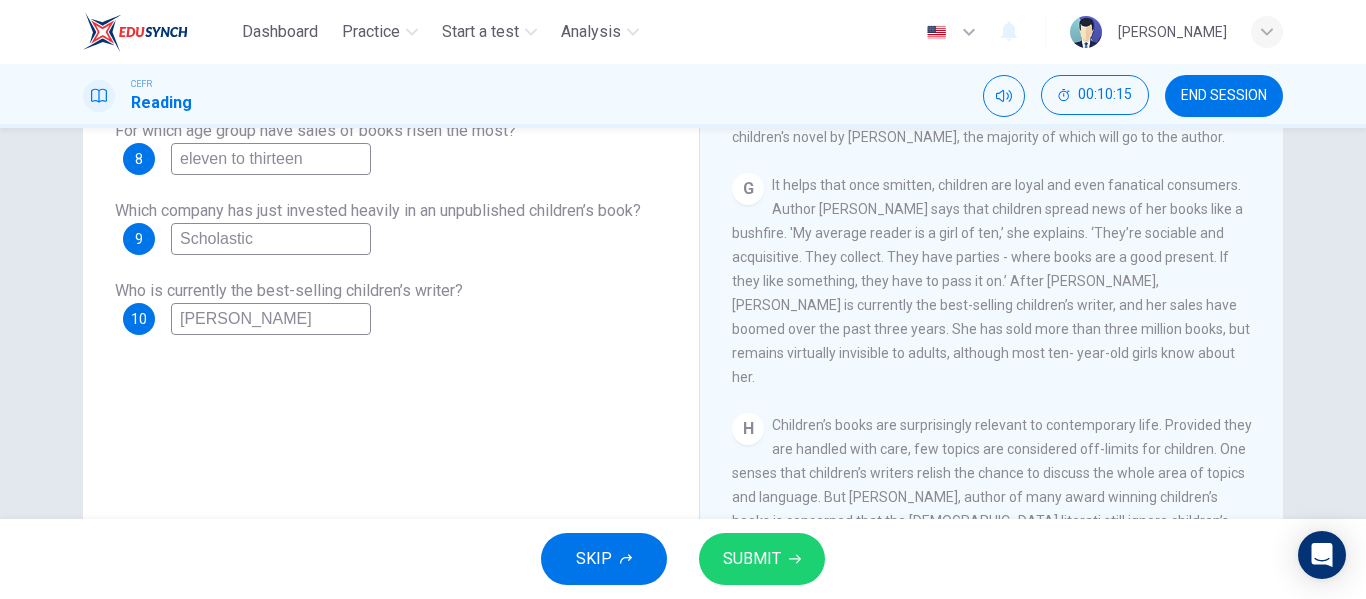 click on "SUBMIT" at bounding box center (752, 559) 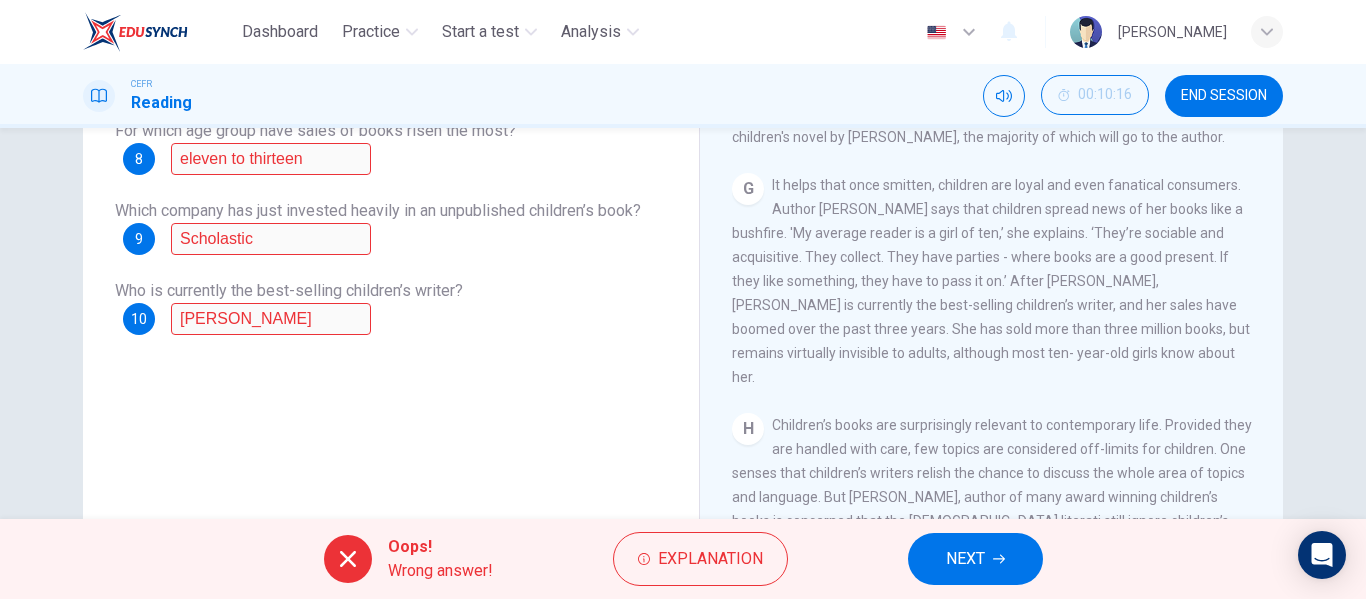 click on "Explanation" at bounding box center (710, 559) 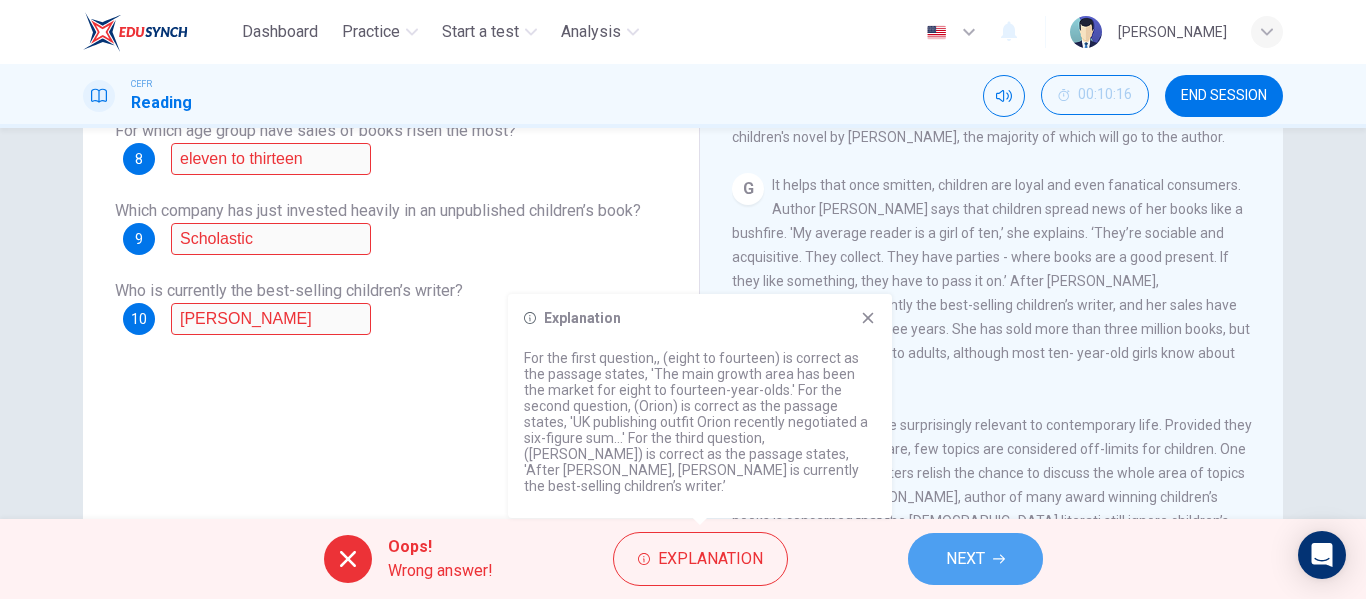 click on "NEXT" at bounding box center [975, 559] 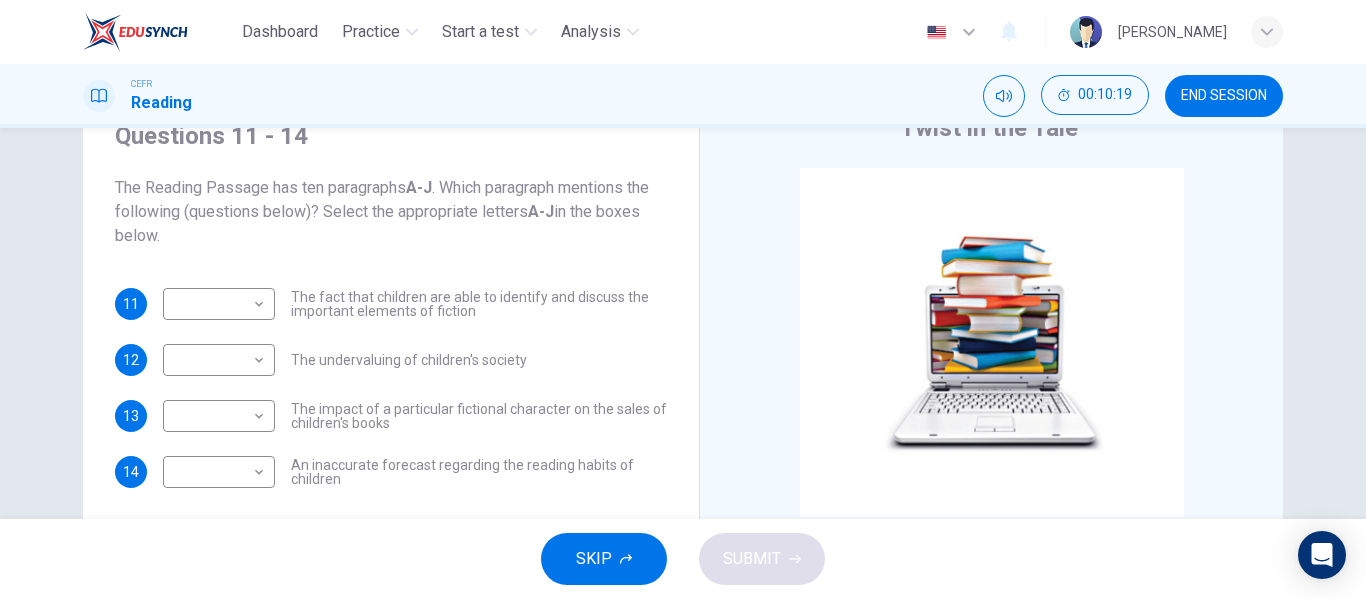 scroll, scrollTop: 128, scrollLeft: 0, axis: vertical 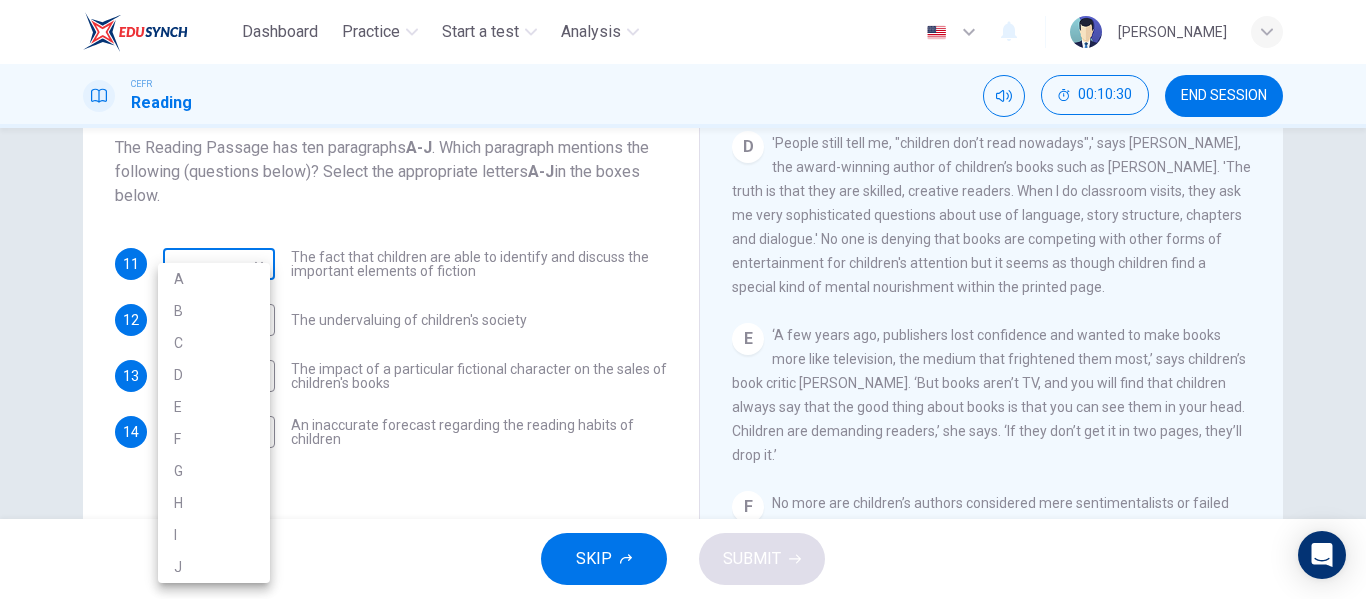 click on "Dashboard Practice Start a test Analysis English en ​ AMNI HUSNA BINTI MOHD ZAINI CEFR Reading 00:10:30 END SESSION Questions 11 - 14 The Reading Passage has ten paragraphs  A-J .
Which paragraph mentions the following (questions below)?
Select the appropriate letters  A-J  in the boxes below. 11 ​ ​ The fact that children are able to identify and discuss the important elements of fiction 12 ​ ​ The undervaluing of children's society 13 ​ ​ The impact of a particular fictional character on the sales of children's books 14 ​ ​ An inaccurate forecast regarding the reading habits of children Twist in the Tale CLICK TO ZOOM Click to Zoom A B C D E F G H I J SKIP SUBMIT EduSynch - Online Language Proficiency Testing
Dashboard Practice Start a test Analysis Notifications © Copyright  2025 A B C D E F G H I J" at bounding box center [683, 299] 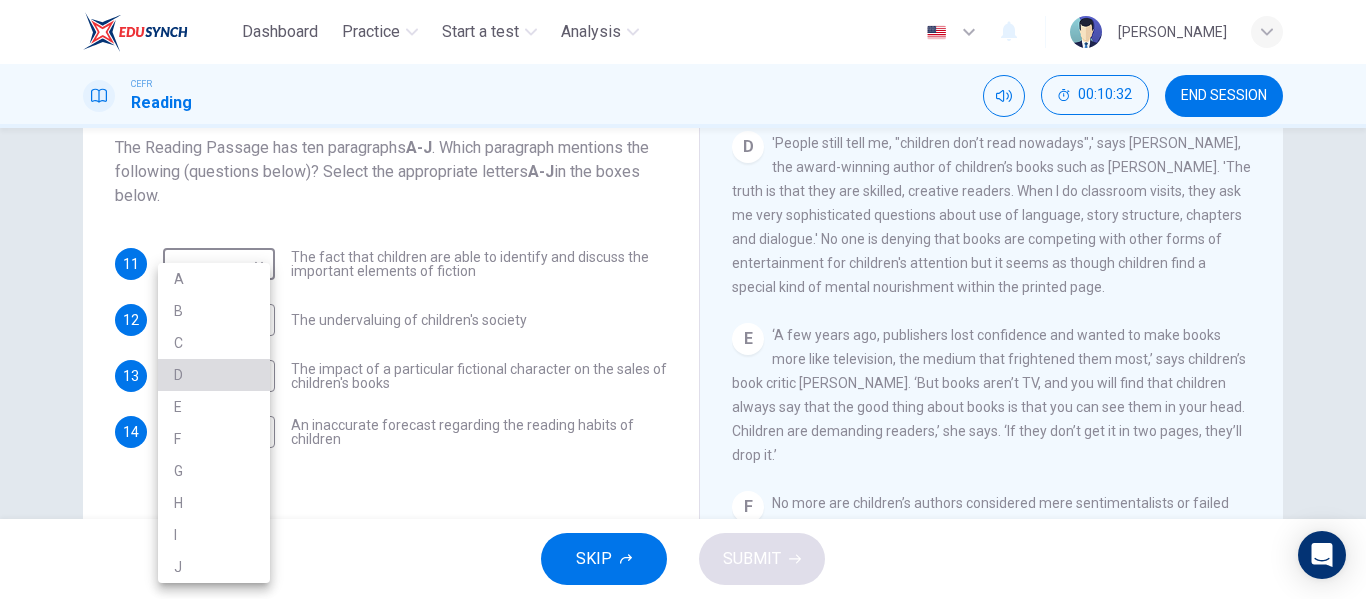 click on "D" at bounding box center (214, 375) 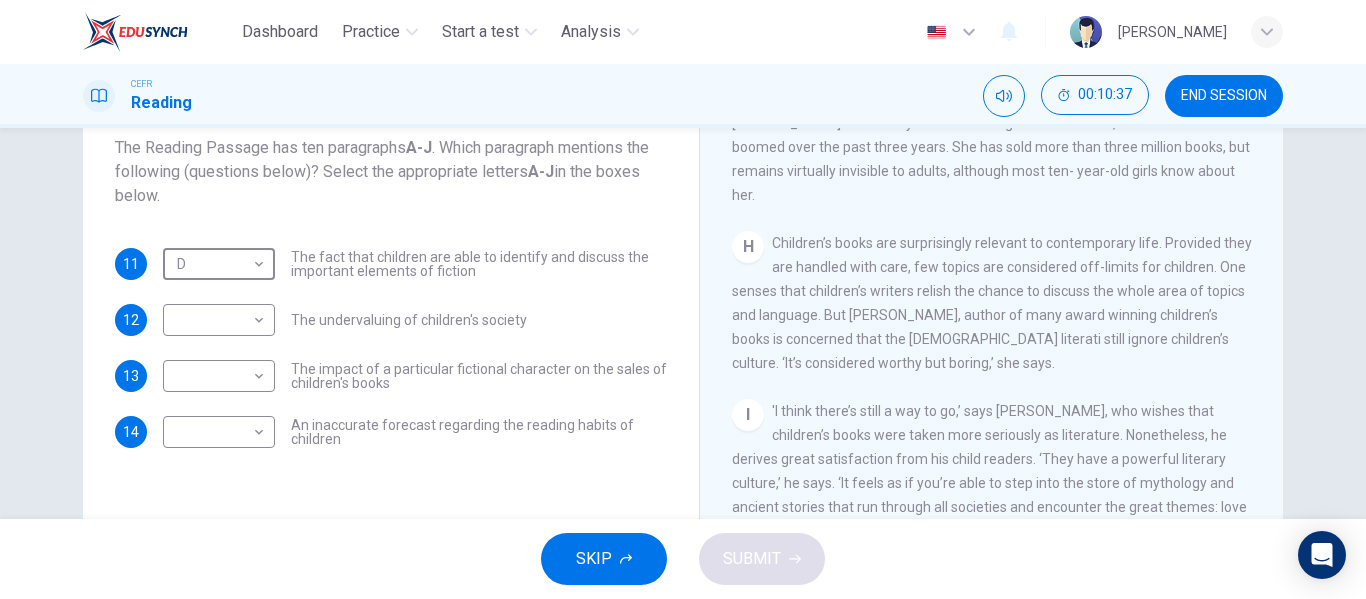 scroll, scrollTop: 1677, scrollLeft: 0, axis: vertical 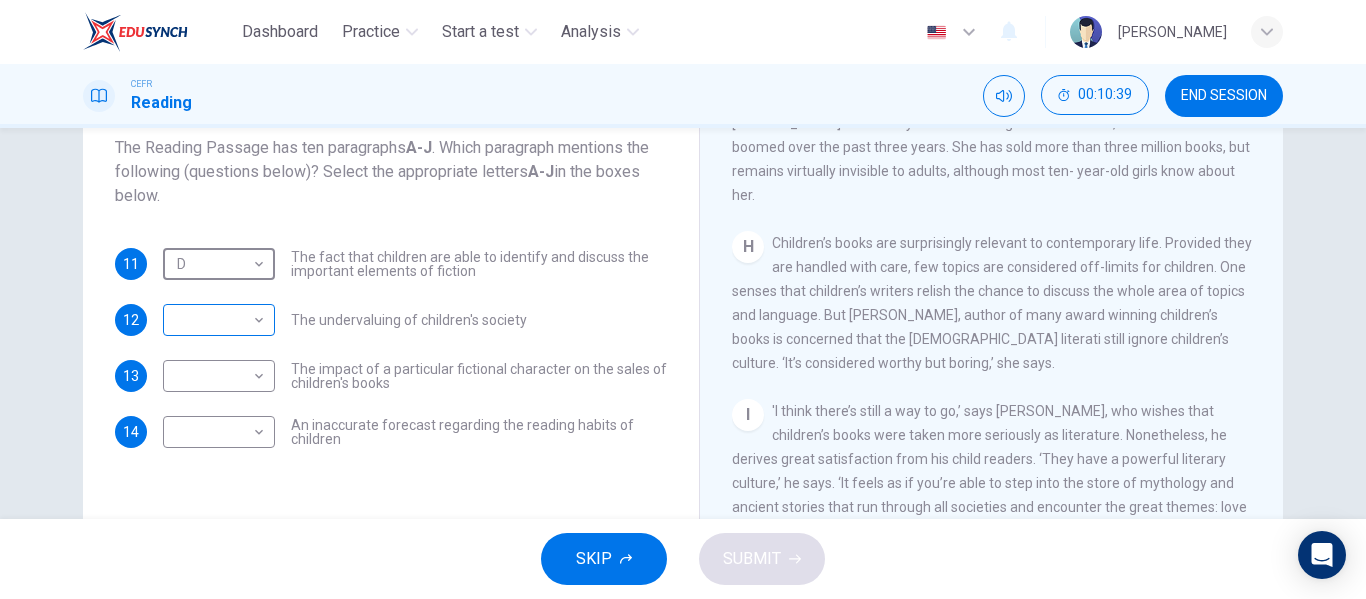 click on "Dashboard Practice Start a test Analysis English en ​ AMNI HUSNA BINTI MOHD ZAINI CEFR Reading 00:10:39 END SESSION Questions 11 - 14 The Reading Passage has ten paragraphs  A-J .
Which paragraph mentions the following (questions below)?
Select the appropriate letters  A-J  in the boxes below. 11 D D ​ The fact that children are able to identify and discuss the important elements of fiction 12 ​ ​ The undervaluing of children's society 13 ​ ​ The impact of a particular fictional character on the sales of children's books 14 ​ ​ An inaccurate forecast regarding the reading habits of children Twist in the Tale CLICK TO ZOOM Click to Zoom A B C D E F G H I J SKIP SUBMIT EduSynch - Online Language Proficiency Testing
Dashboard Practice Start a test Analysis Notifications © Copyright  2025" at bounding box center [683, 299] 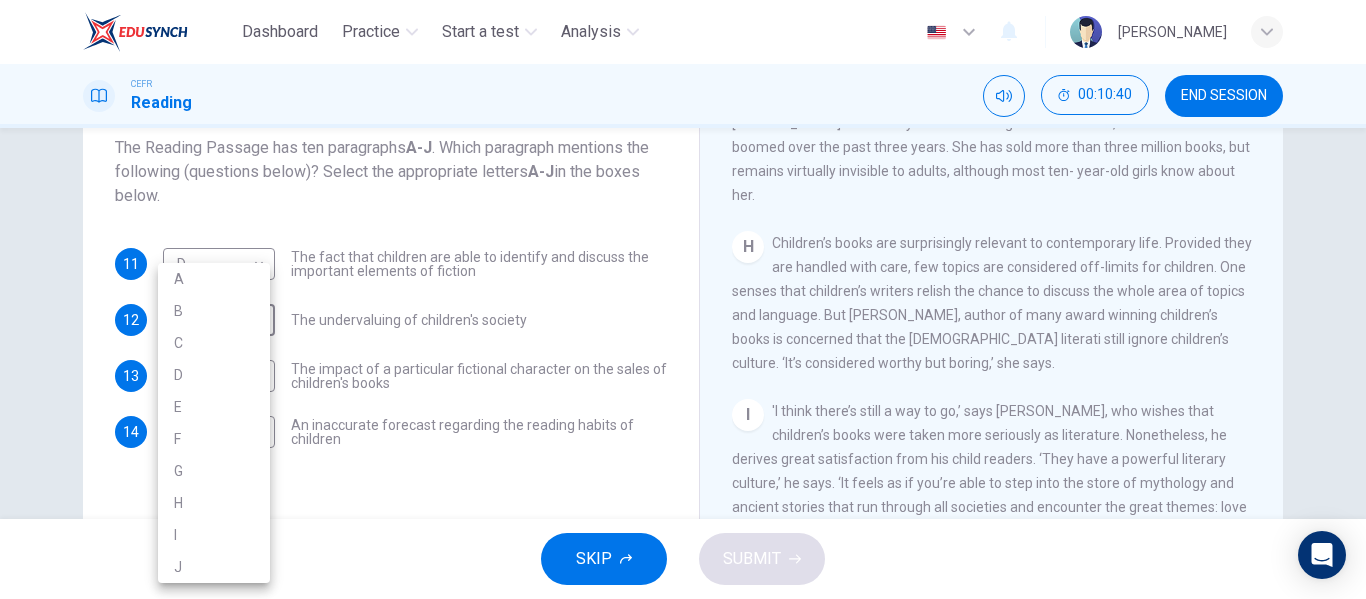 click on "H" at bounding box center [214, 503] 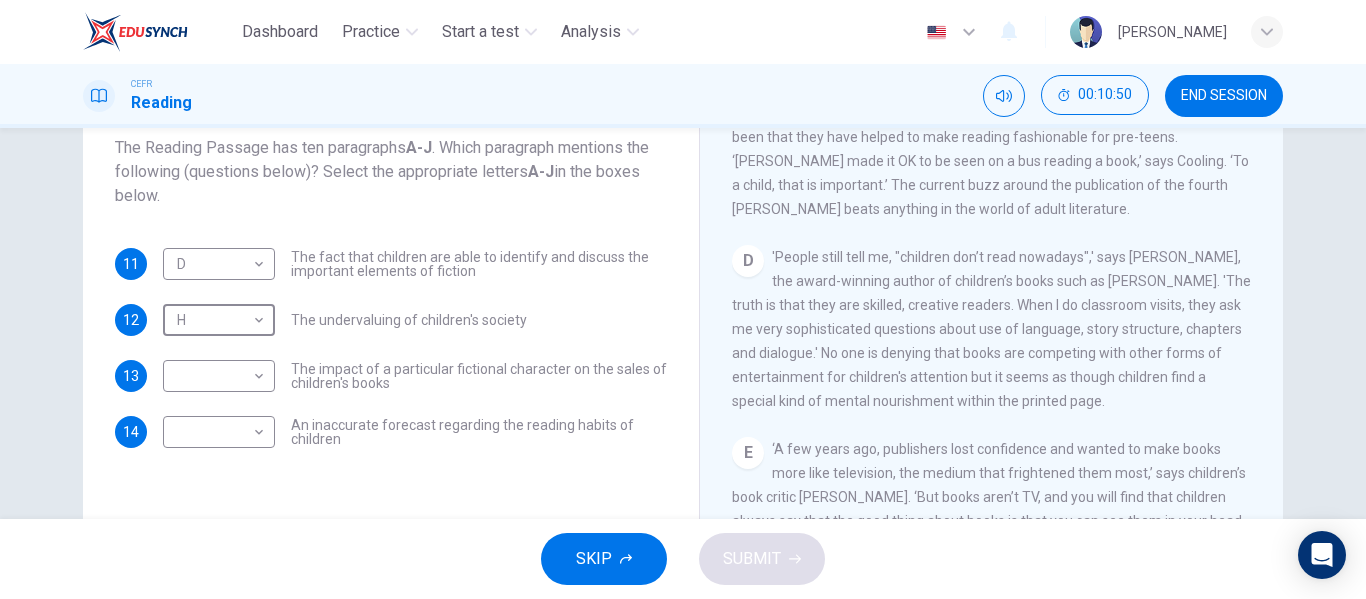 scroll, scrollTop: 645, scrollLeft: 0, axis: vertical 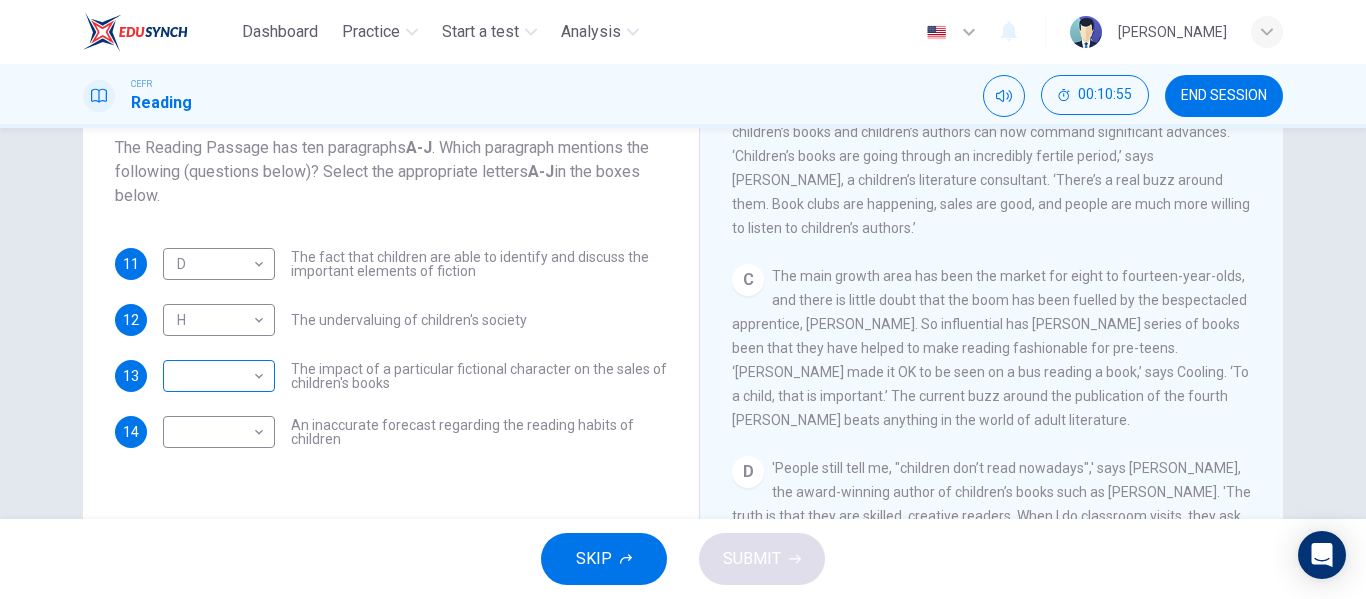 click on "​ ​" at bounding box center [219, 376] 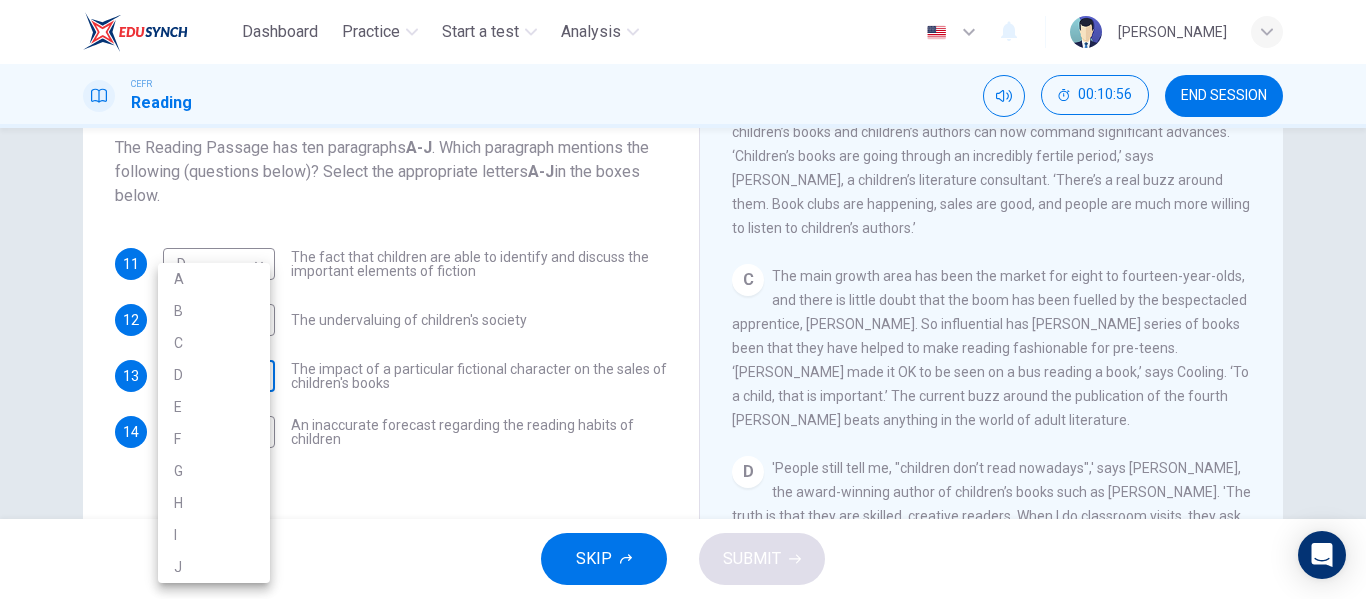 click on "Dashboard Practice Start a test Analysis English en ​ AMNI HUSNA BINTI MOHD ZAINI CEFR Reading 00:10:56 END SESSION Questions 11 - 14 The Reading Passage has ten paragraphs  A-J .
Which paragraph mentions the following (questions below)?
Select the appropriate letters  A-J  in the boxes below. 11 D D ​ The fact that children are able to identify and discuss the important elements of fiction 12 H H ​ The undervaluing of children's society 13 ​ ​ The impact of a particular fictional character on the sales of children's books 14 ​ ​ An inaccurate forecast regarding the reading habits of children Twist in the Tale CLICK TO ZOOM Click to Zoom A B C D E F G H I J SKIP SUBMIT EduSynch - Online Language Proficiency Testing
Dashboard Practice Start a test Analysis Notifications © Copyright  2025 A B C D E F G H I J" at bounding box center [683, 299] 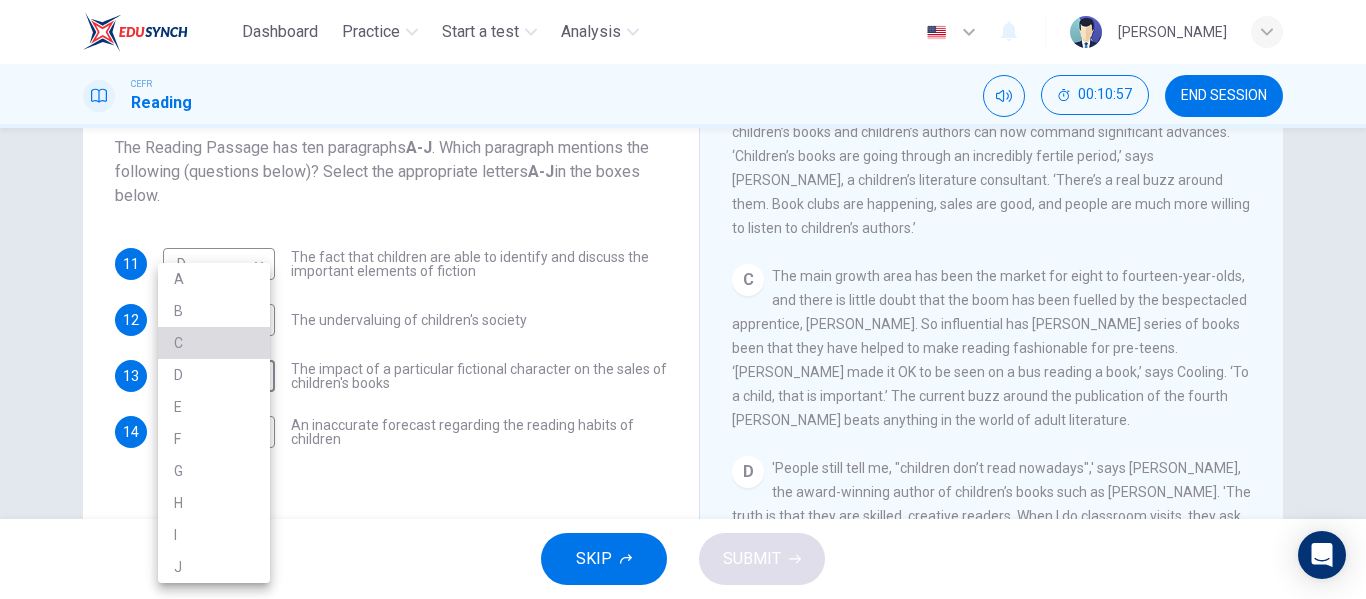click on "C" at bounding box center (214, 343) 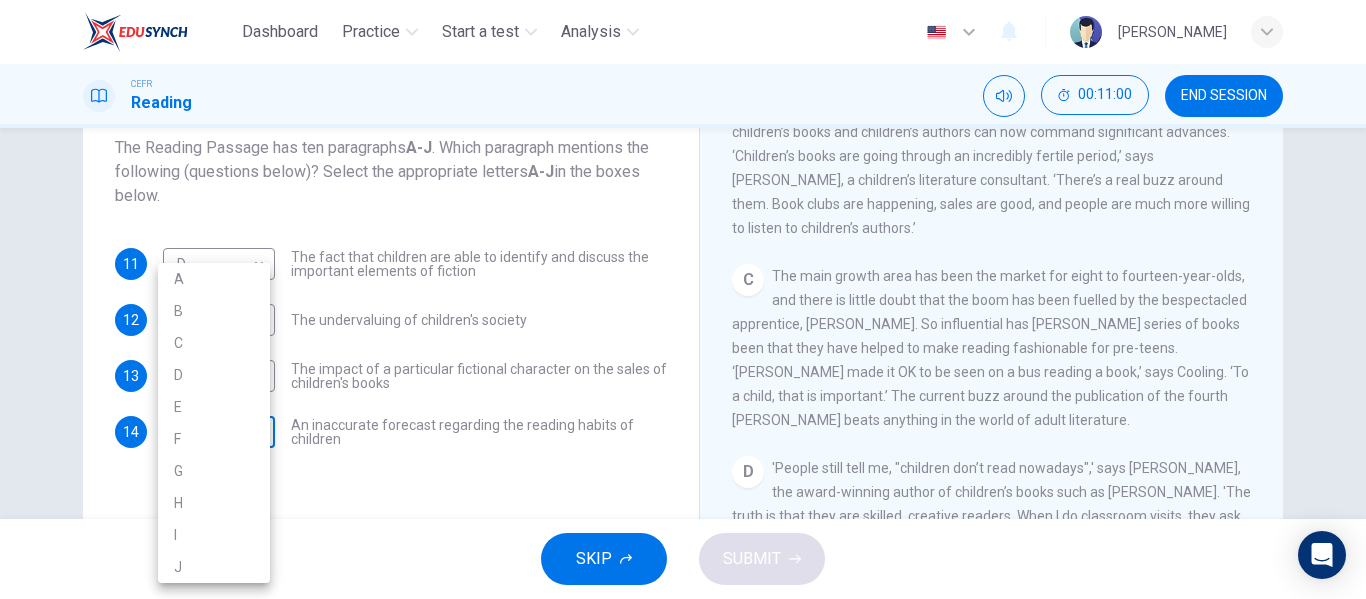 click on "Dashboard Practice Start a test Analysis English en ​ AMNI HUSNA BINTI MOHD ZAINI CEFR Reading 00:11:00 END SESSION Questions 11 - 14 The Reading Passage has ten paragraphs  A-J .
Which paragraph mentions the following (questions below)?
Select the appropriate letters  A-J  in the boxes below. 11 D D ​ The fact that children are able to identify and discuss the important elements of fiction 12 H H ​ The undervaluing of children's society 13 C C ​ The impact of a particular fictional character on the sales of children's books 14 ​ ​ An inaccurate forecast regarding the reading habits of children Twist in the Tale CLICK TO ZOOM Click to Zoom A B C D E F G H I J SKIP SUBMIT EduSynch - Online Language Proficiency Testing
Dashboard Practice Start a test Analysis Notifications © Copyright  2025 A B C D E F G H I J" at bounding box center [683, 299] 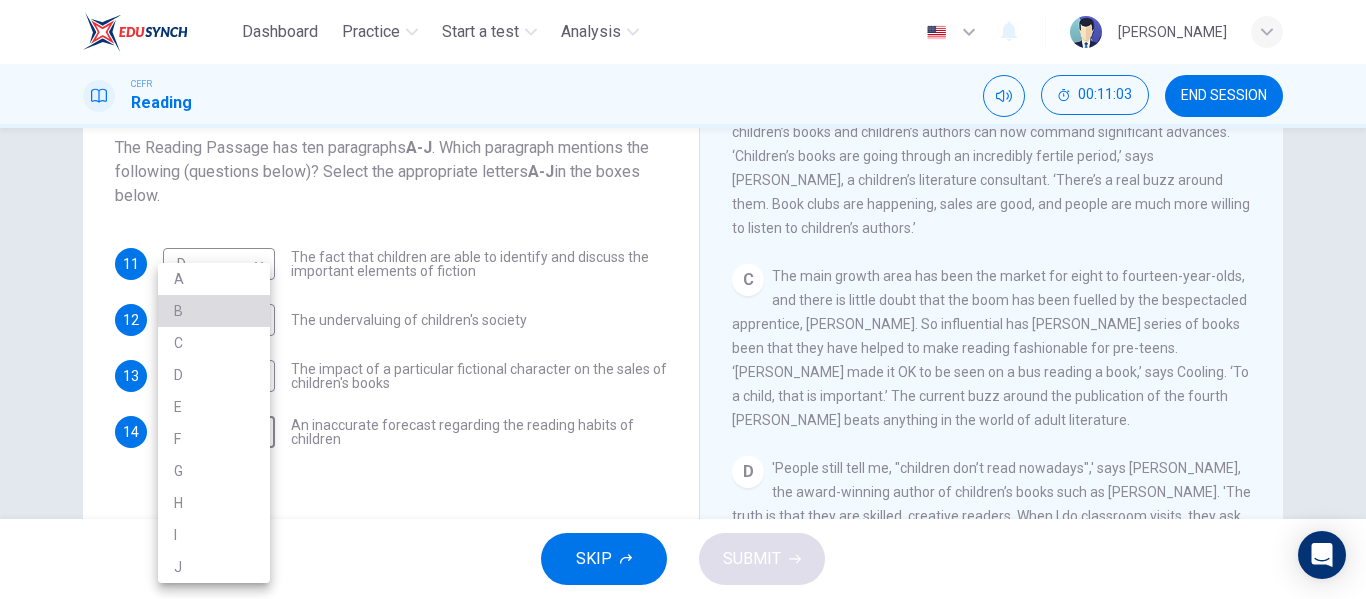 click on "B" at bounding box center [214, 311] 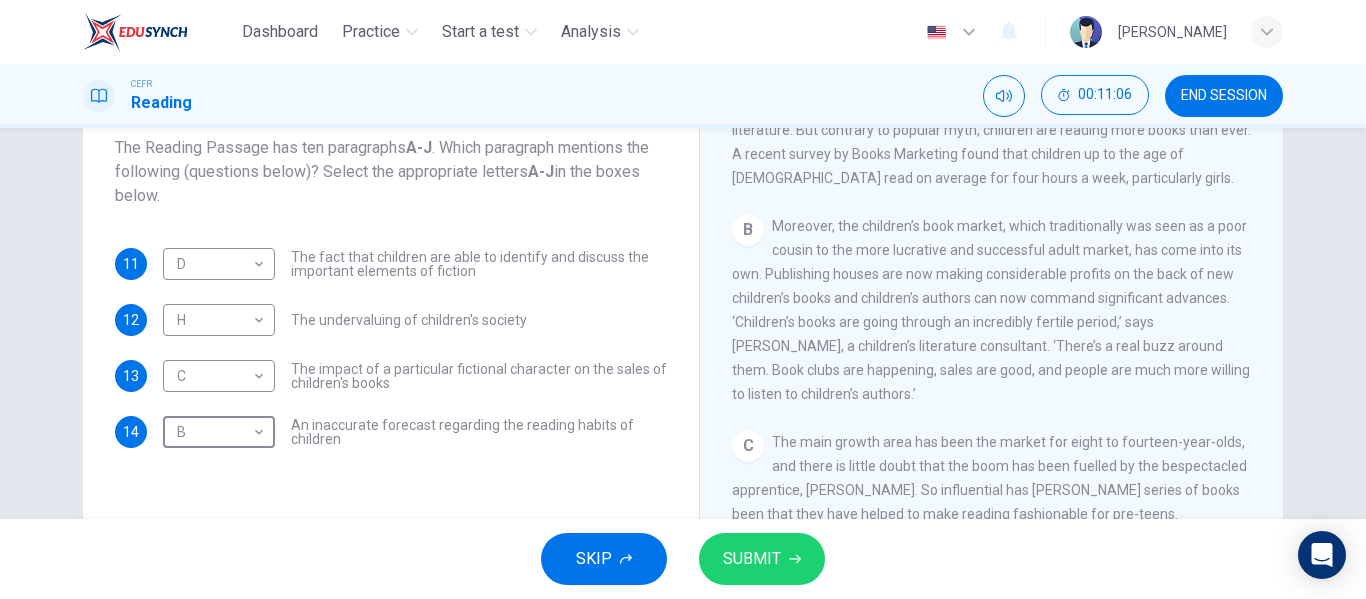 scroll, scrollTop: 474, scrollLeft: 0, axis: vertical 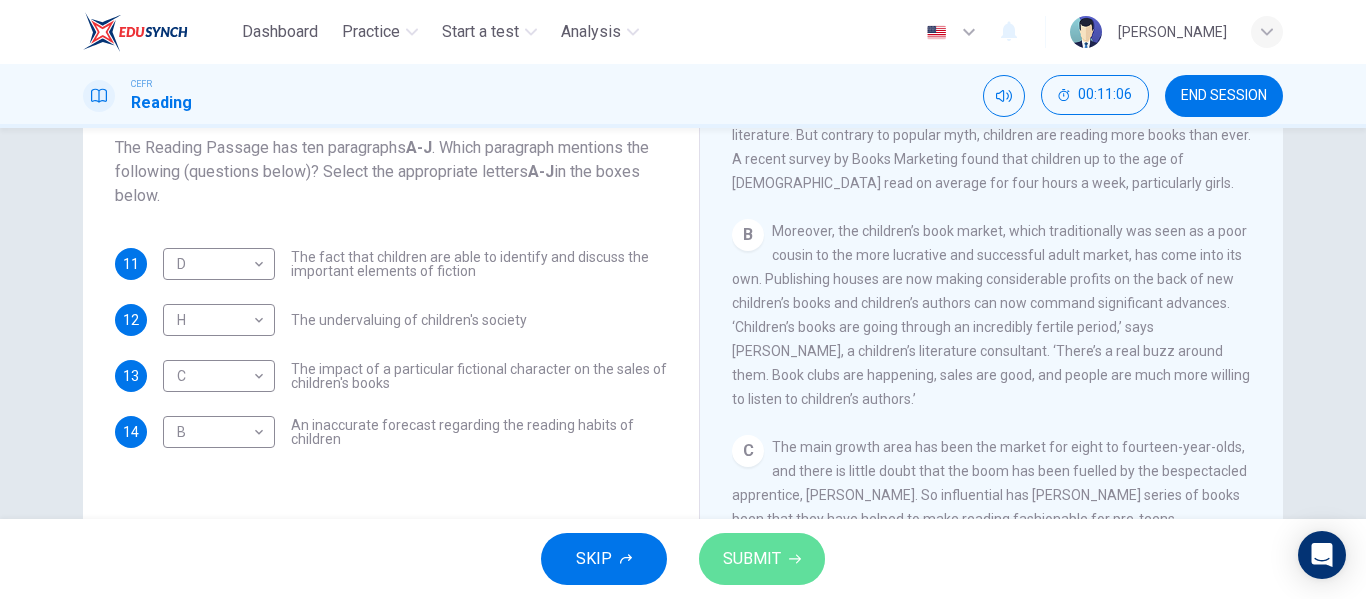 click on "SUBMIT" at bounding box center [762, 559] 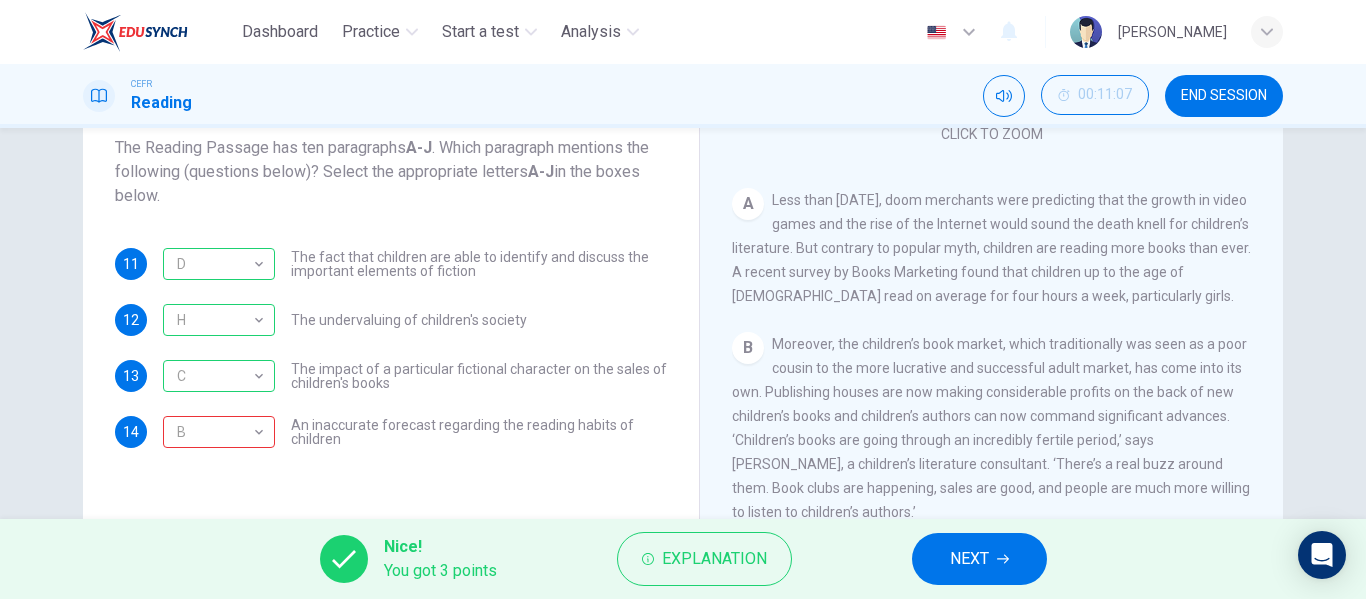 scroll, scrollTop: 344, scrollLeft: 0, axis: vertical 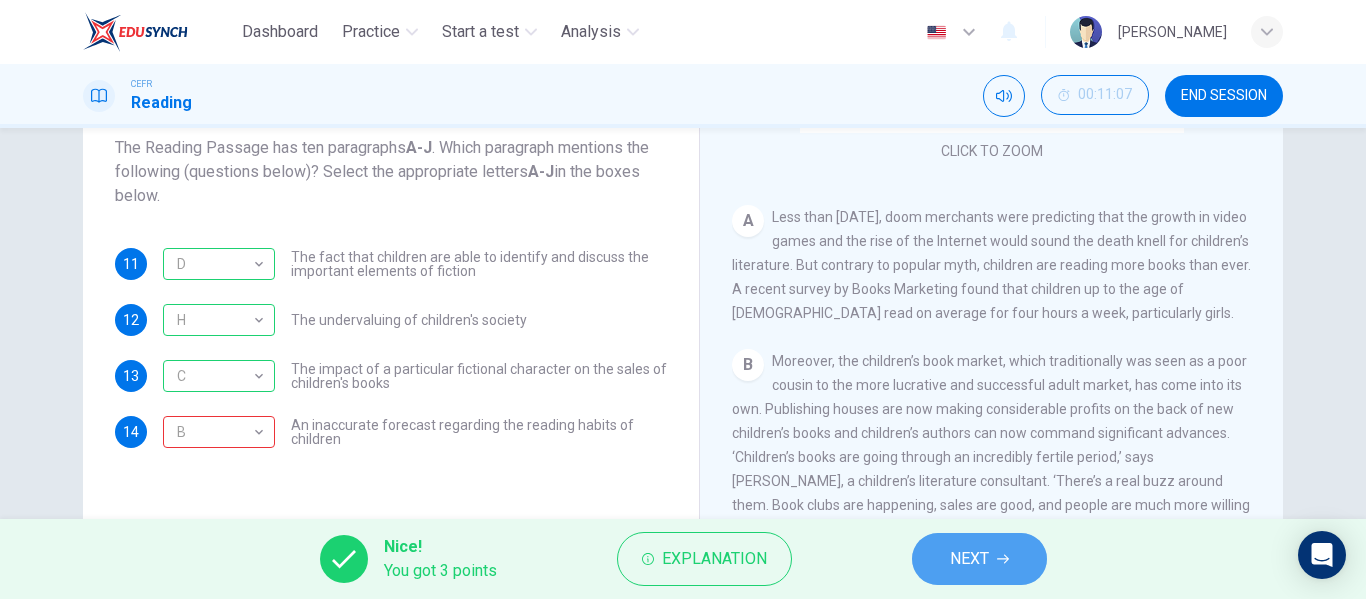 click on "NEXT" at bounding box center [979, 559] 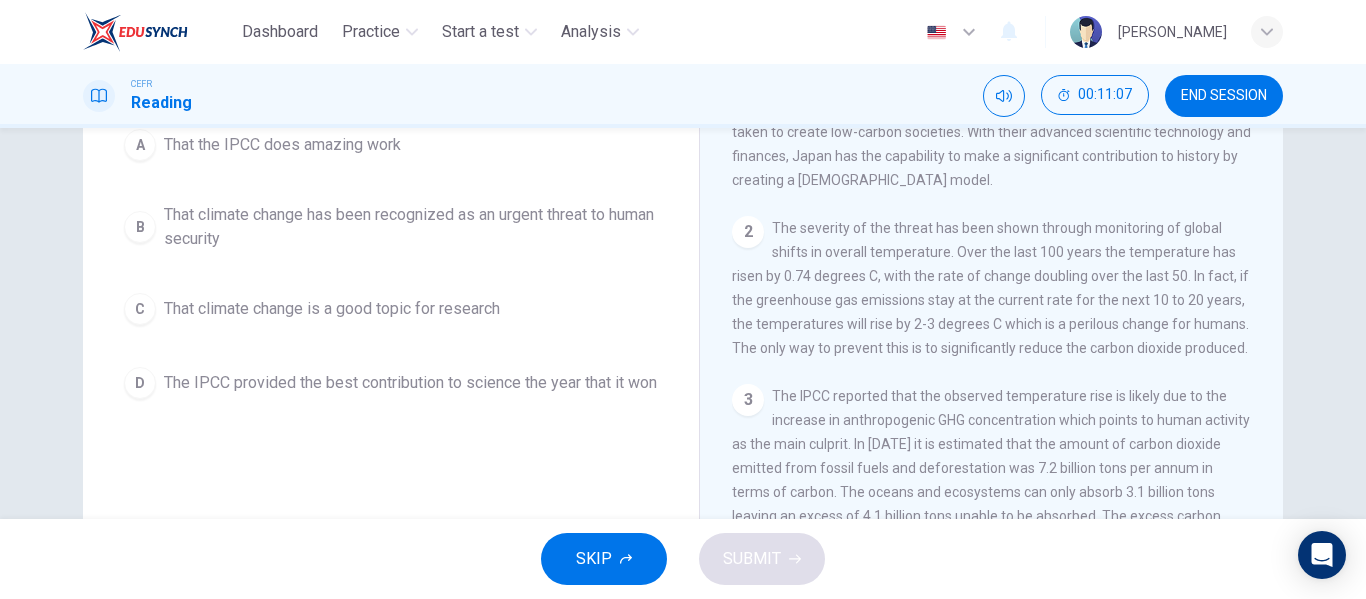 scroll, scrollTop: 264, scrollLeft: 0, axis: vertical 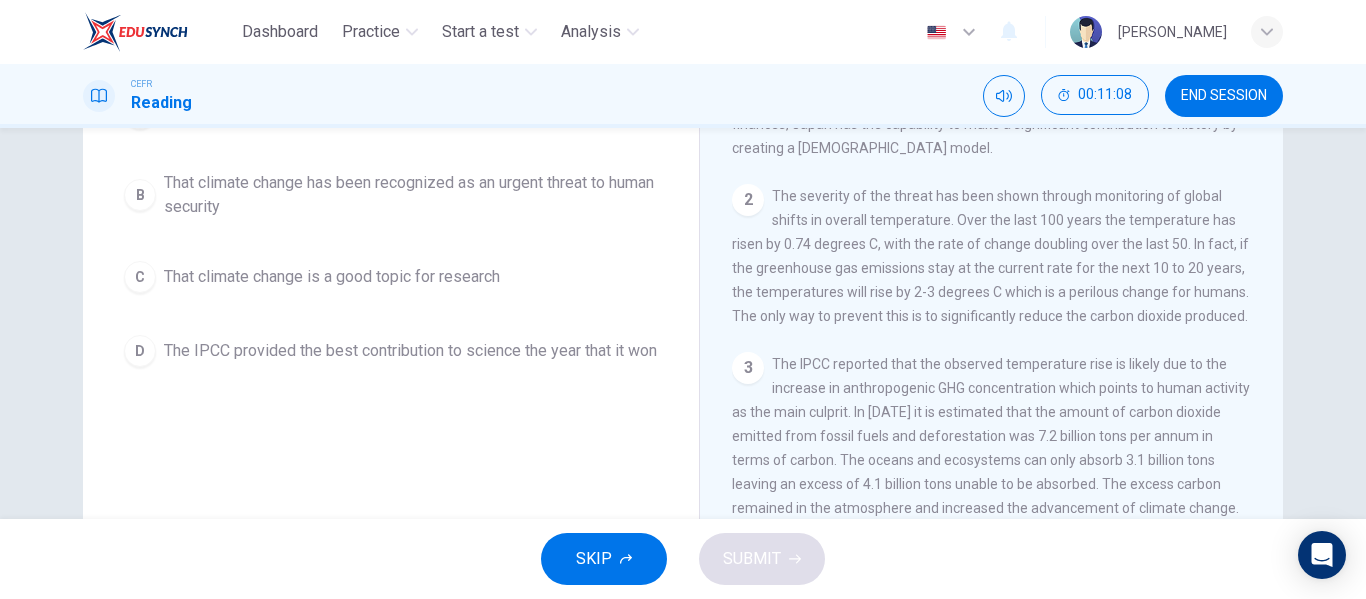 click on "END SESSION" at bounding box center [1224, 96] 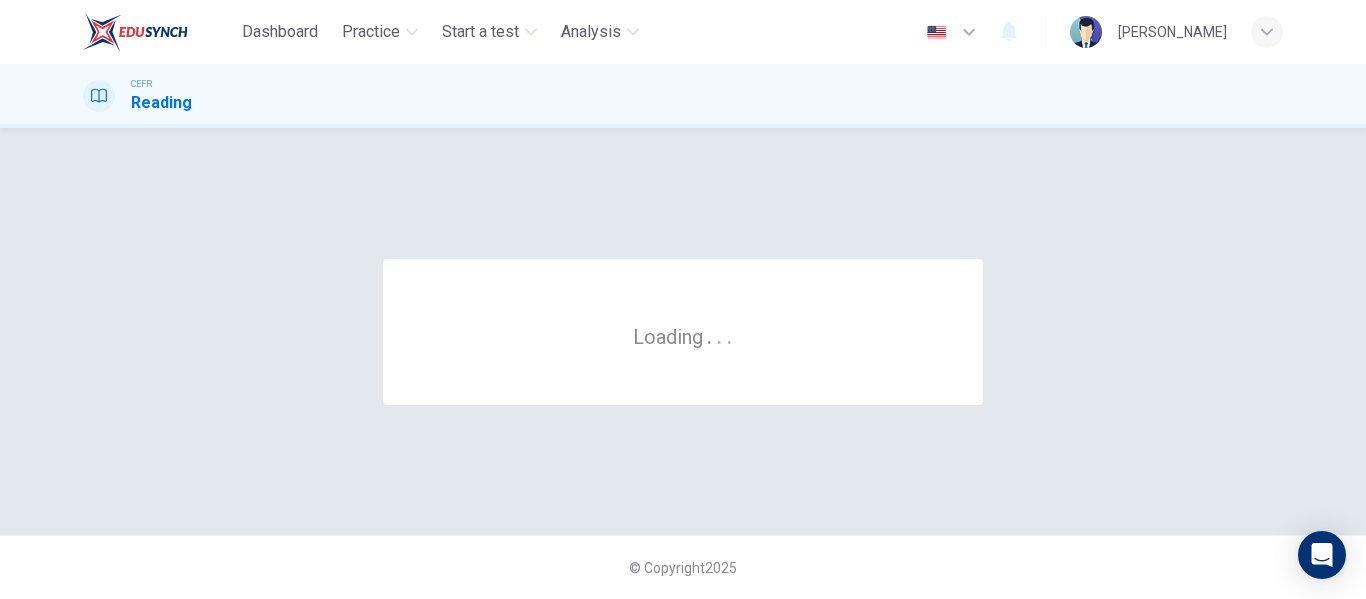 scroll, scrollTop: 0, scrollLeft: 0, axis: both 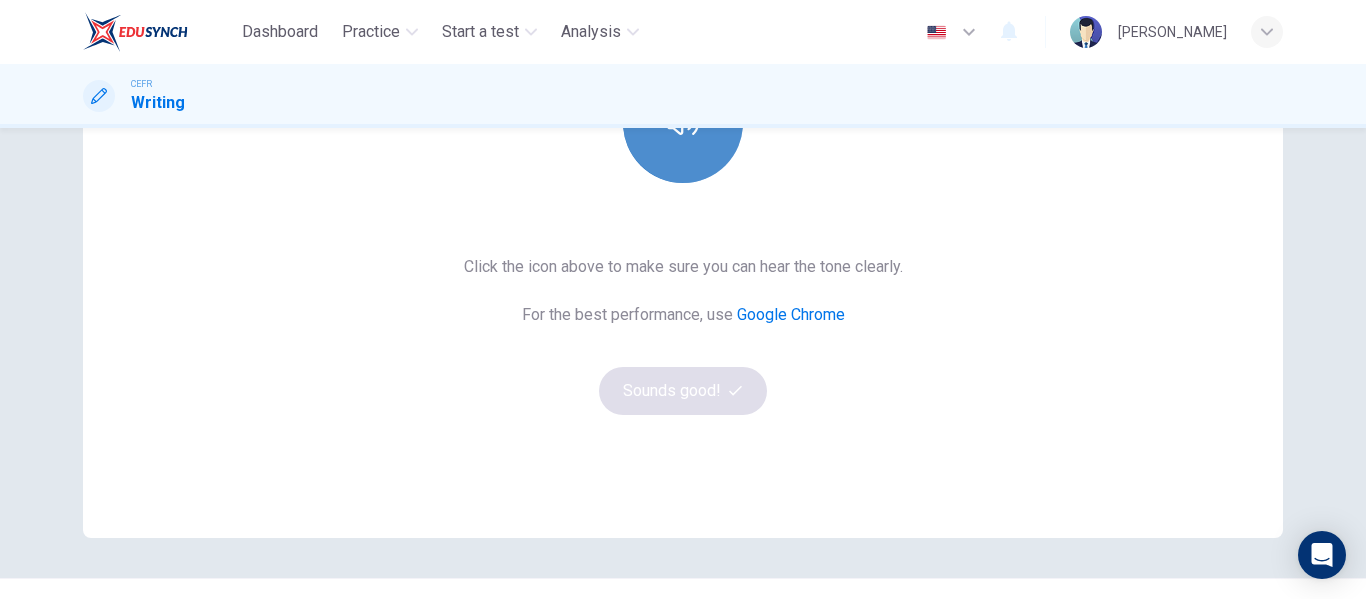 click at bounding box center [683, 123] 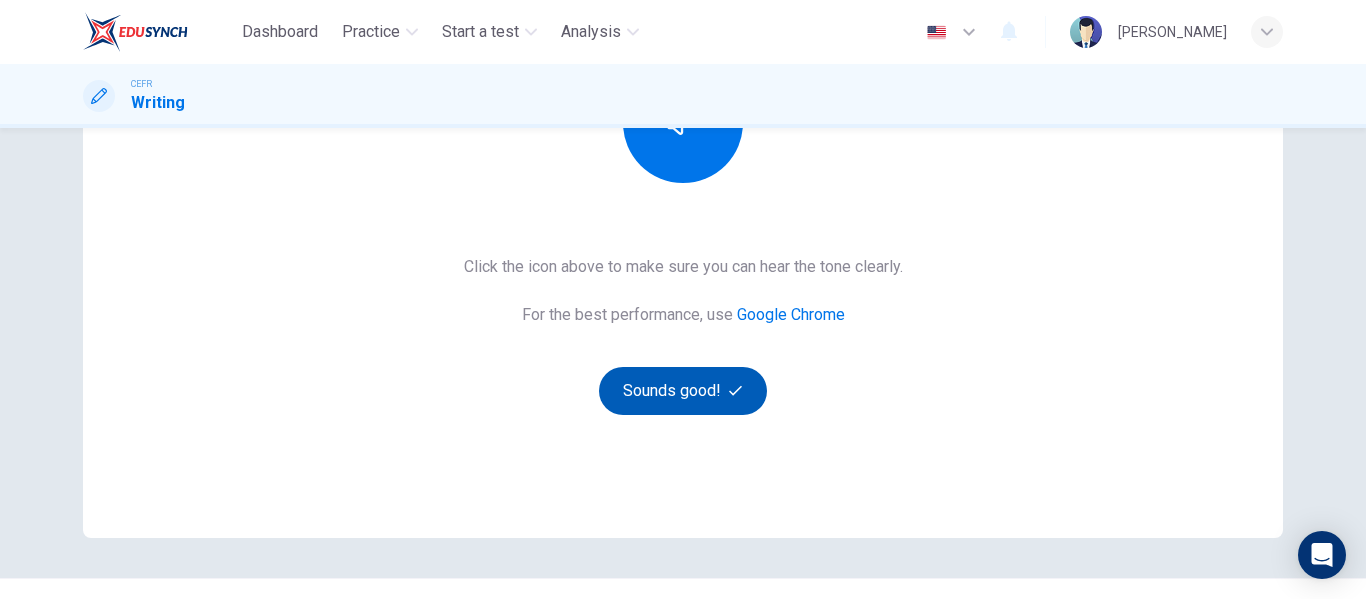 click on "Sounds good!" at bounding box center [683, 391] 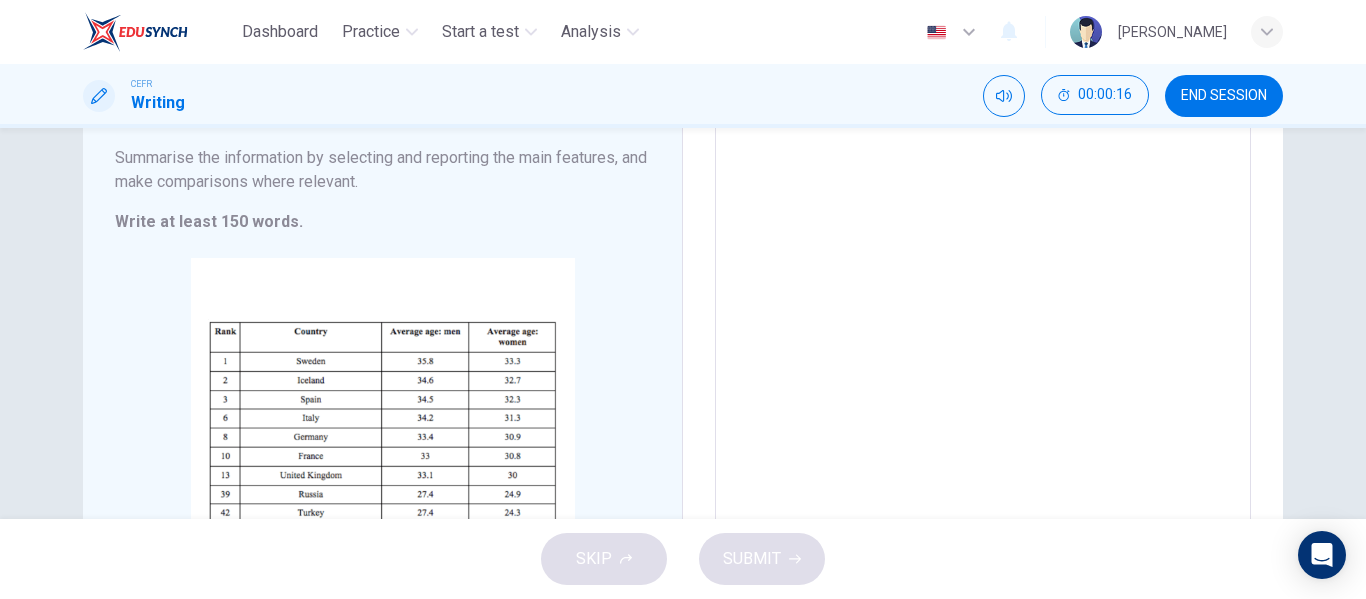 scroll, scrollTop: 223, scrollLeft: 0, axis: vertical 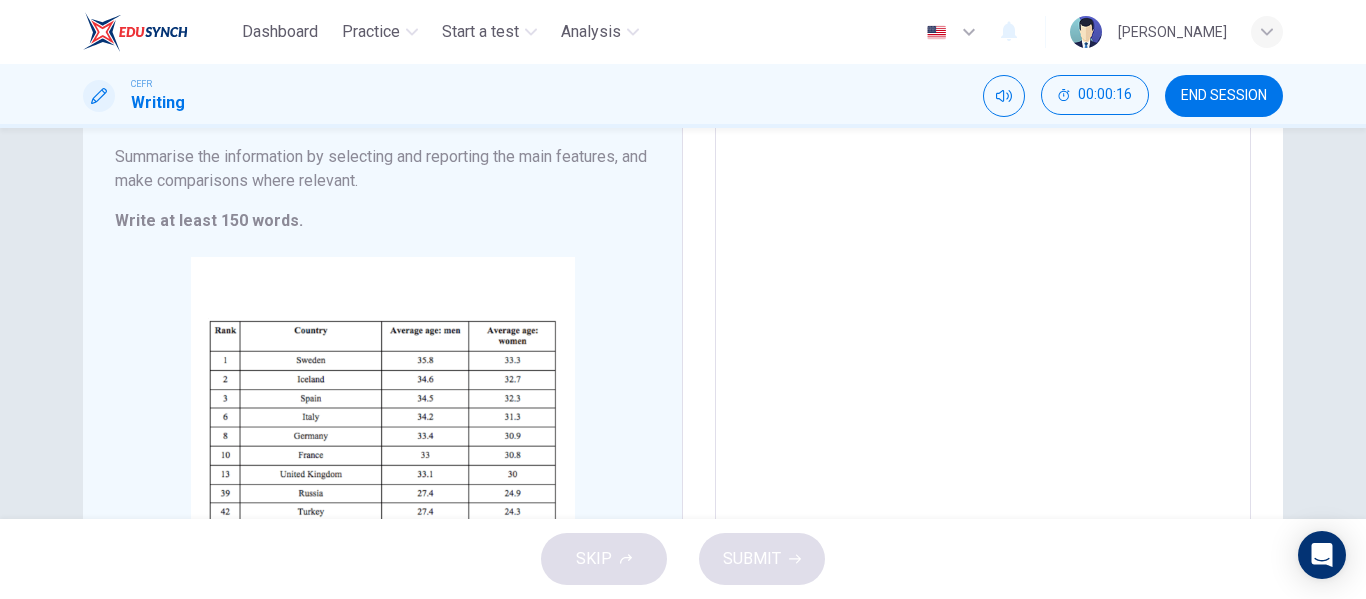 click at bounding box center [983, 311] 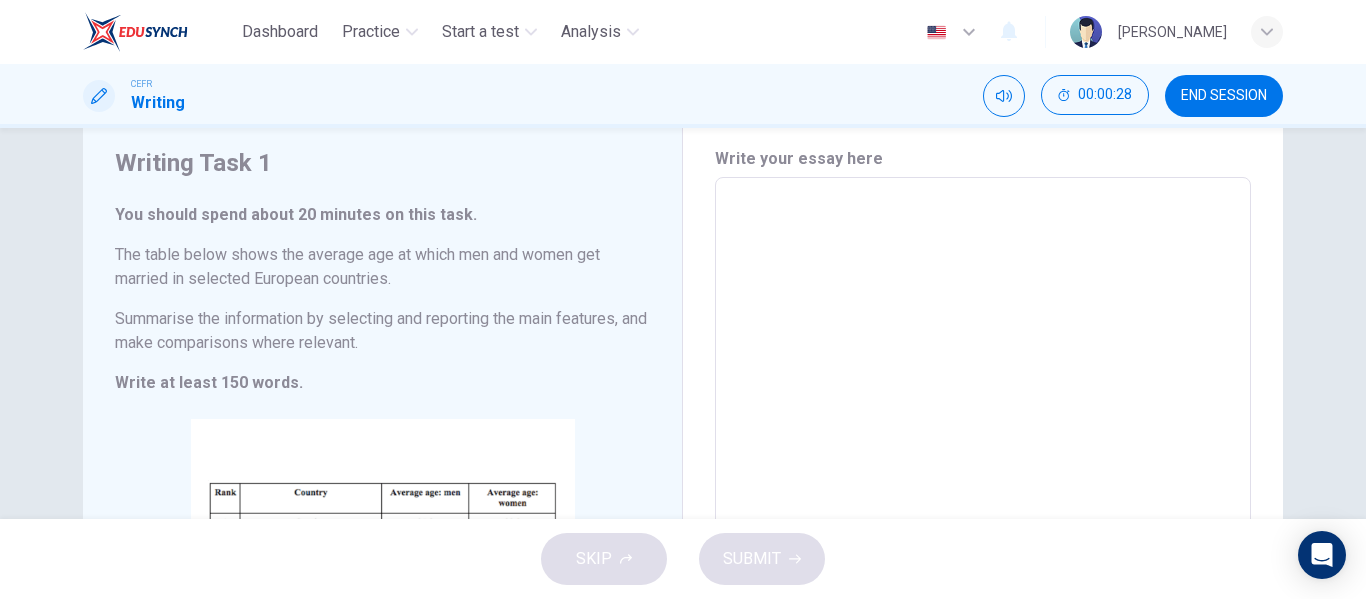 scroll, scrollTop: 43, scrollLeft: 0, axis: vertical 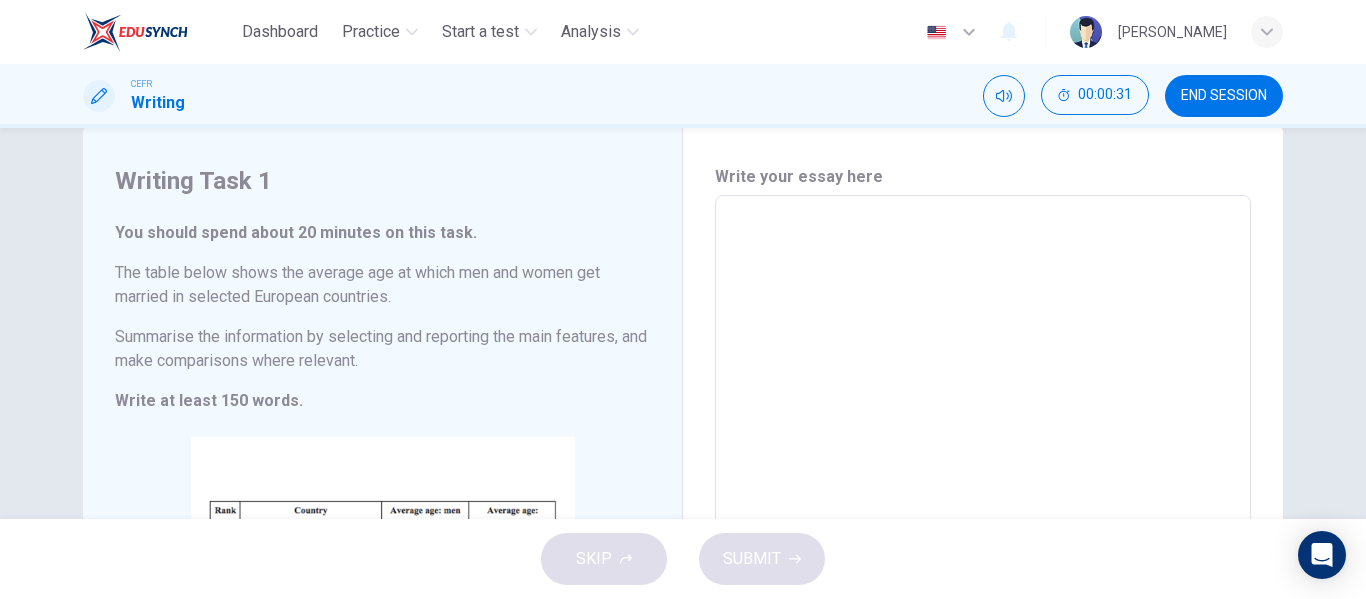 drag, startPoint x: 112, startPoint y: 273, endPoint x: 284, endPoint y: 402, distance: 215 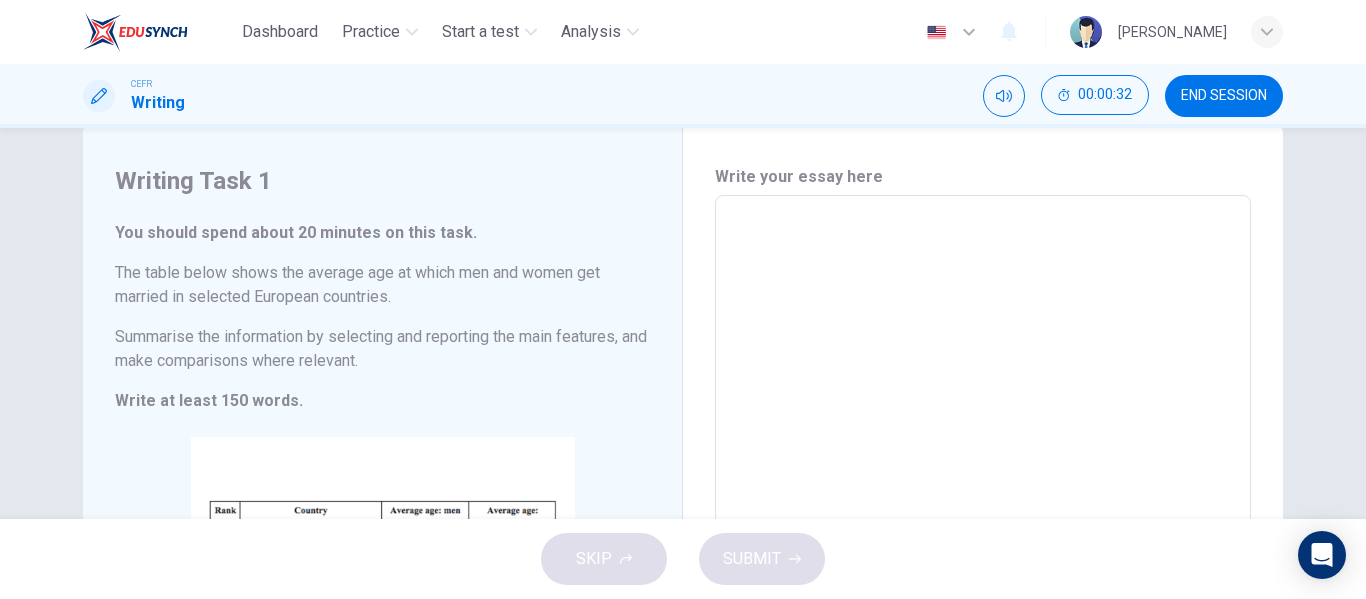 drag, startPoint x: 284, startPoint y: 402, endPoint x: 125, endPoint y: 269, distance: 207.29207 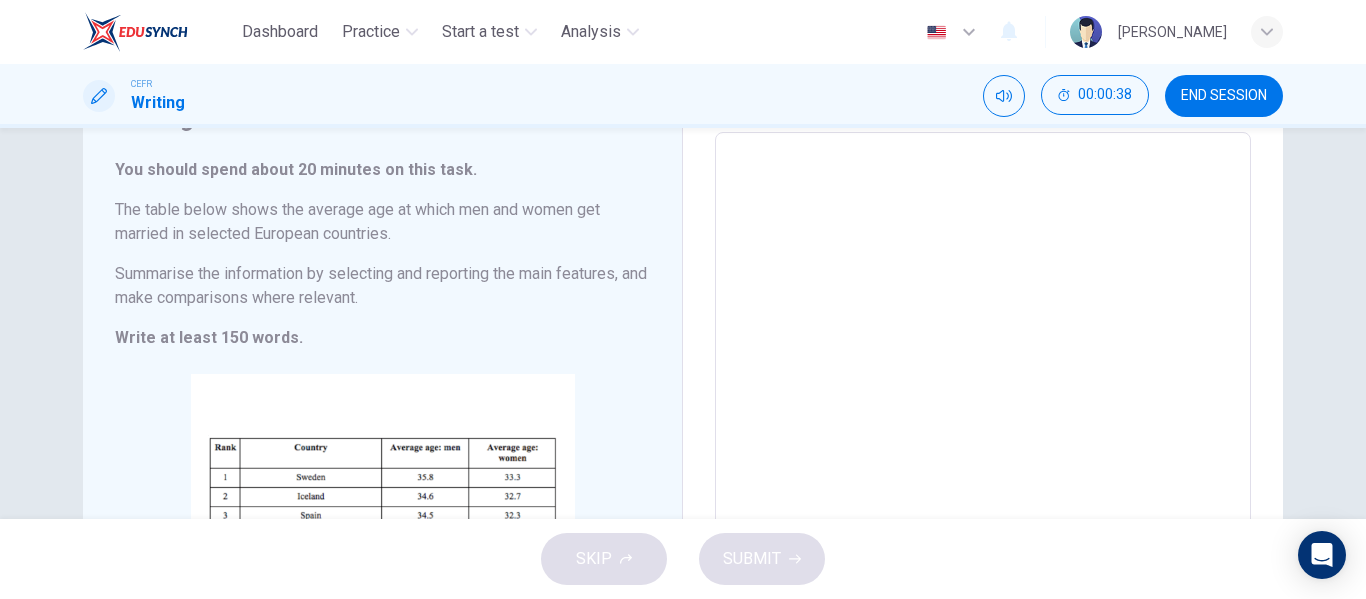 scroll, scrollTop: 19, scrollLeft: 0, axis: vertical 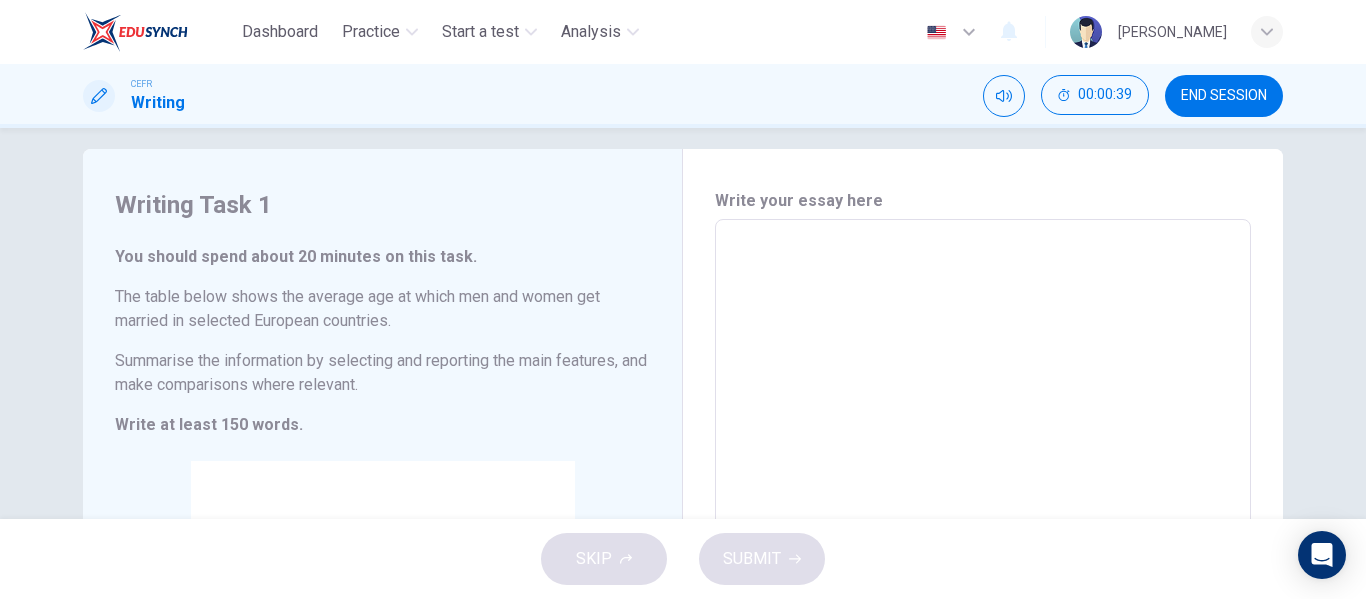 click at bounding box center [983, 515] 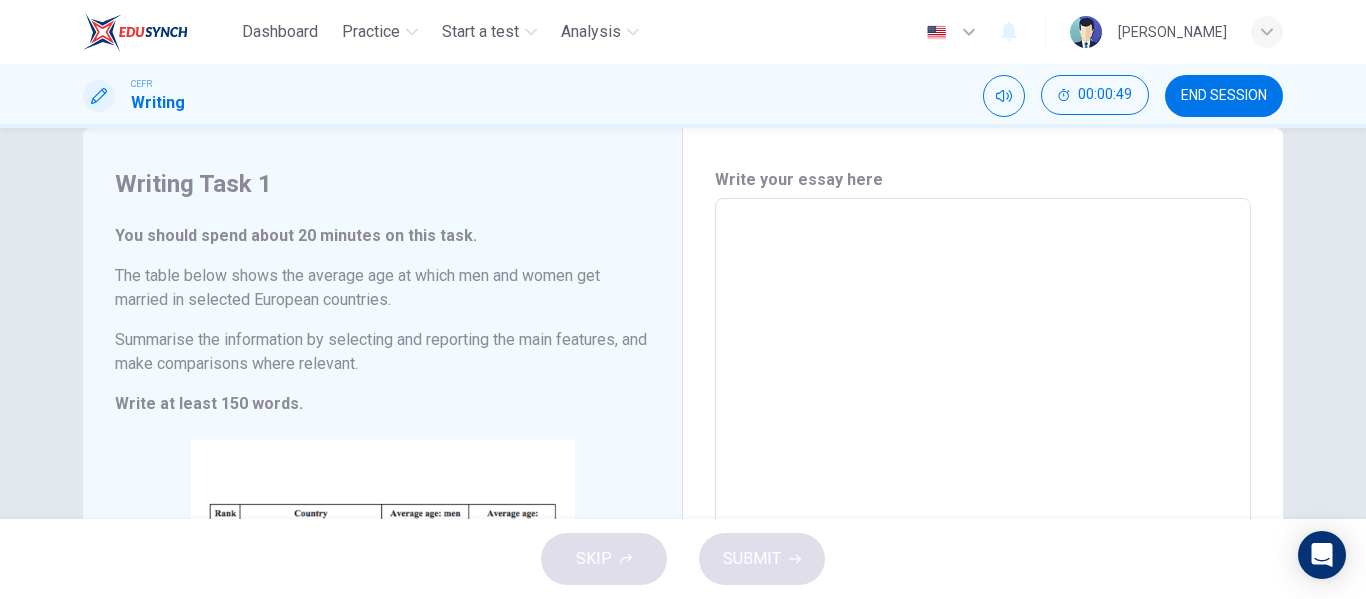 scroll, scrollTop: 17, scrollLeft: 0, axis: vertical 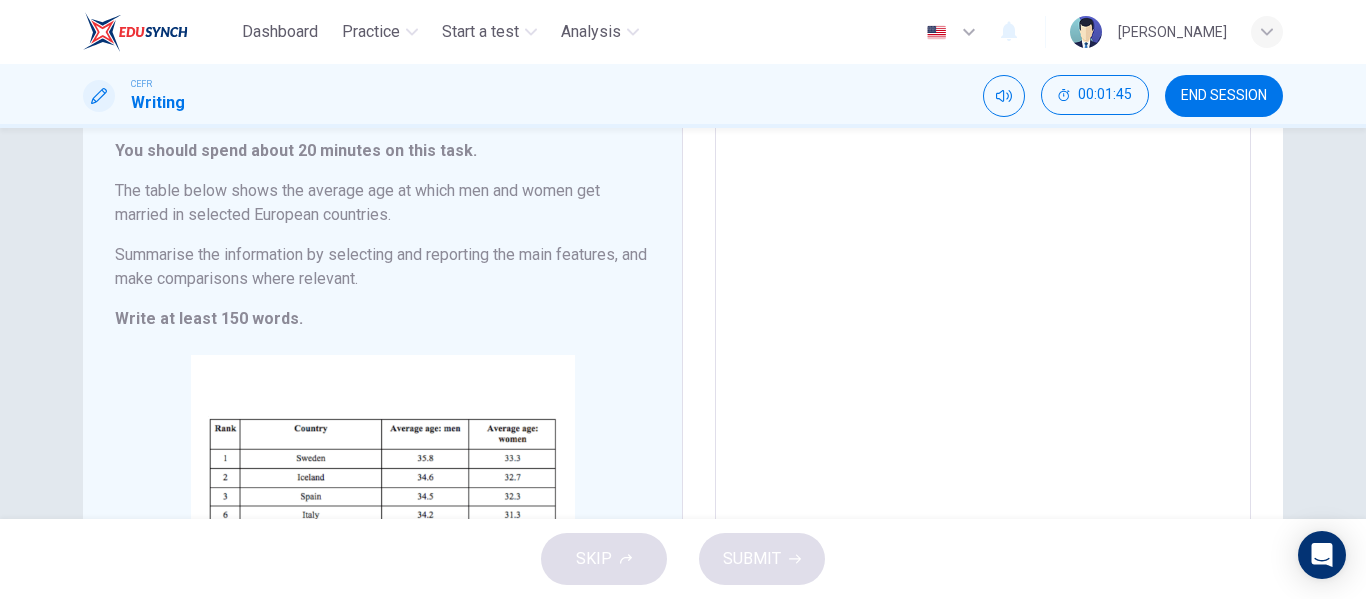 click at bounding box center (983, 409) 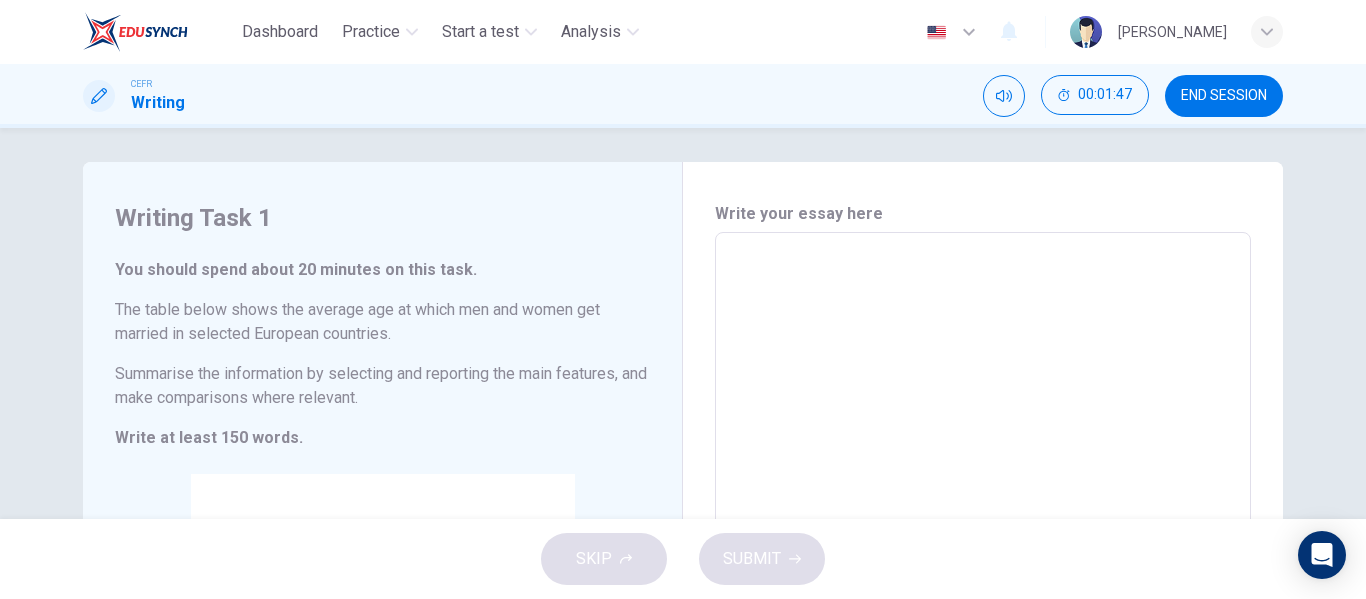 scroll, scrollTop: 2, scrollLeft: 0, axis: vertical 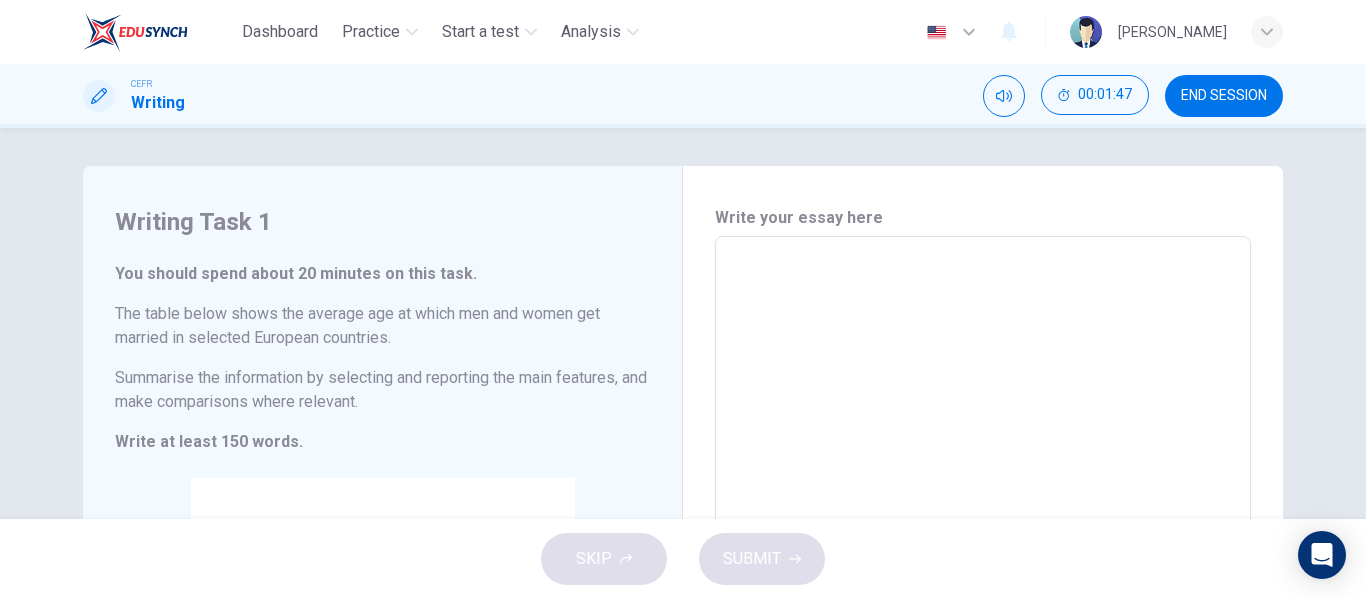 type on "T" 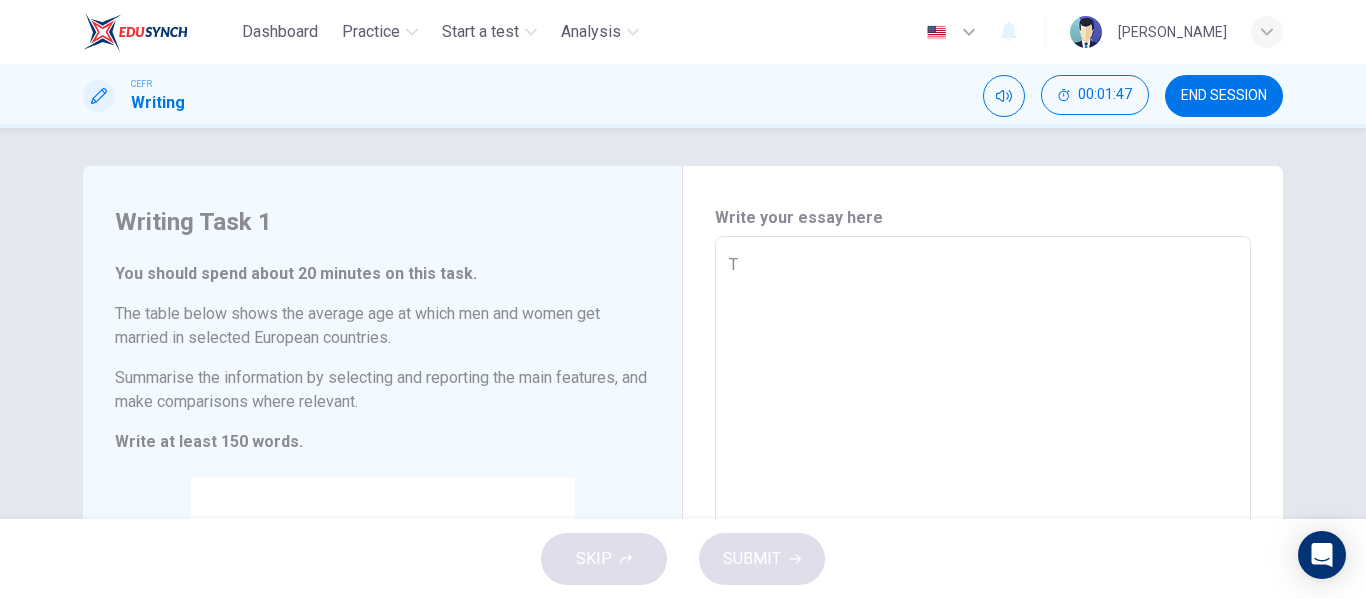 type on "x" 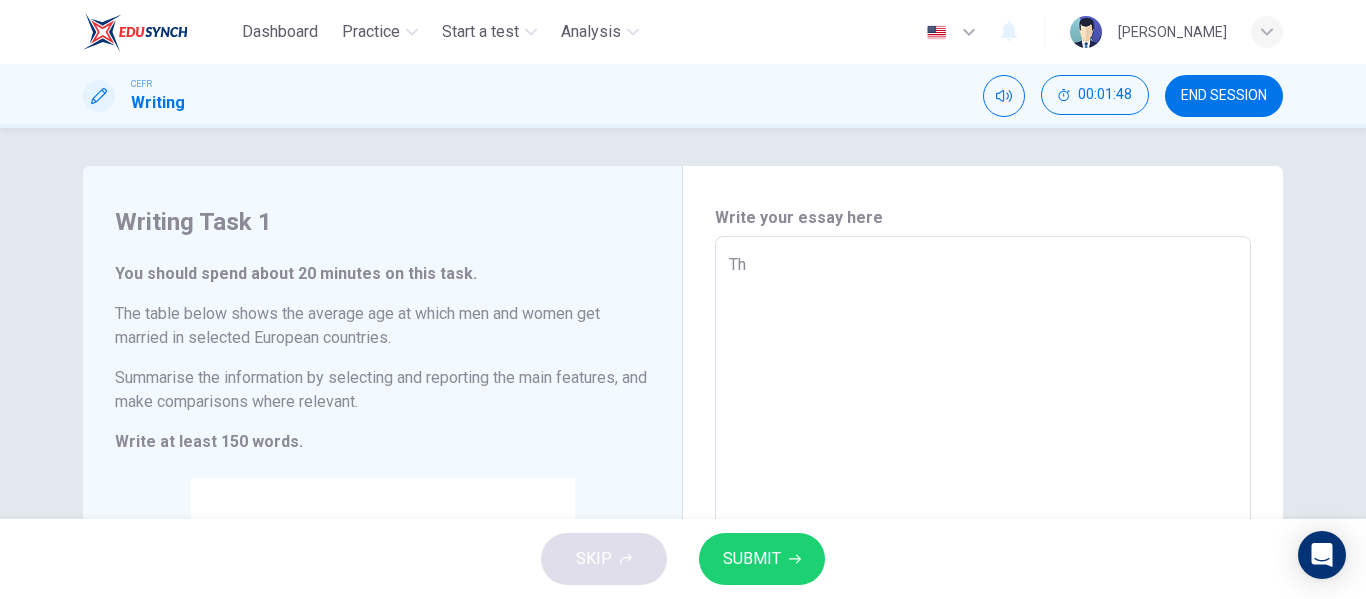 type on "x" 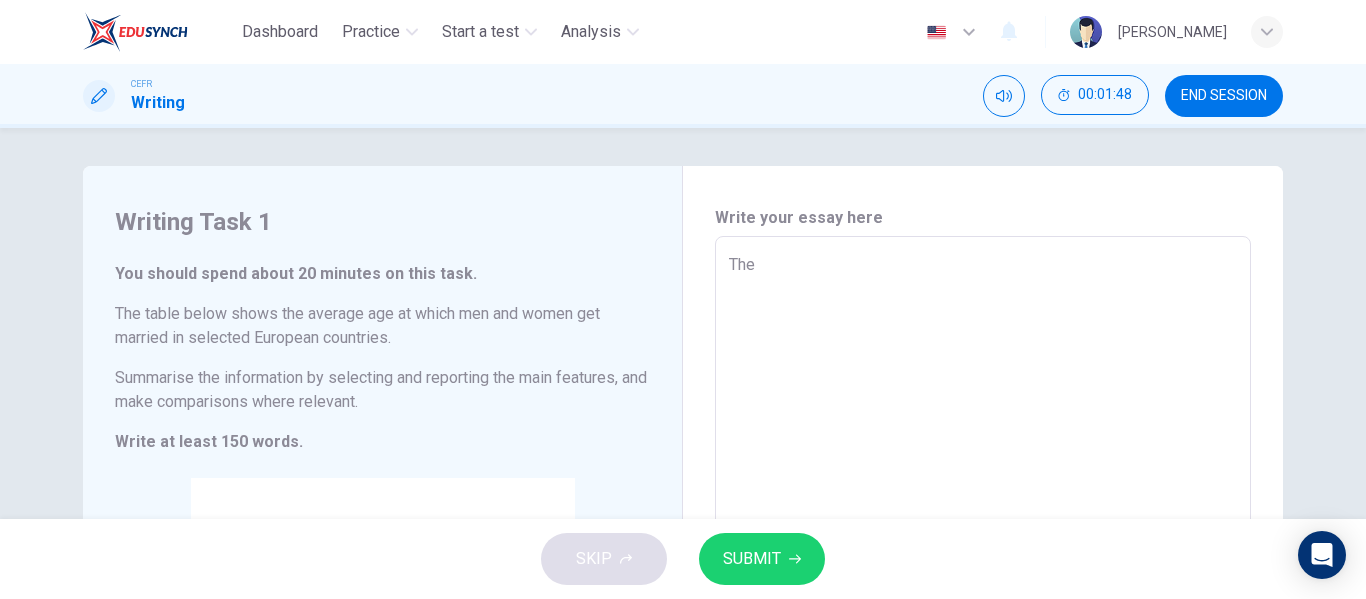 type on "The" 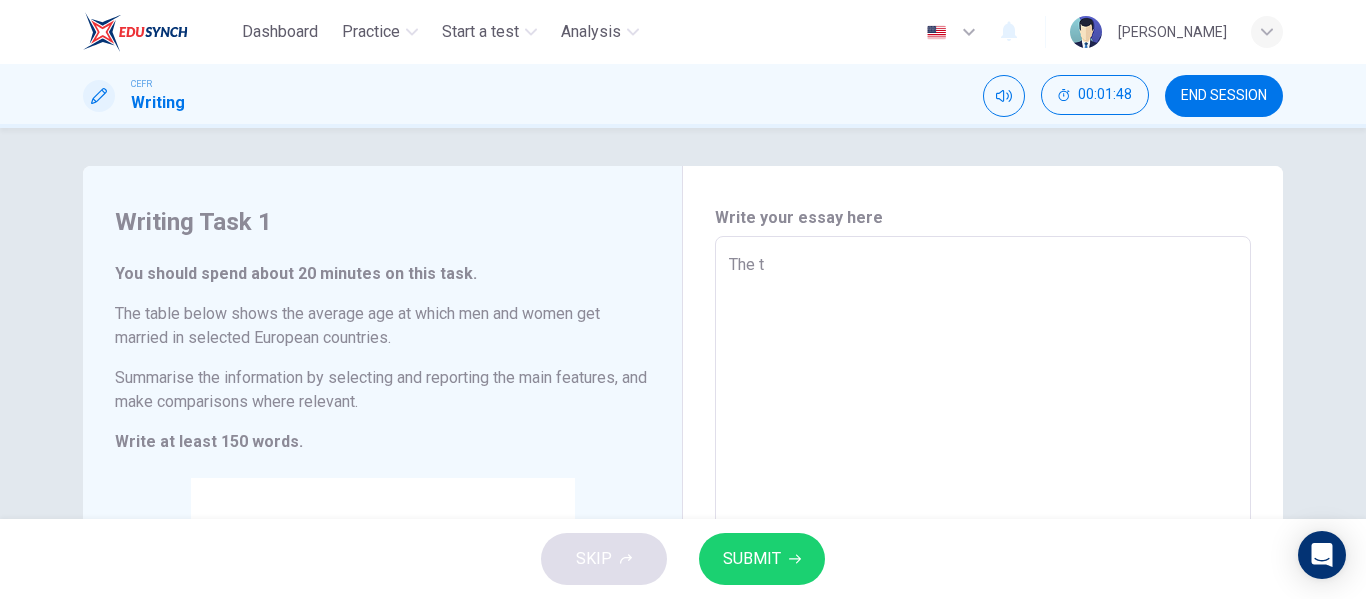 type on "x" 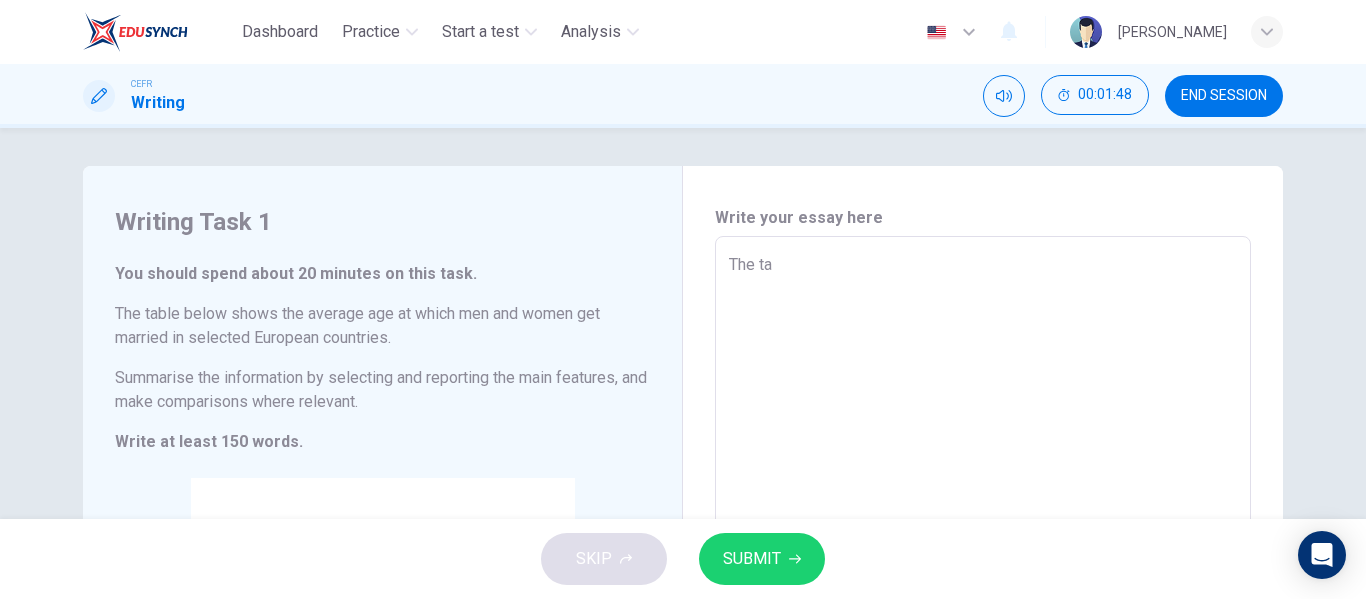 type on "x" 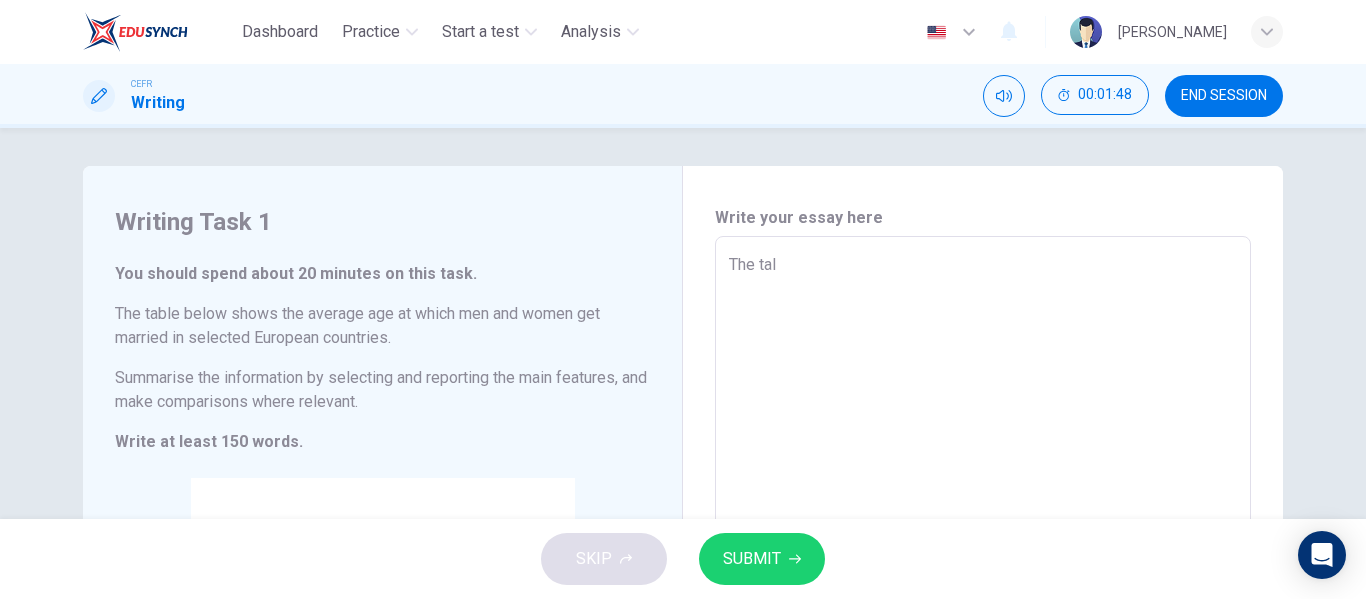 type on "x" 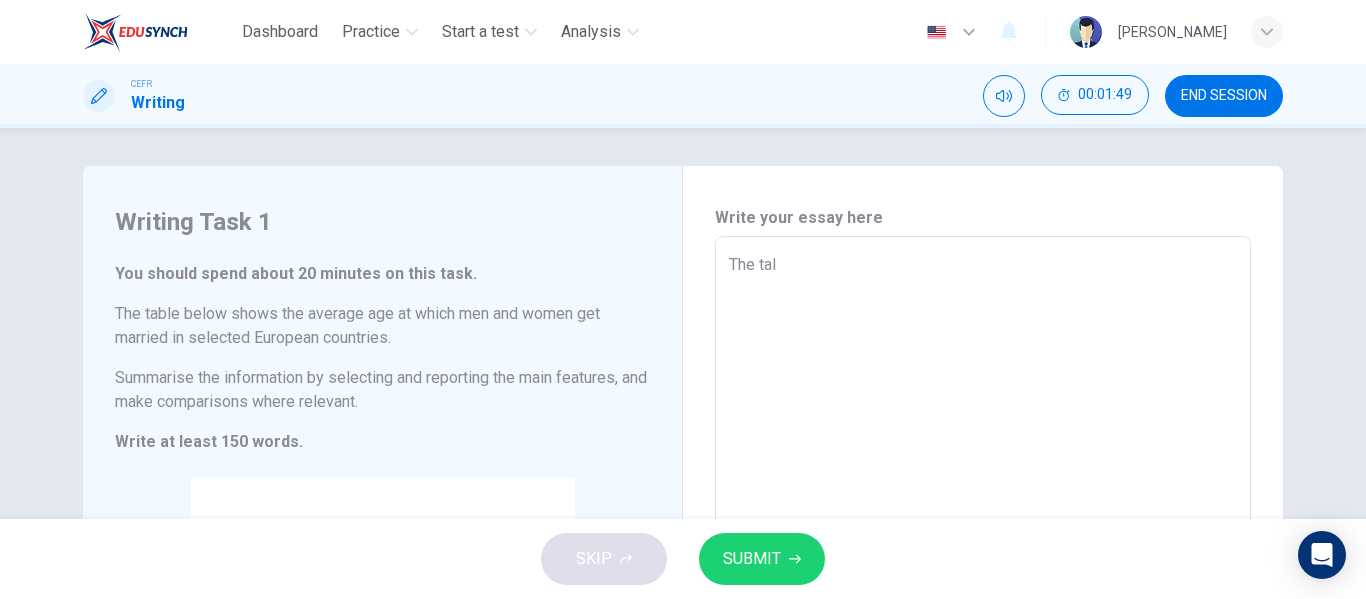 type on "The ta" 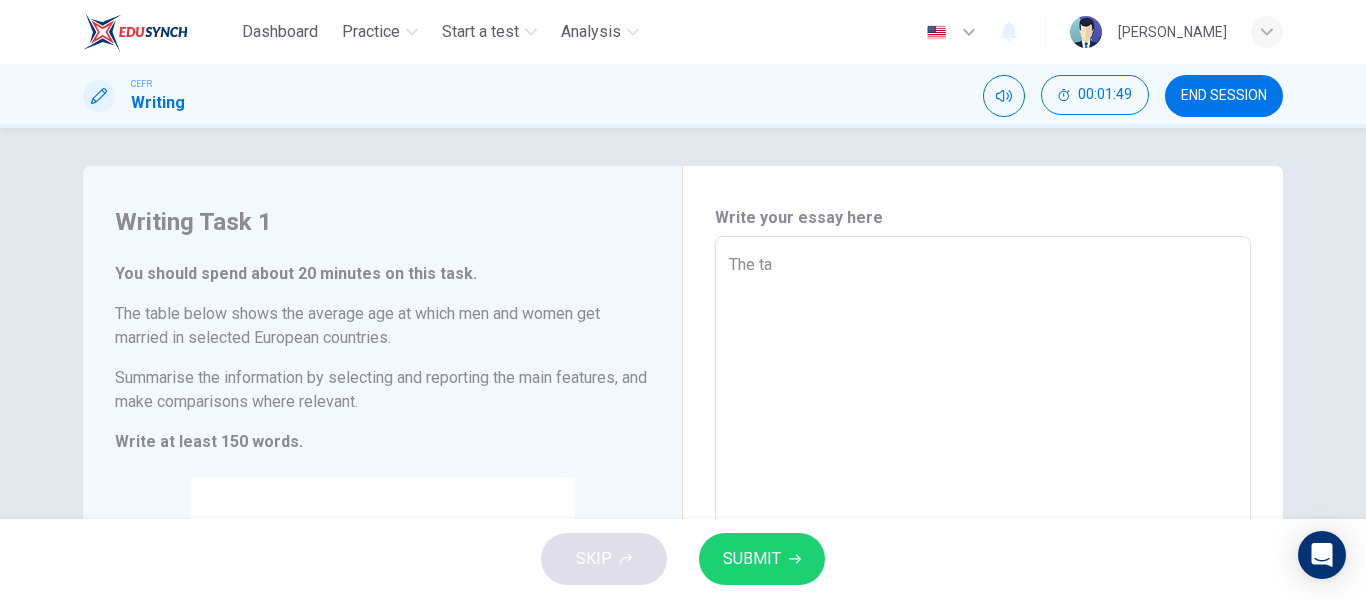 type on "x" 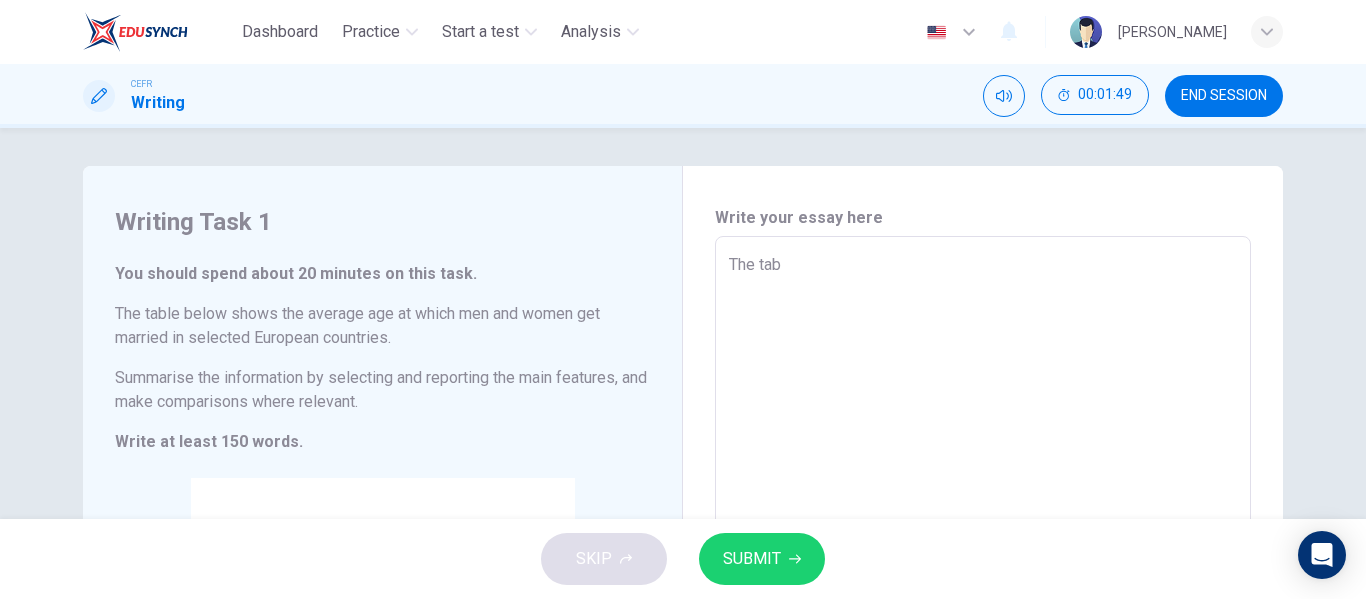 type on "x" 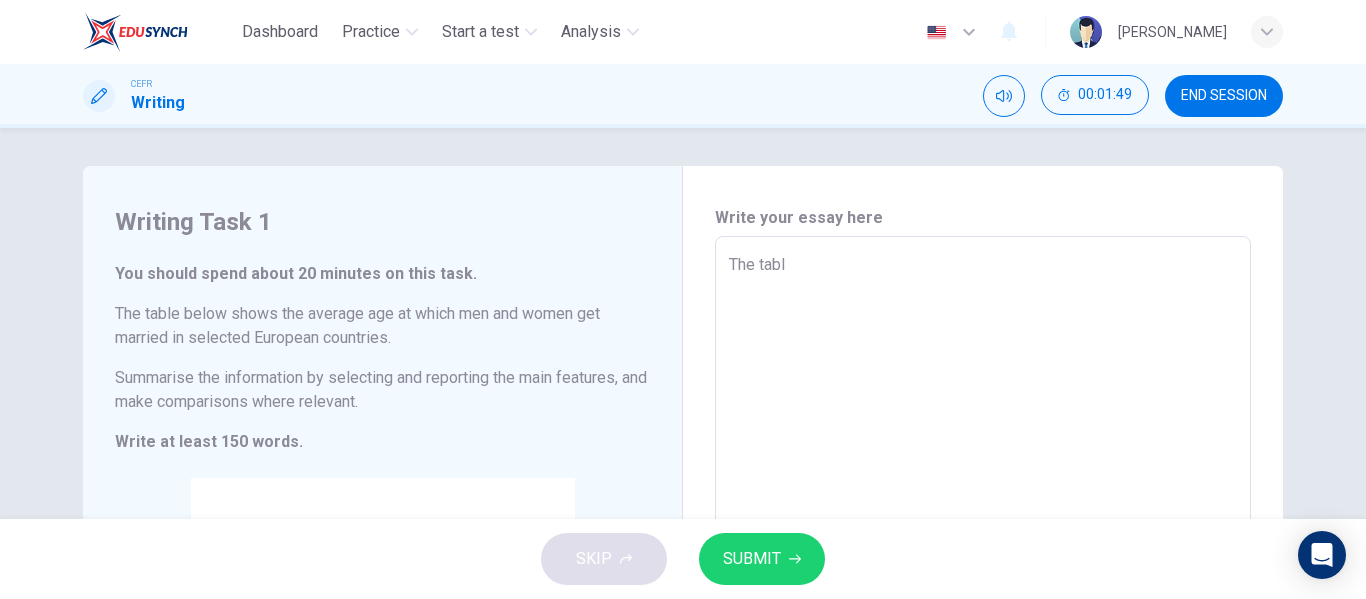 type on "x" 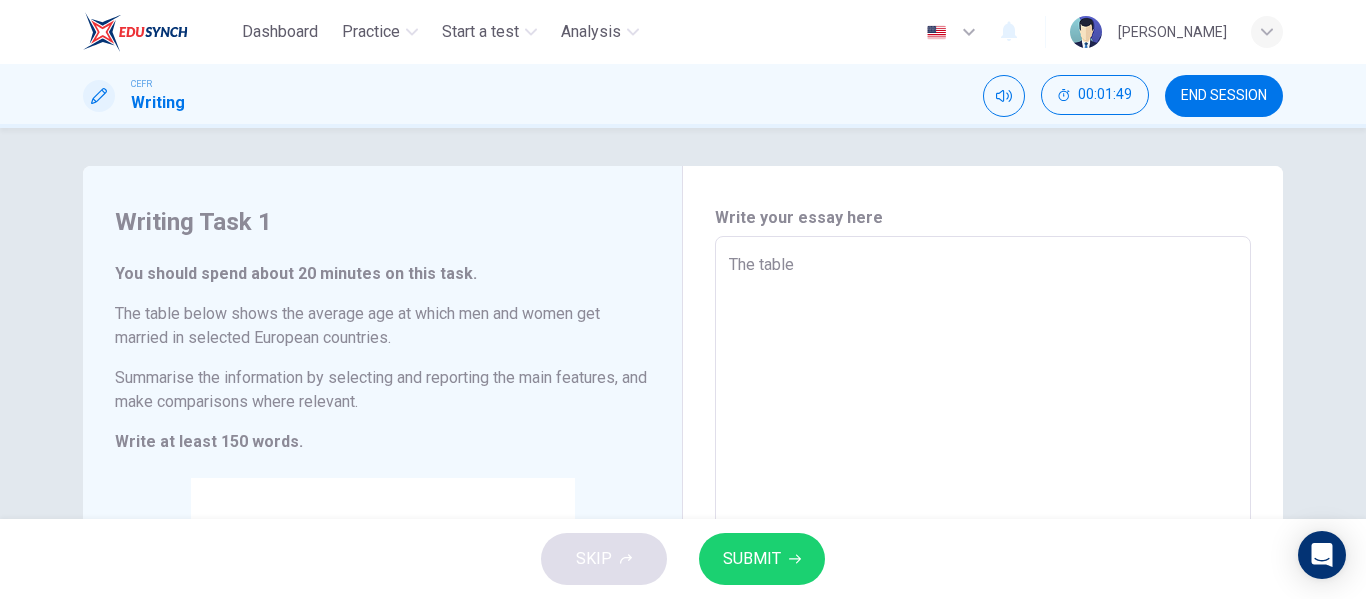 type on "The table" 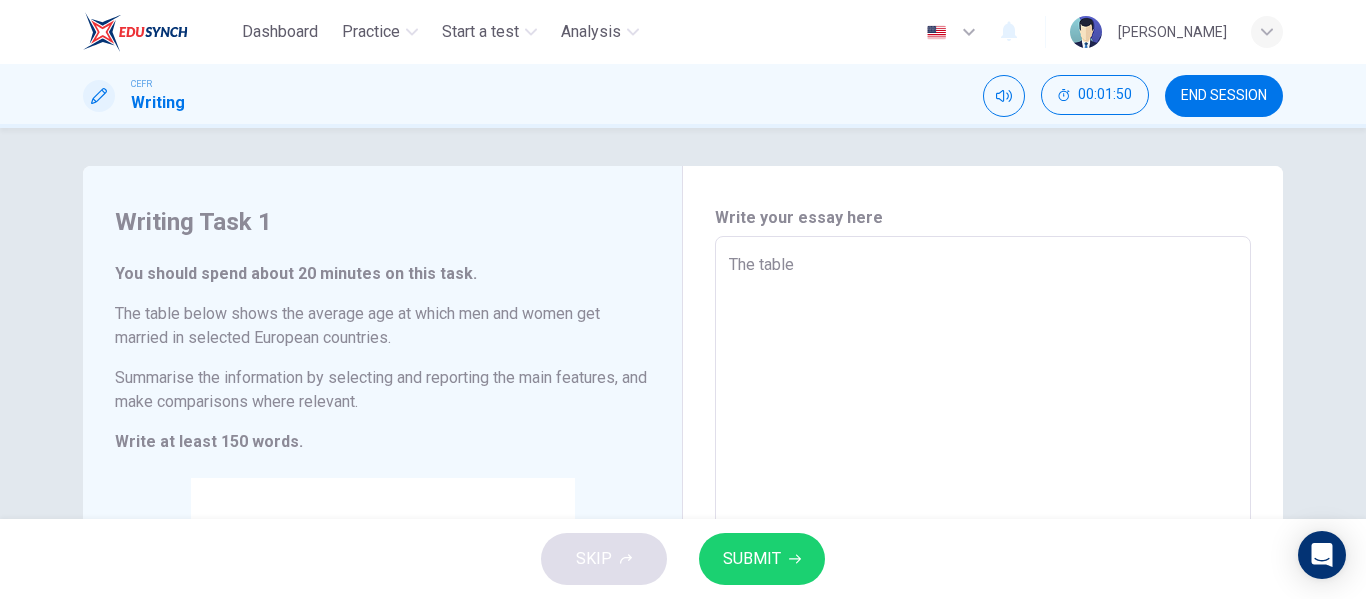 type on "The table p" 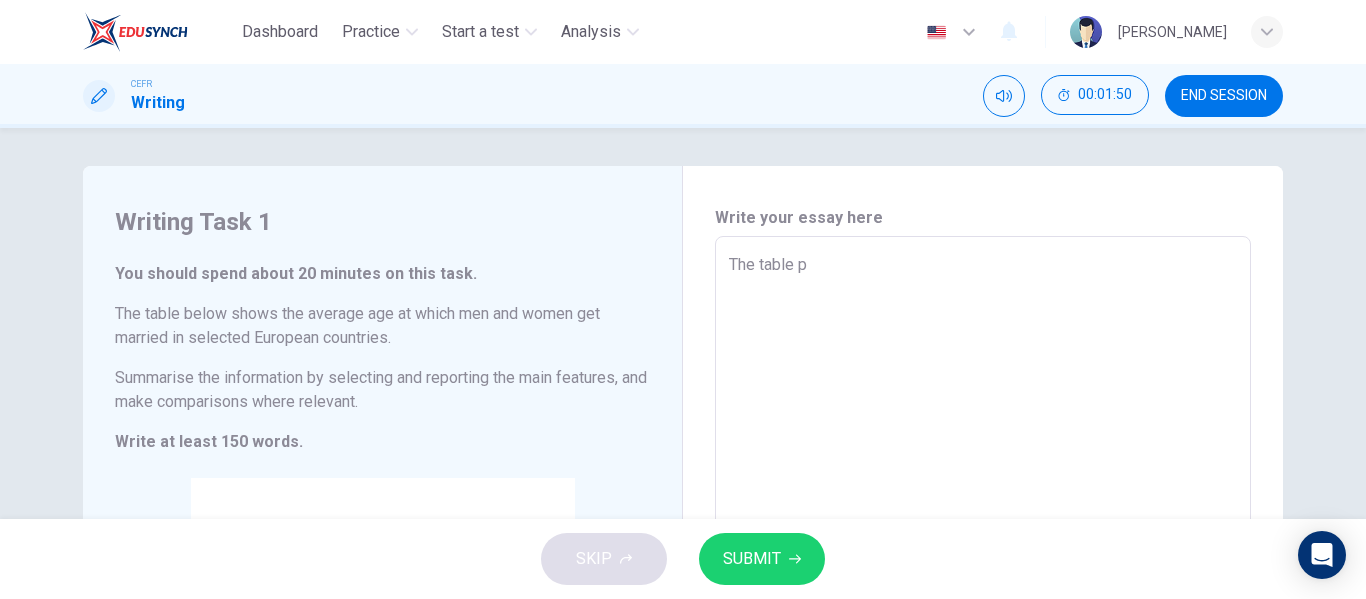 type on "The table pr" 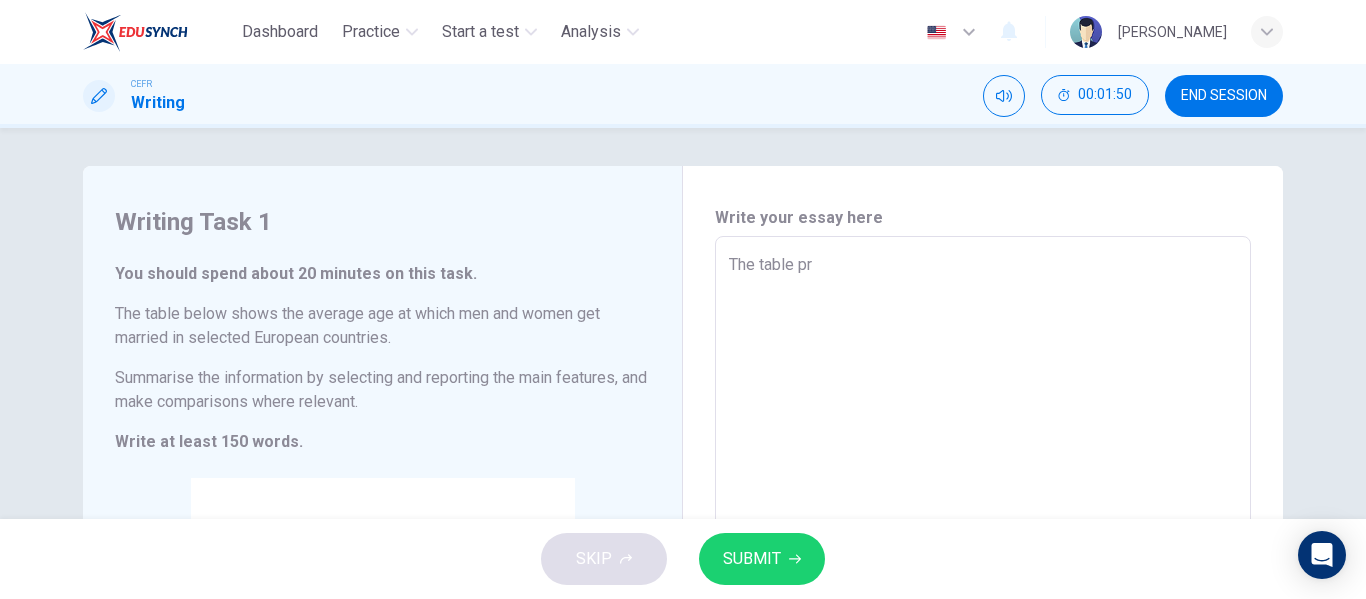 type on "x" 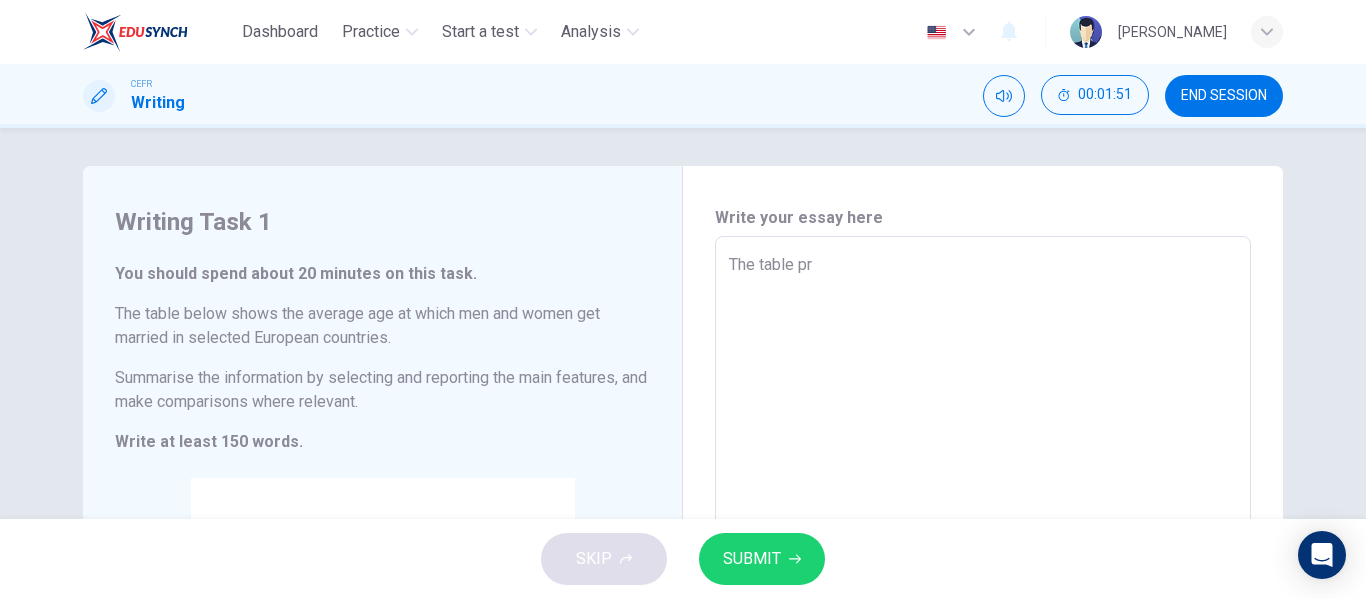 type on "The table pre" 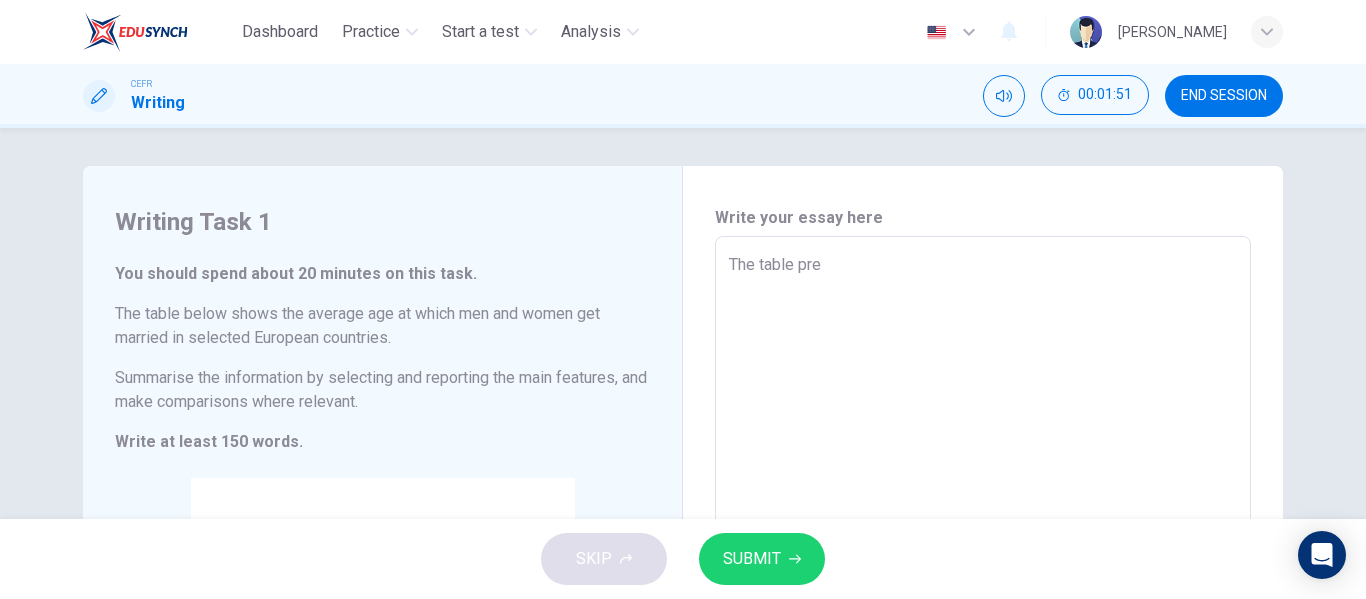 type on "x" 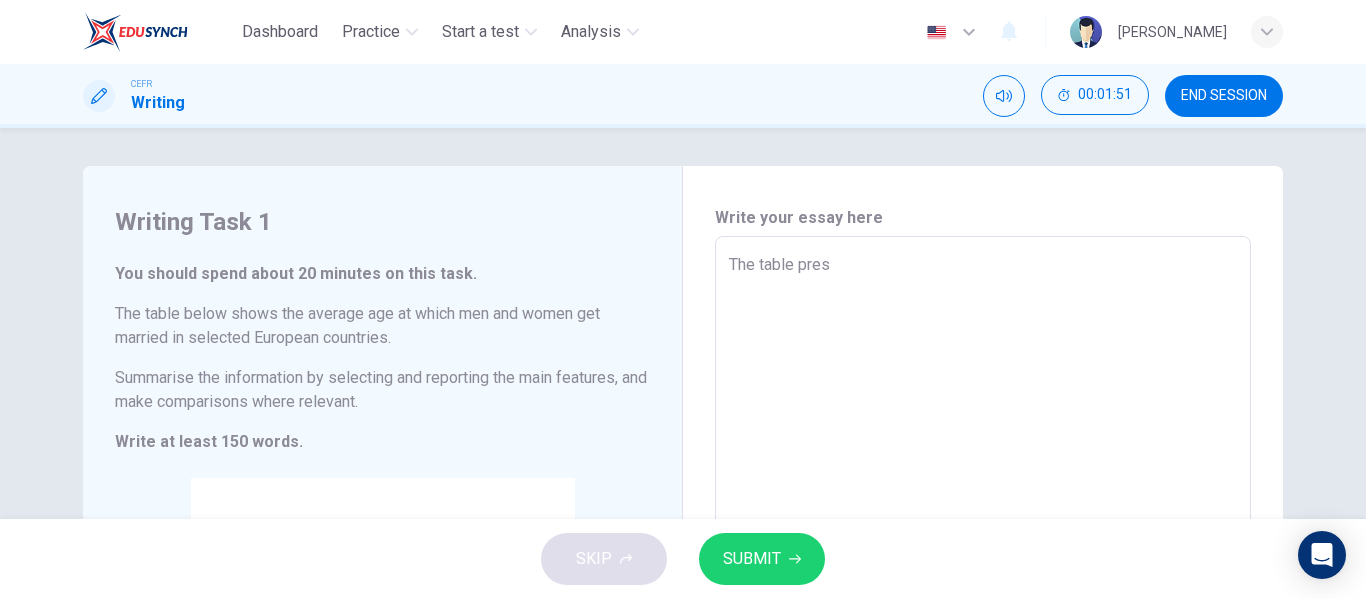 type on "x" 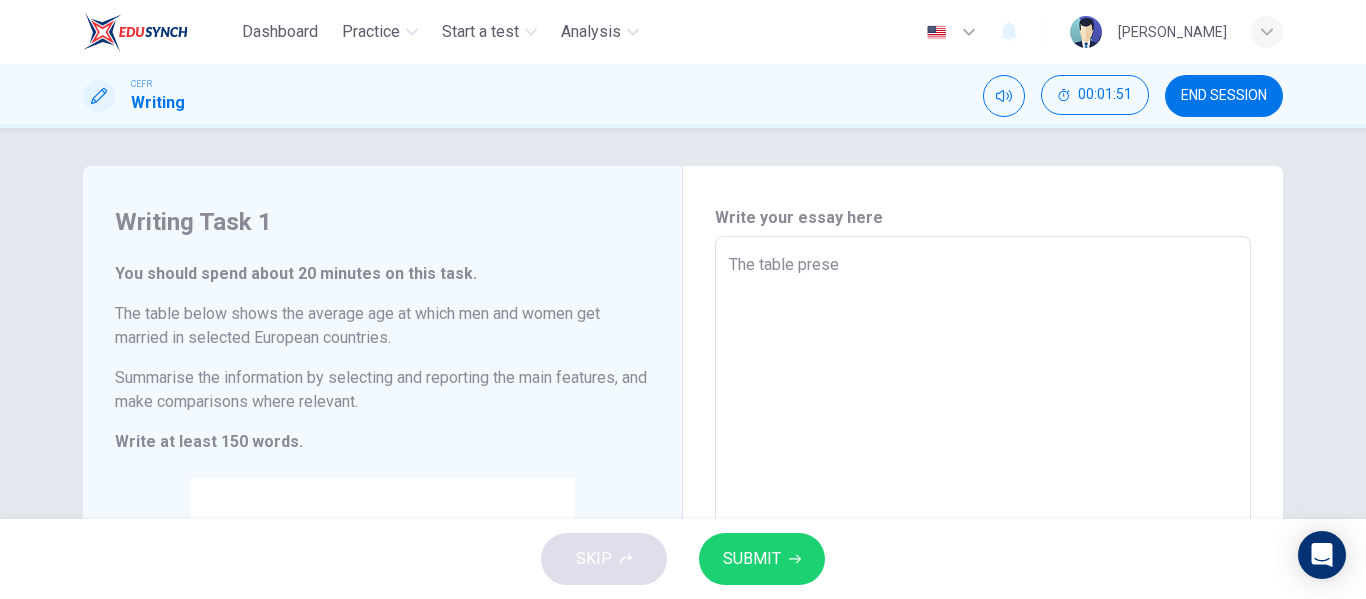 type on "x" 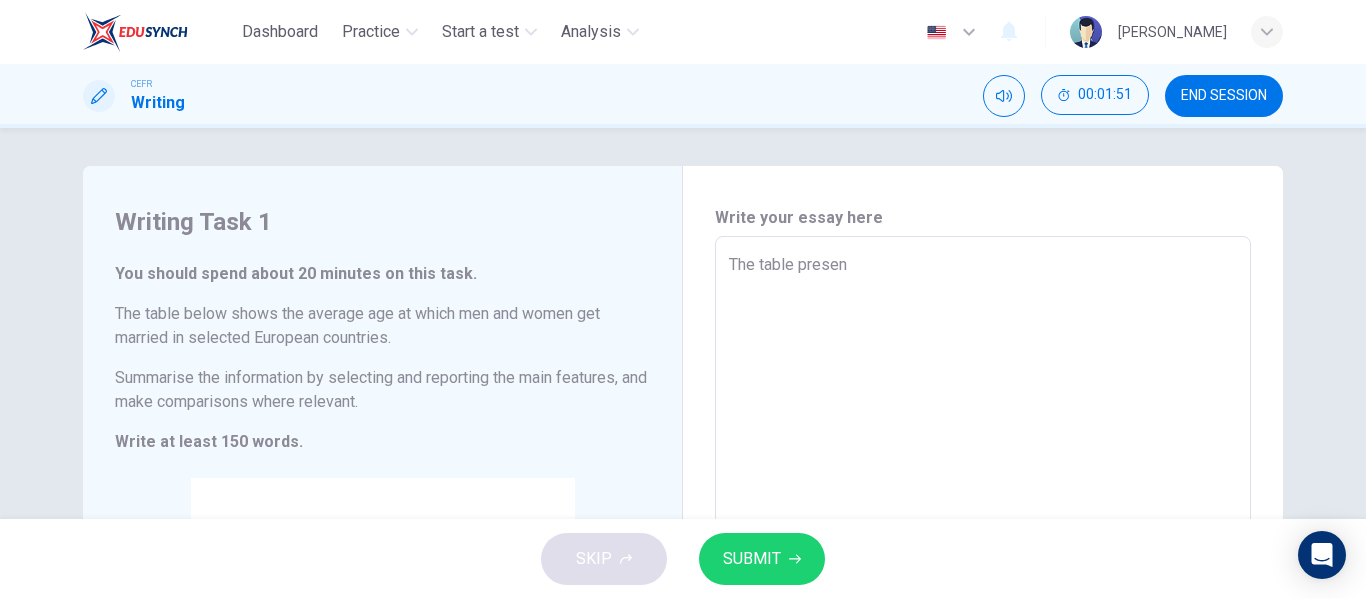 type on "x" 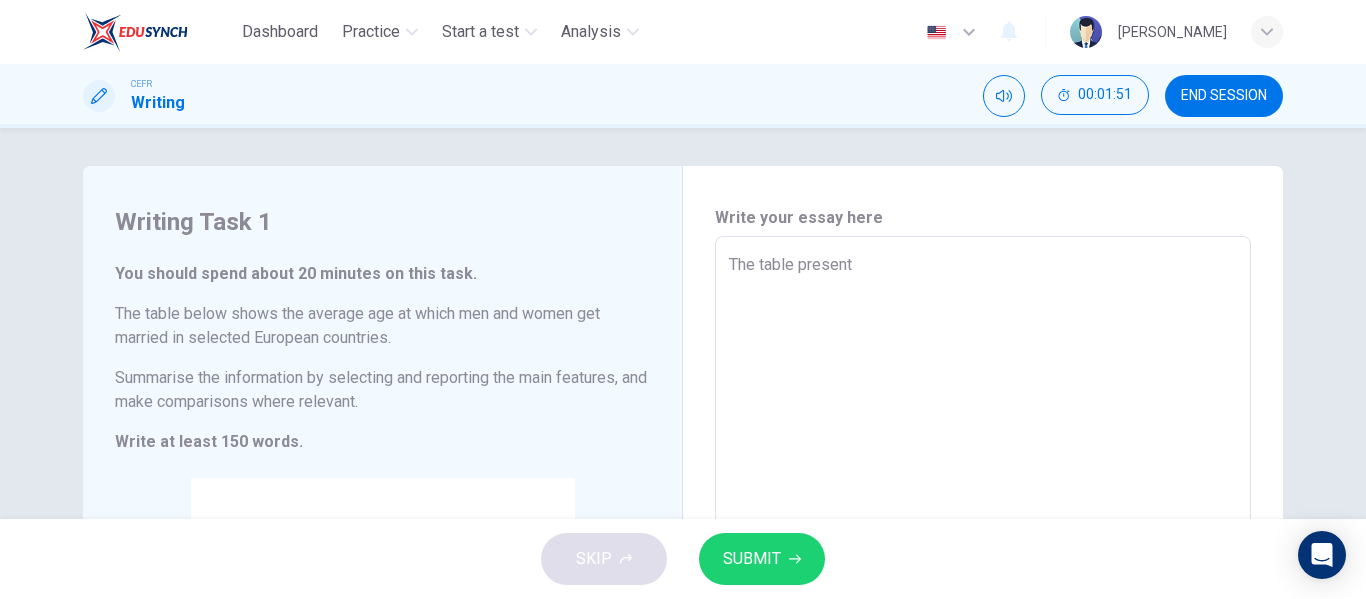type on "x" 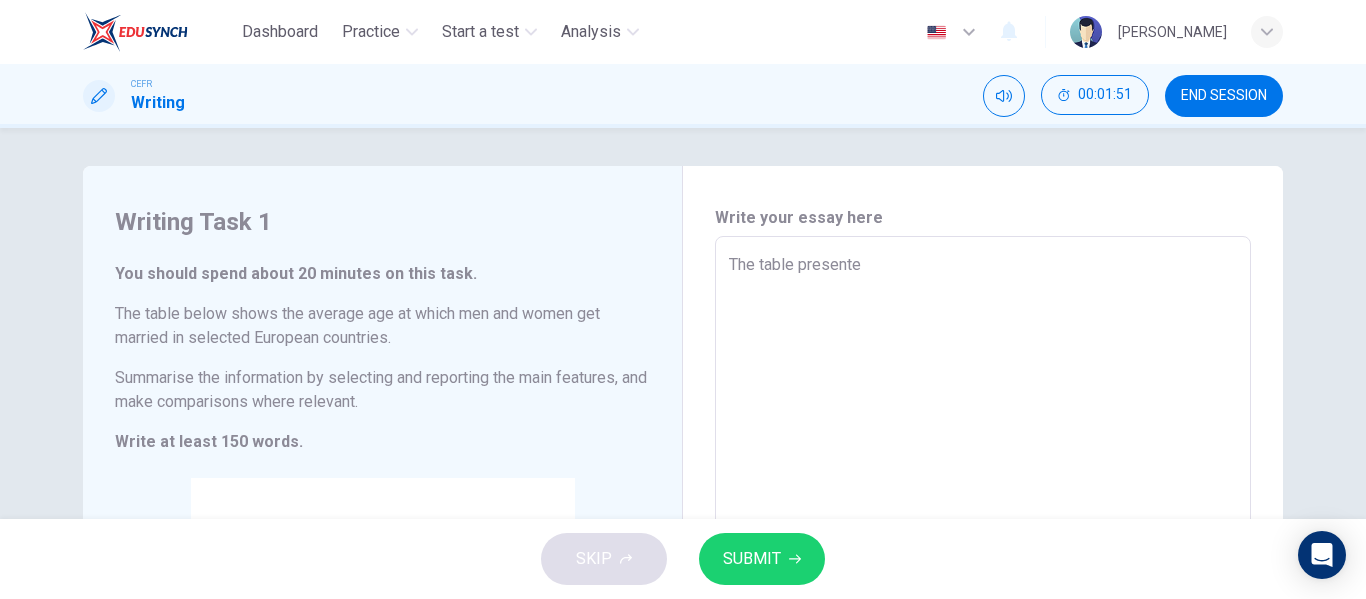type on "x" 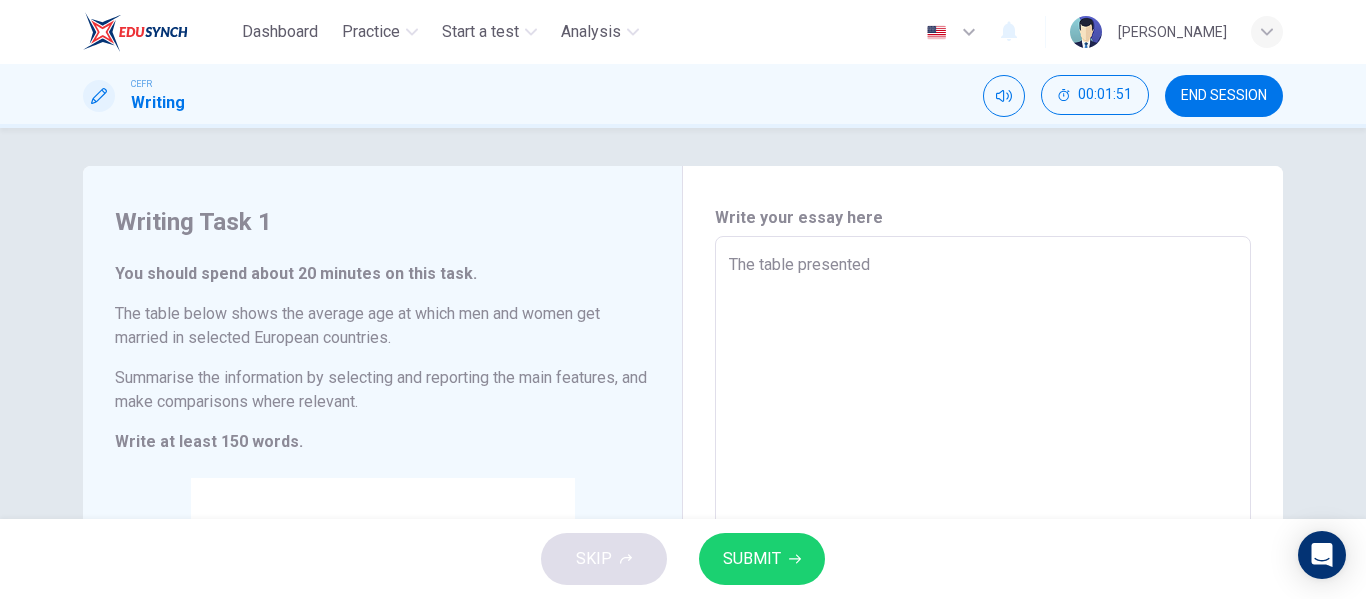 type on "x" 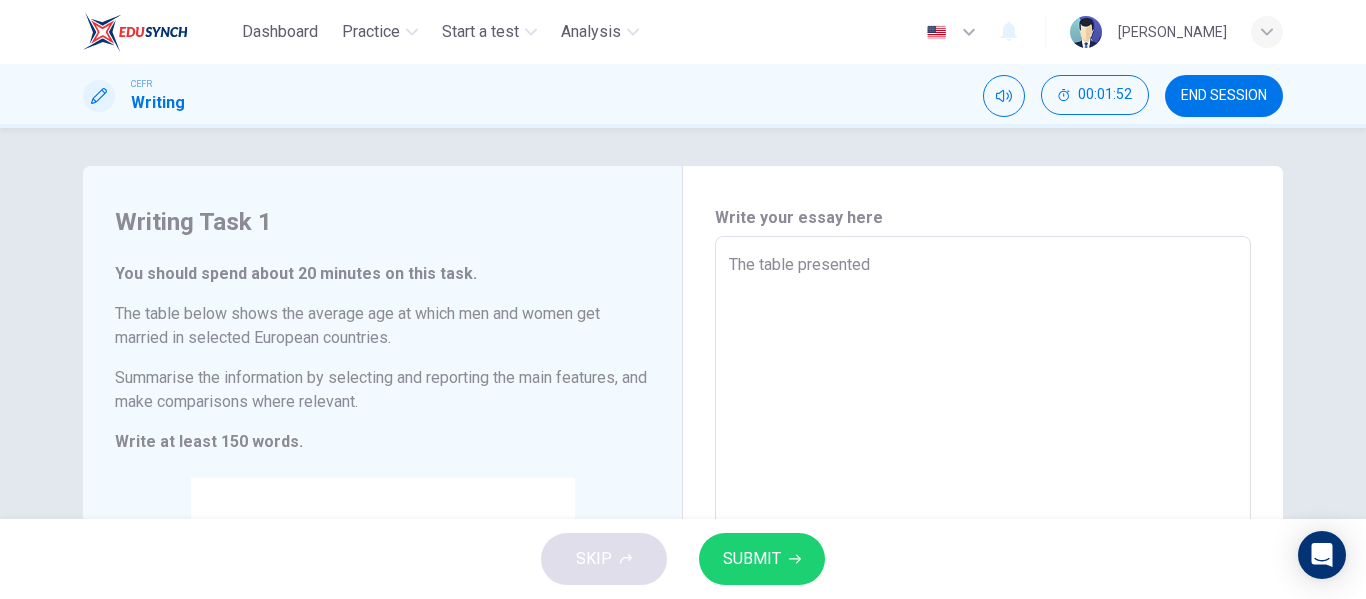 type on "The table presented t" 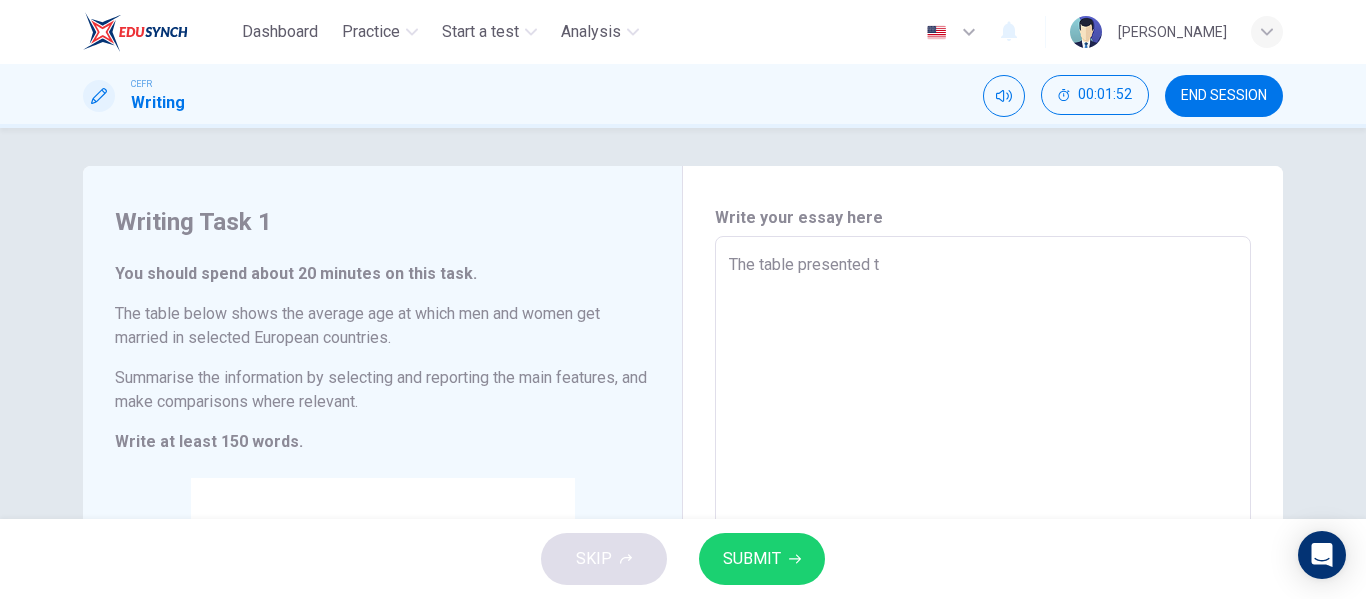 type on "The table presented th" 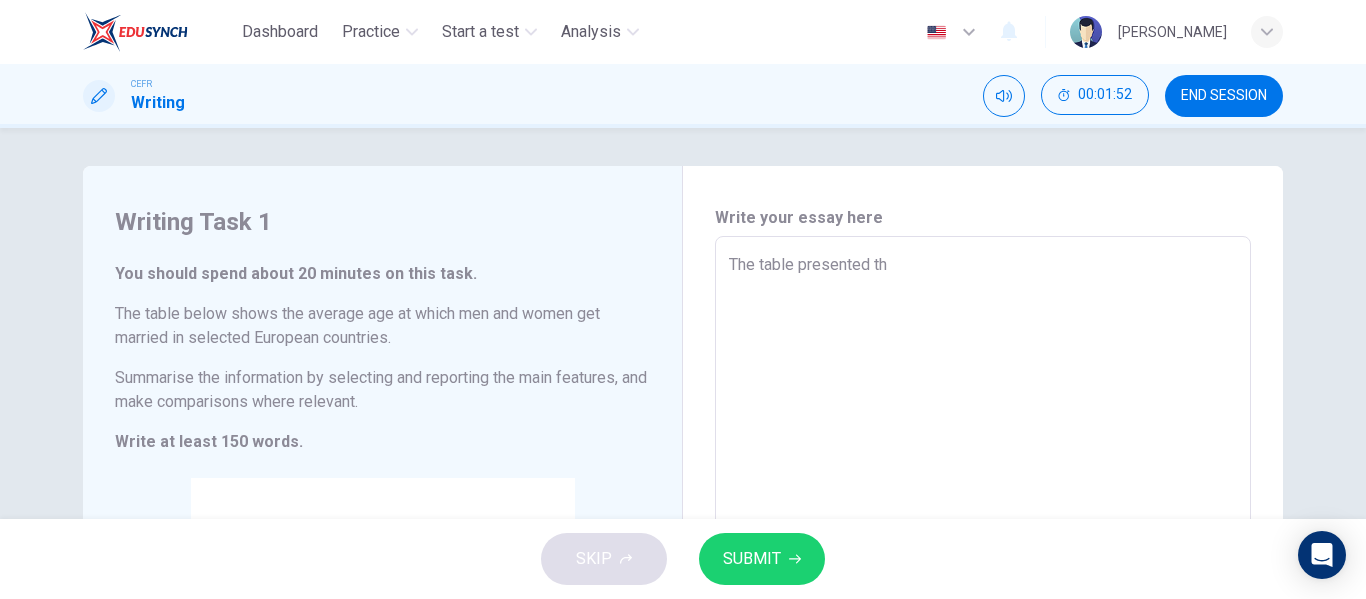 type on "x" 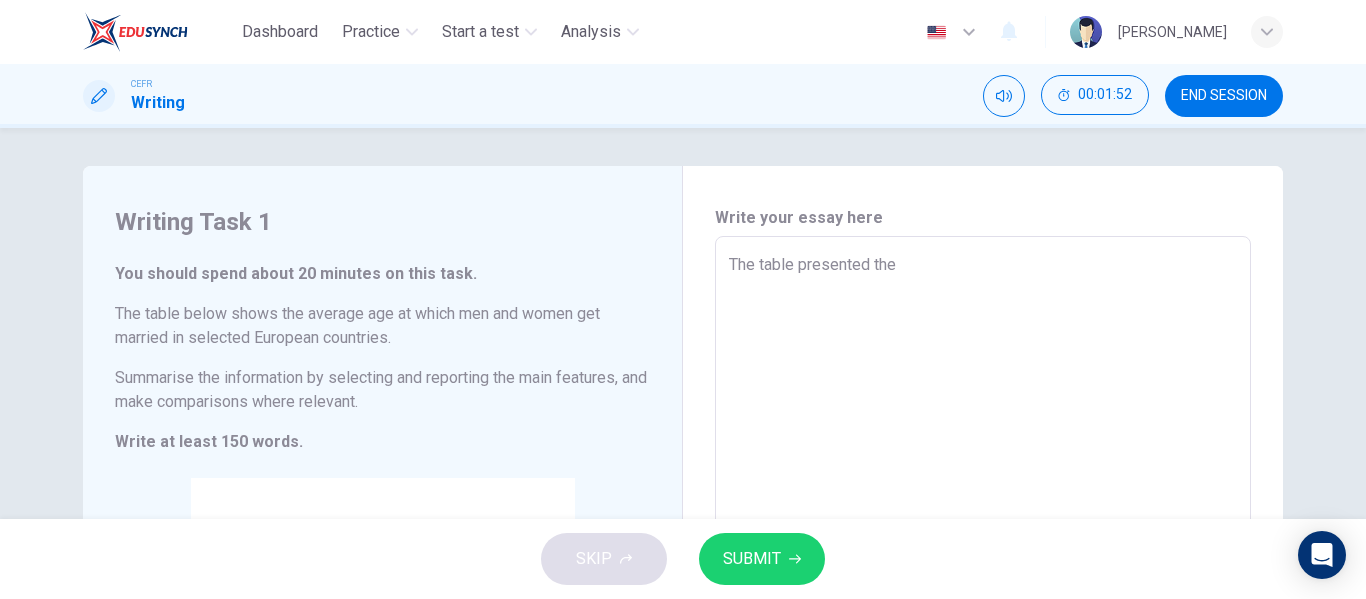 type on "x" 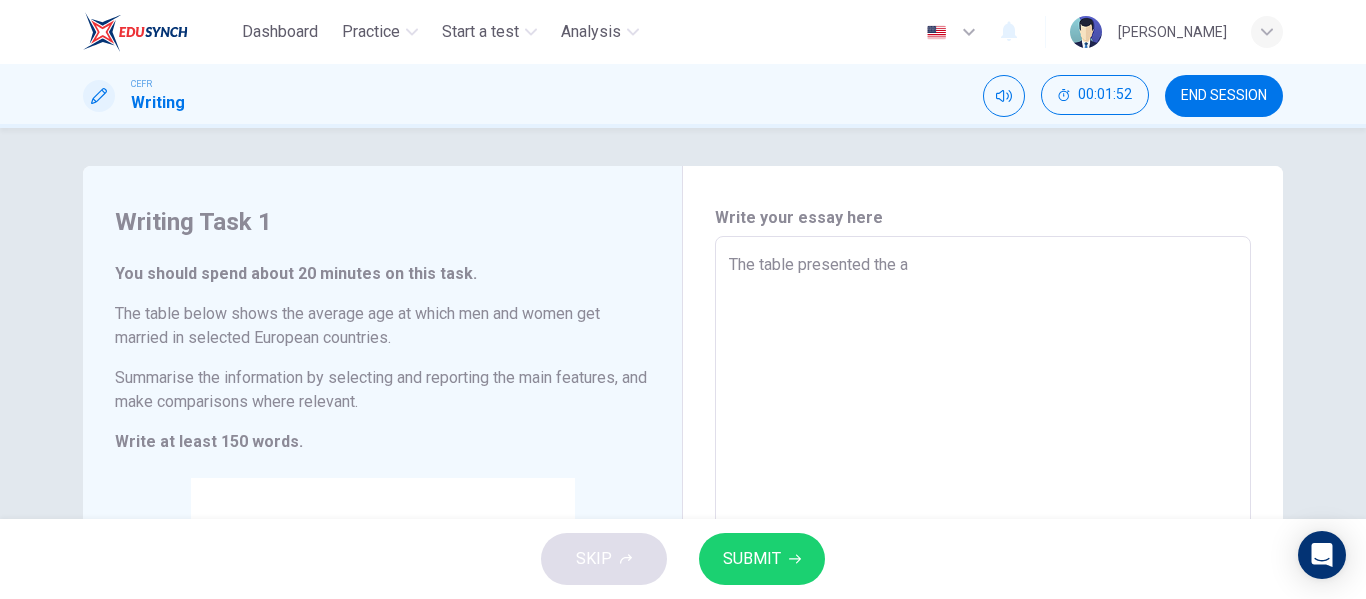 type on "x" 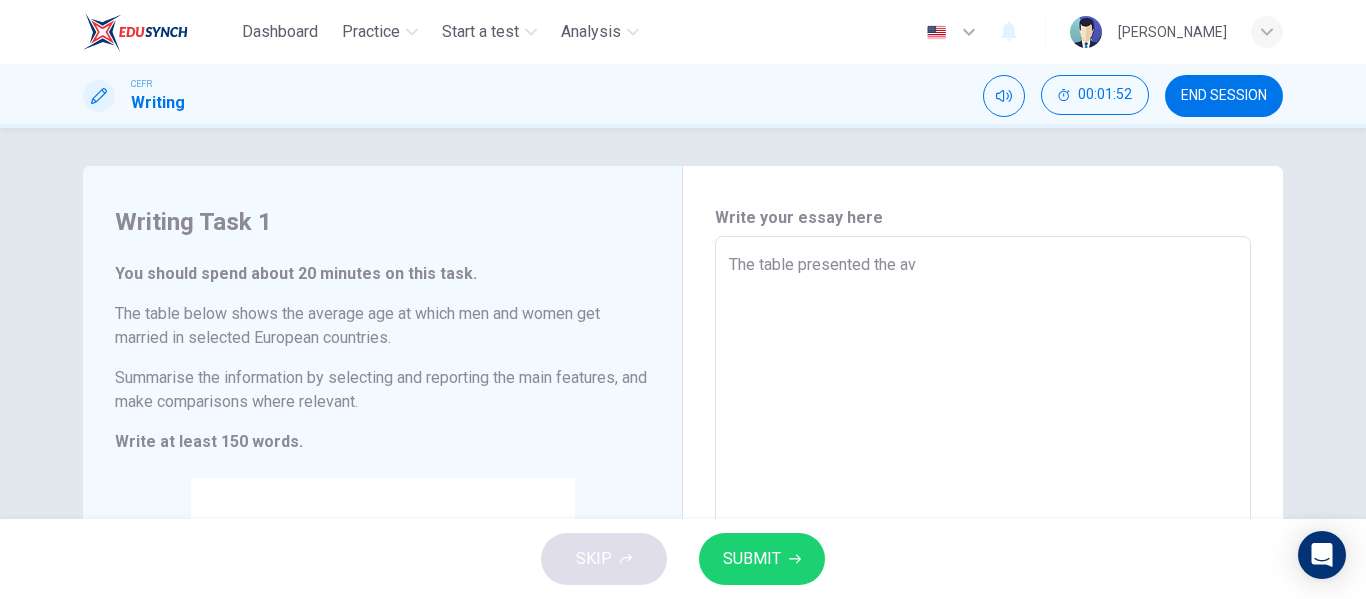 type on "x" 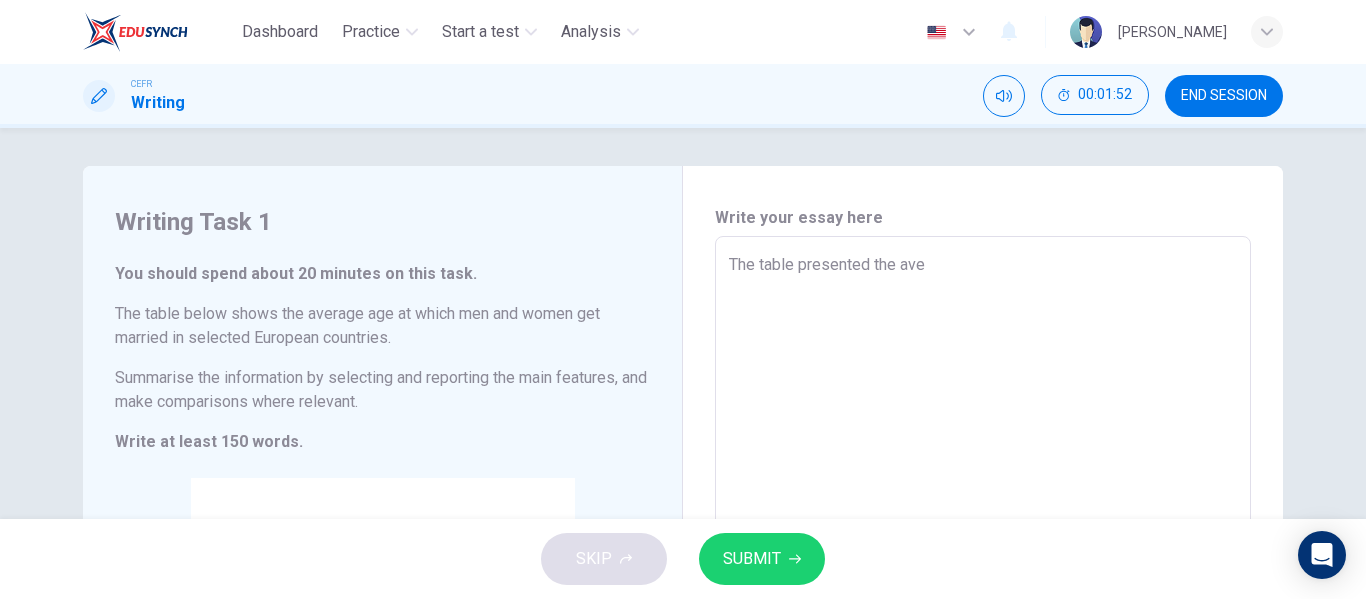 type on "x" 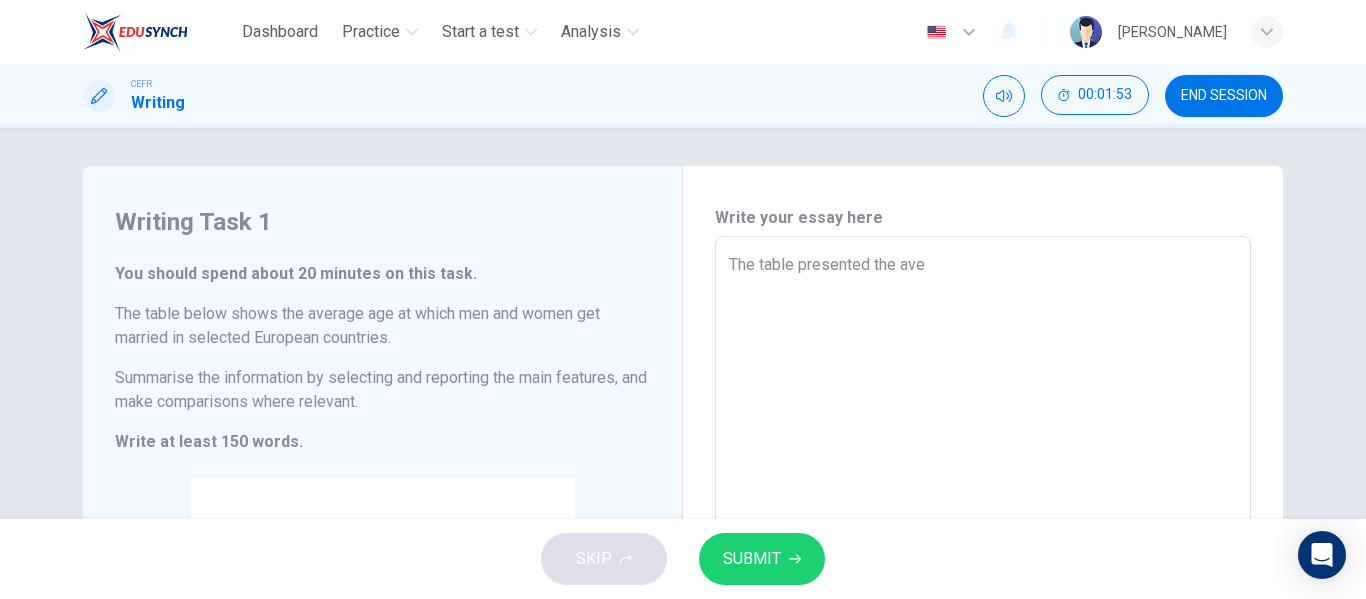 type on "The table presented the aver" 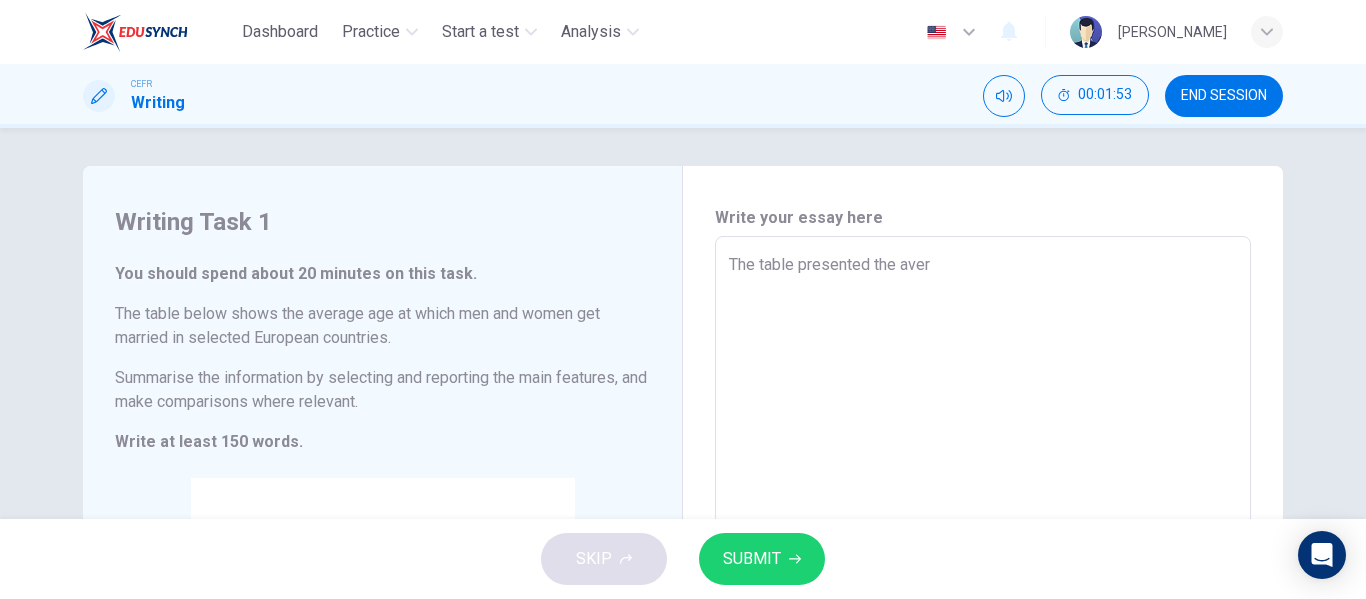 type on "x" 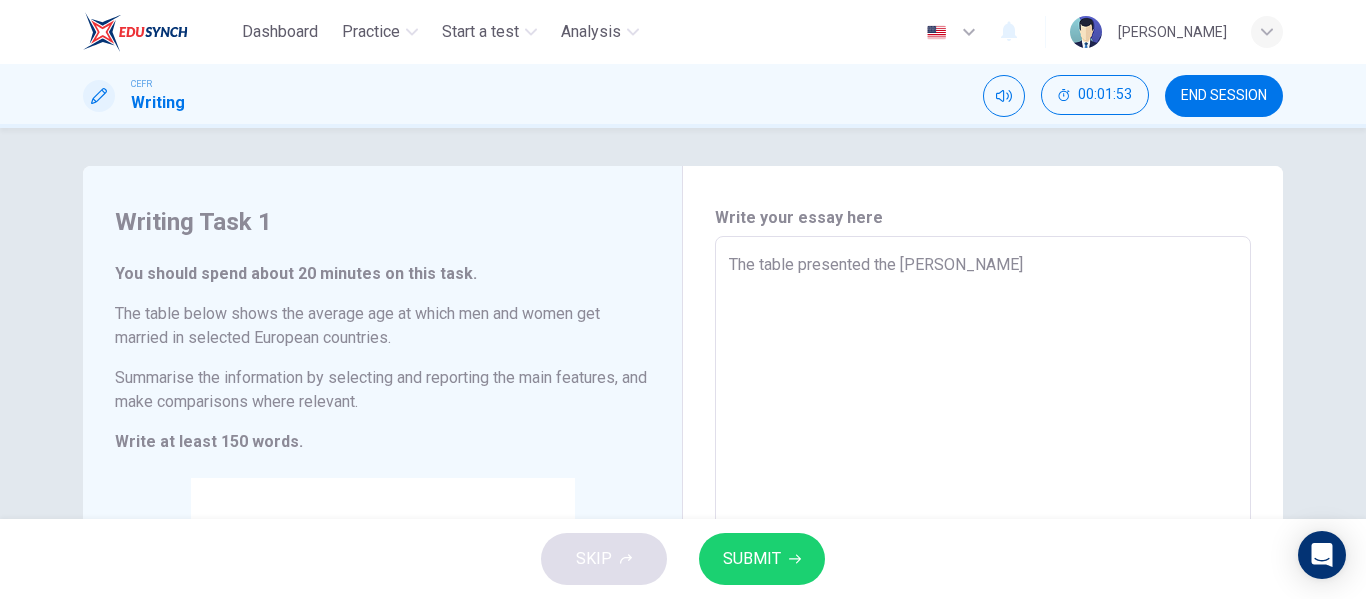 type on "The table presented the averag" 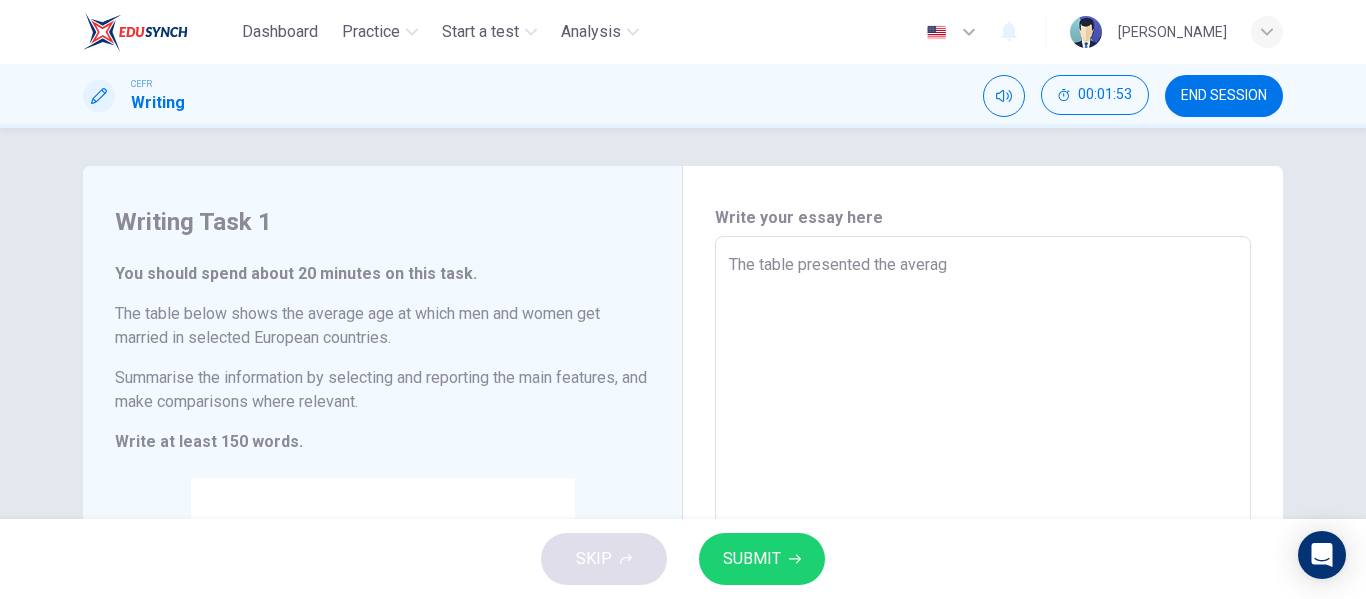 type on "The table presented the average" 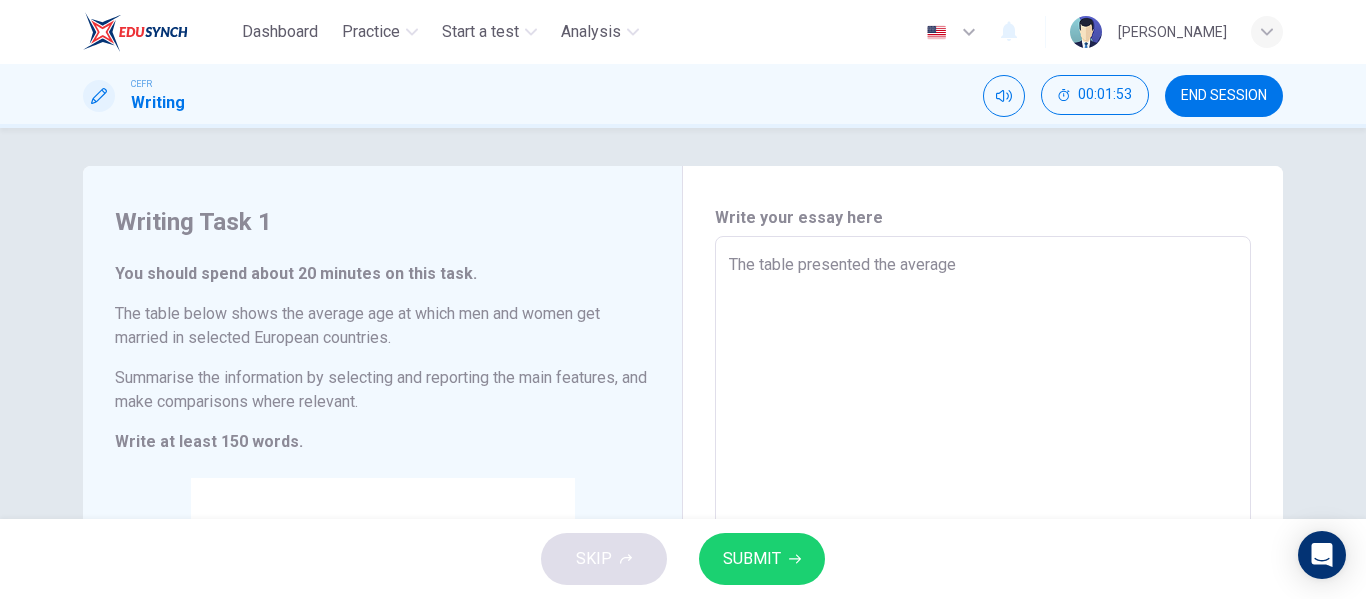 type on "x" 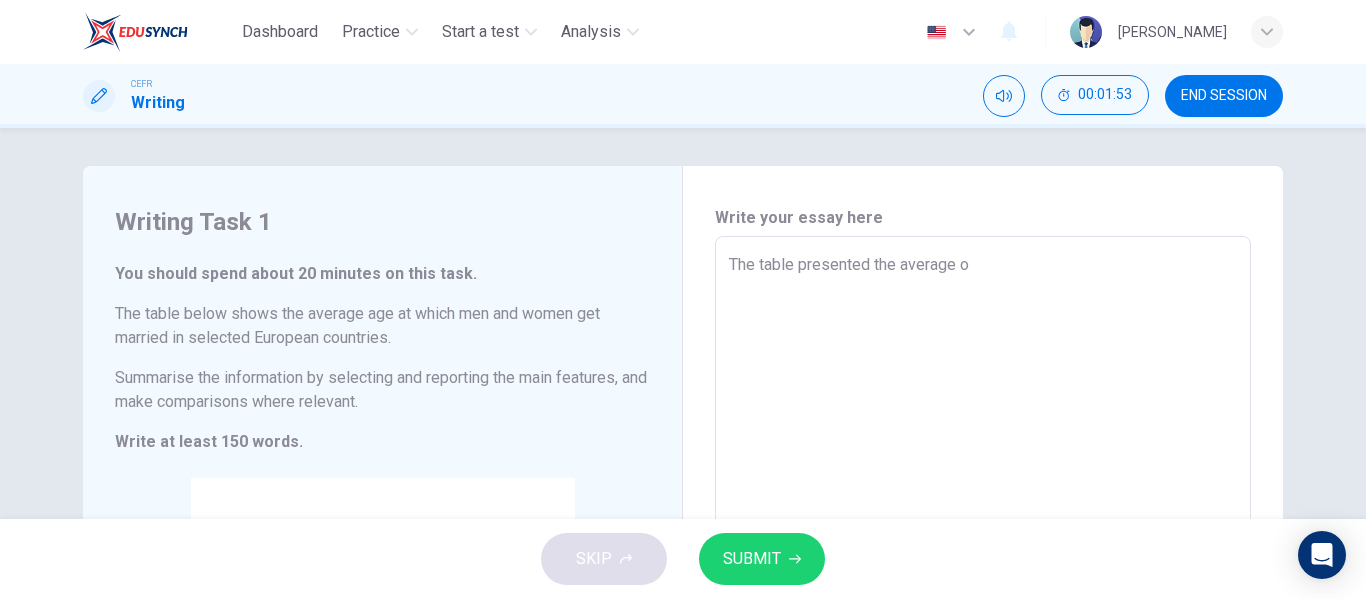 type on "x" 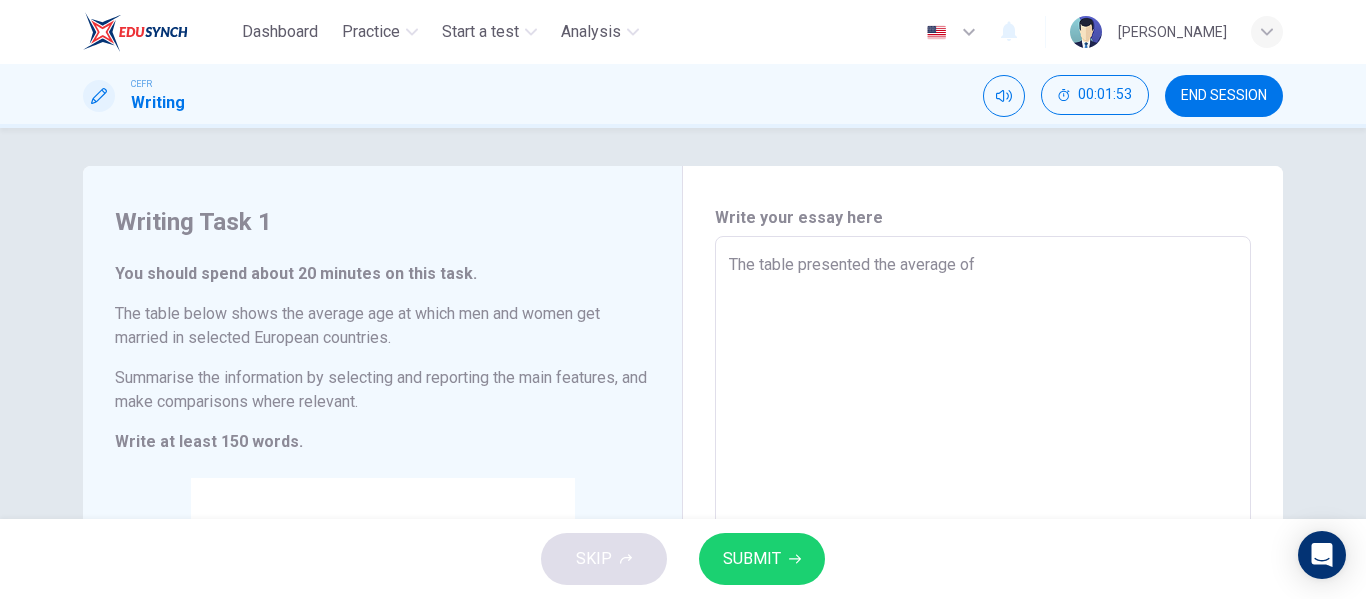 type on "x" 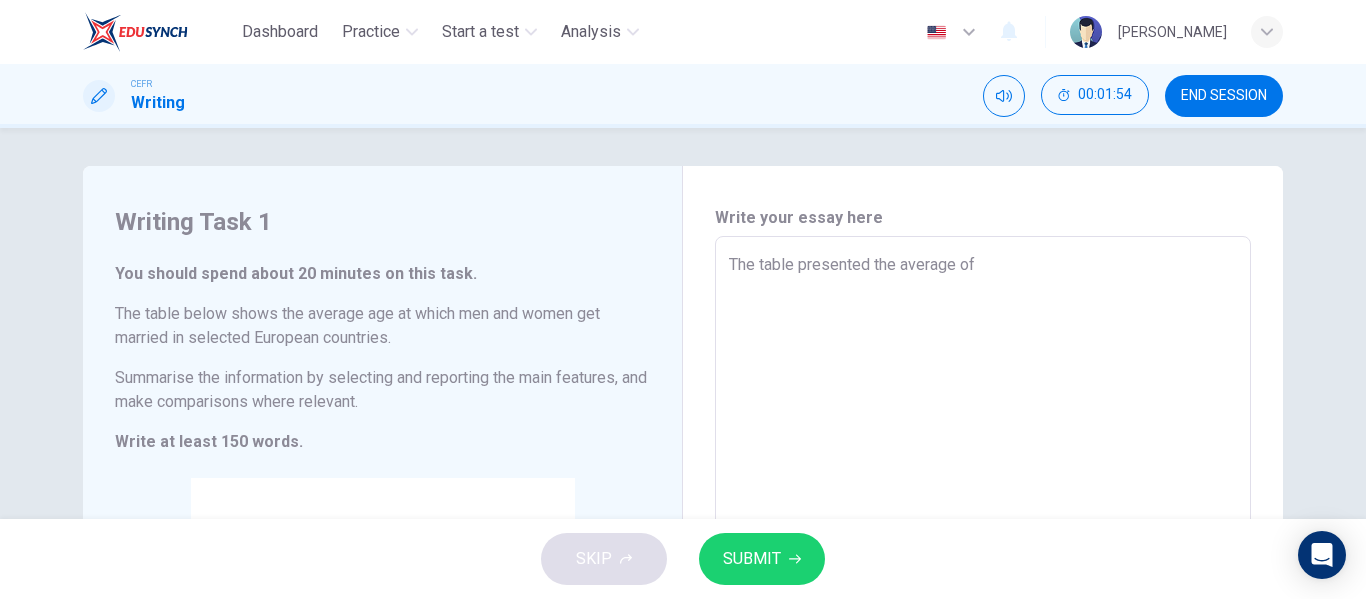 type on "The table presented the average of" 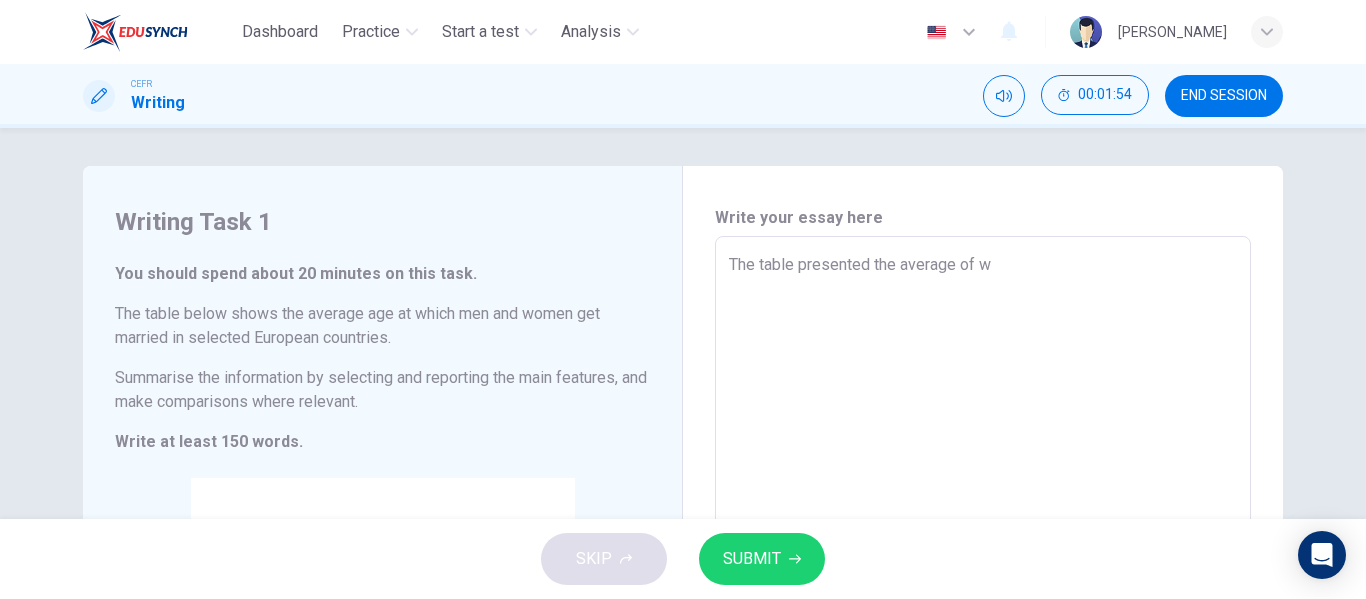 type on "x" 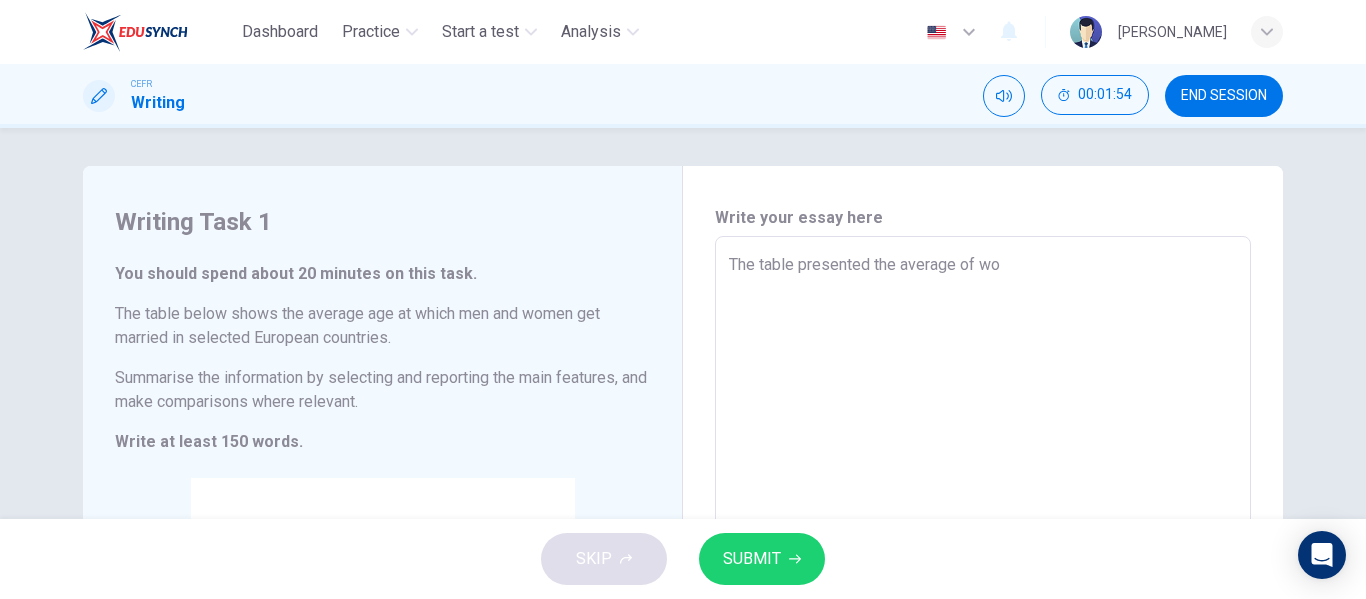 type on "x" 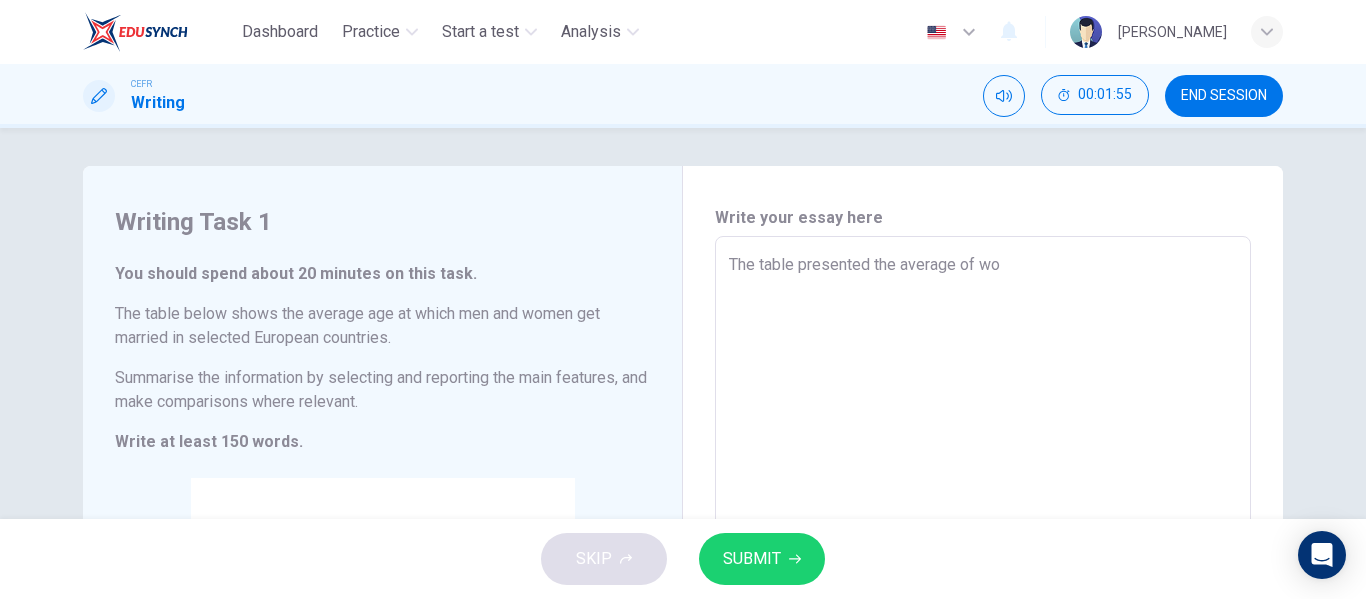 type on "The table presented the average of wom" 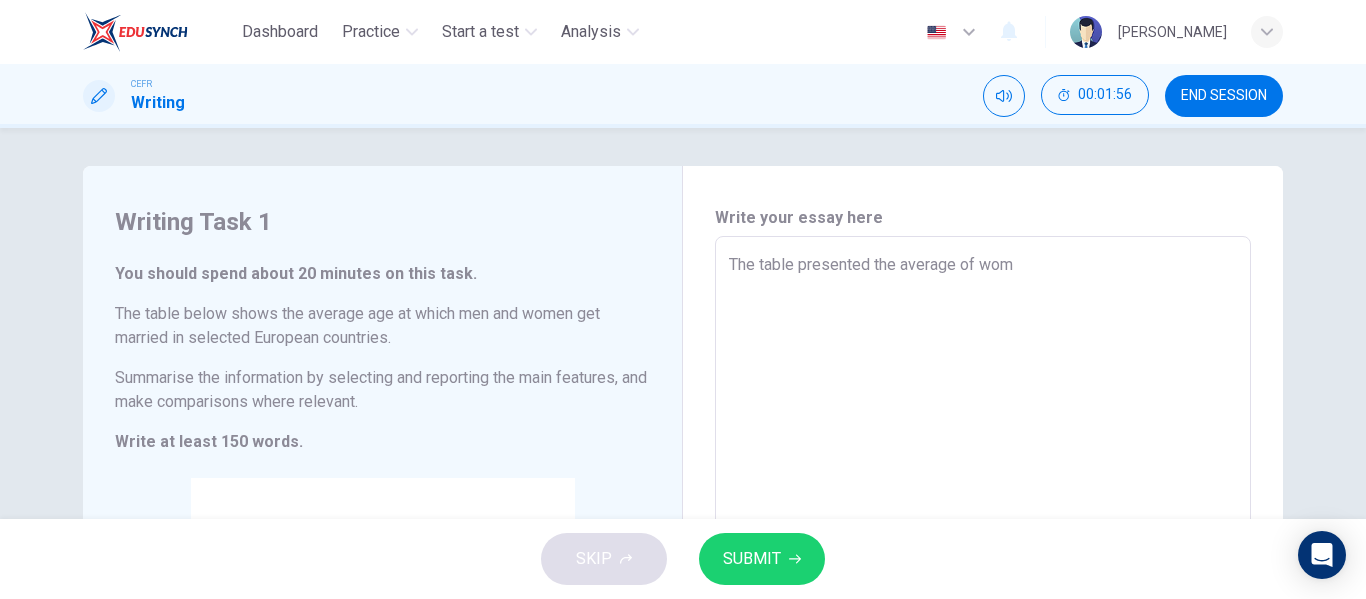 type on "The table presented the average of wome" 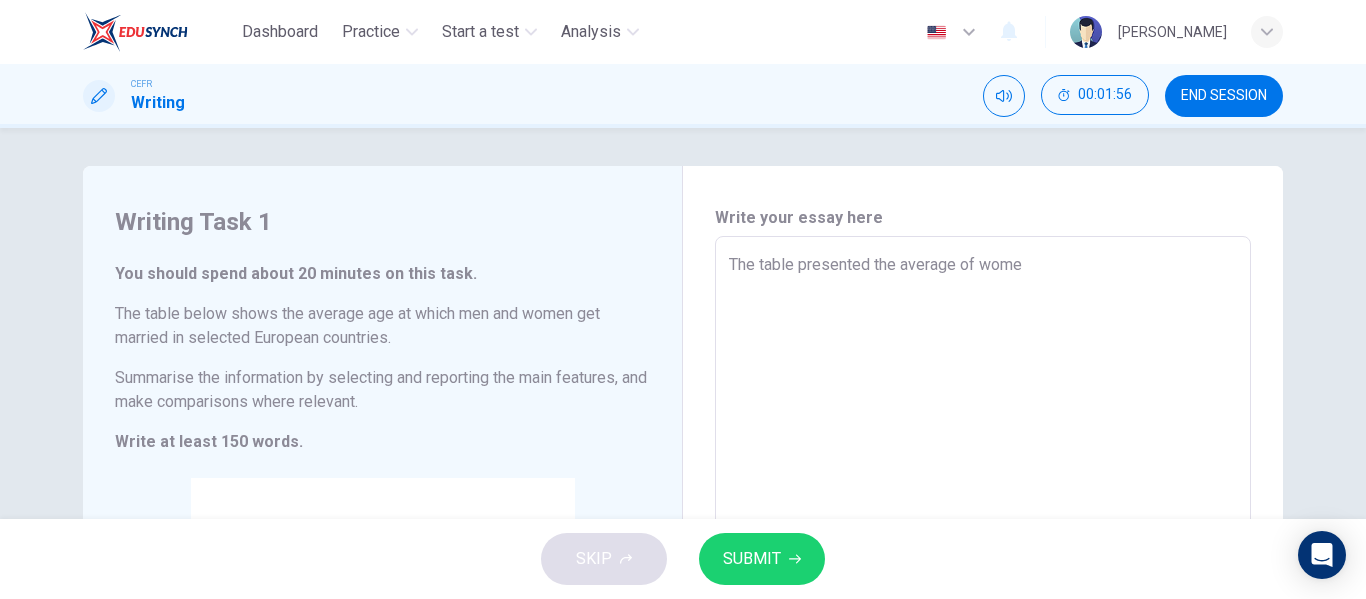 type on "x" 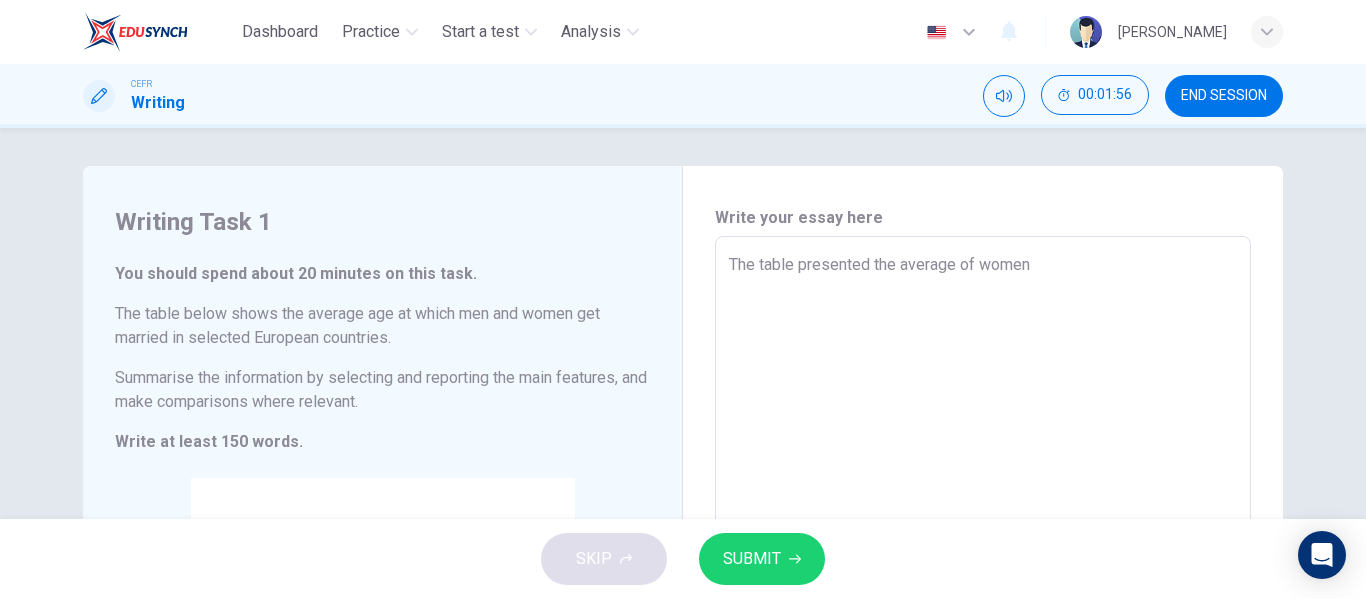 type on "x" 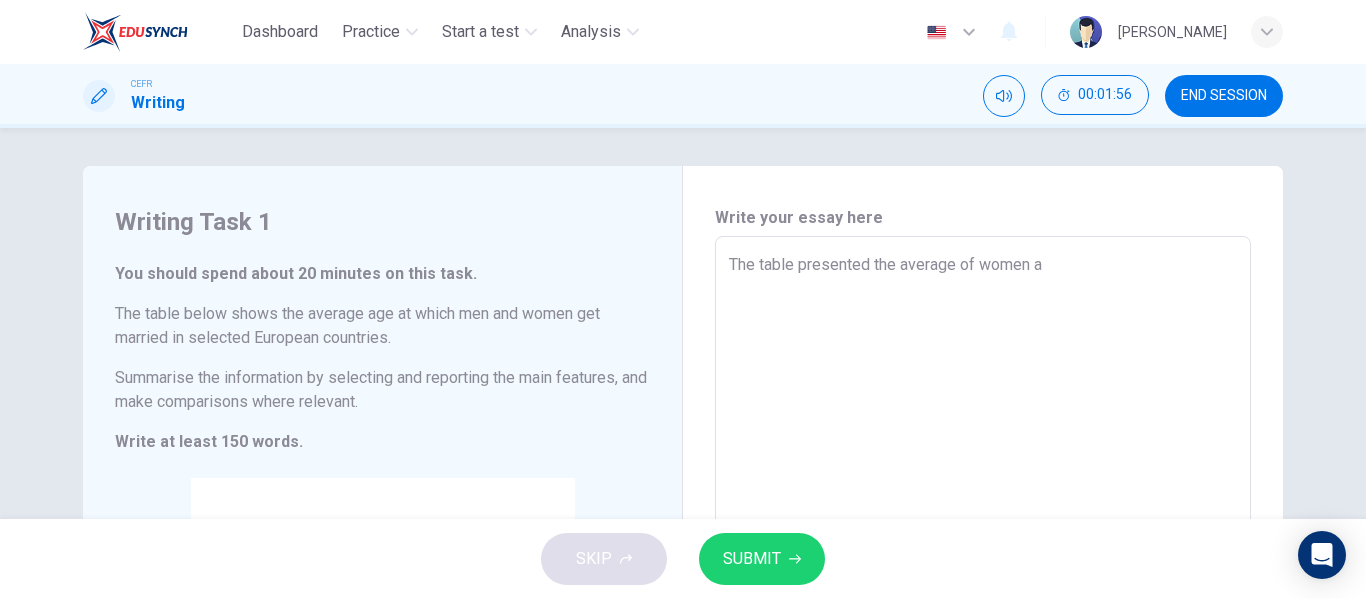 type on "x" 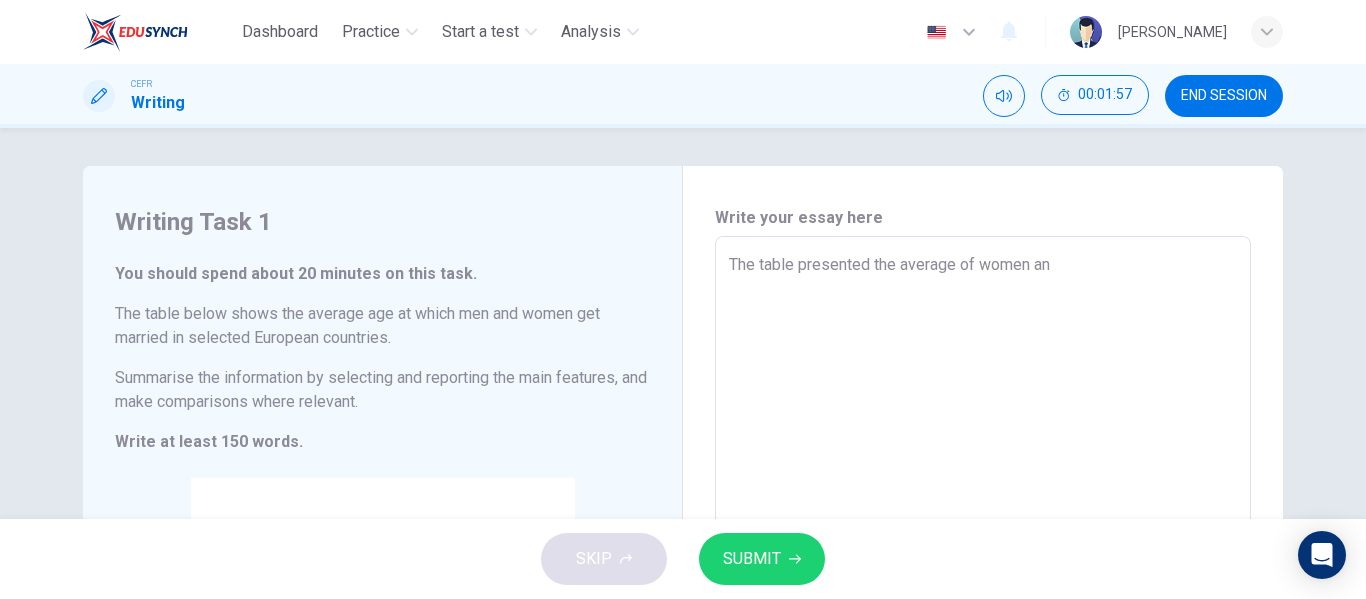 type on "The table presented the average of women and" 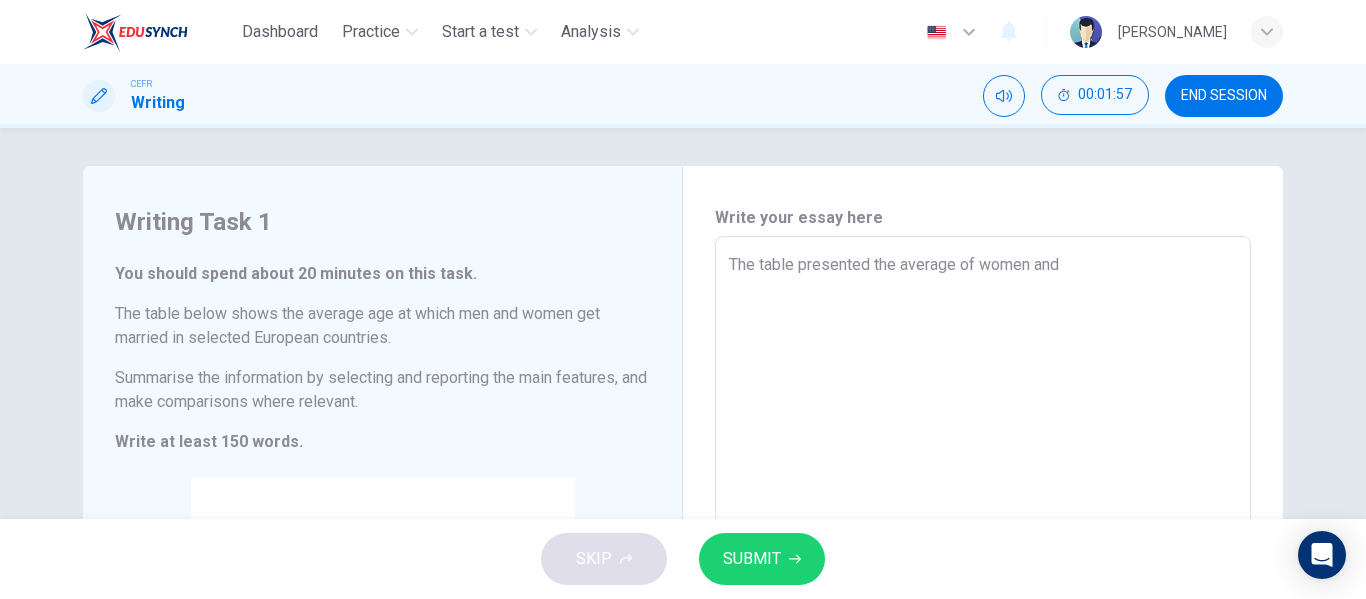 type on "x" 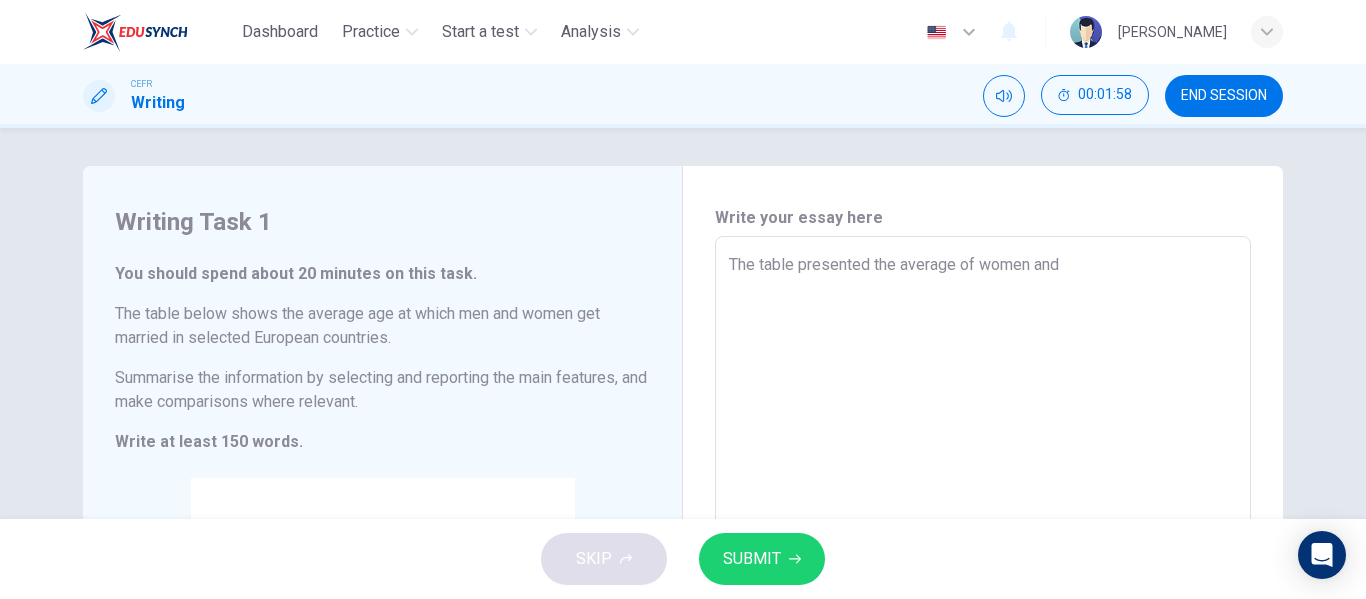 type on "The table presented the average of women and" 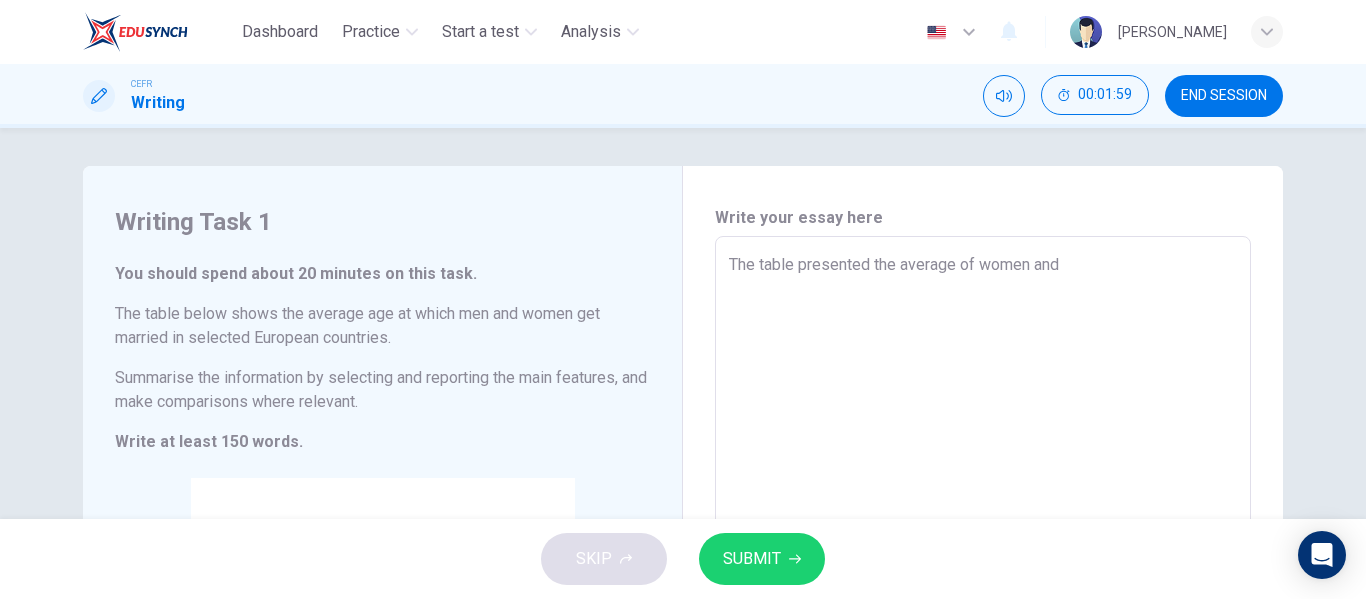 type on "The table presented the average of women and m" 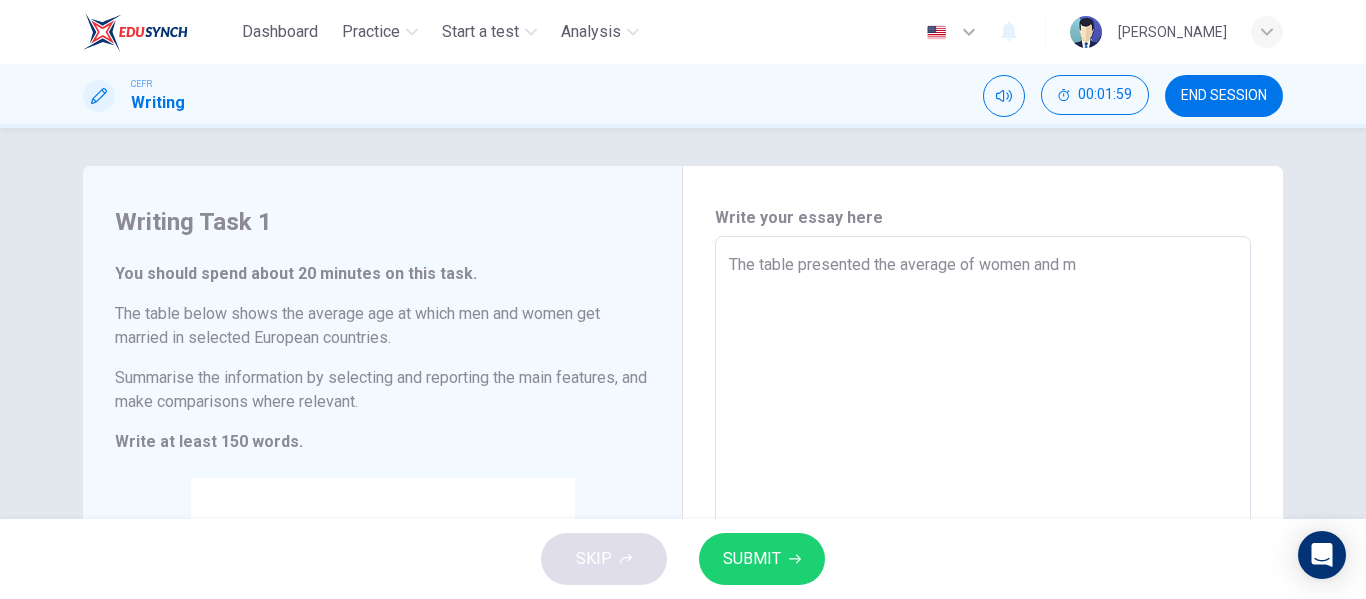 type on "The table presented the average of women and me" 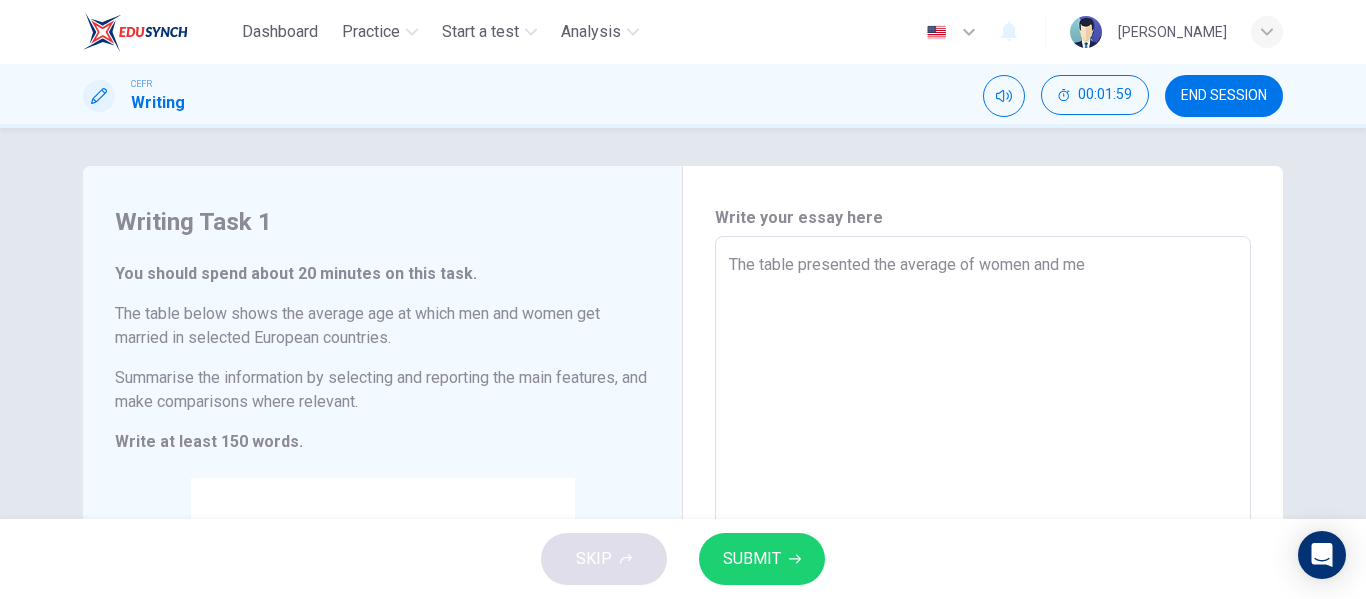 type on "The table presented the average of women and men" 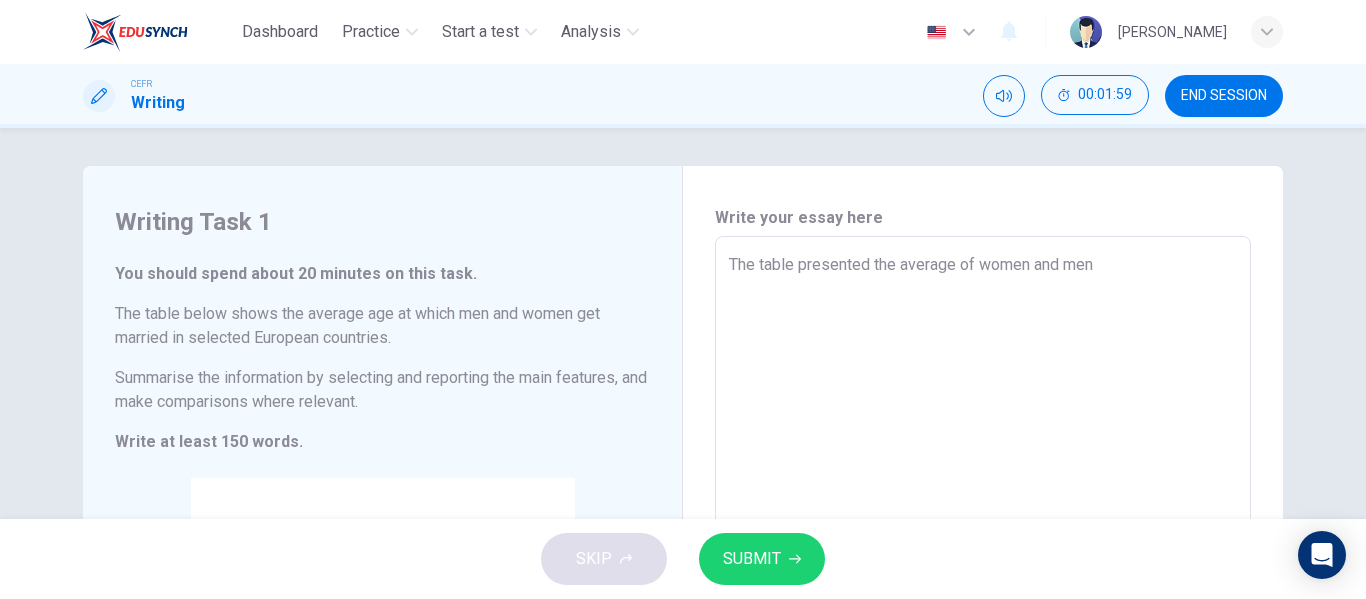 type on "The table presented the average of women and men" 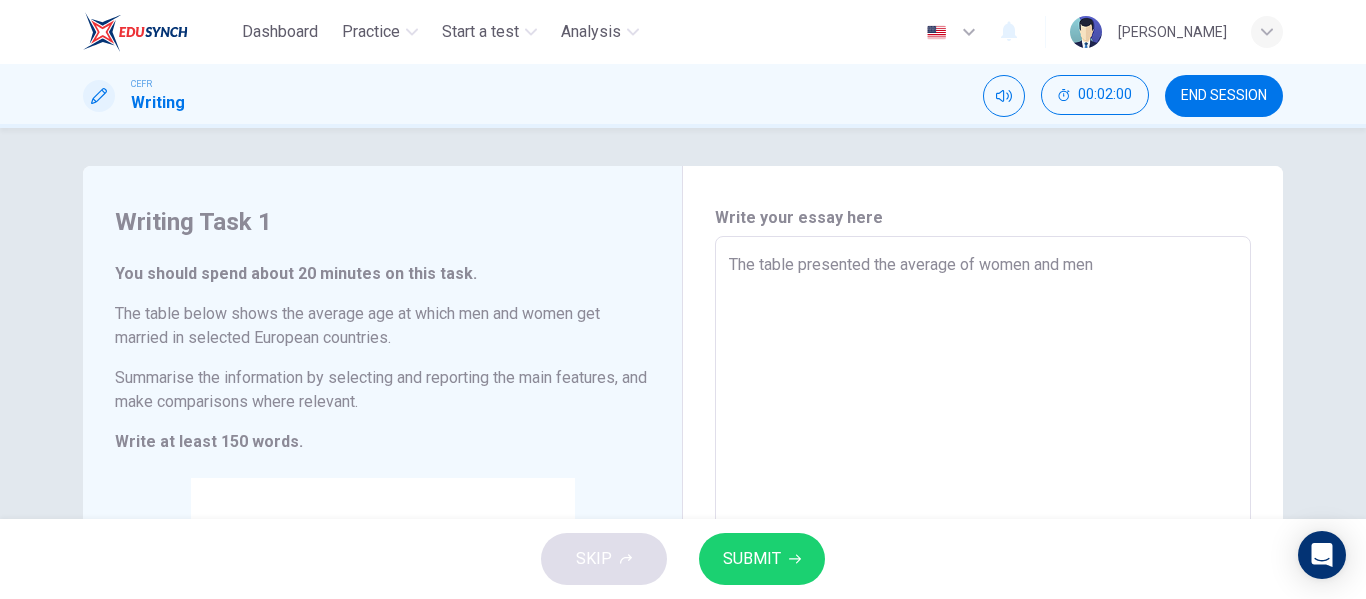 type on "The table presented the average of women and men i" 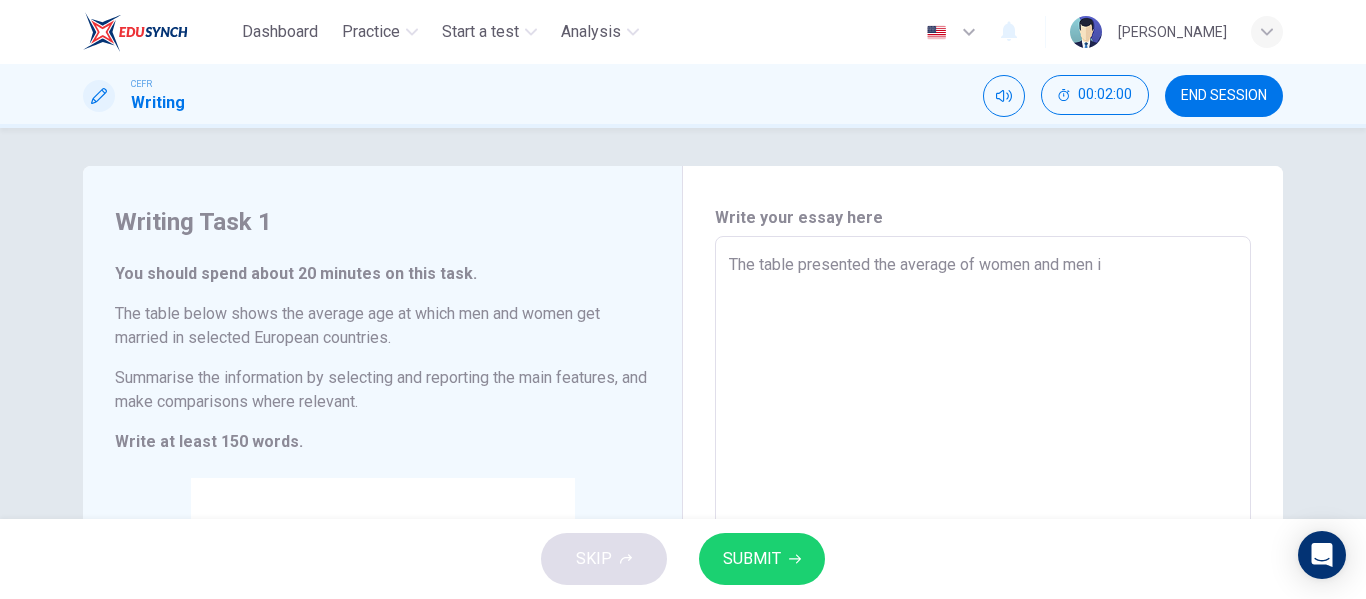 type on "x" 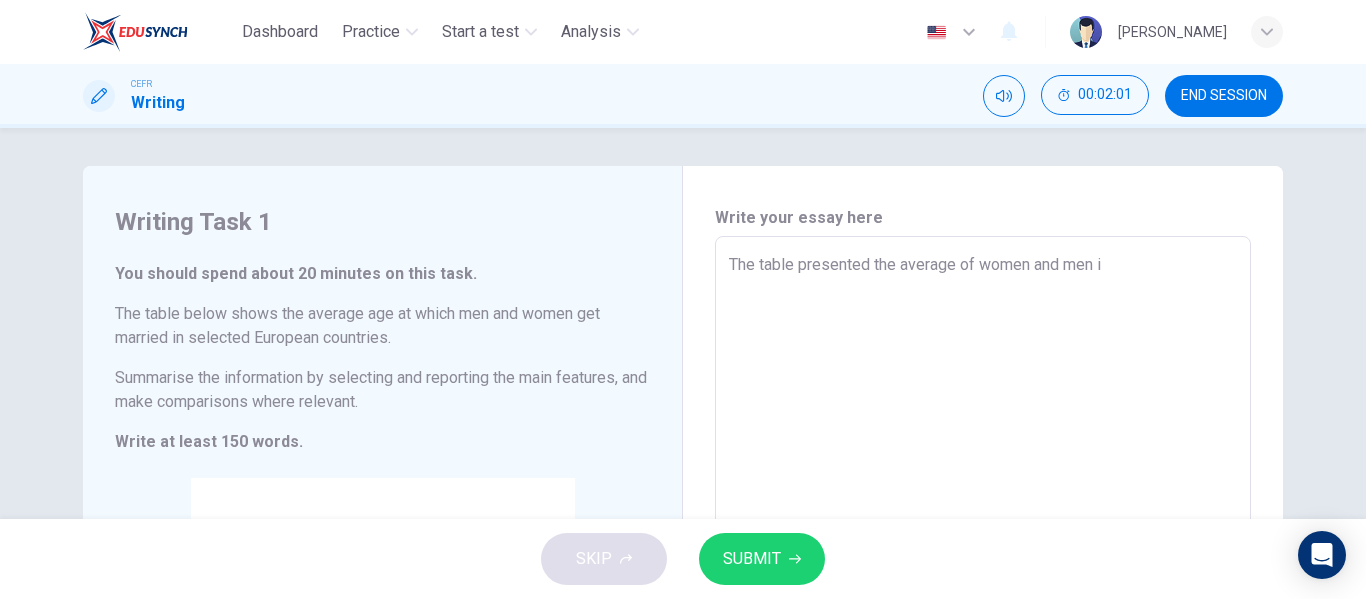 type on "The table presented the average of women and men in" 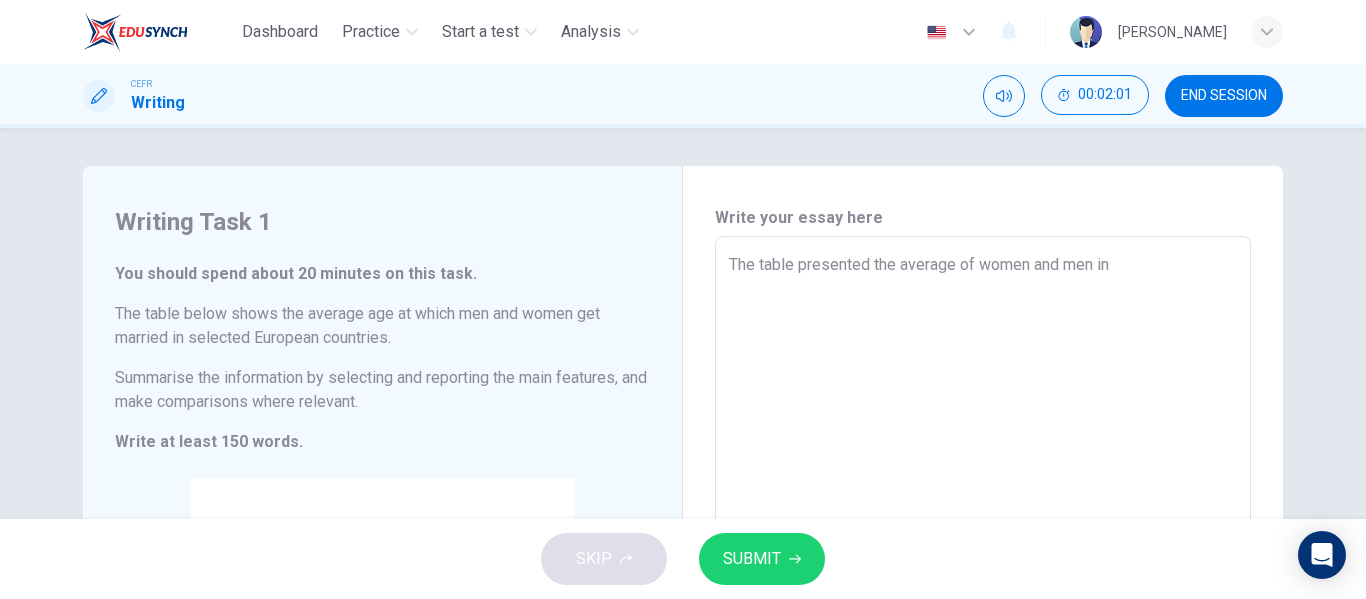 type on "The table presented the average of women and men in" 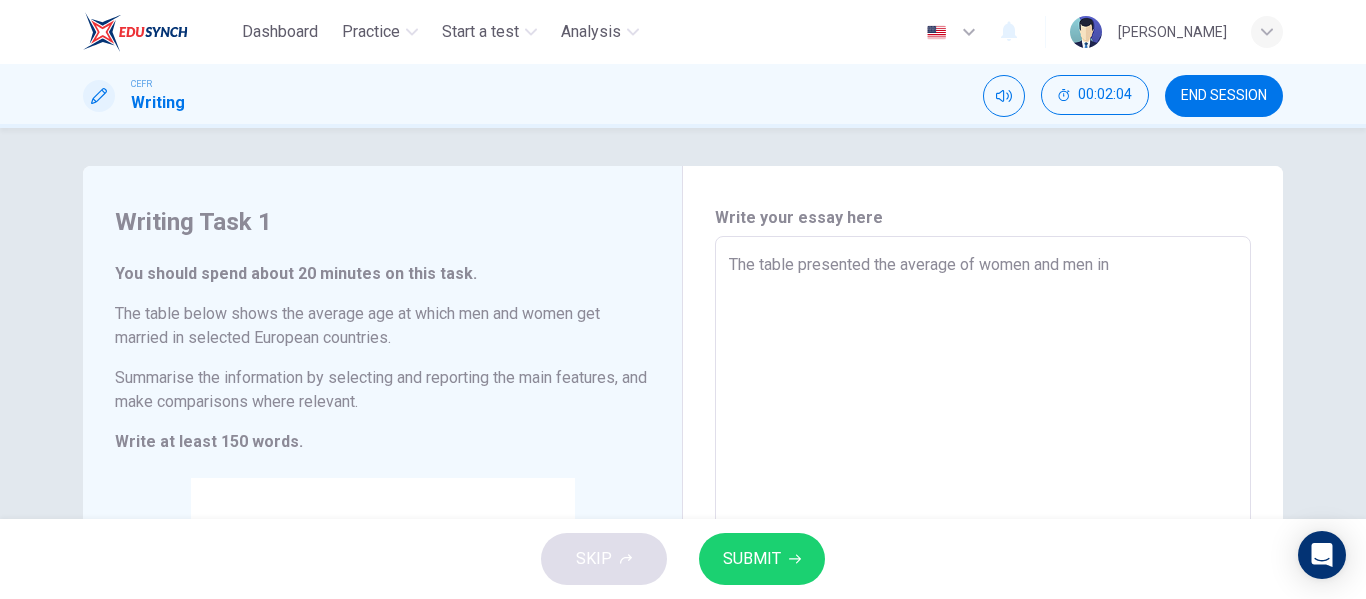 type on "The table presented the average of women and men in" 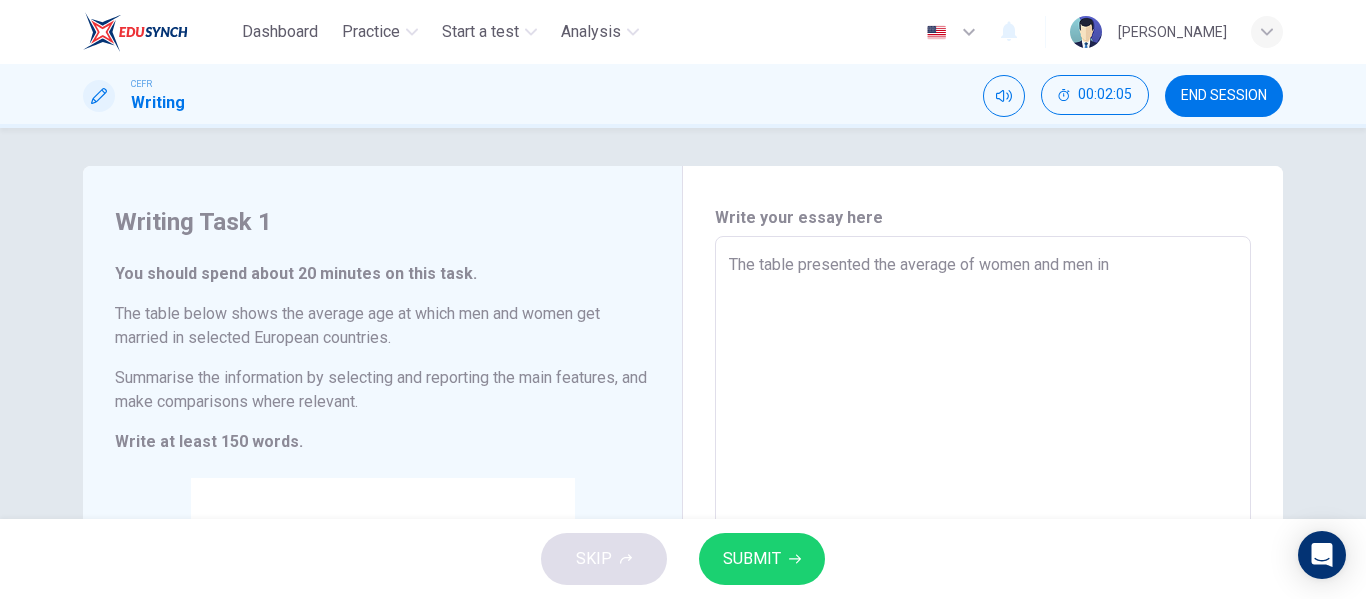 type on "The table presented the average of women and men i" 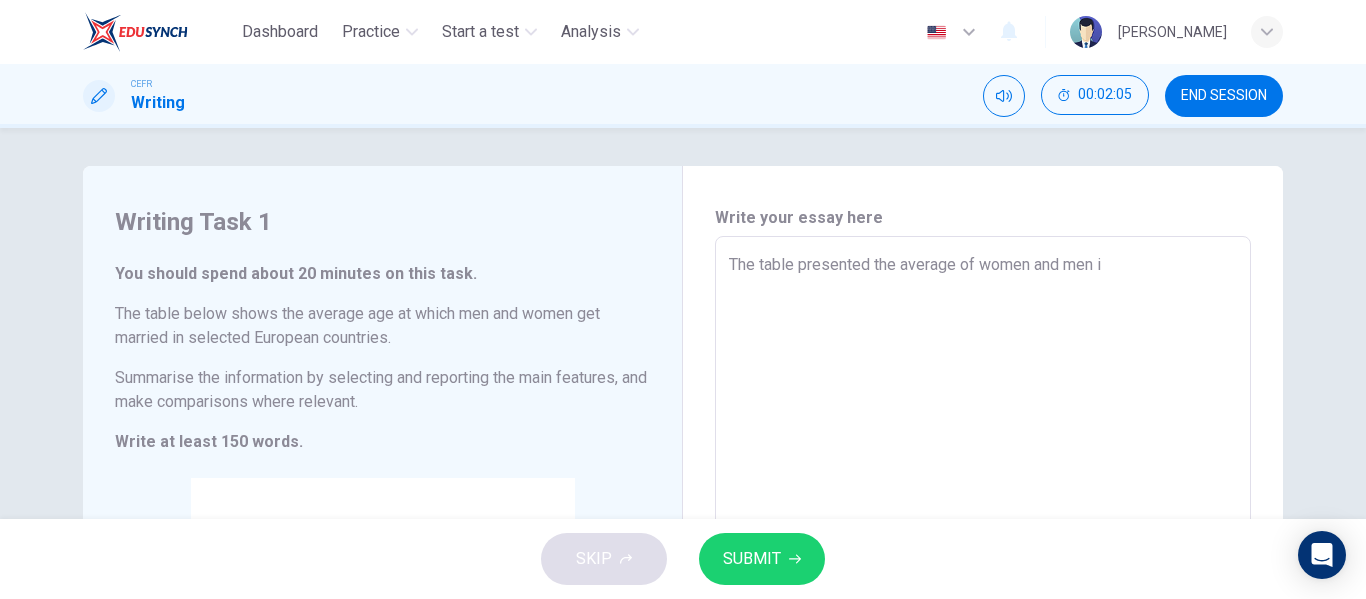 type on "x" 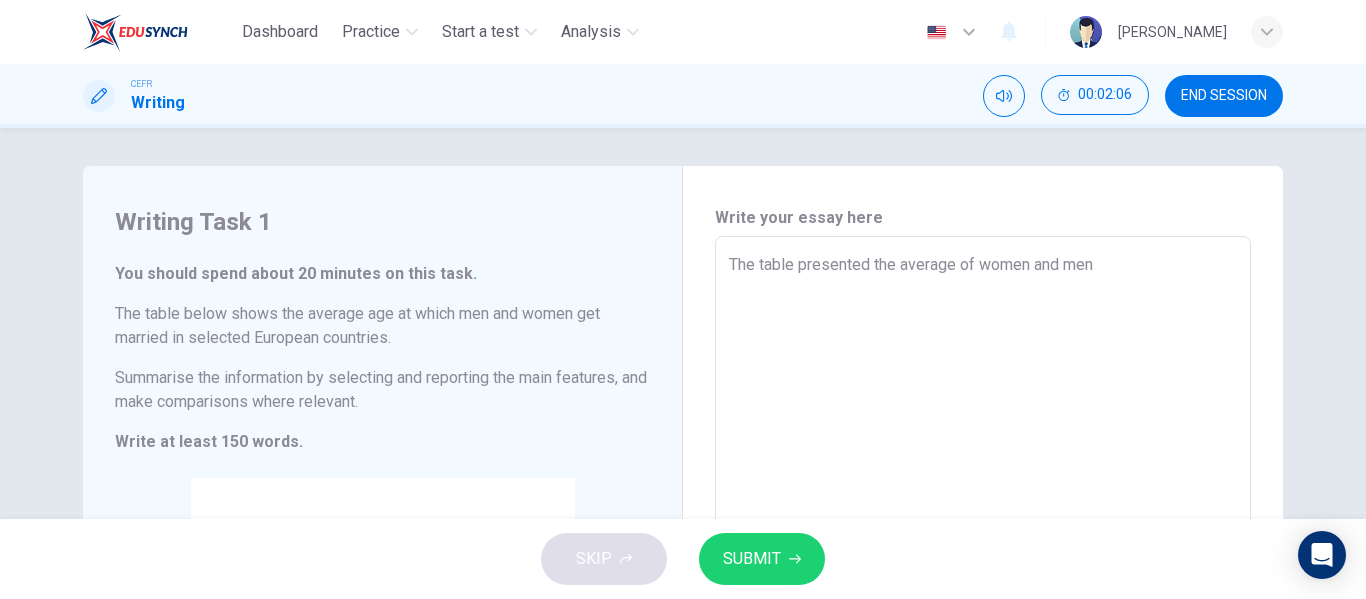 type on "The table presented the average of women and men i" 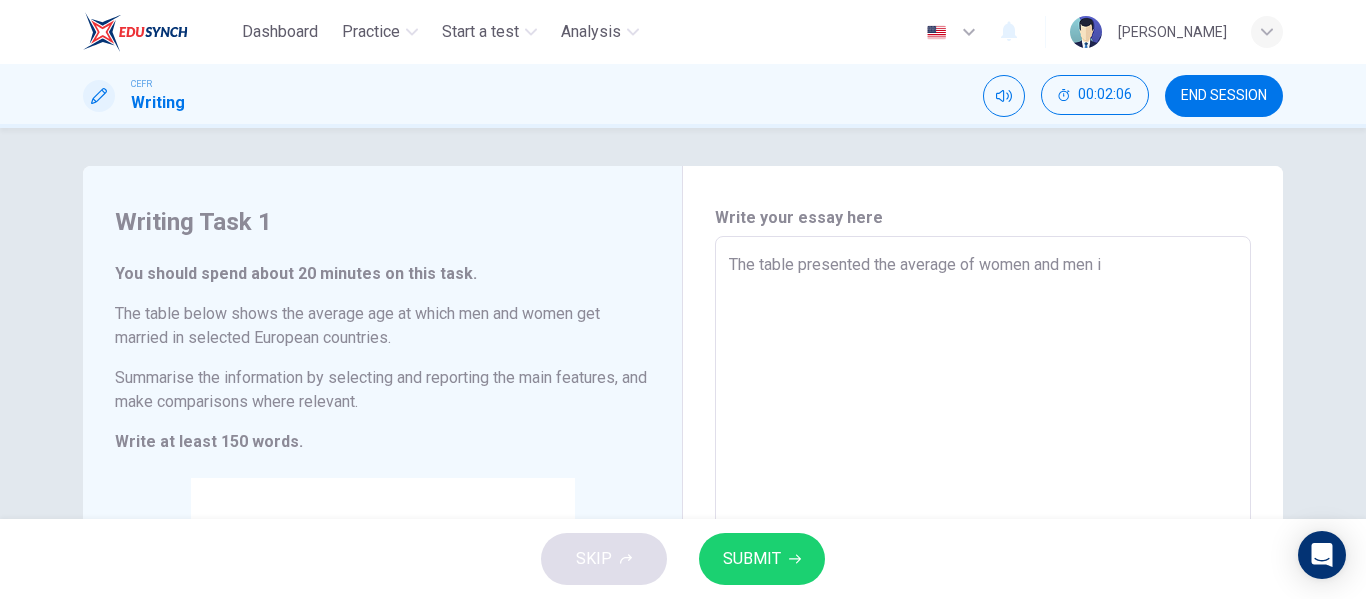 type on "The table presented the average of women and men in" 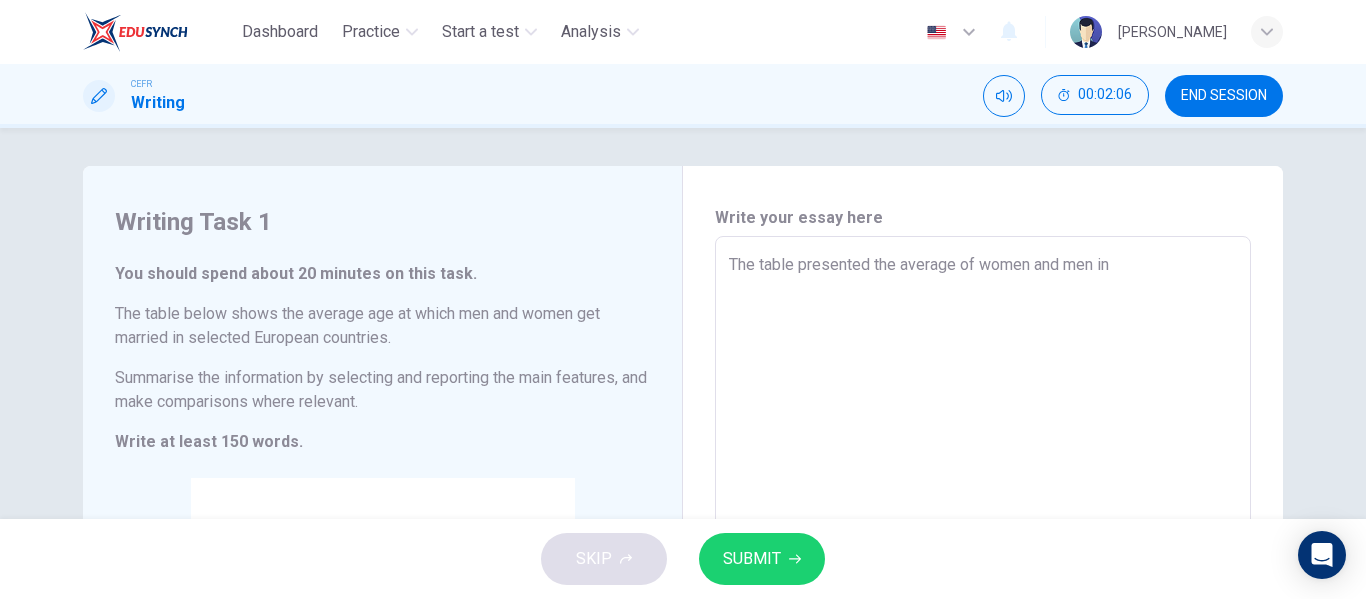 type on "The table presented the average of women and men in" 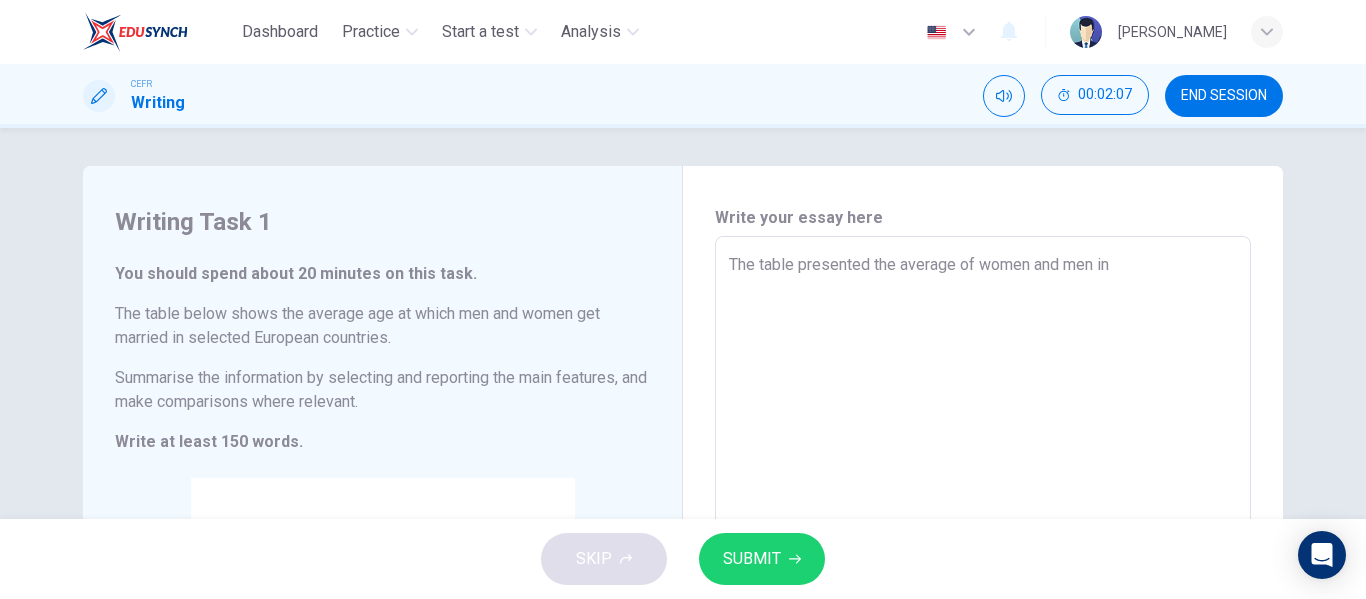 type on "The table presented the average of women and men in s" 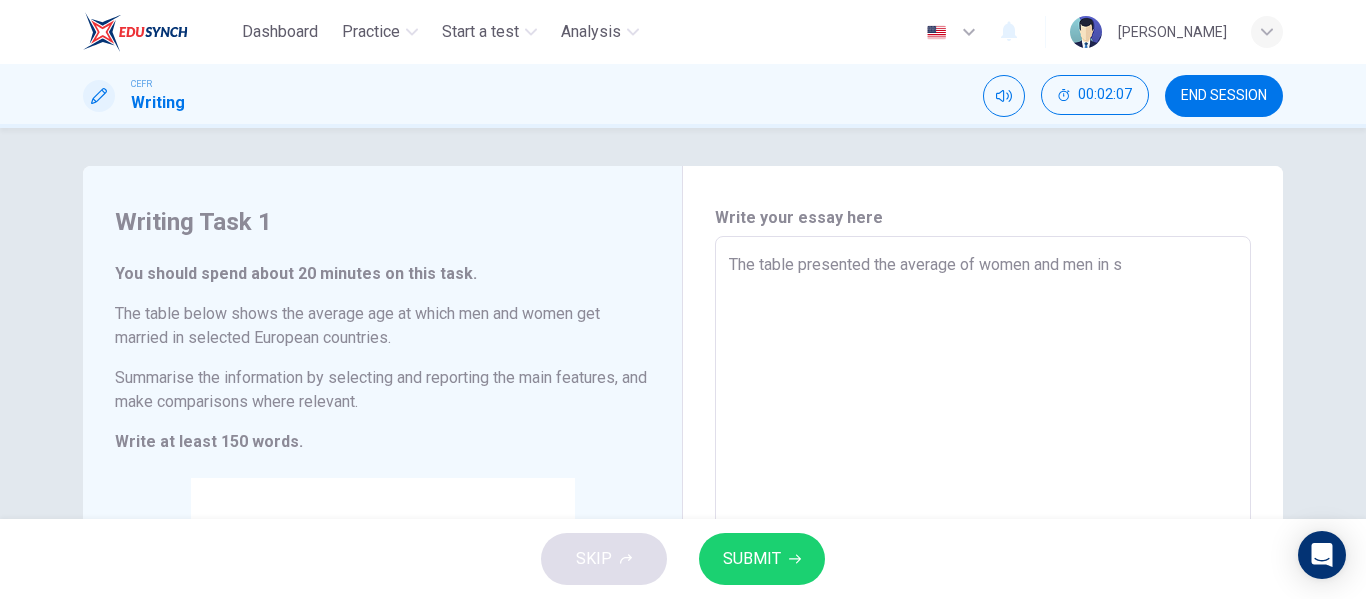 type on "x" 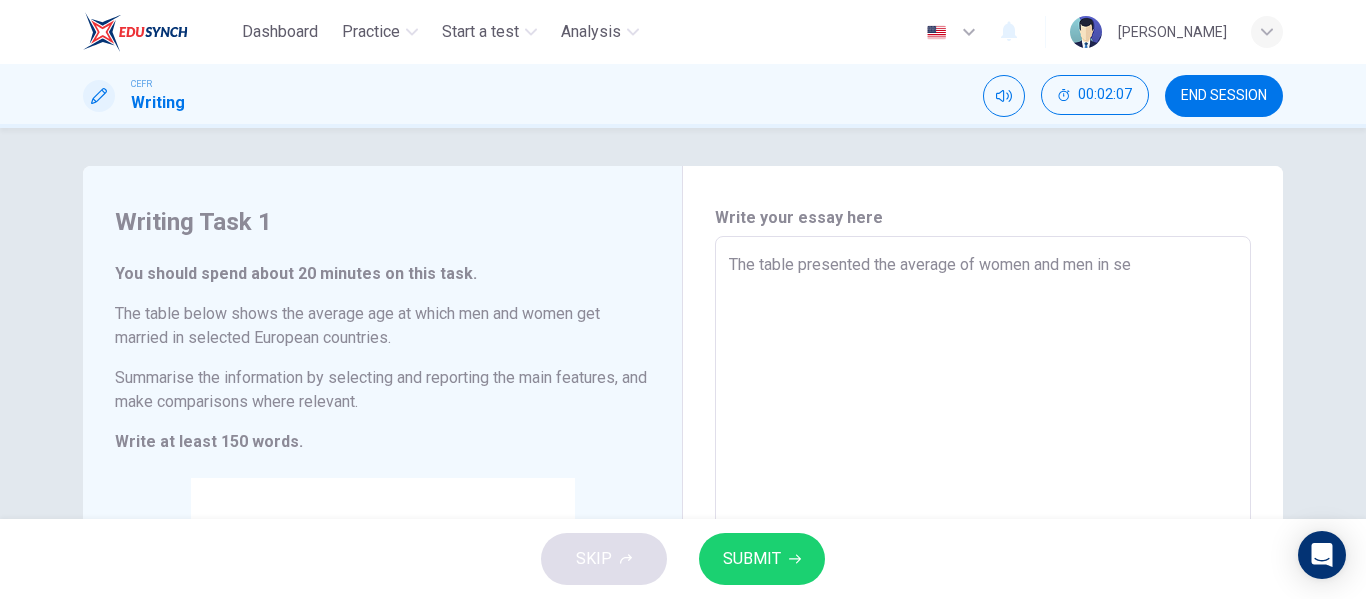 type on "x" 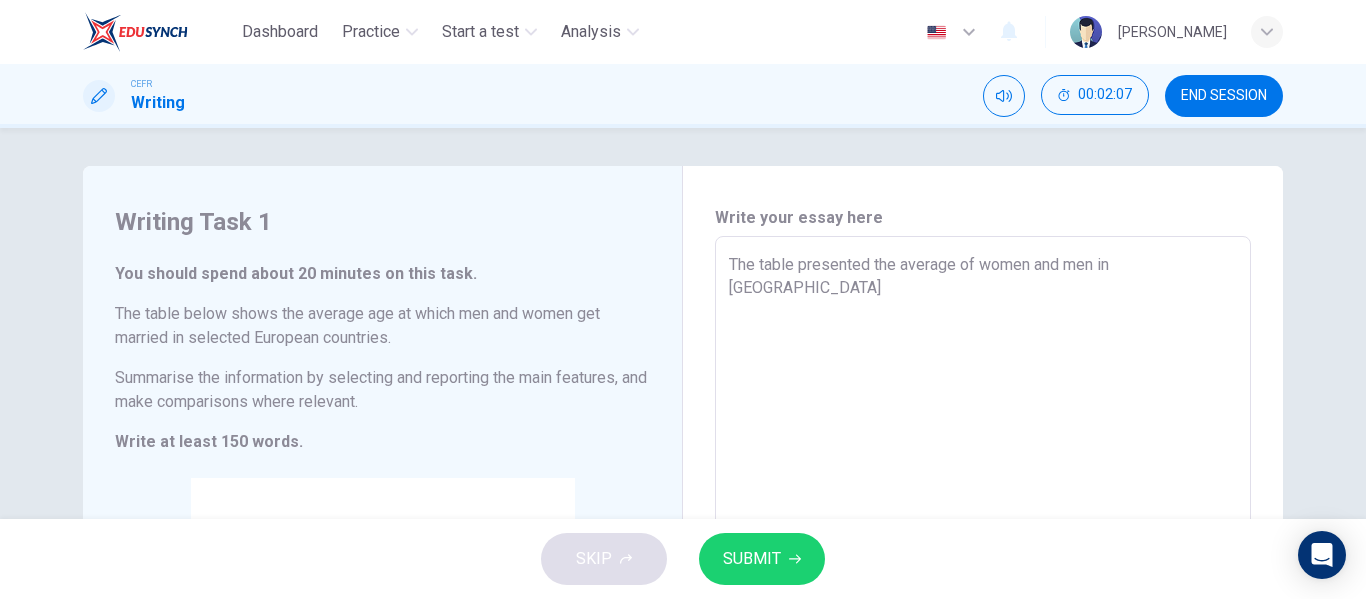 type on "x" 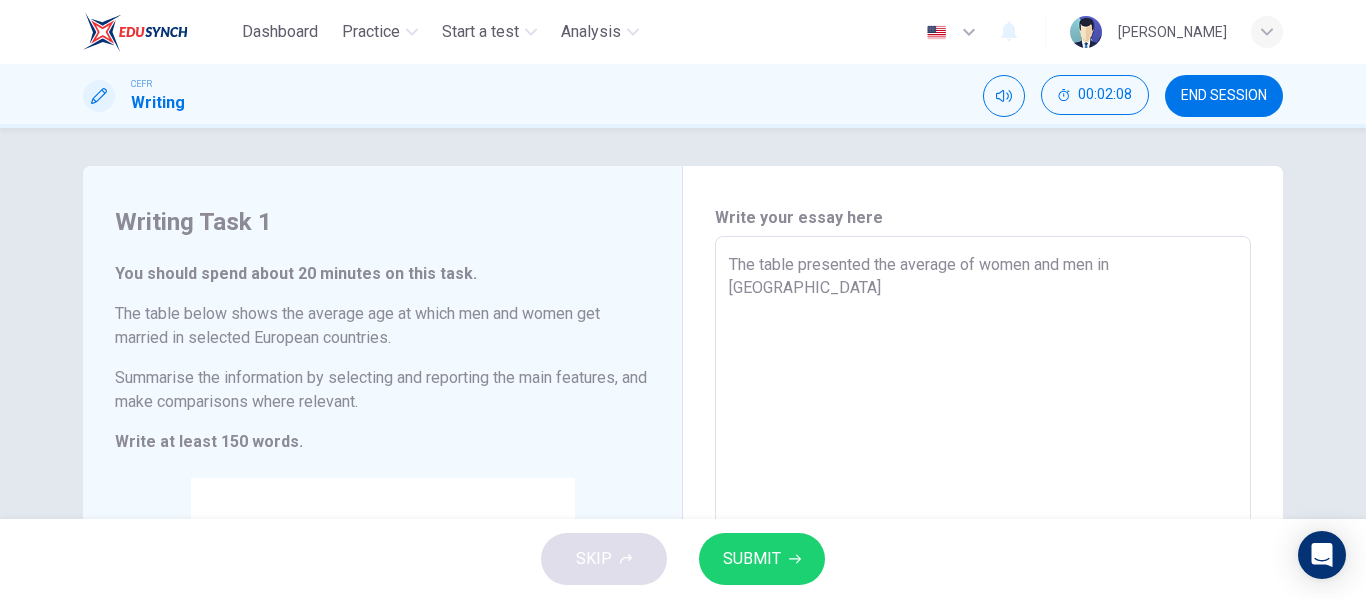 type on "The table presented the average of women and men in sele" 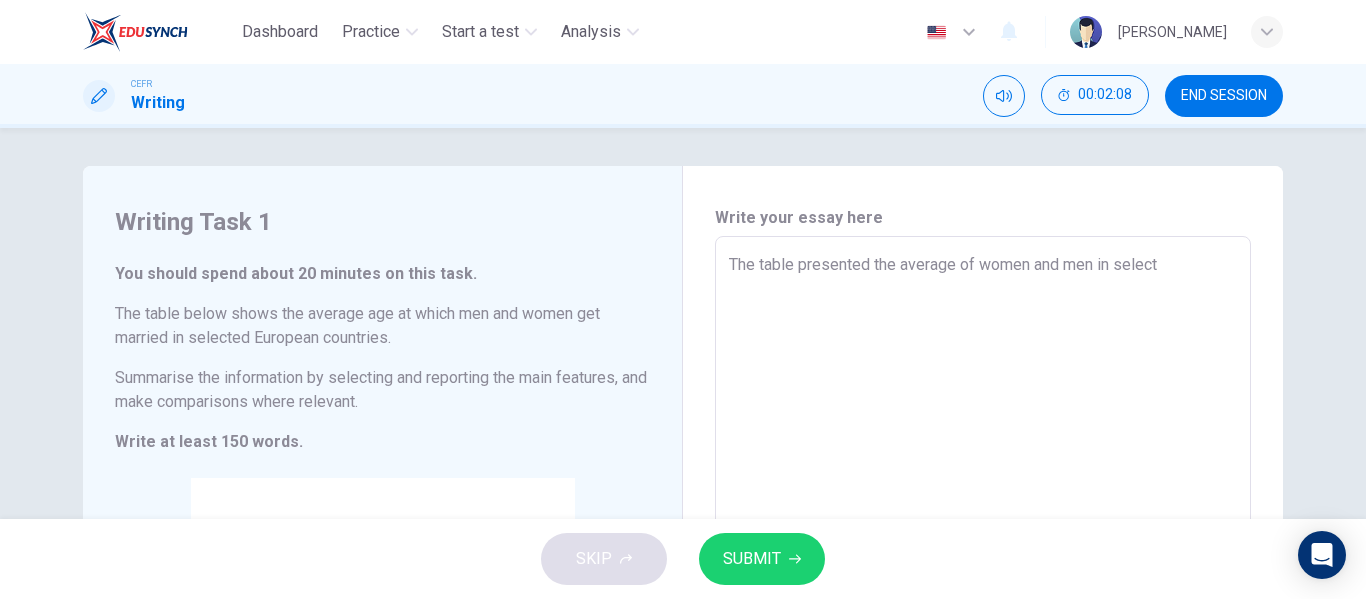 type on "x" 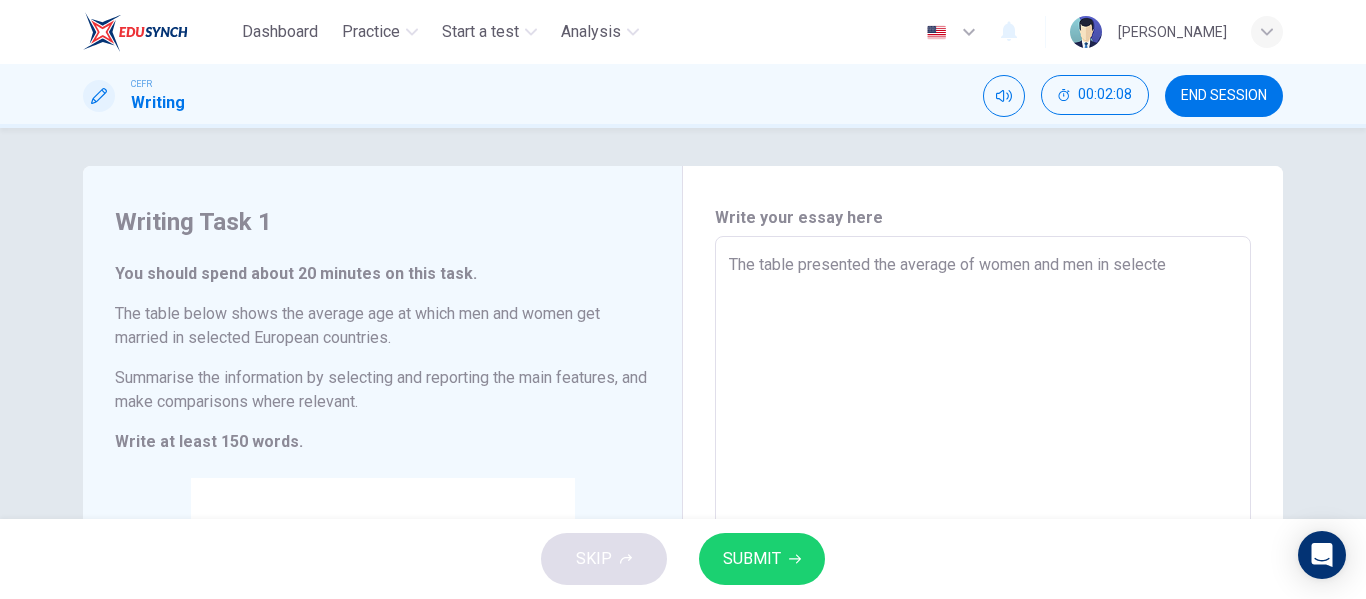 type on "x" 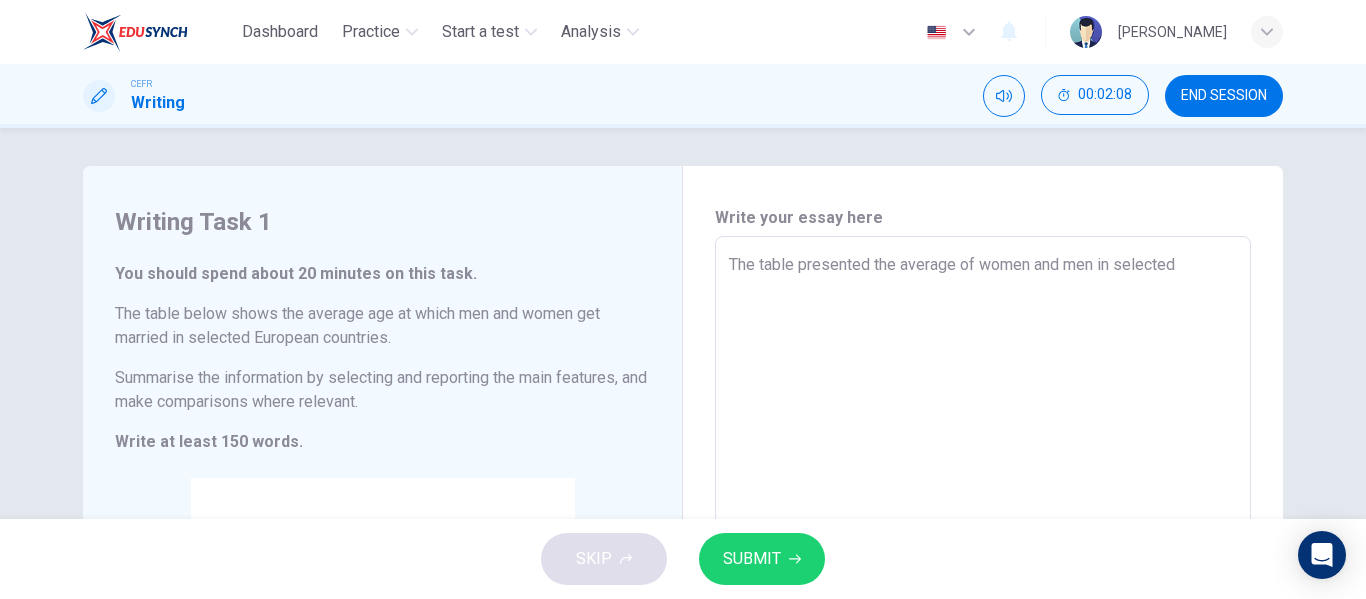 type on "x" 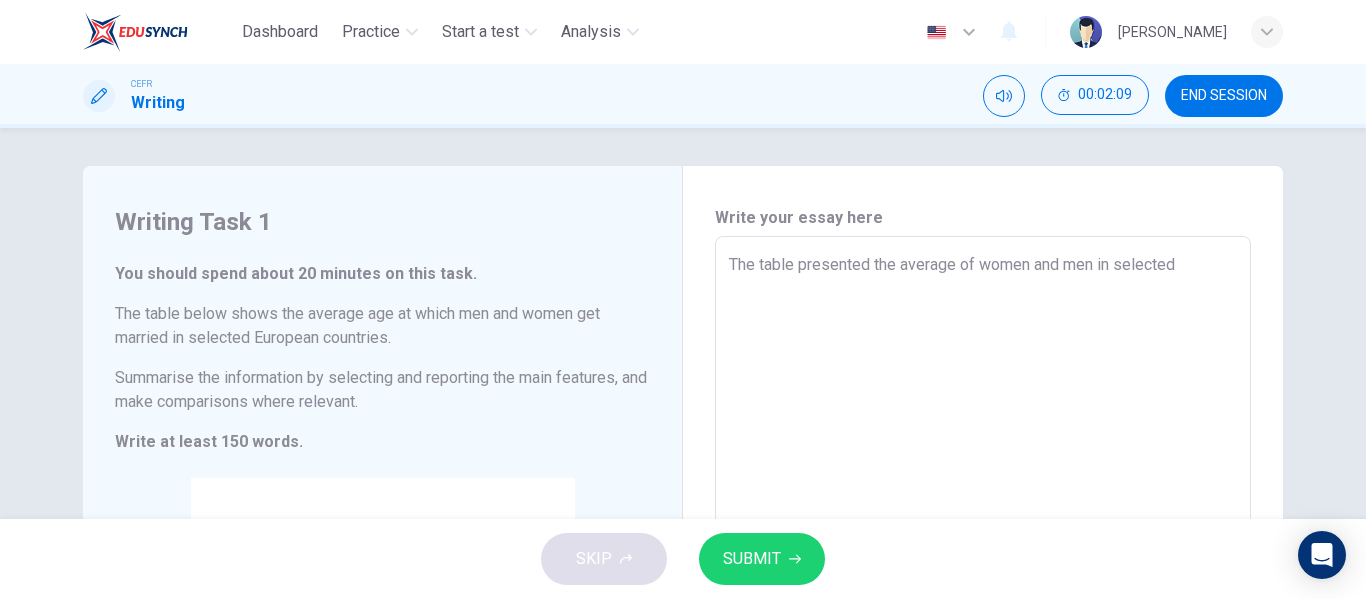 type on "The table presented the average of women and men in selected E" 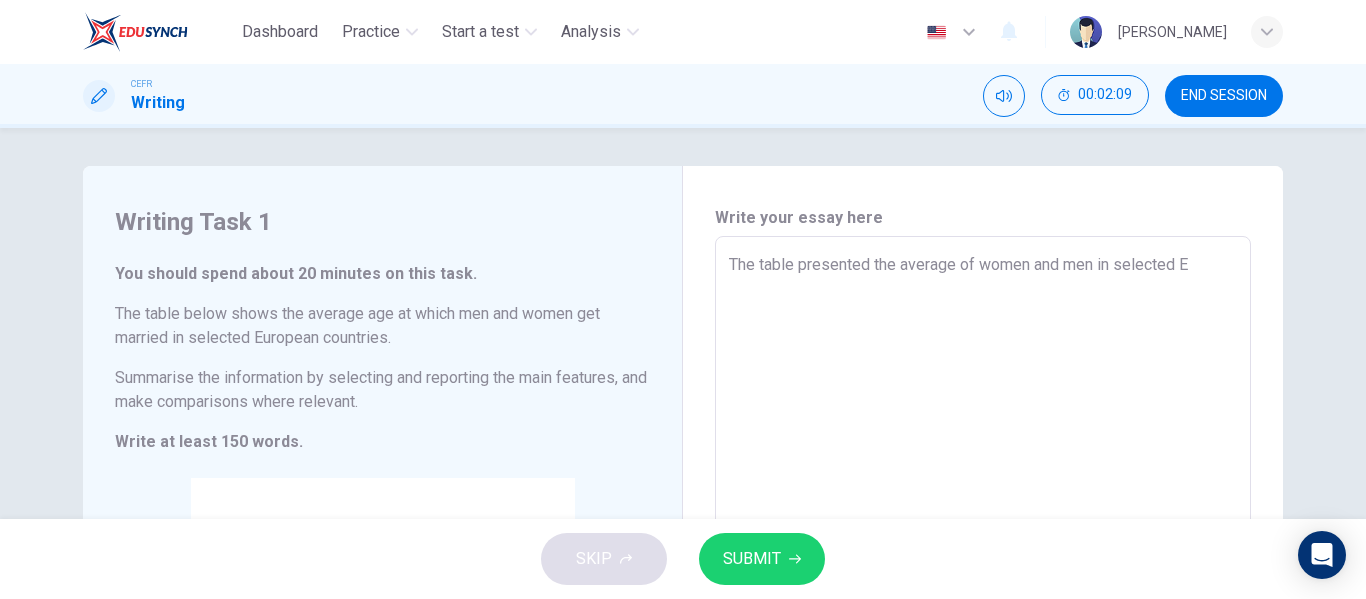type on "x" 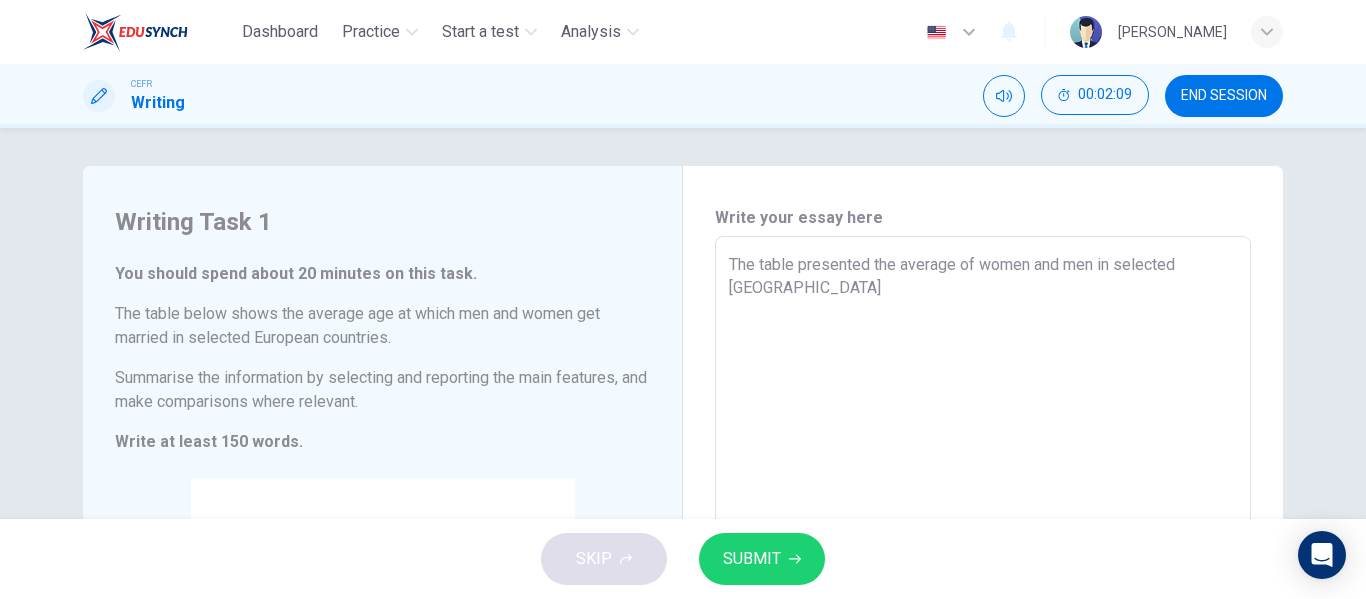 type on "x" 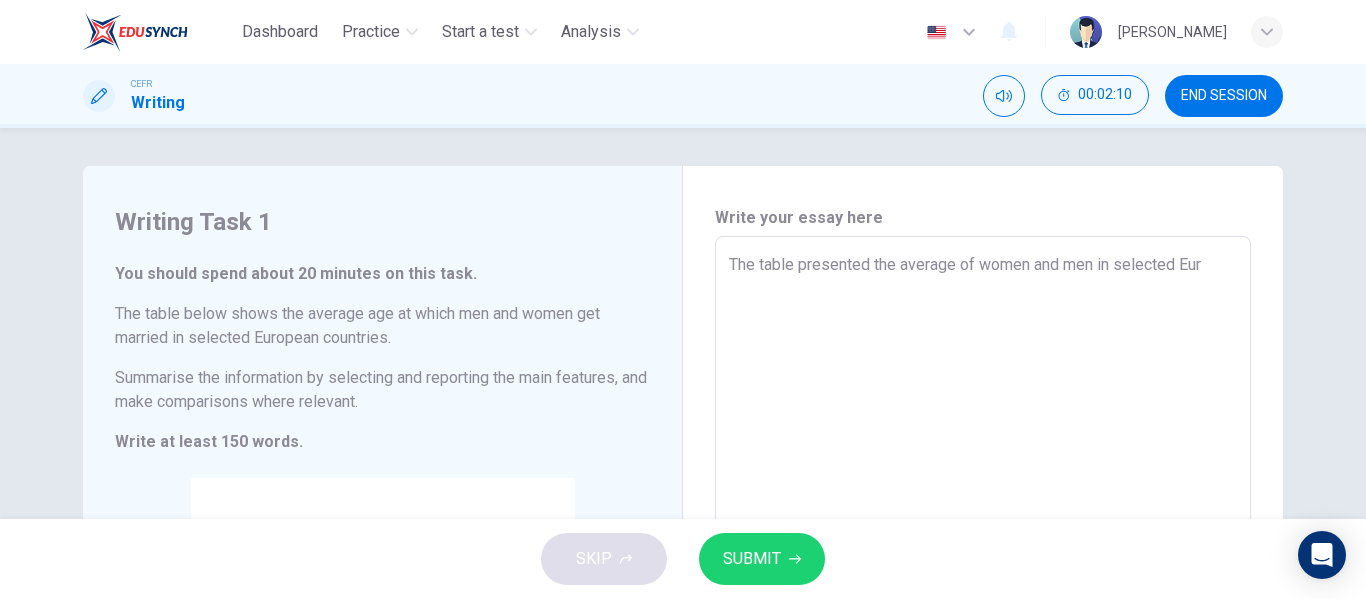 type on "The table presented the average of women and men in selected Euro" 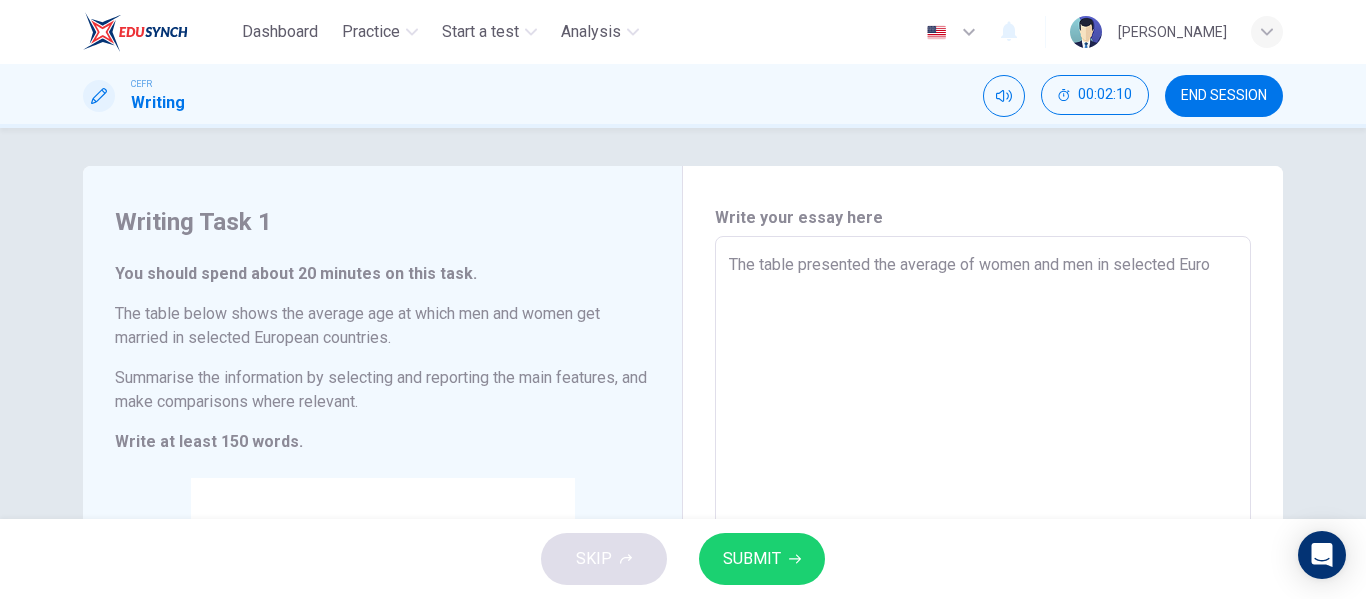 type on "x" 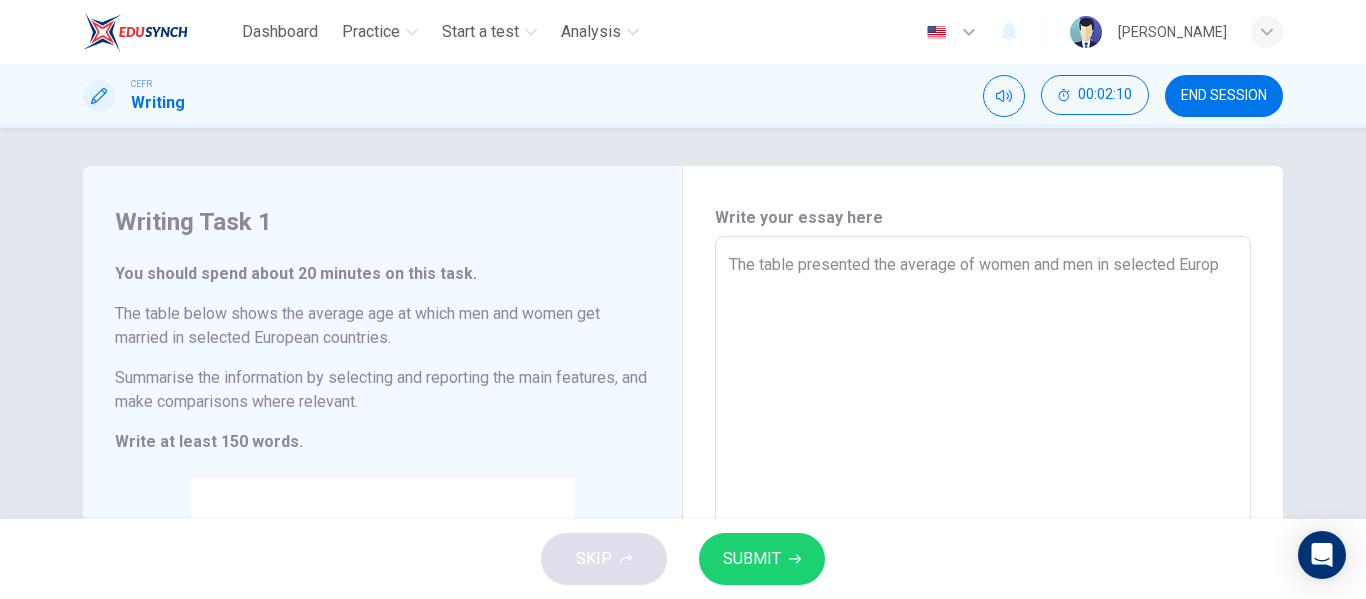 type on "x" 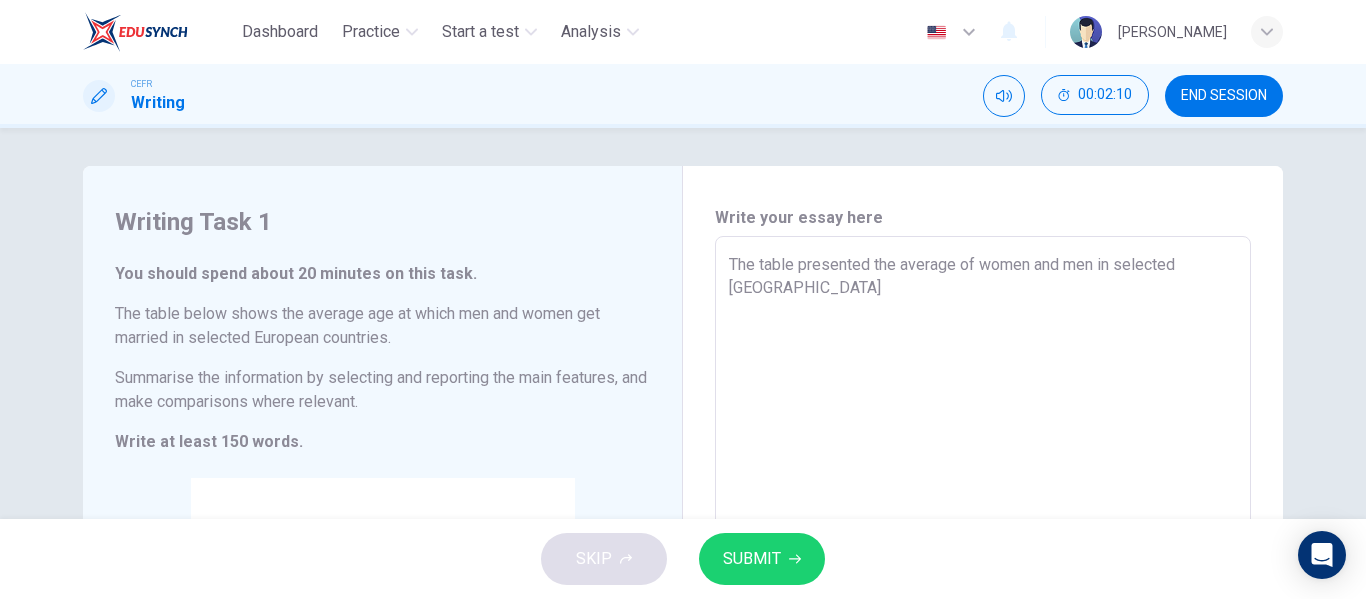 type on "x" 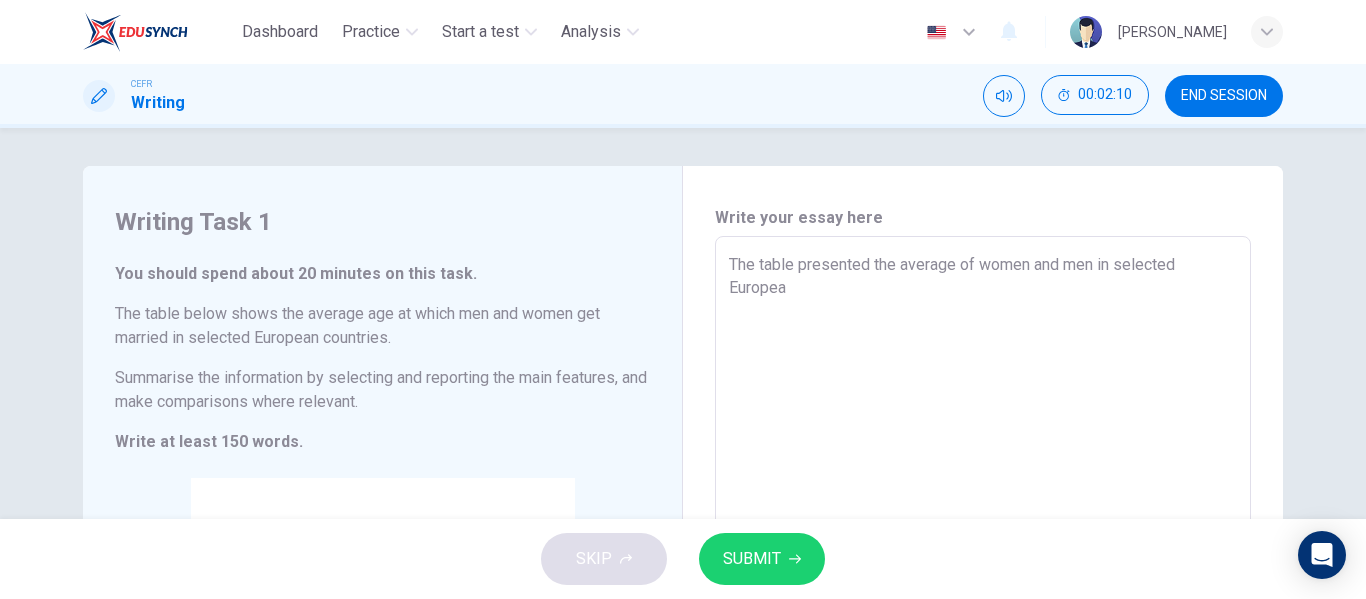type on "The table presented the average of women and men in selected European" 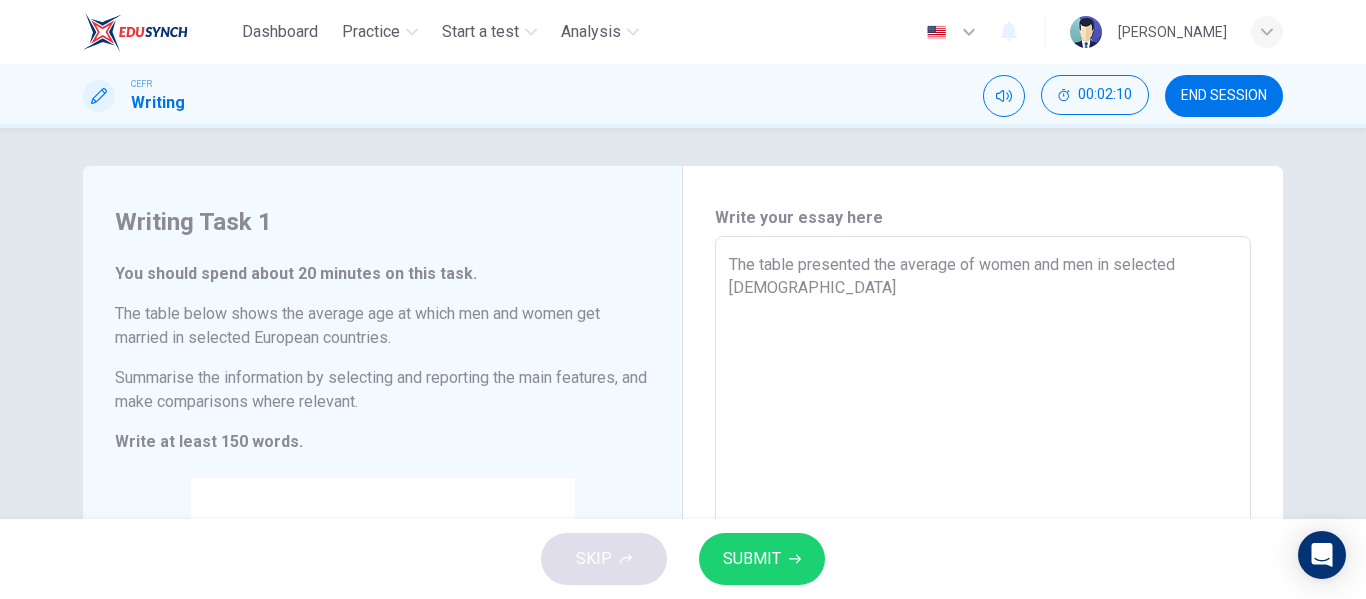 type on "x" 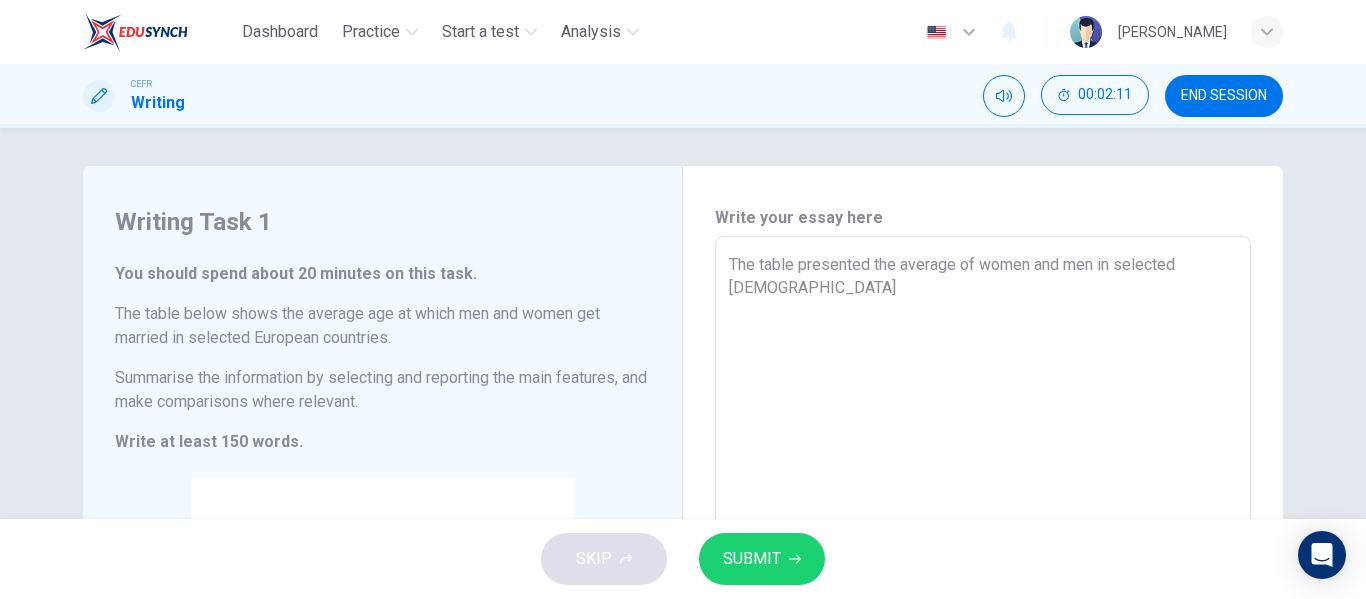 type on "The table presented the average of women and men in selected European c" 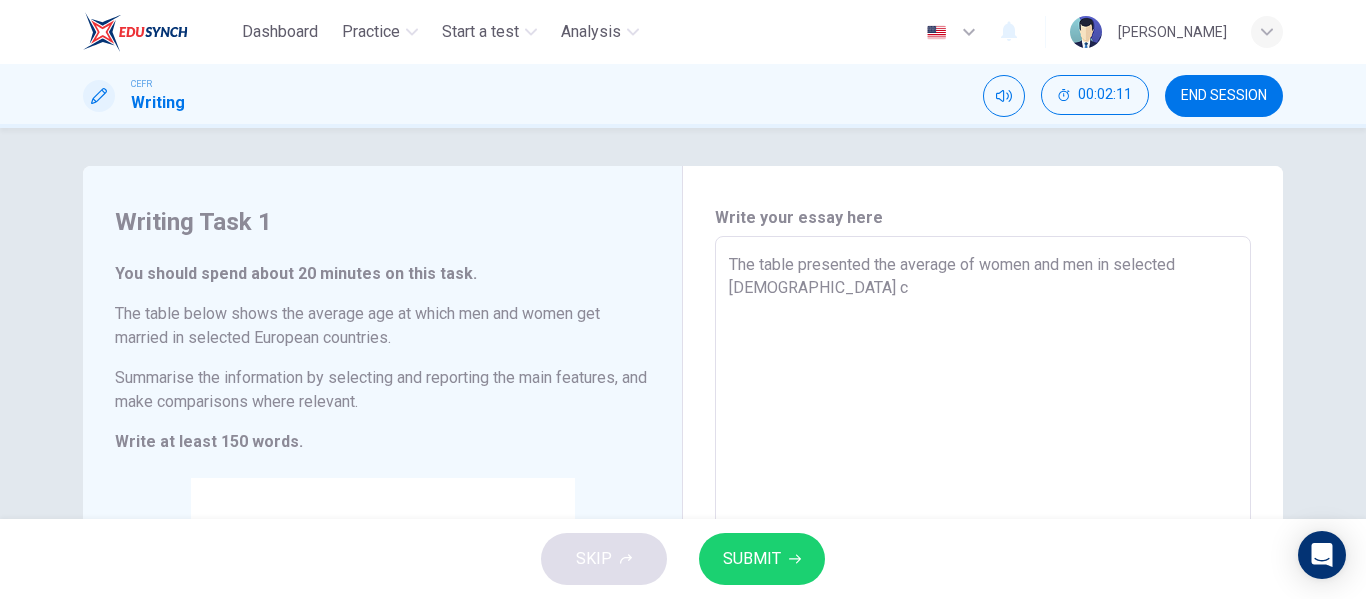 type on "x" 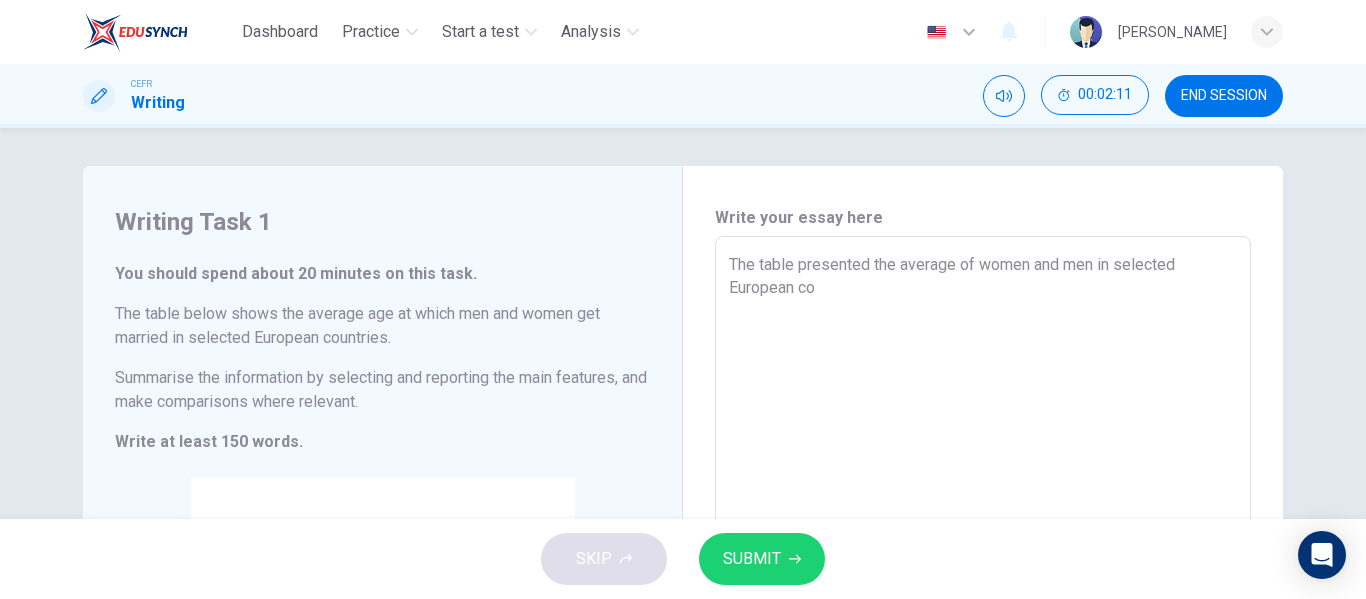 type on "x" 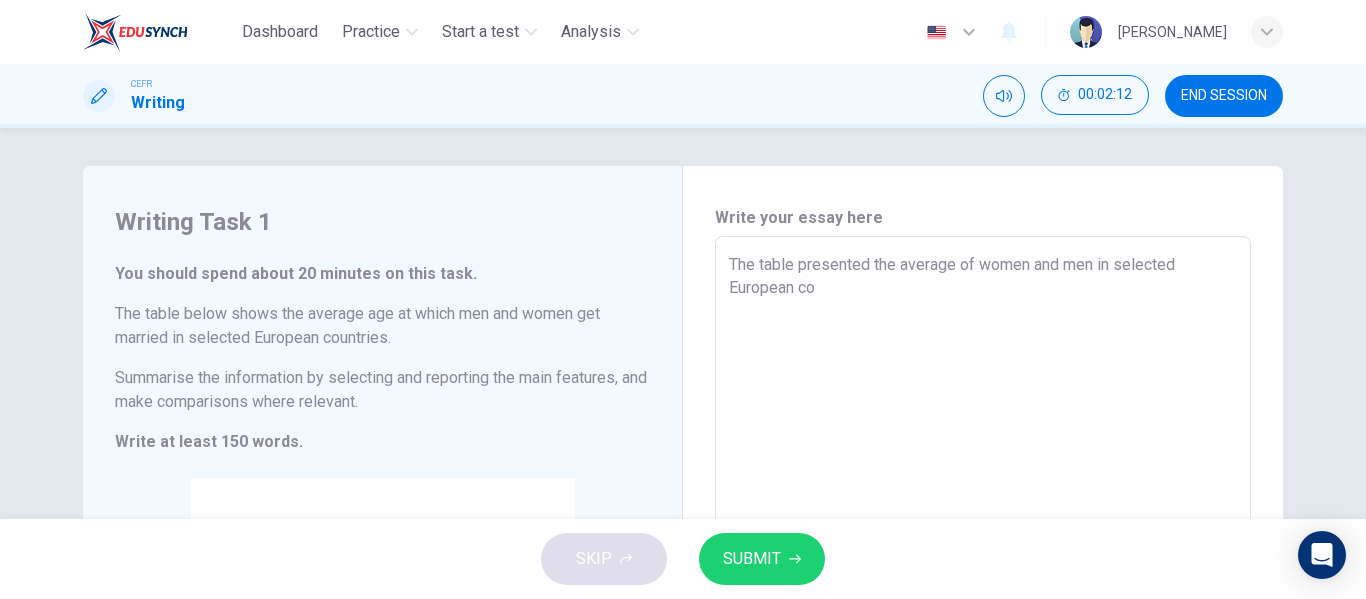type on "The table presented the average of women and men in selected European con" 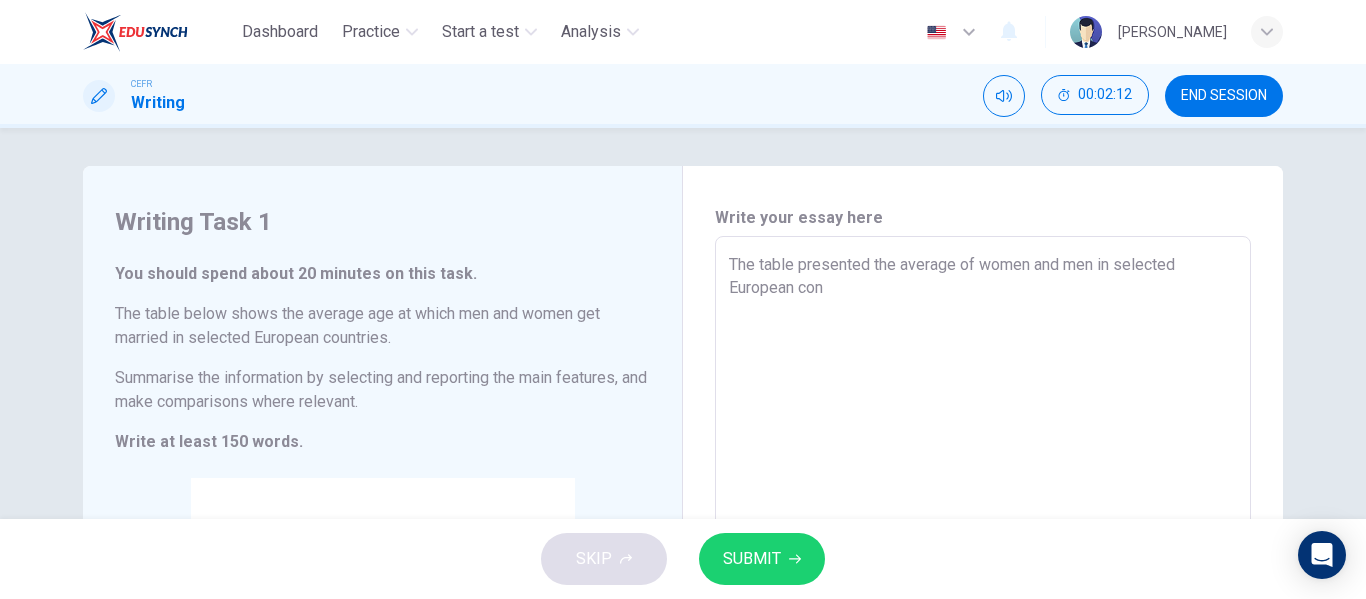 type on "The table presented the average of women and men in selected European conu" 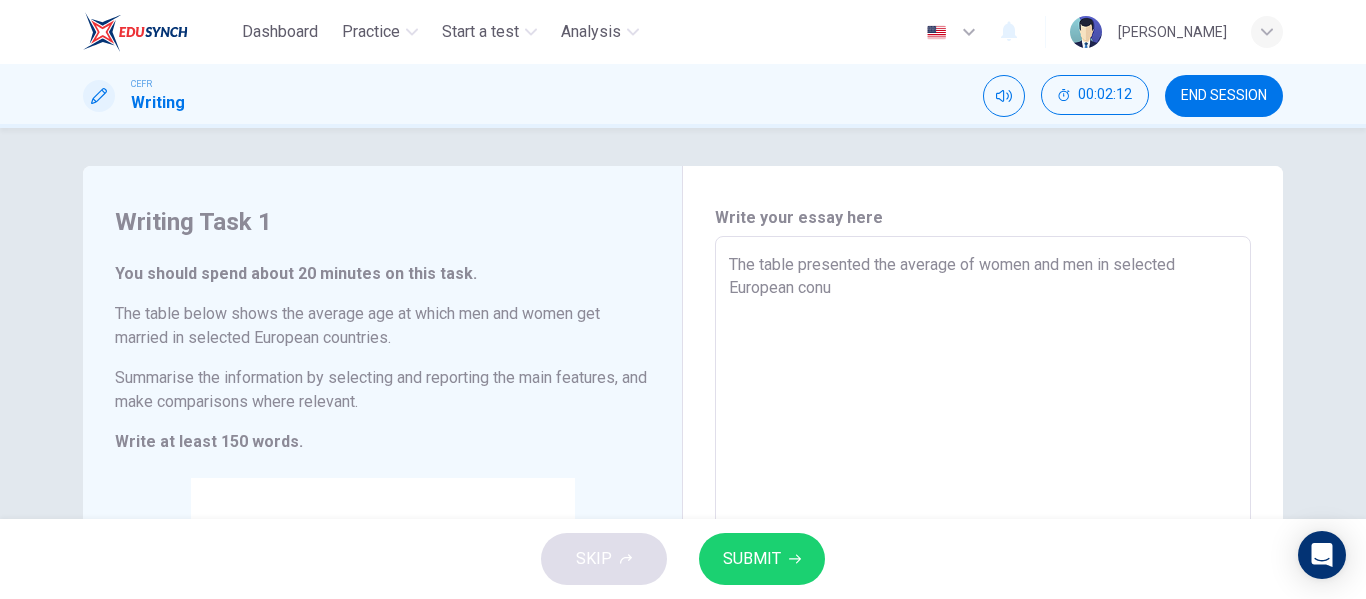 type on "x" 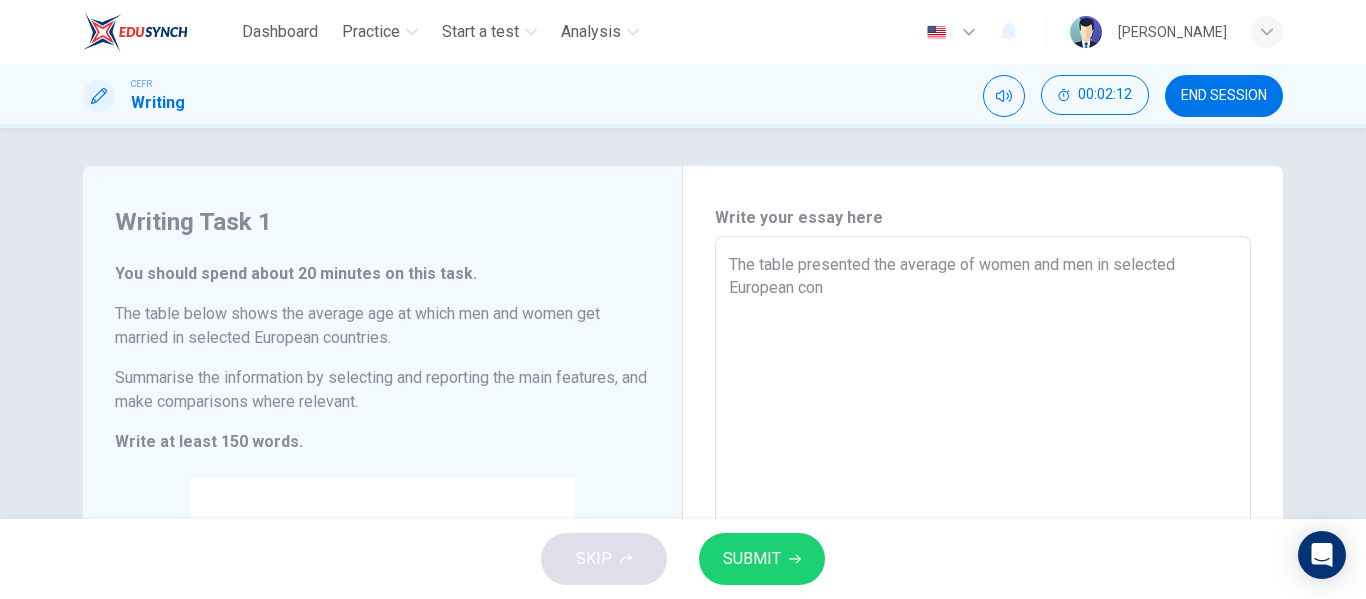 type on "x" 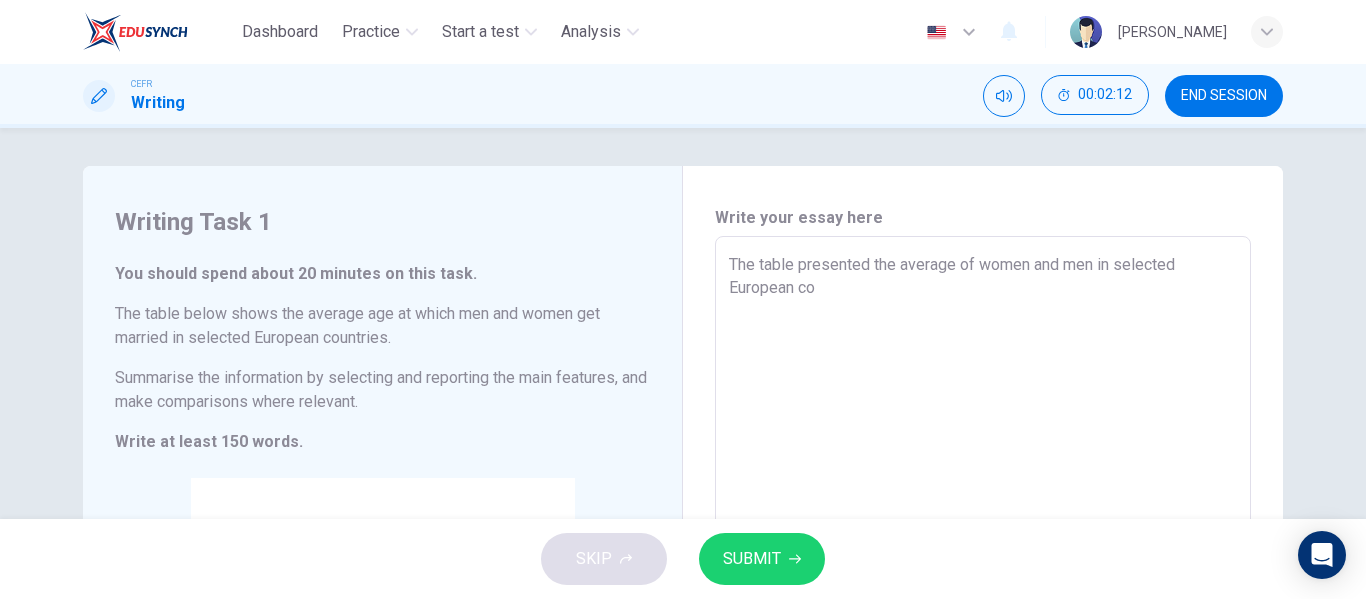 type on "x" 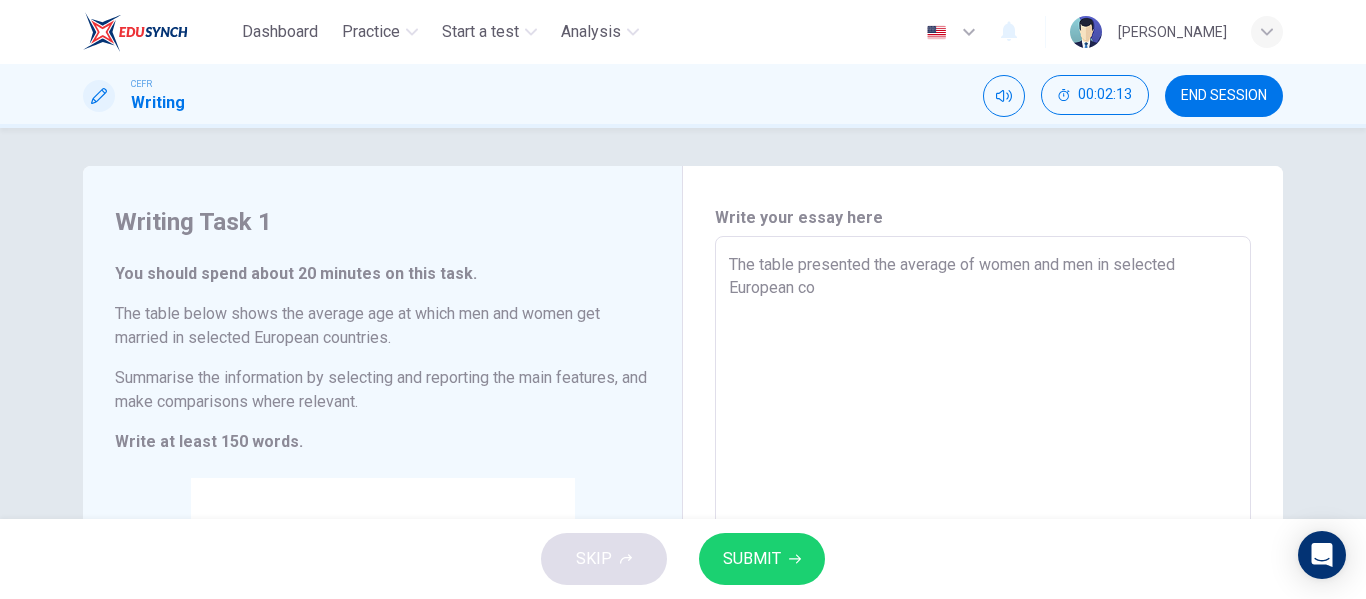 type on "The table presented the average of women and men in selected European cou" 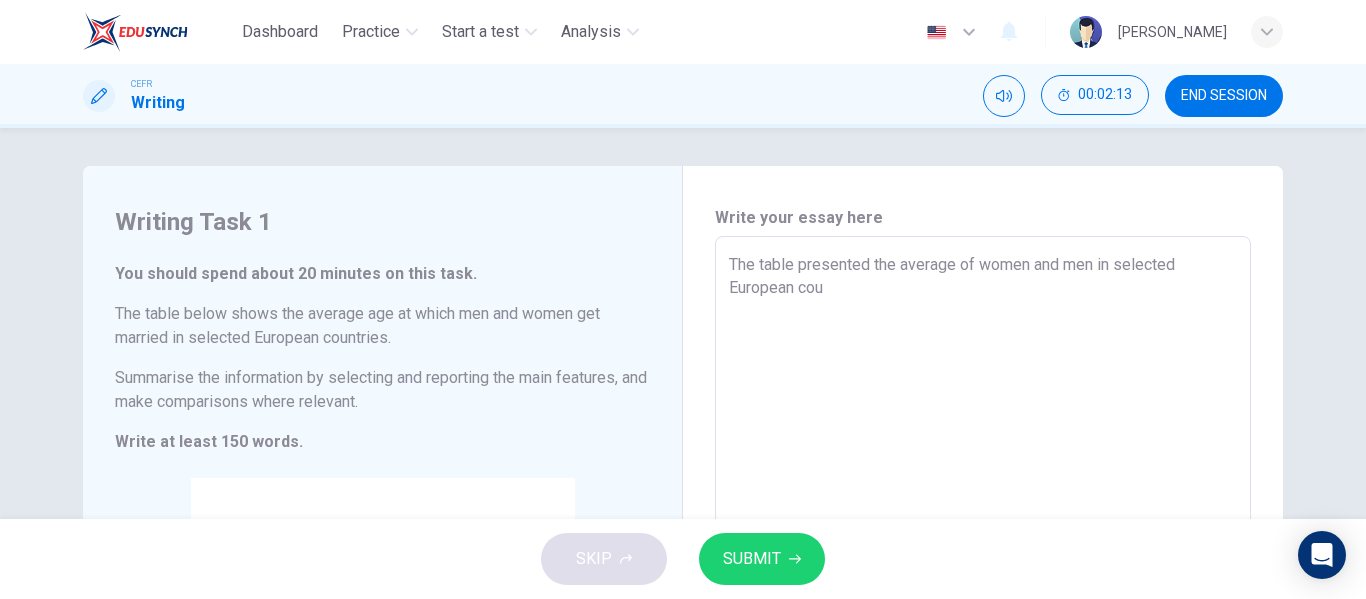 type on "x" 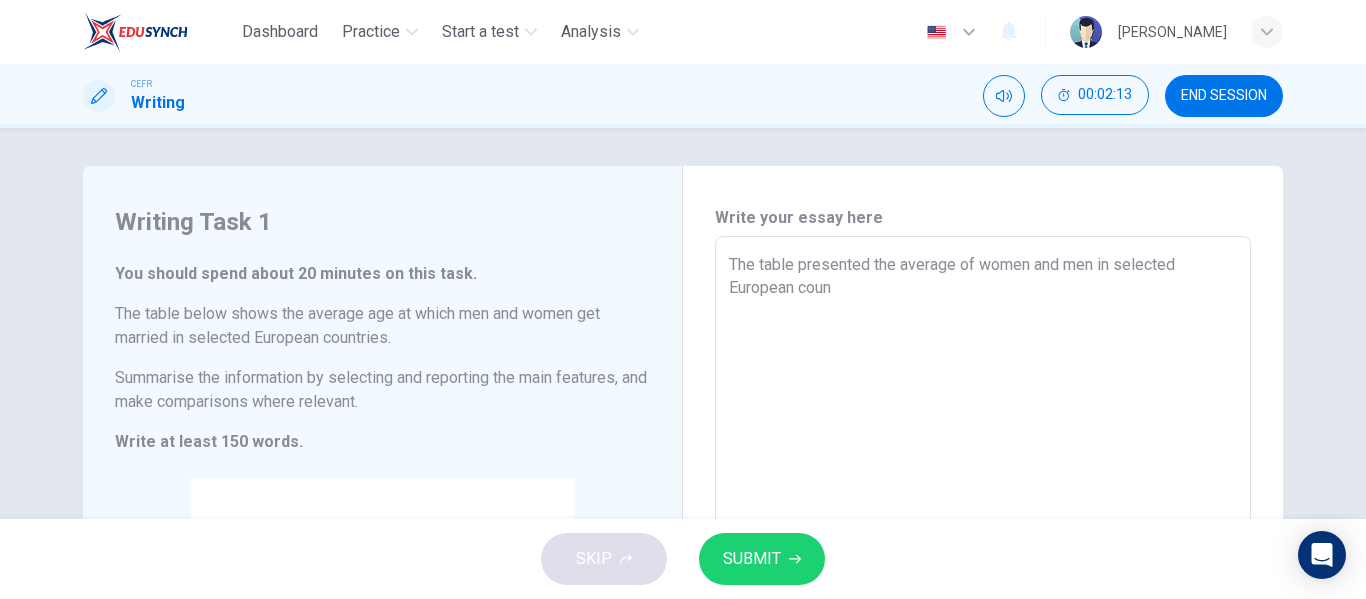 type on "x" 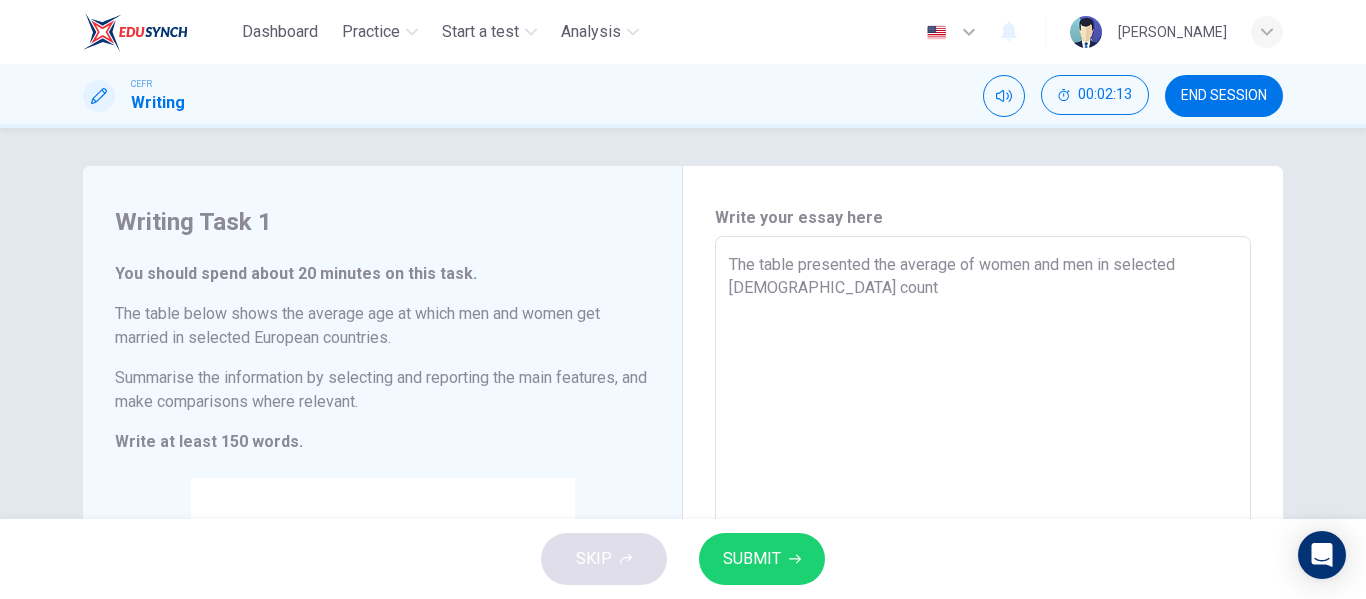 type on "x" 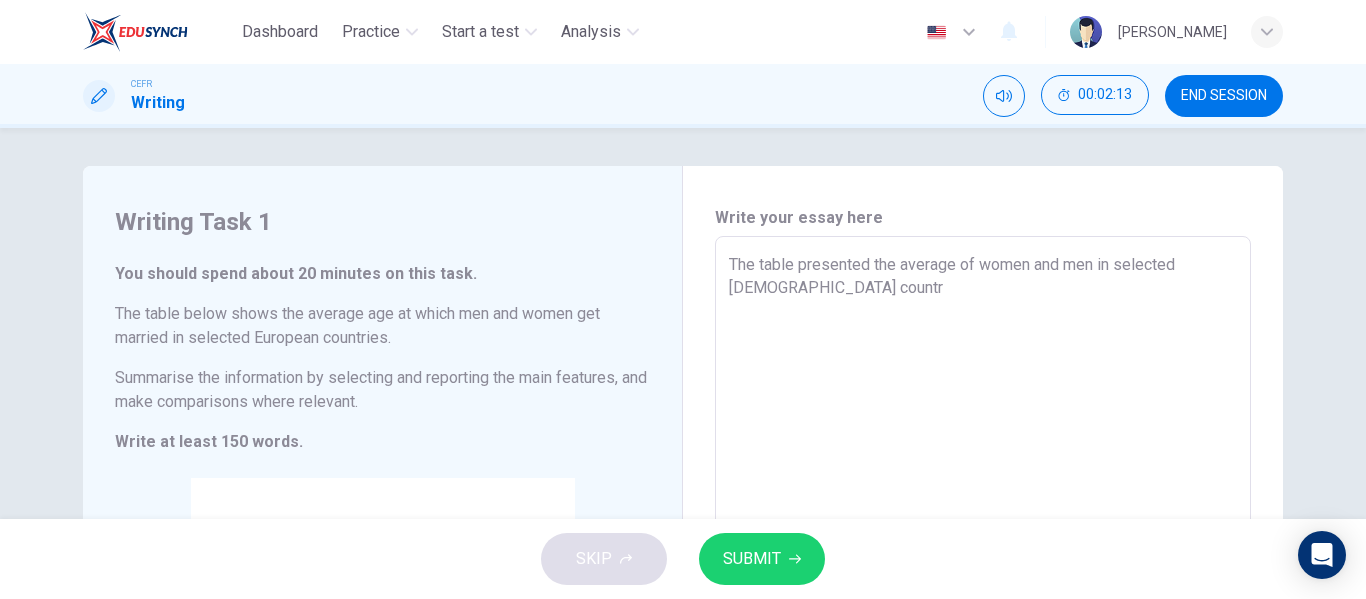 type on "The table presented the average of women and men in selected European countri" 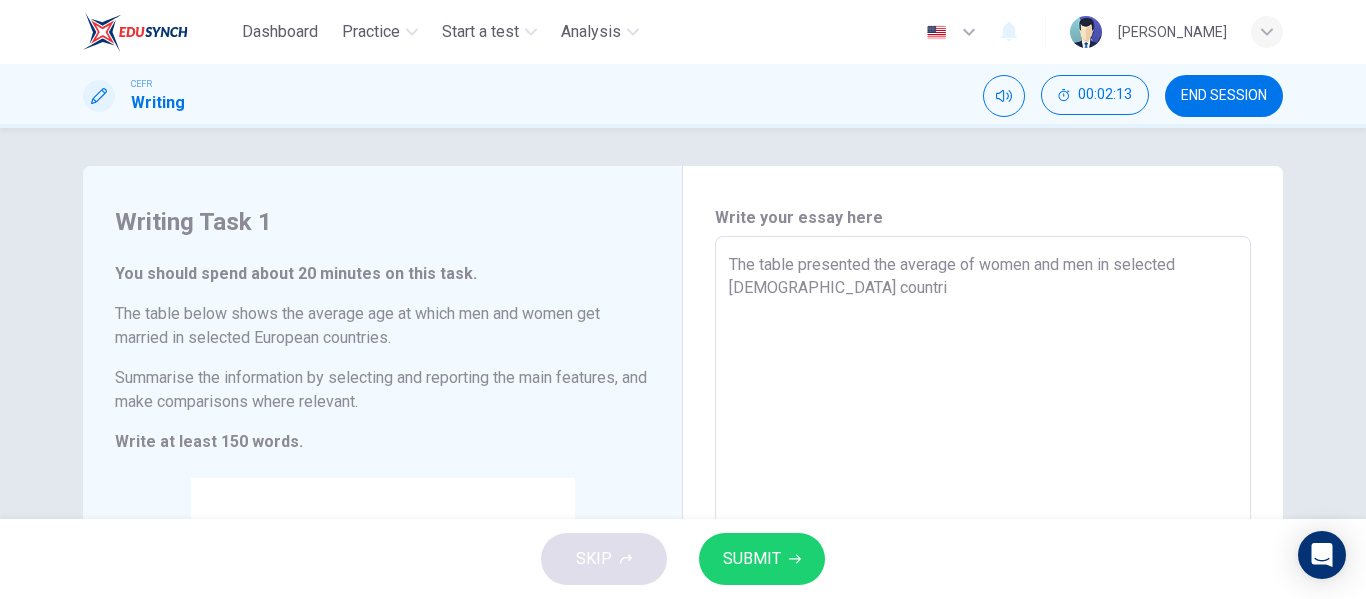 type on "x" 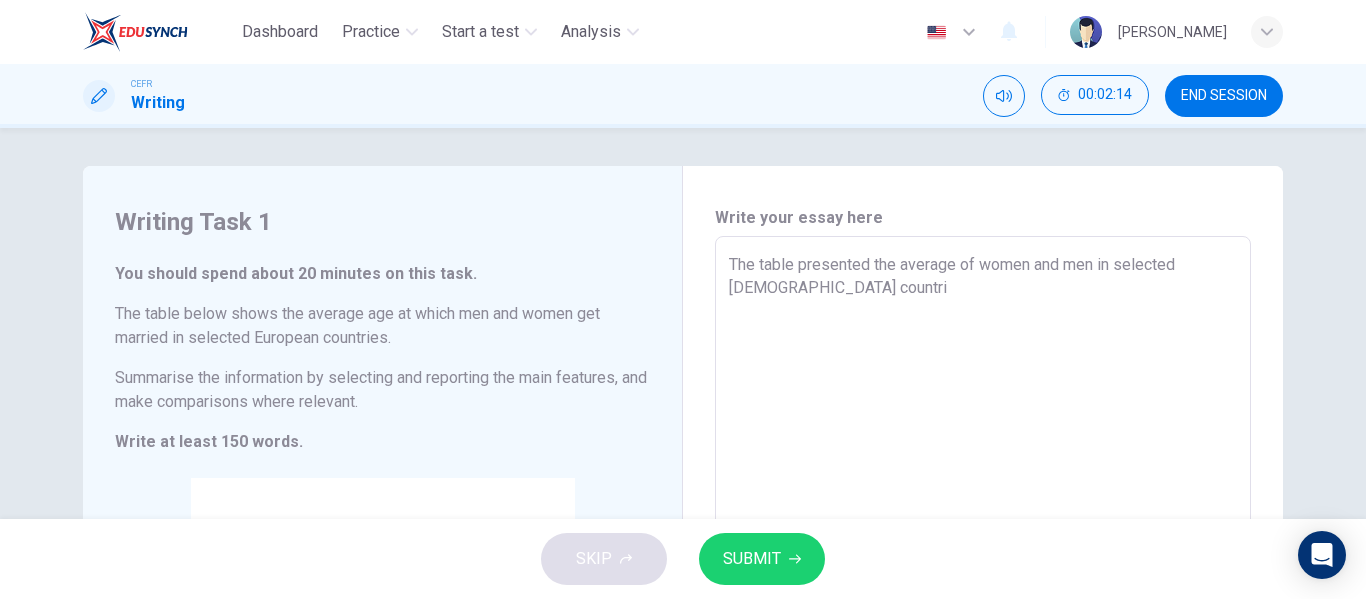 type on "The table presented the average of women and men in selected European countrie" 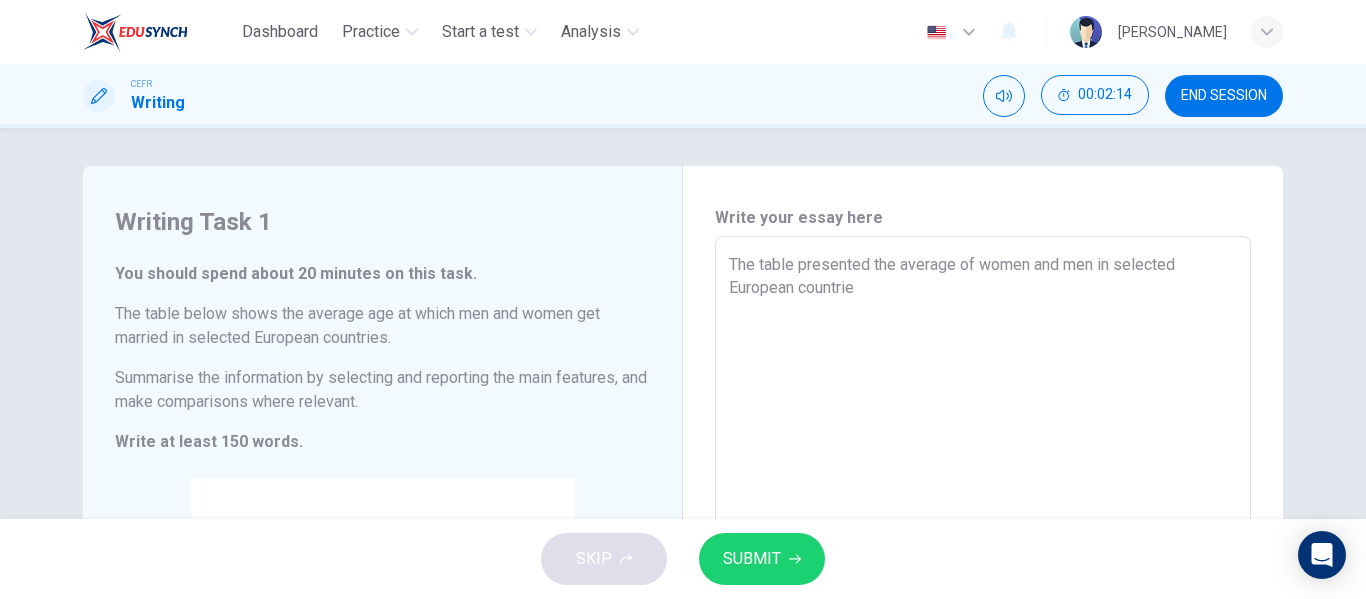 type on "x" 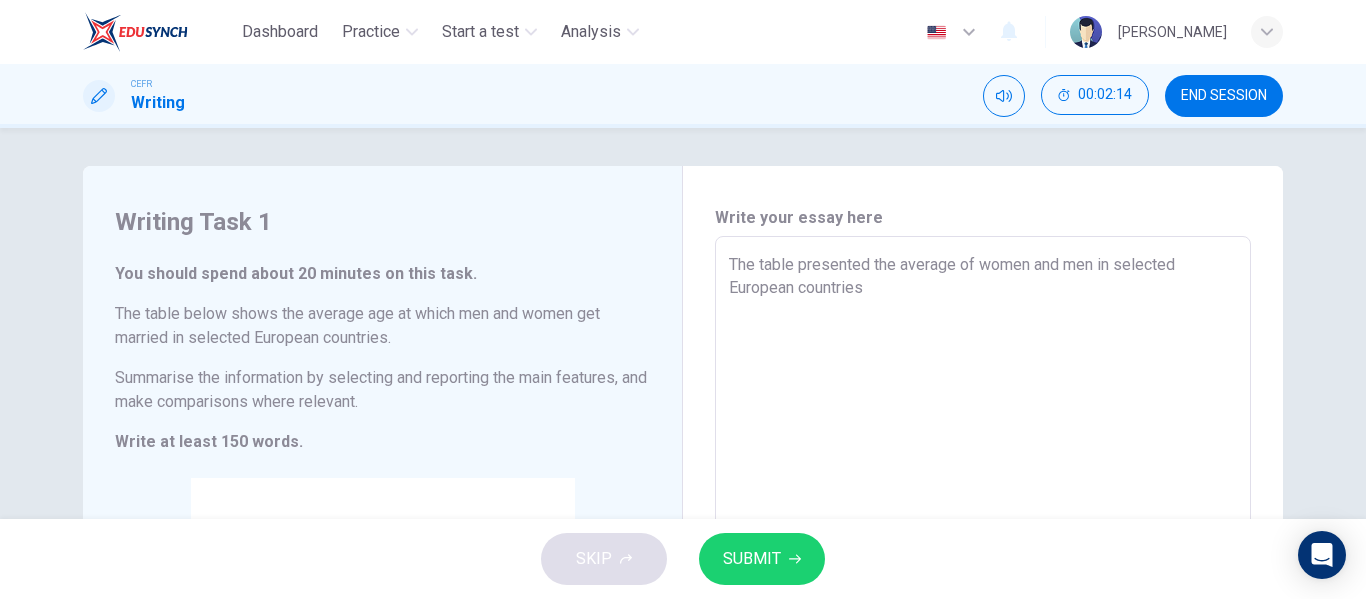 type on "x" 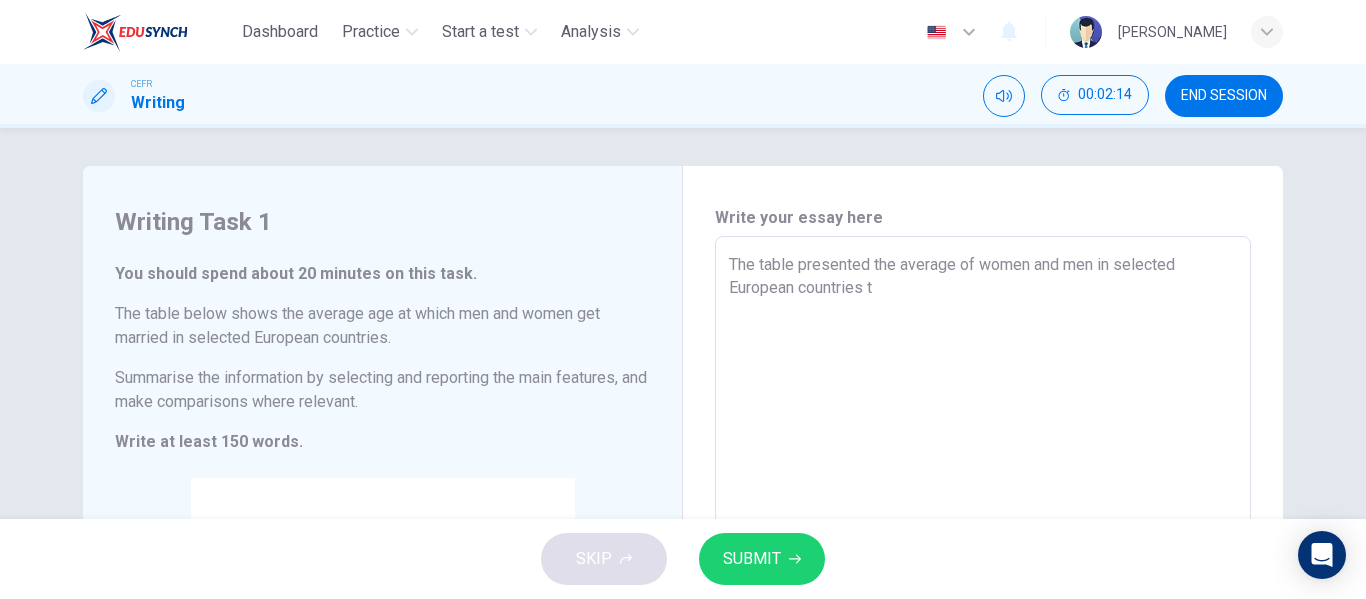 type on "x" 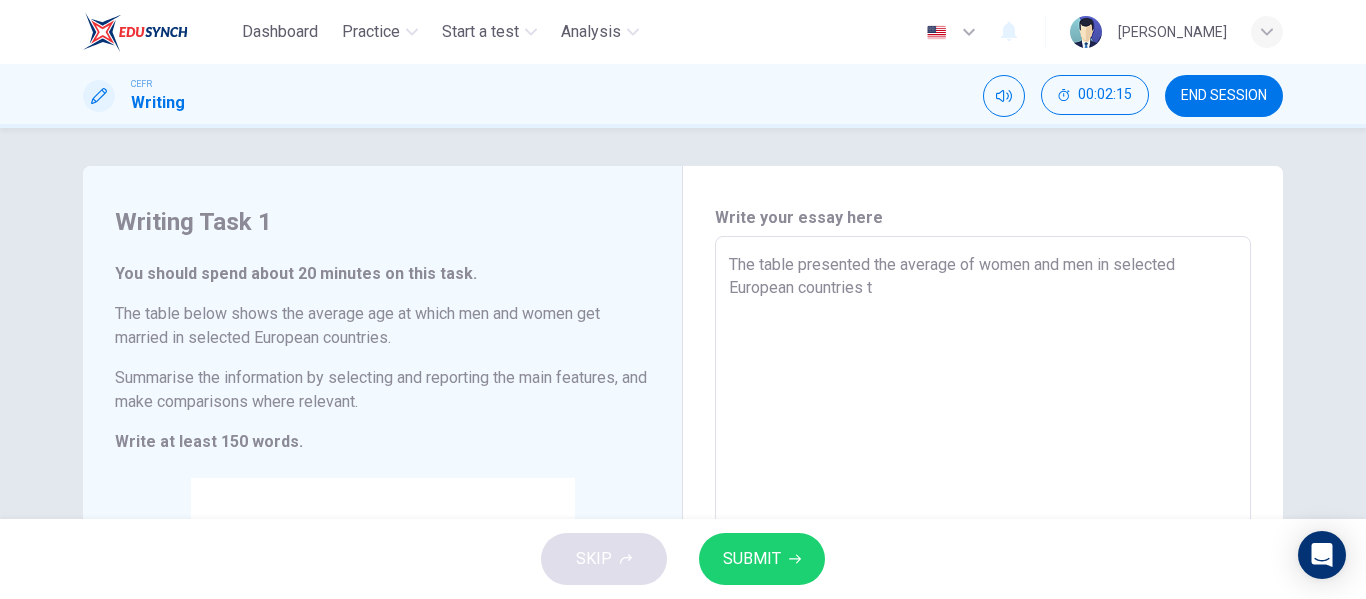 type on "The table presented the average of women and men in selected European countries th" 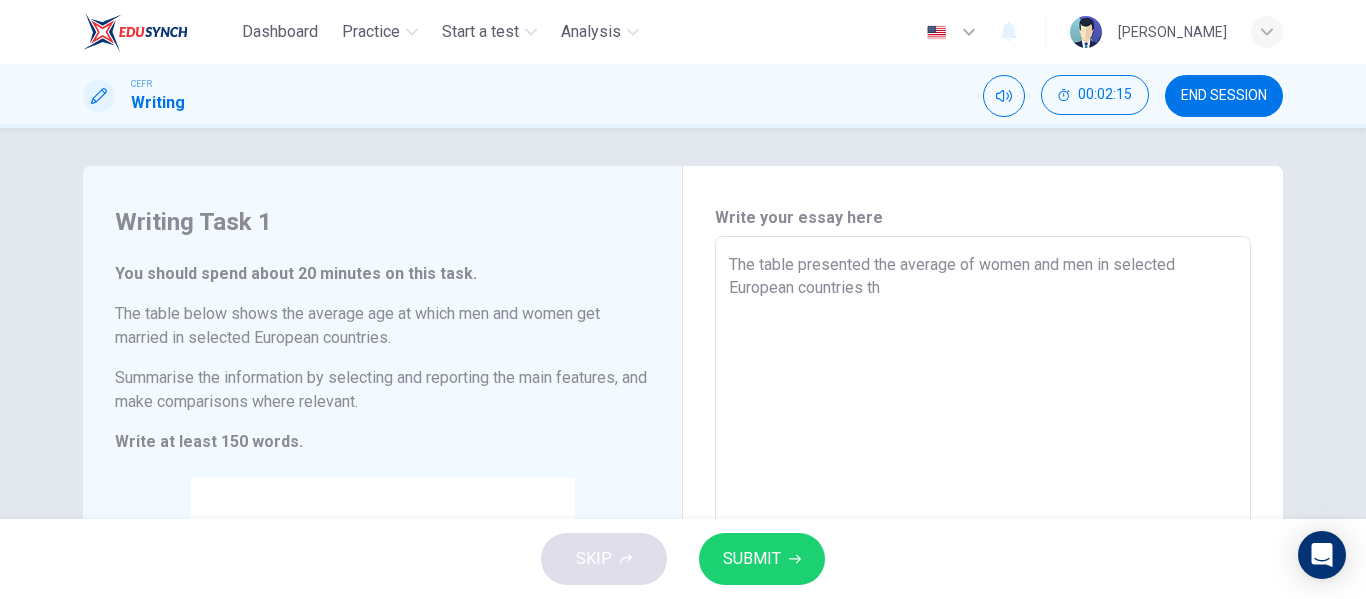 type on "The table presented the average of women and men in selected European countries tha" 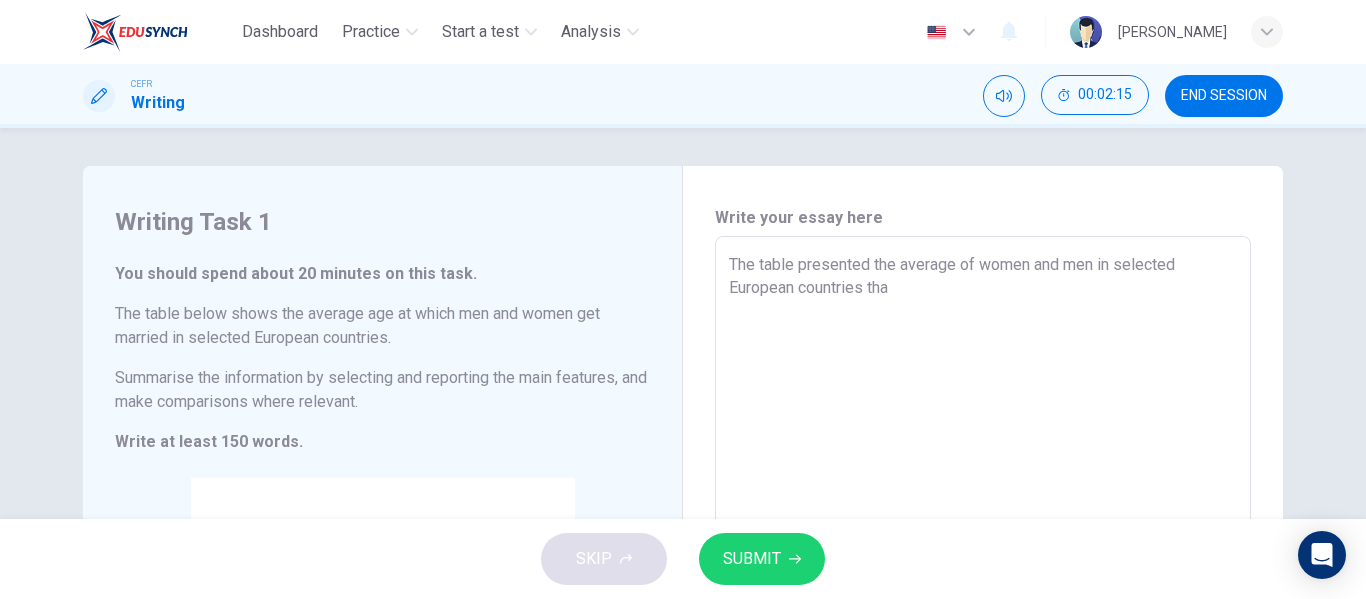 type on "x" 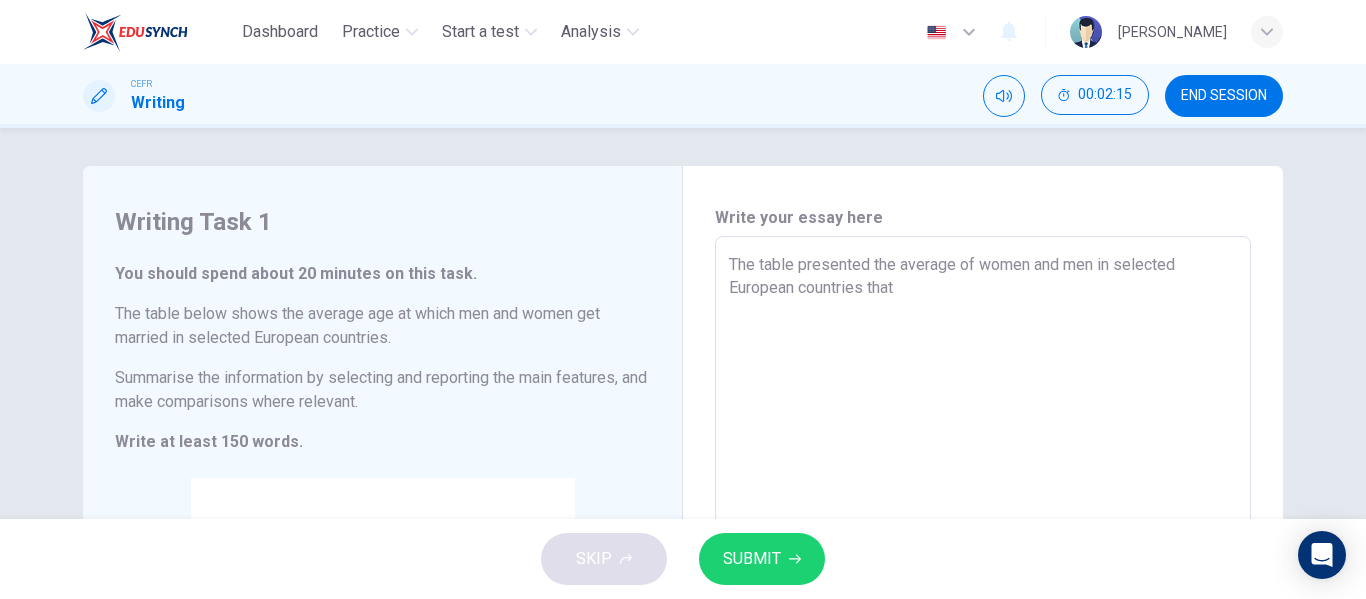 type on "x" 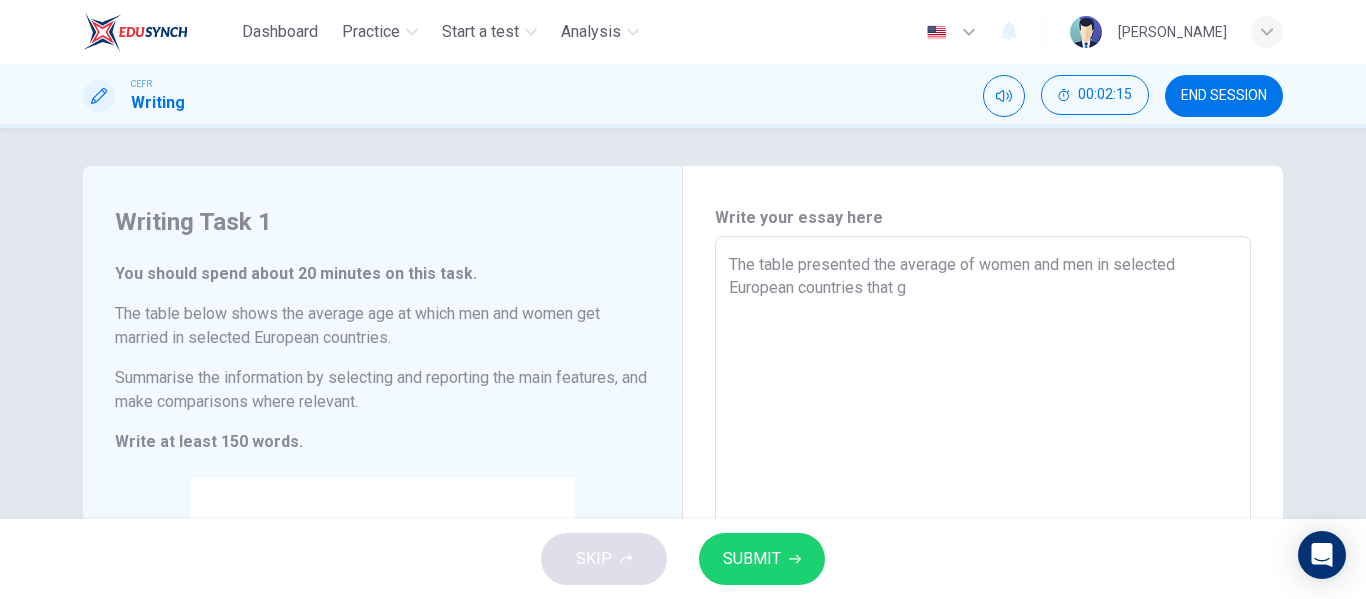 type on "The table presented the average of women and men in selected European countries that ge" 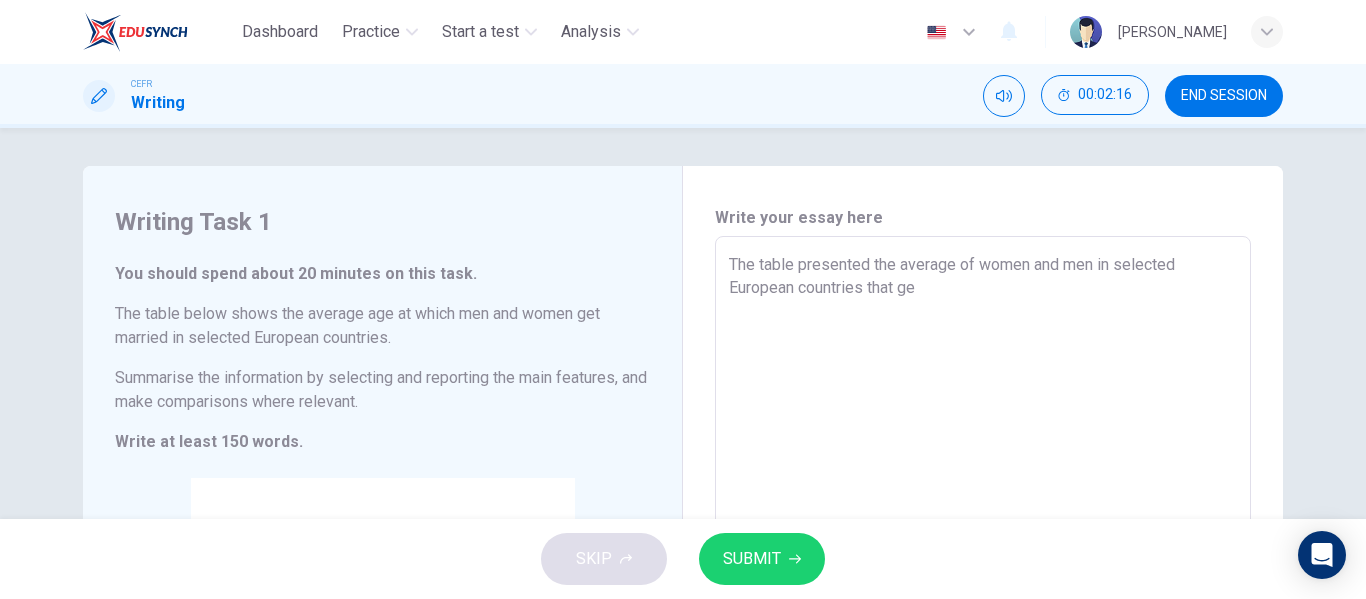 type on "x" 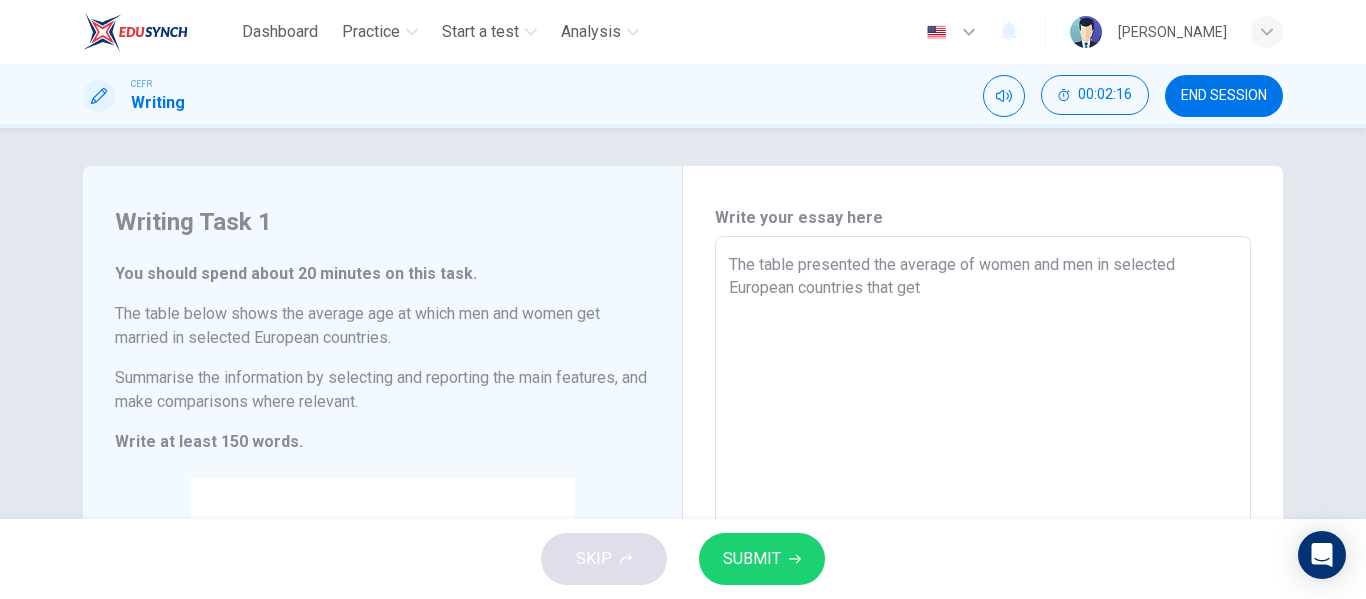 type on "The table presented the average of women and men in selected European countries that get" 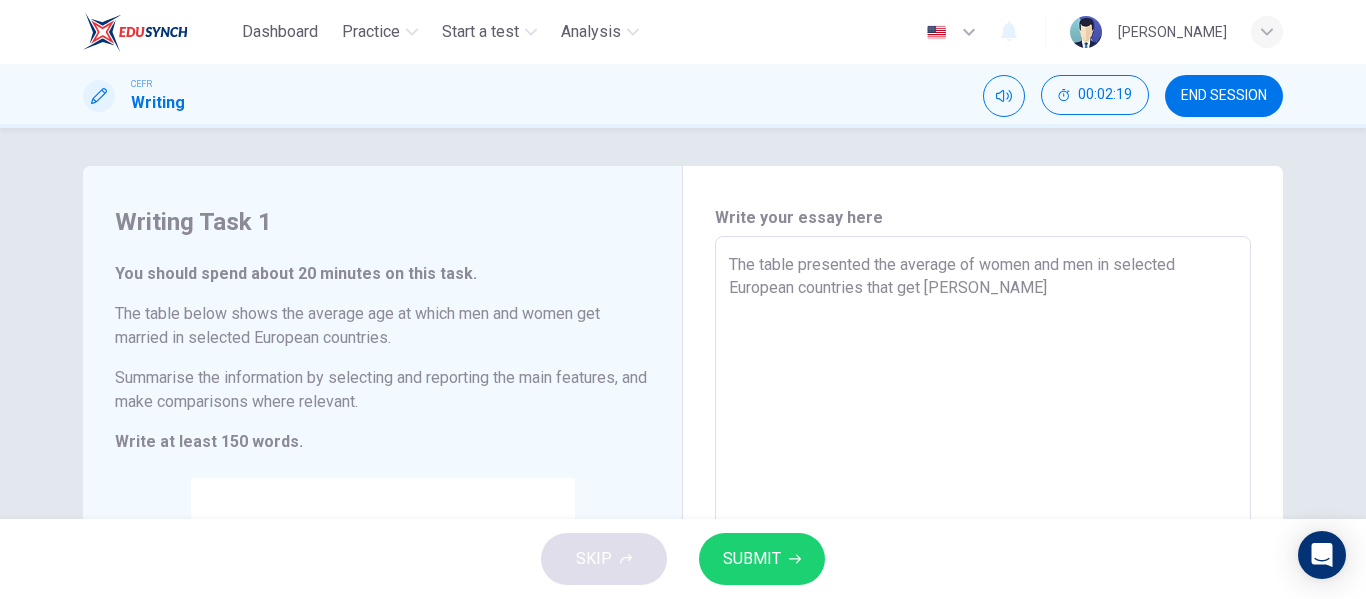 click on "The table presented the average of women and men in selected European countries that get marr" at bounding box center [983, 532] 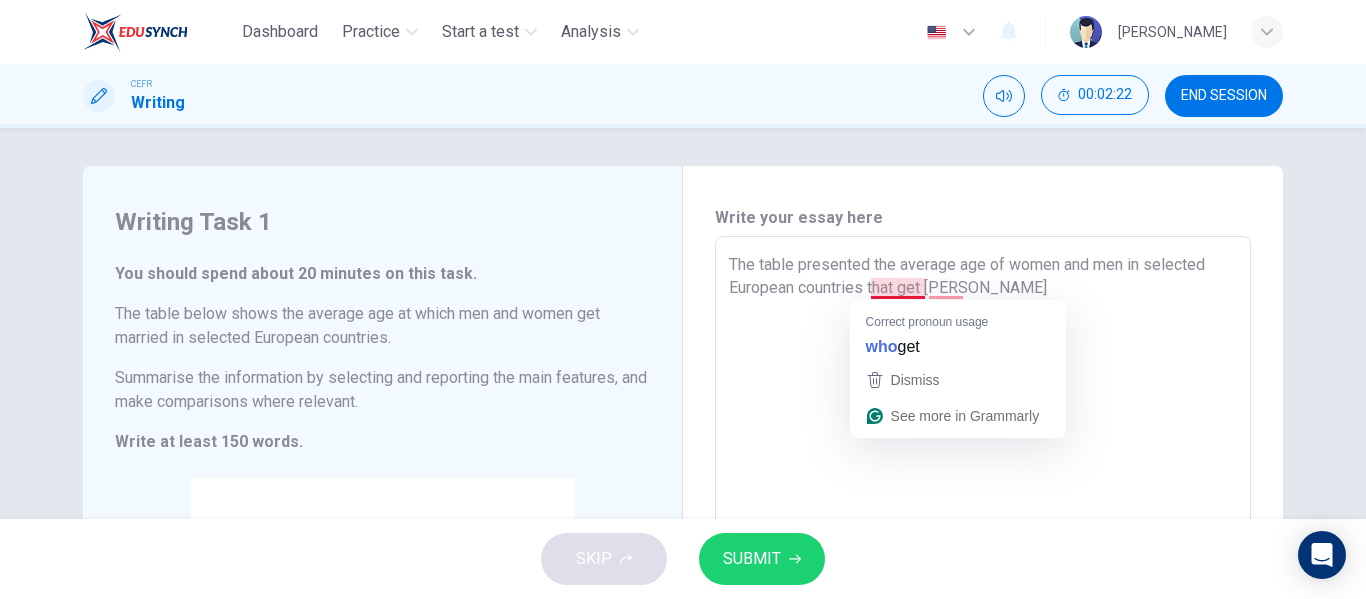 drag, startPoint x: 964, startPoint y: 291, endPoint x: 868, endPoint y: 294, distance: 96.04687 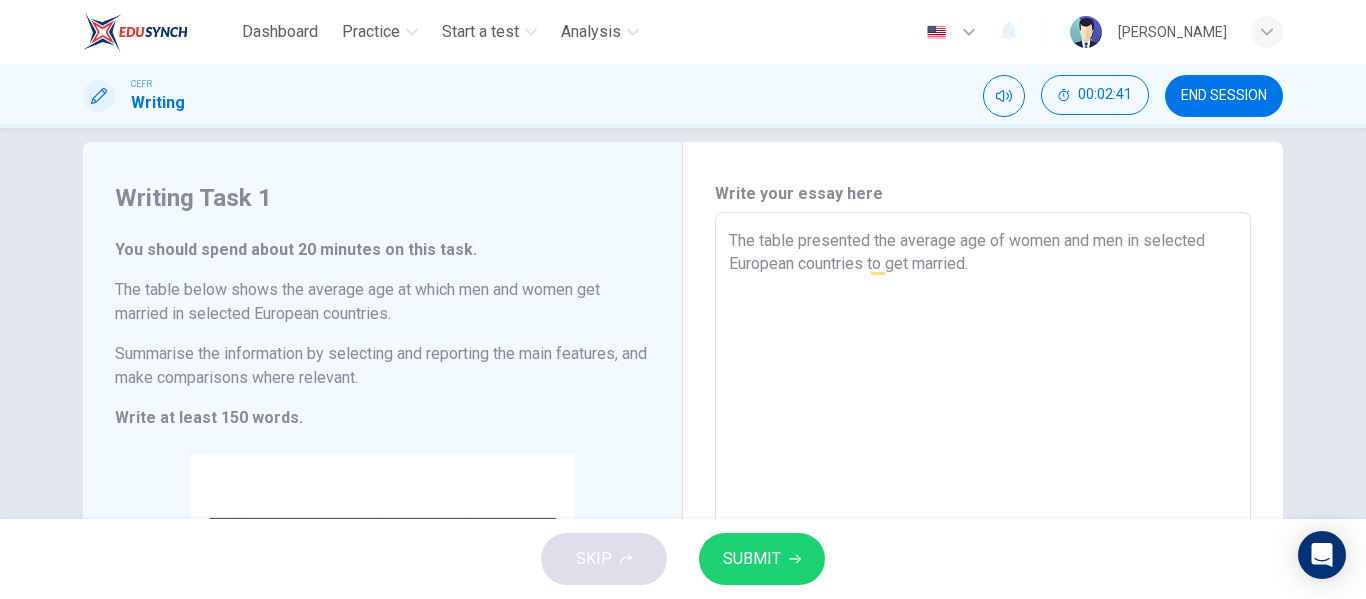 scroll, scrollTop: 24, scrollLeft: 0, axis: vertical 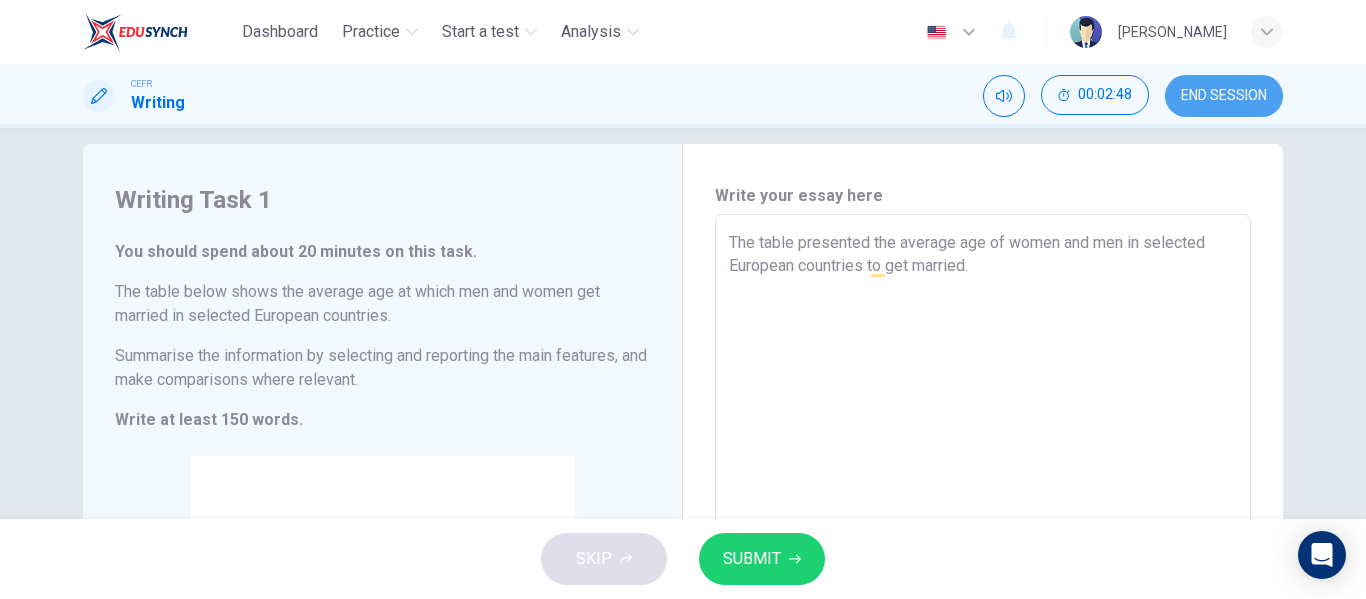 click on "END SESSION" at bounding box center (1224, 96) 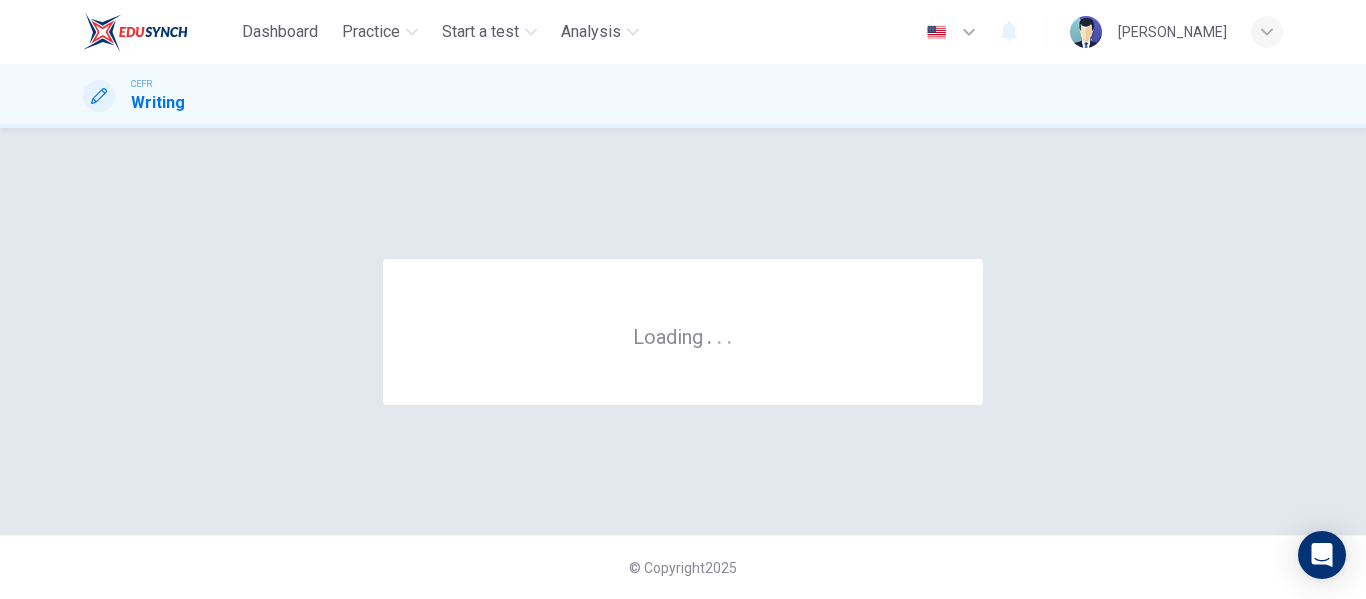 scroll, scrollTop: 0, scrollLeft: 0, axis: both 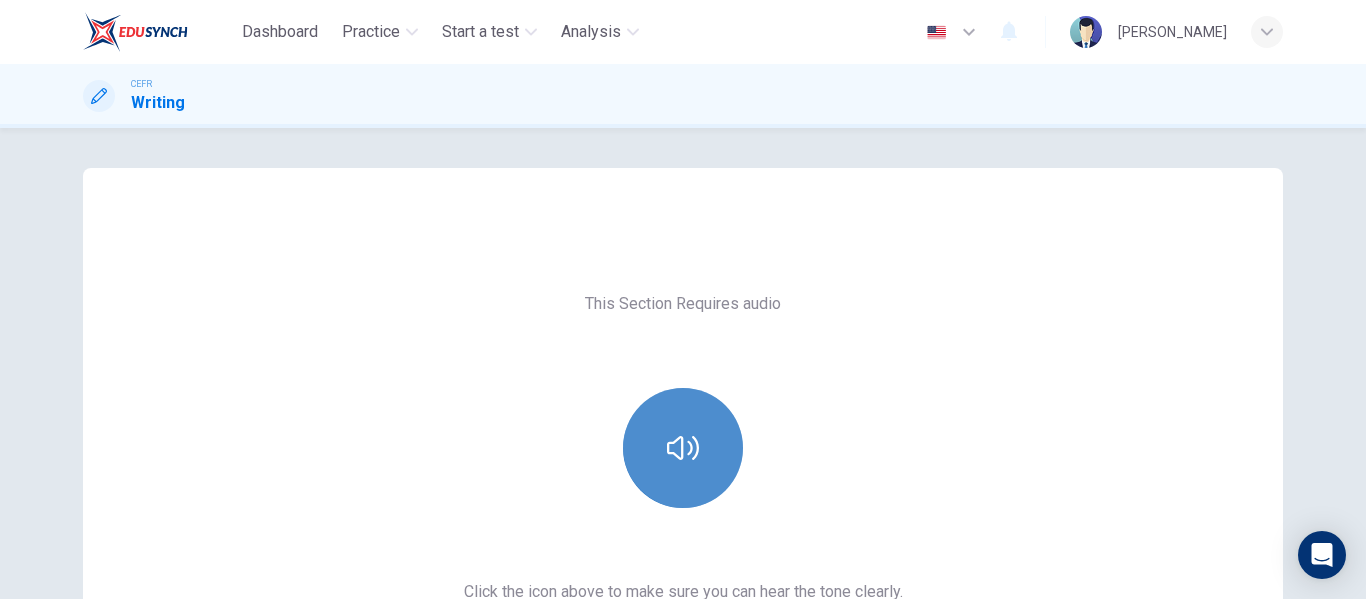 click at bounding box center (683, 448) 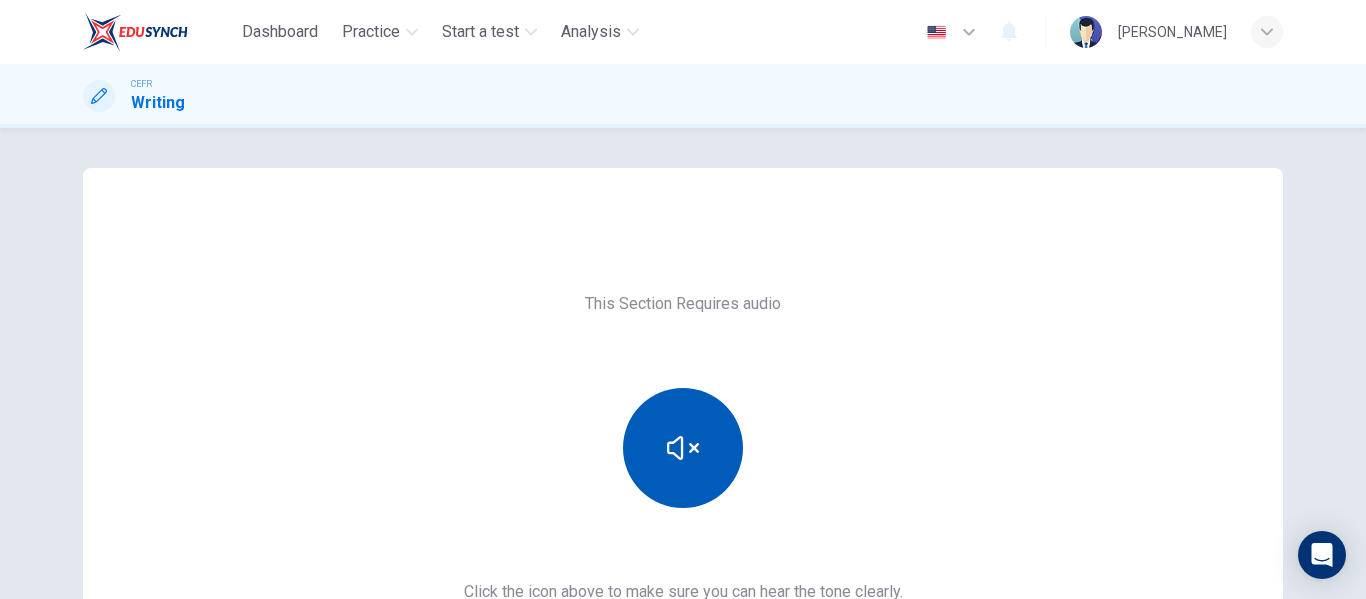 scroll, scrollTop: 368, scrollLeft: 0, axis: vertical 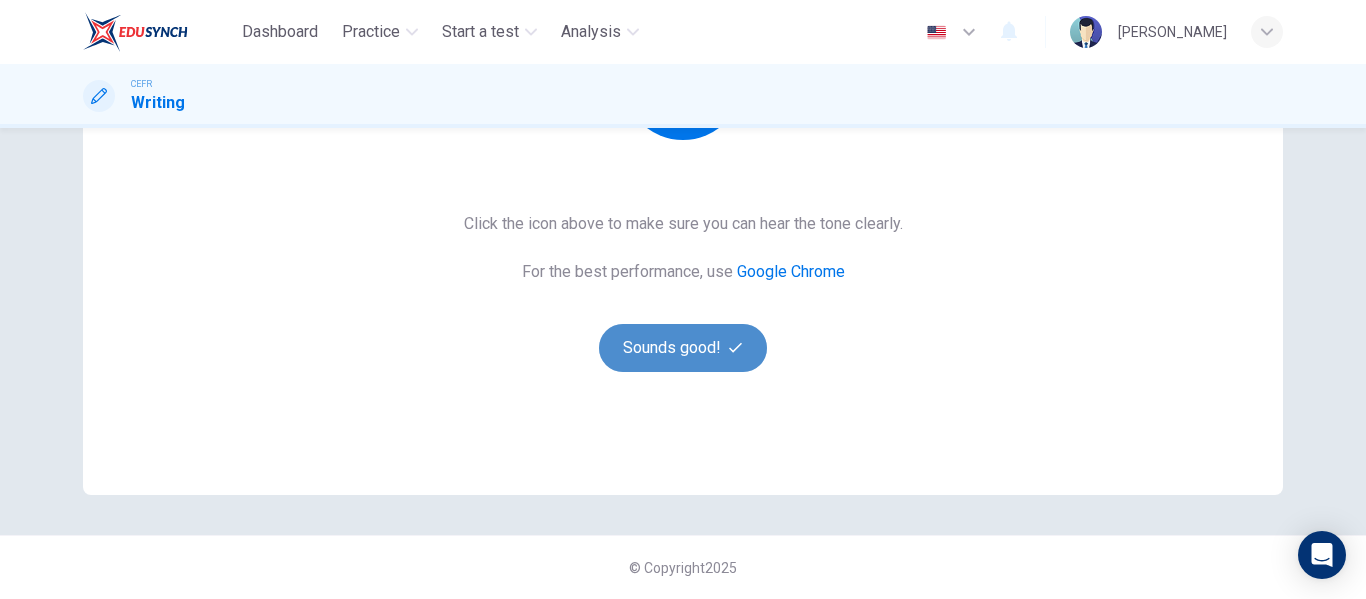 click on "Sounds good!" at bounding box center [683, 348] 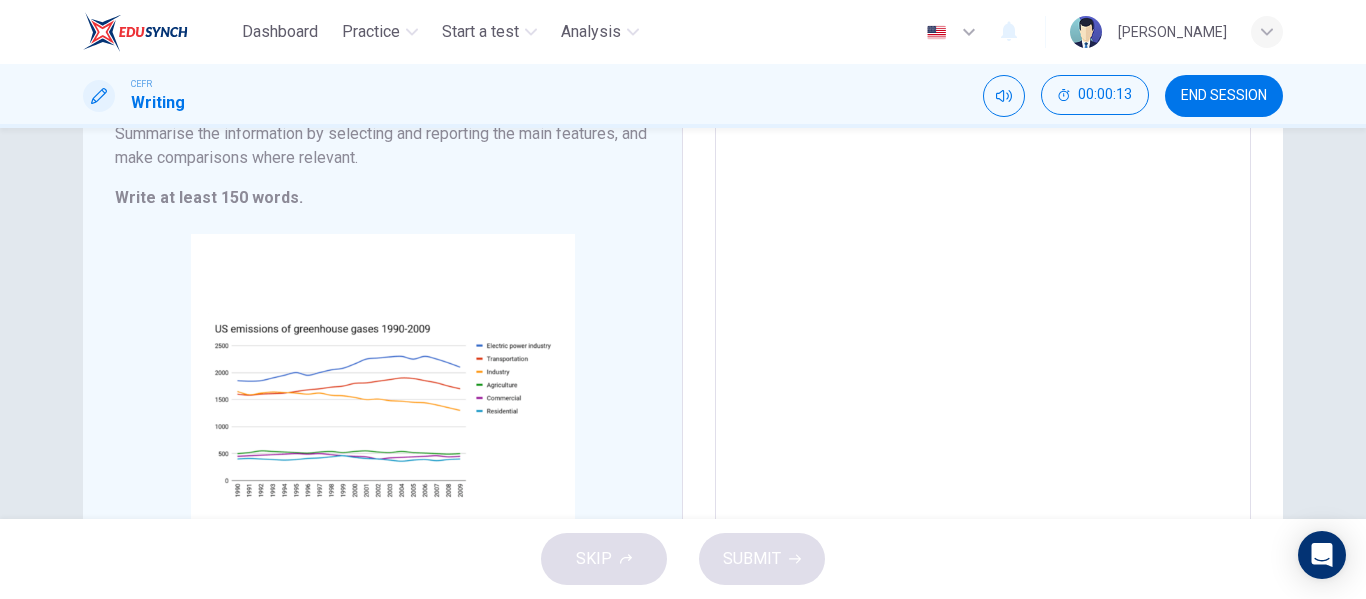 scroll, scrollTop: 271, scrollLeft: 0, axis: vertical 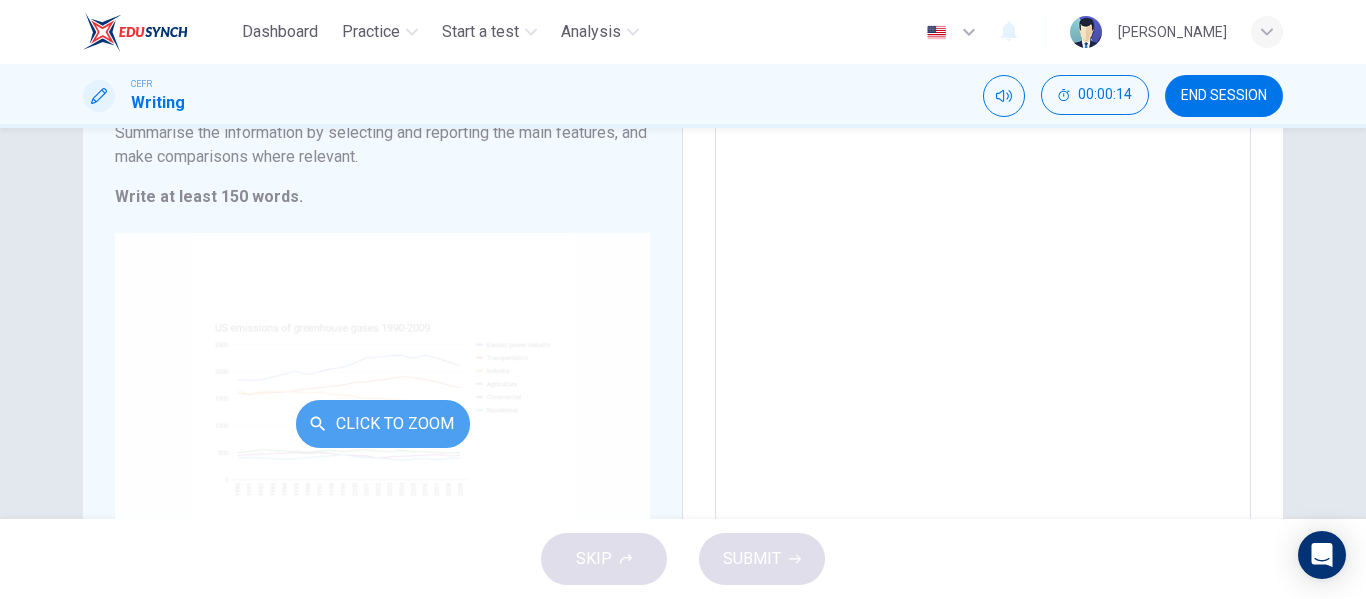 click on "Click to Zoom" at bounding box center [383, 424] 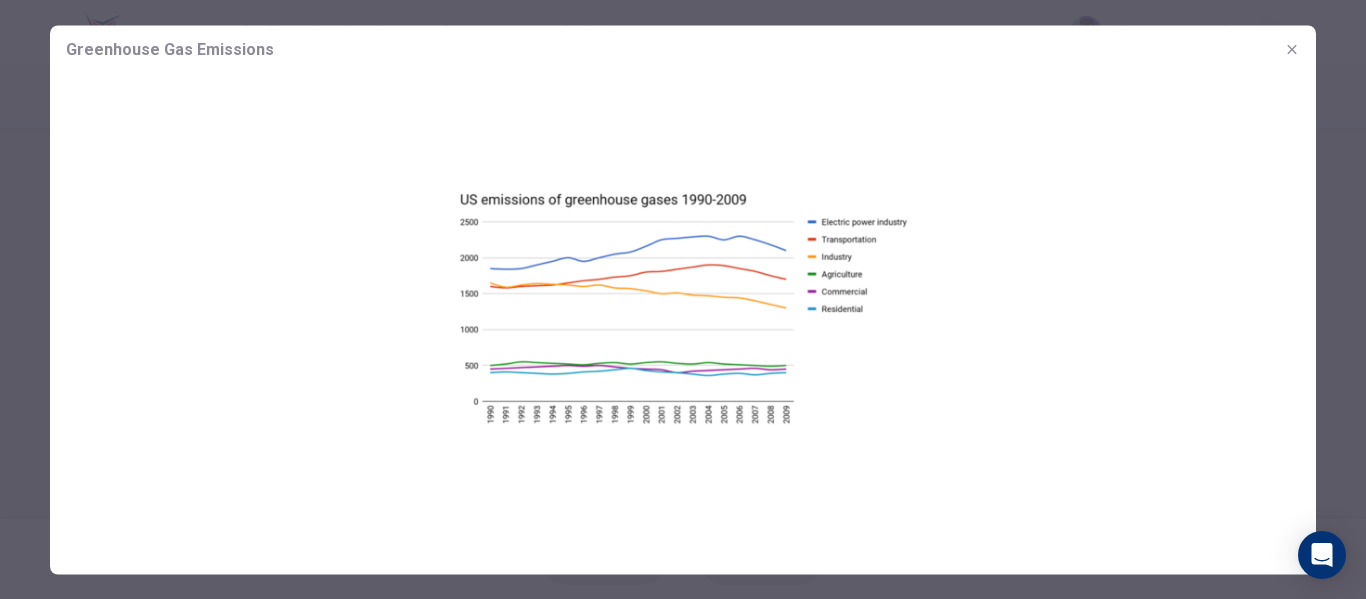 click on "Greenhouse Gas Emissions" at bounding box center [683, 49] 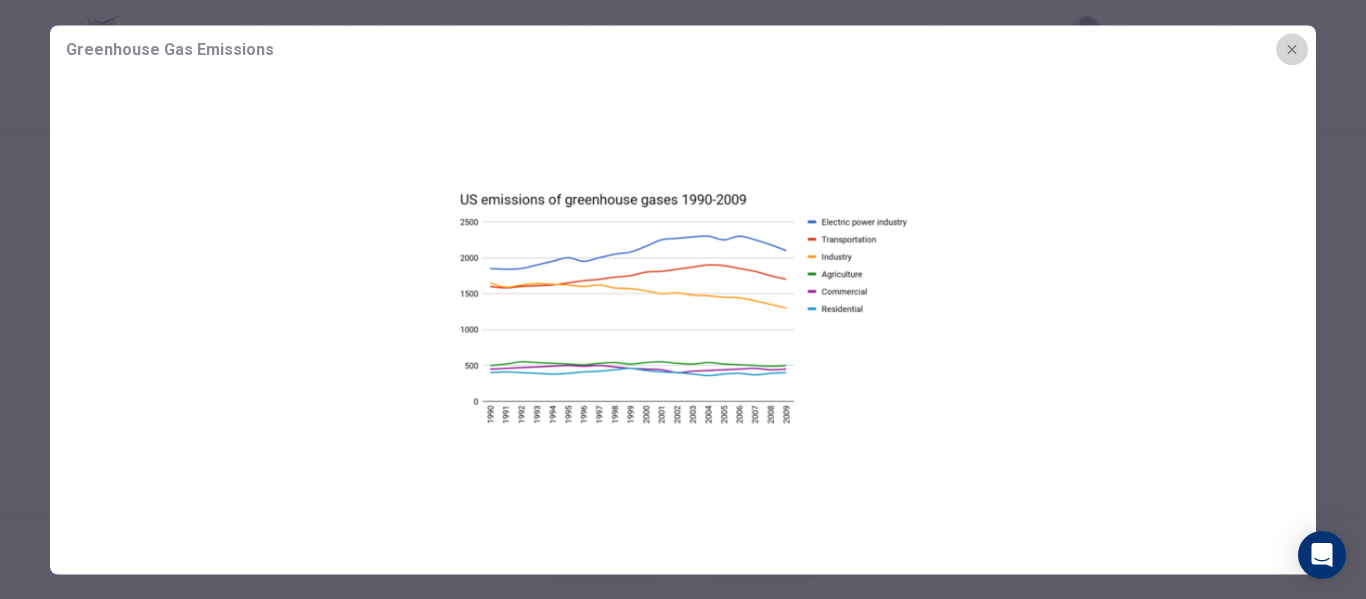 click 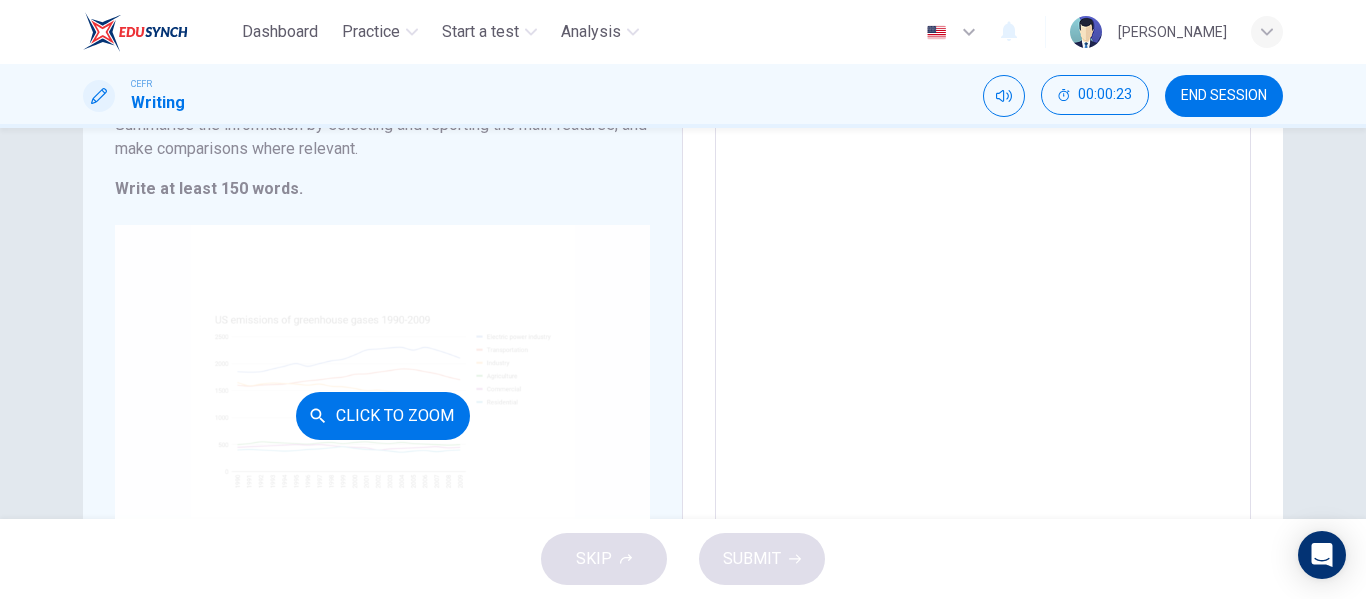 scroll, scrollTop: 346, scrollLeft: 0, axis: vertical 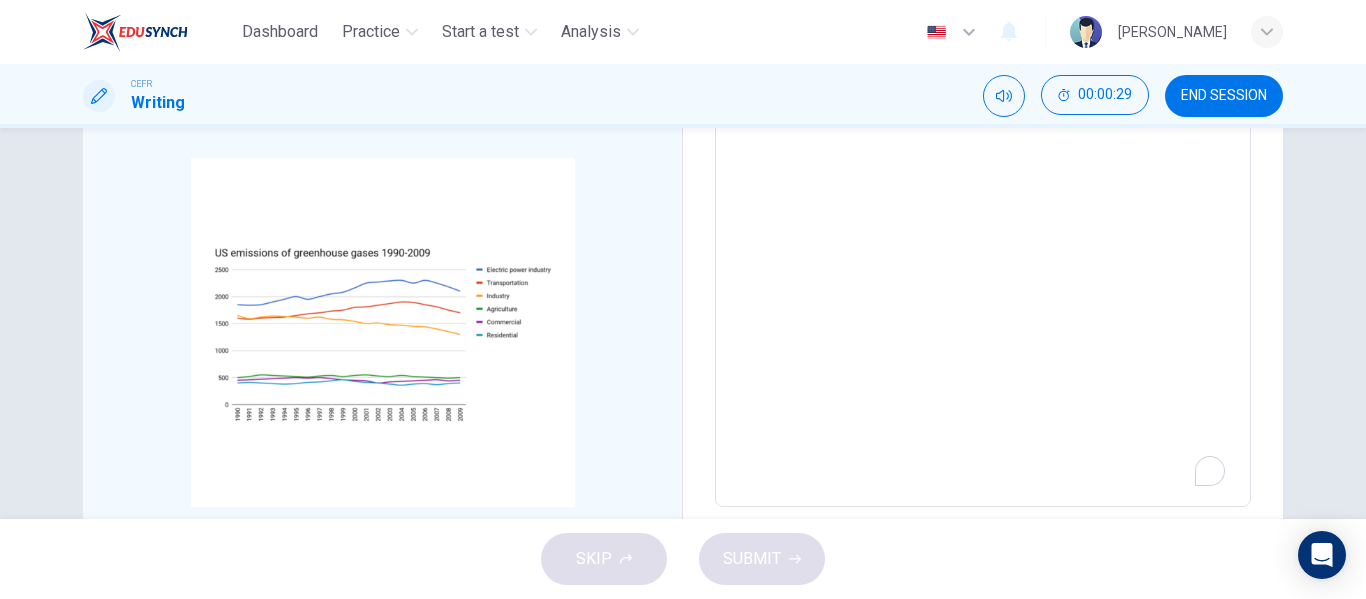 click at bounding box center (983, 200) 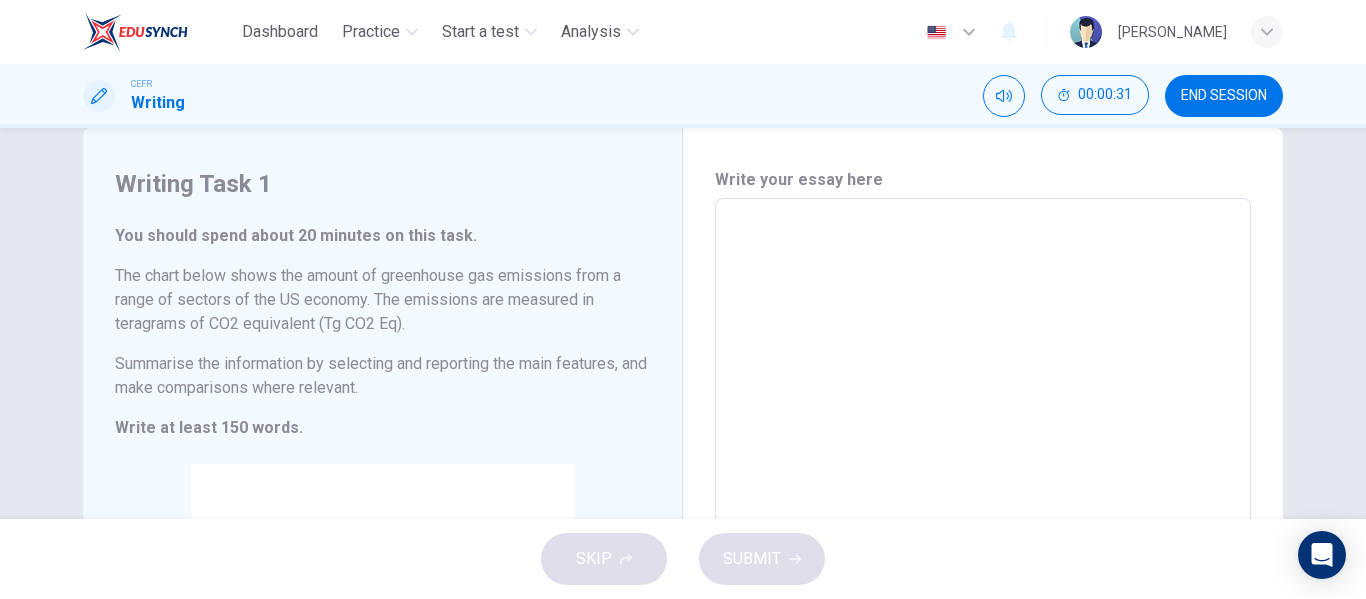 scroll, scrollTop: 38, scrollLeft: 0, axis: vertical 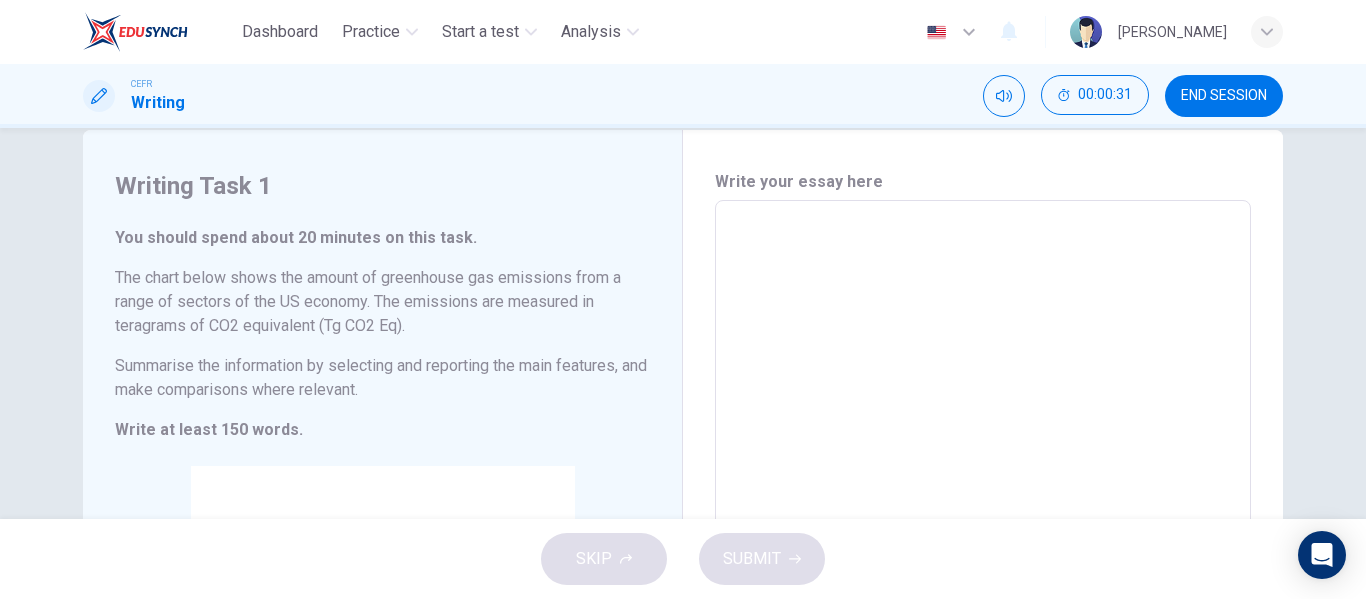 type on "t" 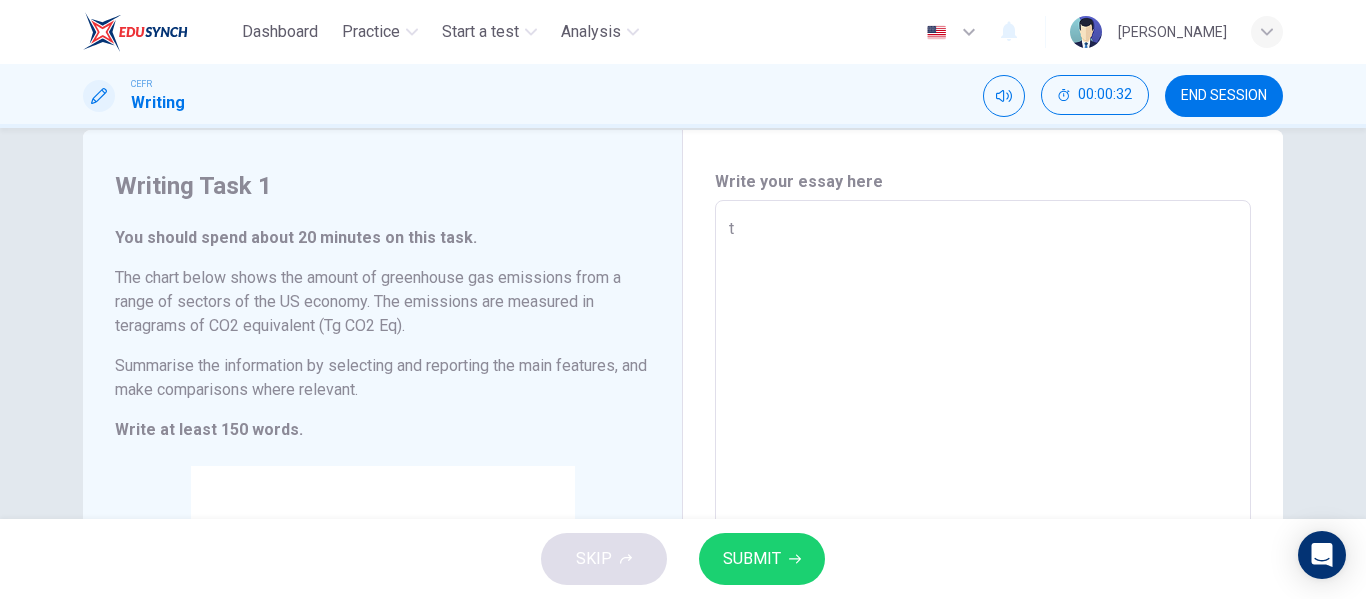 type on "th" 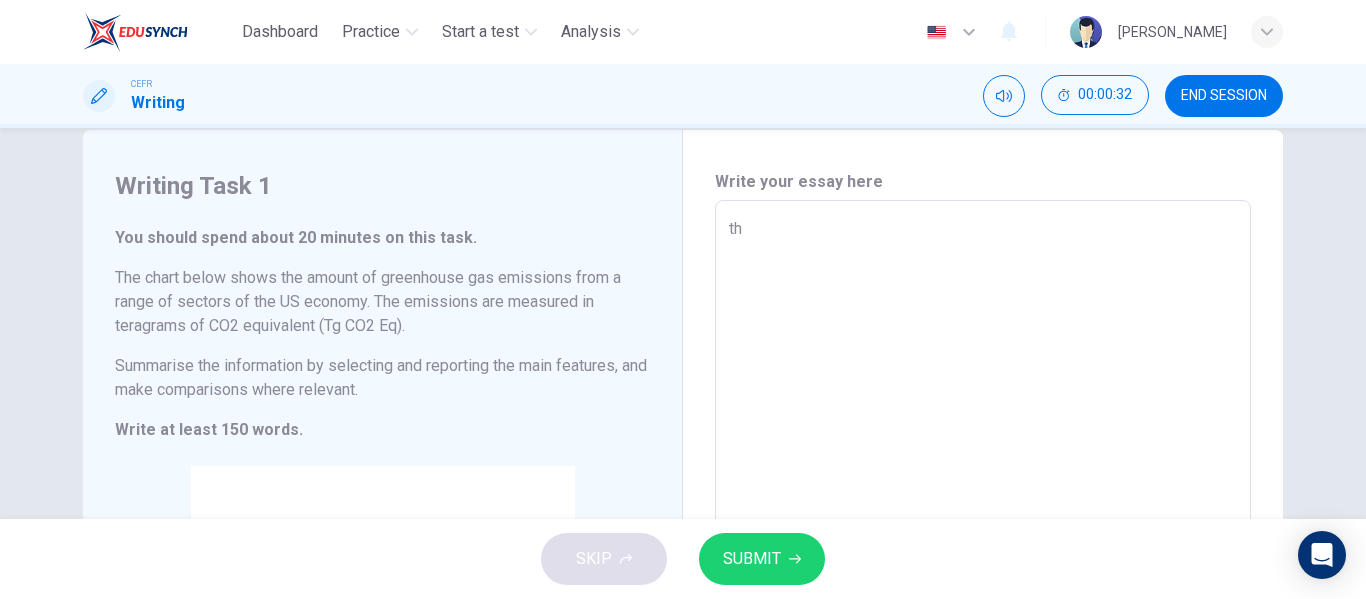 type on "x" 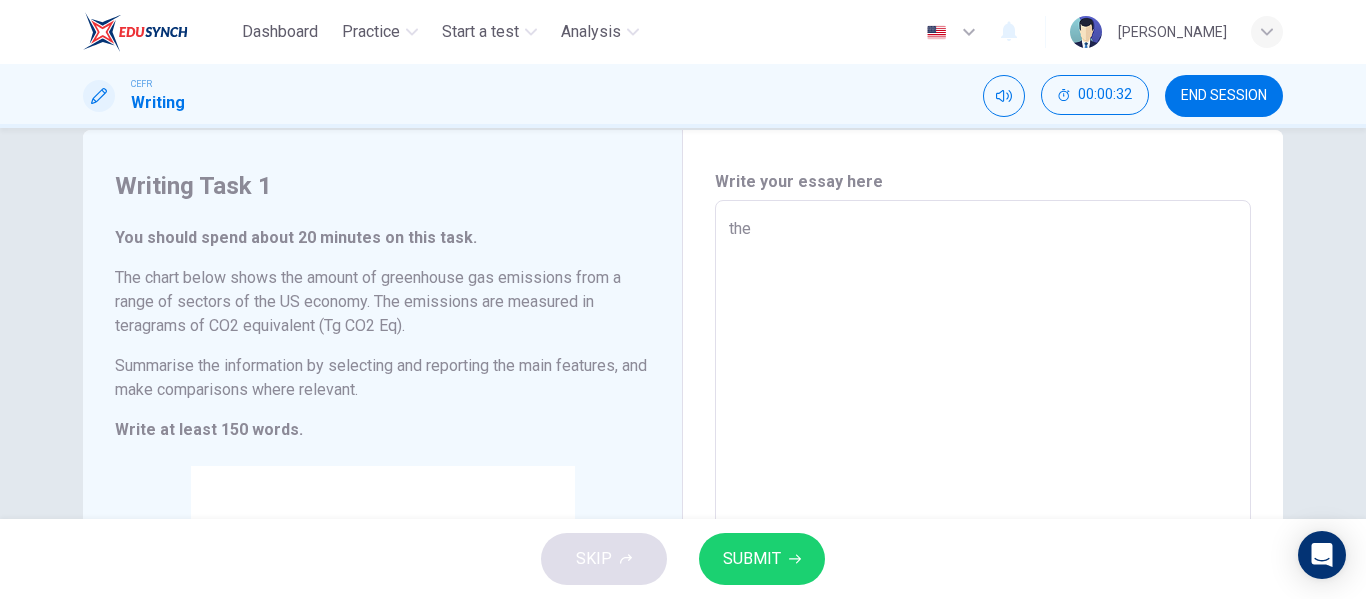 type on "x" 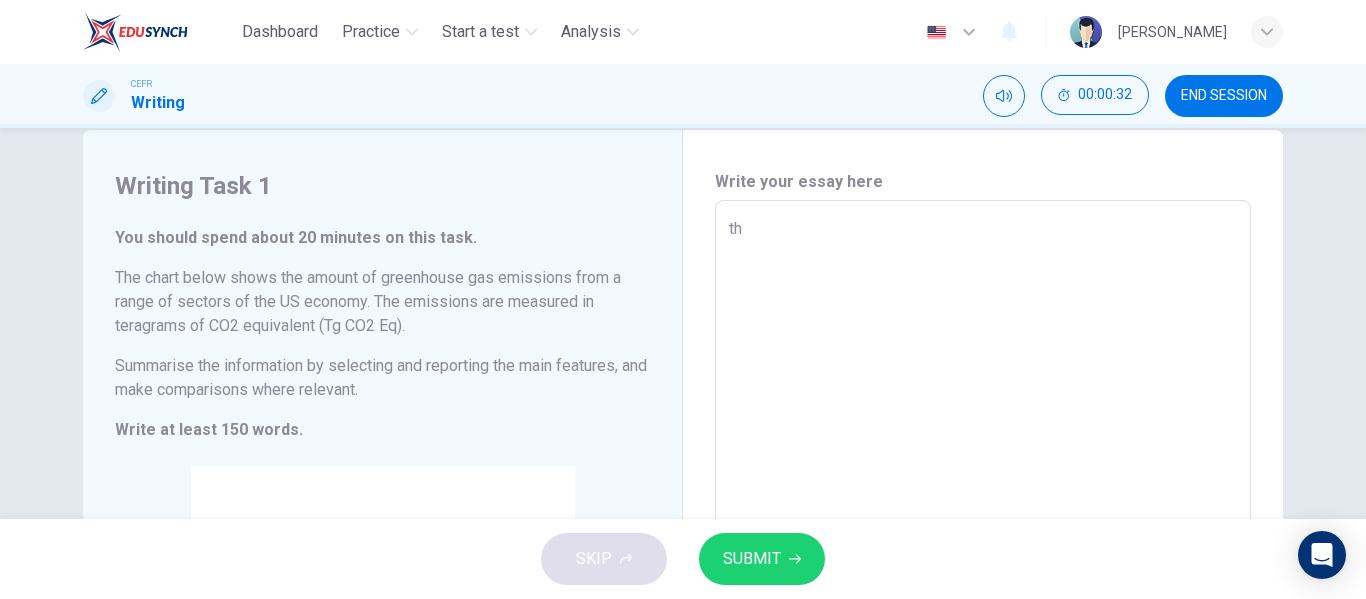 type on "x" 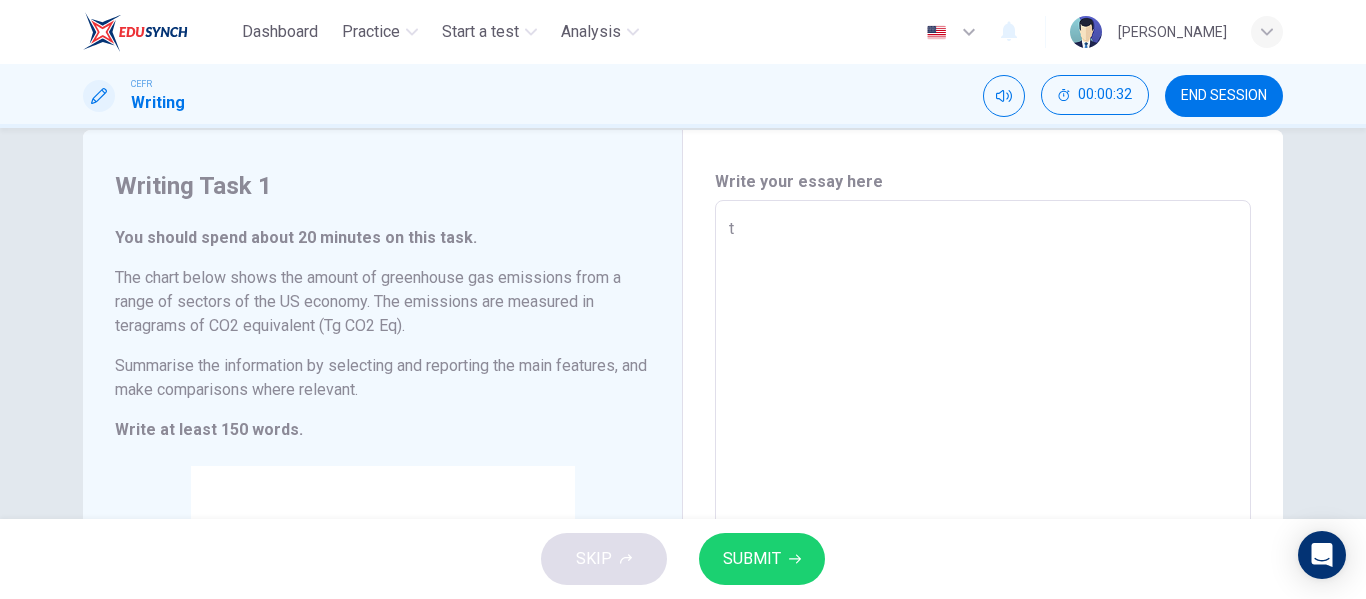 type on "x" 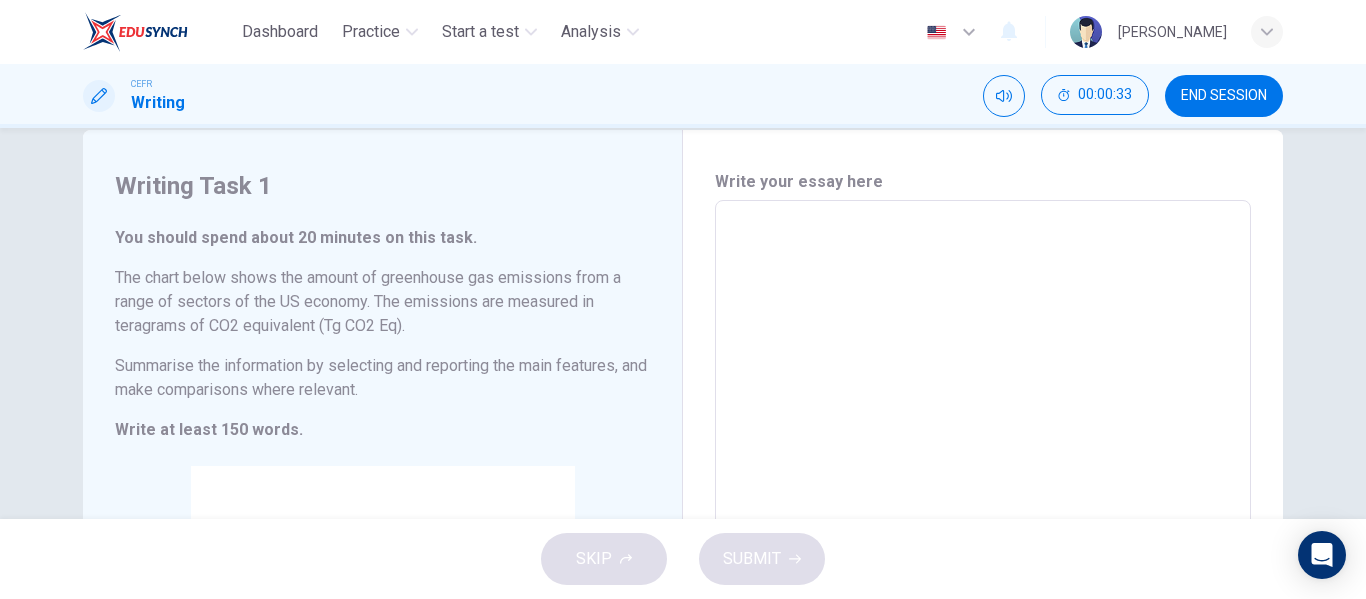 type on "T" 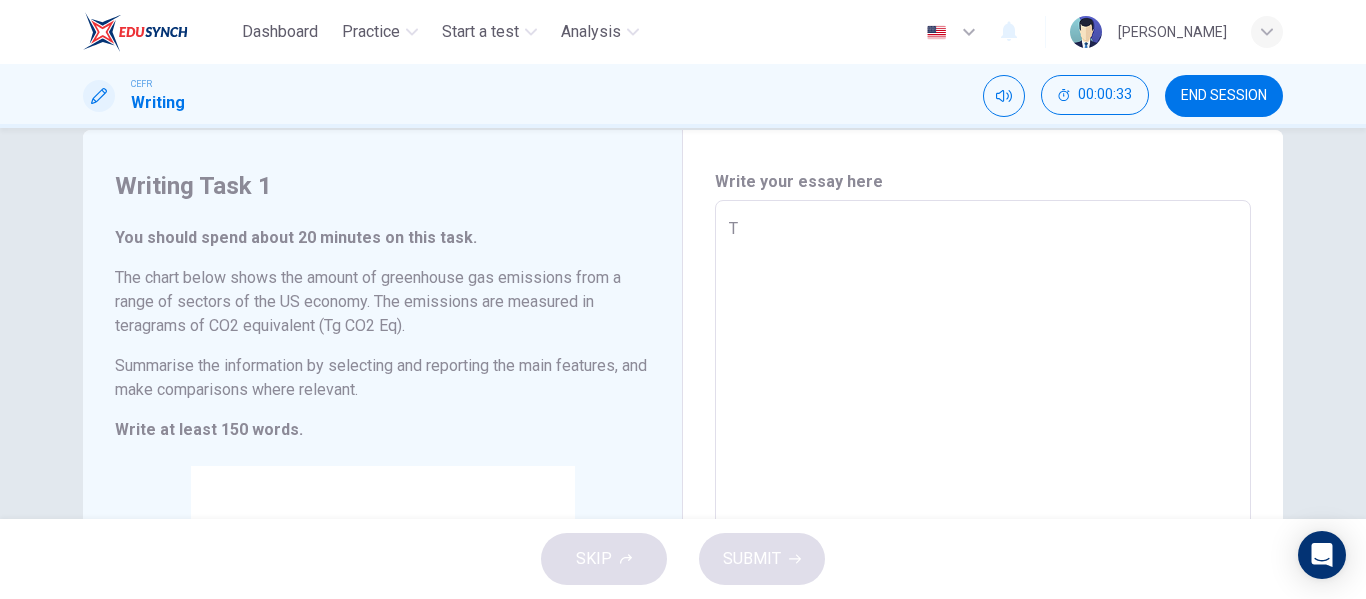 type on "x" 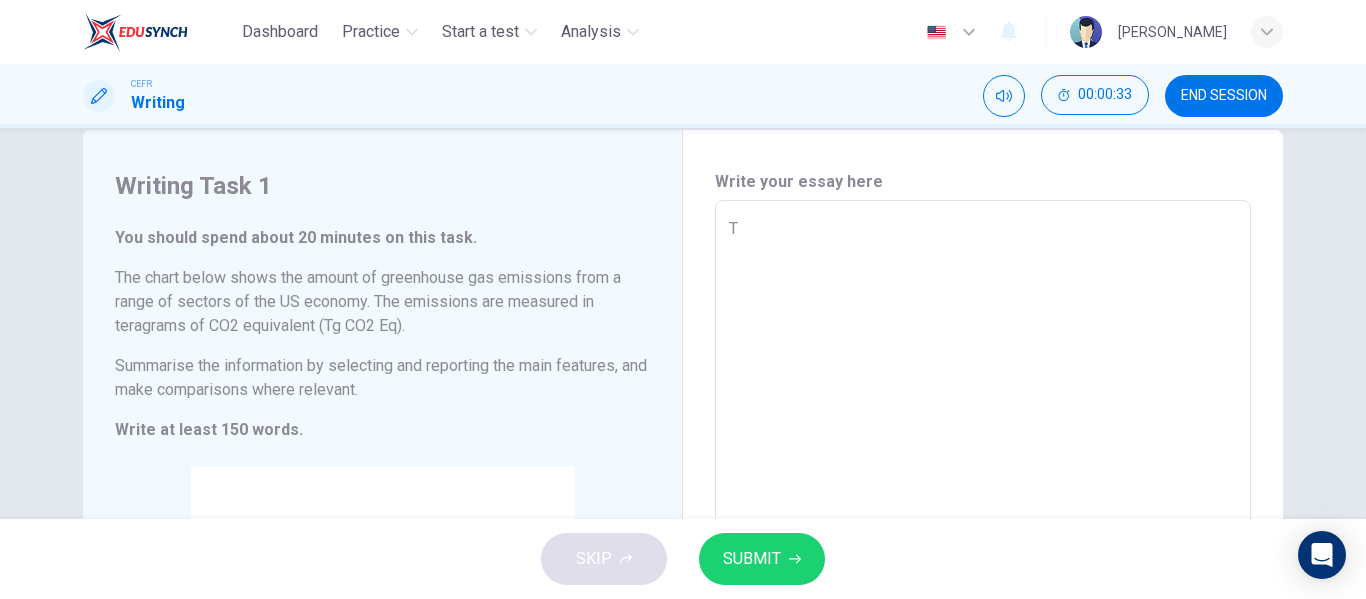 type on "Th" 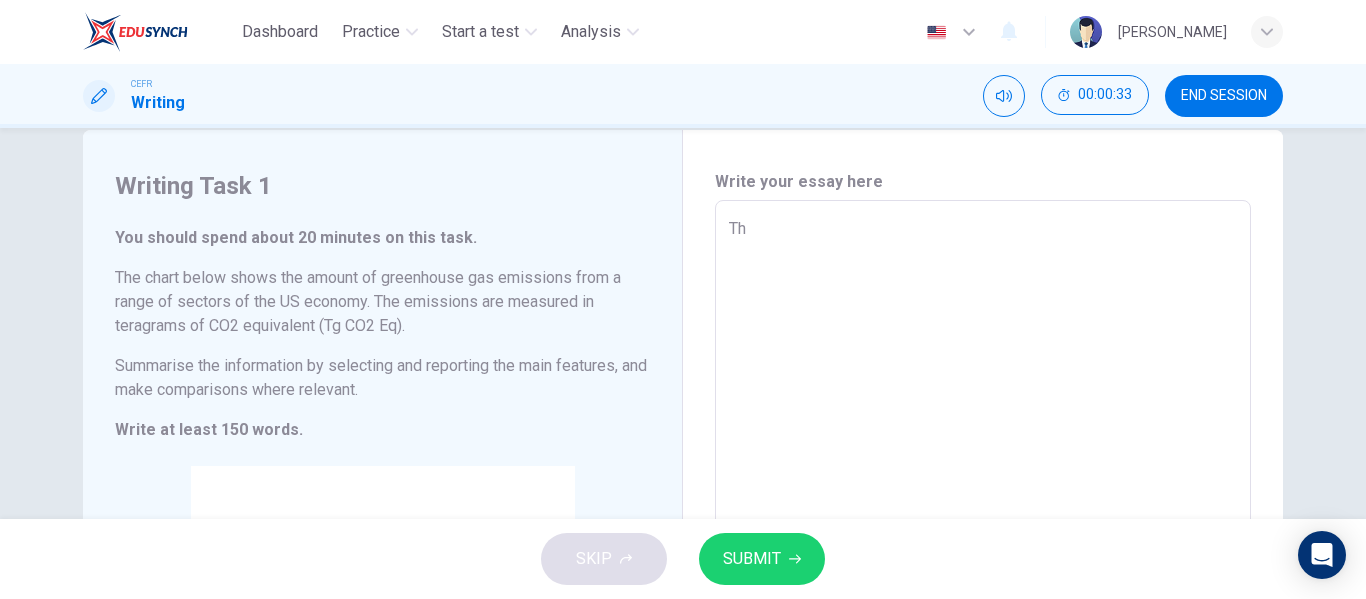type on "x" 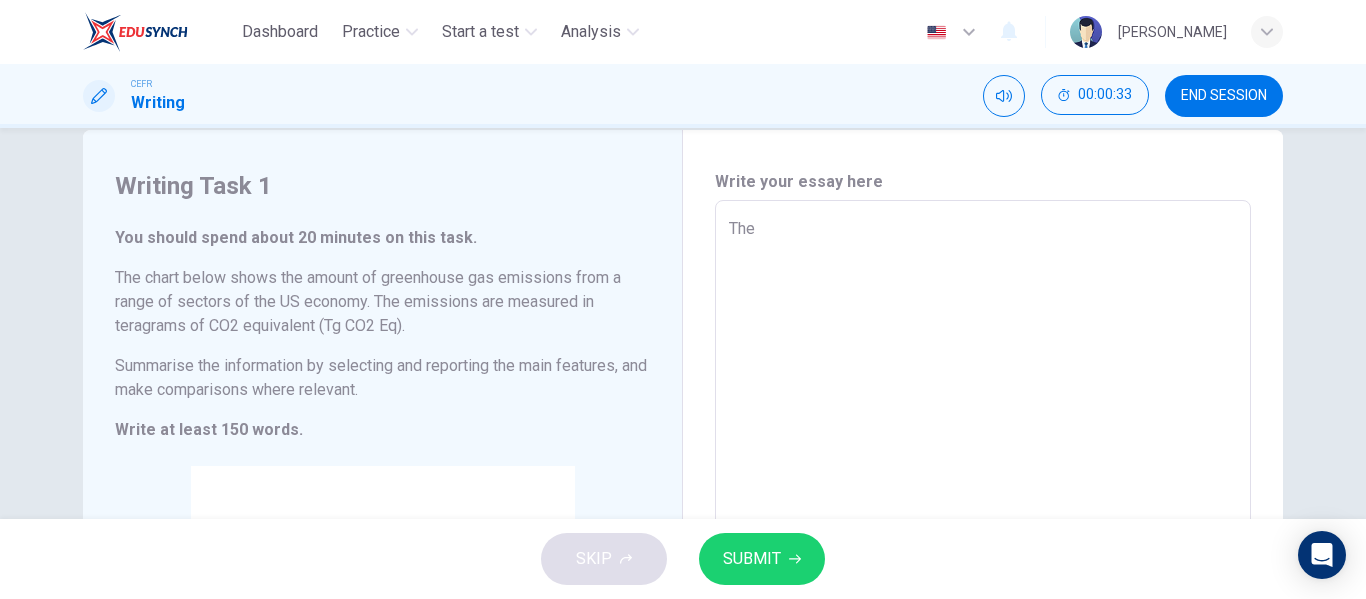 type on "The" 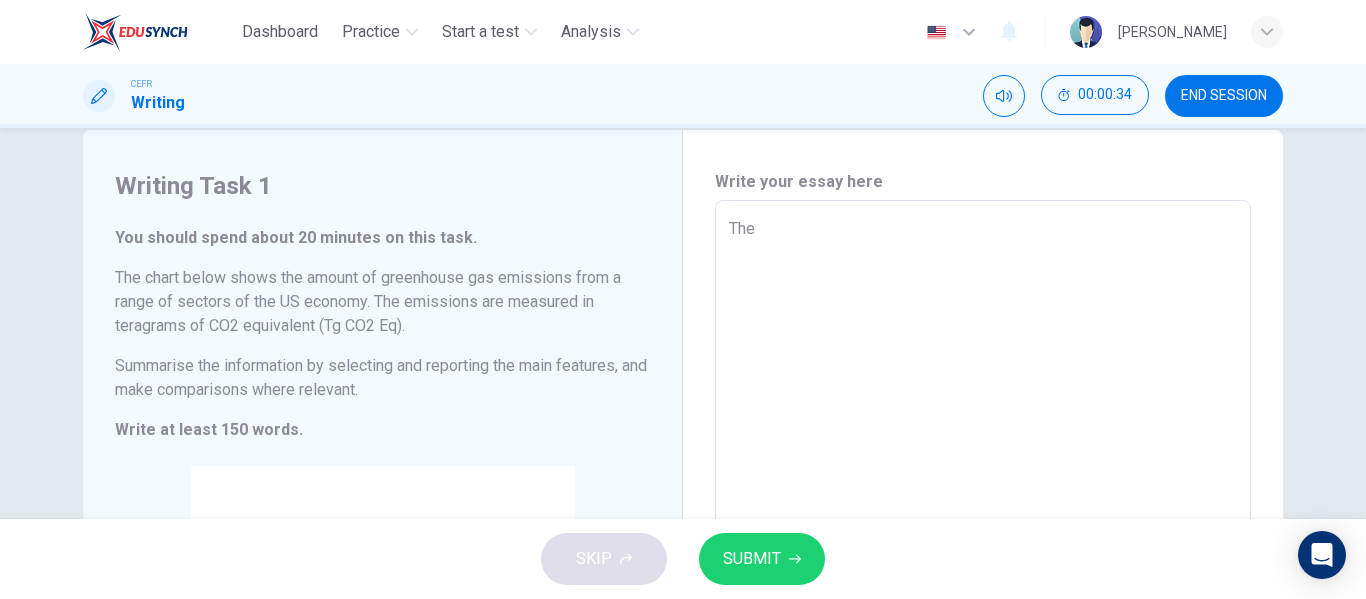 type on "The t" 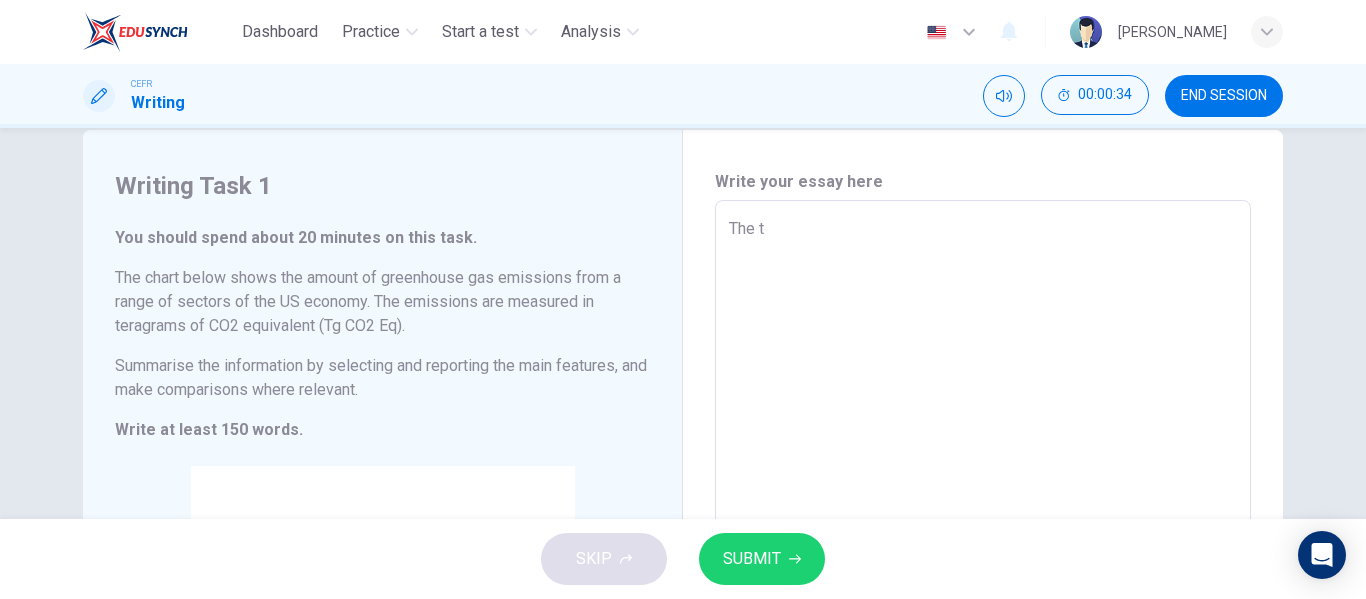 type on "x" 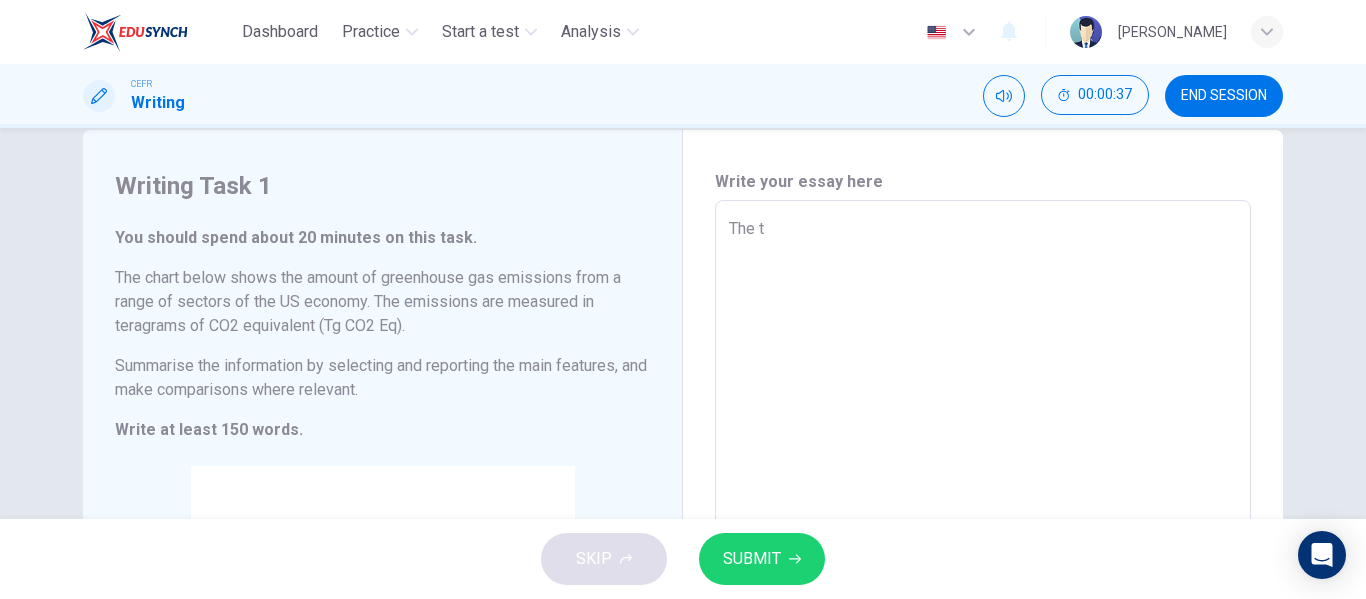 type on "The t" 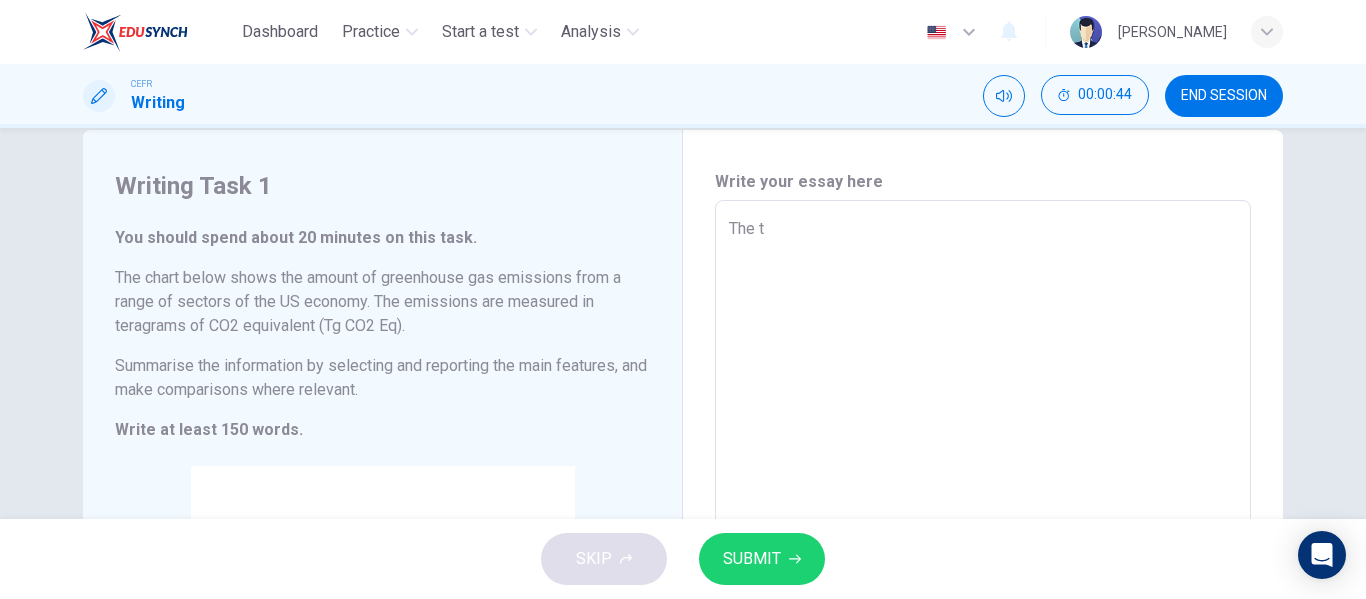 type on "x" 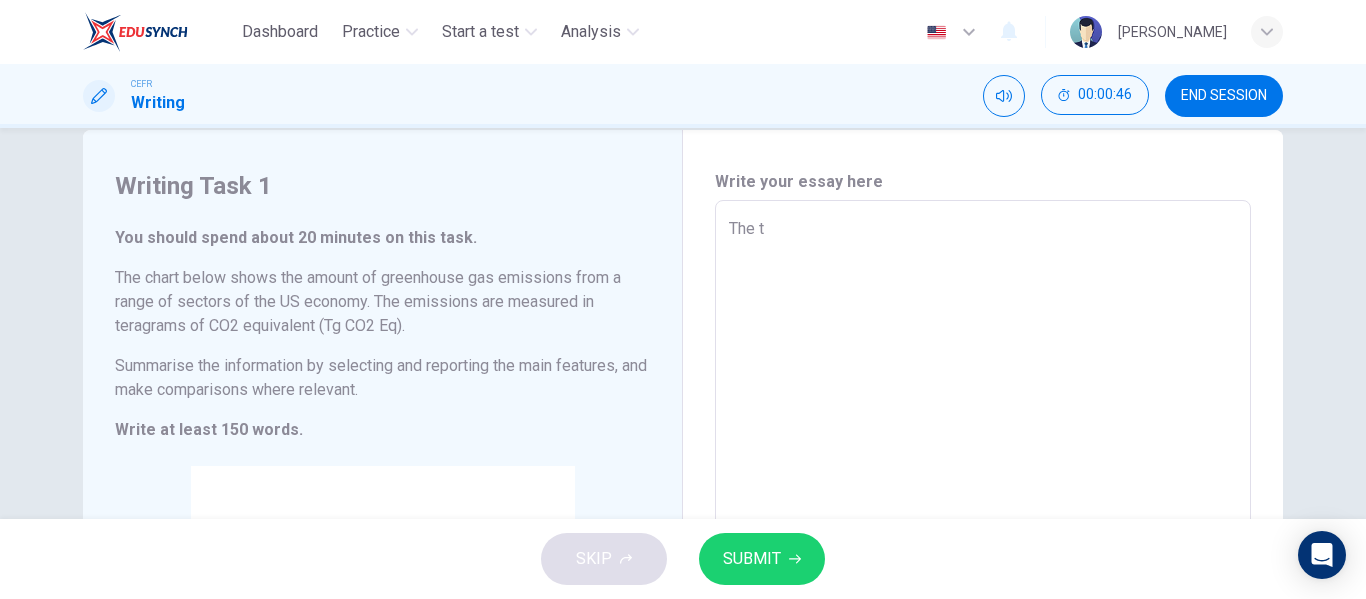 click on "The t" at bounding box center (983, 508) 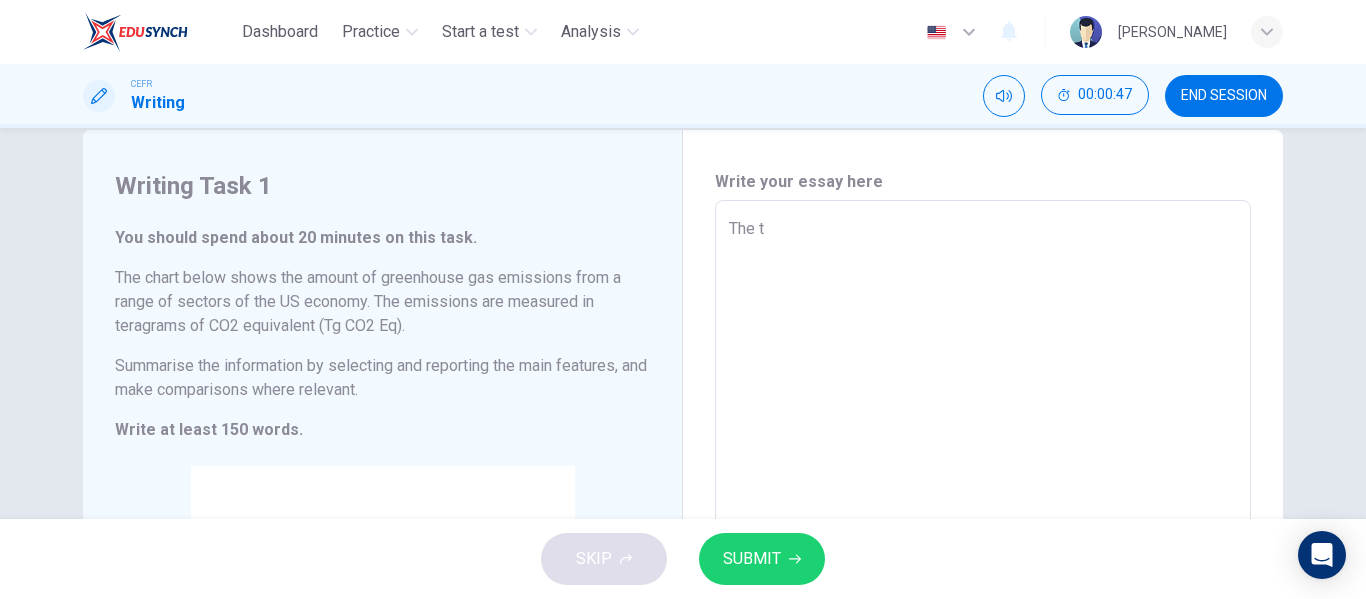 type on "The" 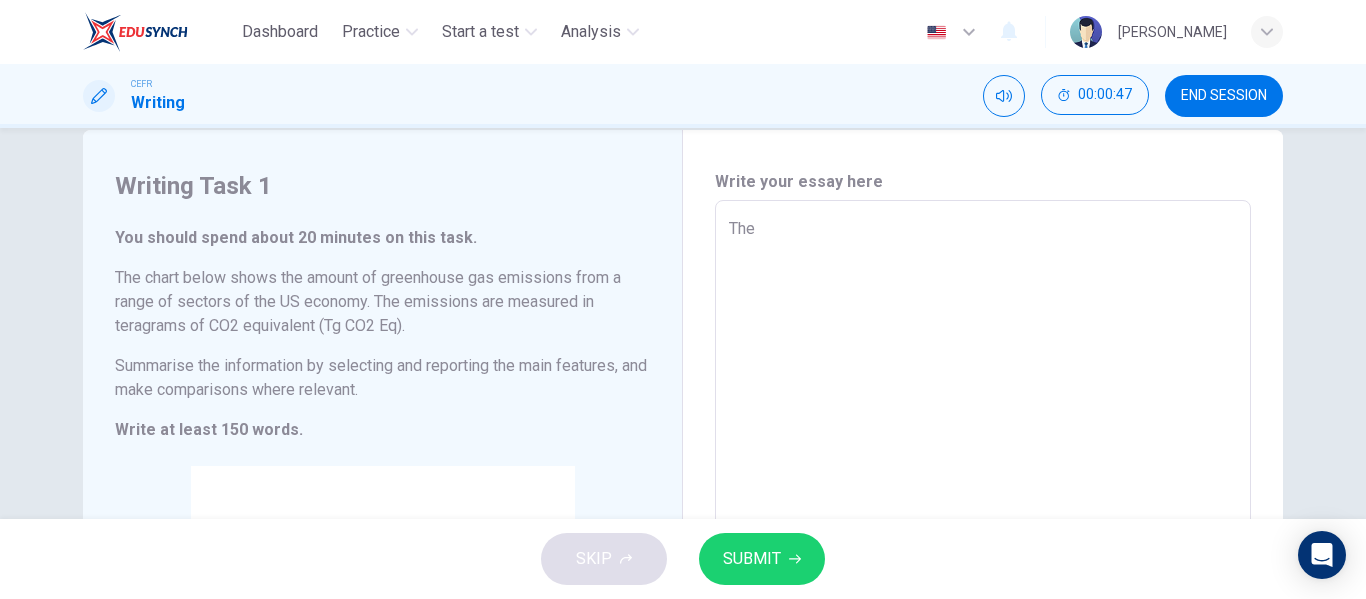 type on "x" 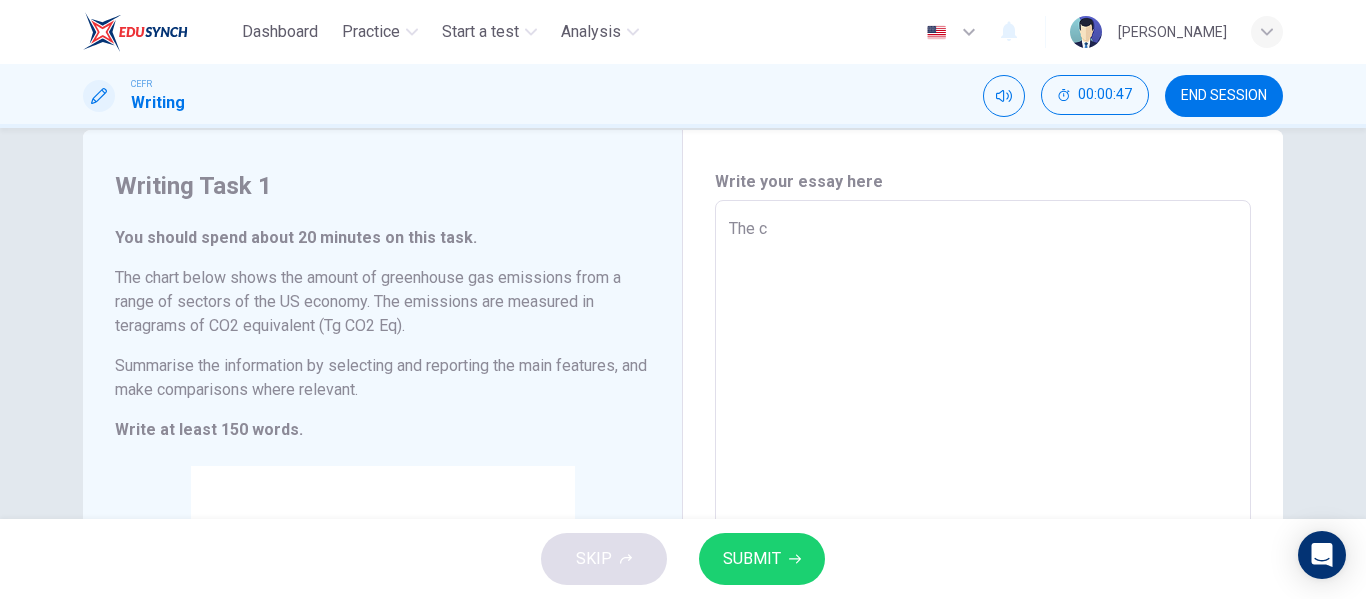 type on "The ch" 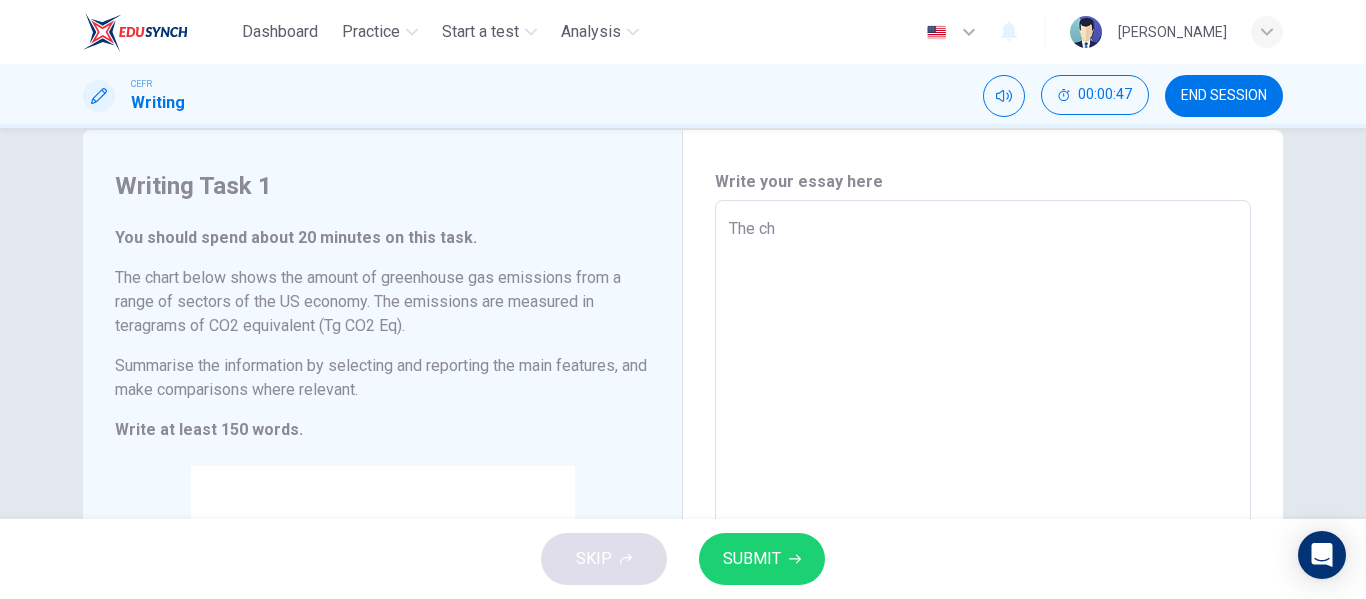 type on "x" 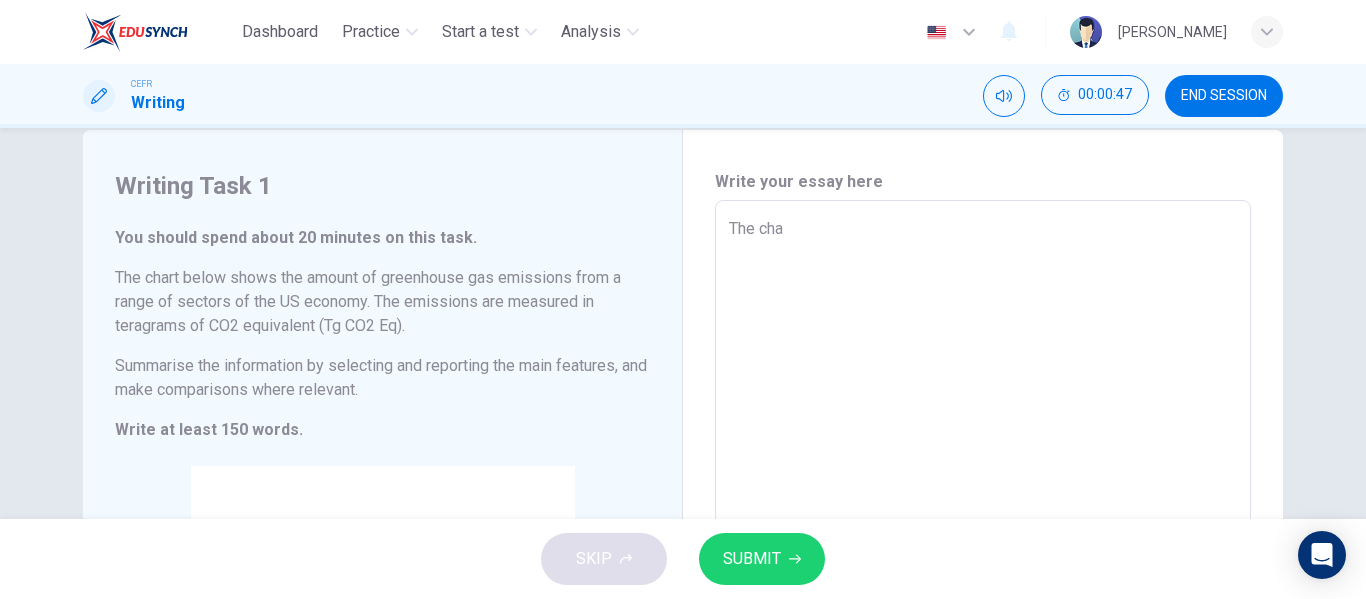 type on "x" 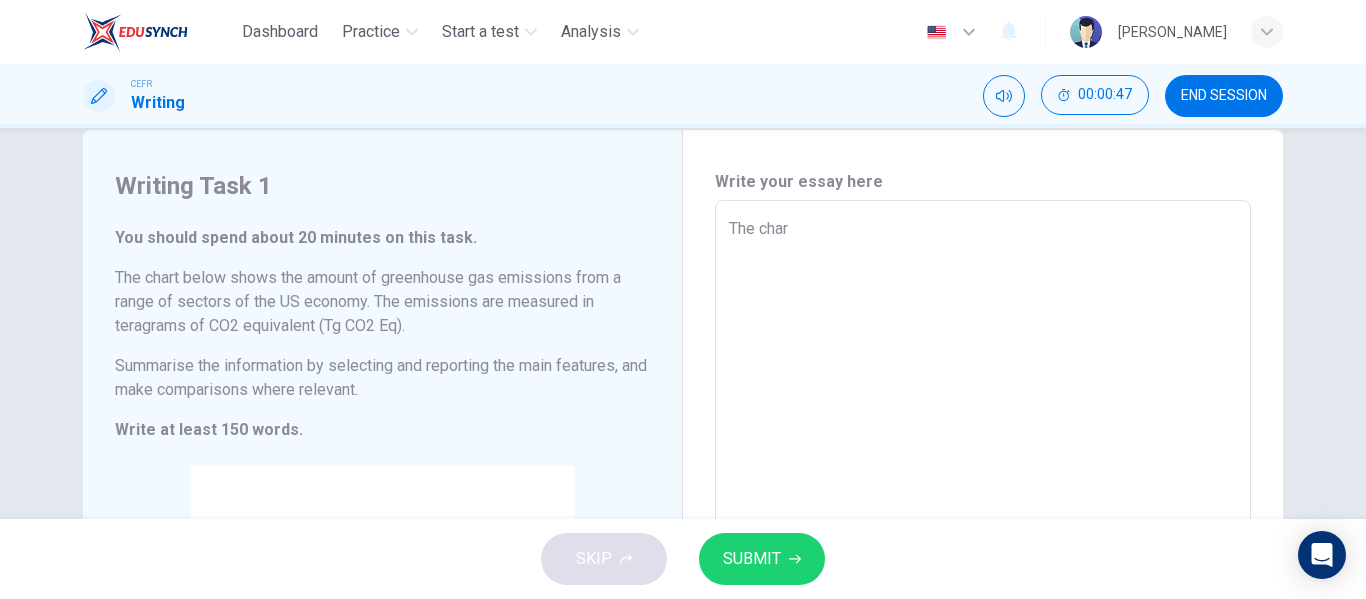 type on "x" 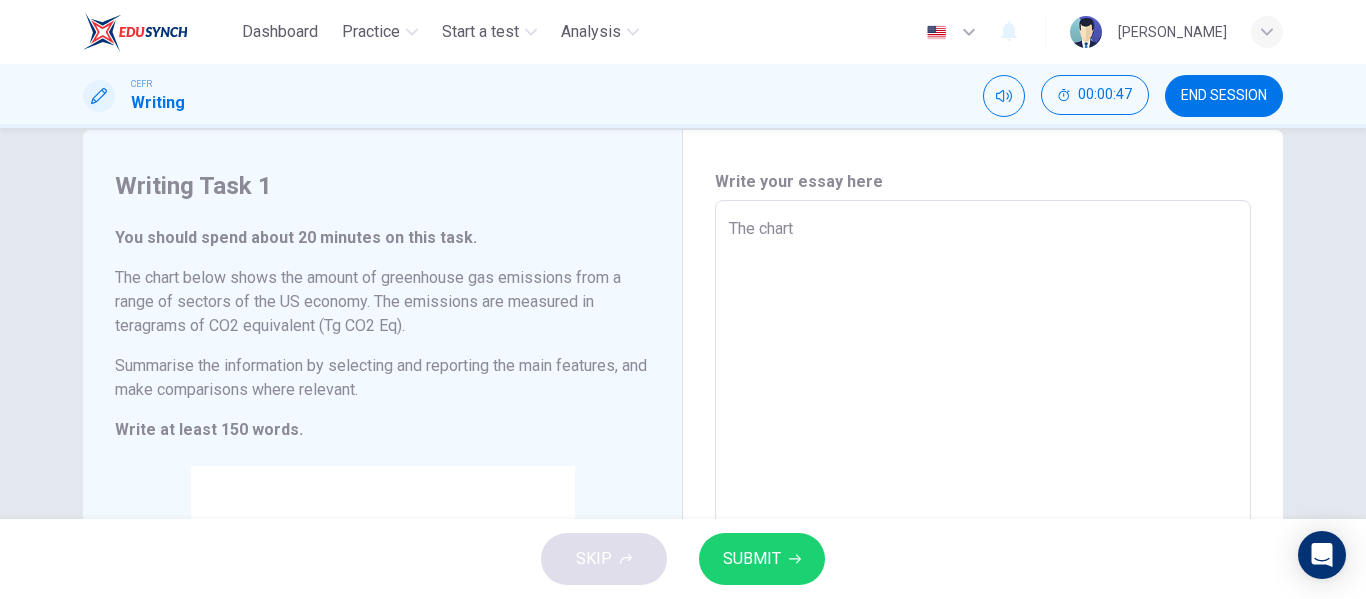 type on "The chart" 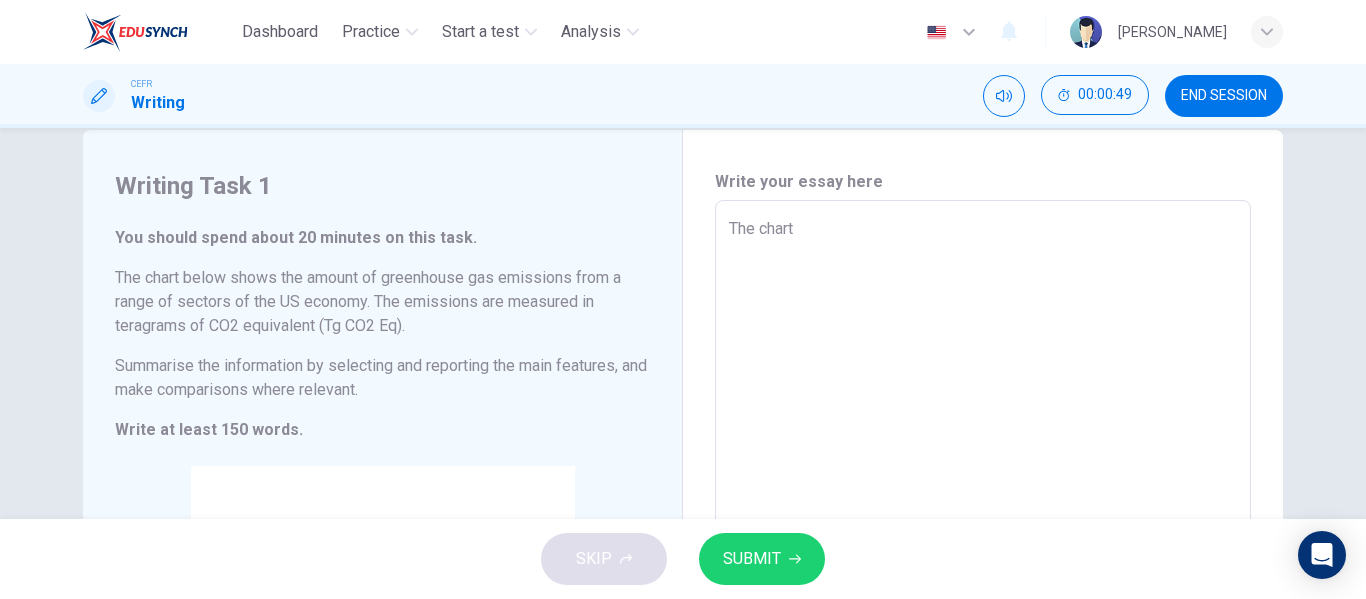 type on "The chart i" 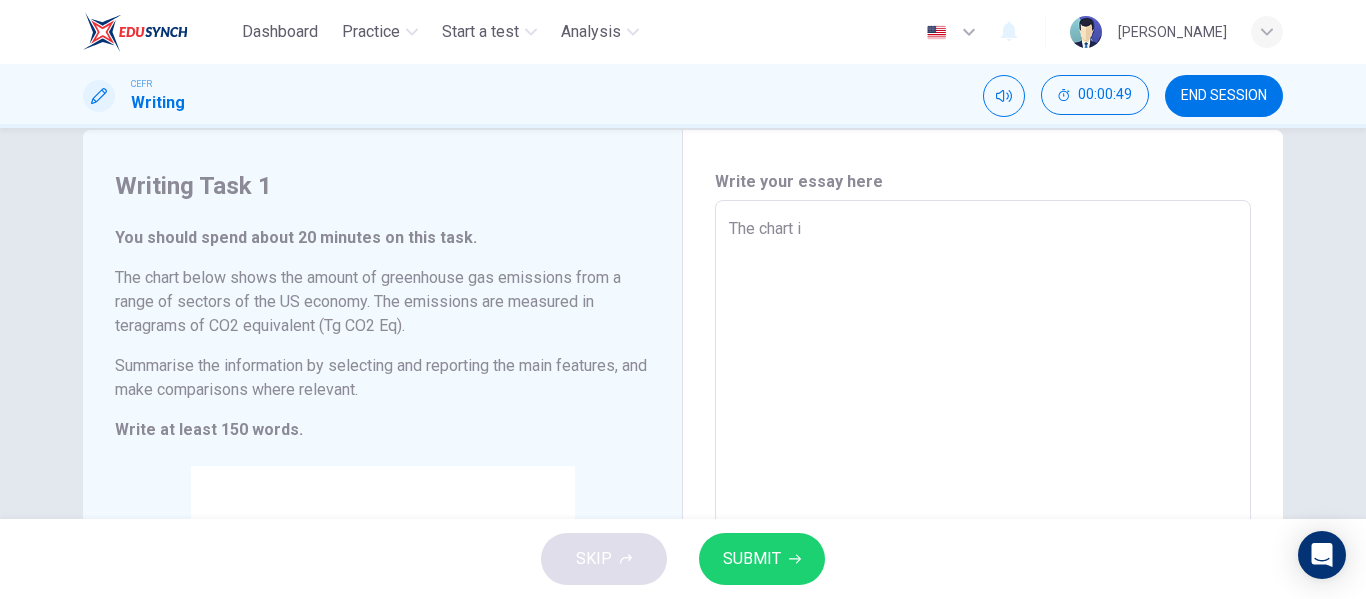type on "The chart" 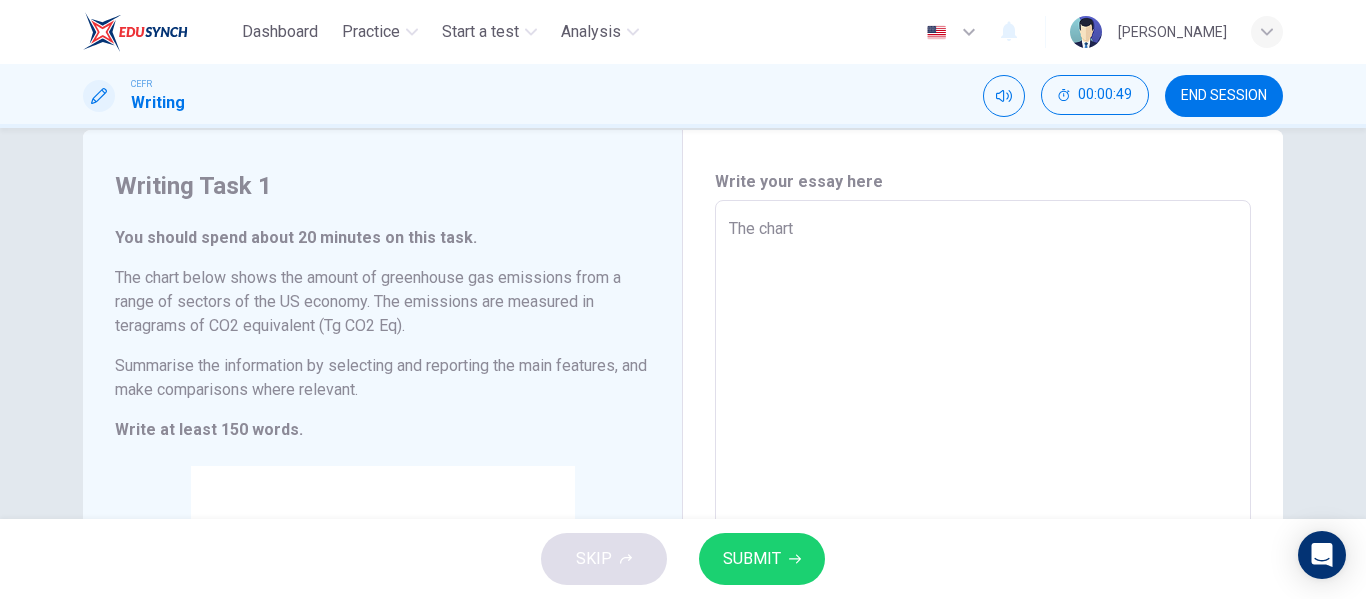 type on "x" 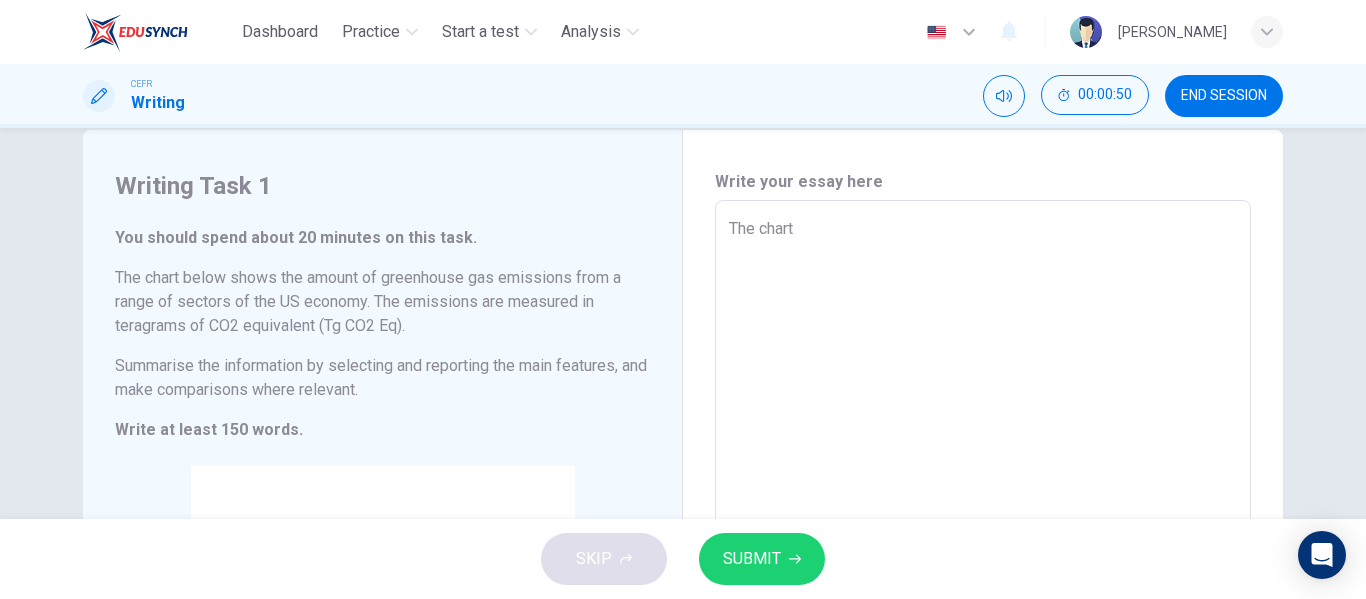 type on "The chart g" 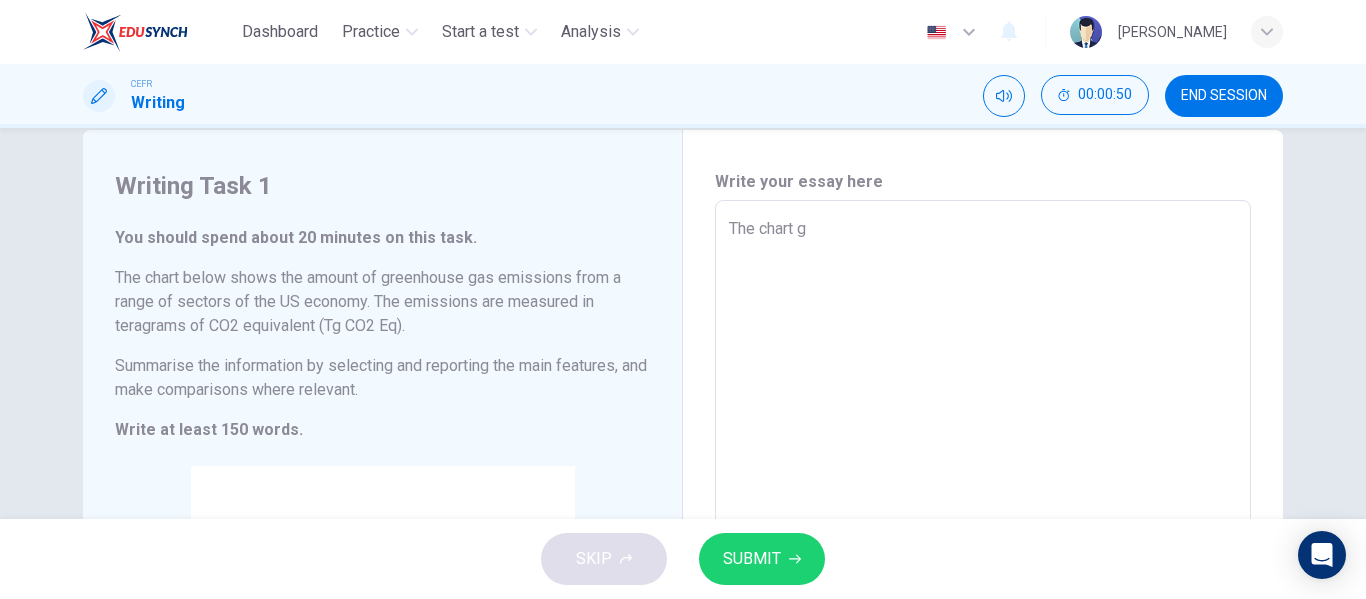 type on "The chart gi" 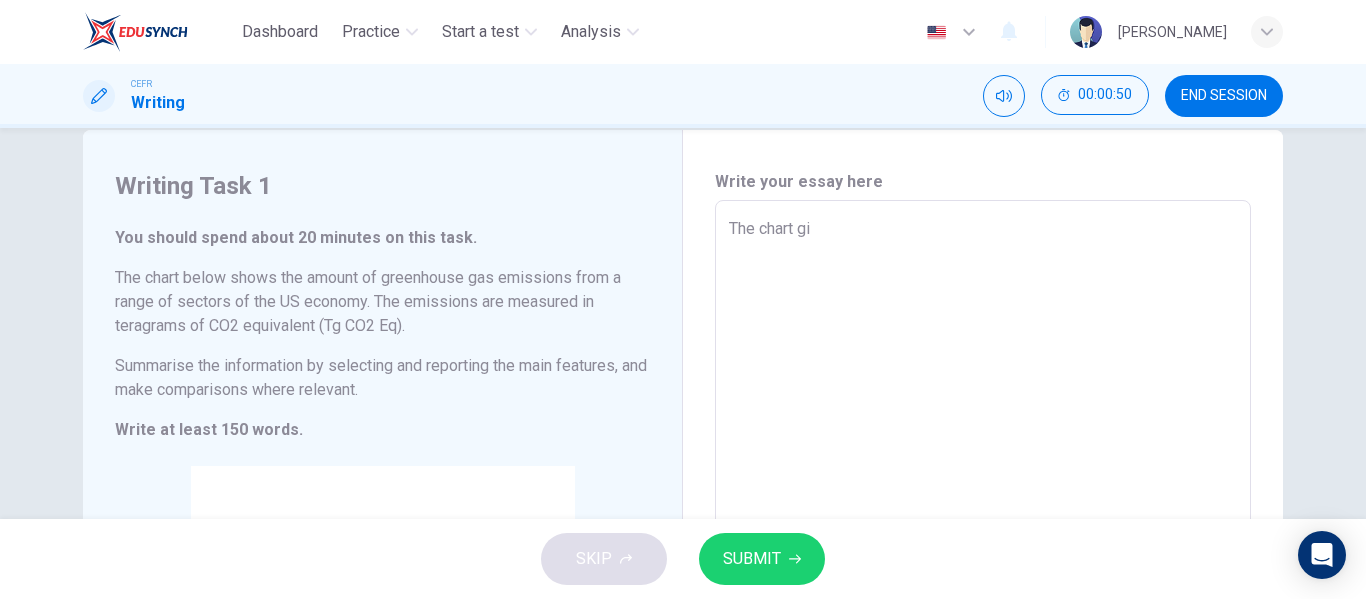 type on "x" 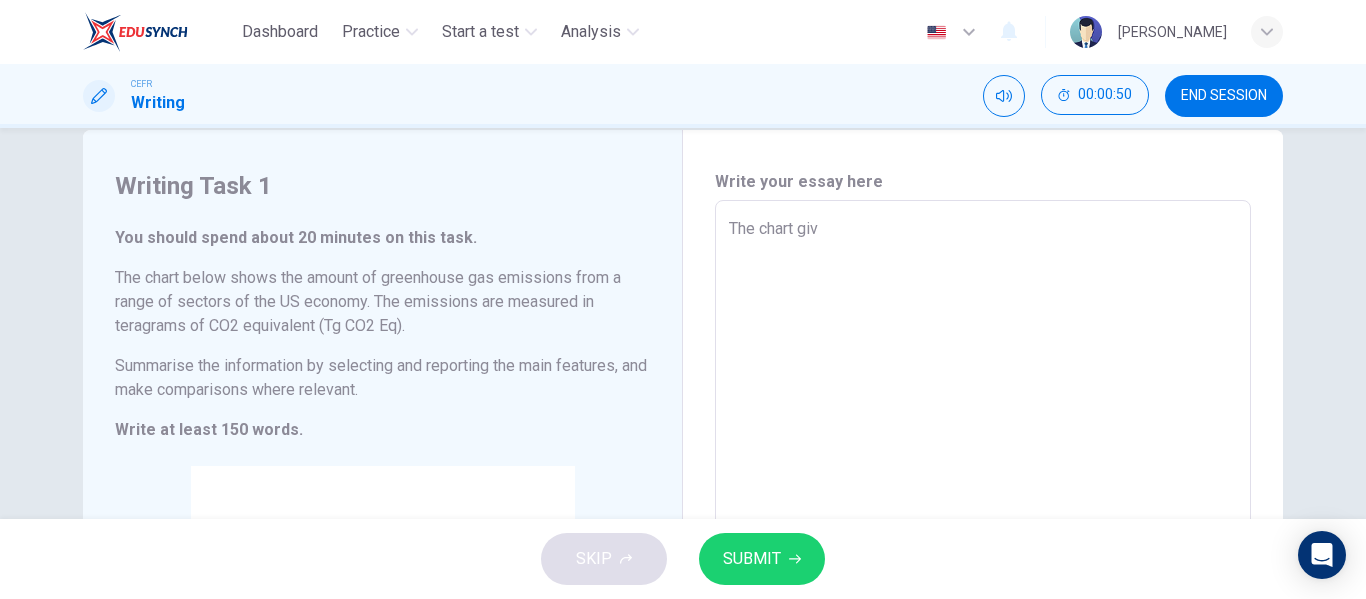 type on "x" 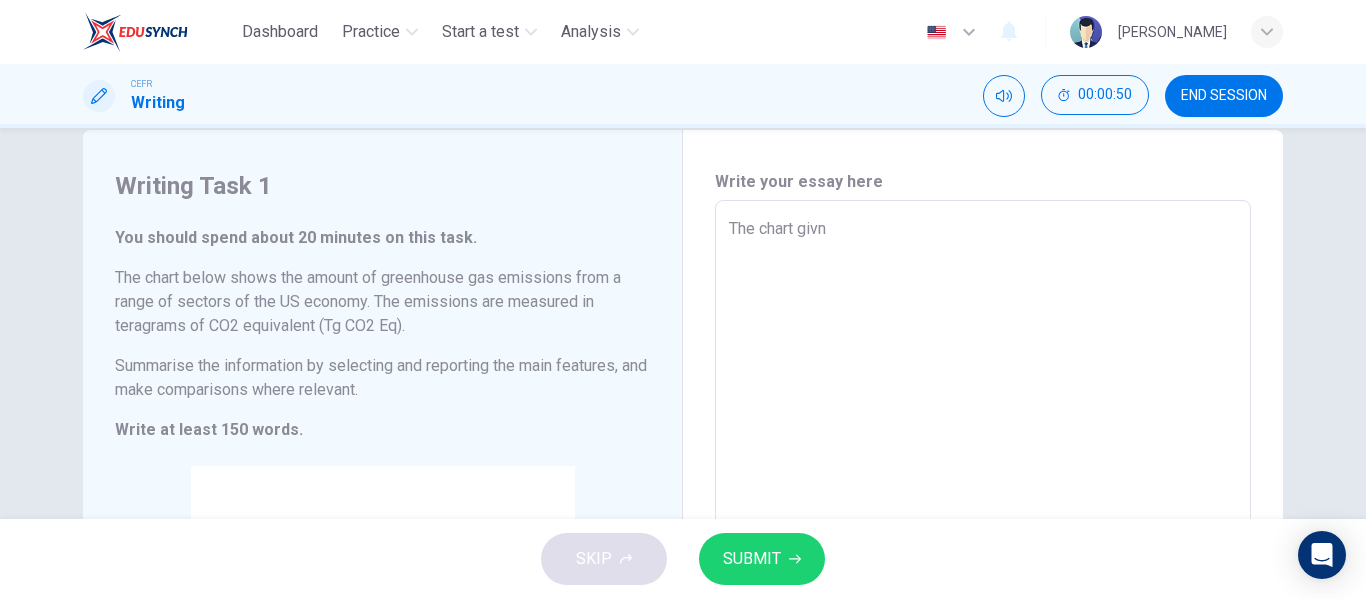 type on "The chart givn" 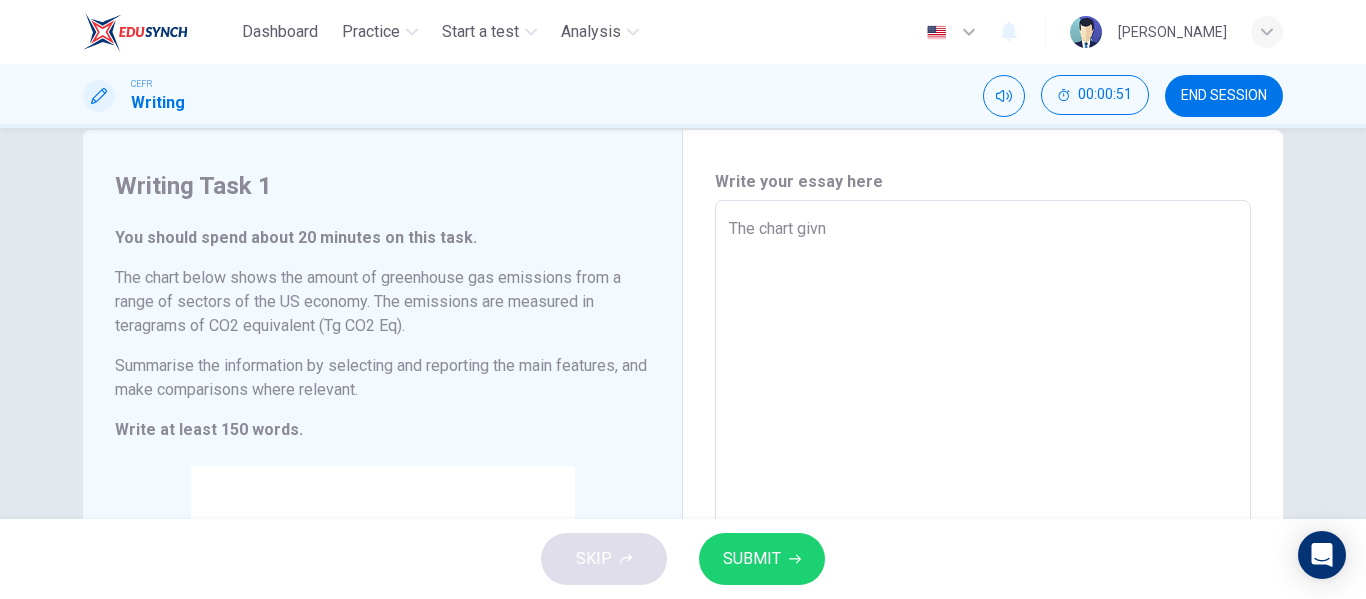 type on "x" 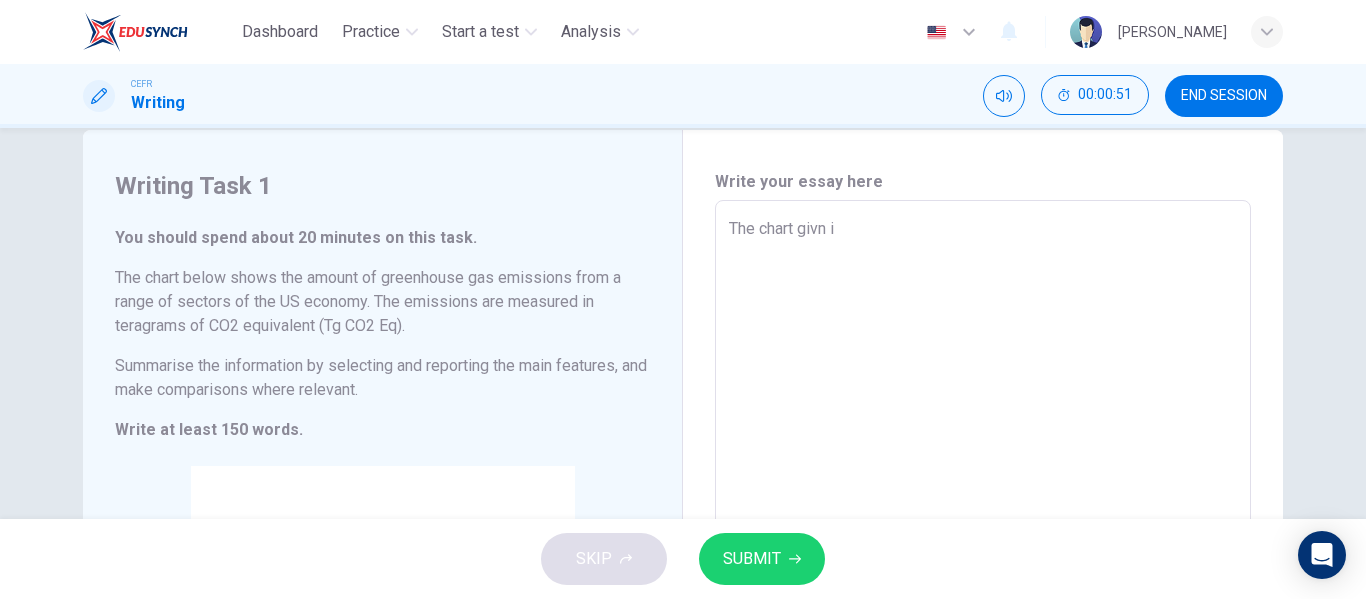 type on "x" 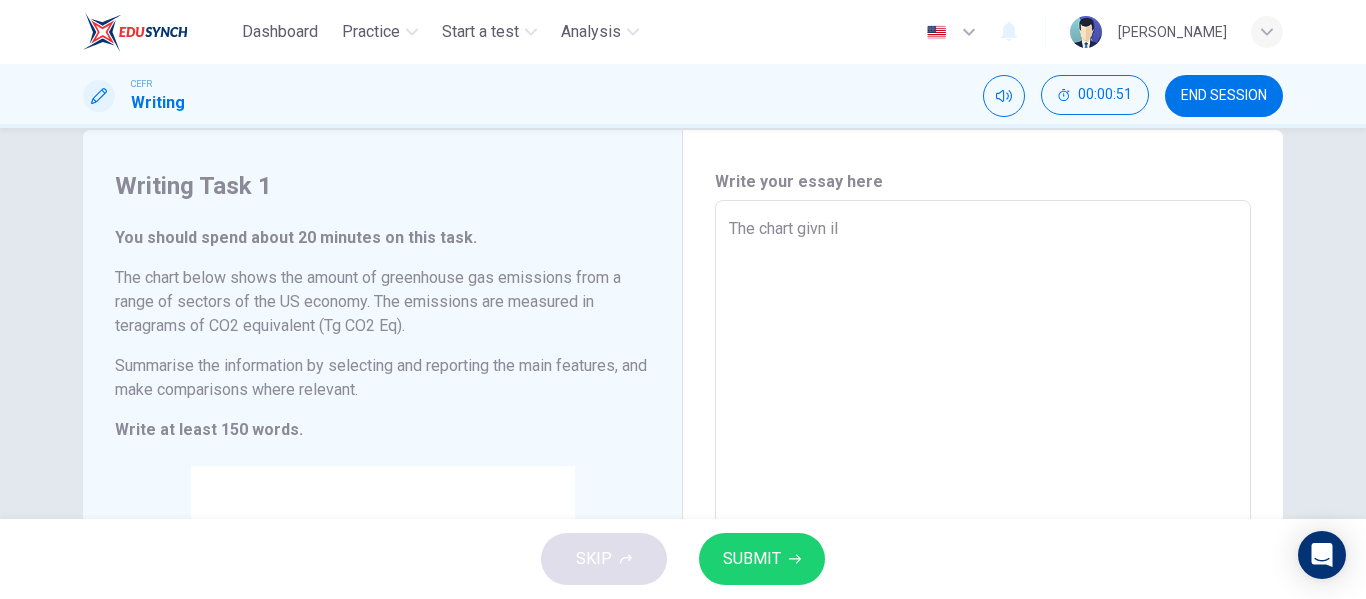 type on "x" 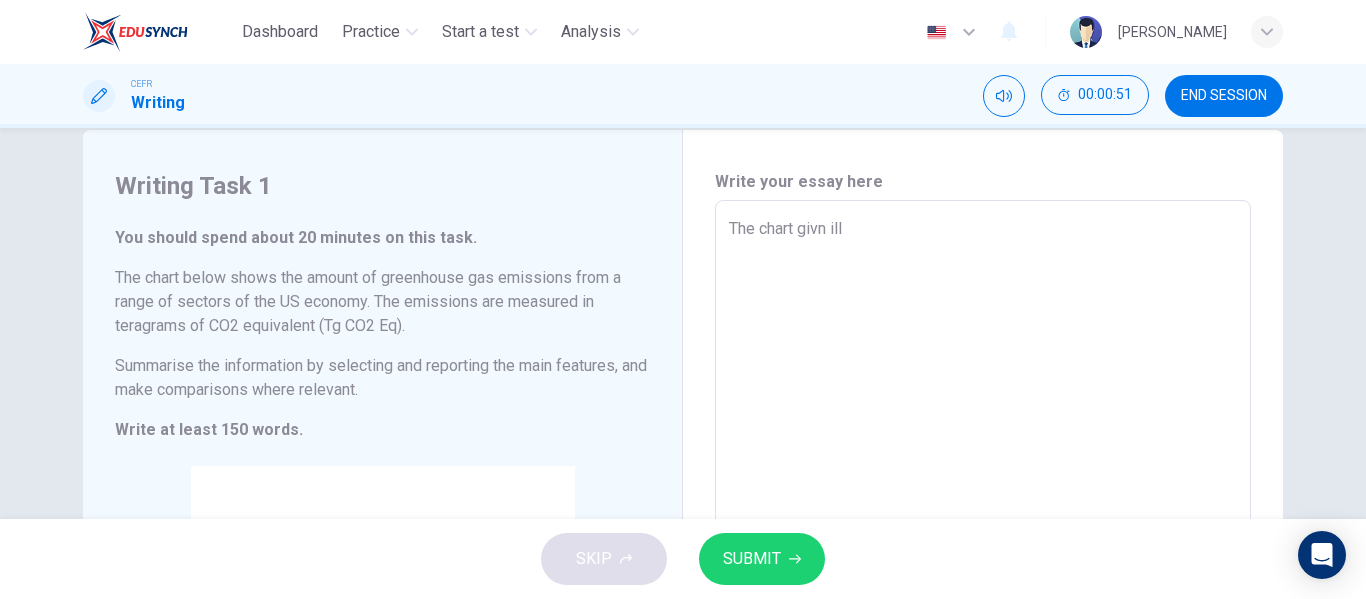 type on "x" 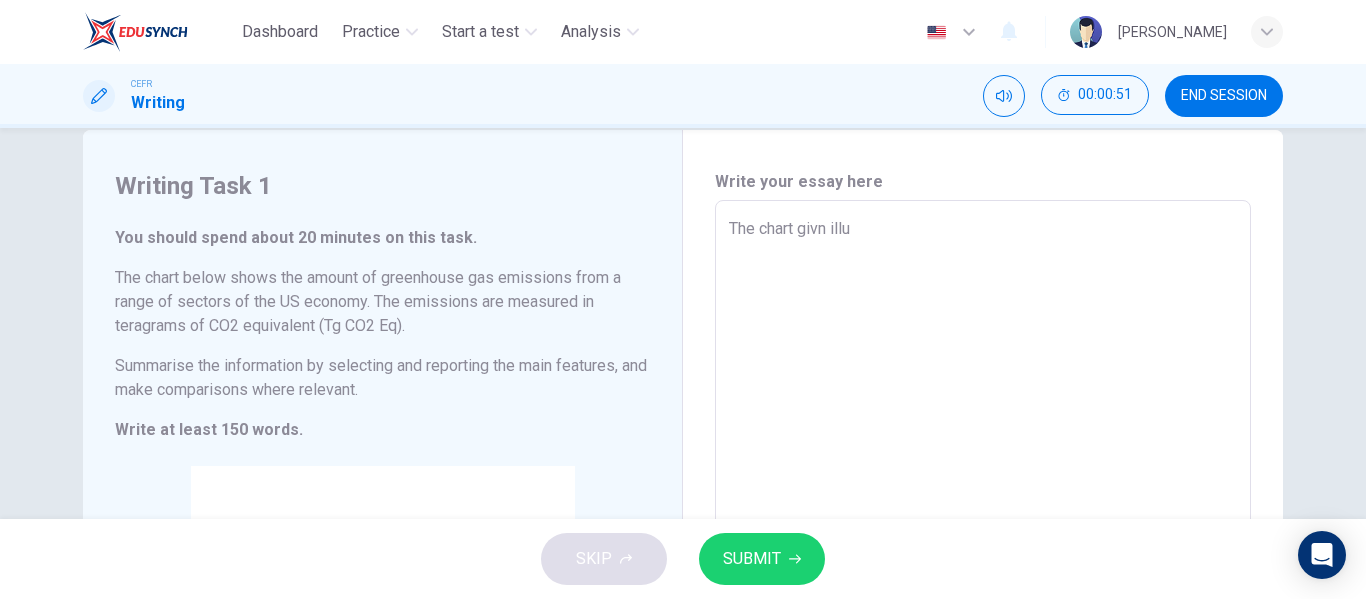 type on "The chart givn illus" 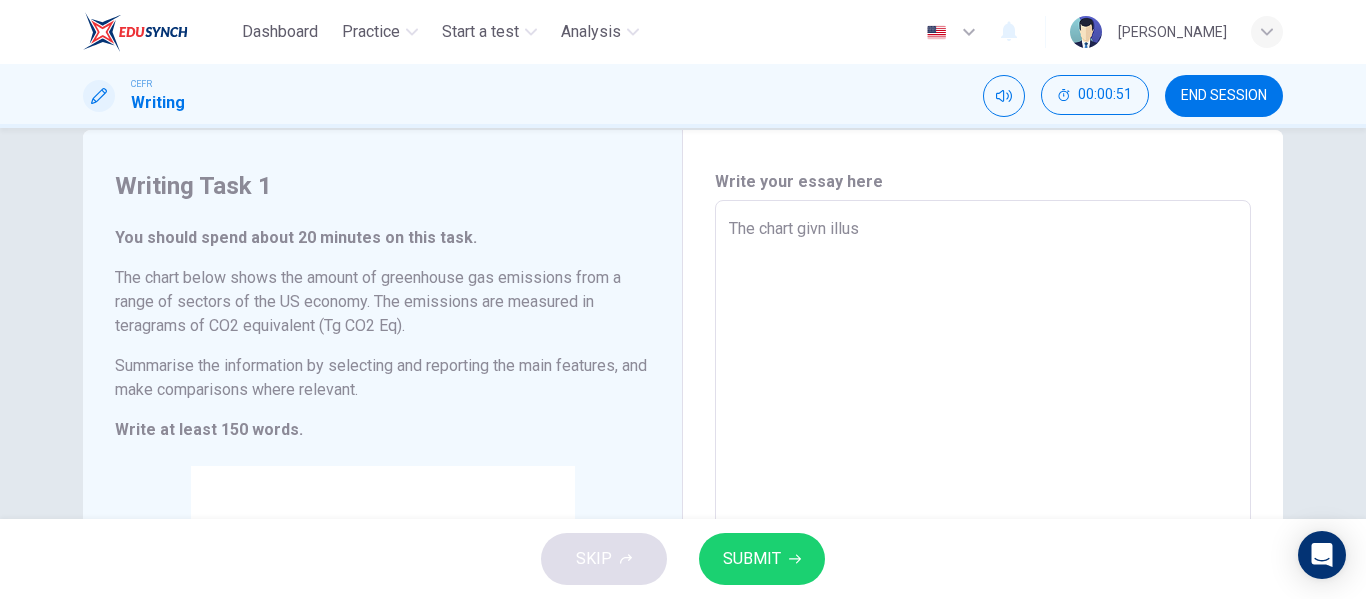 type on "x" 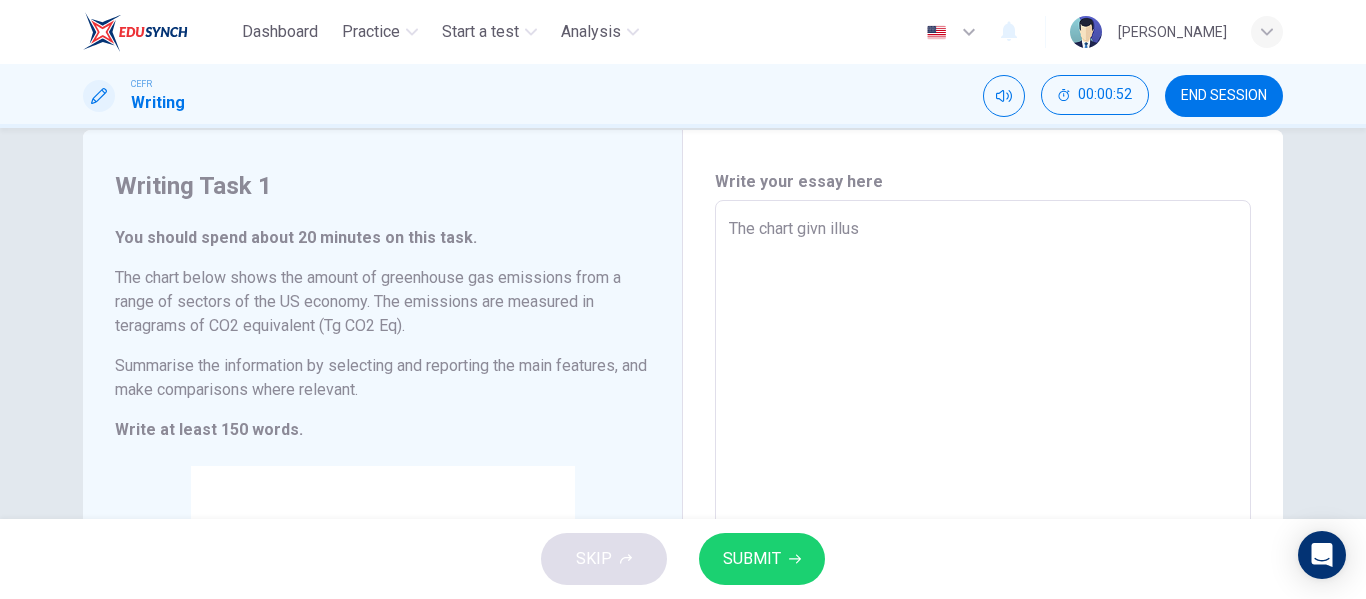 type on "The chart givn illust" 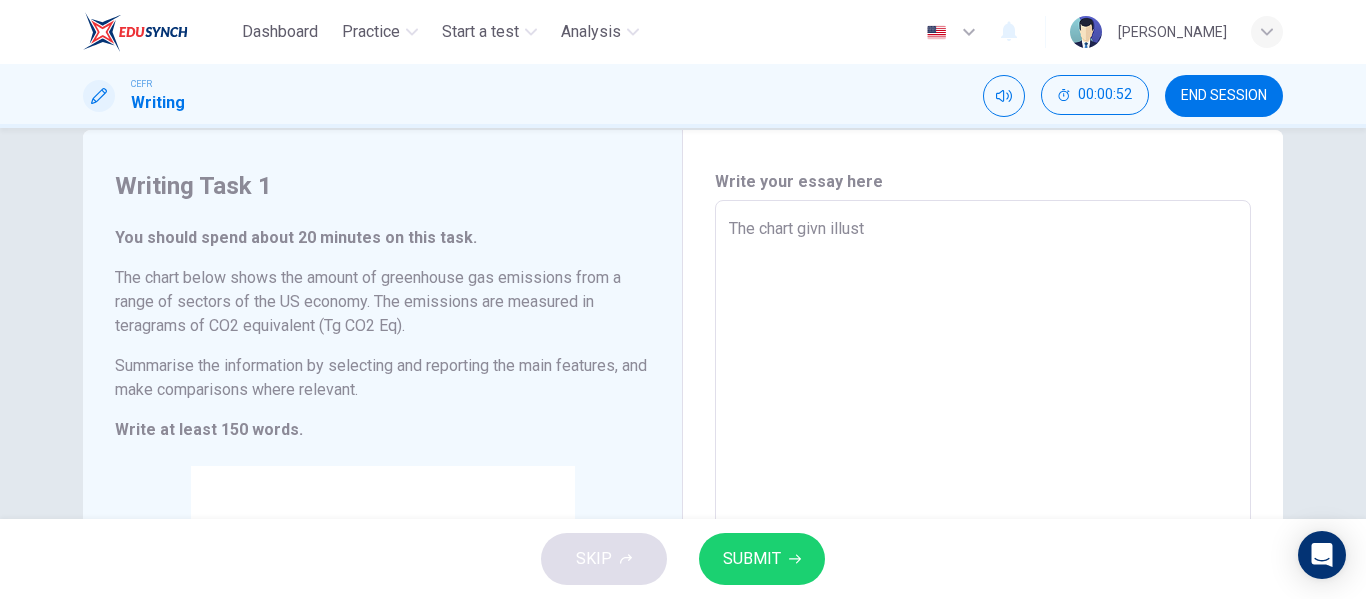type on "x" 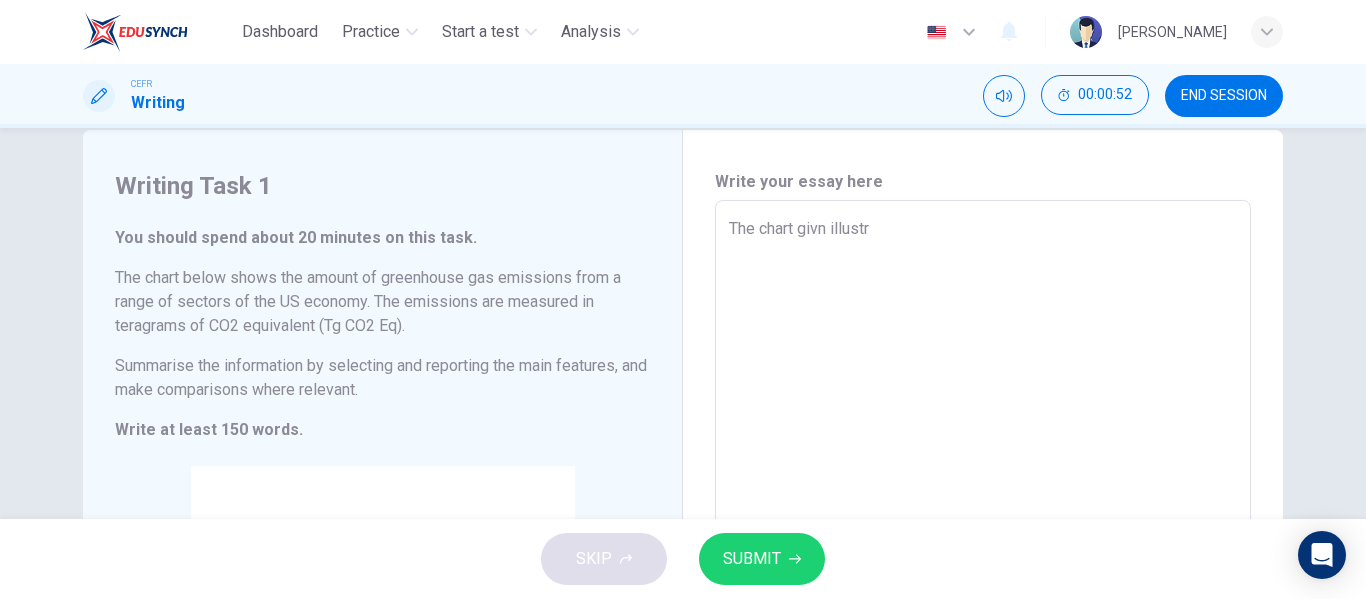 type on "x" 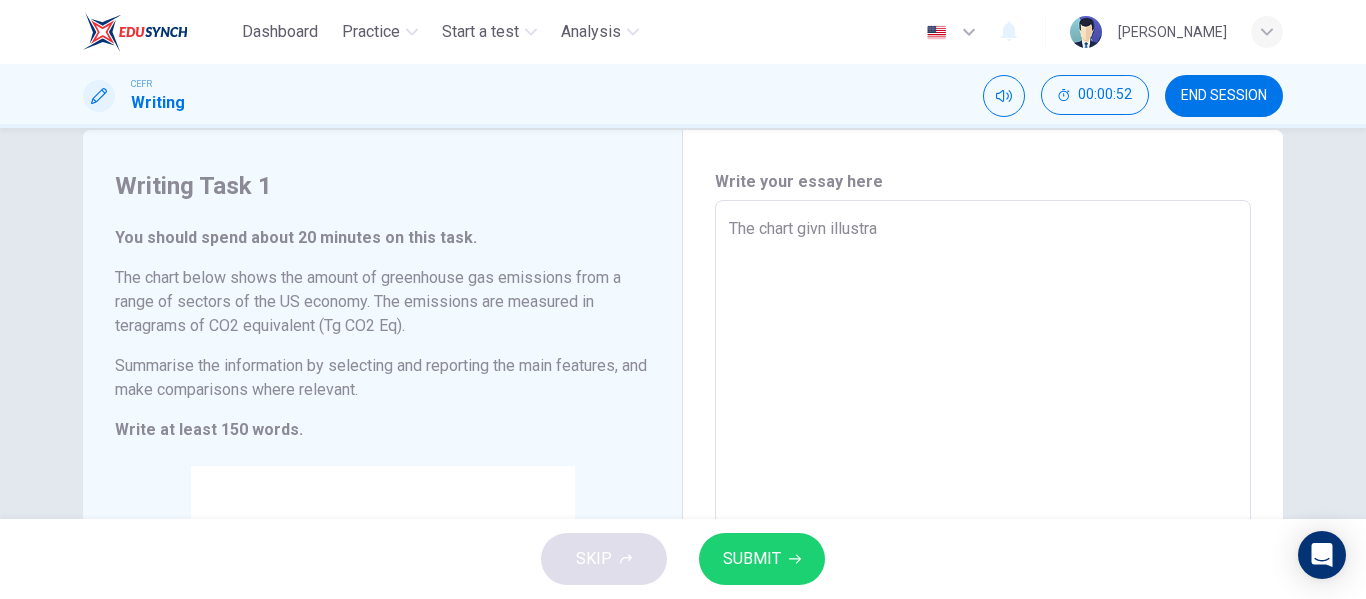 type on "x" 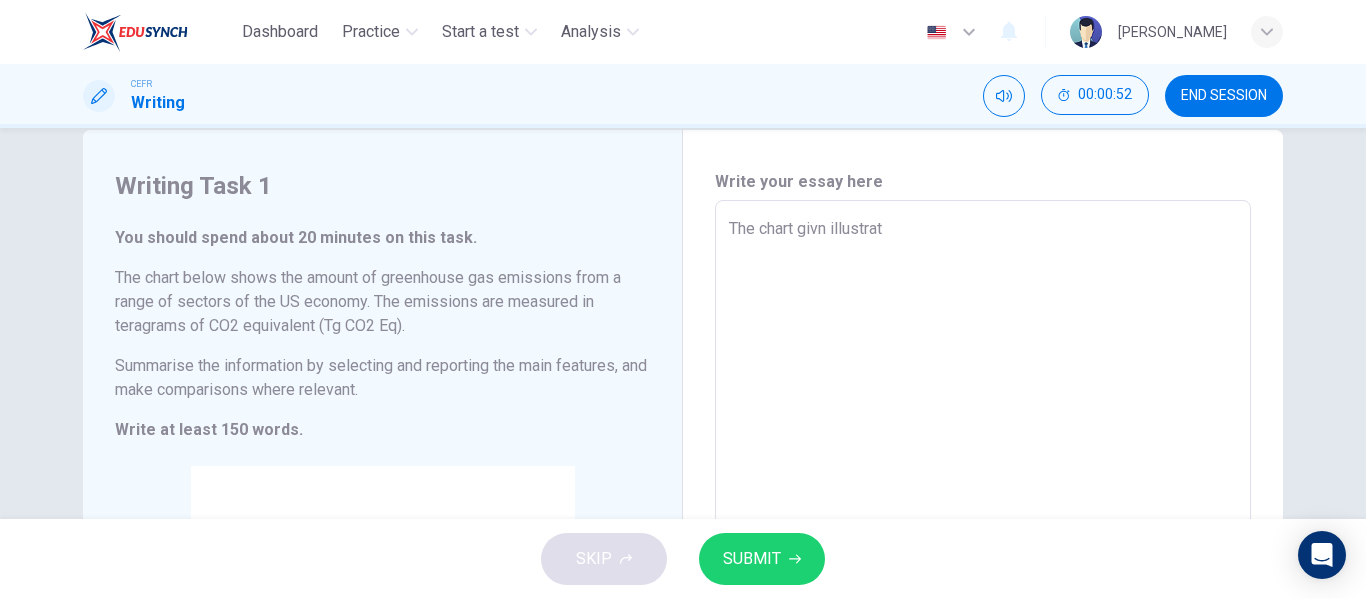 type on "x" 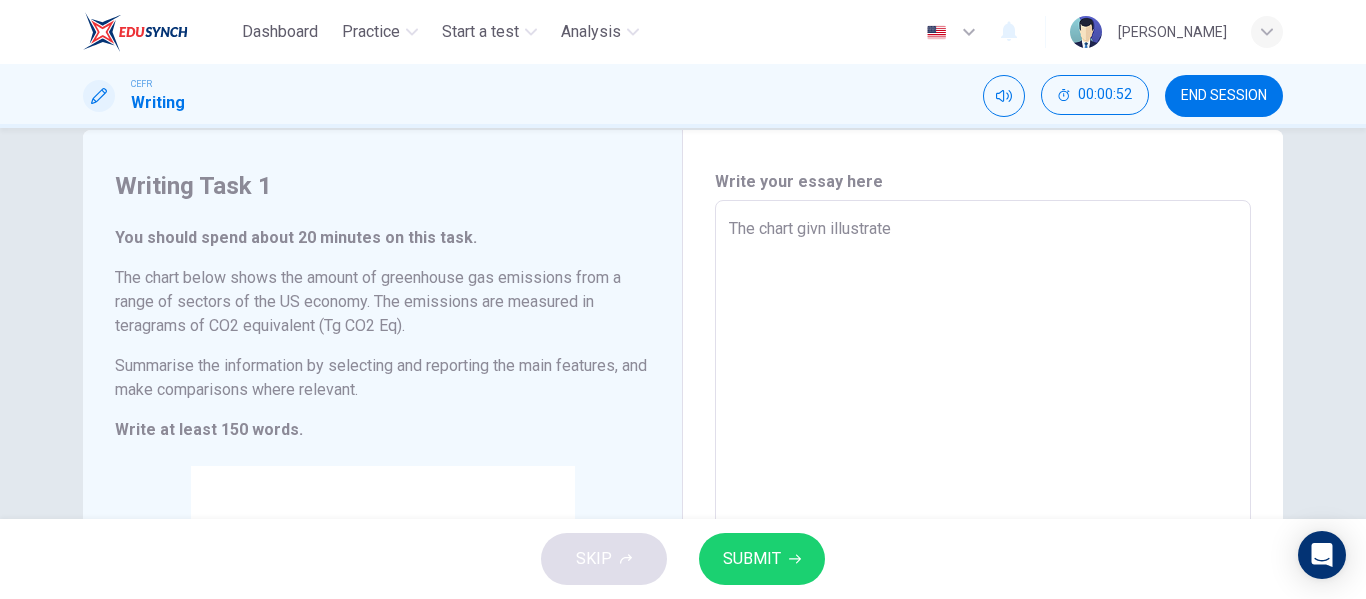 type on "x" 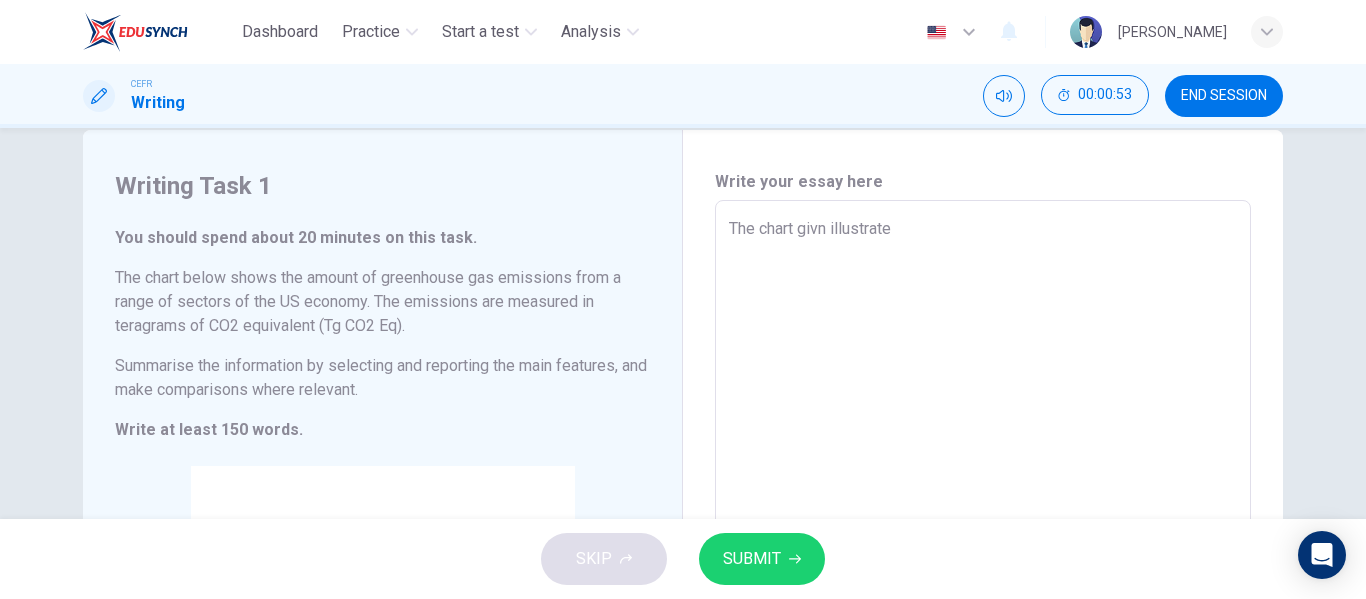 type on "The chart givn illustrates" 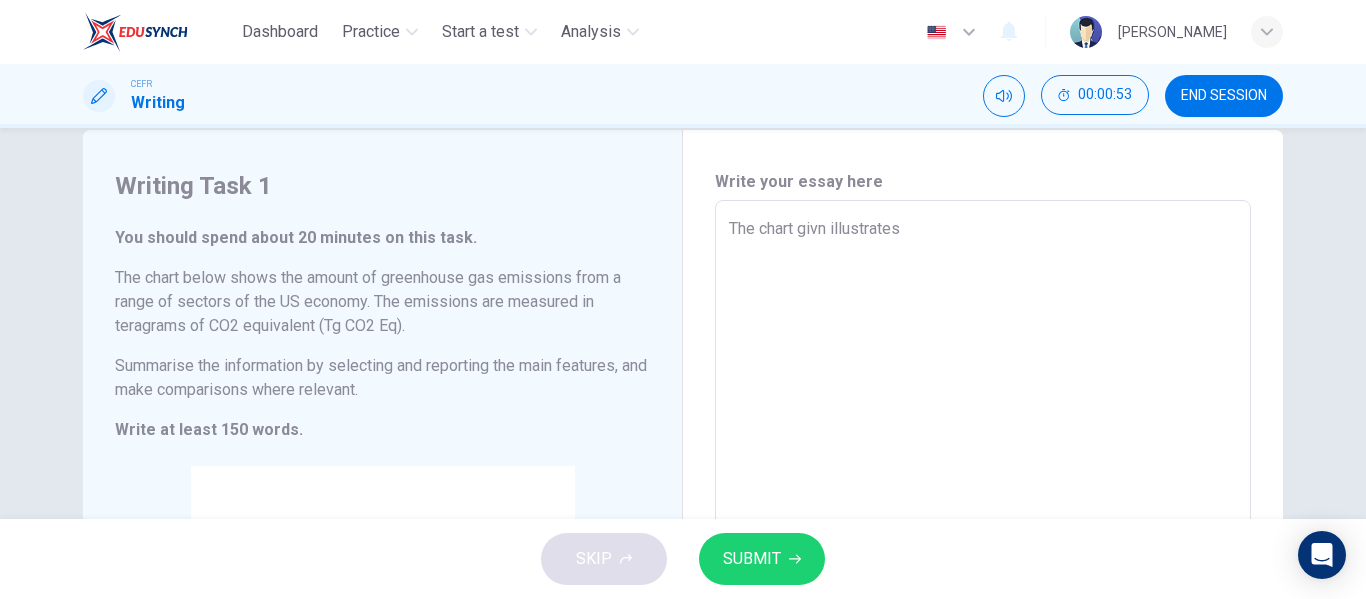 type on "x" 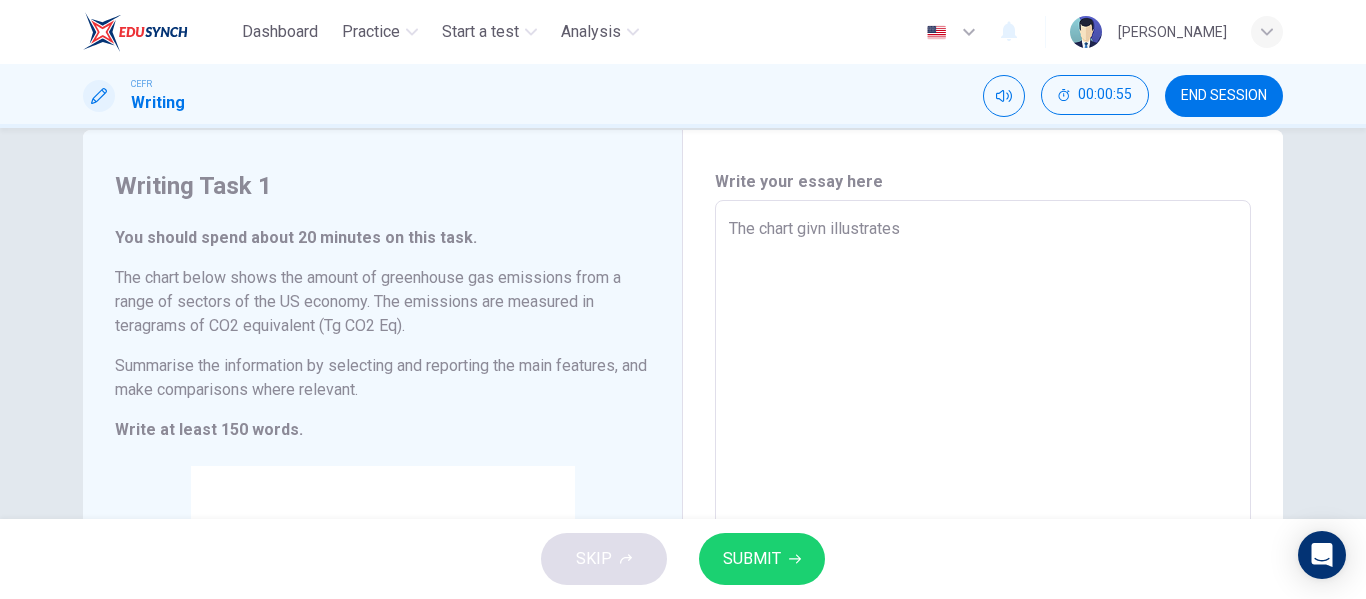 click on "The chart givn illustrates" at bounding box center (983, 508) 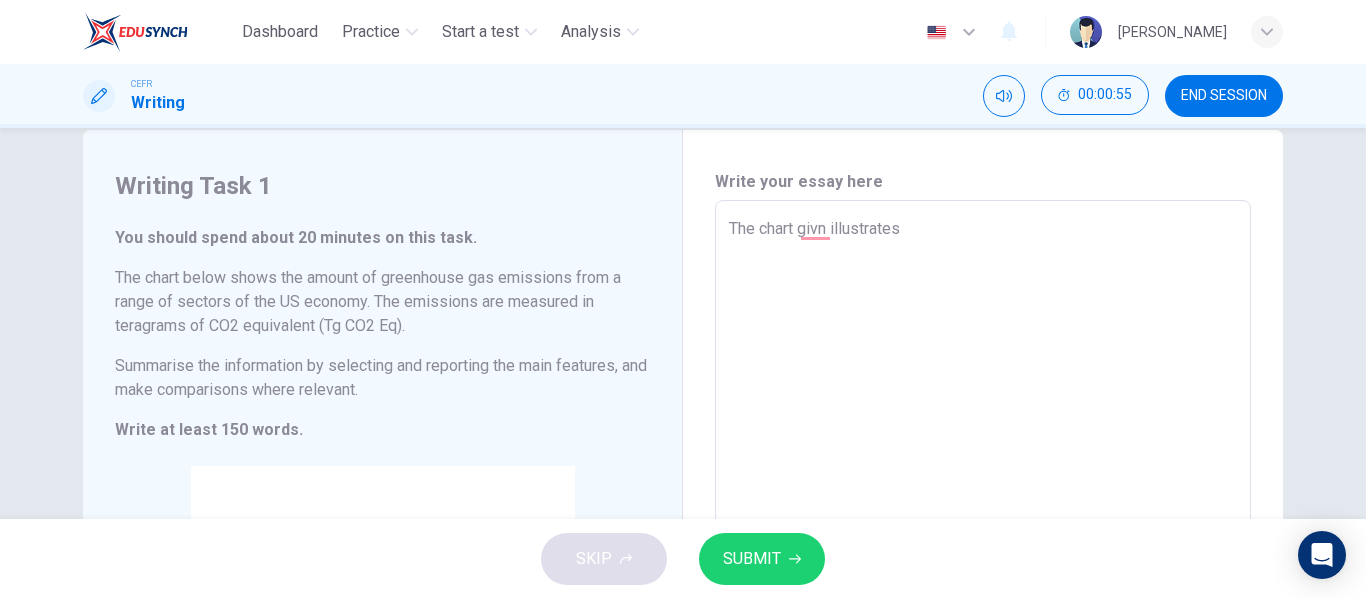 type on "The chart given illustrates" 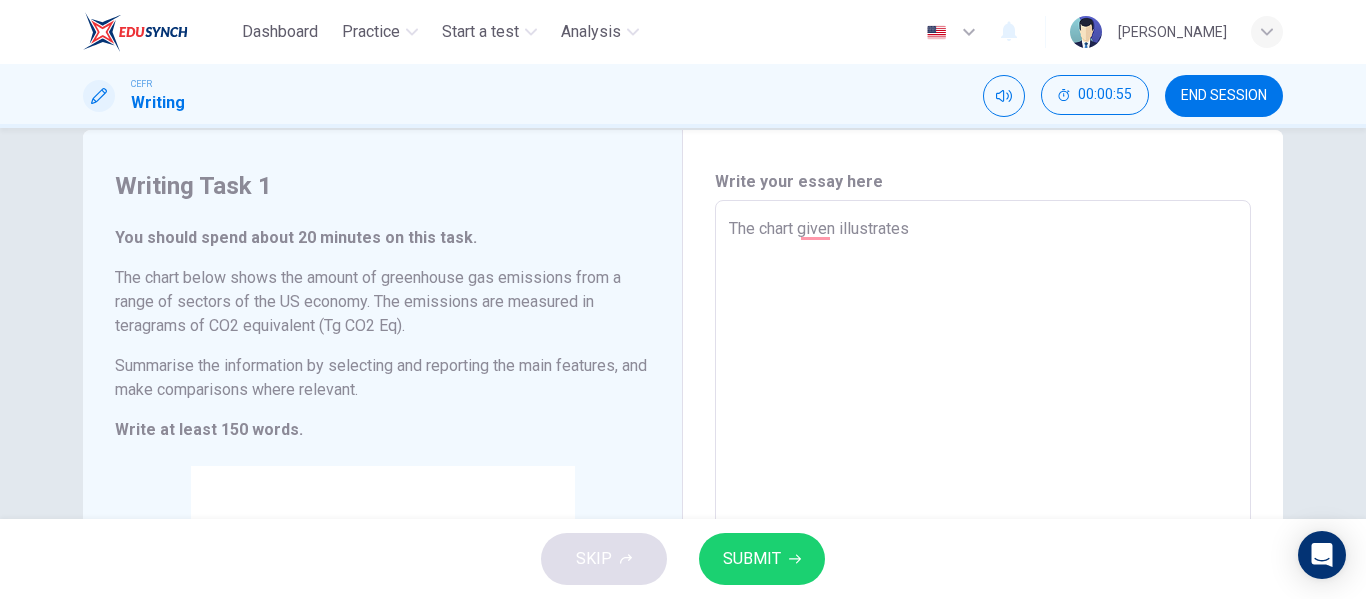 type on "x" 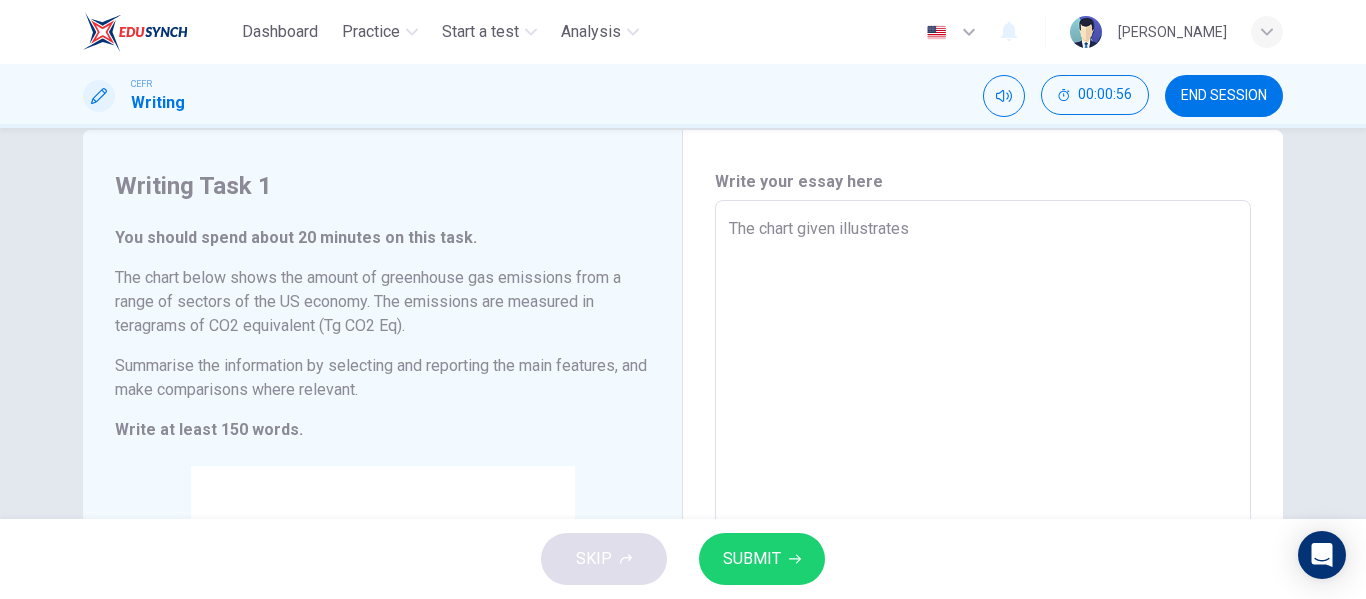 click on "The chart given illustrates" at bounding box center [983, 508] 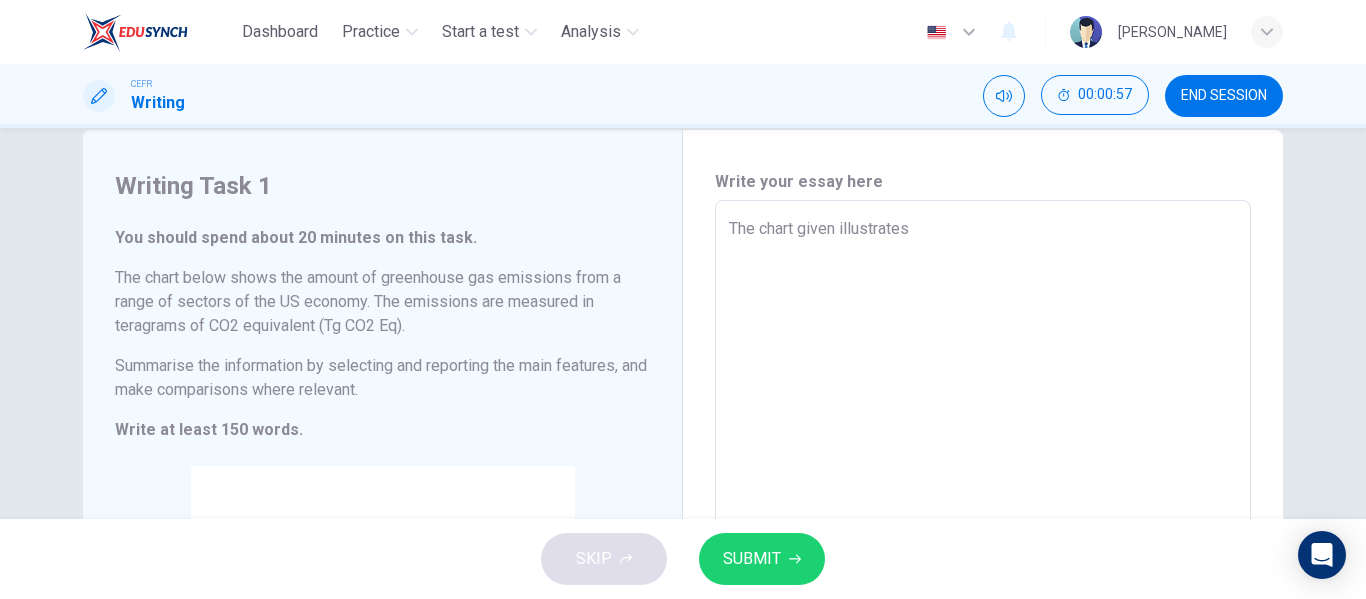 type on "The chart given illustrates t" 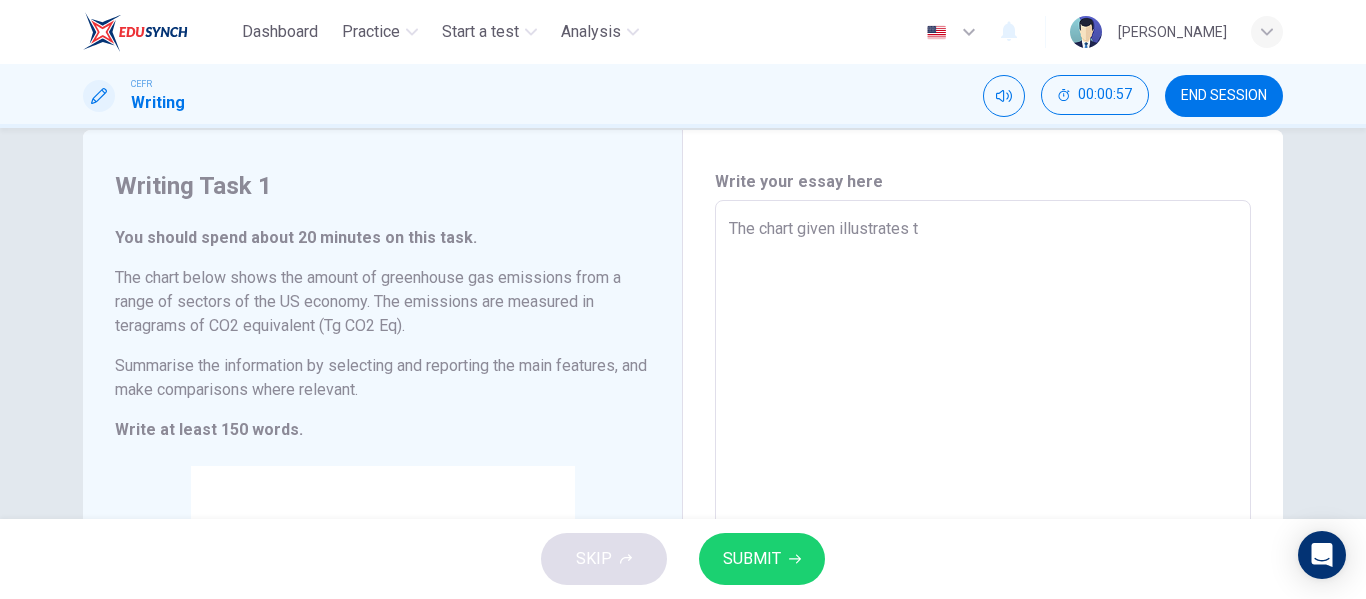 type on "The chart given illustrates th" 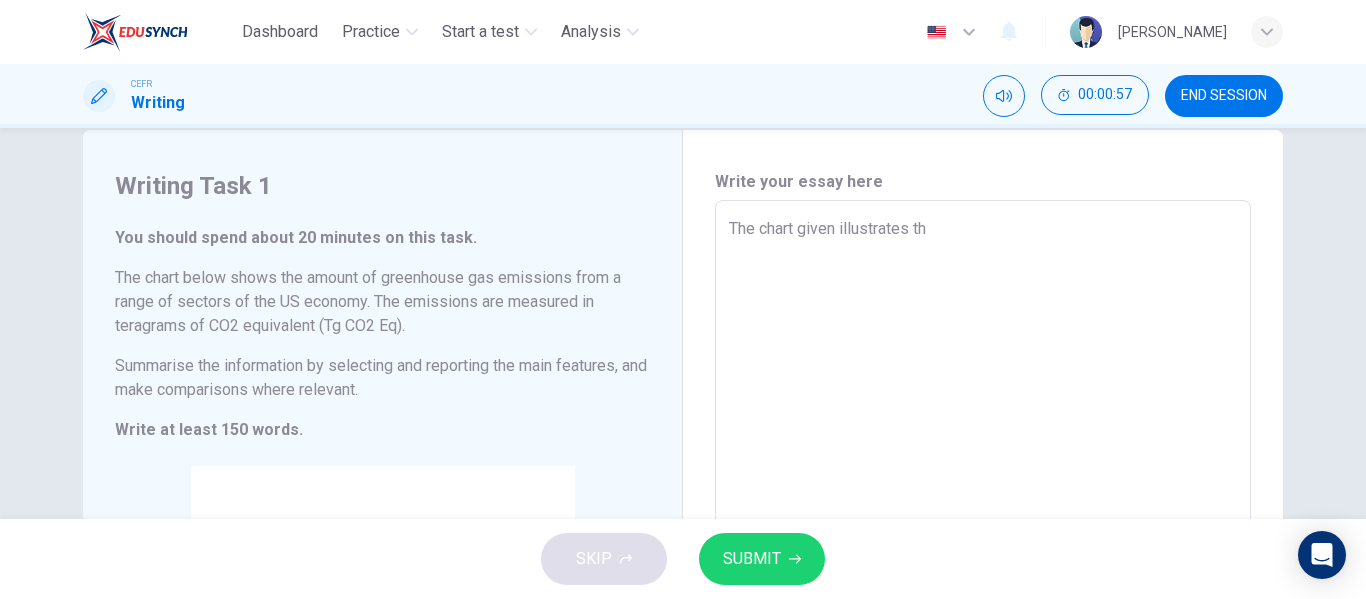type on "x" 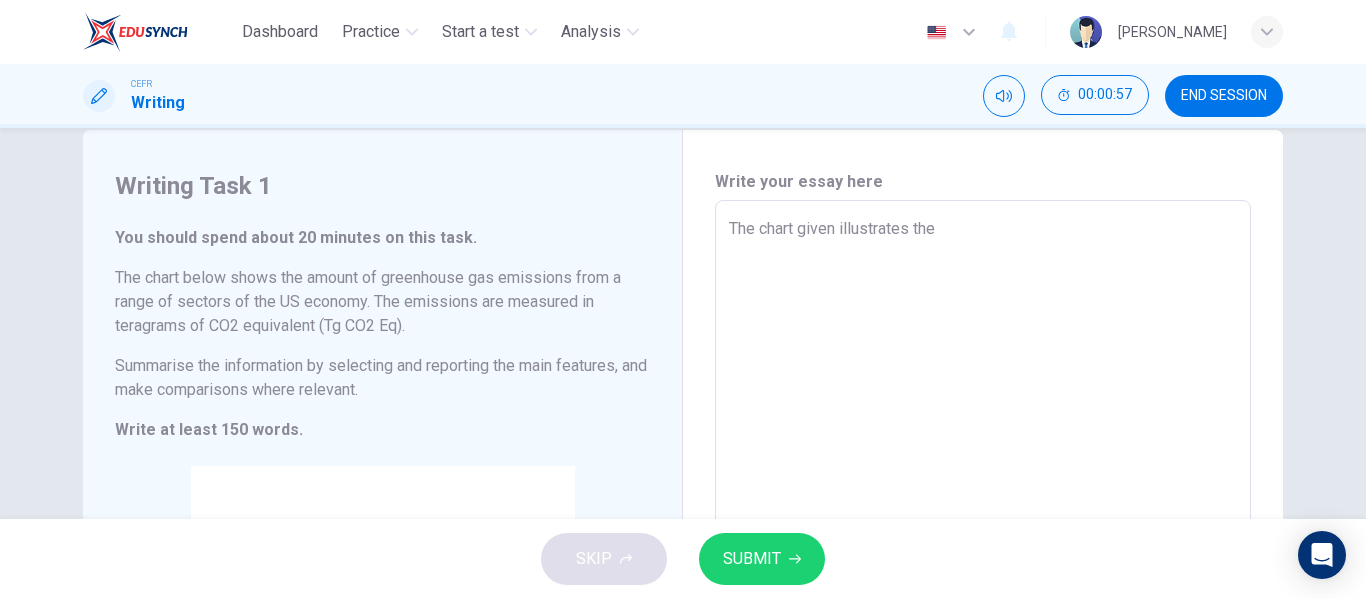 type on "x" 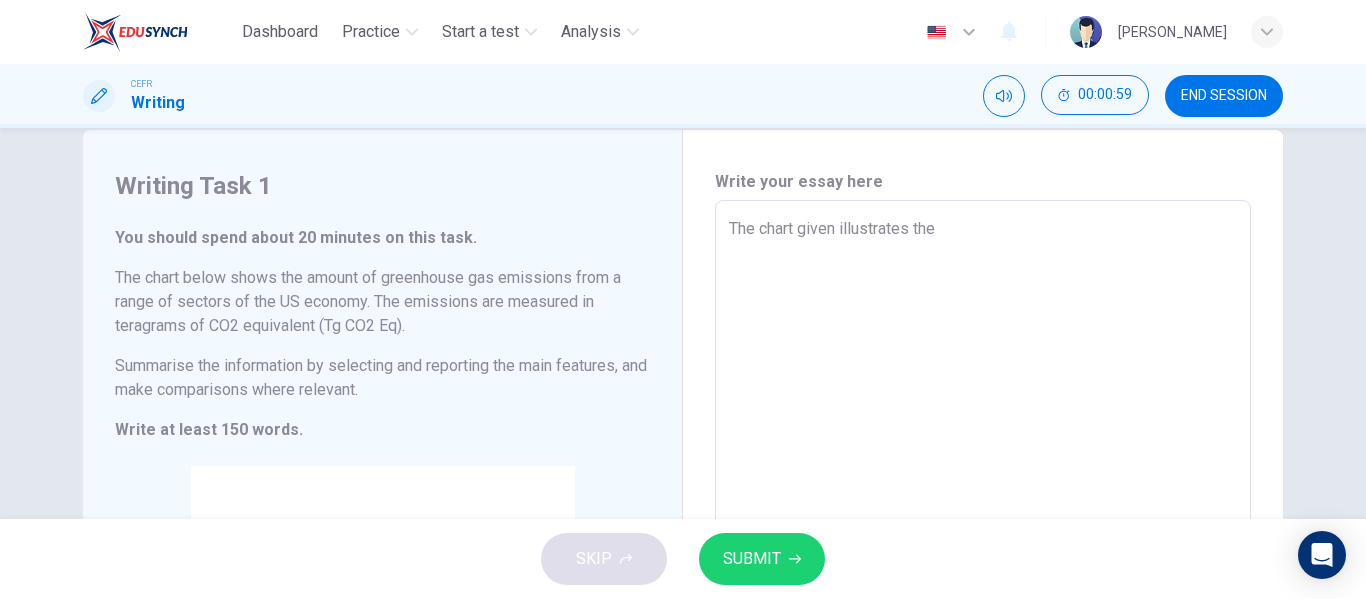 type on "The chart given illustrates the e" 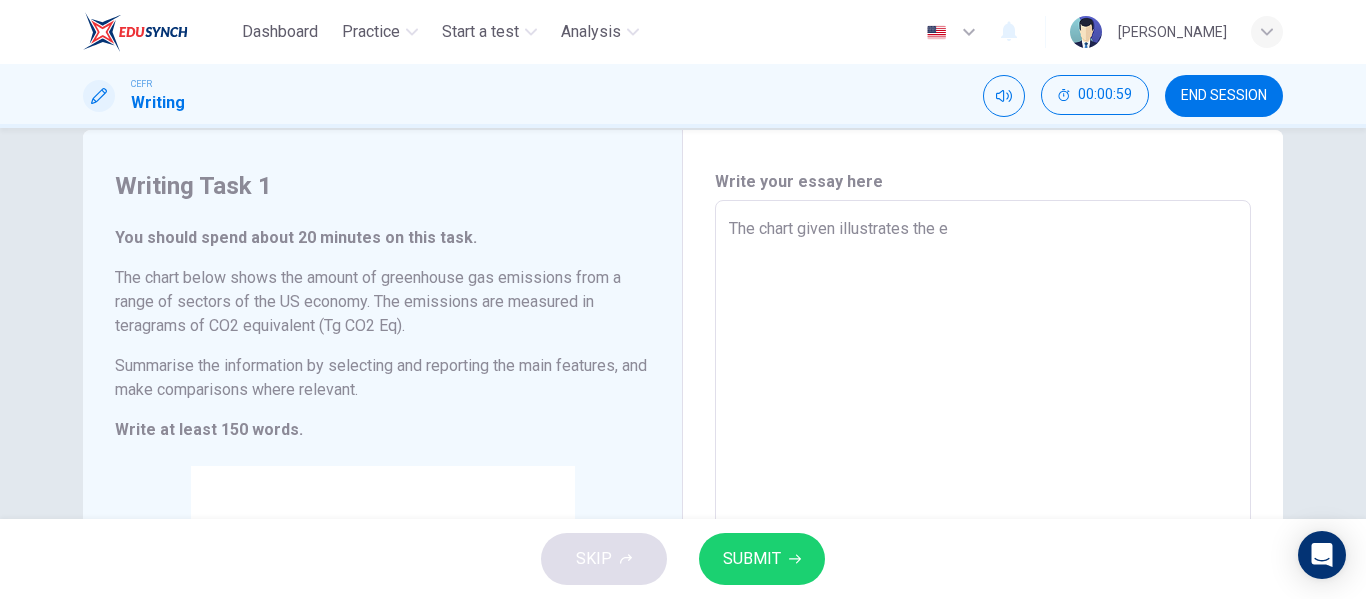 type on "x" 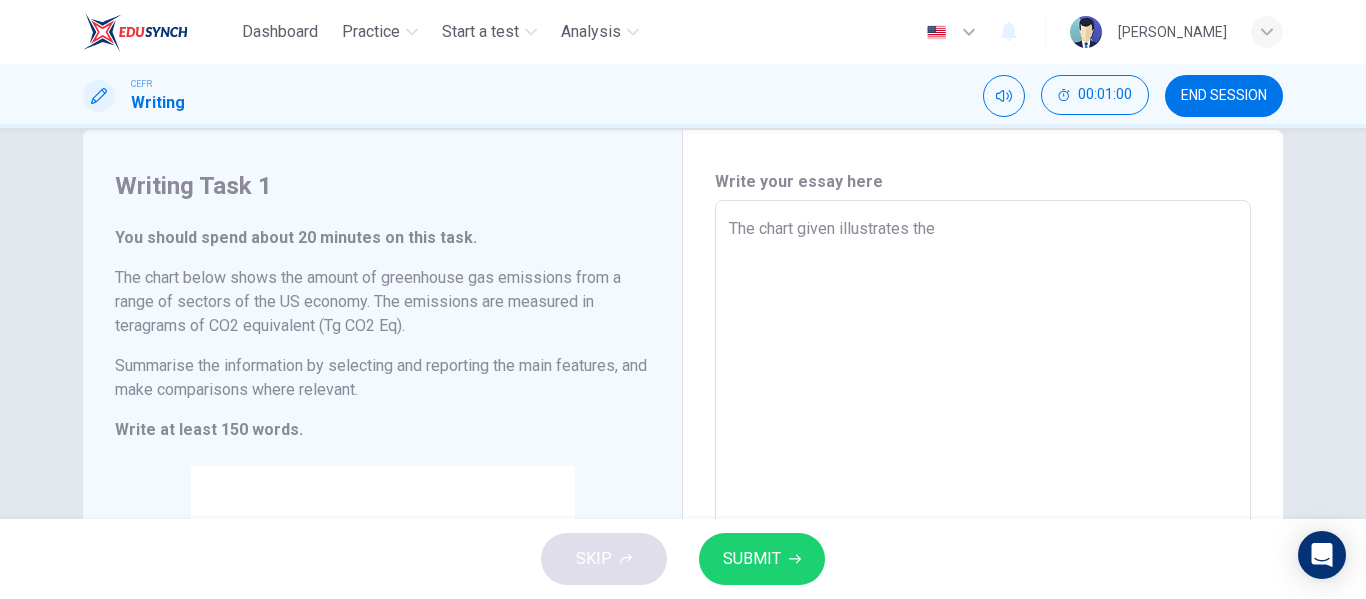 type on "The chart given illustrates the a" 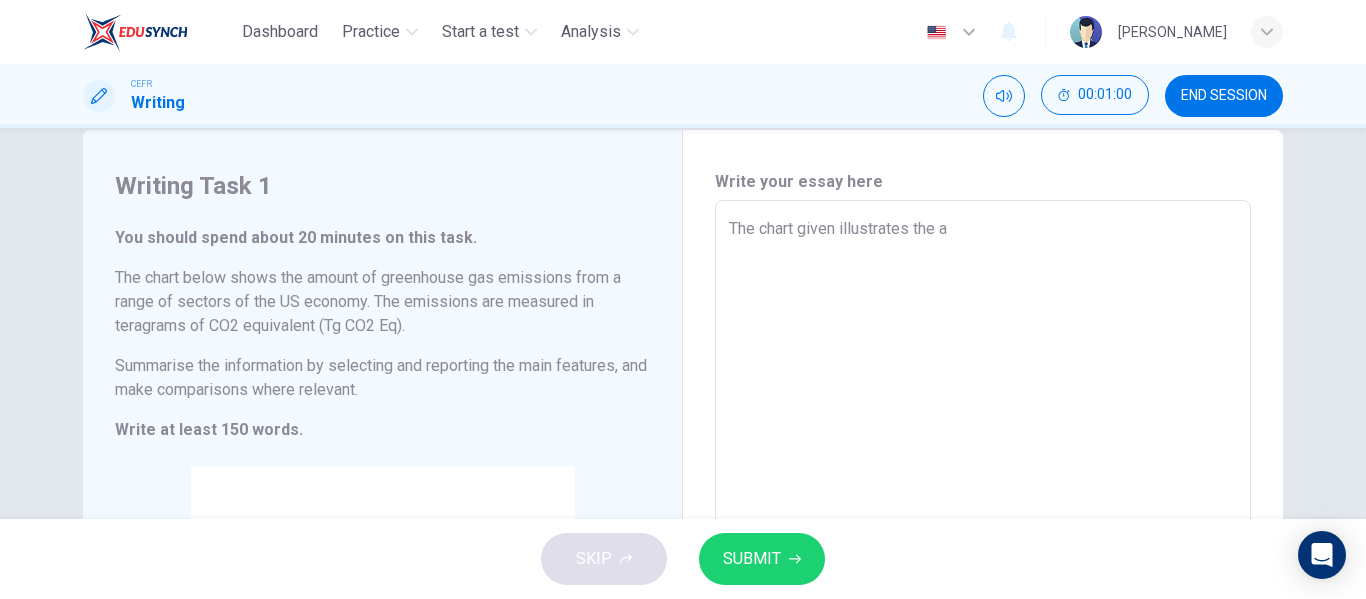 type on "x" 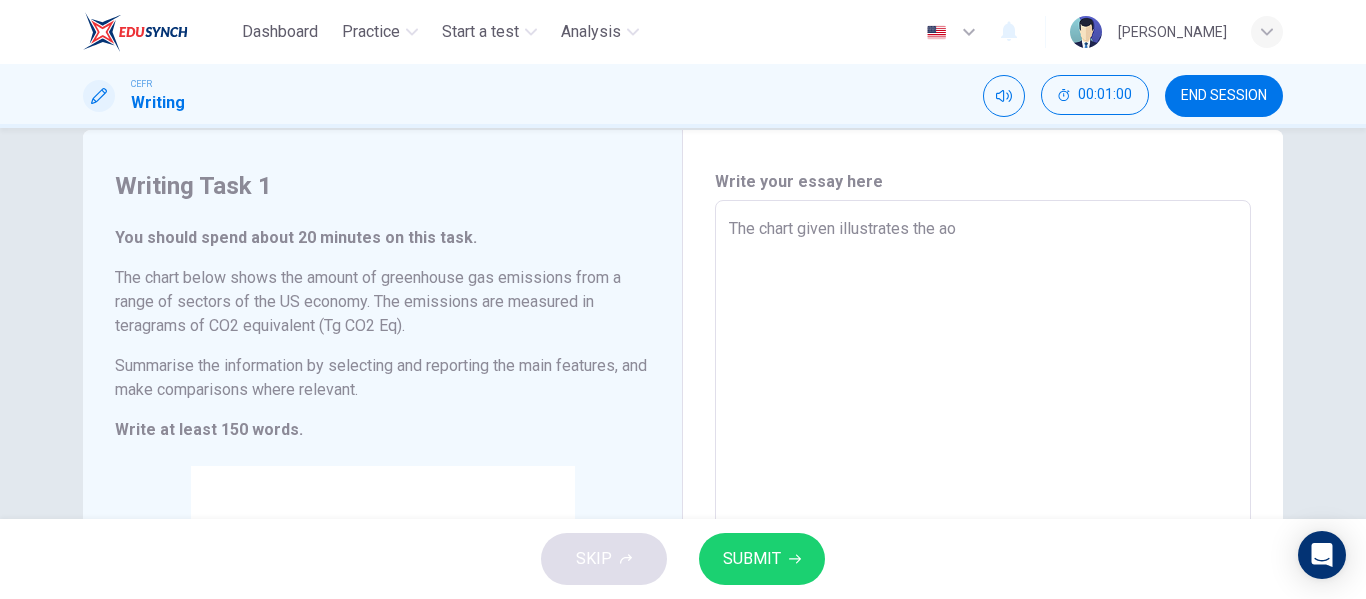 type on "x" 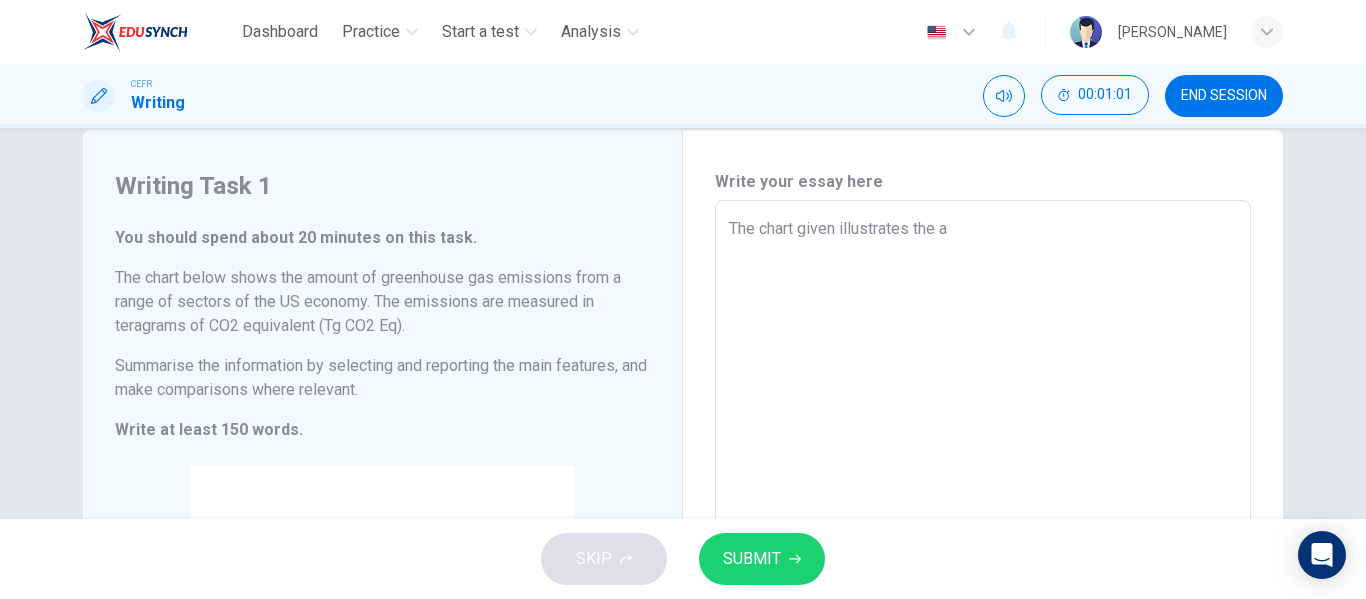 type on "The chart given illustrates the" 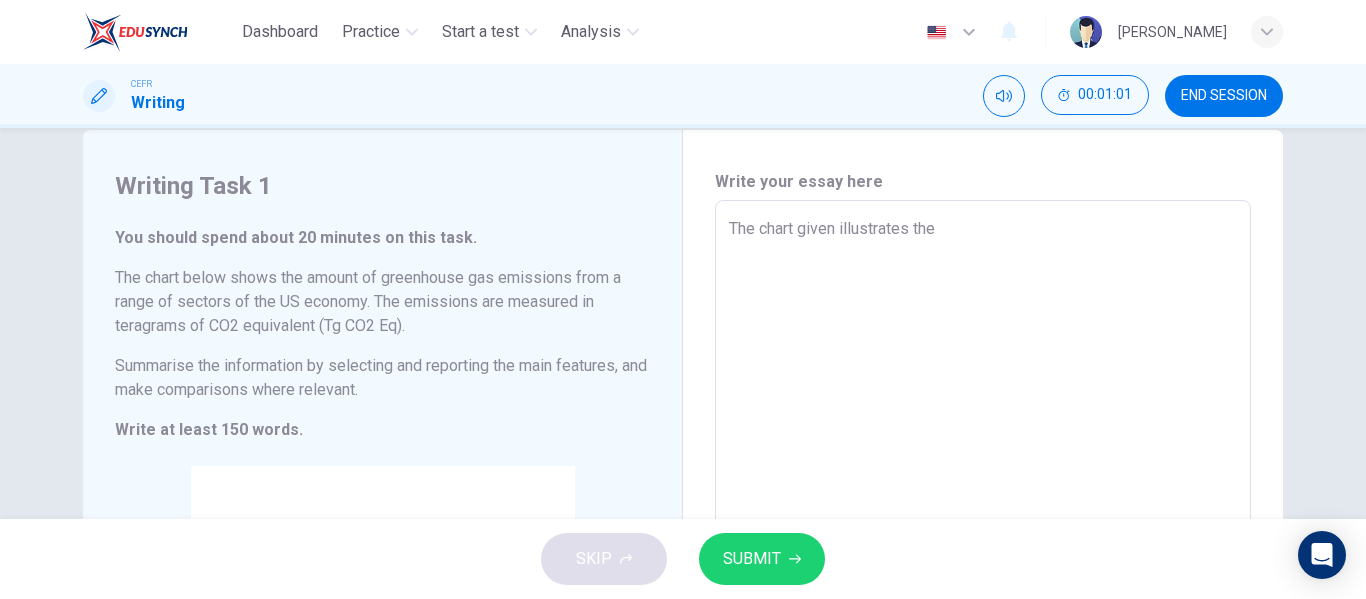type on "x" 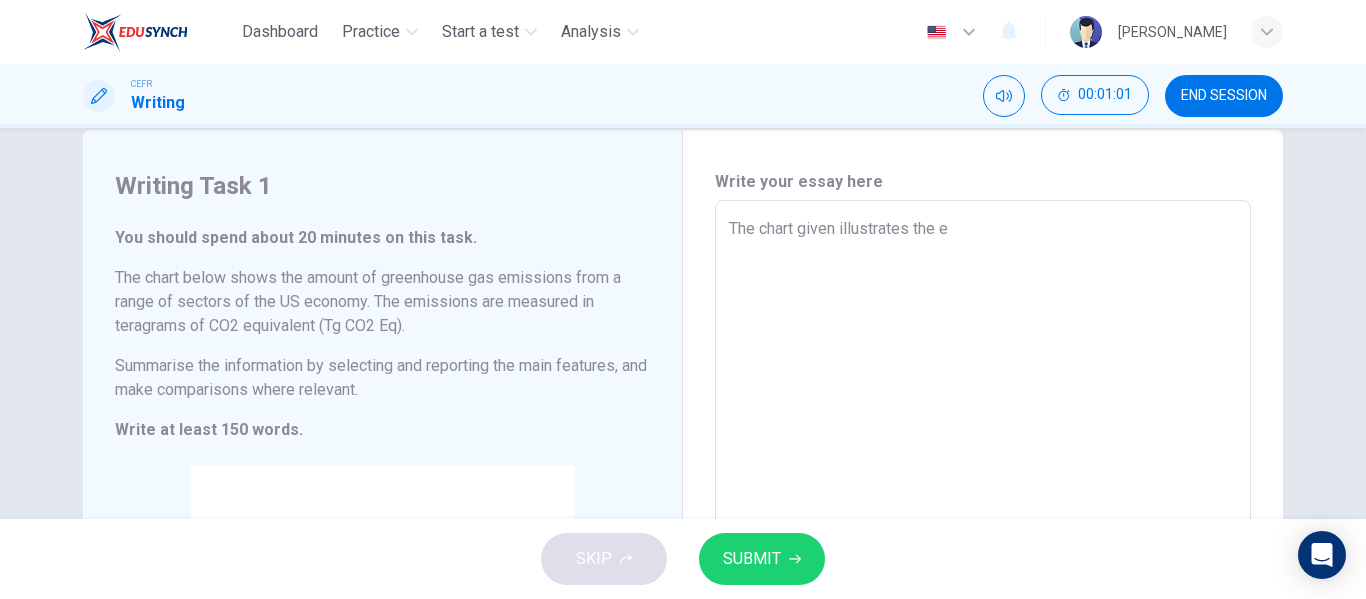 type on "x" 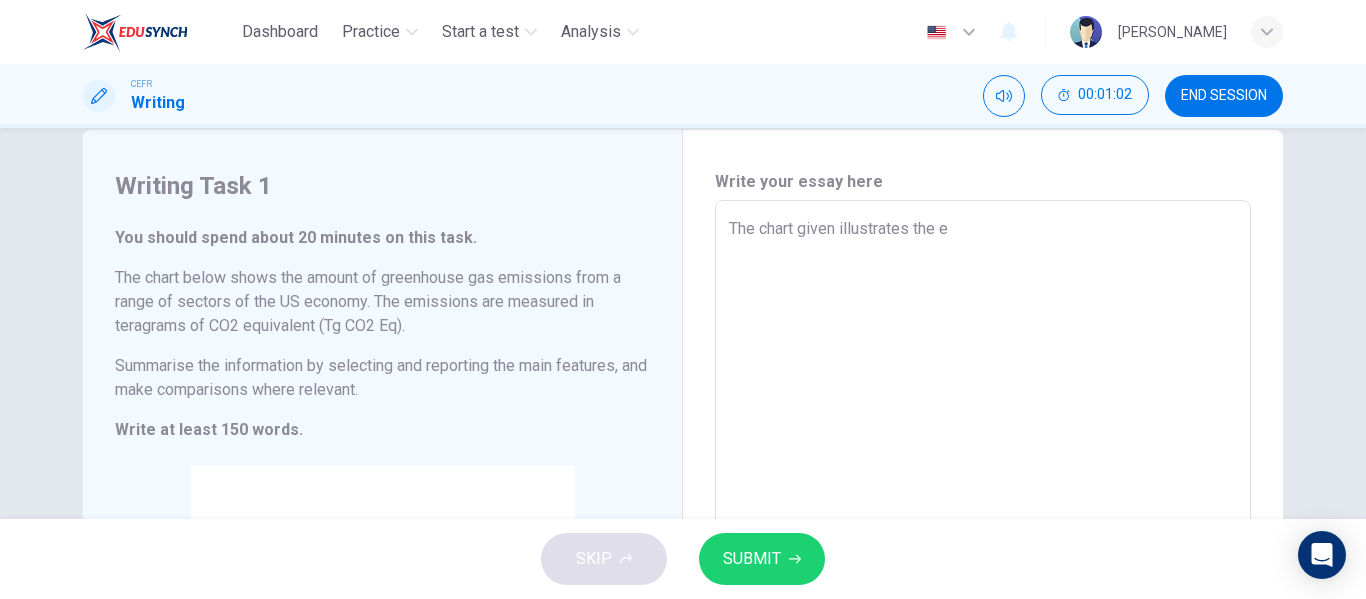 type on "The chart given illustrates the em" 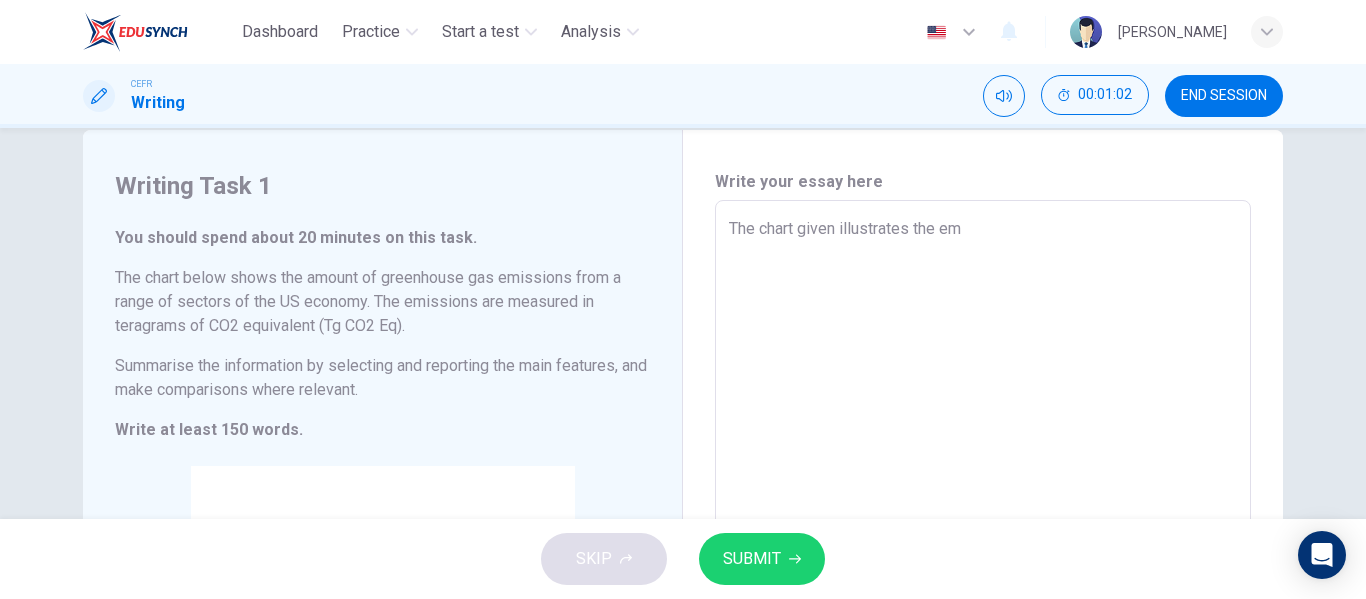 type on "x" 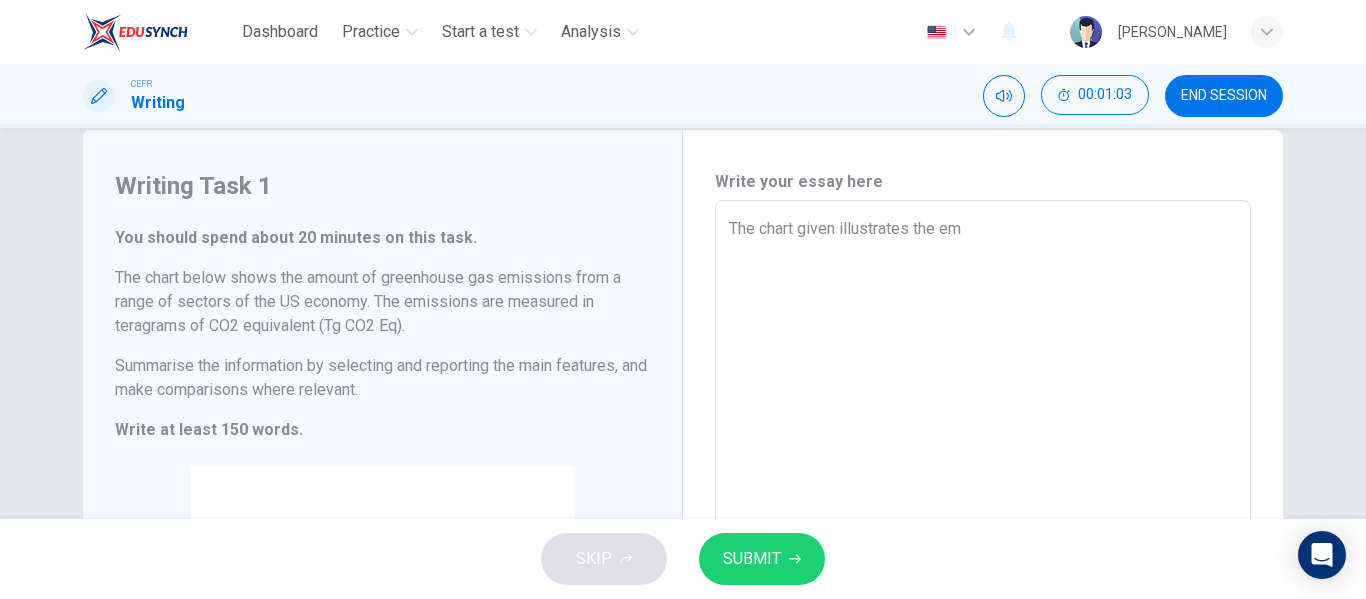 type on "The chart given illustrates the e" 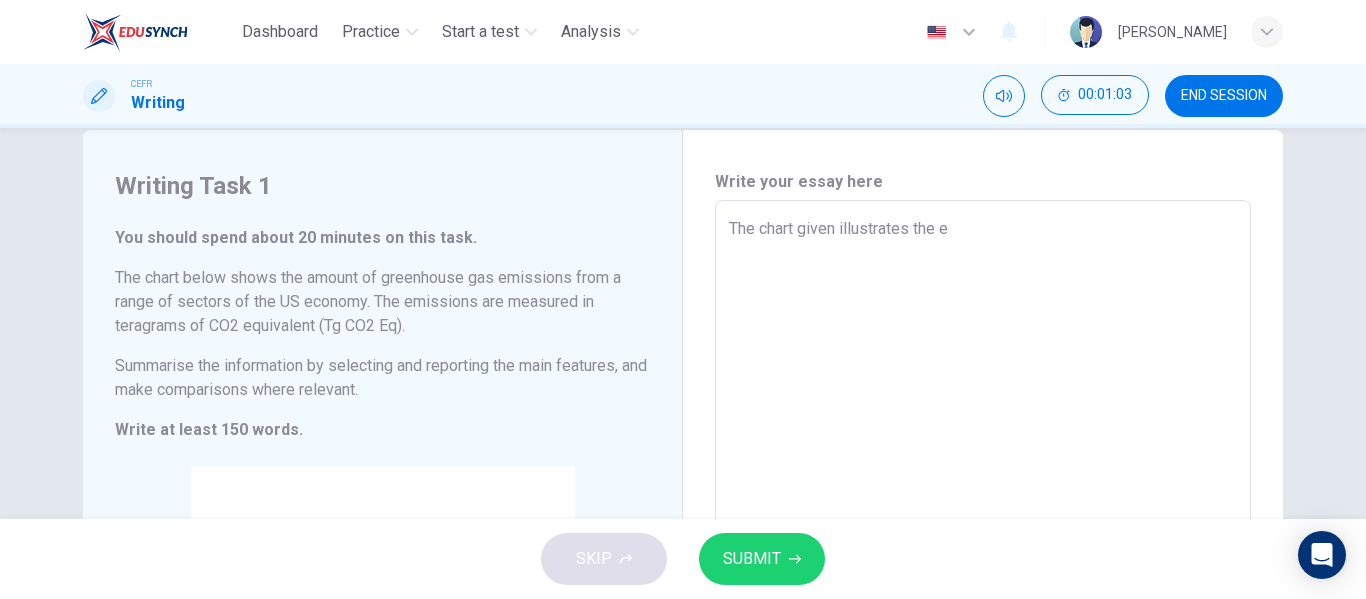 type on "x" 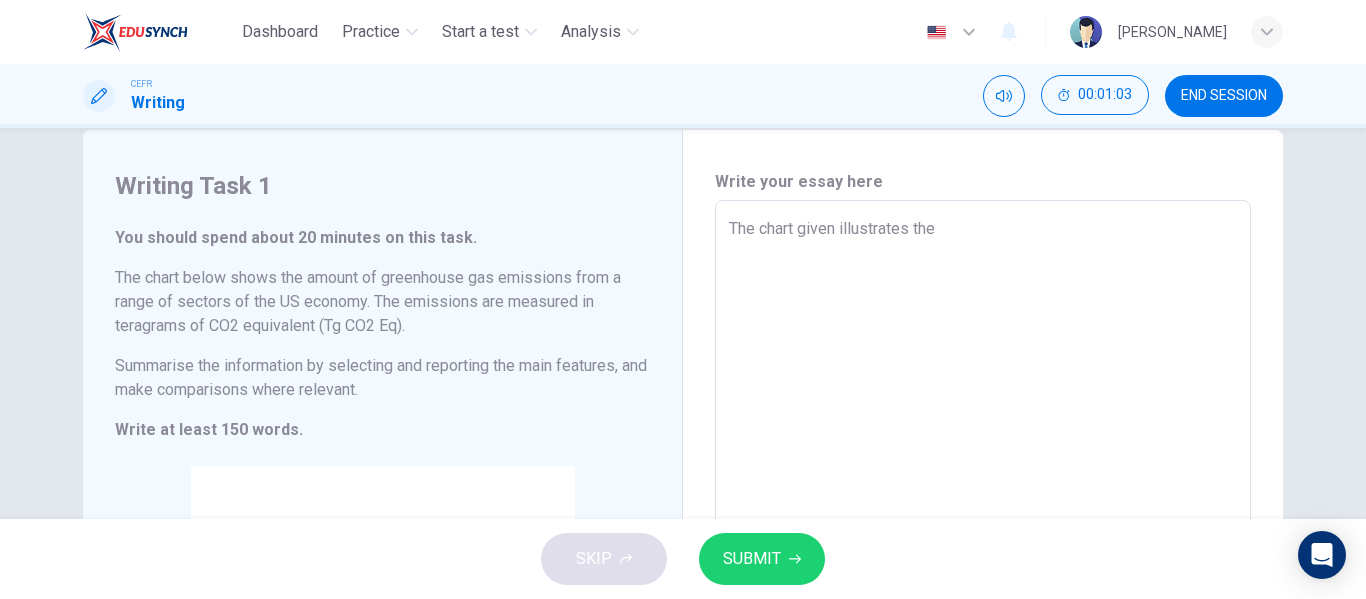 type on "x" 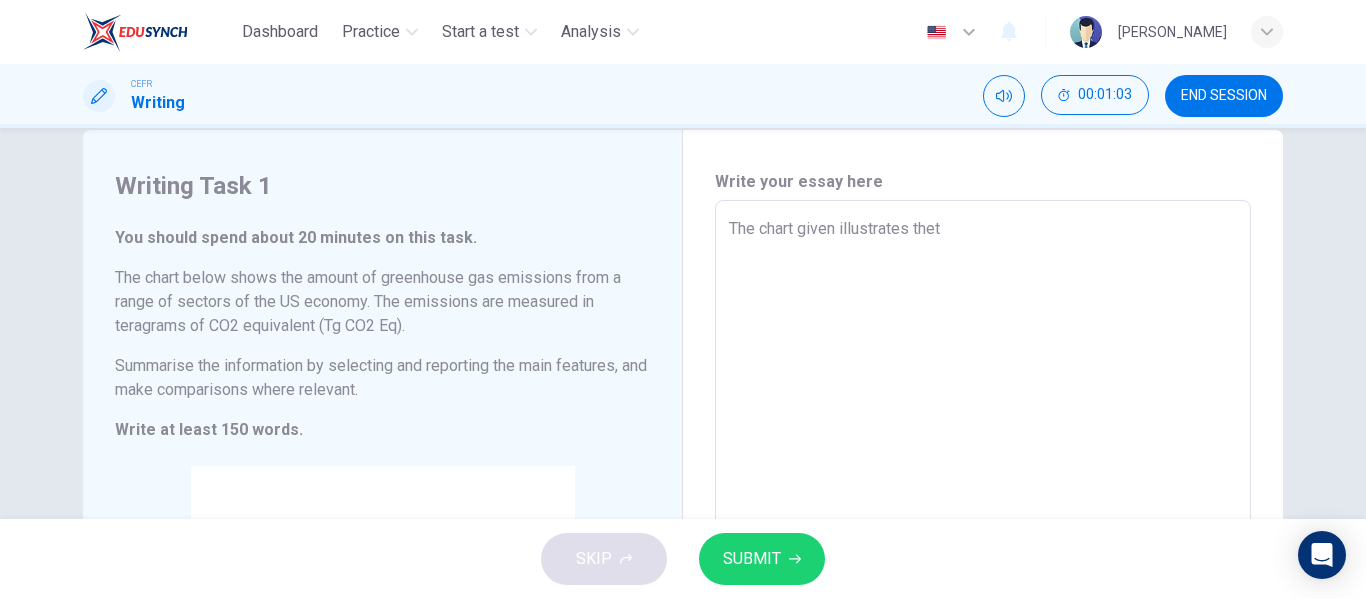 type on "x" 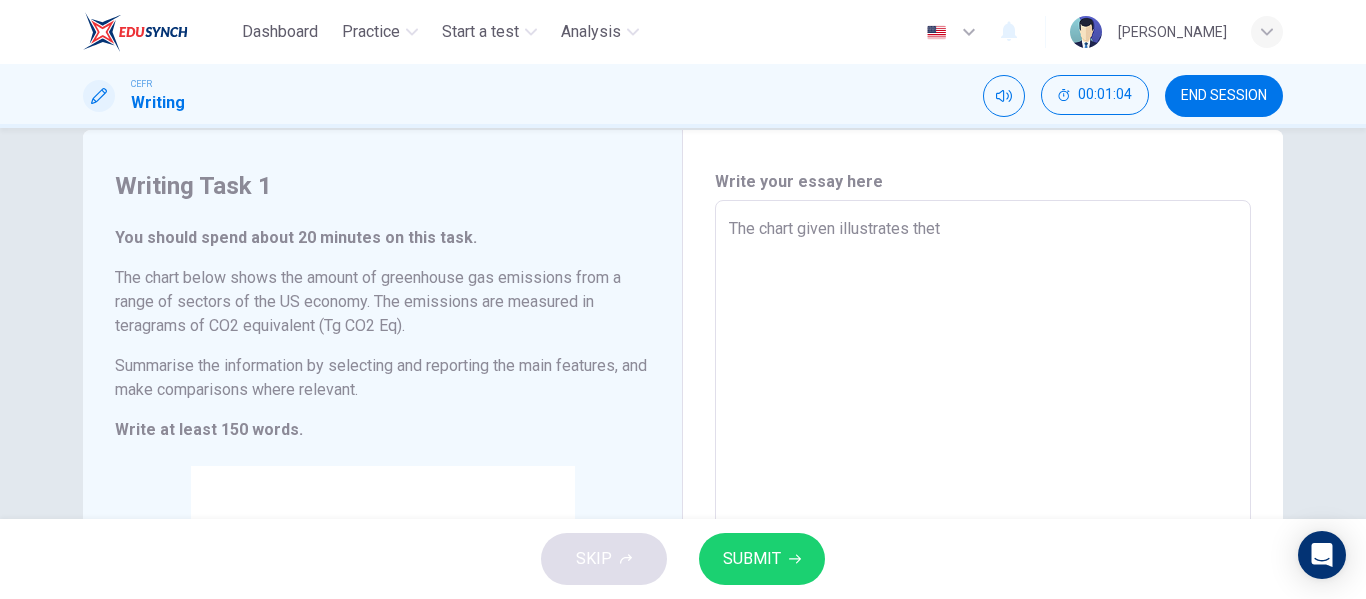 type on "The chart given illustrates thet" 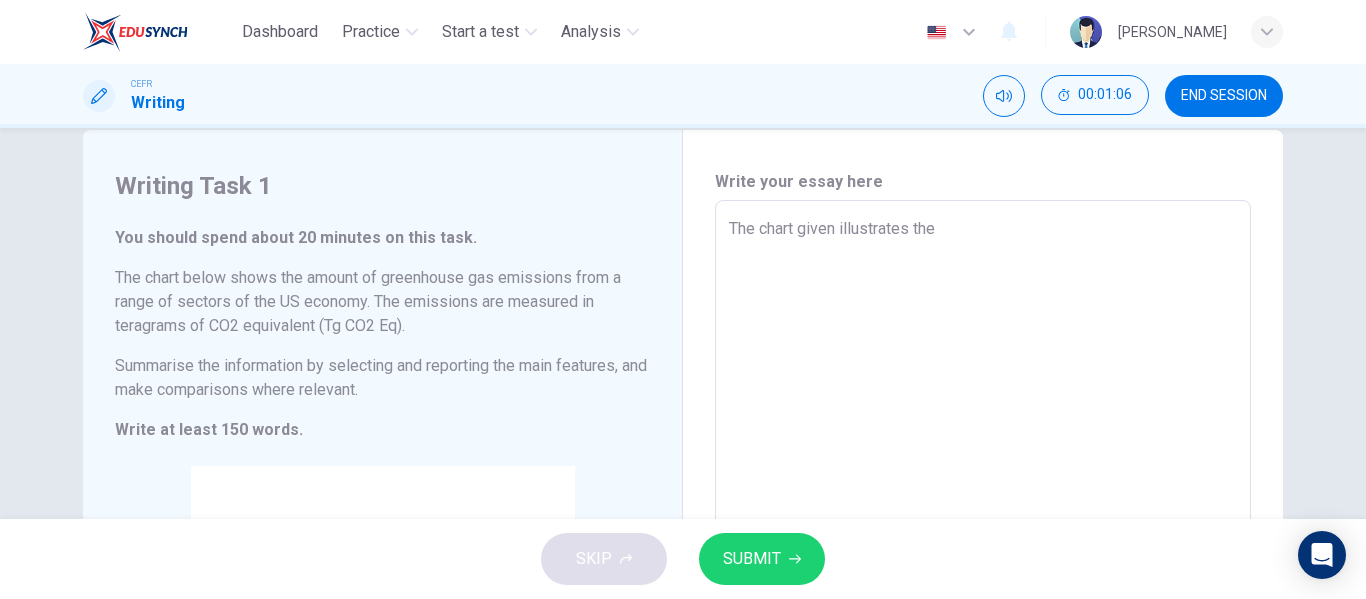 type on "The chart given illustrates the" 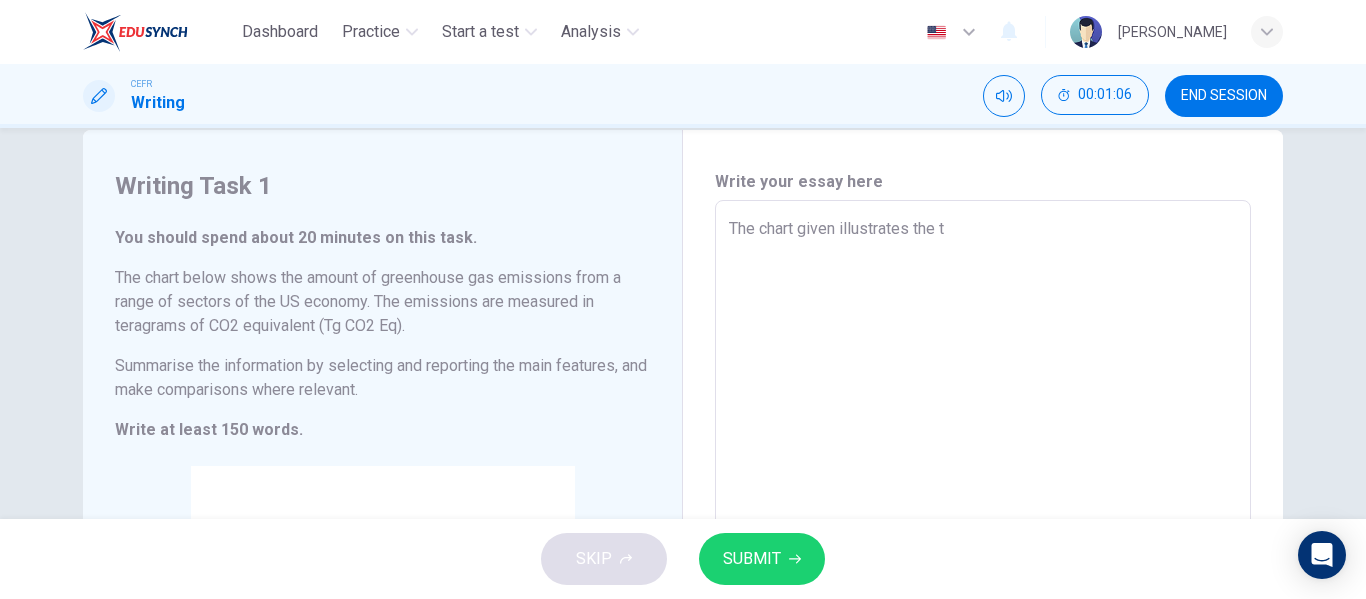 type on "x" 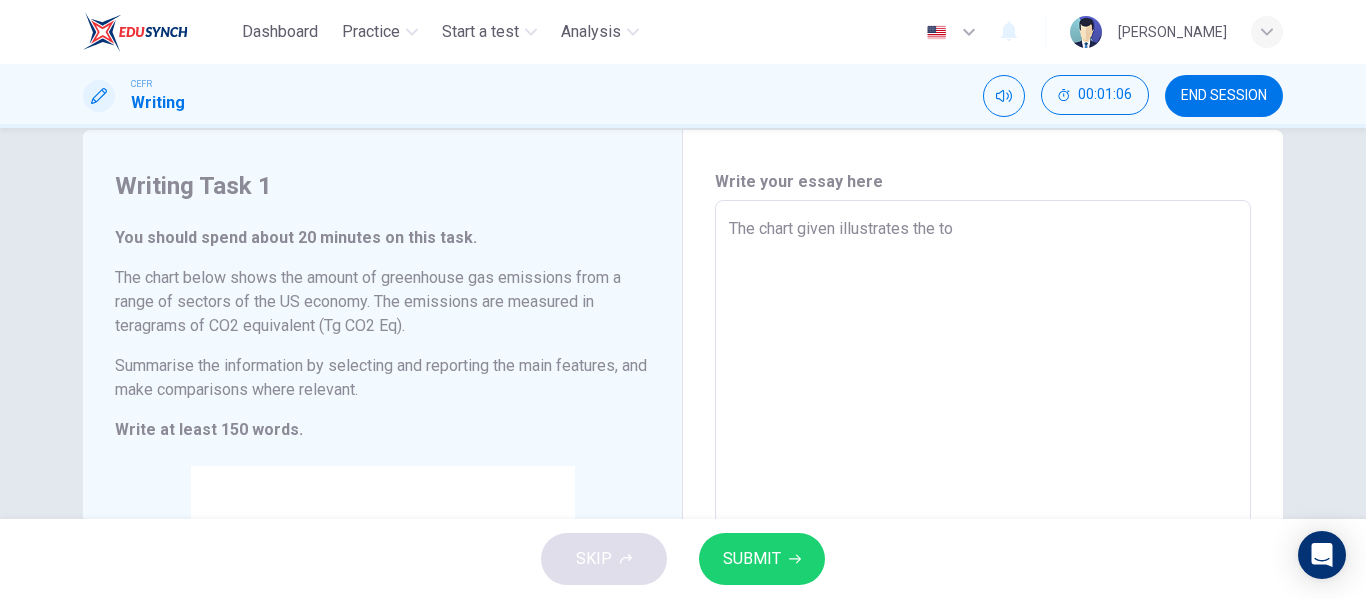 type on "x" 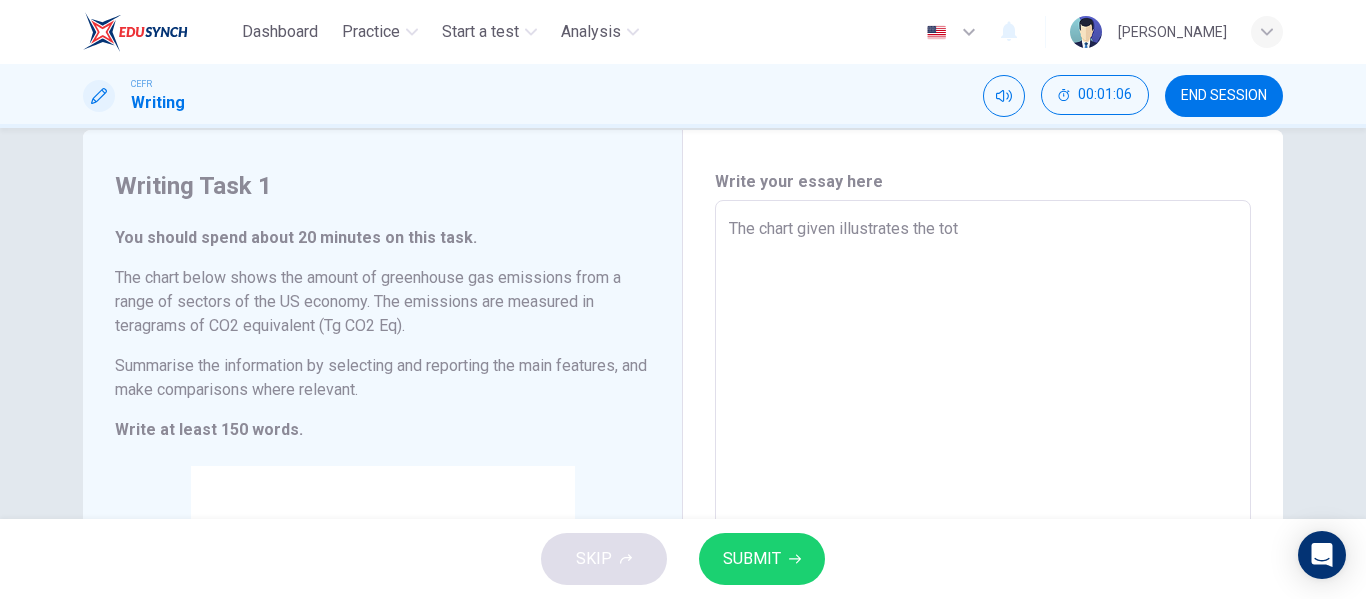 type on "x" 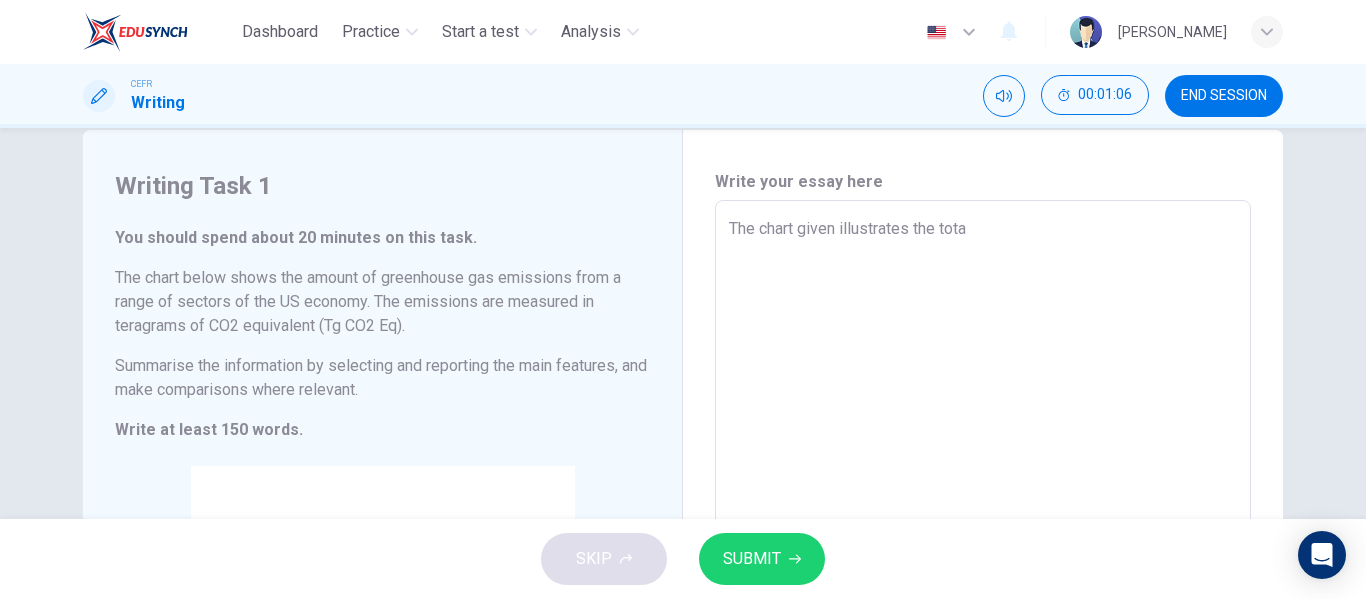 type on "The chart given illustrates the total" 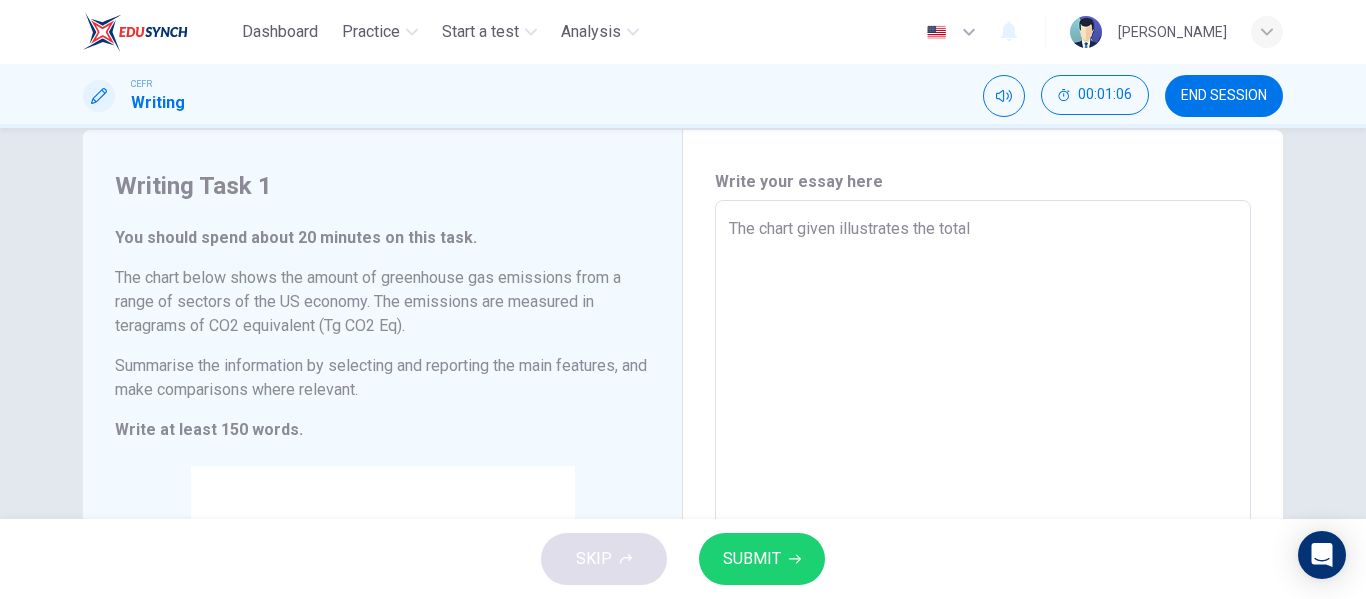 type on "The chart given illustrates the total" 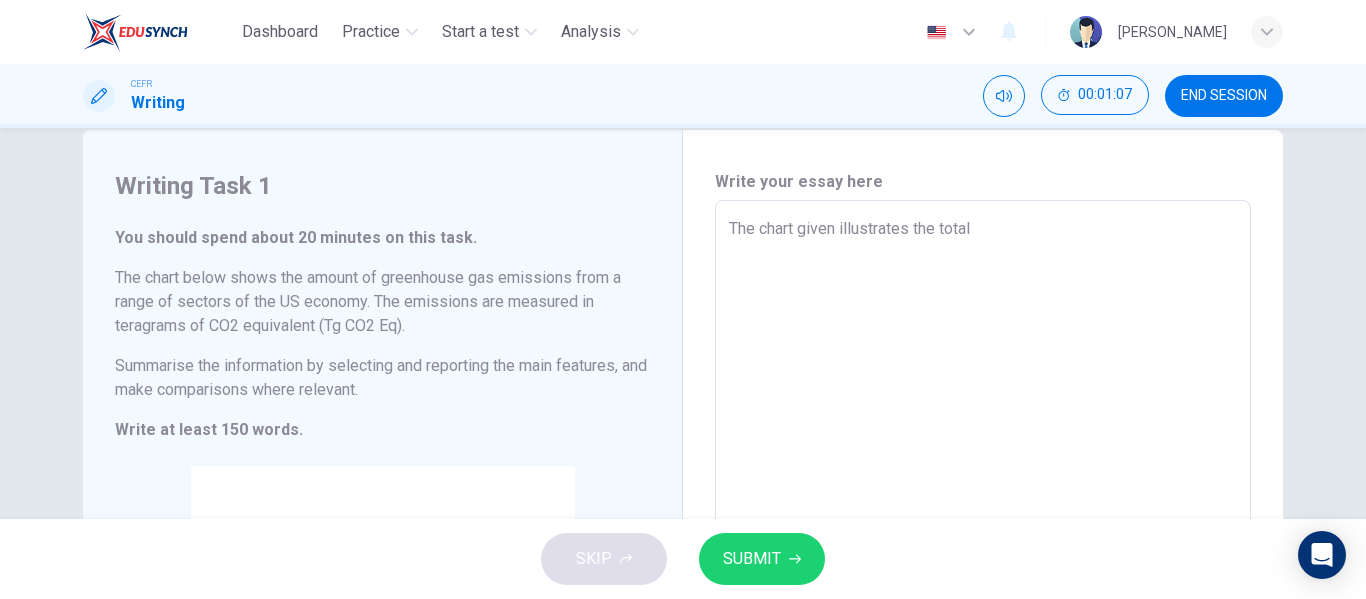 type on "The chart given illustrates the total e" 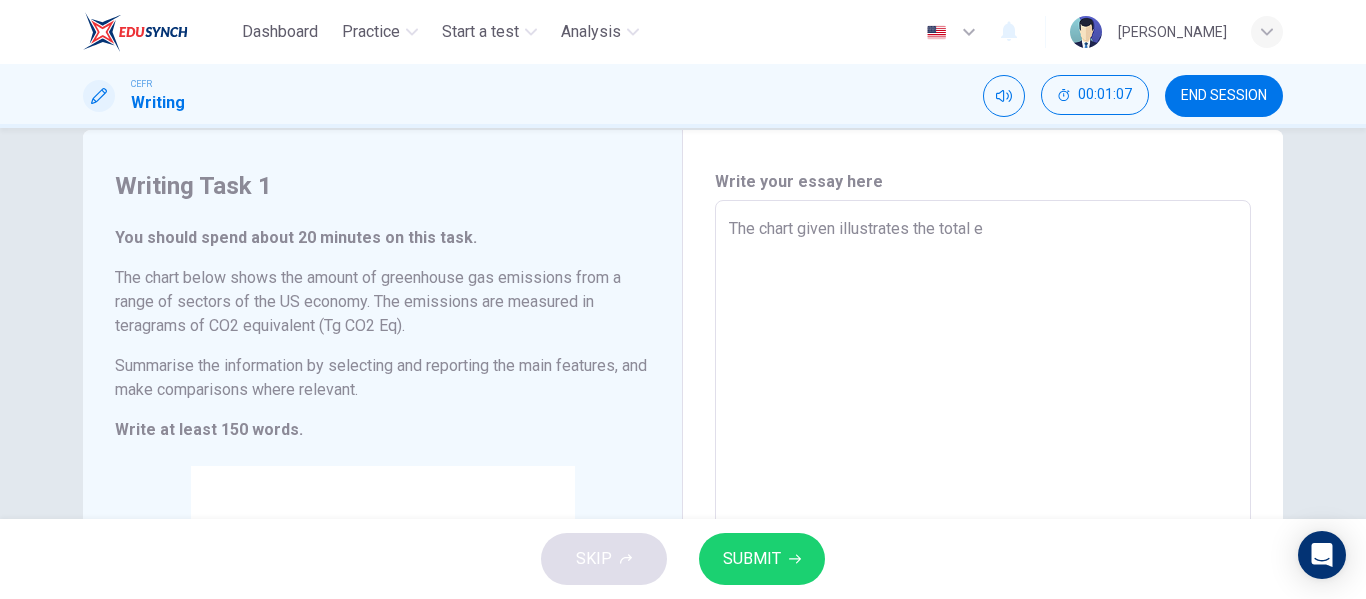 type on "The chart given illustrates the total em" 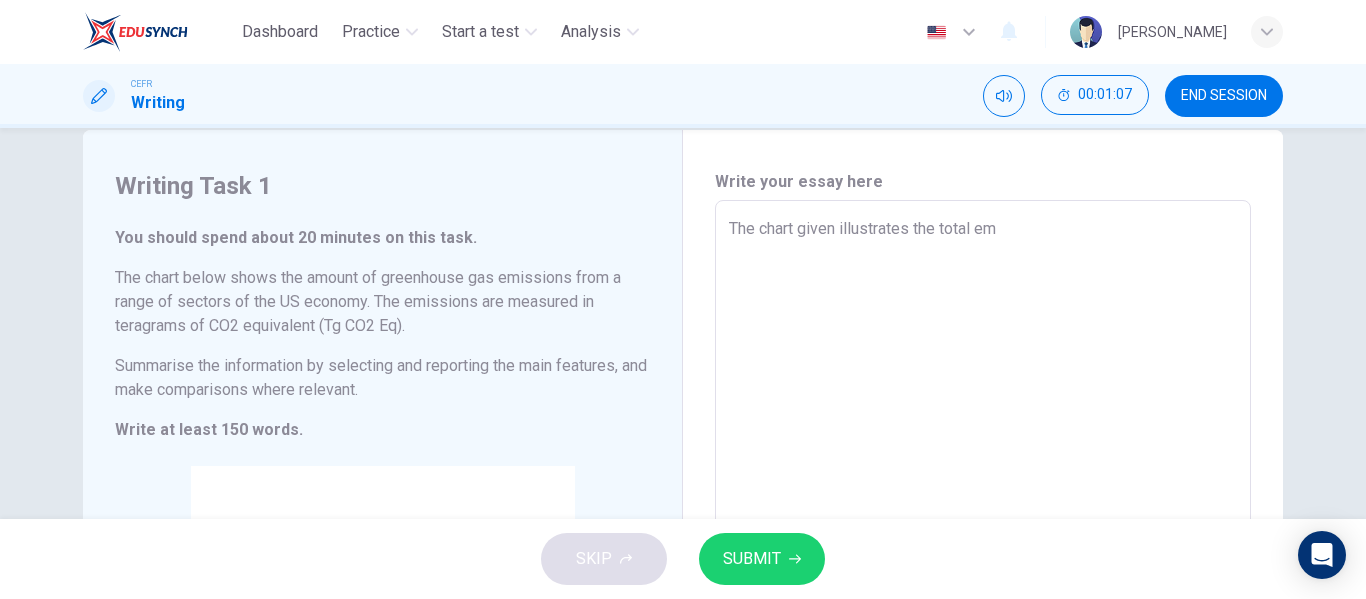 type on "x" 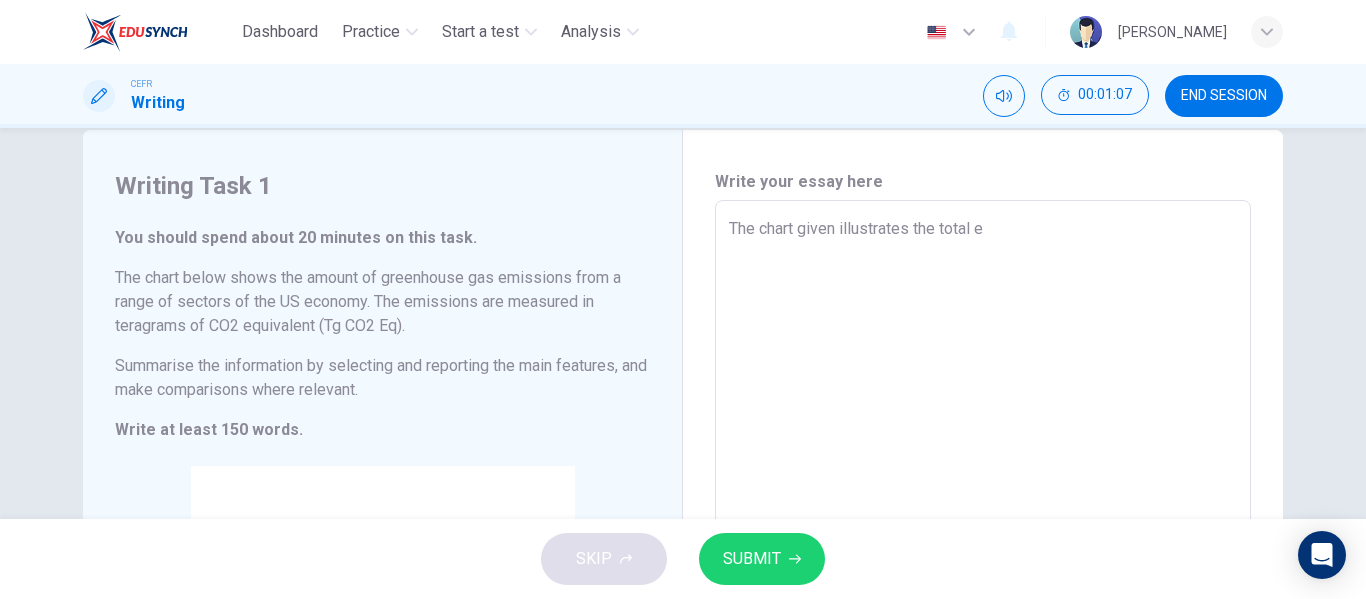 type on "x" 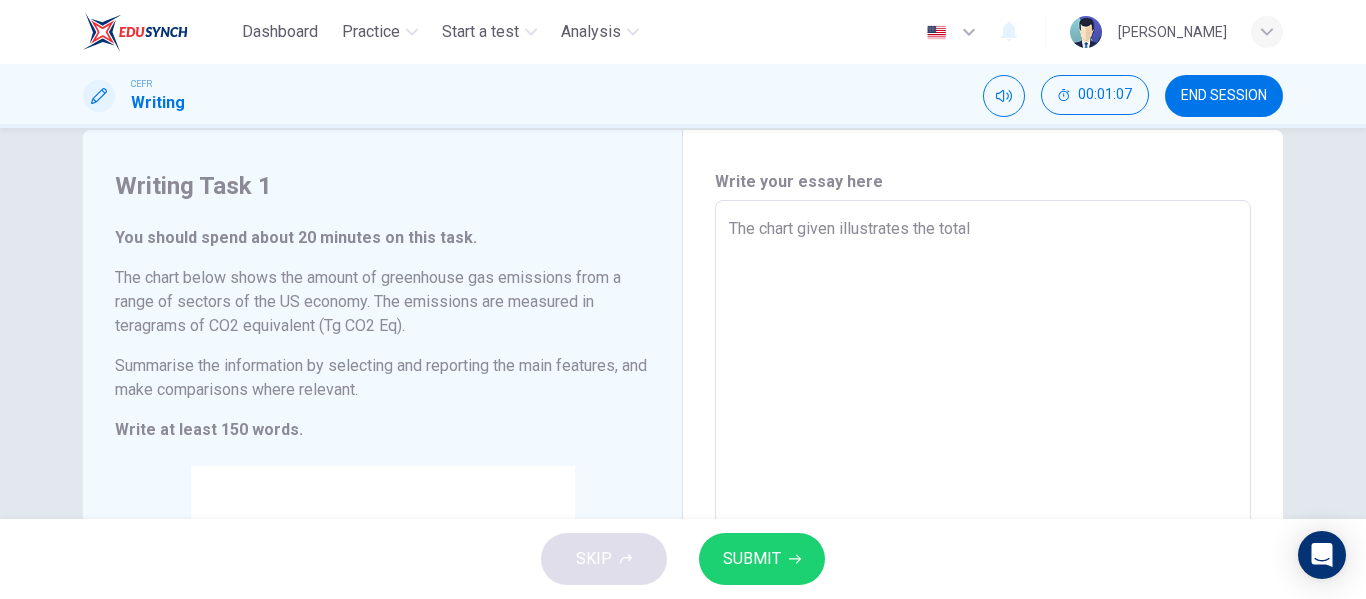 type on "The chart given illustrates the total a" 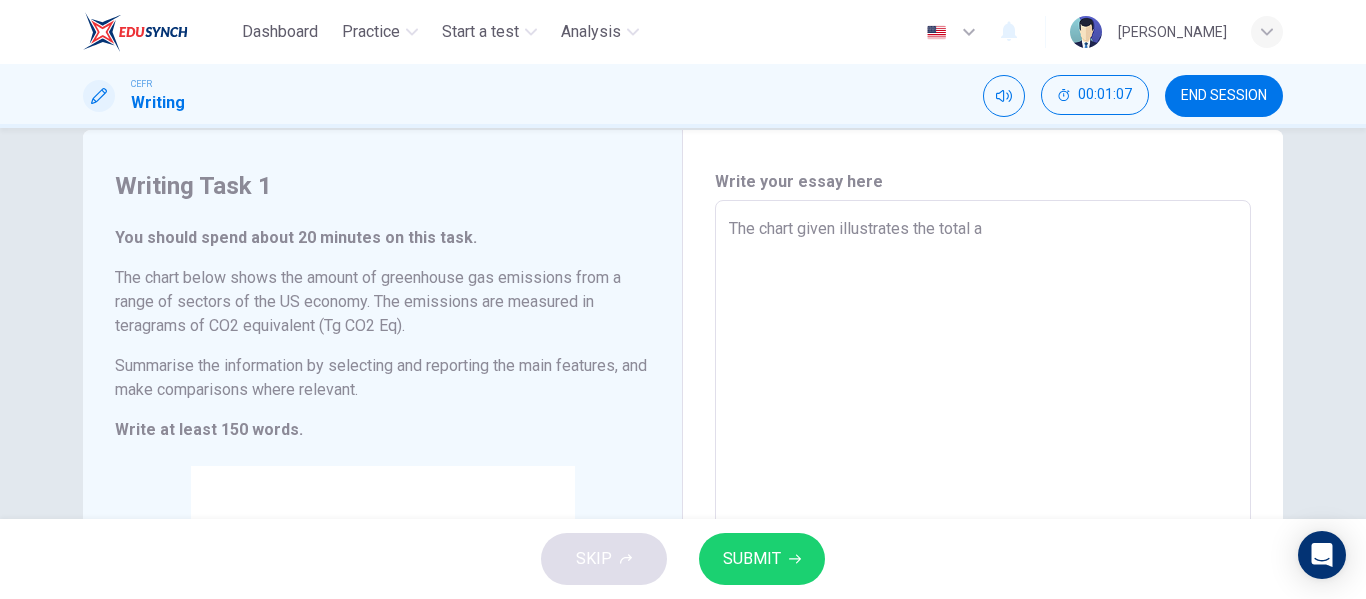 type on "x" 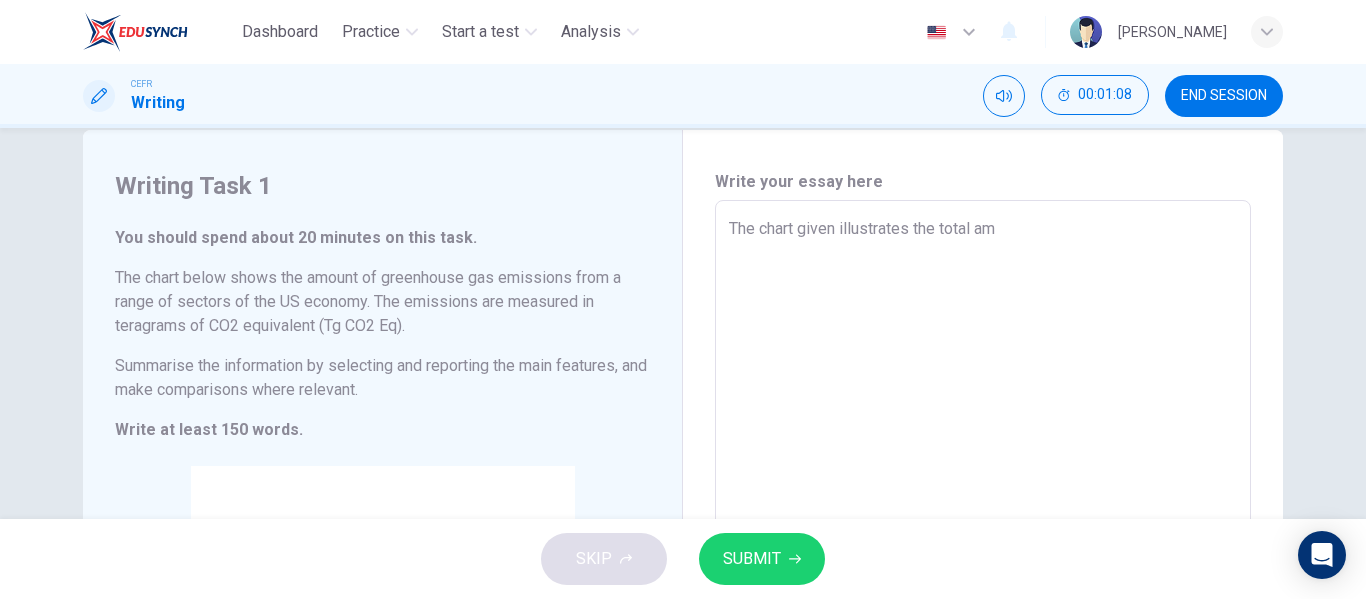 type on "x" 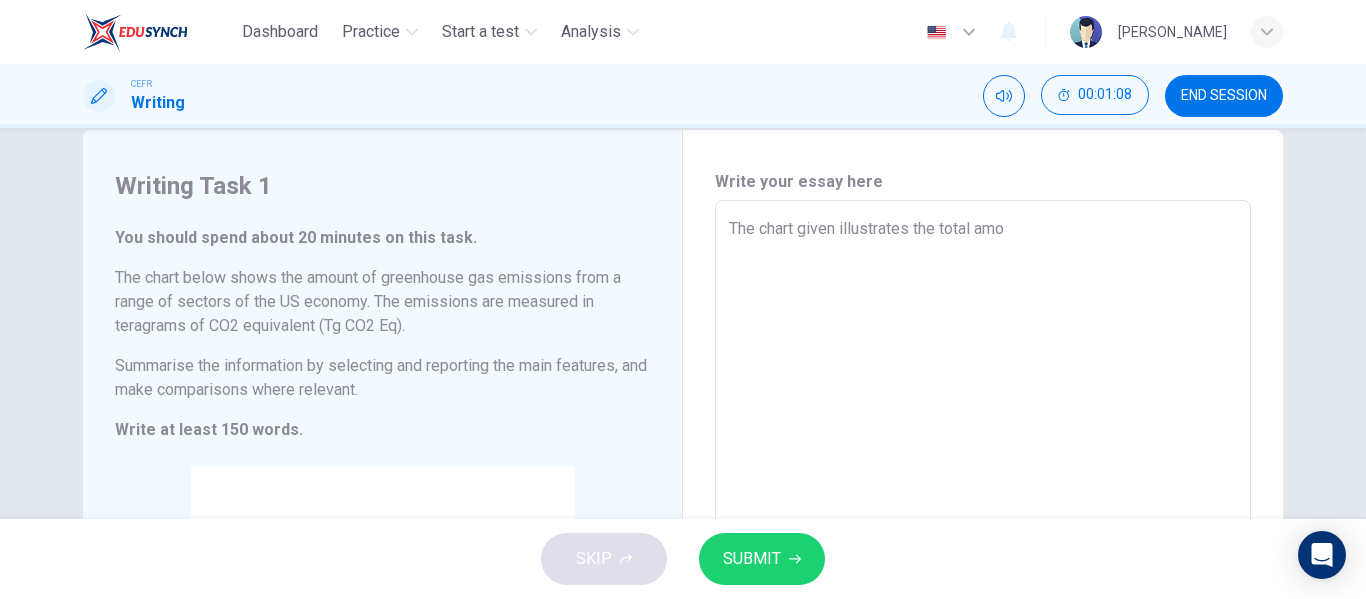 type on "x" 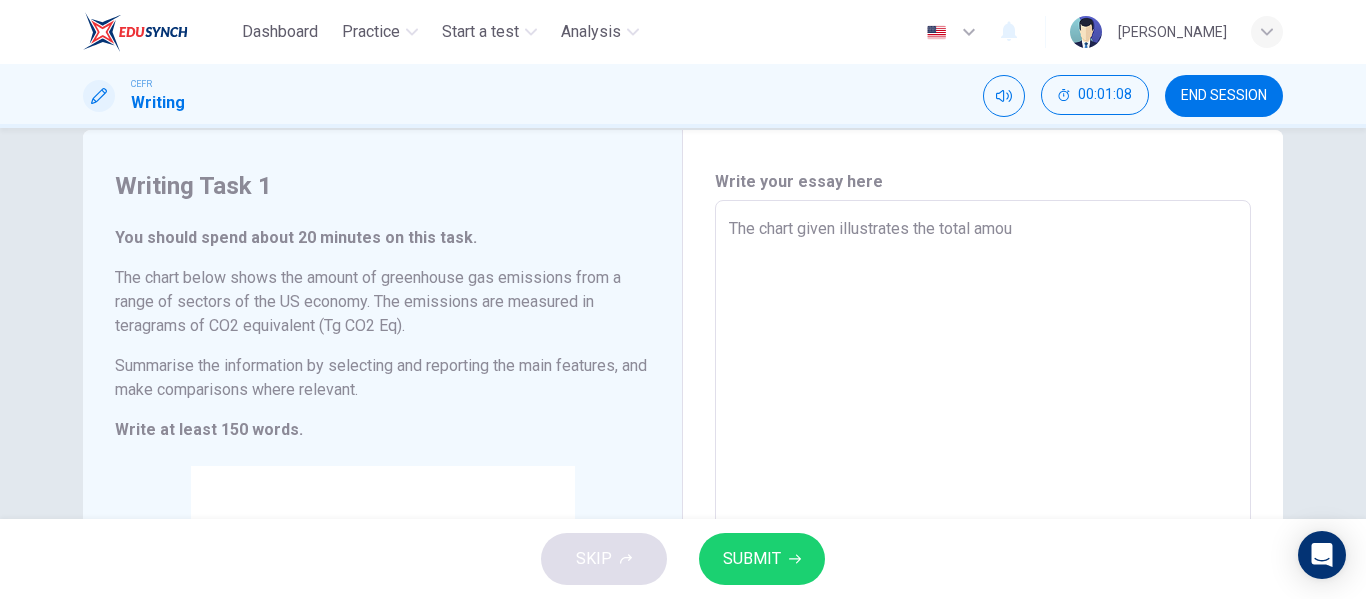 type on "x" 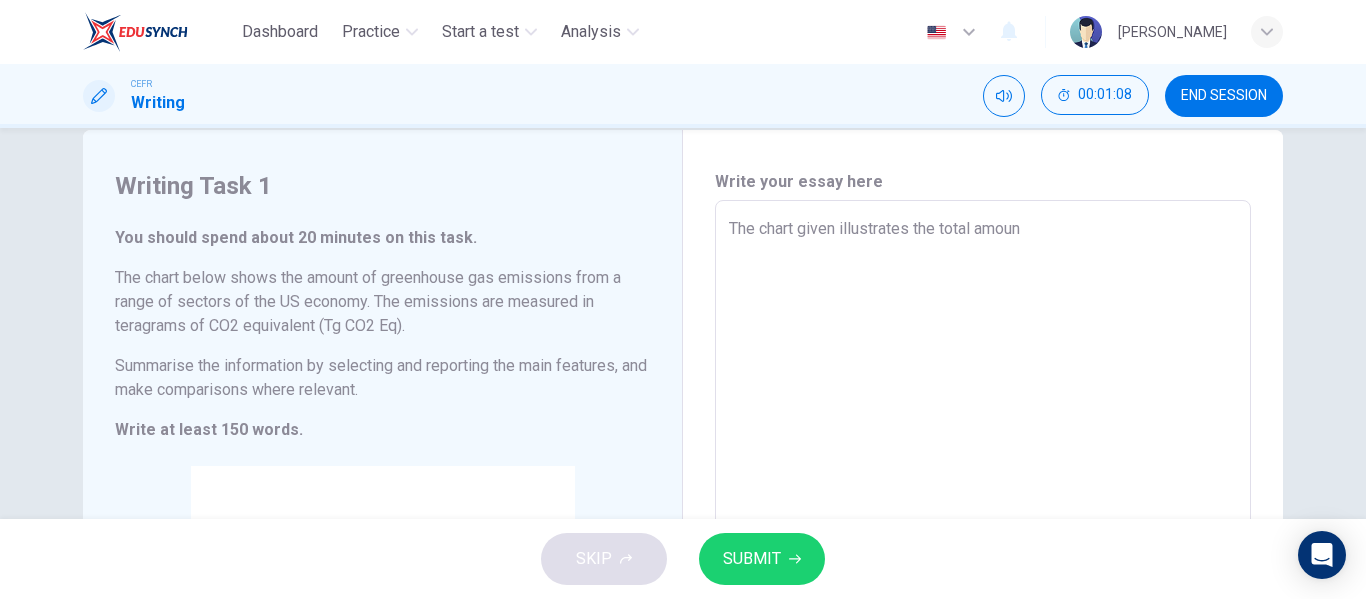type on "x" 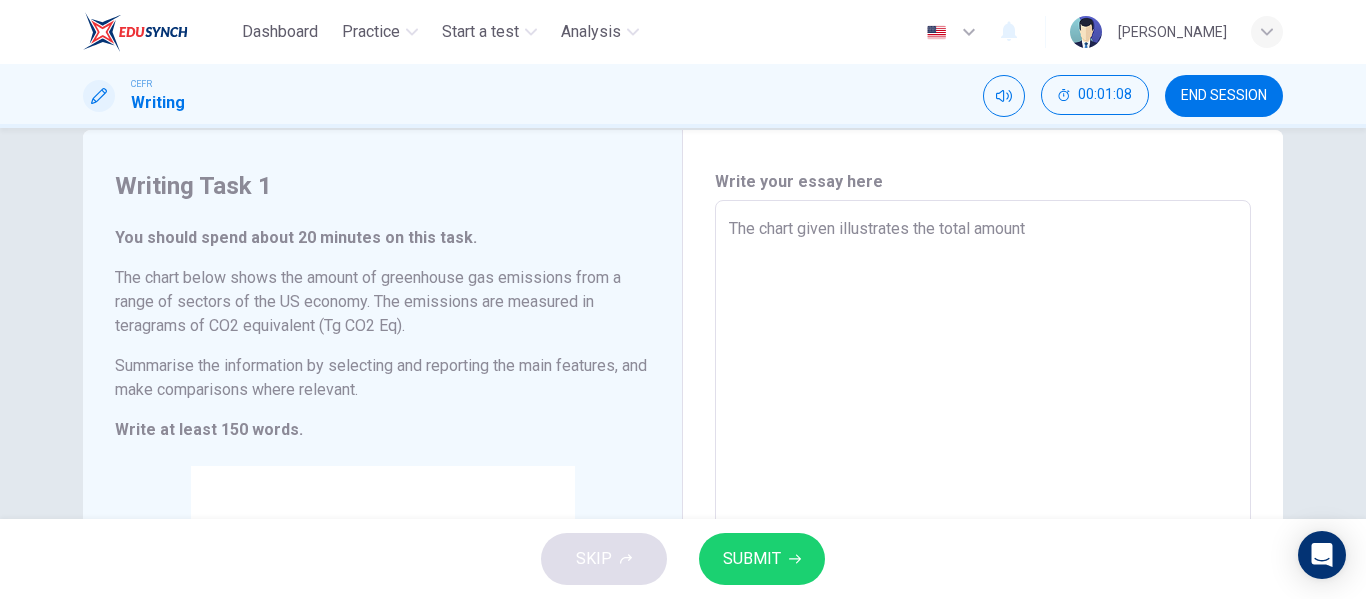 type on "x" 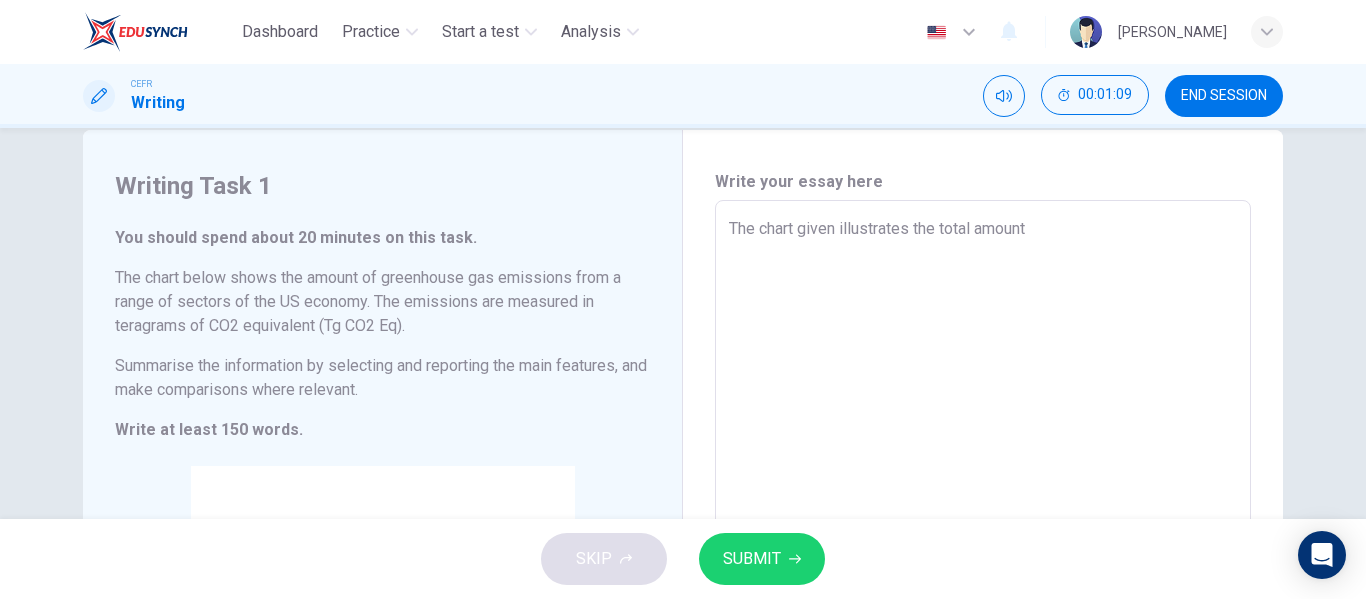 type on "The chart given illustrates the total amount o" 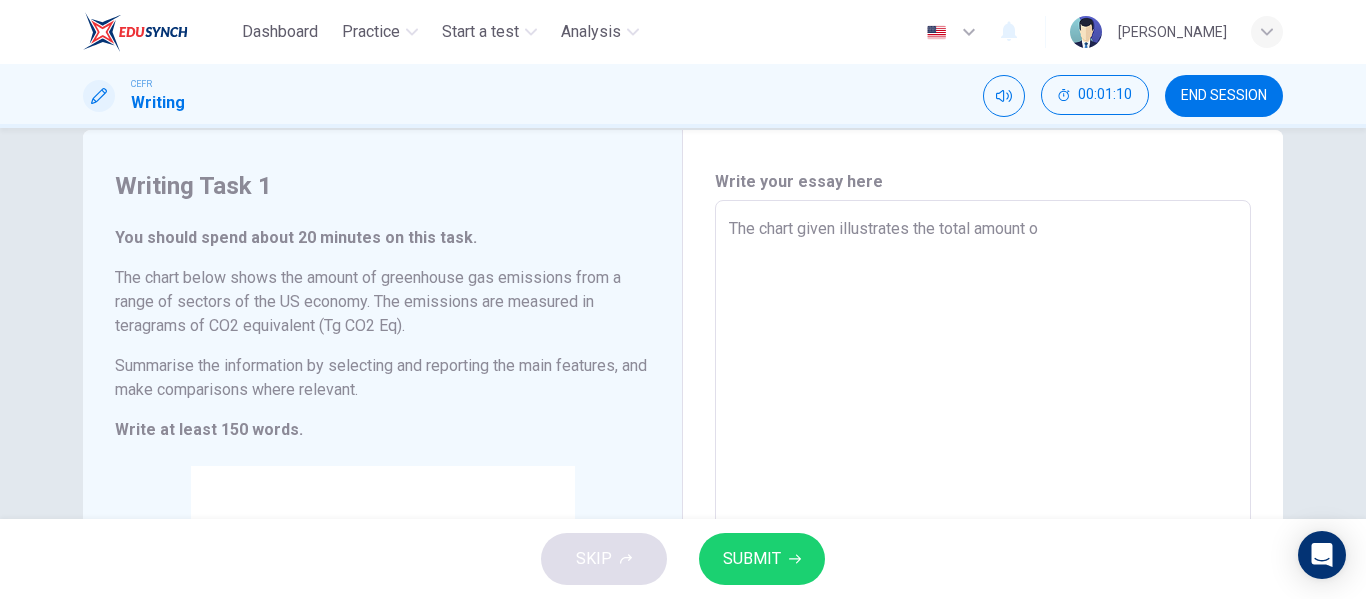 type on "The chart given illustrates the total amount of" 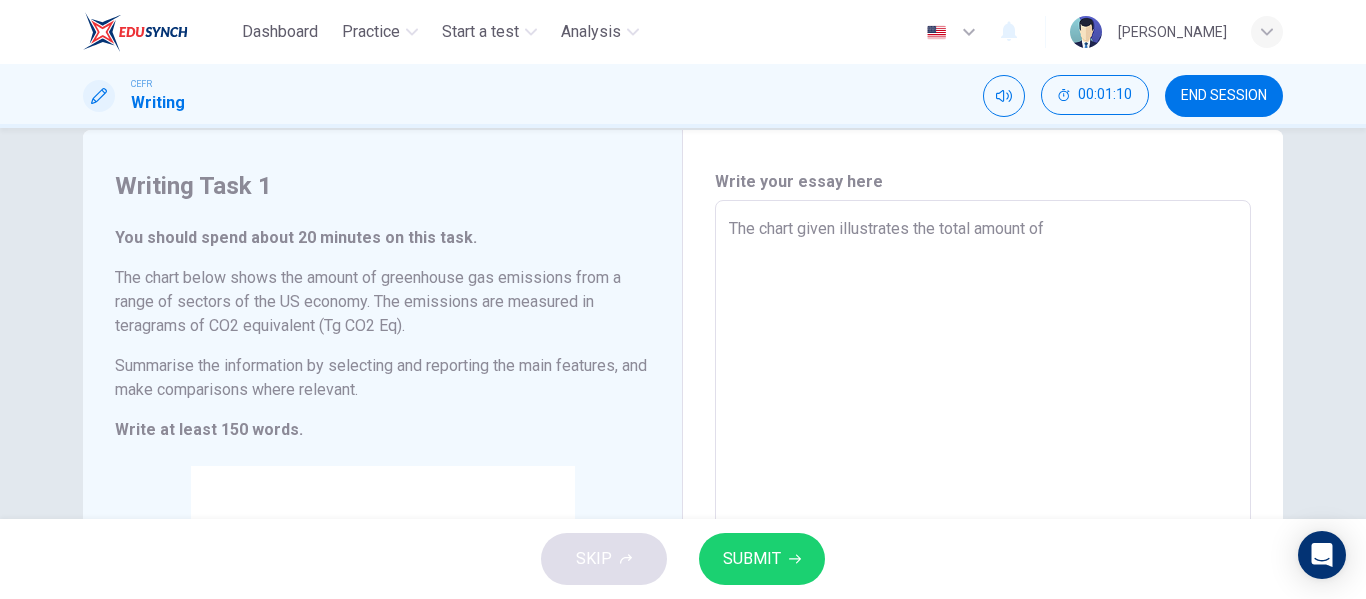 type on "x" 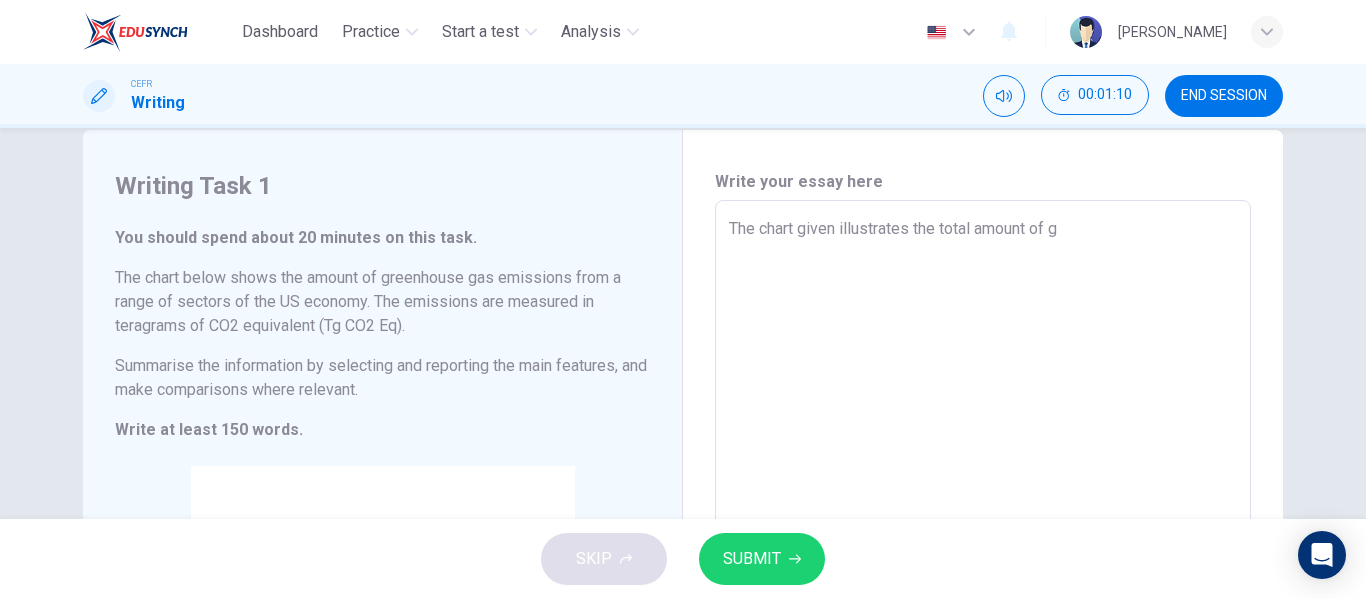 type on "x" 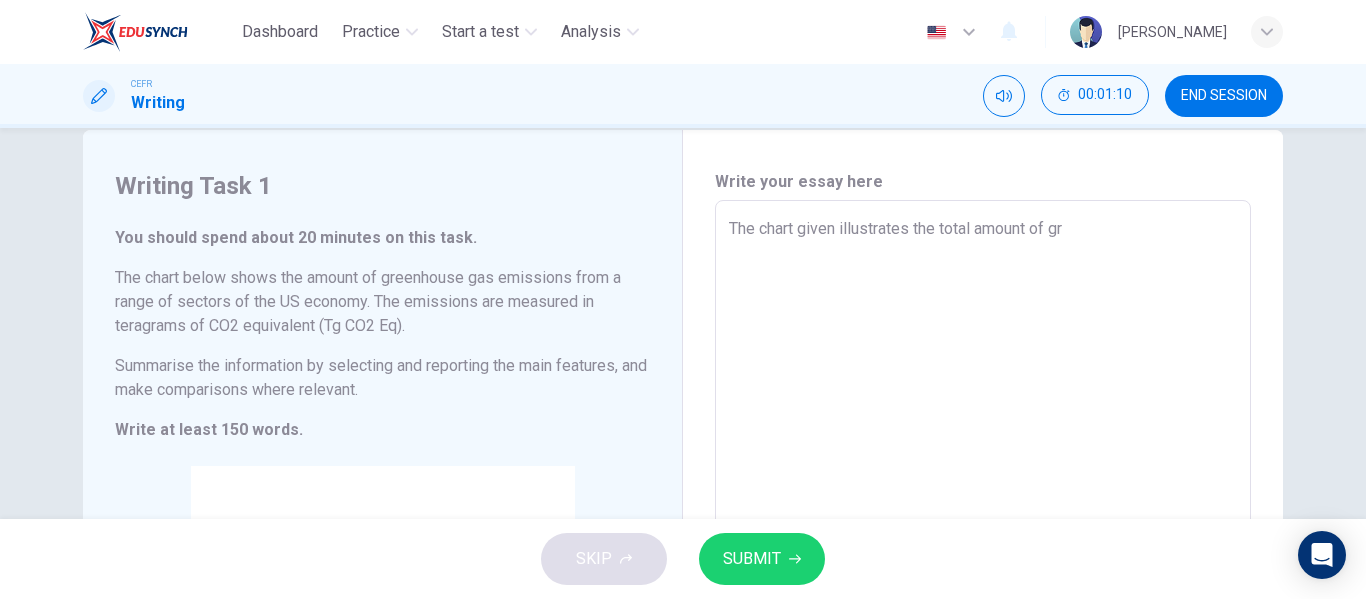 type on "x" 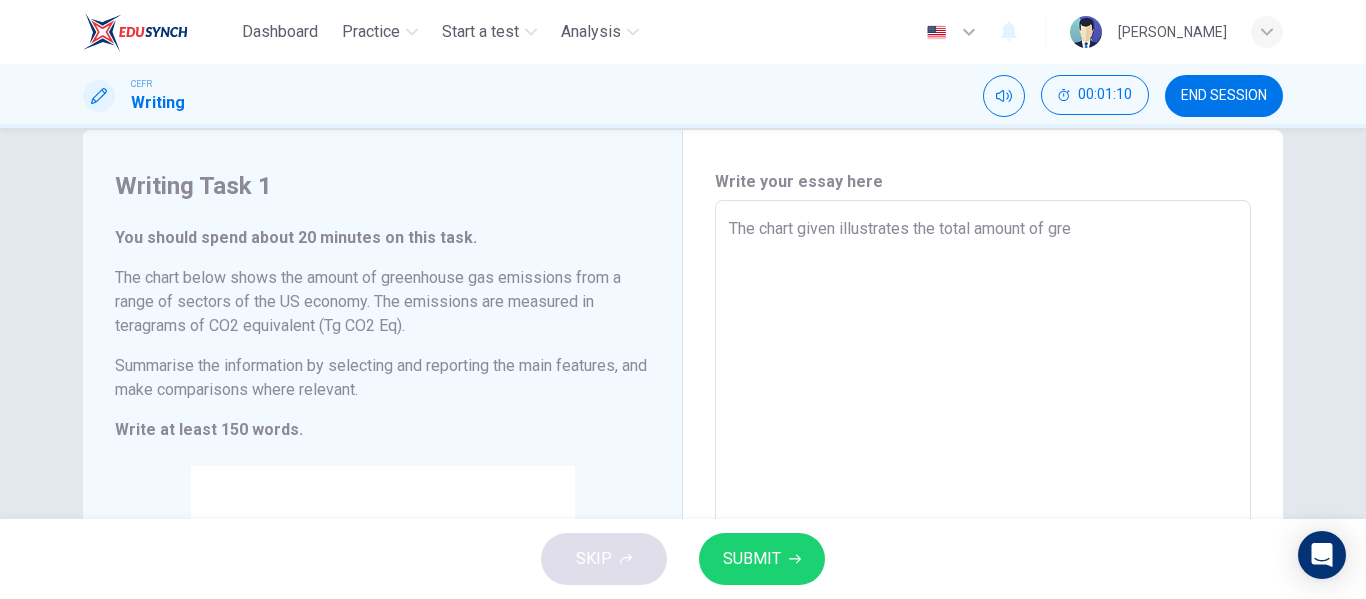 type on "x" 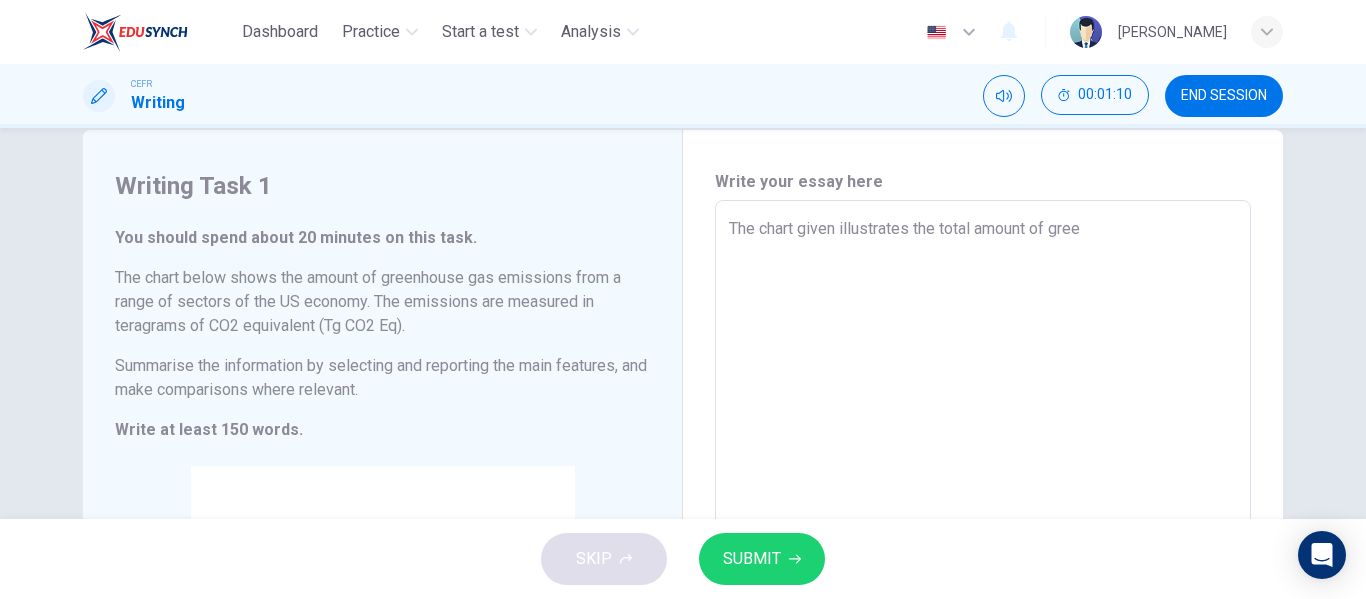 type on "x" 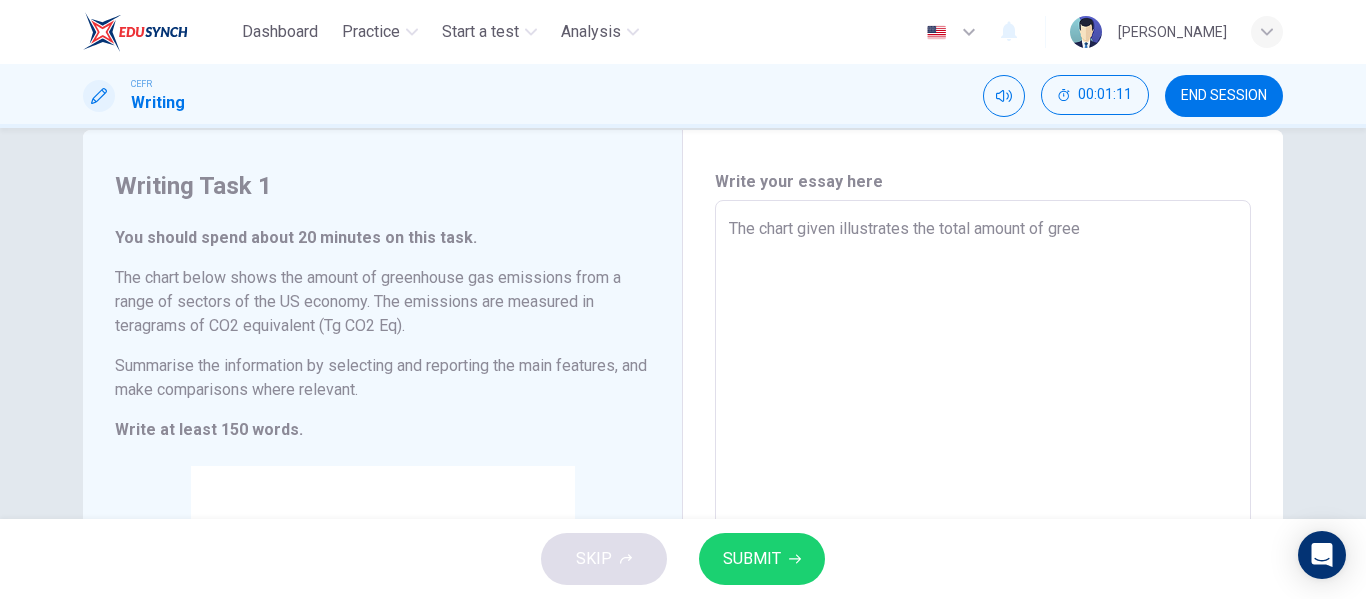 type on "The chart given illustrates the total amount of green" 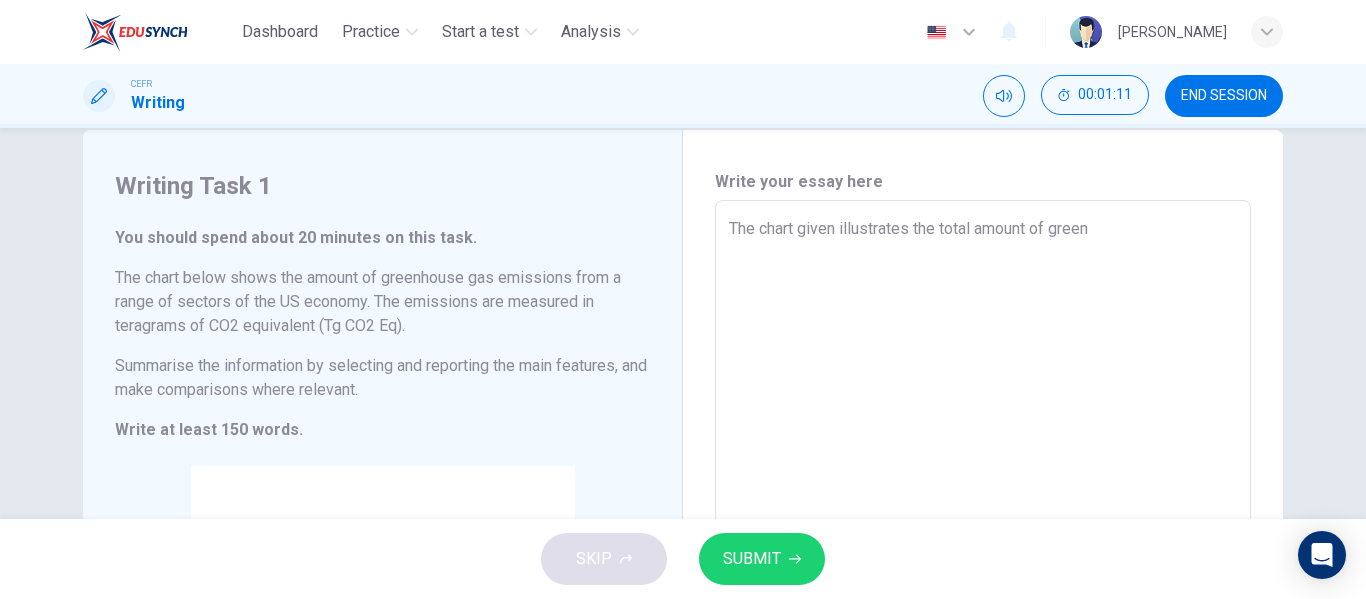 type on "x" 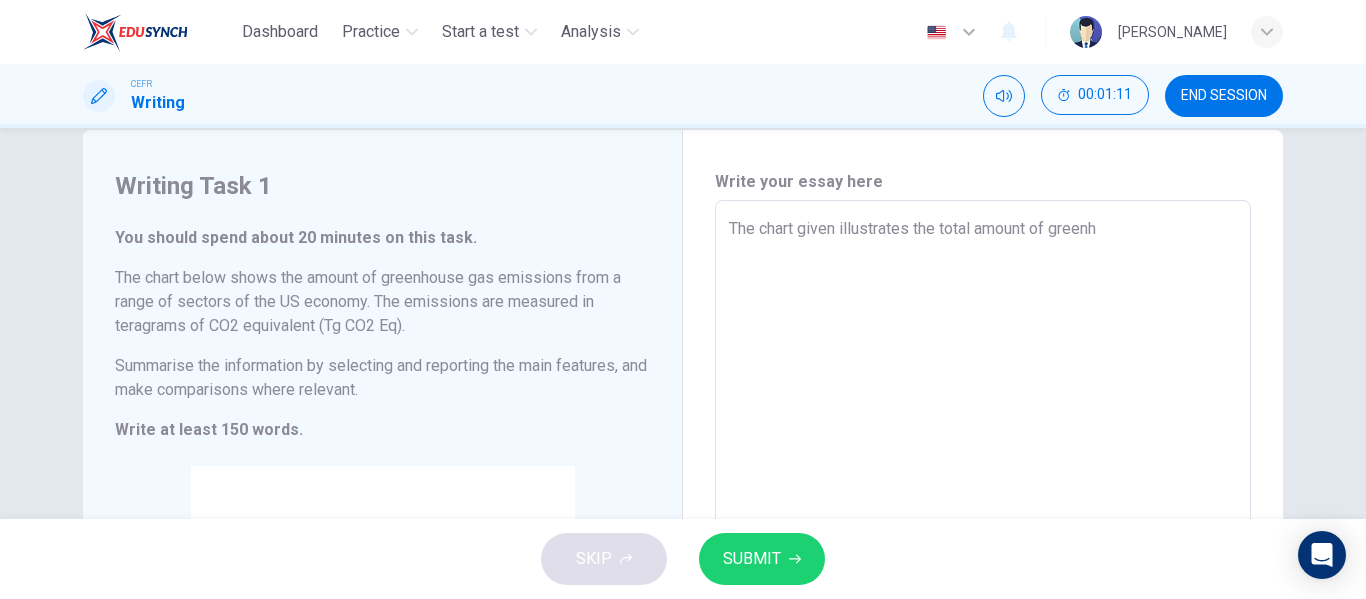 type on "x" 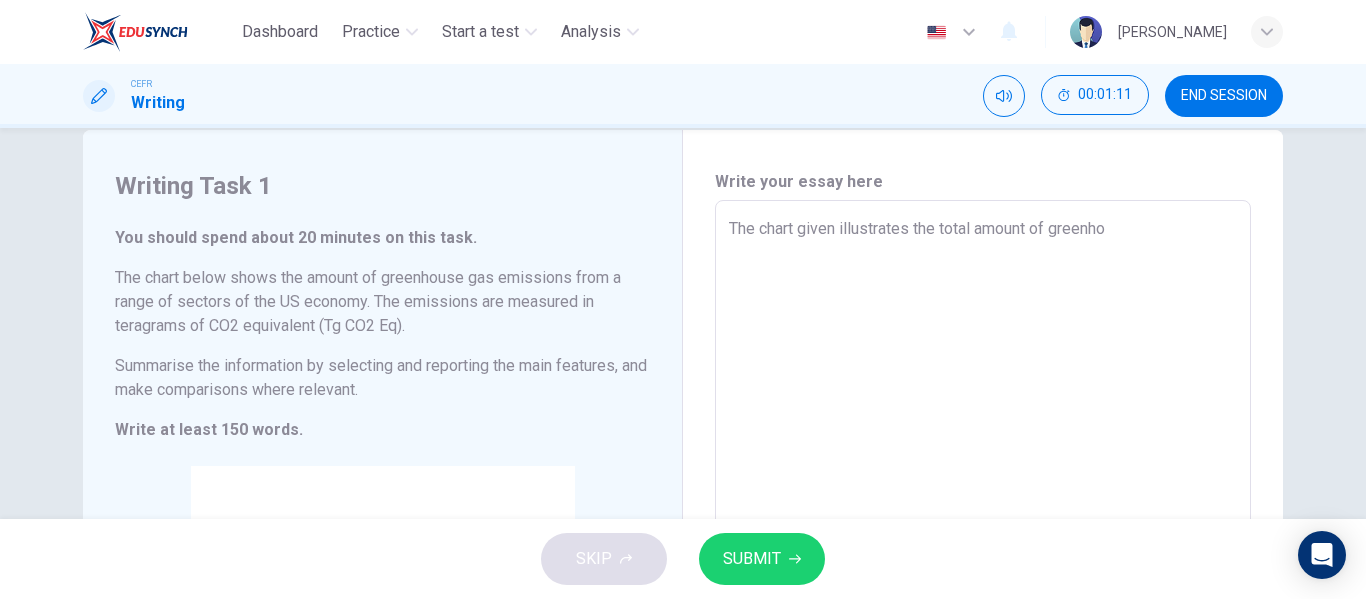 type on "x" 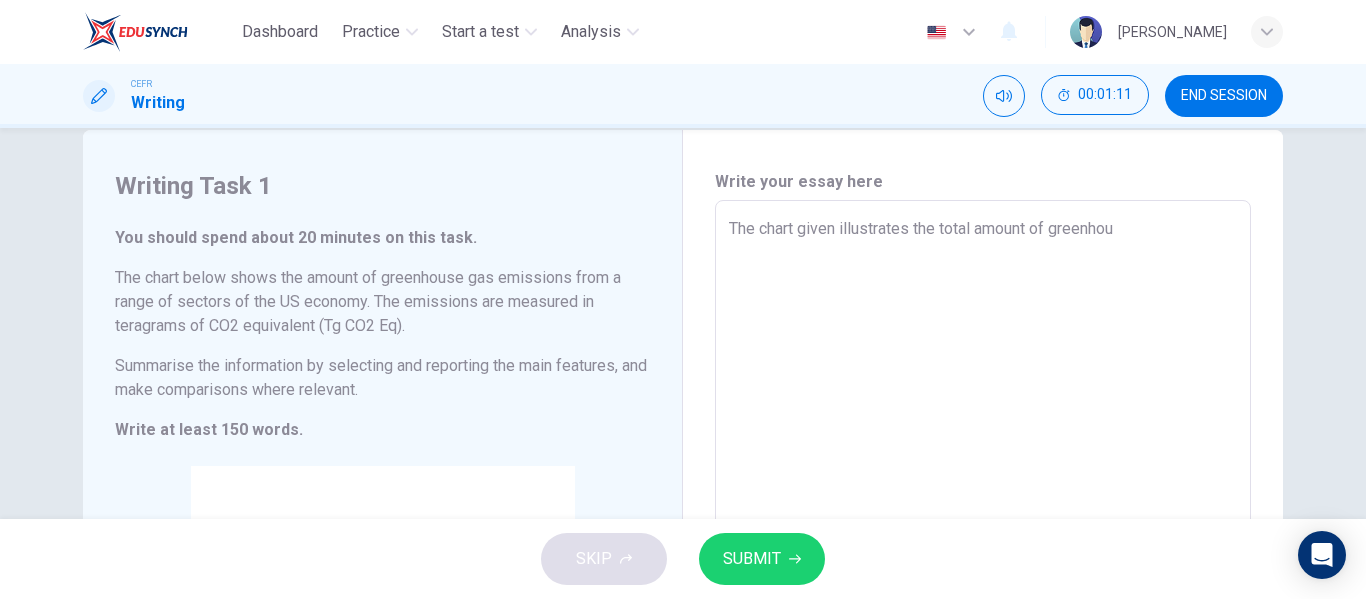 type on "x" 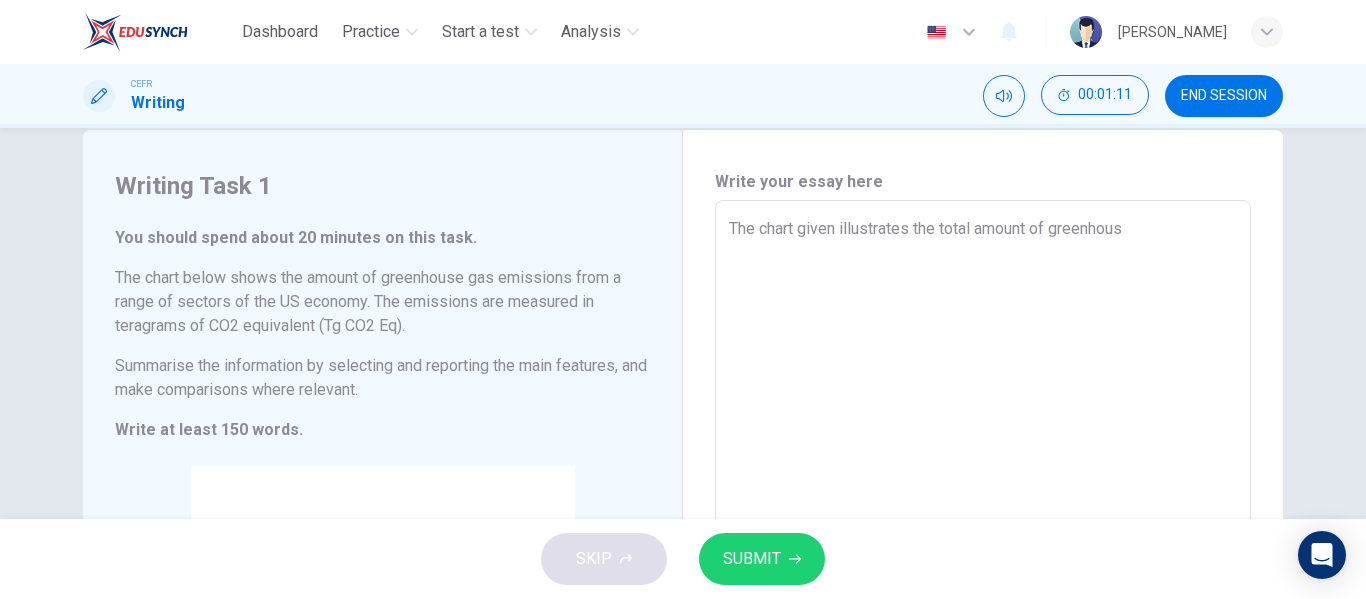 type on "x" 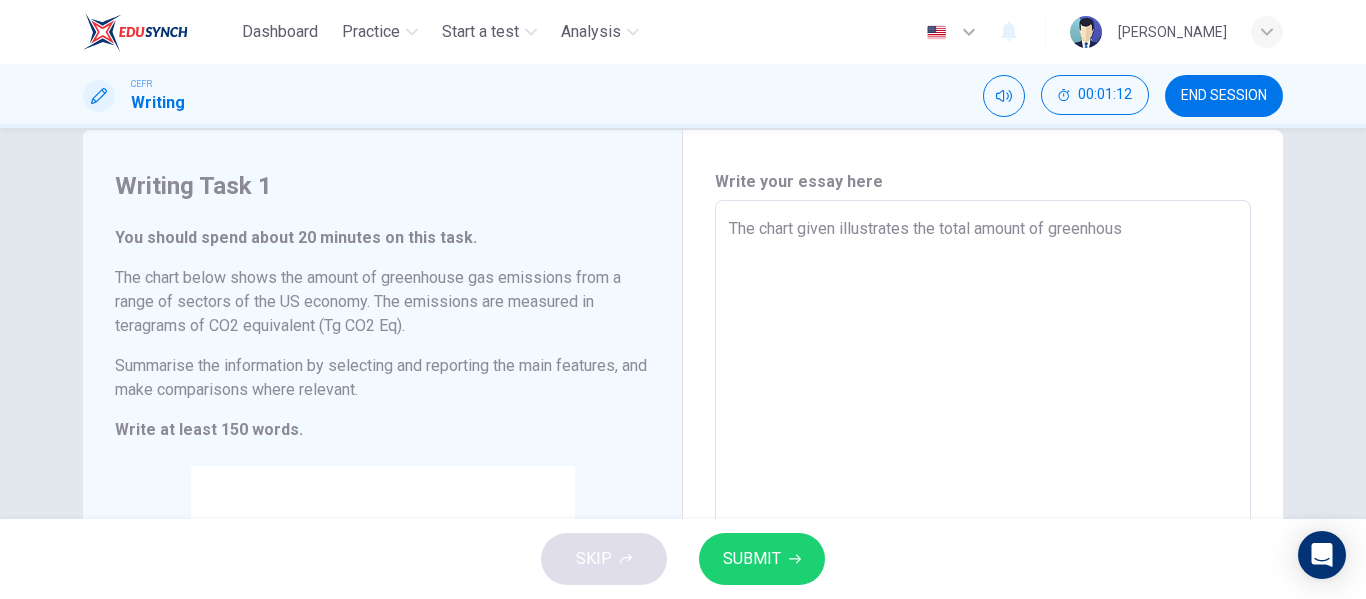 type on "The chart given illustrates the total amount of greenhouse" 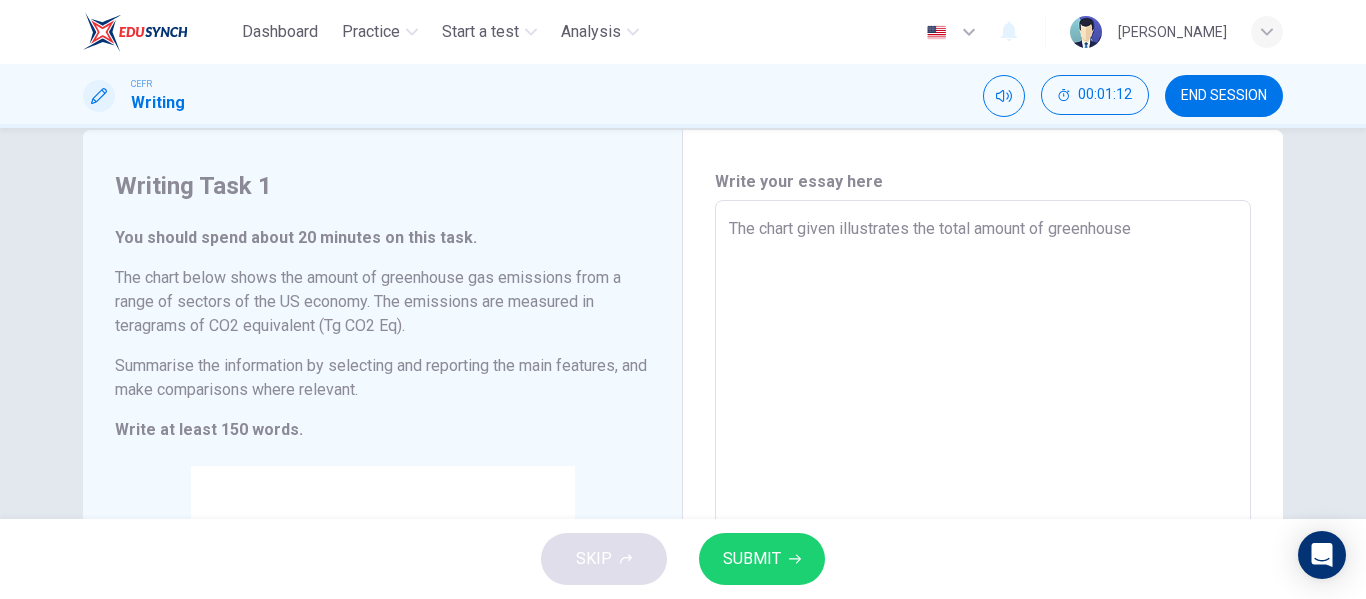 type on "The chart given illustrates the total amount of greenhouse" 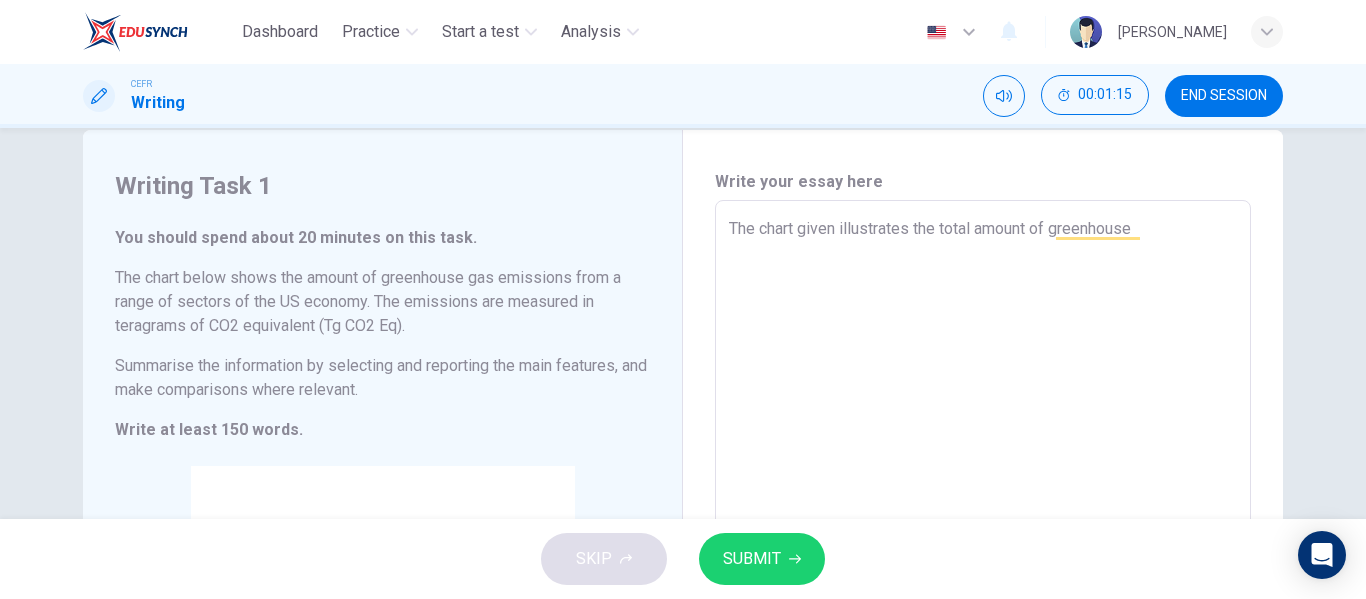 type on "The chart given illustrates the total amount of greenhouse g" 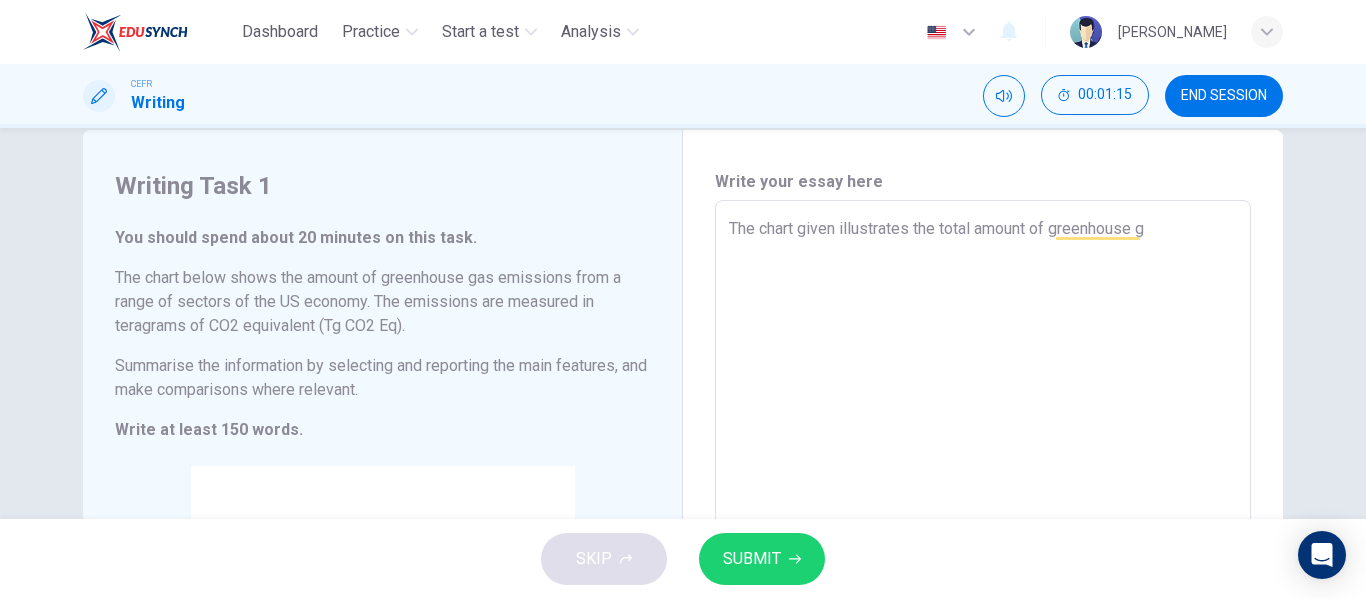 type on "x" 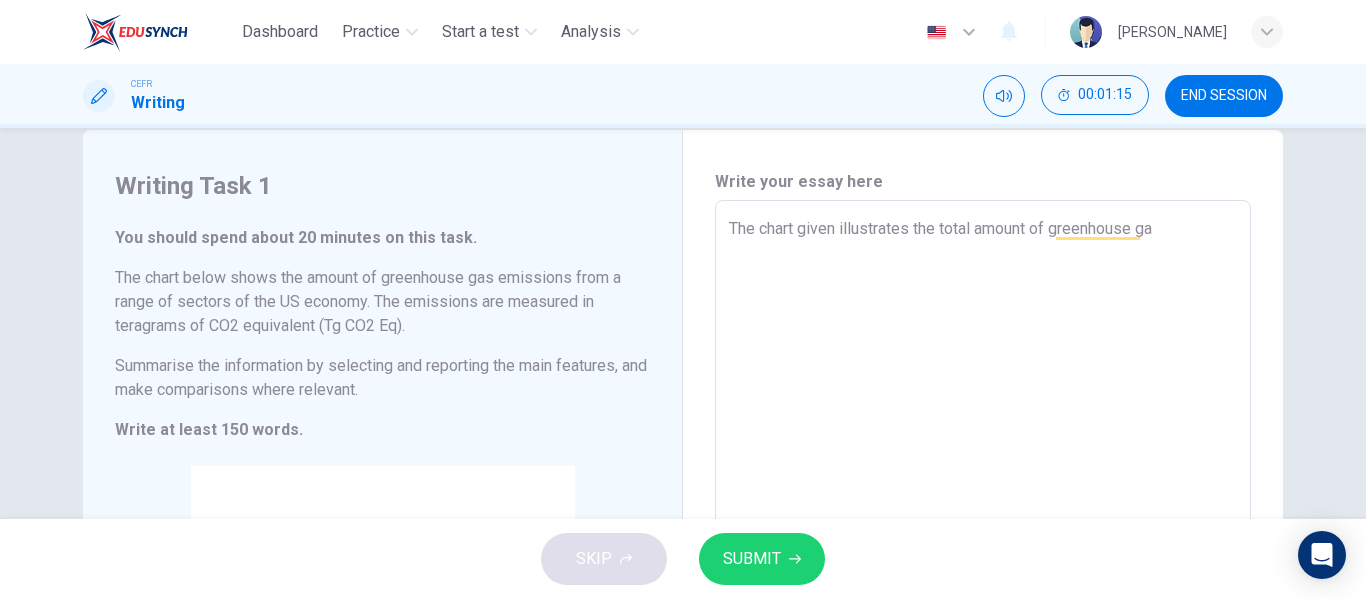type on "x" 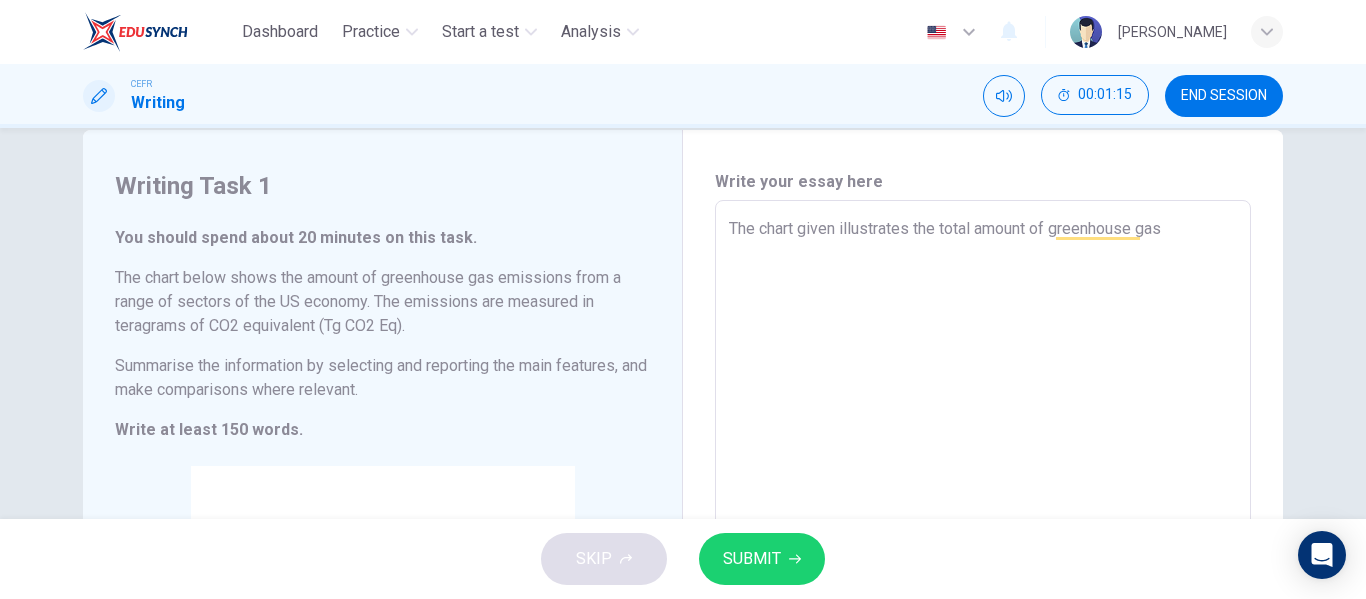 type on "x" 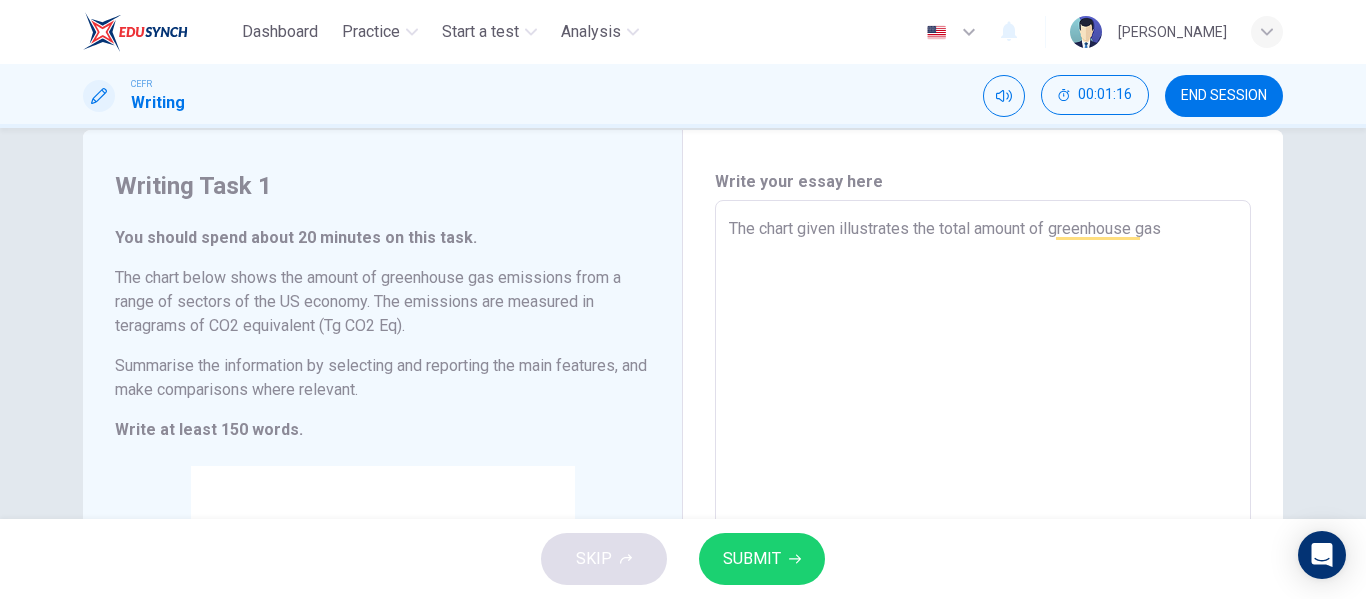 type on "The chart given illustrates the total amount of greenhouse gas e" 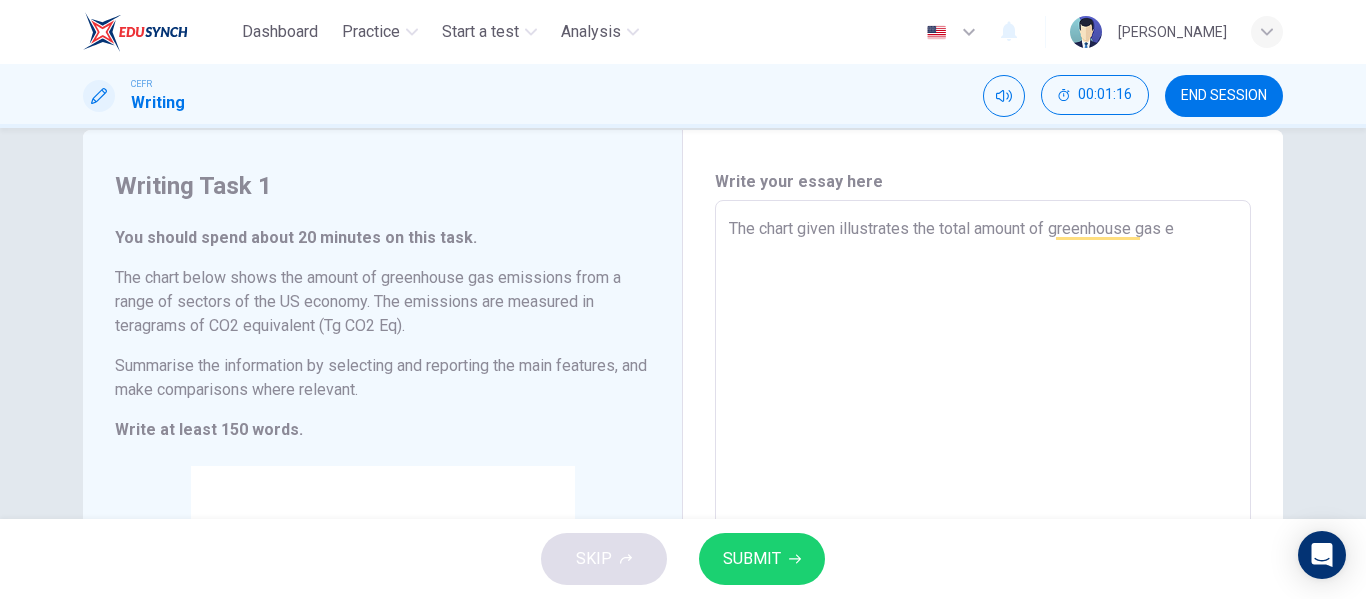type on "The chart given illustrates the total amount of greenhouse gas em" 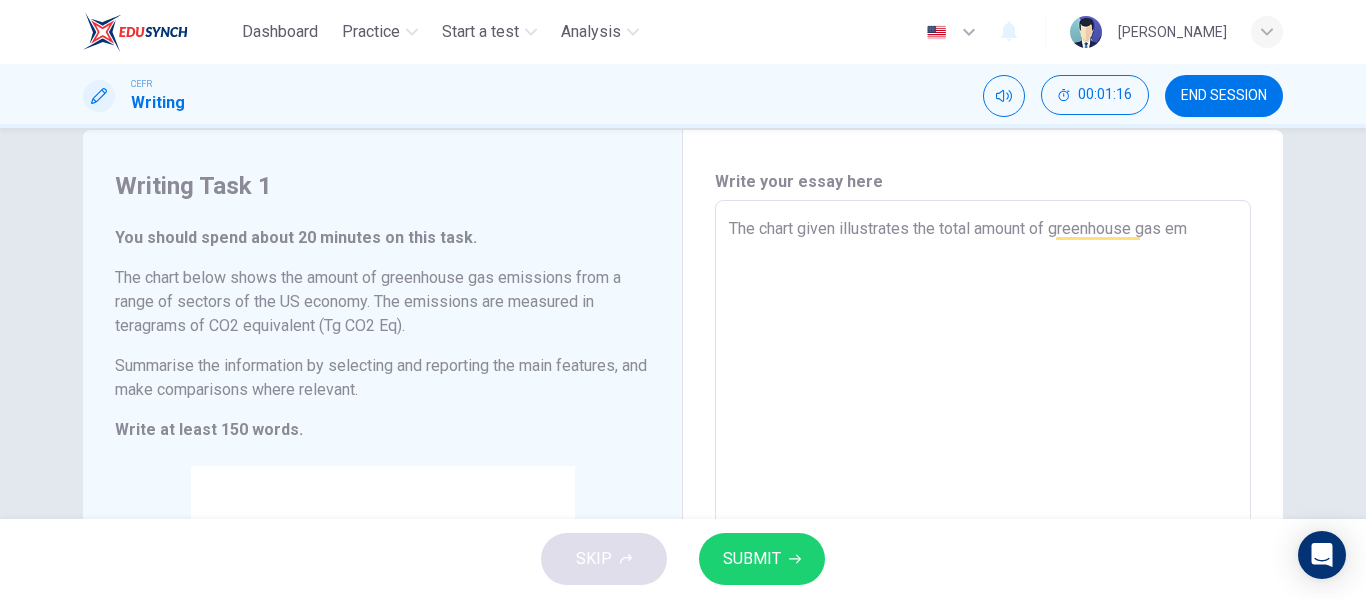 type on "x" 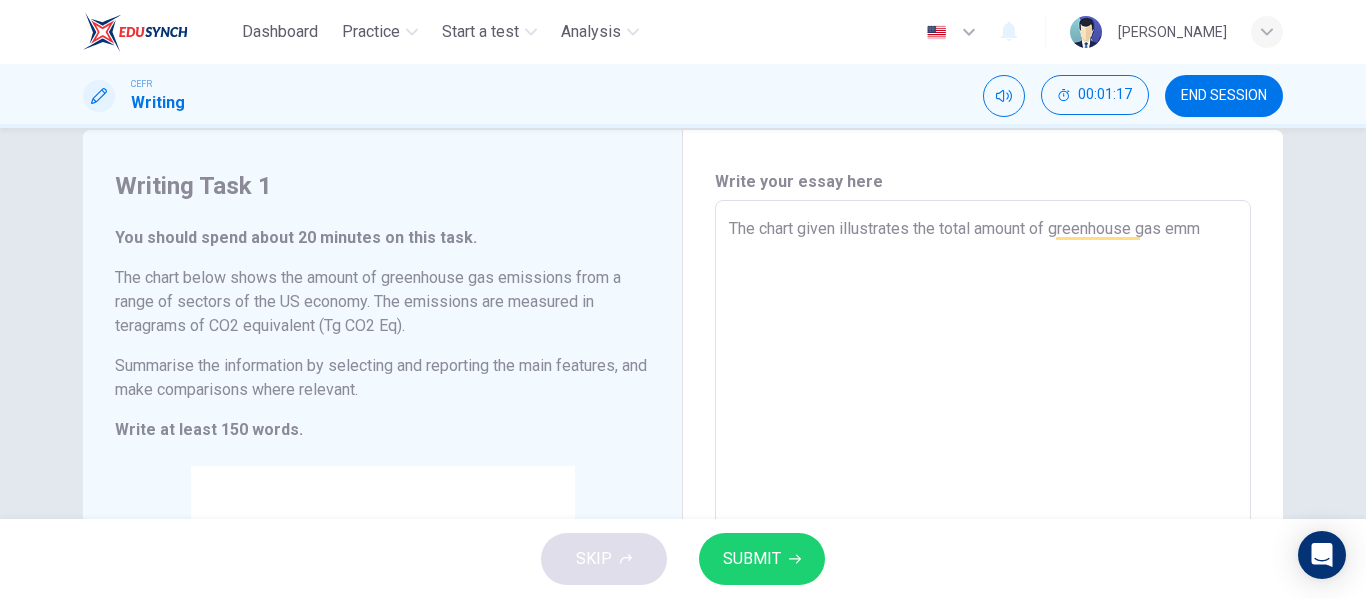 type on "The chart given illustrates the total amount of greenhouse gas emmi" 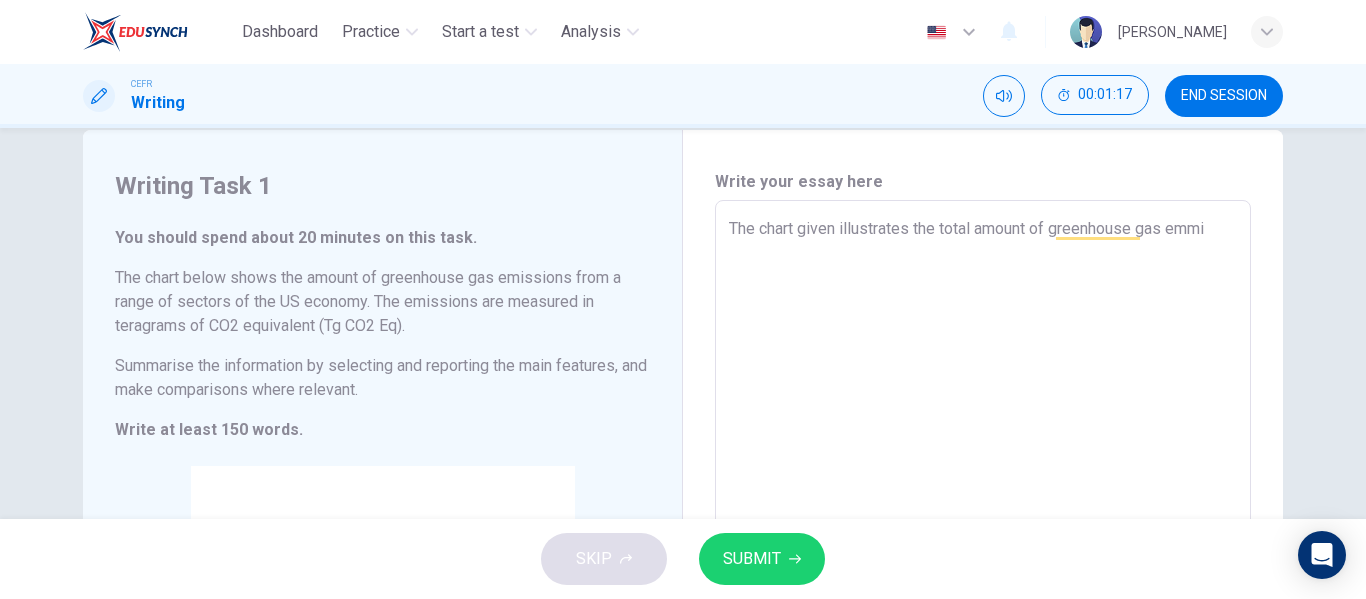 type on "x" 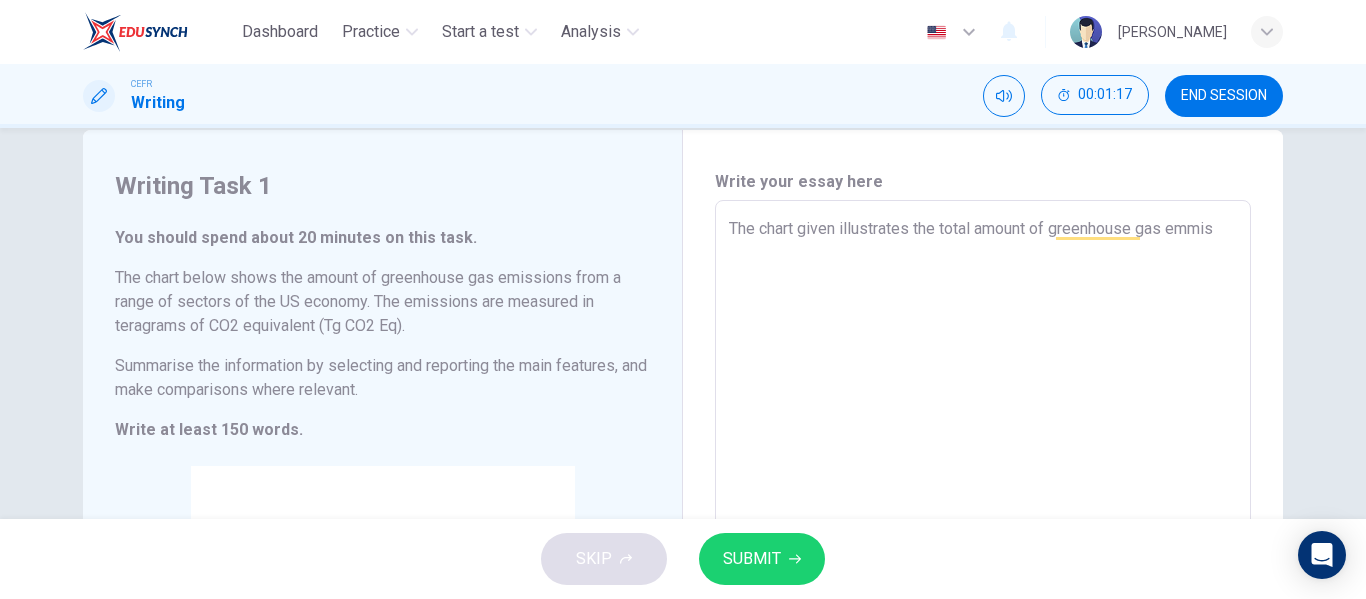 type on "x" 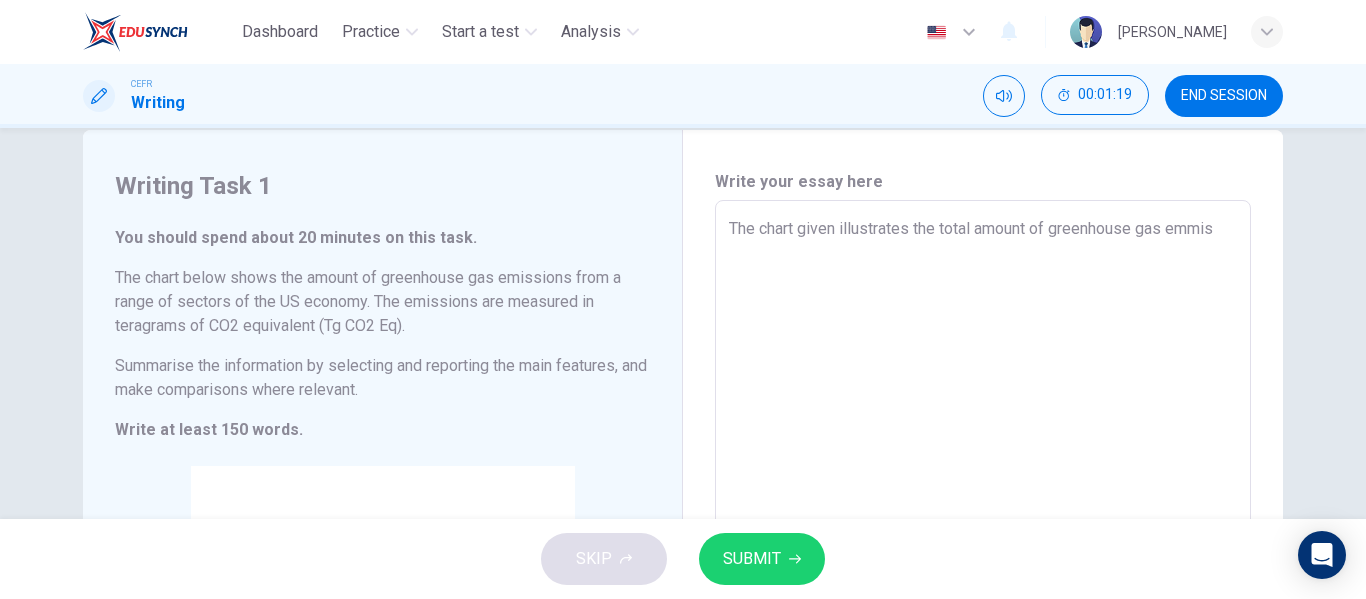 type on "The chart given illustrates the total amount of greenhouse gas emmi" 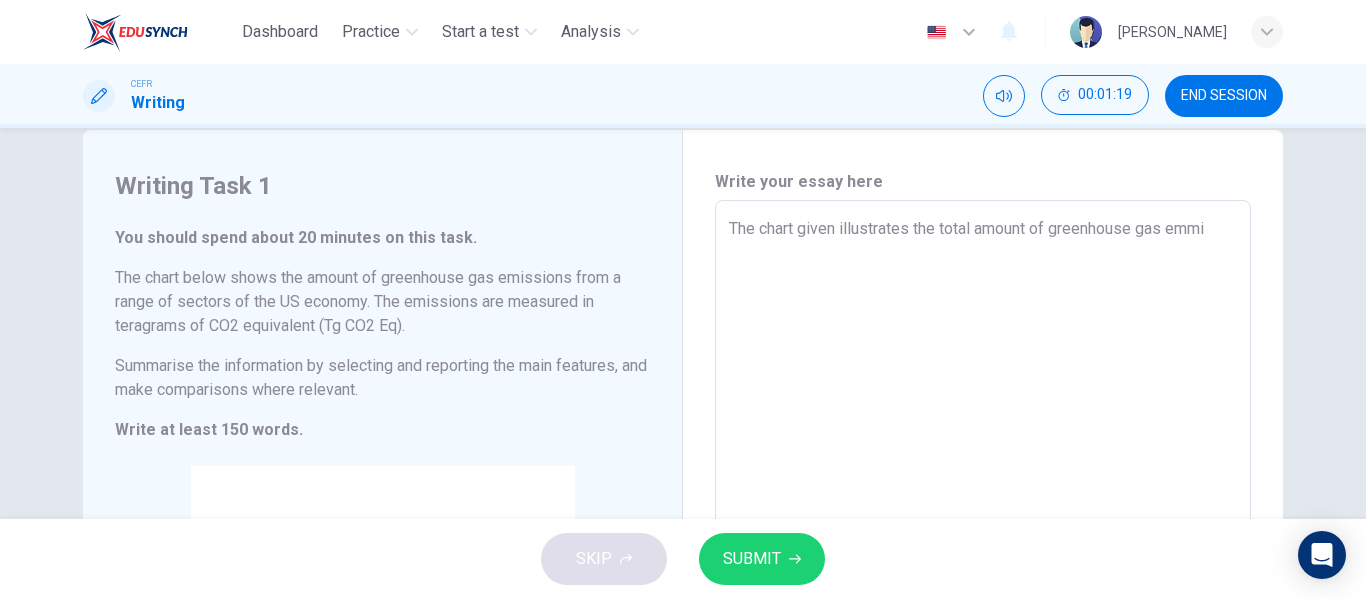 type on "x" 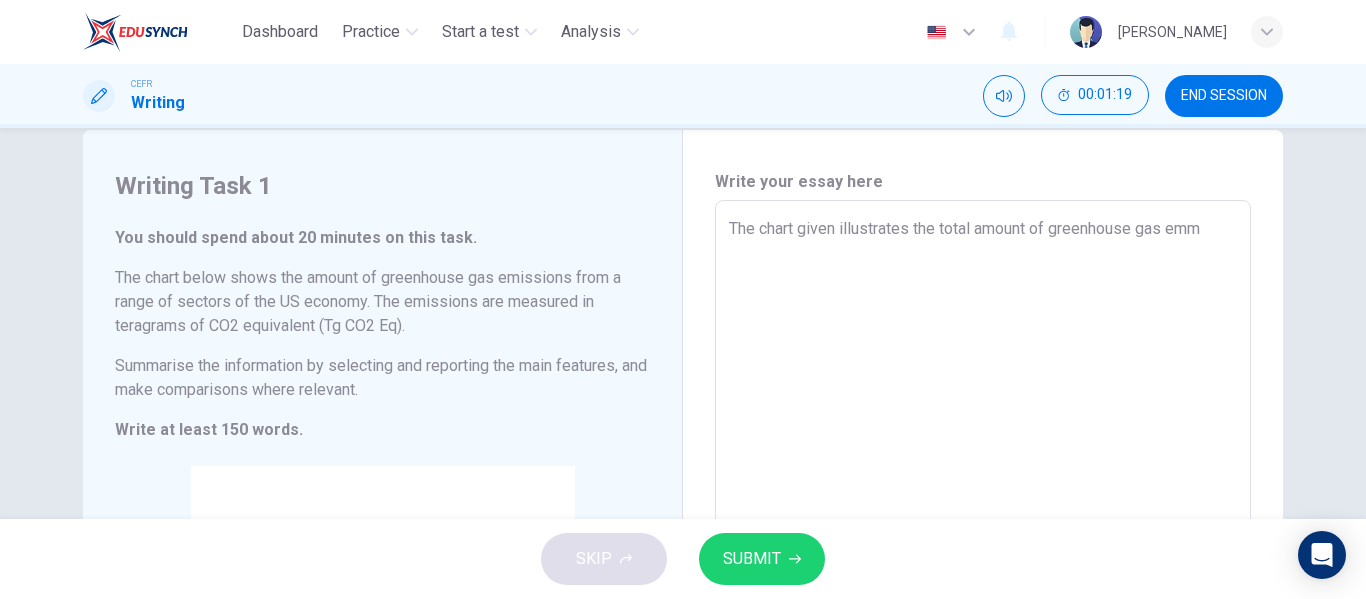 type on "x" 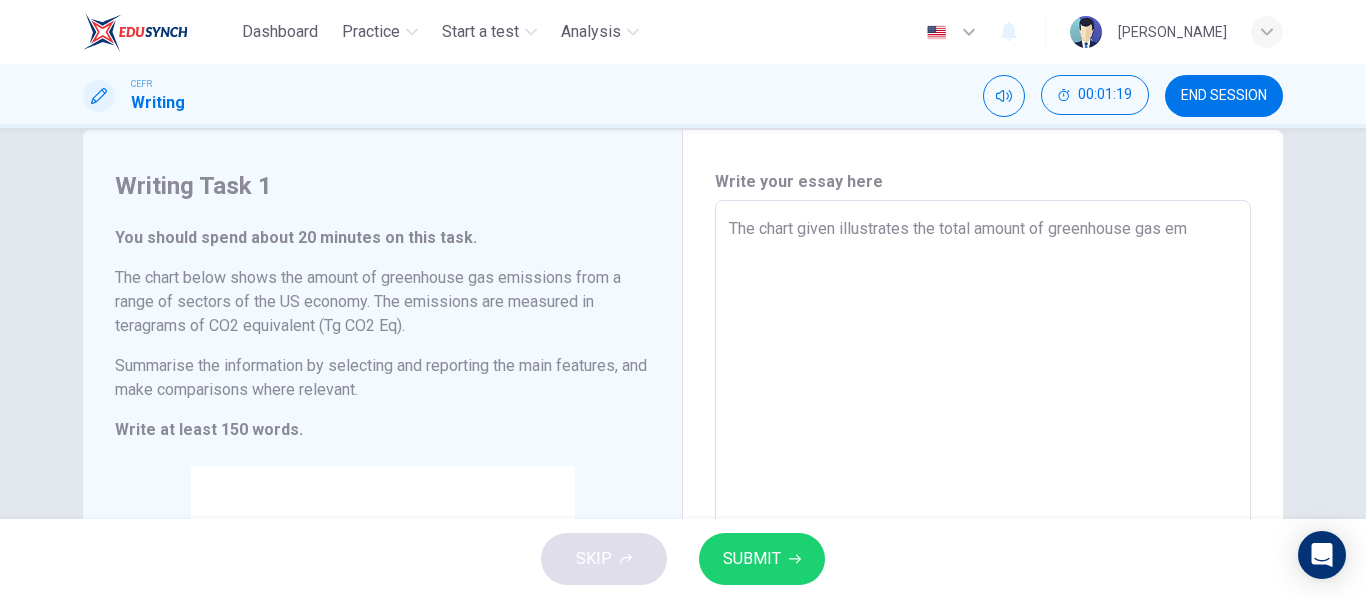 type on "x" 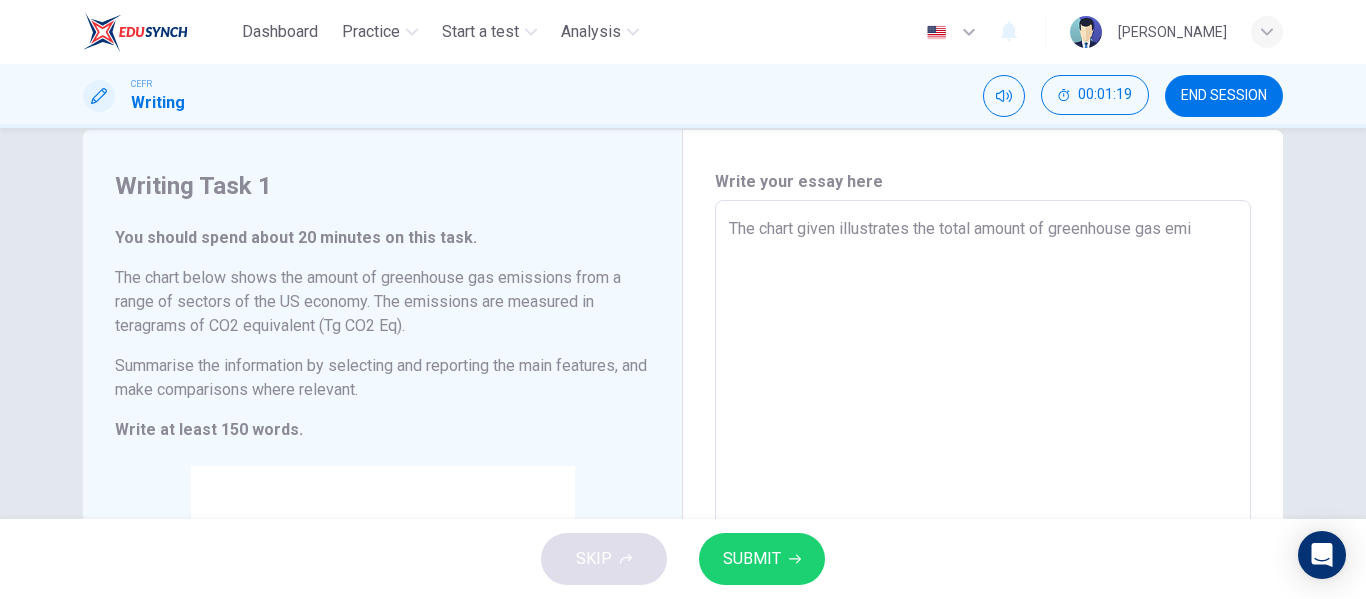type on "x" 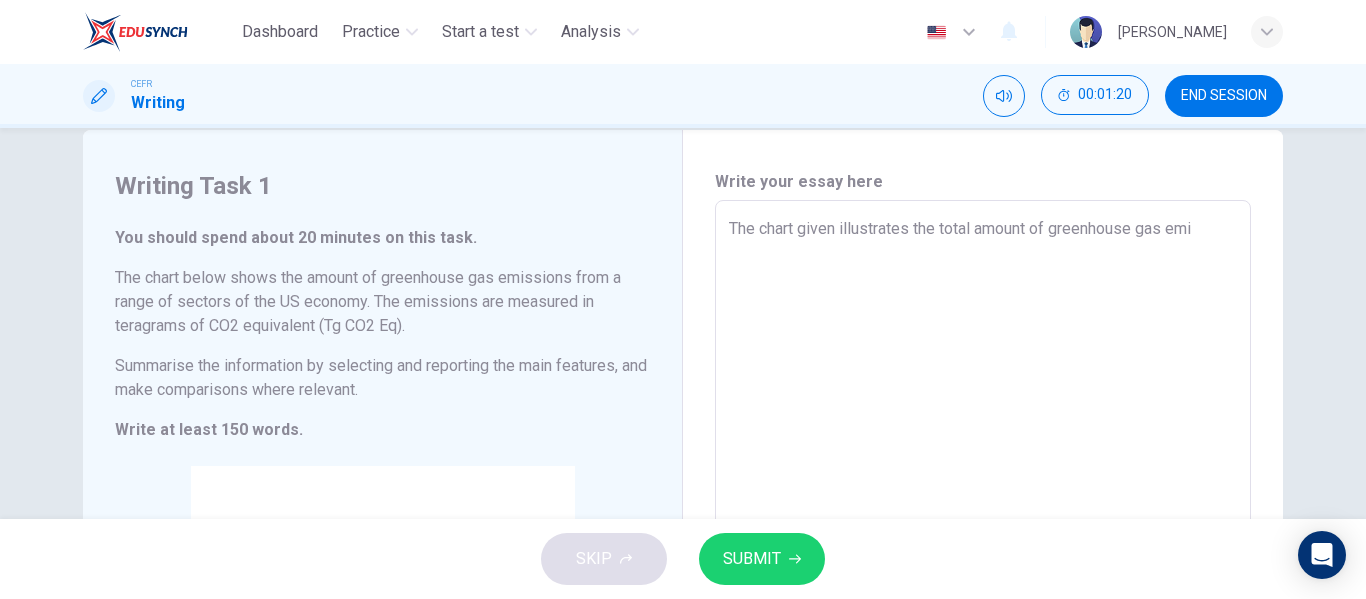 type 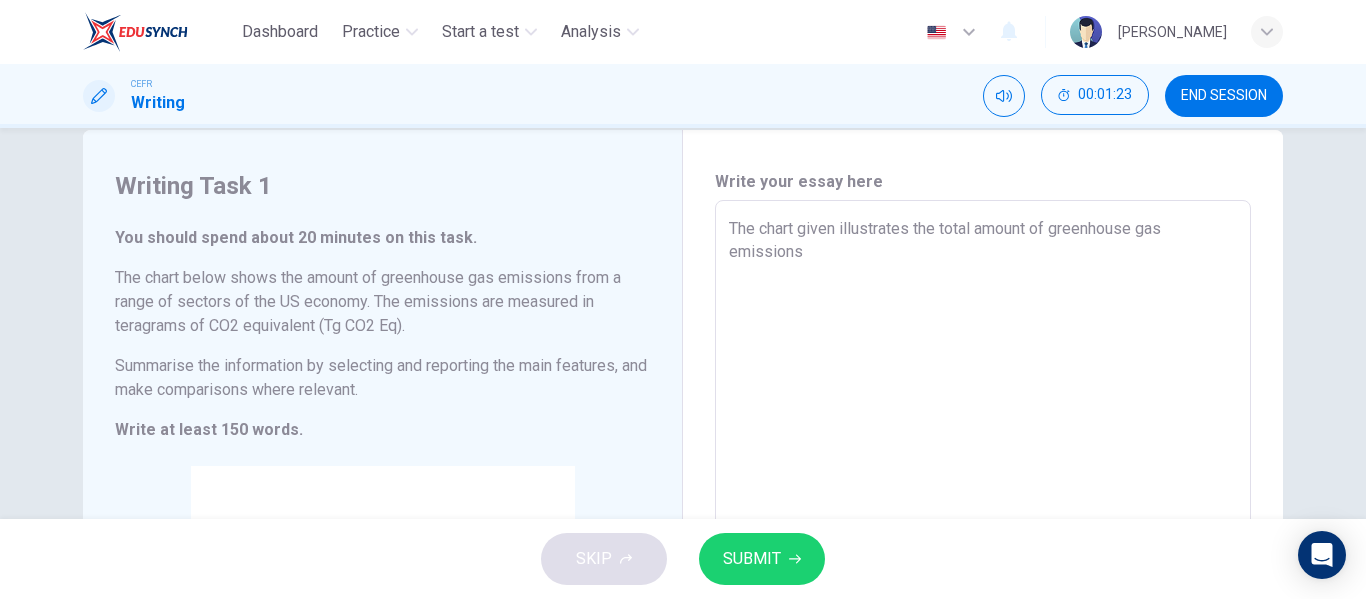 scroll, scrollTop: 82, scrollLeft: 0, axis: vertical 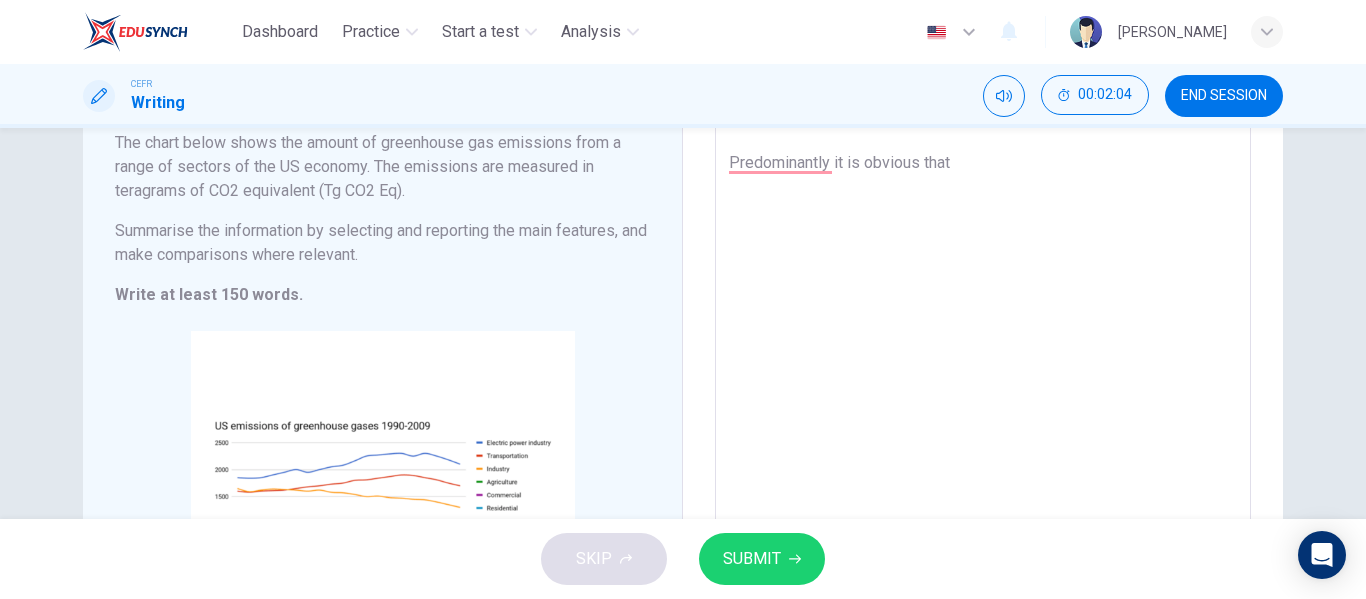 click on "The chart given illustrates the total amount of greenhouse gas emissions from various sectors in the [GEOGRAPHIC_DATA].
Predominantly it is obvious that" at bounding box center [983, 373] 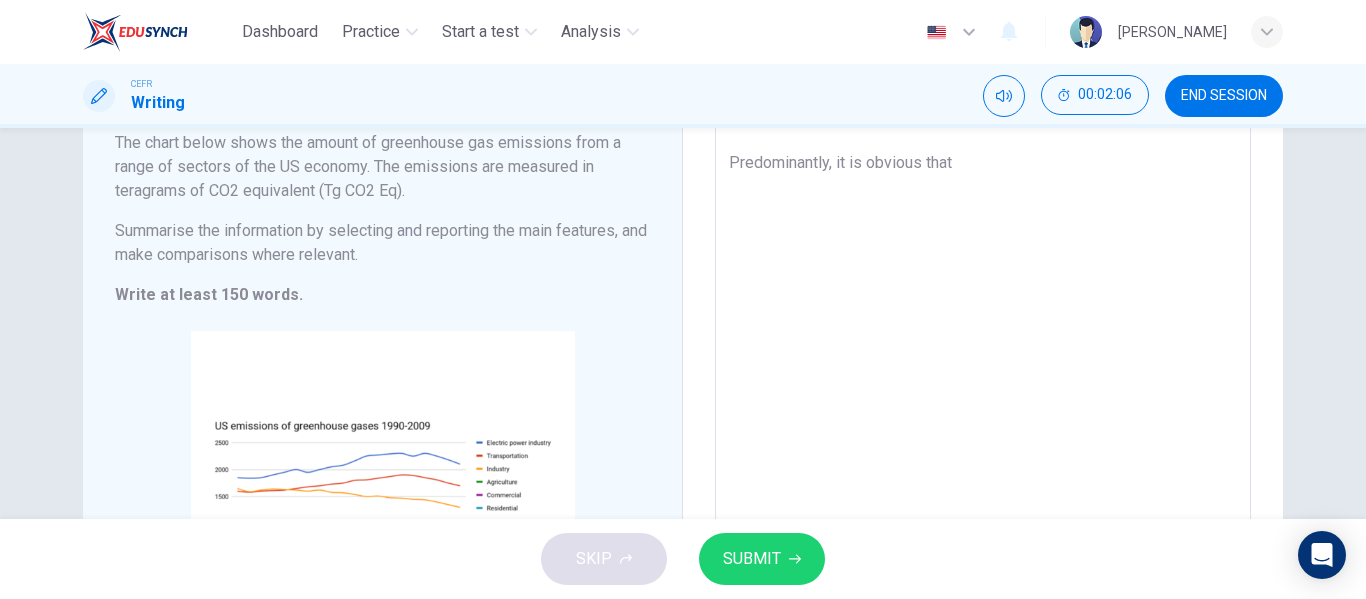 click on "The chart given illustrates the total amount of greenhouse gas emissions from various sectors in the [GEOGRAPHIC_DATA].
Predominantly, it is obvious that" at bounding box center [983, 373] 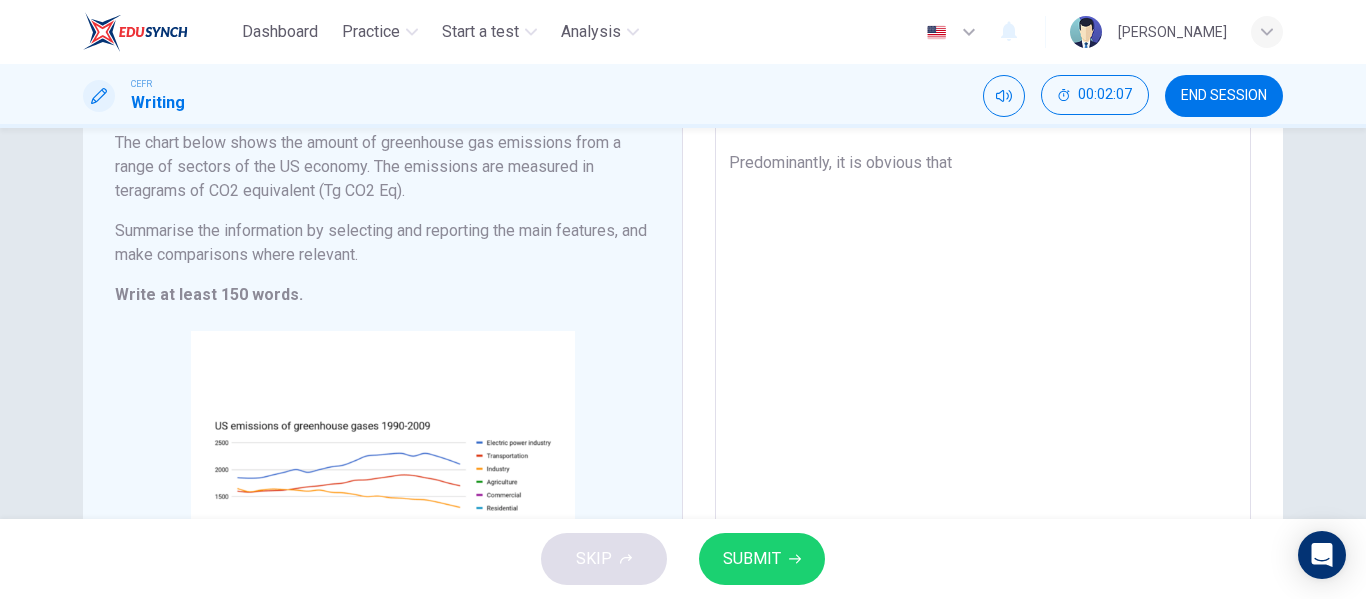 click on "The chart given illustrates the total amount of greenhouse gas emissions from various sectors in the [GEOGRAPHIC_DATA].
Predominantly, it is obvious that" at bounding box center [983, 373] 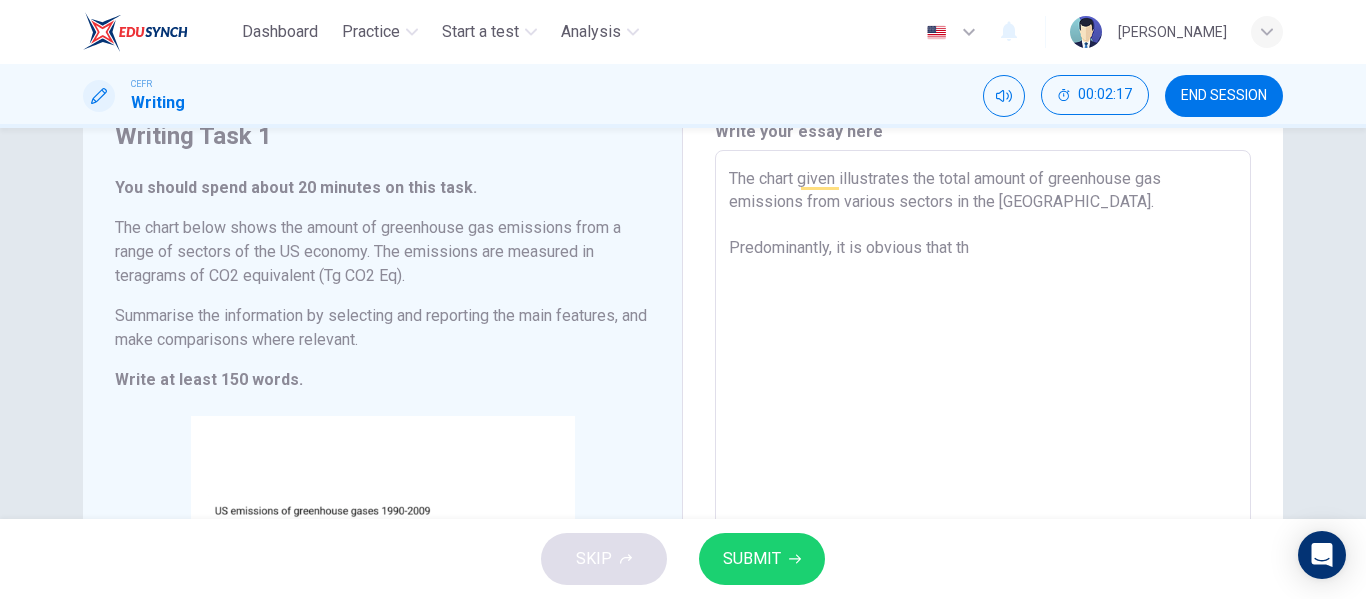 scroll, scrollTop: 86, scrollLeft: 0, axis: vertical 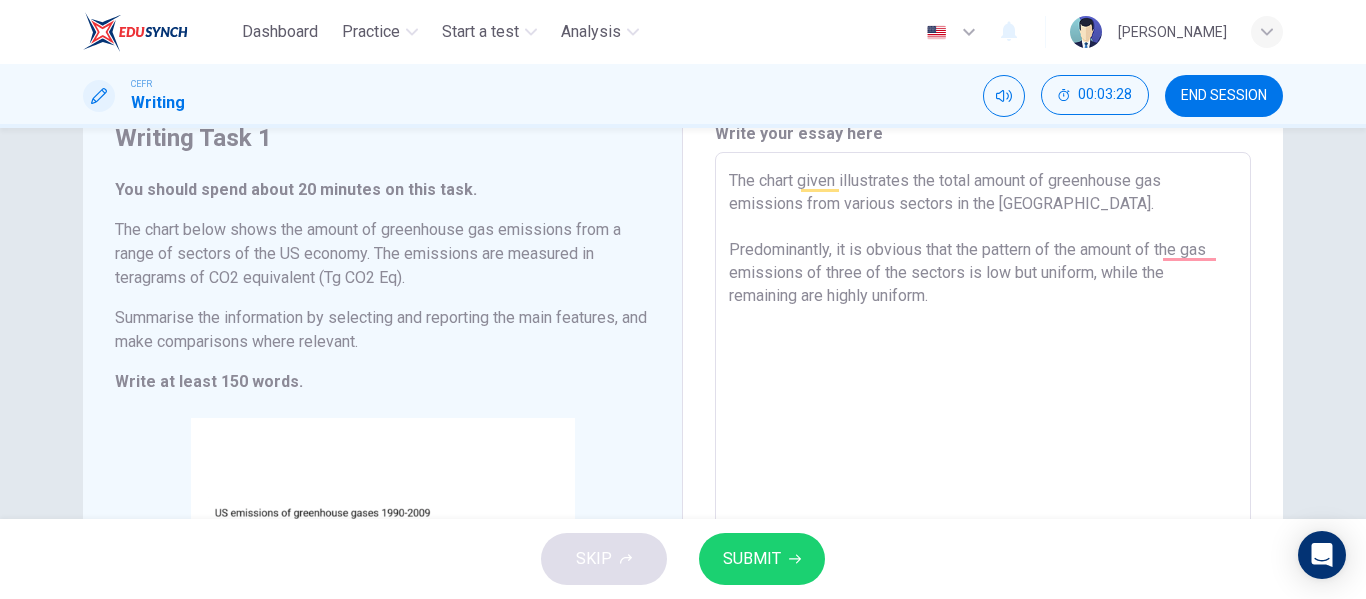 click on "The chart given illustrates the total amount of greenhouse gas emissions from various sectors in the [GEOGRAPHIC_DATA].
Predominantly, it is obvious that the pattern of the amount of the gas emissions of three of the sectors is low but uniform, while the remaining are highly uniform." at bounding box center [983, 460] 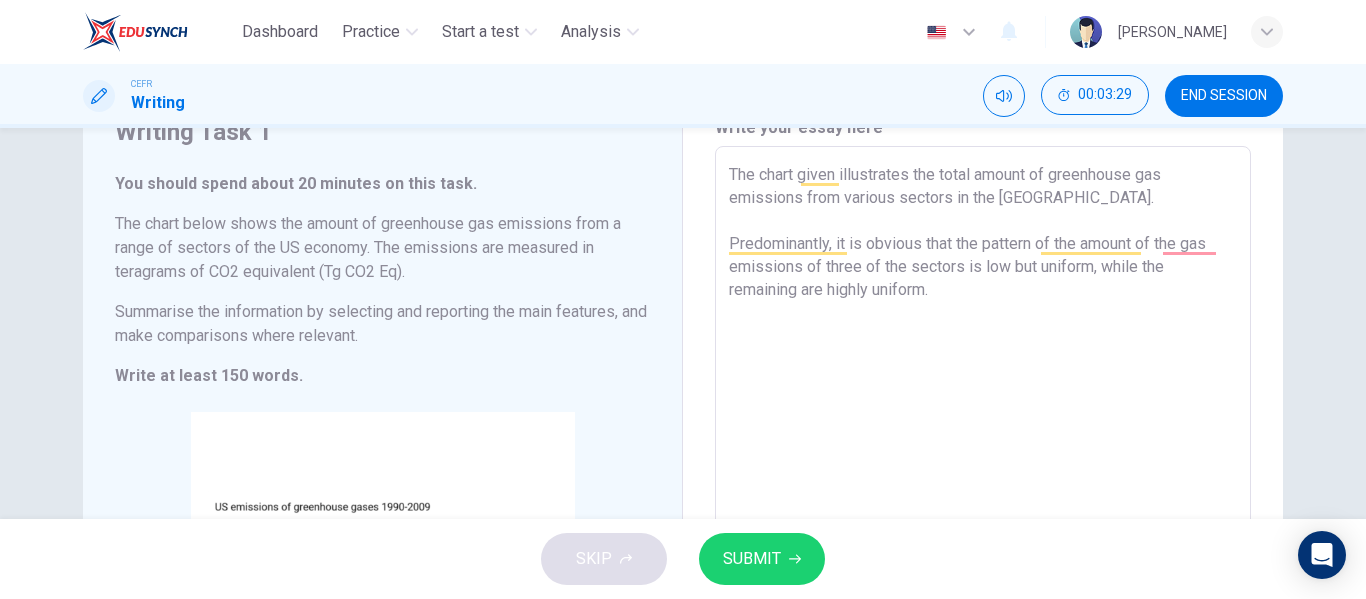 scroll, scrollTop: 80, scrollLeft: 0, axis: vertical 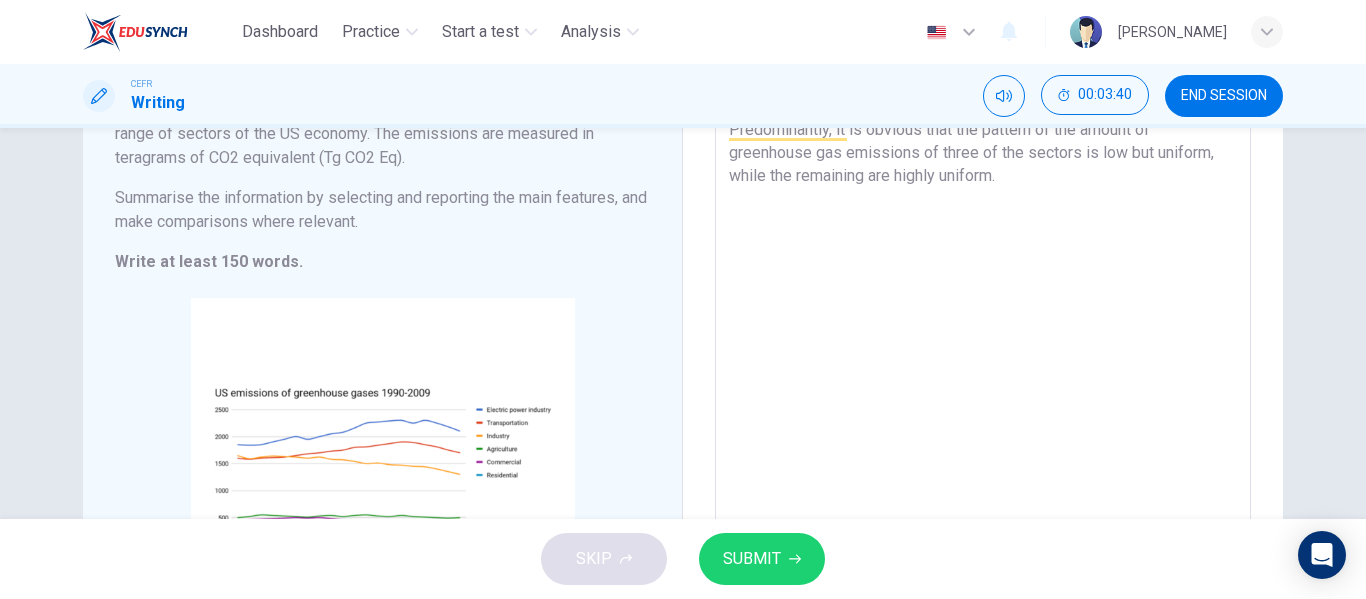 click on "The chart given illustrates the total amount of greenhouse gas emissions from various sectors in the [GEOGRAPHIC_DATA].
Predominantly, it is obvious that the pattern of the amount of greenhouse gas emissions of three of the sectors is low but uniform, while the remaining are highly uniform." at bounding box center (983, 340) 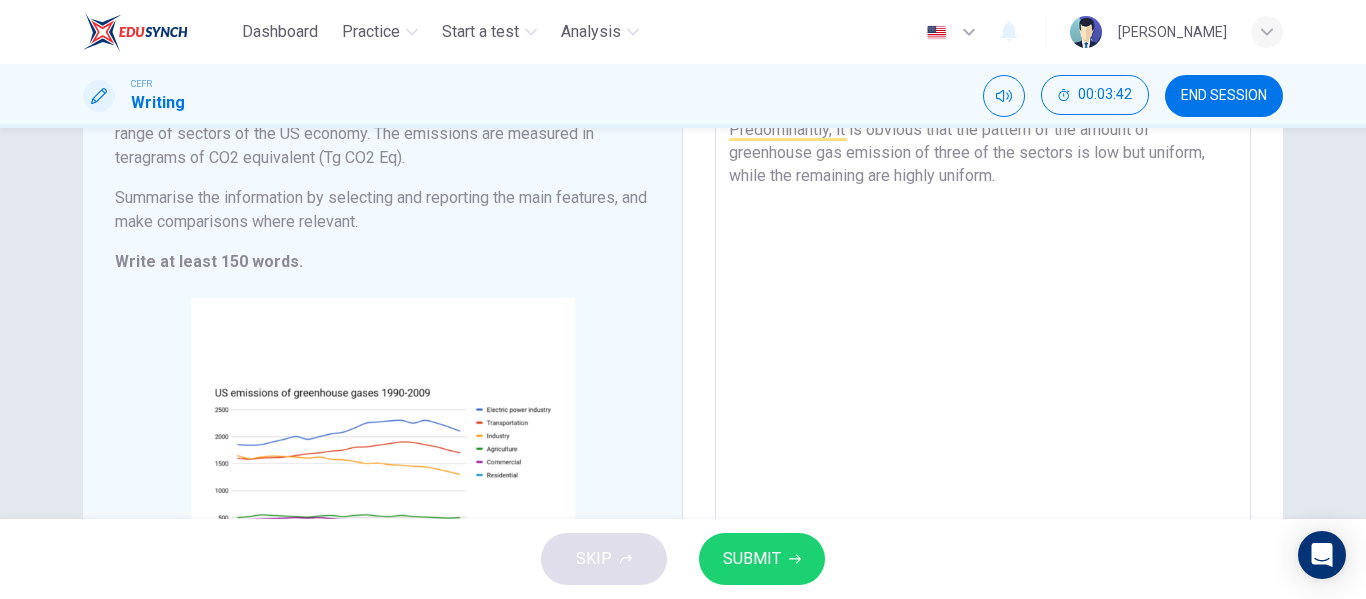 click on "The chart given illustrates the total amount of greenhouse gas emissions from various sectors in the [GEOGRAPHIC_DATA].
Predominantly, it is obvious that the pattern of the amount of greenhouse gas emission of three of the sectors is low but uniform, while the remaining are highly uniform." at bounding box center (983, 340) 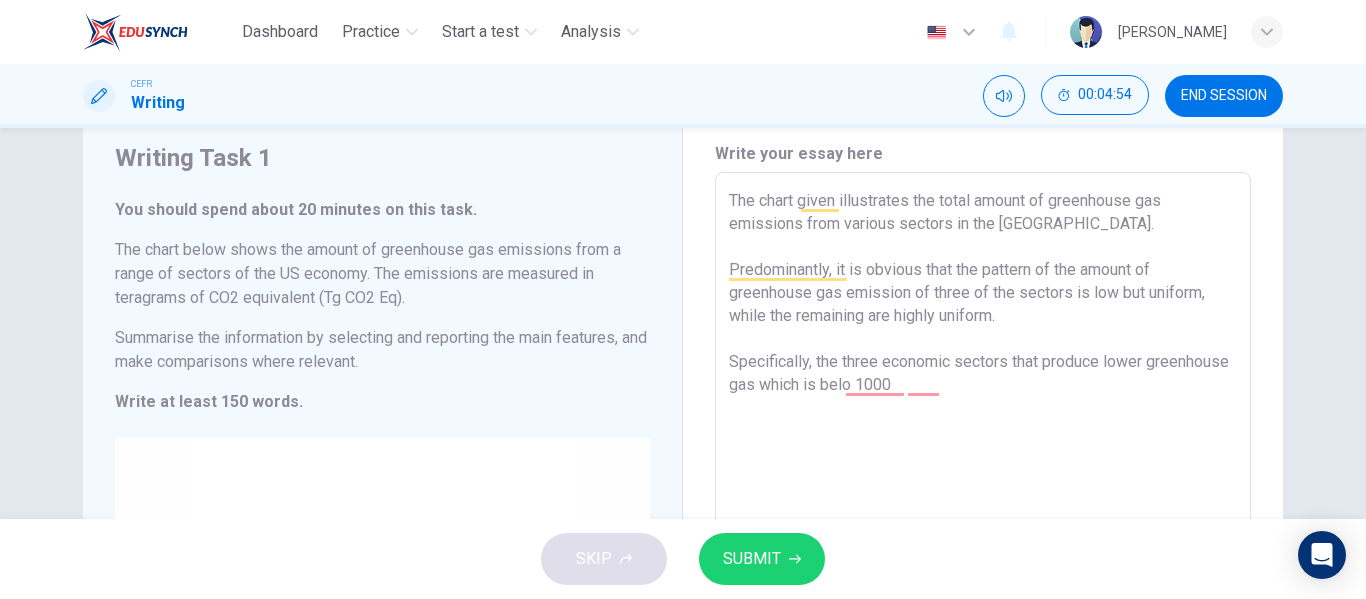 scroll, scrollTop: 66, scrollLeft: 0, axis: vertical 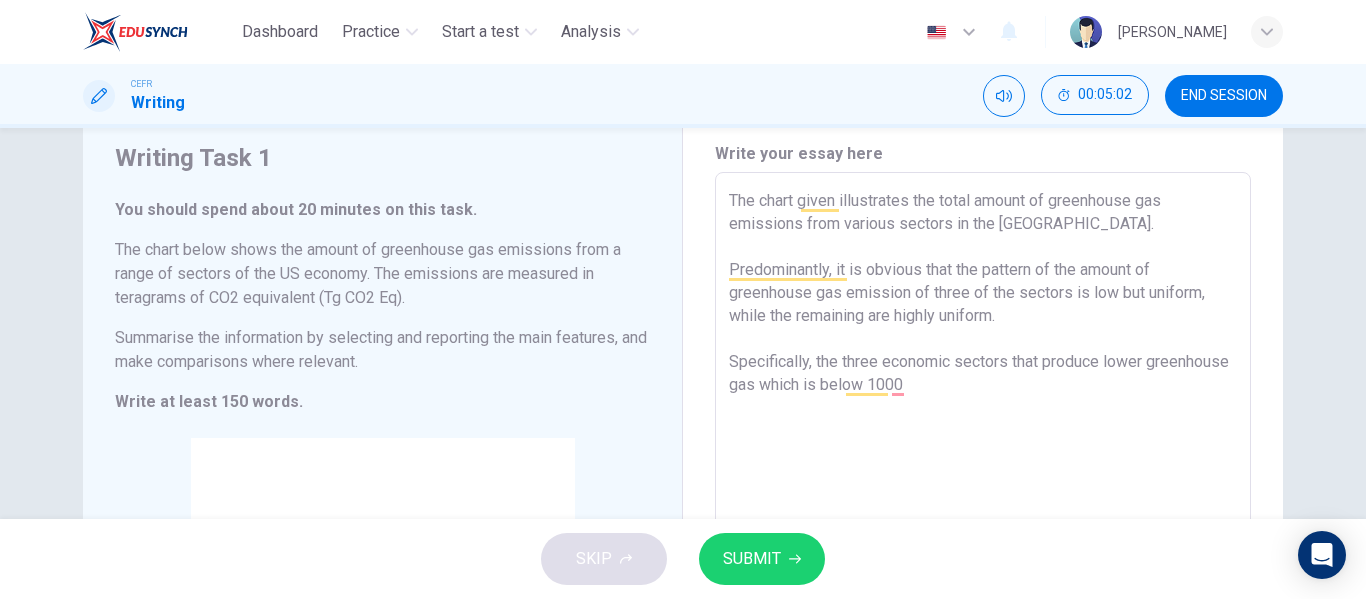 click on "The chart given illustrates the total amount of greenhouse gas emissions from various sectors in the [GEOGRAPHIC_DATA].
Predominantly, it is obvious that the pattern of the amount of greenhouse gas emission of three of the sectors is low but uniform, while the remaining are highly uniform.
Specifically, the three economic sectors that produce lower greenhouse gas which is below 1000" at bounding box center [983, 480] 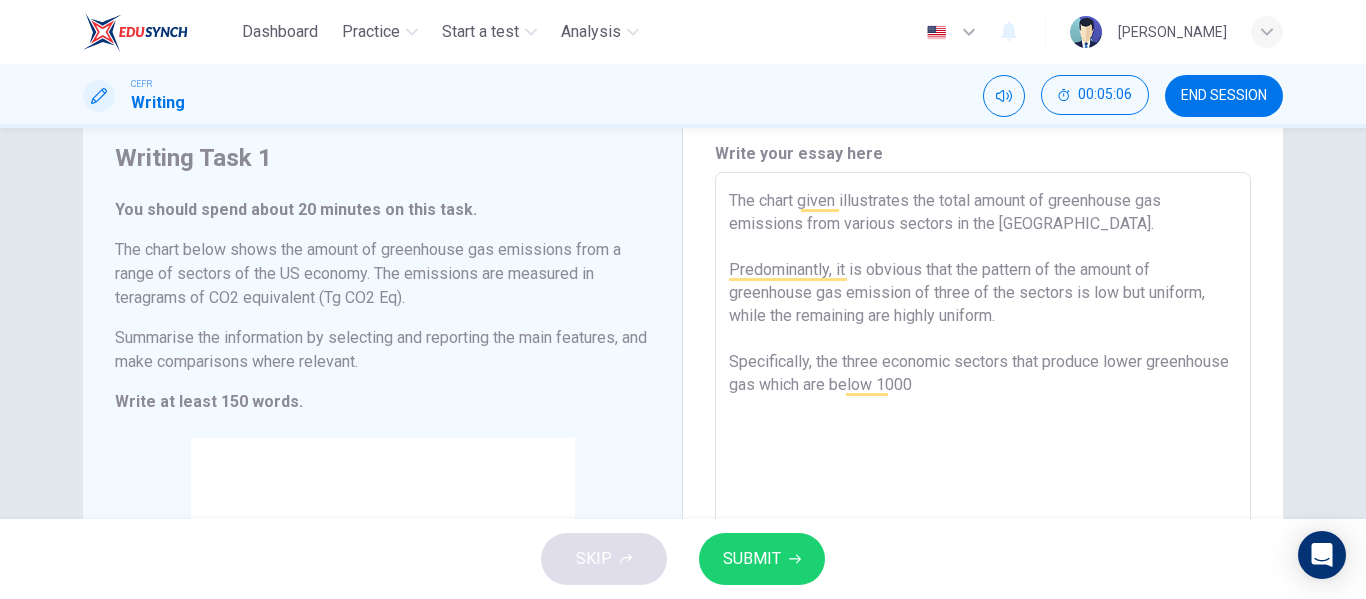 click on "The chart given illustrates the total amount of greenhouse gas emissions from various sectors in the [GEOGRAPHIC_DATA].
Predominantly, it is obvious that the pattern of the amount of greenhouse gas emission of three of the sectors is low but uniform, while the remaining are highly uniform.
Specifically, the three economic sectors that produce lower greenhouse gas which are below 1000" at bounding box center (983, 480) 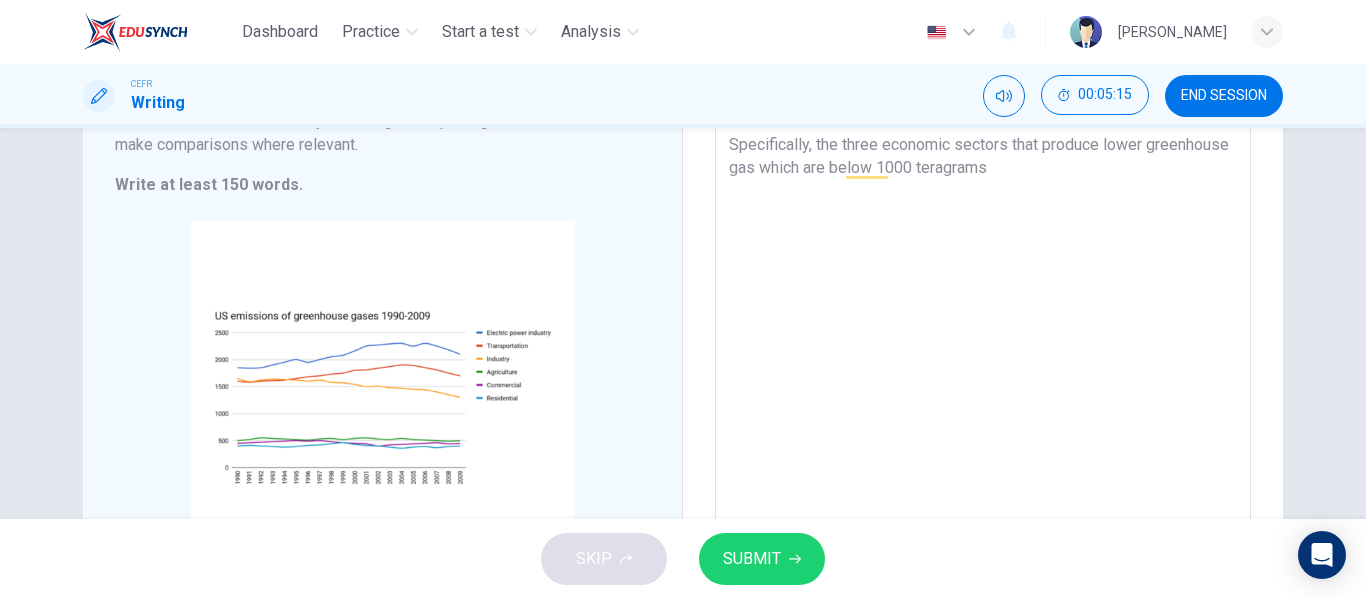 scroll, scrollTop: 284, scrollLeft: 0, axis: vertical 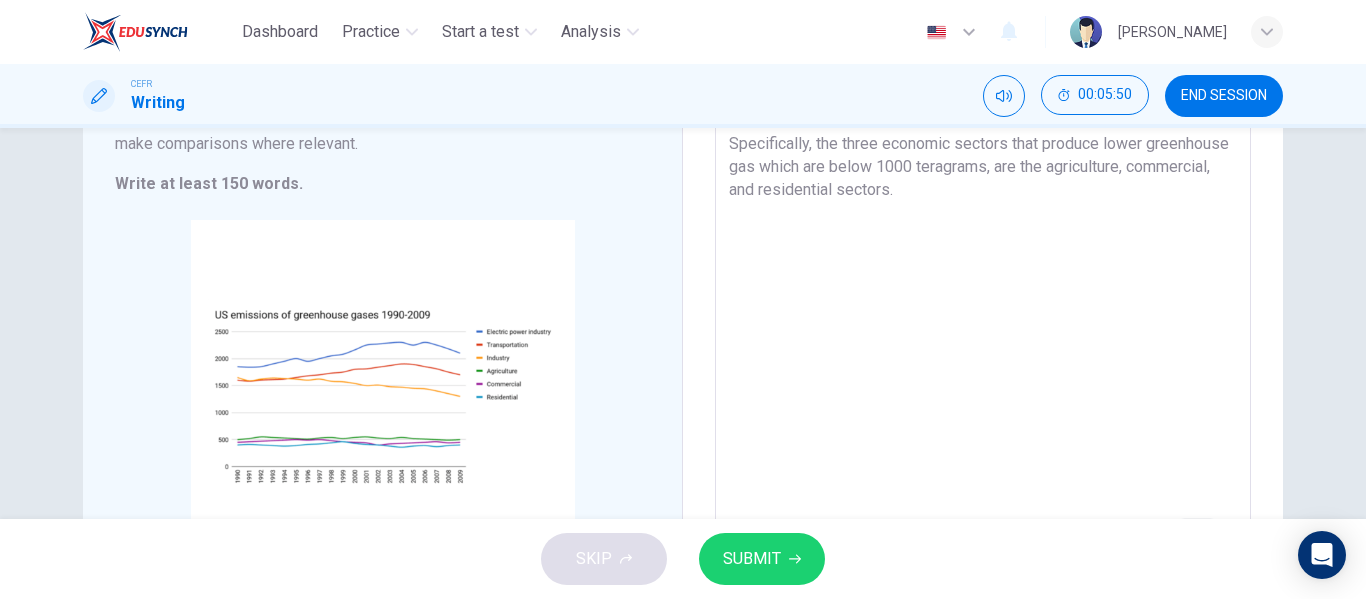 click on "The chart given illustrates the total amount of greenhouse gas emissions from various sectors in the [GEOGRAPHIC_DATA].
Predominantly, it is obvious that the pattern of the amount of greenhouse gas emission of three of the sectors is low but uniform, while the remaining are highly uniform.
Specifically, the three economic sectors that produce lower greenhouse gas which are below 1000 teragrams, are the agriculture, commercial, and residential sectors." at bounding box center (983, 262) 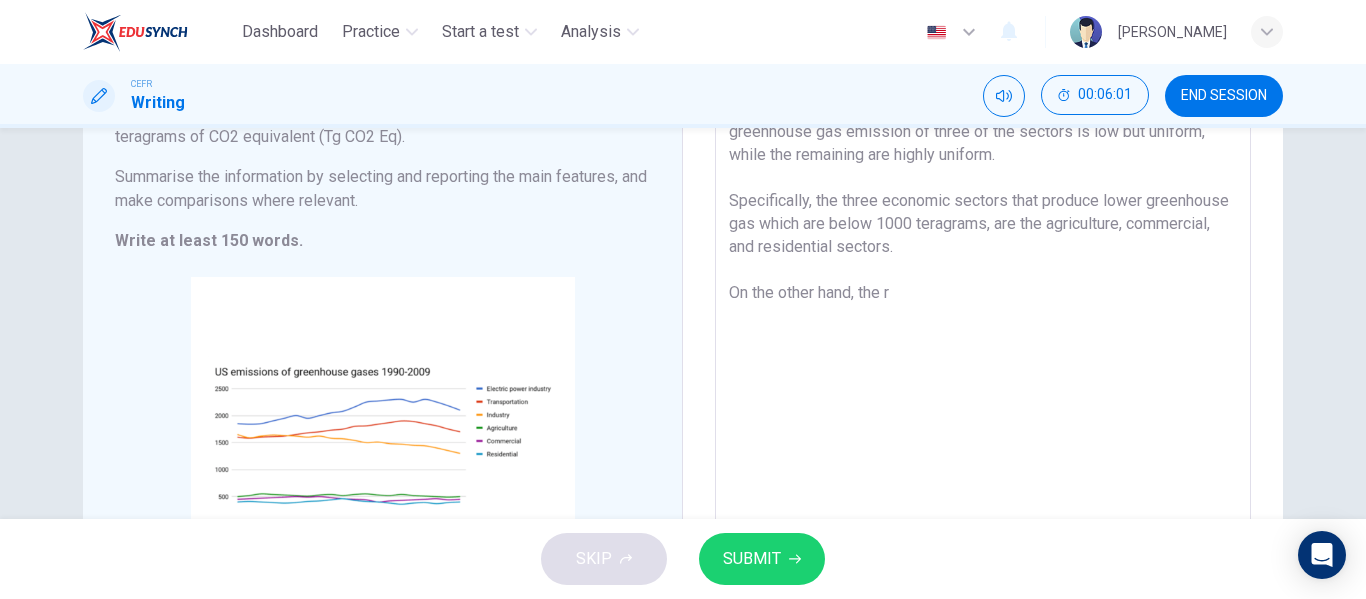 scroll, scrollTop: 184, scrollLeft: 0, axis: vertical 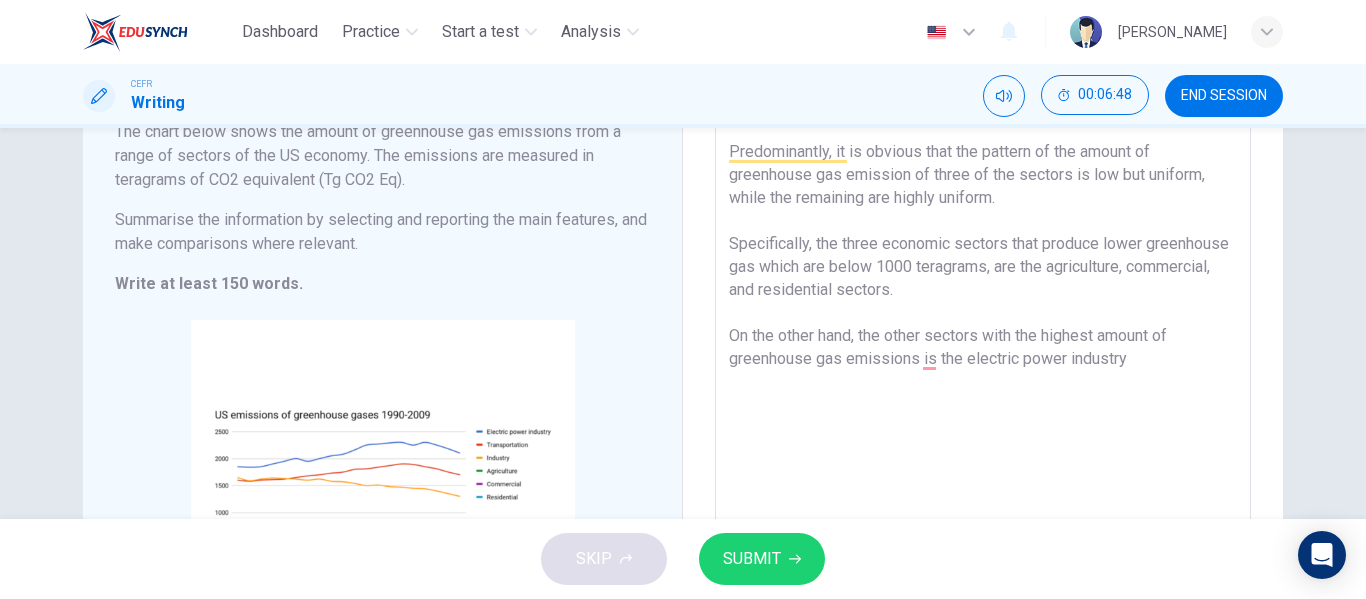 click on "The chart given illustrates the total amount of greenhouse gas emissions from various sectors in the [GEOGRAPHIC_DATA].
Predominantly, it is obvious that the pattern of the amount of greenhouse gas emission of three of the sectors is low but uniform, while the remaining are highly uniform.
Specifically, the three economic sectors that produce lower greenhouse gas which are below 1000 teragrams, are the agriculture, commercial, and residential sectors.
On the other hand, the other sectors with the highest amount of greenhouse gas emissions is the electric power industry" at bounding box center [983, 362] 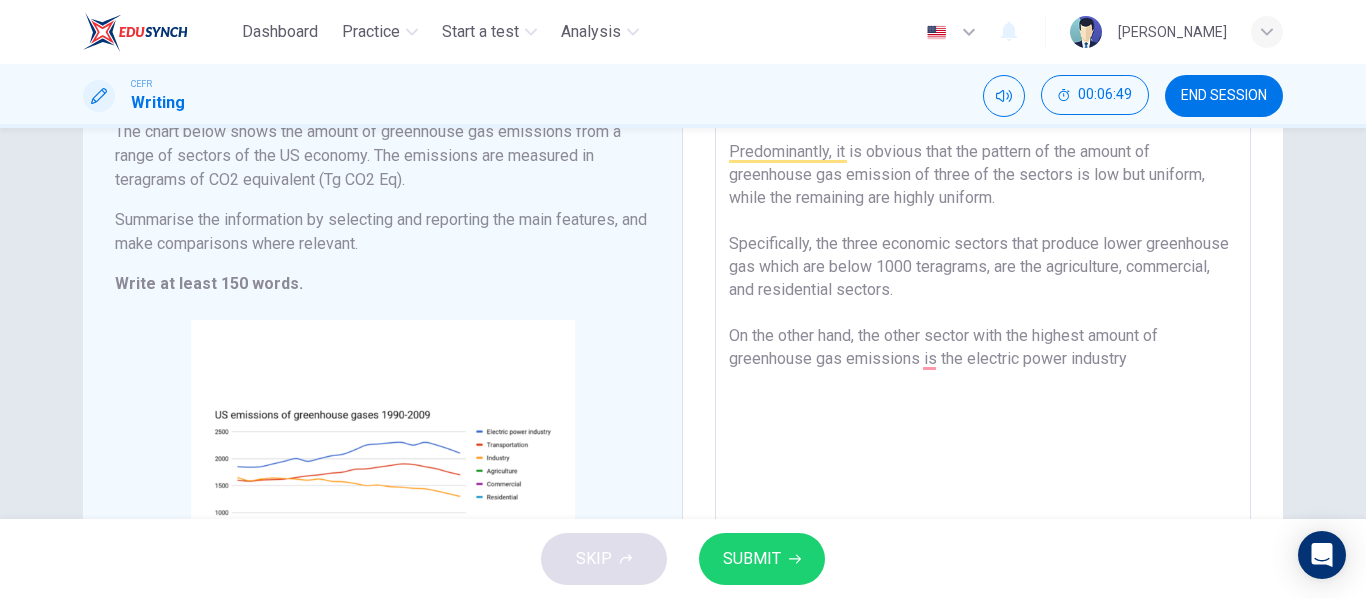 click on "The chart given illustrates the total amount of greenhouse gas emissions from various sectors in the [GEOGRAPHIC_DATA].
Predominantly, it is obvious that the pattern of the amount of greenhouse gas emission of three of the sectors is low but uniform, while the remaining are highly uniform.
Specifically, the three economic sectors that produce lower greenhouse gas which are below 1000 teragrams, are the agriculture, commercial, and residential sectors.
On the other hand, the other sector with the highest amount of greenhouse gas emissions is the electric power industry" at bounding box center [983, 362] 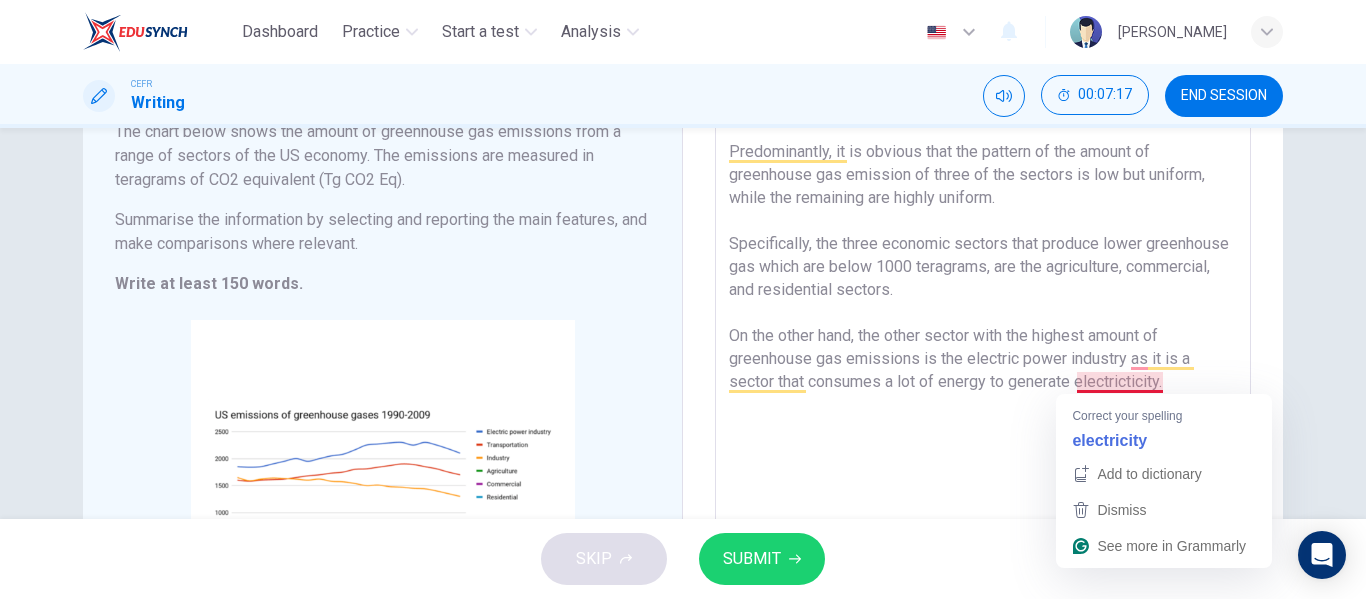 click on "The chart given illustrates the total amount of greenhouse gas emissions from various sectors in the [GEOGRAPHIC_DATA].
Predominantly, it is obvious that the pattern of the amount of greenhouse gas emission of three of the sectors is low but uniform, while the remaining are highly uniform.
Specifically, the three economic sectors that produce lower greenhouse gas which are below 1000 teragrams, are the agriculture, commercial, and residential sectors.
On the other hand, the other sector with the highest amount of greenhouse gas emissions is the electric power industry as it is a sector that consumes a lot of energy to generate electricticity." at bounding box center [983, 362] 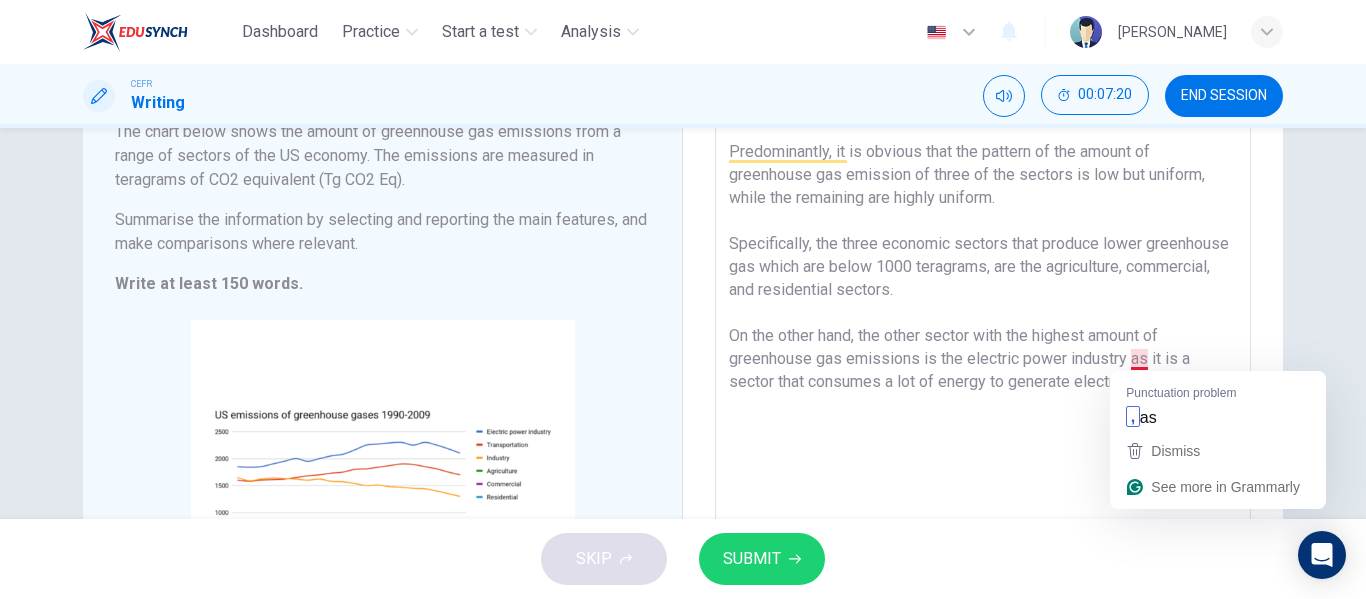 drag, startPoint x: 1185, startPoint y: 402, endPoint x: 1135, endPoint y: 362, distance: 64.03124 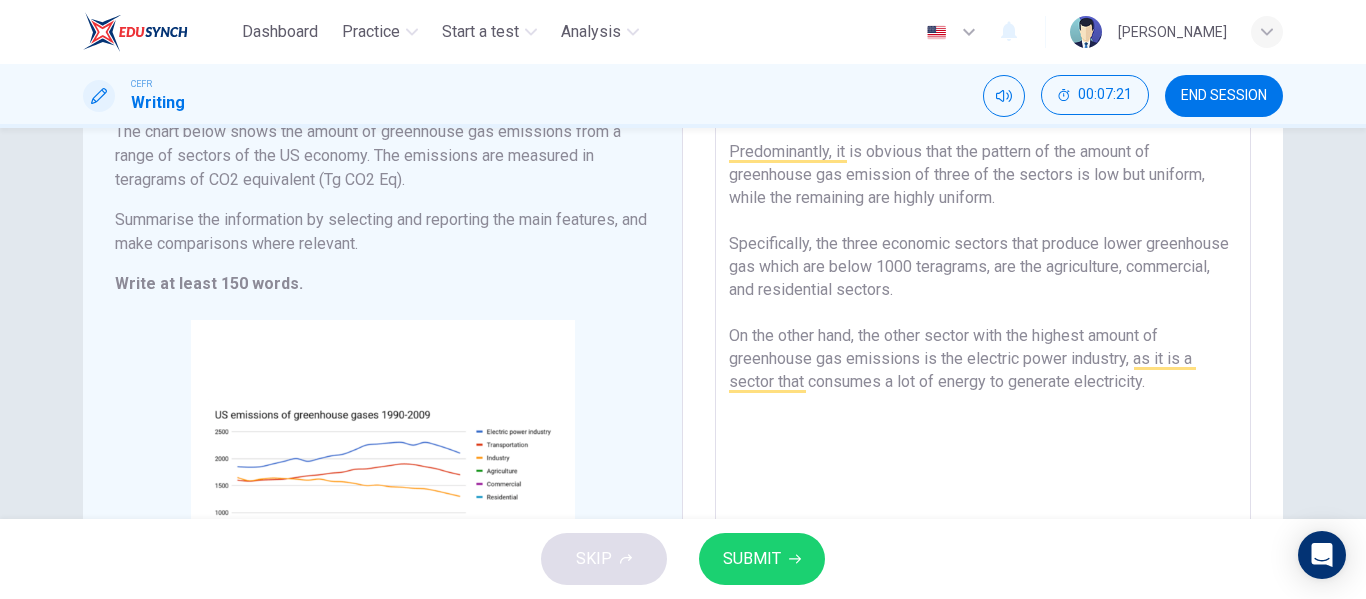click on "The chart given illustrates the total amount of greenhouse gas emissions from various sectors in the [GEOGRAPHIC_DATA].
Predominantly, it is obvious that the pattern of the amount of greenhouse gas emission of three of the sectors is low but uniform, while the remaining are highly uniform.
Specifically, the three economic sectors that produce lower greenhouse gas which are below 1000 teragrams, are the agriculture, commercial, and residential sectors.
On the other hand, the other sector with the highest amount of greenhouse gas emissions is the electric power industry, as it is a sector that consumes a lot of energy to generate electricity." at bounding box center (983, 362) 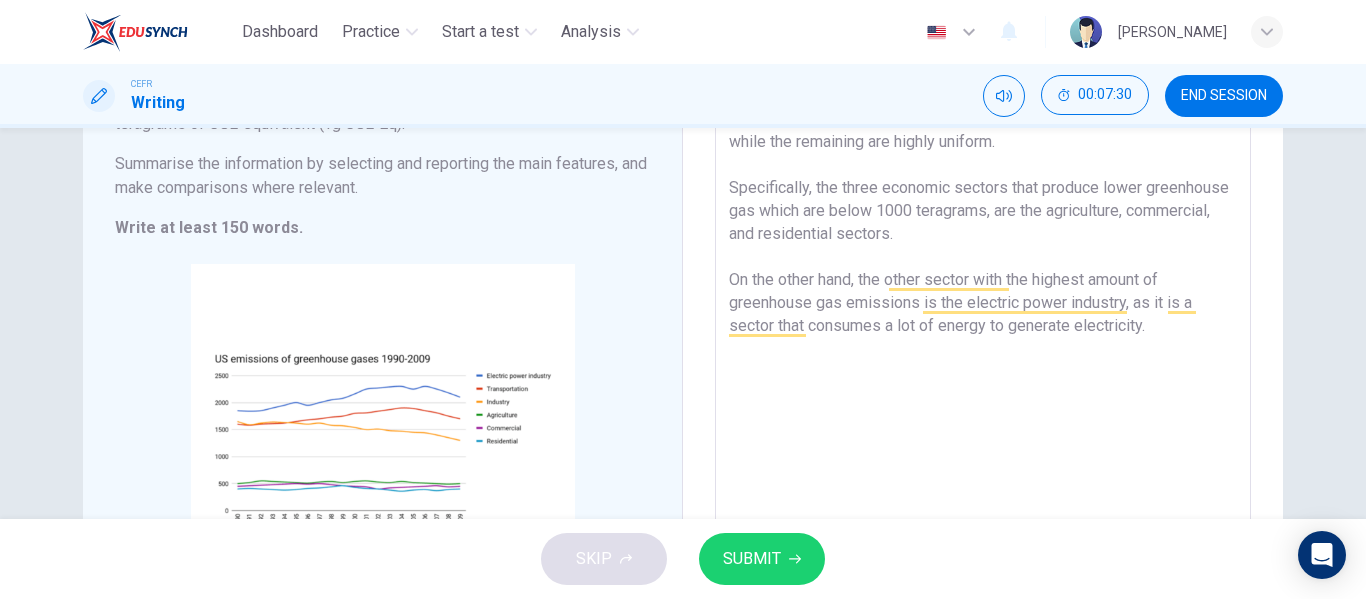 scroll, scrollTop: 239, scrollLeft: 0, axis: vertical 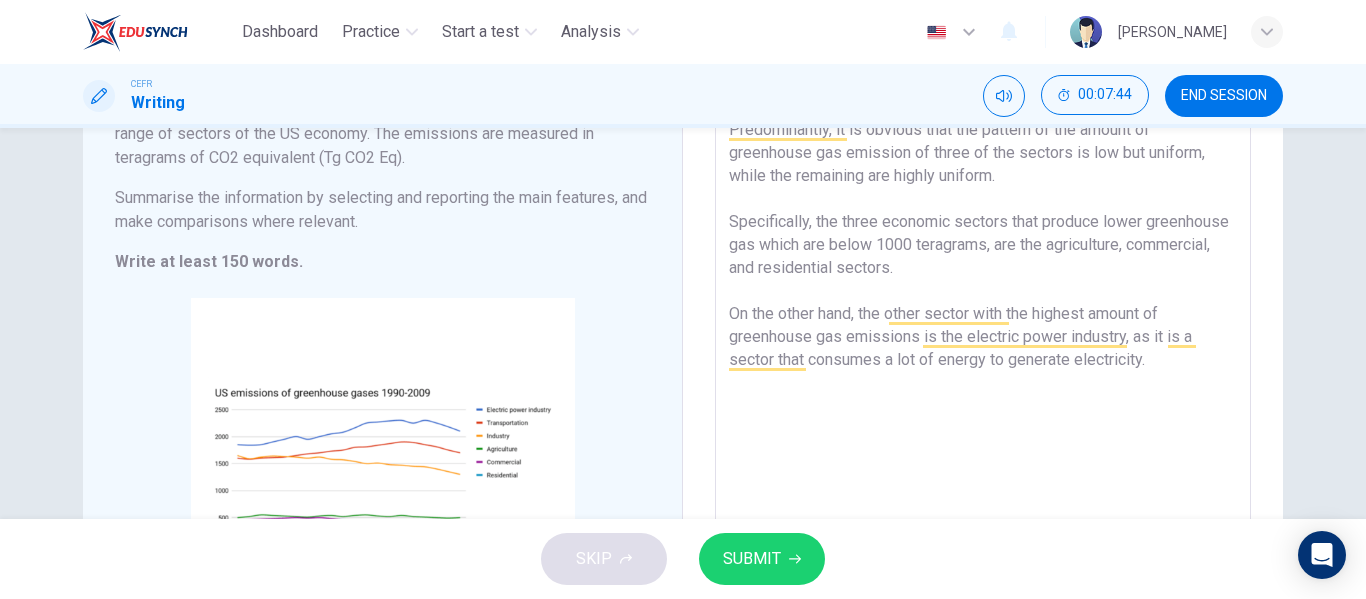 click on "The chart given illustrates the total amount of greenhouse gas emissions from various sectors in the [GEOGRAPHIC_DATA].
Predominantly, it is obvious that the pattern of the amount of greenhouse gas emission of three of the sectors is low but uniform, while the remaining are highly uniform.
Specifically, the three economic sectors that produce lower greenhouse gas which are below 1000 teragrams, are the agriculture, commercial, and residential sectors.
On the other hand, the other sector with the highest amount of greenhouse gas emissions is the electric power industry, as it is a sector that consumes a lot of energy to generate electricity." at bounding box center (983, 340) 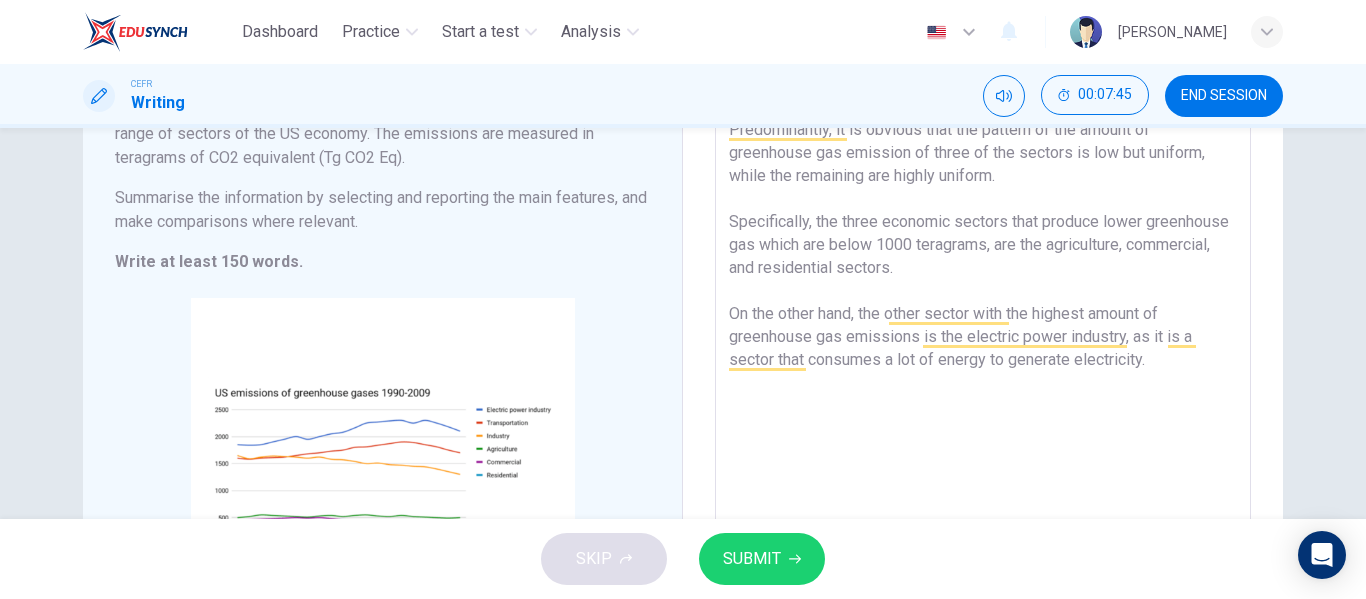 click on "The chart given illustrates the total amount of greenhouse gas emissions from various sectors in the [GEOGRAPHIC_DATA].
Predominantly, it is obvious that the pattern of the amount of greenhouse gas emission of three of the sectors is low but uniform, while the remaining are highly uniform.
Specifically, the three economic sectors that produce lower greenhouse gas which are below 1000 teragrams, are the agriculture, commercial, and residential sectors.
On the other hand, the other sector with the highest amount of greenhouse gas emissions is the electric power industry, as it is a sector that consumes a lot of energy to generate electricity." at bounding box center [983, 340] 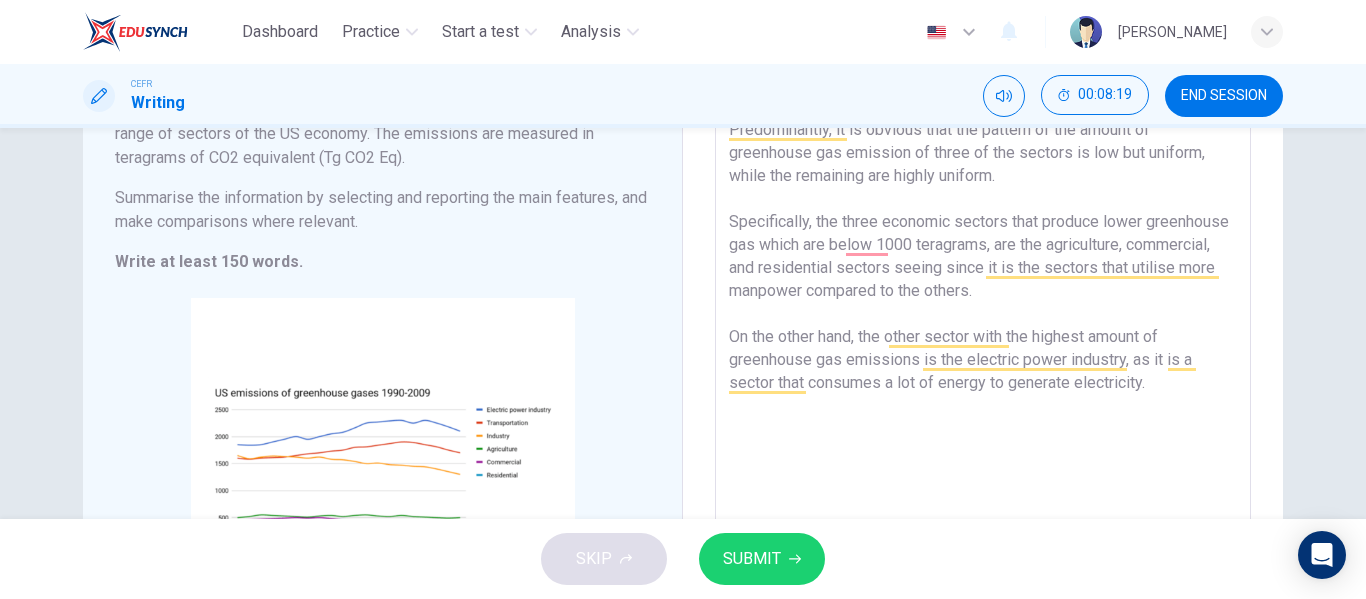 scroll, scrollTop: 276, scrollLeft: 0, axis: vertical 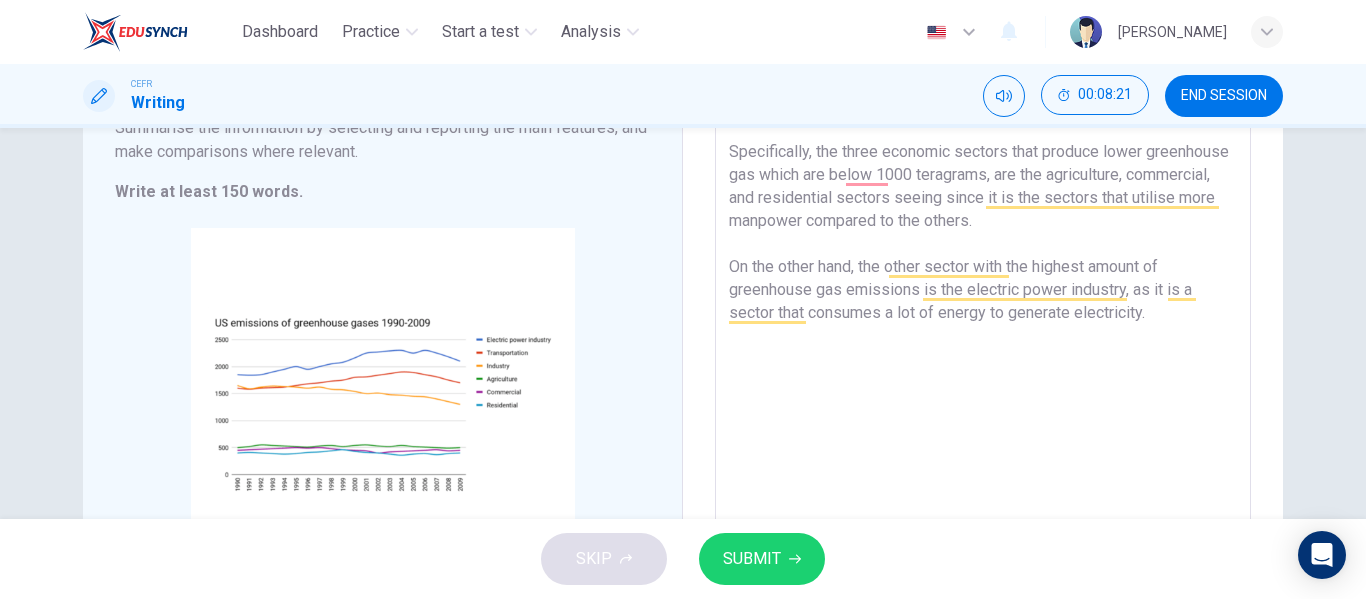 click on "The chart given illustrates the total amount of greenhouse gas emissions from various sectors in the [GEOGRAPHIC_DATA].
Predominantly, it is obvious that the pattern of the amount of greenhouse gas emission of three of the sectors is low but uniform, while the remaining are highly uniform.
Specifically, the three economic sectors that produce lower greenhouse gas which are below 1000 teragrams, are the agriculture, commercial, and residential sectors seeing since it is the sectors that utilise more manpower compared to the others.
On the other hand, the other sector with the highest amount of greenhouse gas emissions is the electric power industry, as it is a sector that consumes a lot of energy to generate electricity." at bounding box center [983, 270] 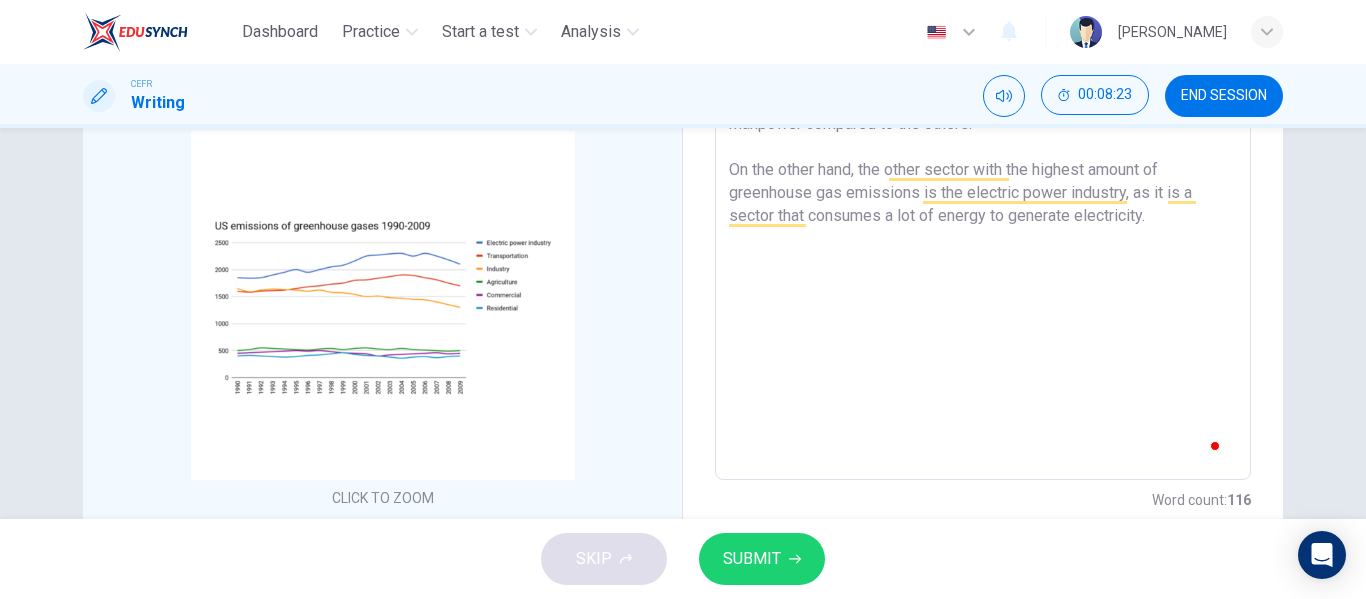scroll, scrollTop: 358, scrollLeft: 0, axis: vertical 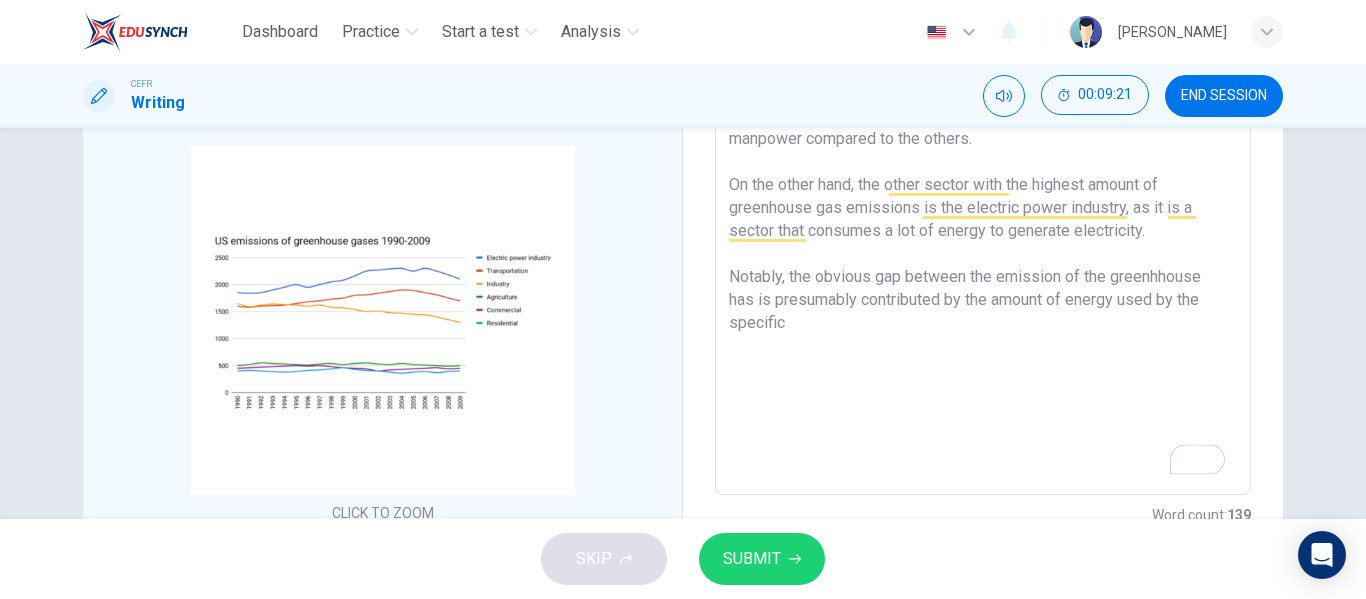 click on "The chart given illustrates the total amount of greenhouse gas emissions from various sectors in the [GEOGRAPHIC_DATA].
Predominantly, it is obvious that the pattern of the amount of greenhouse gas emission of three of the sectors is low but uniform, while the remaining are highly uniform.
Specifically, the three economic sectors that produce lower greenhouse gas which are below 1000 teragrams, are the agriculture, commercial, and residential sectors seeing since it is the sectors that utilise more manpower compared to the others.
On the other hand, the other sector with the highest amount of greenhouse gas emissions is the electric power industry, as it is a sector that consumes a lot of energy to generate electricity.
Notably, the obvious gap between the emission of the greenhhouse has is presumably contributed by the amount of energy used by the specific" at bounding box center [983, 188] 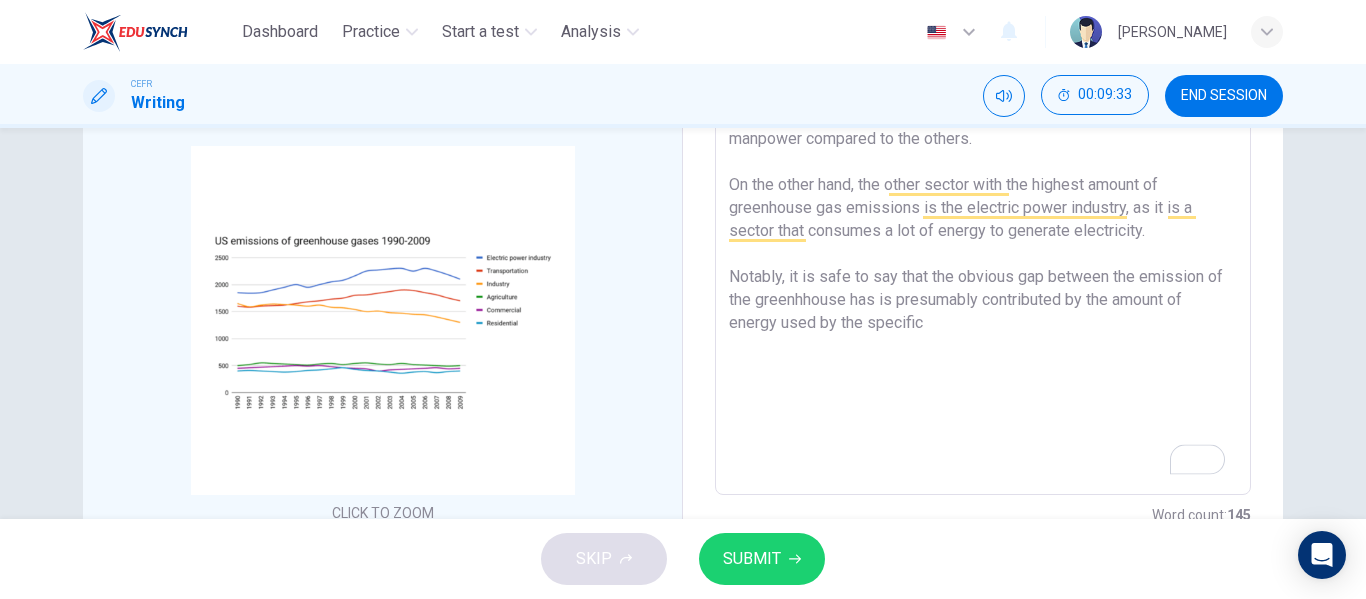 click on "The chart given illustrates the total amount of greenhouse gas emissions from various sectors in the [GEOGRAPHIC_DATA].
Predominantly, it is obvious that the pattern of the amount of greenhouse gas emission of three of the sectors is low but uniform, while the remaining are highly uniform.
Specifically, the three economic sectors that produce lower greenhouse gas which are below 1000 teragrams, are the agriculture, commercial, and residential sectors seeing since it is the sectors that utilise more manpower compared to the others.
On the other hand, the other sector with the highest amount of greenhouse gas emissions is the electric power industry, as it is a sector that consumes a lot of energy to generate electricity.
Notably, it is safe to say that the obvious gap between the emission of the greenhhouse has is presumably contributed by the amount of energy used by the specific" at bounding box center (983, 188) 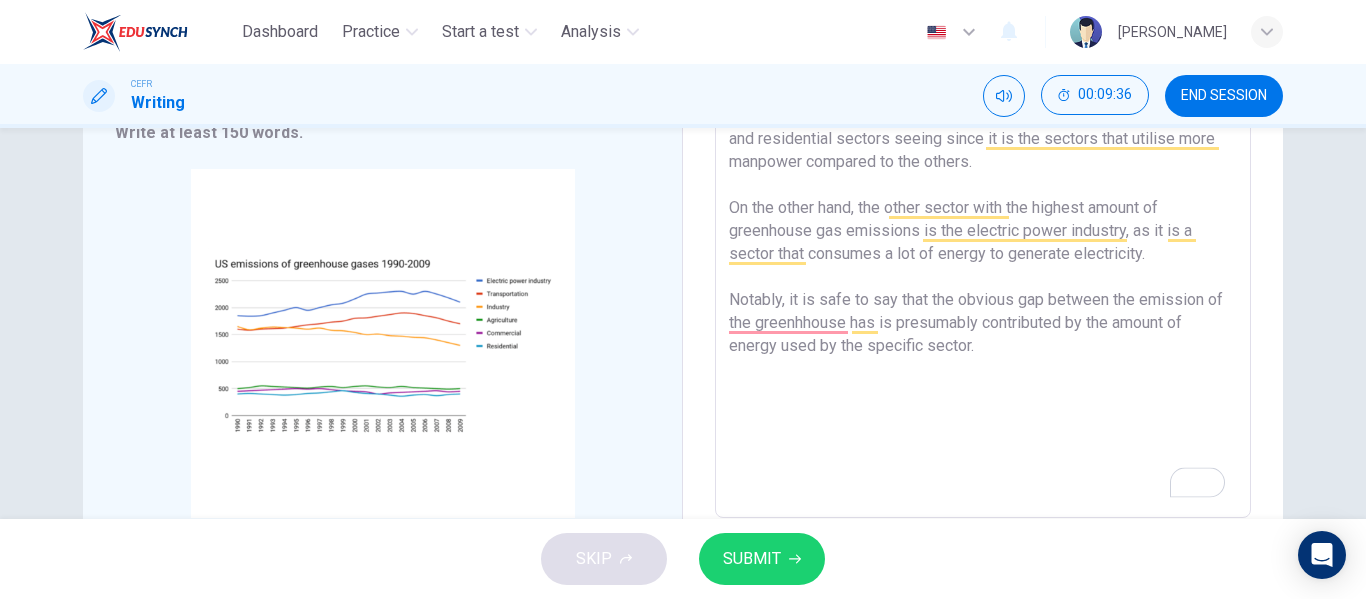 scroll, scrollTop: 334, scrollLeft: 0, axis: vertical 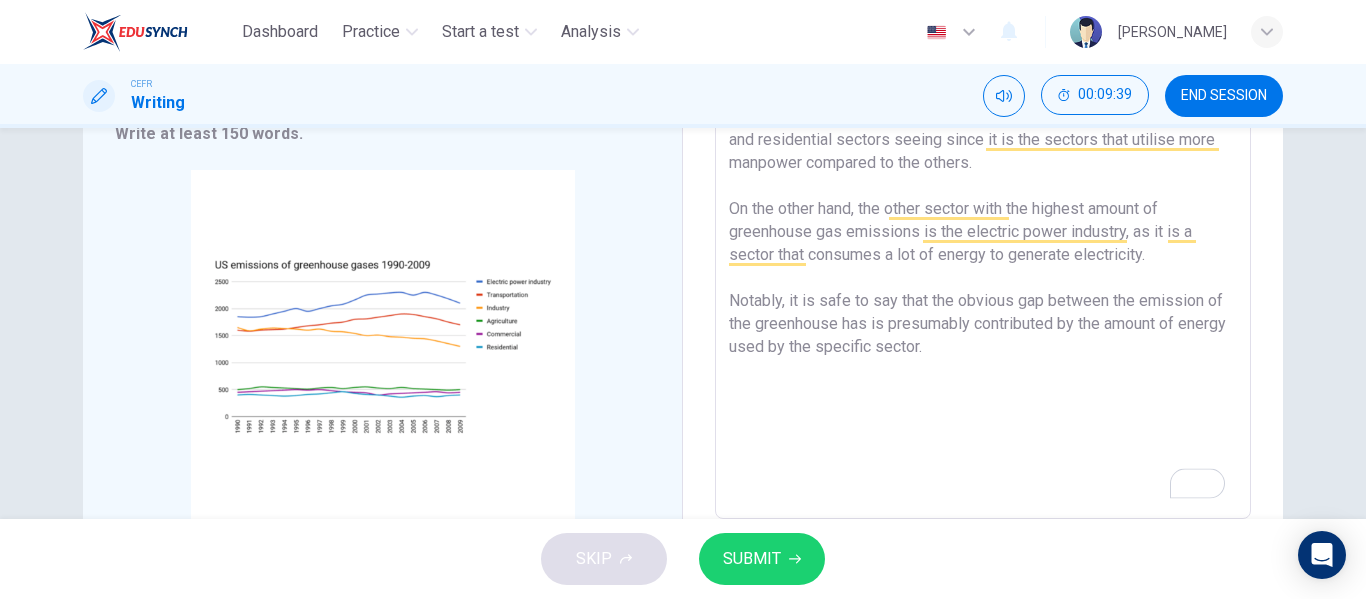 click on "The chart given illustrates the total amount of greenhouse gas emissions from various sectors in the [GEOGRAPHIC_DATA].
Predominantly, it is obvious that the pattern of the amount of greenhouse gas emission of three of the sectors is low but uniform, while the remaining are highly uniform.
Specifically, the three economic sectors that produce lower greenhouse gas which are below 1000 teragrams, are the agriculture, commercial, and residential sectors seeing since it is the sectors that utilise more manpower compared to the others.
On the other hand, the other sector with the highest amount of greenhouse gas emissions is the electric power industry, as it is a sector that consumes a lot of energy to generate electricity.
Notably, it is safe to say that the obvious gap between the emission of the greenhouse has is presumably contributed by the amount of energy used by the specific sector." at bounding box center [983, 212] 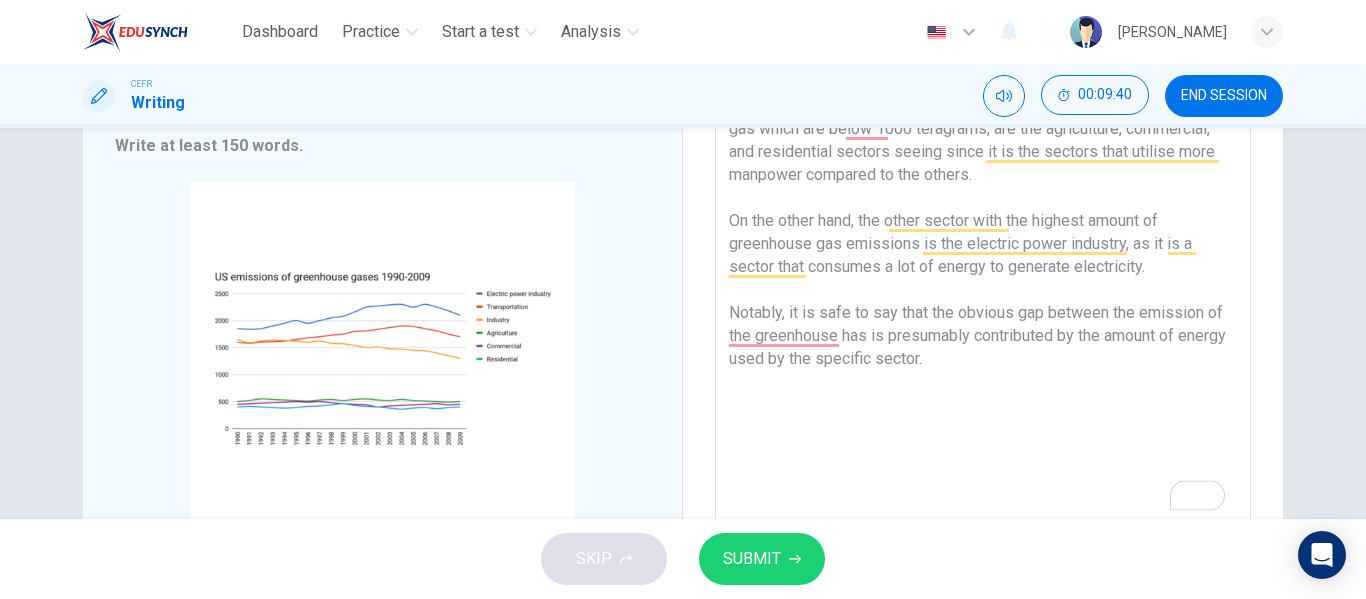scroll, scrollTop: 321, scrollLeft: 0, axis: vertical 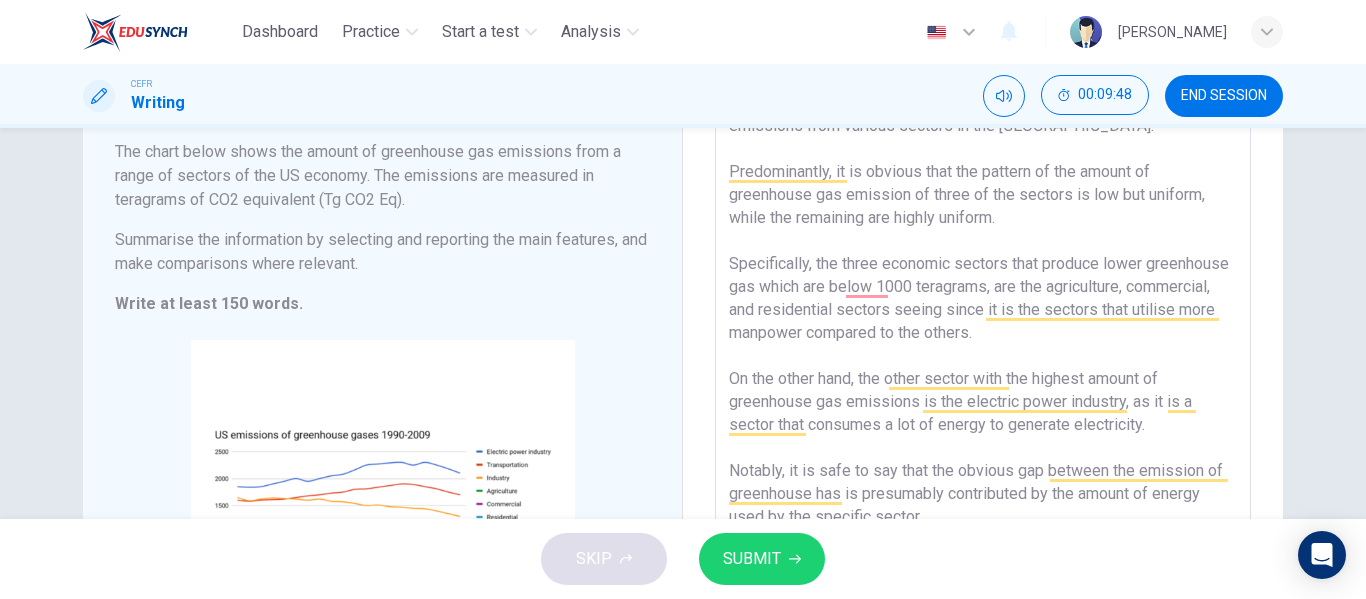 click on "The chart given illustrates the total amount of greenhouse gas emissions from various sectors in the [GEOGRAPHIC_DATA].
Predominantly, it is obvious that the pattern of the amount of greenhouse gas emission of three of the sectors is low but uniform, while the remaining are highly uniform.
Specifically, the three economic sectors that produce lower greenhouse gas which are below 1000 teragrams, are the agriculture, commercial, and residential sectors seeing since it is the sectors that utilise more manpower compared to the others.
On the other hand, the other sector with the highest amount of greenhouse gas emissions is the electric power industry, as it is a sector that consumes a lot of energy to generate electricity.
Notably, it is safe to say that the obvious gap between the emission of greenhouse has is presumably contributed by the amount of energy used by the specific sector." at bounding box center (983, 382) 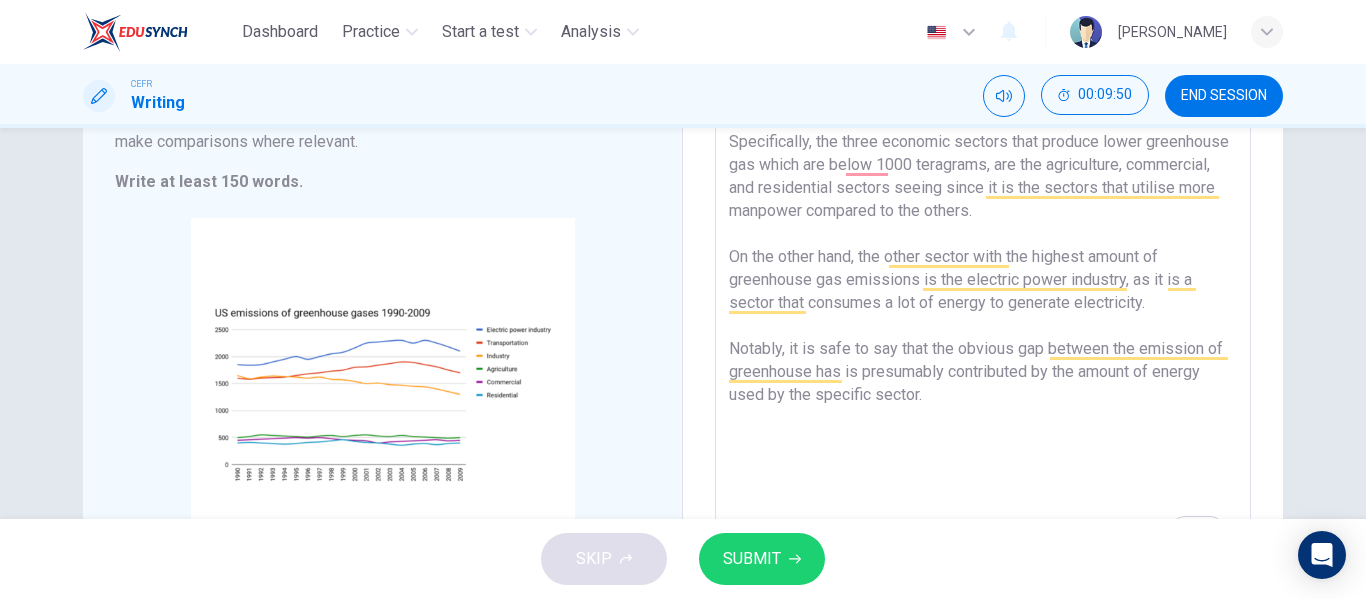 scroll, scrollTop: 285, scrollLeft: 0, axis: vertical 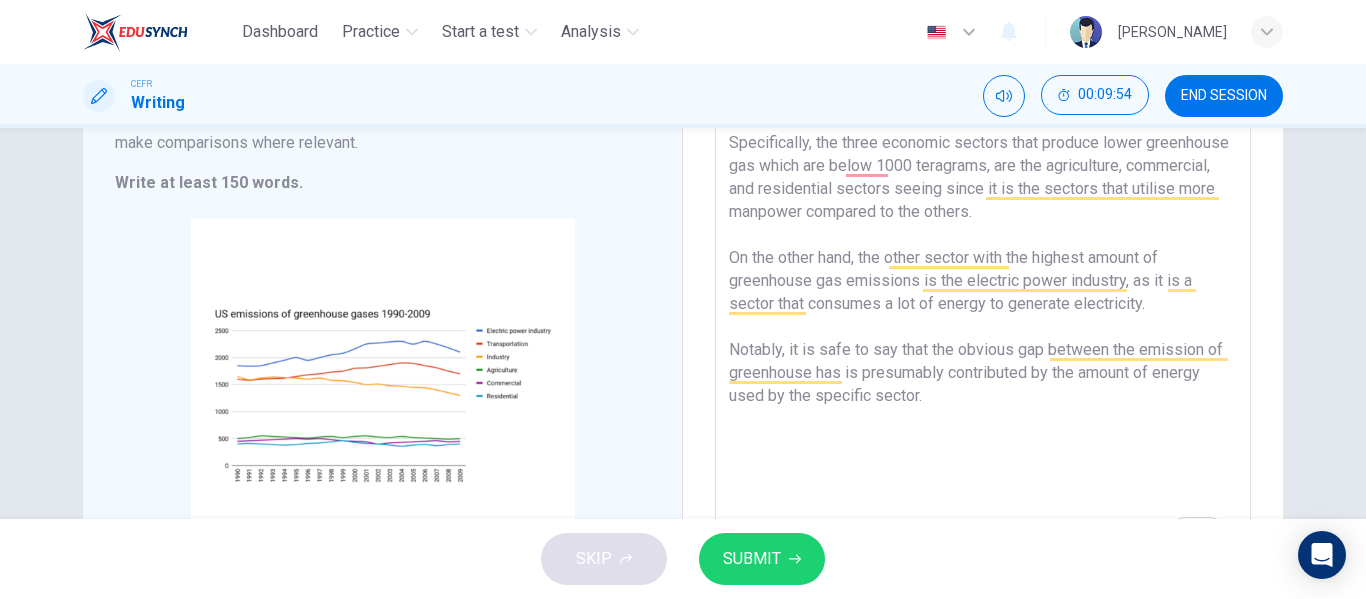 drag, startPoint x: 850, startPoint y: 396, endPoint x: 955, endPoint y: 411, distance: 106.06602 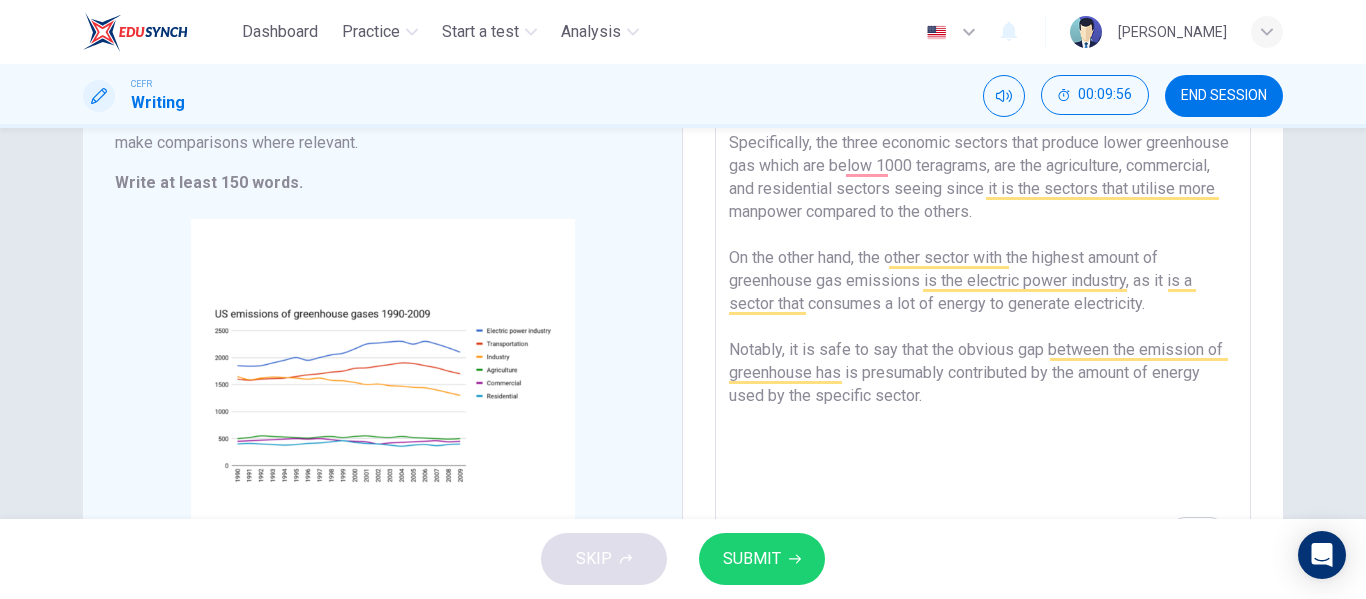 click on "The chart given illustrates the total amount of greenhouse gas emissions from various sectors in the [GEOGRAPHIC_DATA].
Predominantly, it is obvious that the pattern of the amount of greenhouse gas emission of three of the sectors is low but uniform, while the remaining are highly uniform.
Specifically, the three economic sectors that produce lower greenhouse gas which are below 1000 teragrams, are the agriculture, commercial, and residential sectors seeing since it is the sectors that utilise more manpower compared to the others.
On the other hand, the other sector with the highest amount of greenhouse gas emissions is the electric power industry, as it is a sector that consumes a lot of energy to generate electricity.
Notably, it is safe to say that the obvious gap between the emission of greenhouse has is presumably contributed by the amount of energy used by the specific sector." at bounding box center (983, 261) 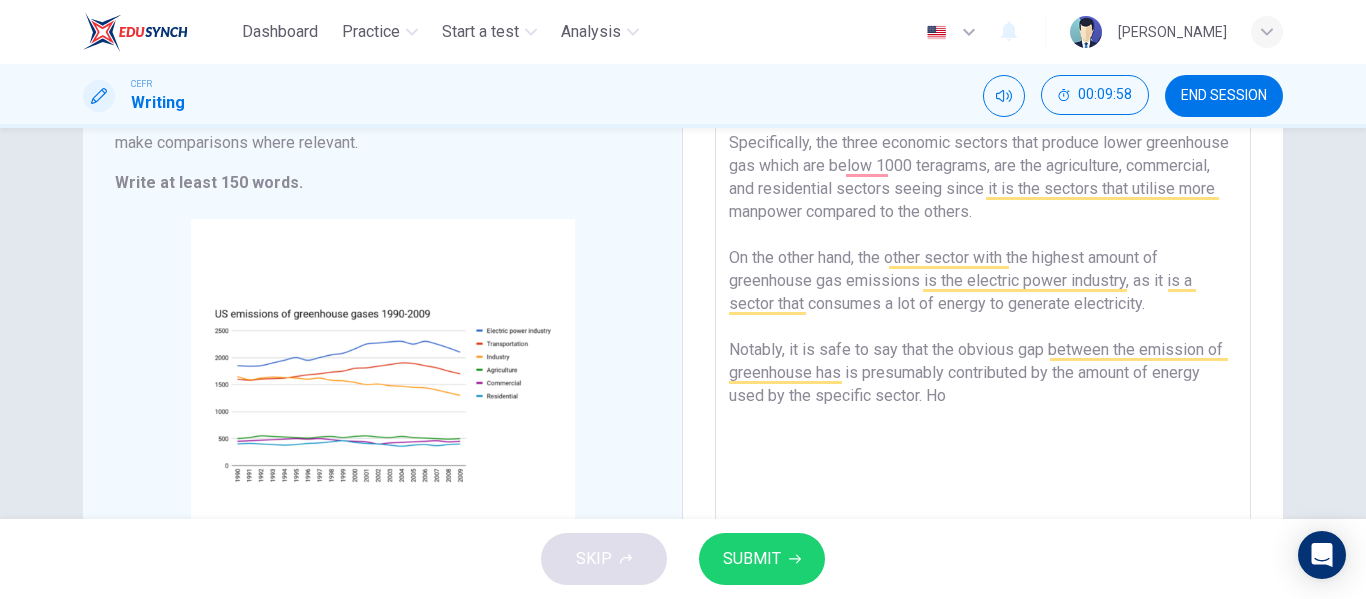 scroll, scrollTop: 446, scrollLeft: 0, axis: vertical 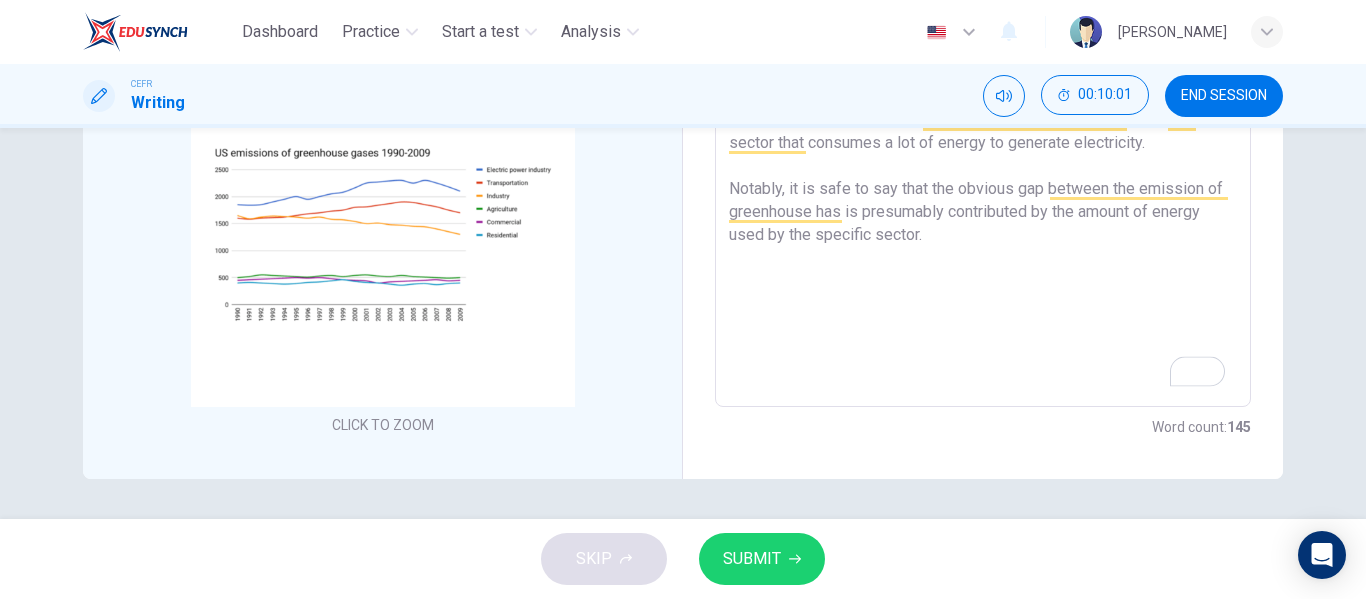 type on "The chart given illustrates the total amount of greenhouse gas emissions from various sectors in the [GEOGRAPHIC_DATA].
Predominantly, it is obvious that the pattern of the amount of greenhouse gas emission of three of the sectors is low but uniform, while the remaining are highly uniform.
Specifically, the three economic sectors that produce lower greenhouse gas which are below 1000 teragrams, are the agriculture, commercial, and residential sectors seeing since it is the sectors that utilise more manpower compared to the others.
On the other hand, the other sector with the highest amount of greenhouse gas emissions is the electric power industry, as it is a sector that consumes a lot of energy to generate electricity.
Notably, it is safe to say that the obvious gap between the emission of greenhouse has is presumably contributed by the amount of energy used by the specific sector." 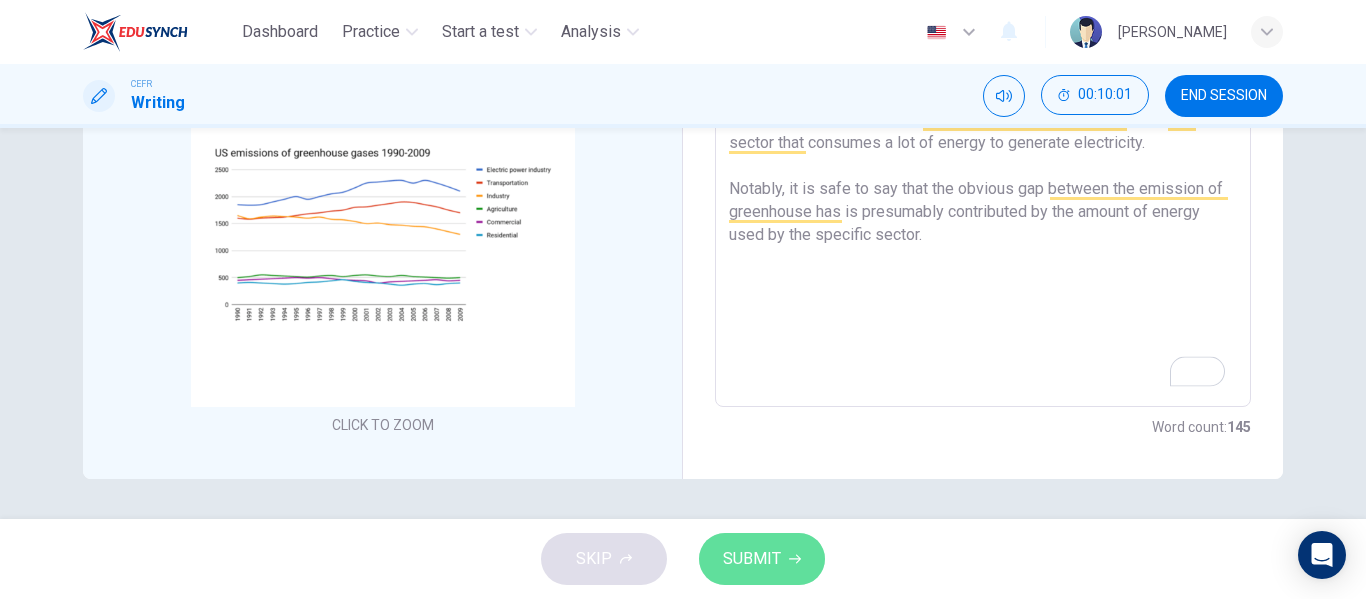 click on "SUBMIT" at bounding box center (752, 559) 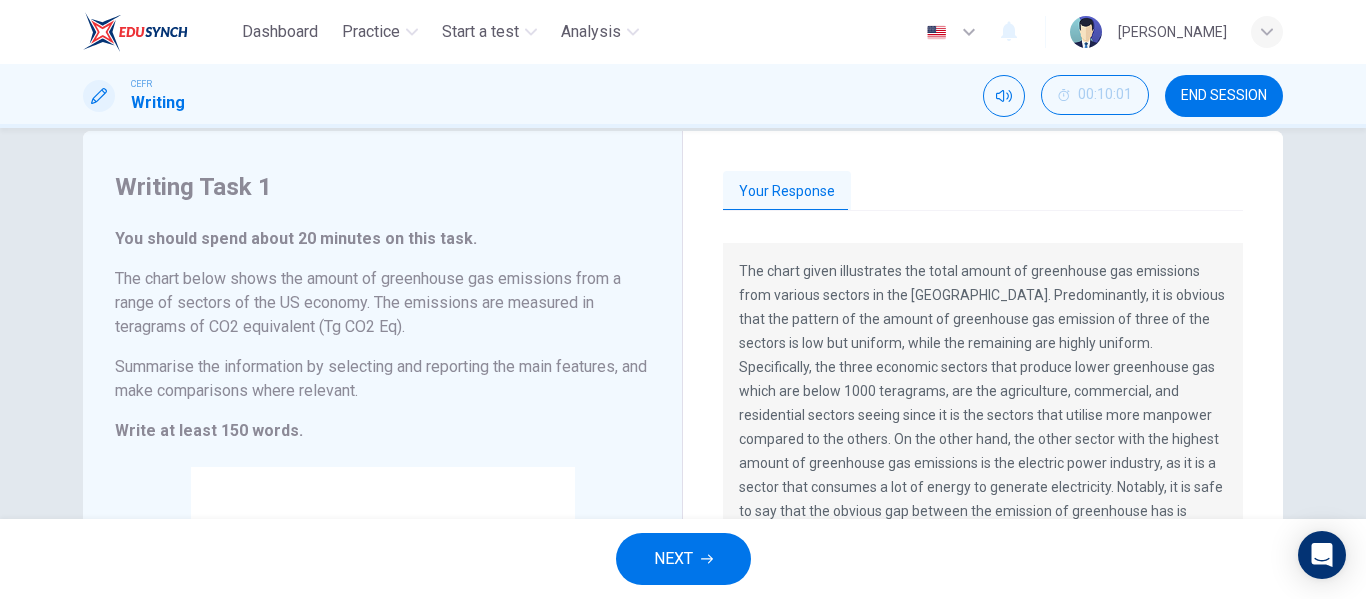 scroll, scrollTop: 28, scrollLeft: 0, axis: vertical 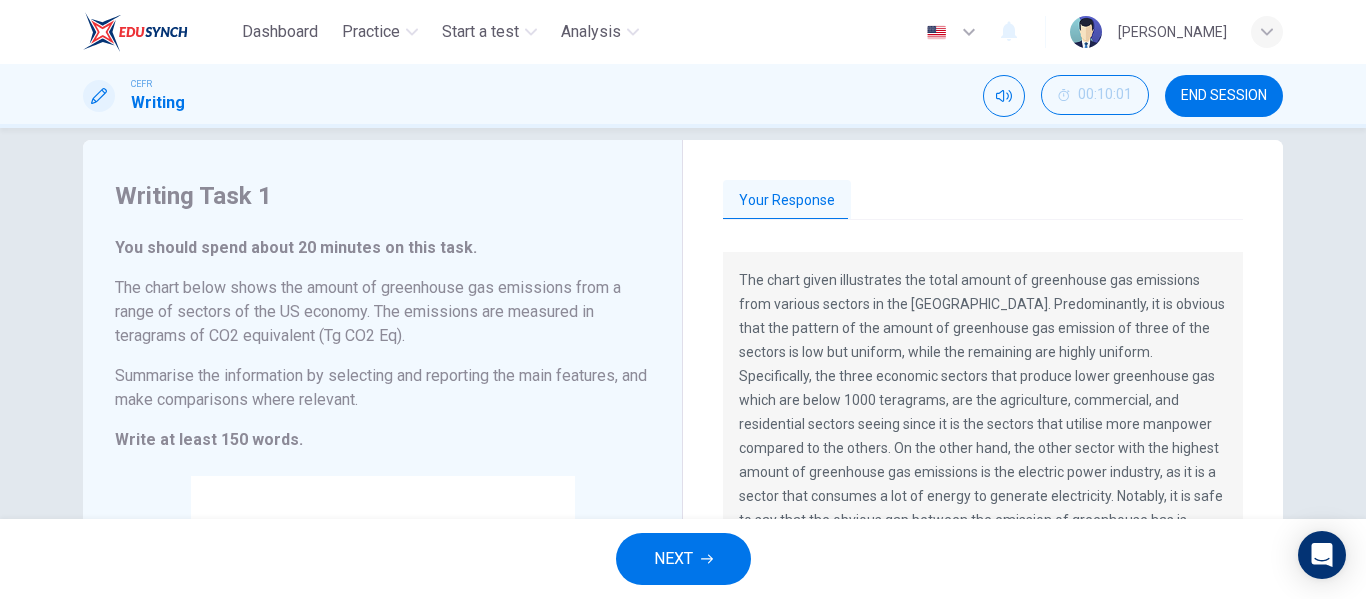 drag, startPoint x: 736, startPoint y: 273, endPoint x: 924, endPoint y: 471, distance: 273.0348 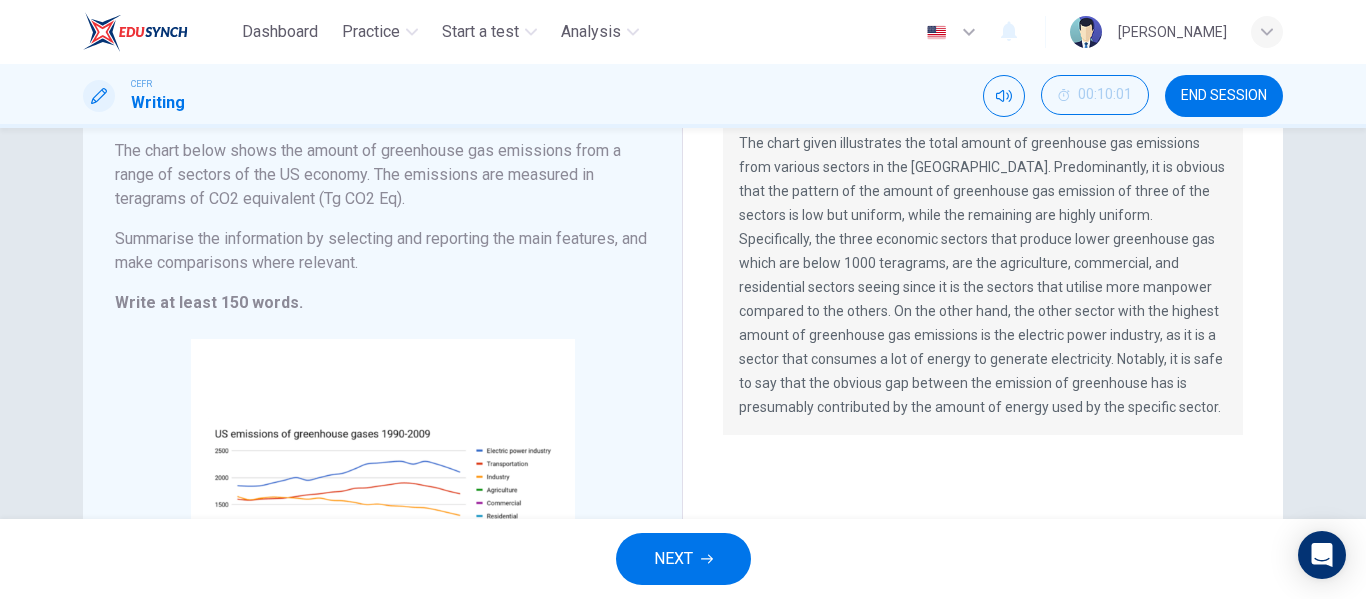 scroll, scrollTop: 165, scrollLeft: 0, axis: vertical 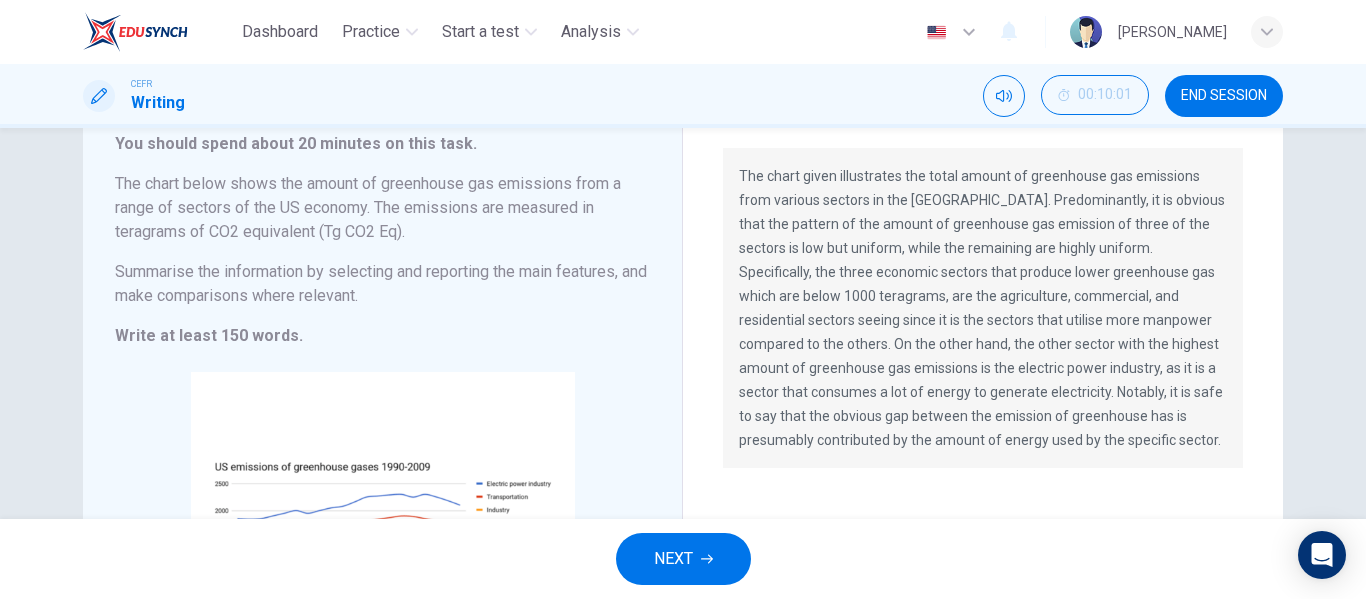 click on "The chart given illustrates the total amount of greenhouse gas emissions from various sectors in the [GEOGRAPHIC_DATA].
Predominantly, it is obvious that the pattern of the amount of greenhouse gas emission of three of the sectors is low but uniform, while the remaining are highly uniform.
Specifically, the three economic sectors that produce lower greenhouse gas which are below 1000 teragrams, are the agriculture, commercial, and residential sectors seeing since it is the sectors that utilise more manpower compared to the others.
On the other hand, the other sector with the highest amount of greenhouse gas emissions is the electric power industry, as it is a sector that consumes a lot of energy to generate electricity.
Notably, it is safe to say that the obvious gap between the emission of greenhouse has is presumably contributed by the amount of energy used by the specific sector." at bounding box center [983, 308] 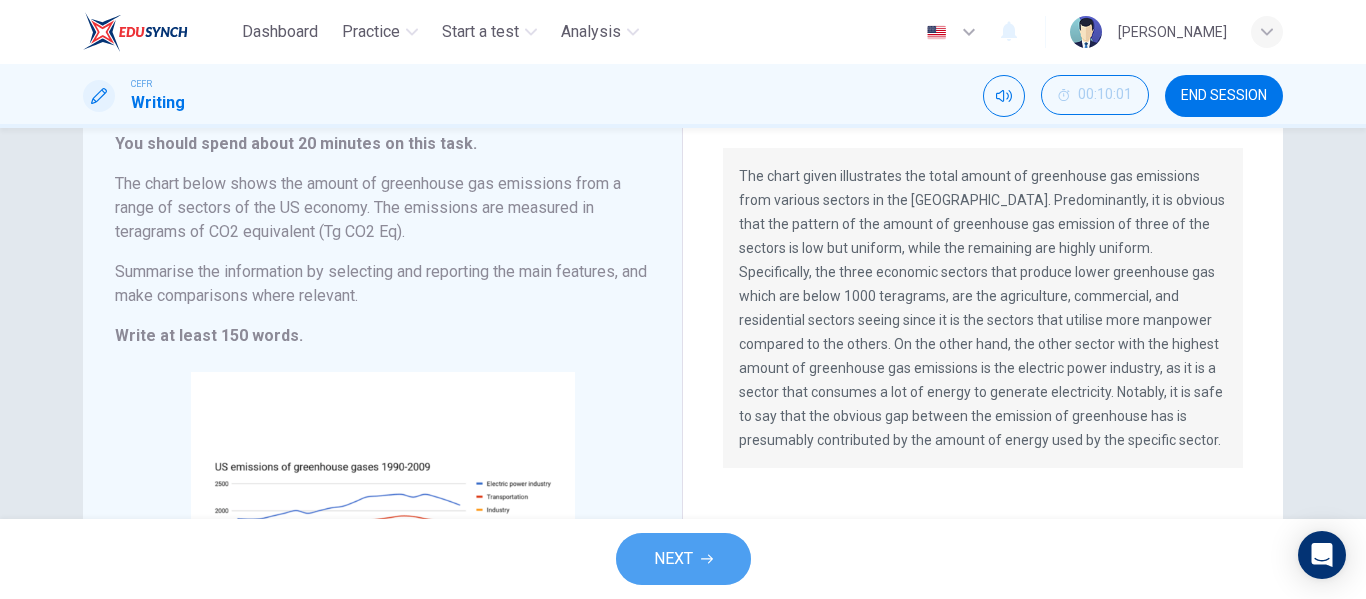 click 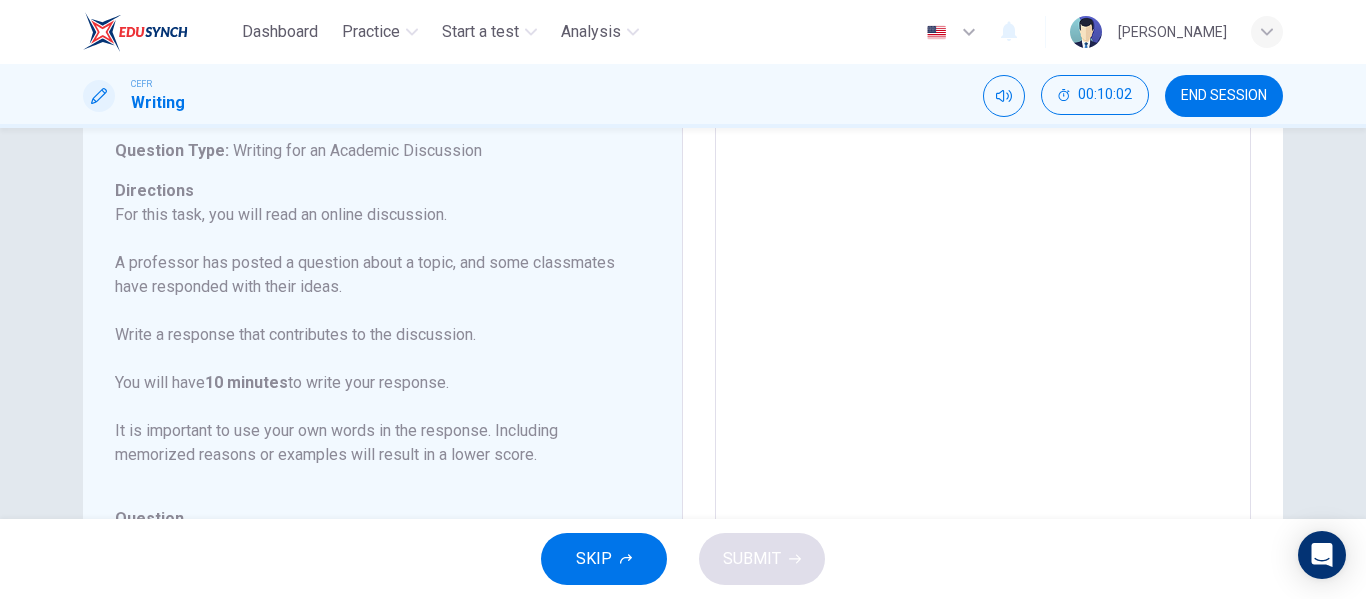 scroll, scrollTop: 126, scrollLeft: 0, axis: vertical 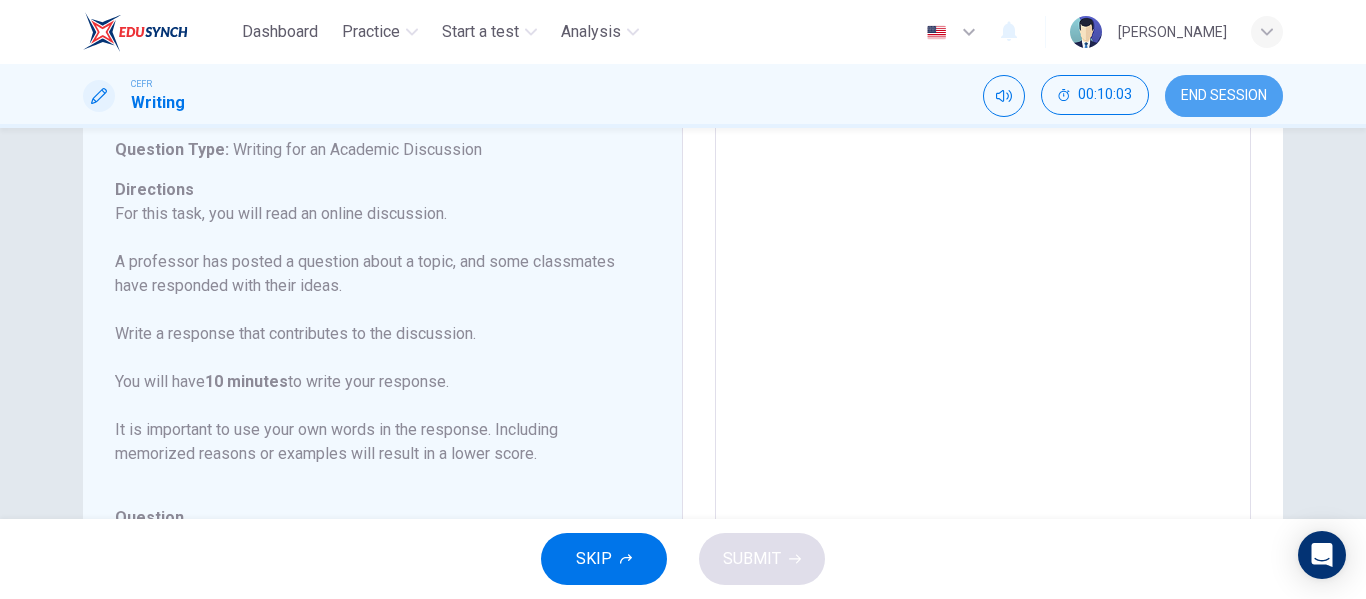 click on "END SESSION" at bounding box center [1224, 96] 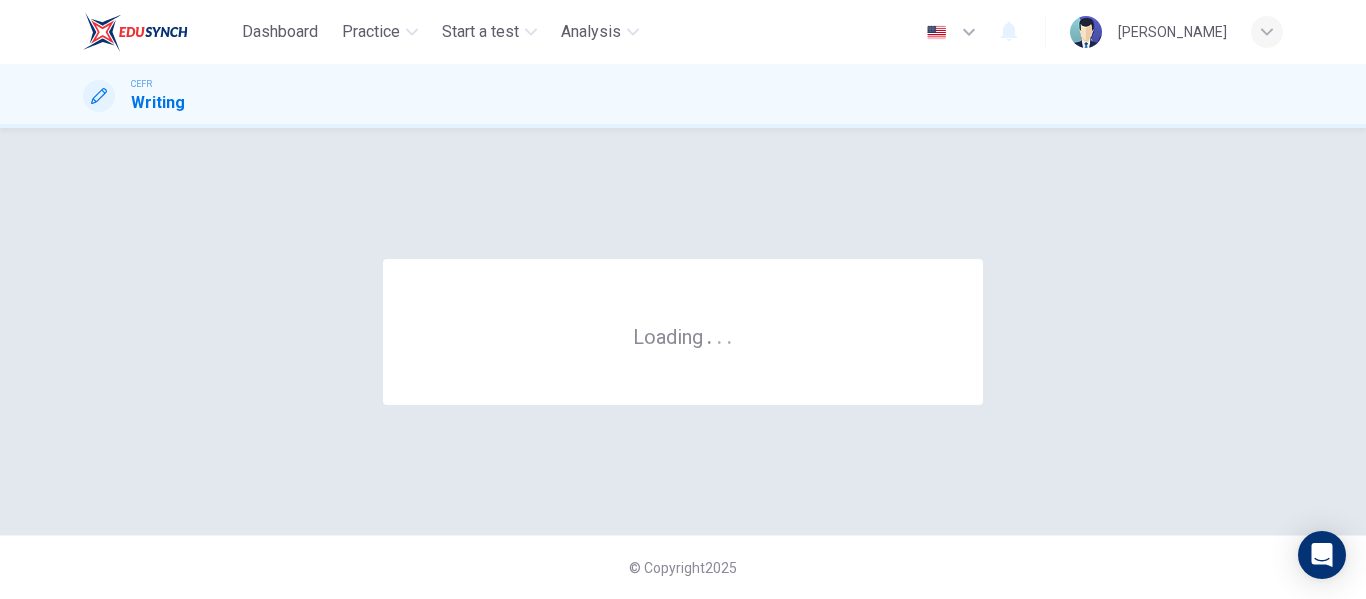scroll, scrollTop: 0, scrollLeft: 0, axis: both 